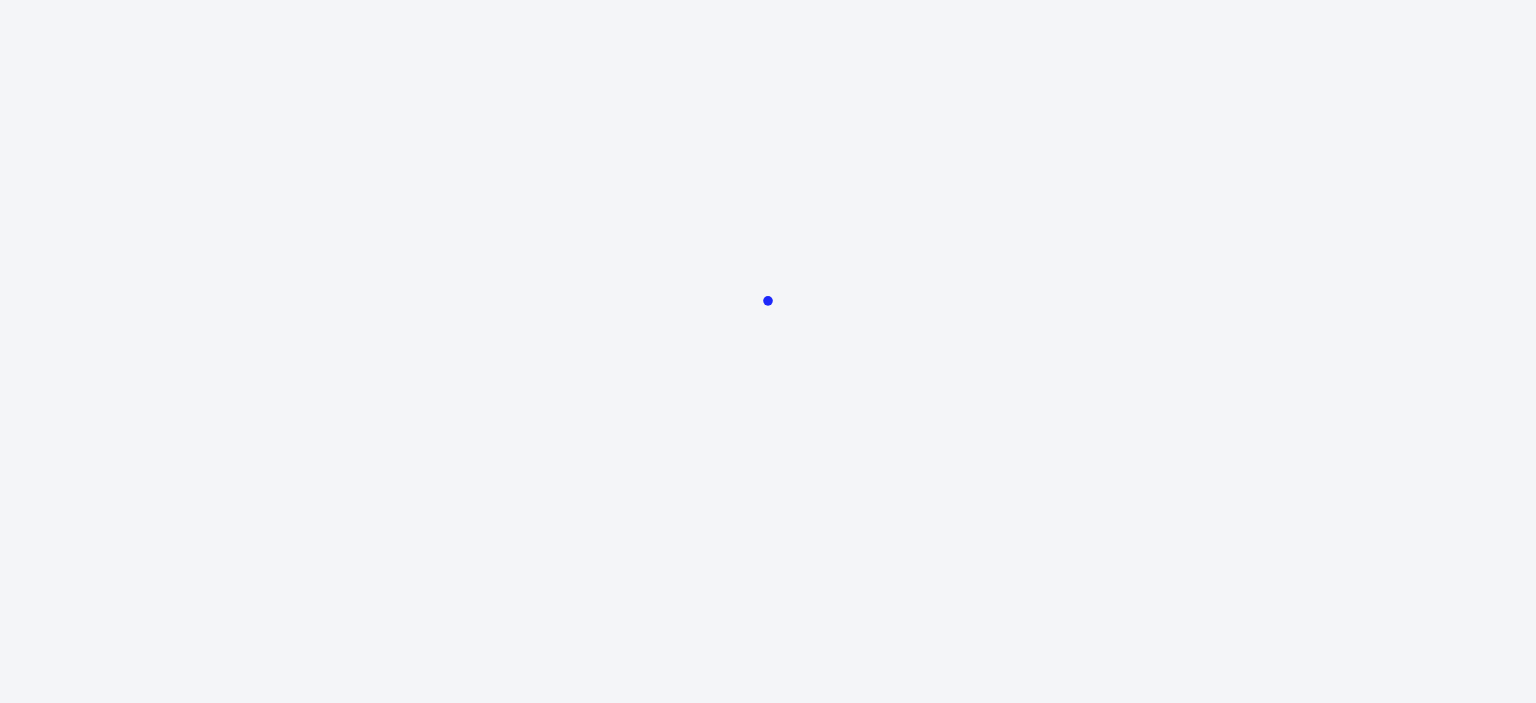 scroll, scrollTop: 0, scrollLeft: 0, axis: both 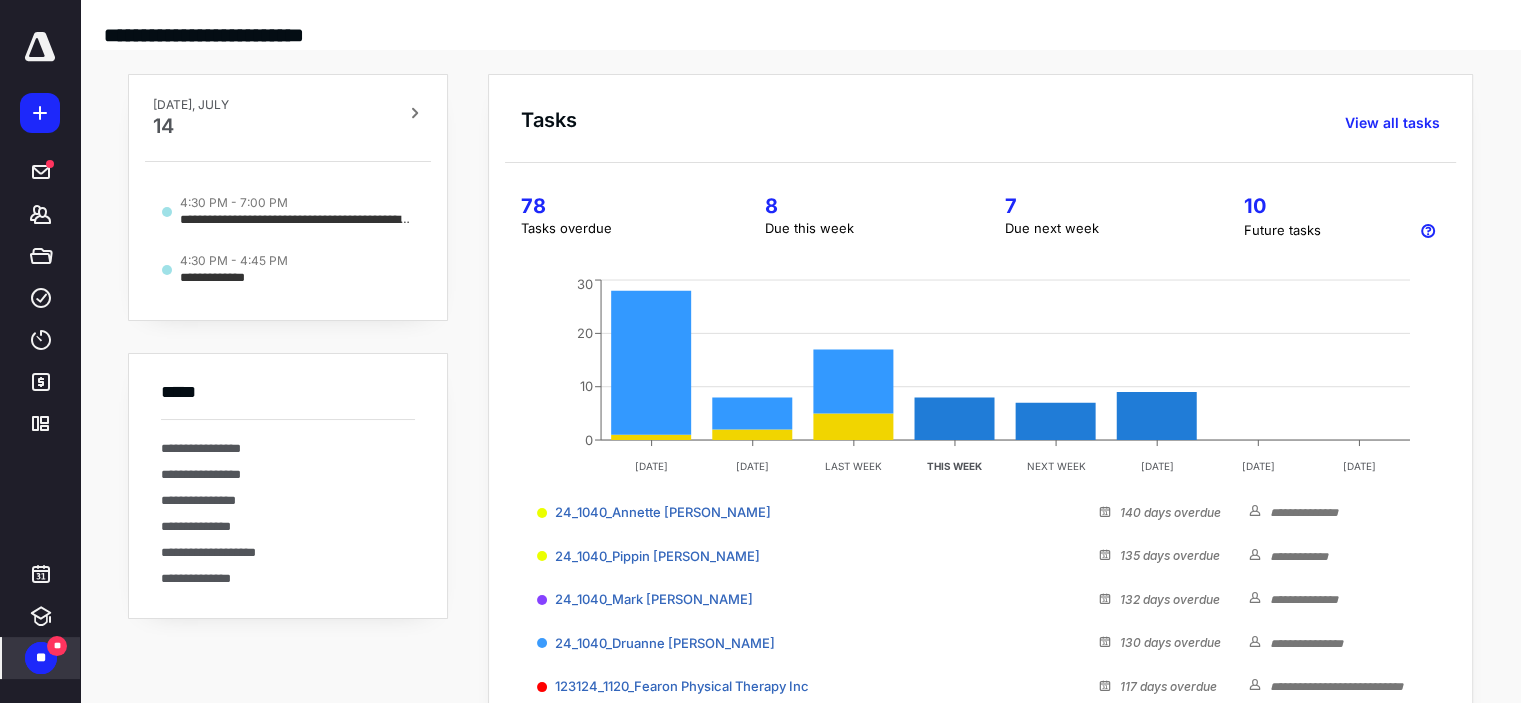 click on "**" at bounding box center (41, 658) 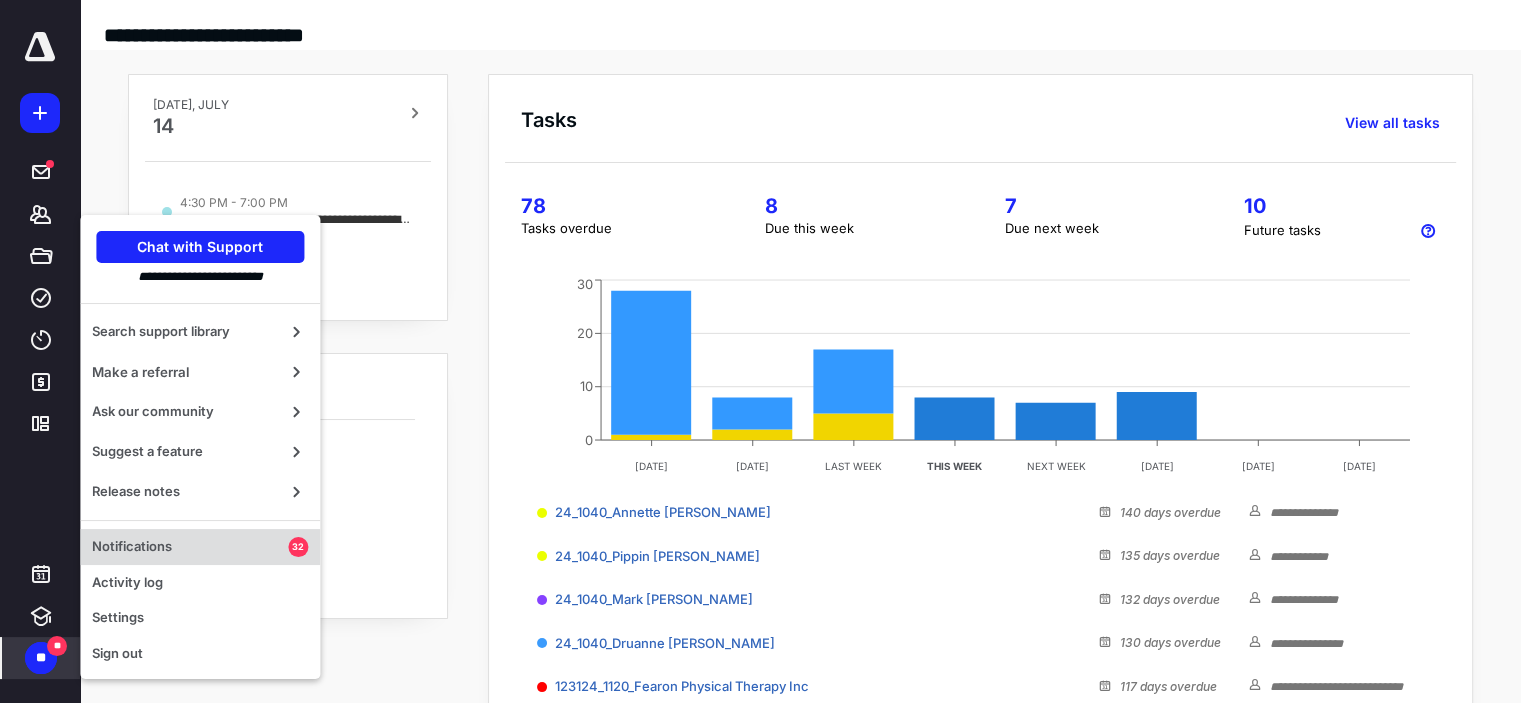 click on "Notifications 32" at bounding box center [200, 547] 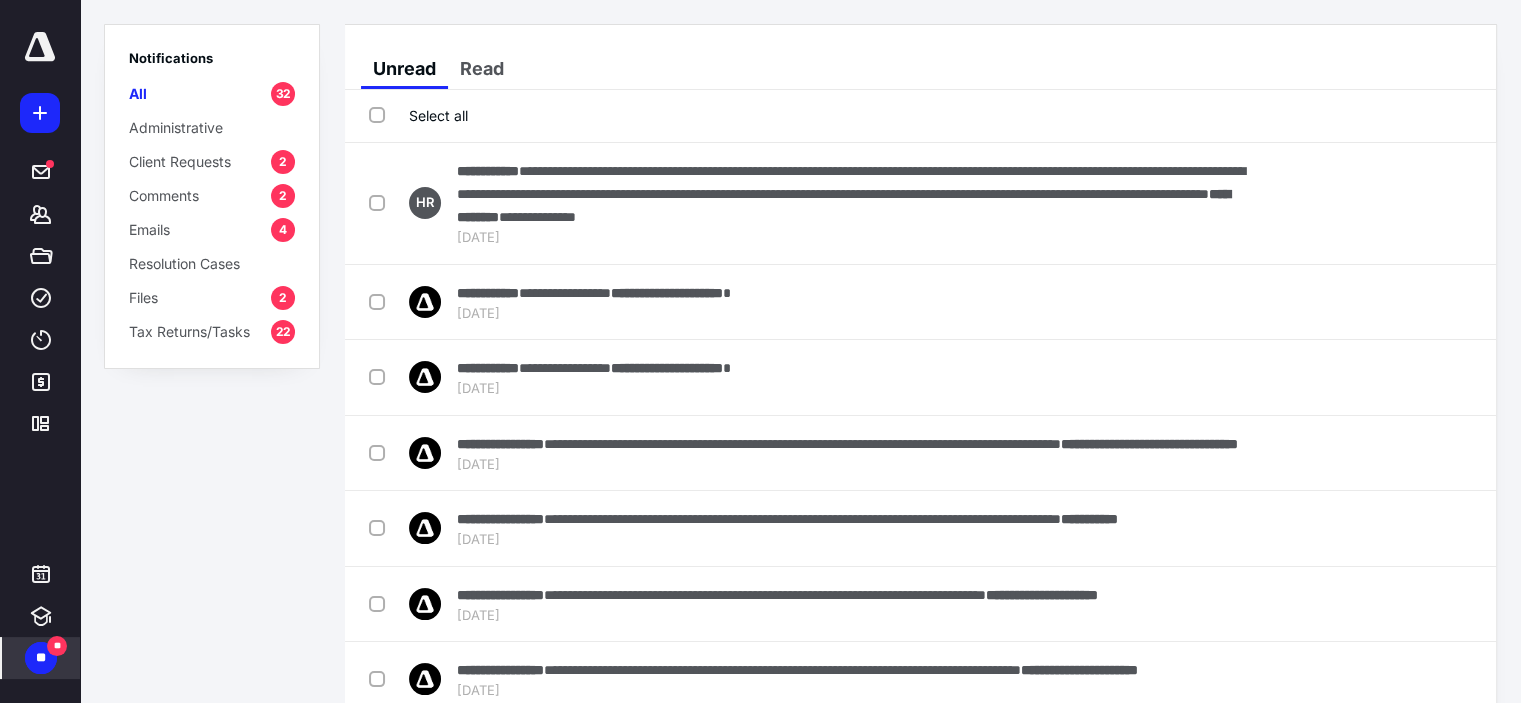 click on "Client Requests" at bounding box center [180, 161] 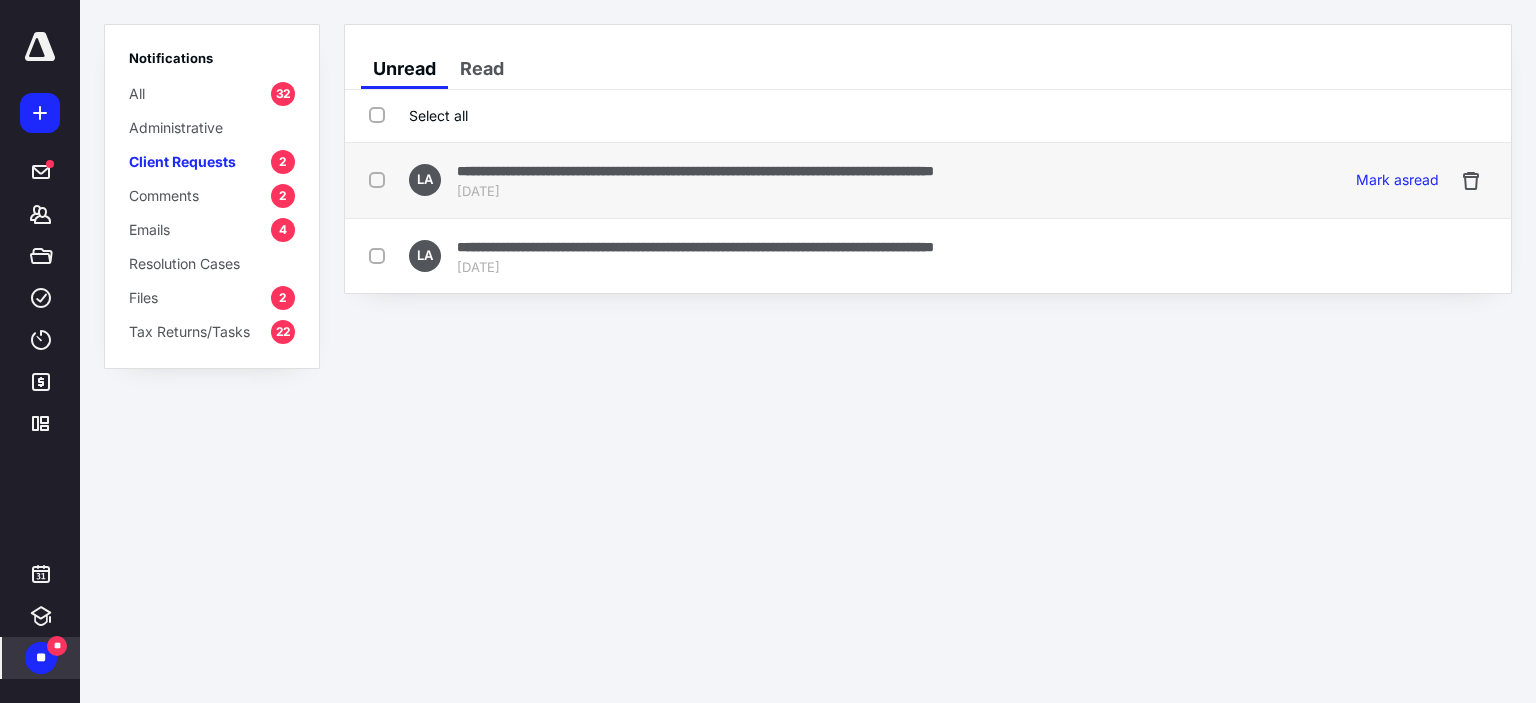 drag, startPoint x: 371, startPoint y: 175, endPoint x: 369, endPoint y: 226, distance: 51.0392 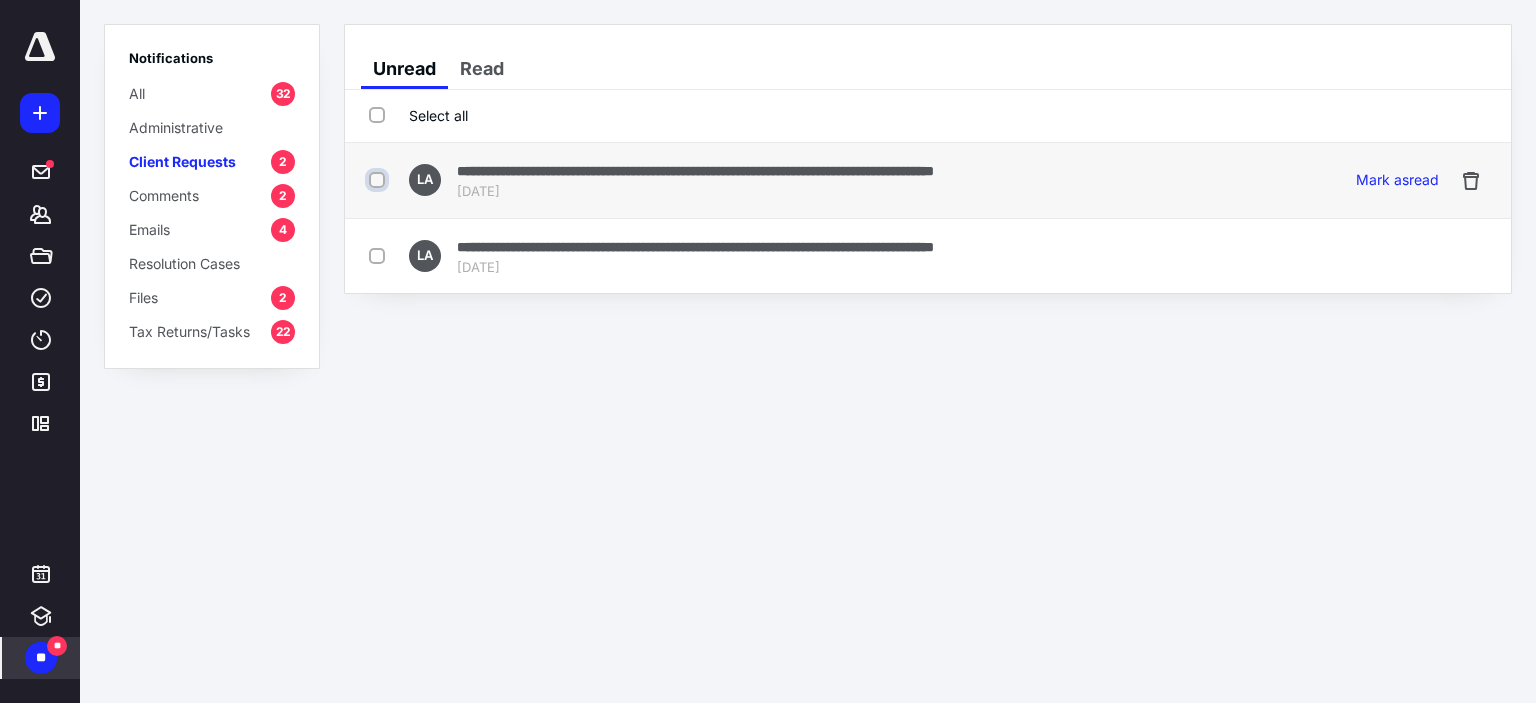 click at bounding box center (379, 180) 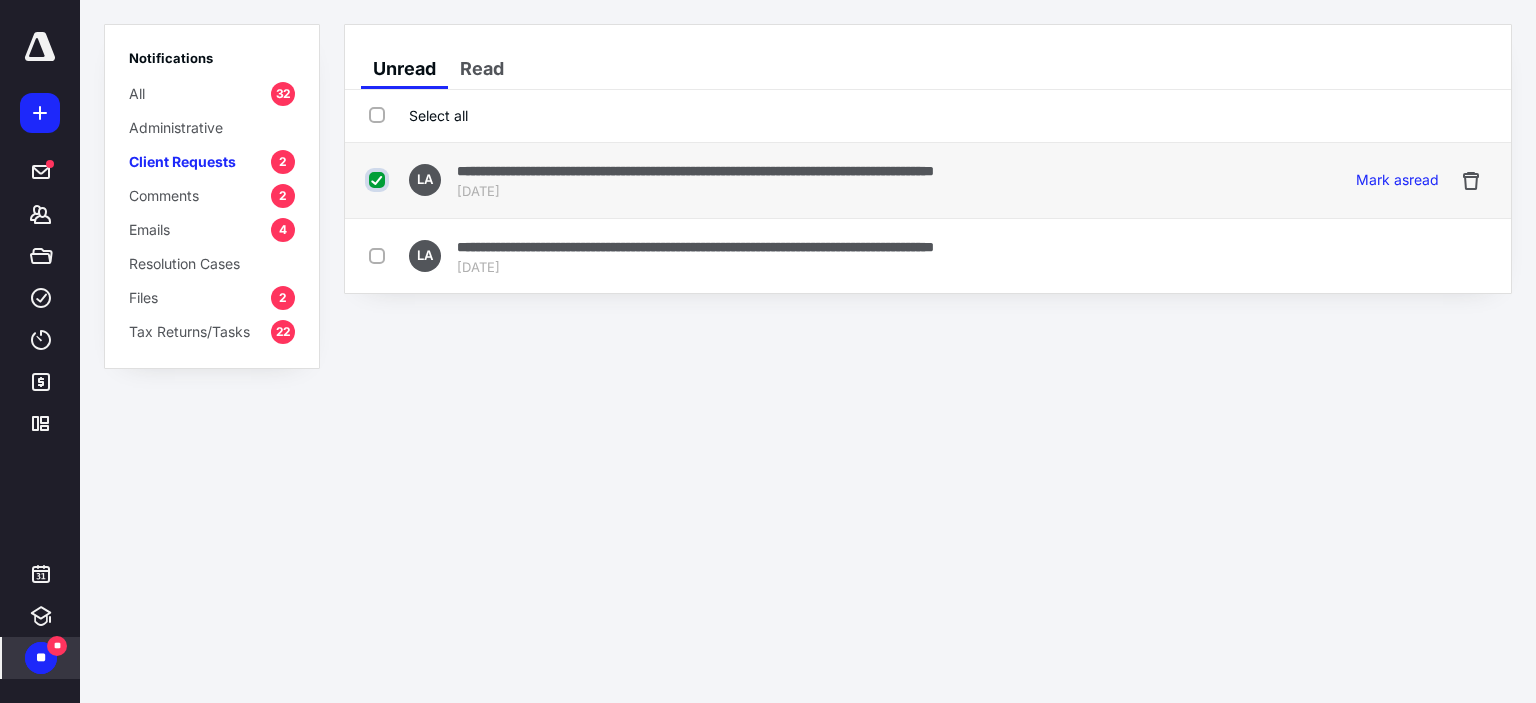 checkbox on "true" 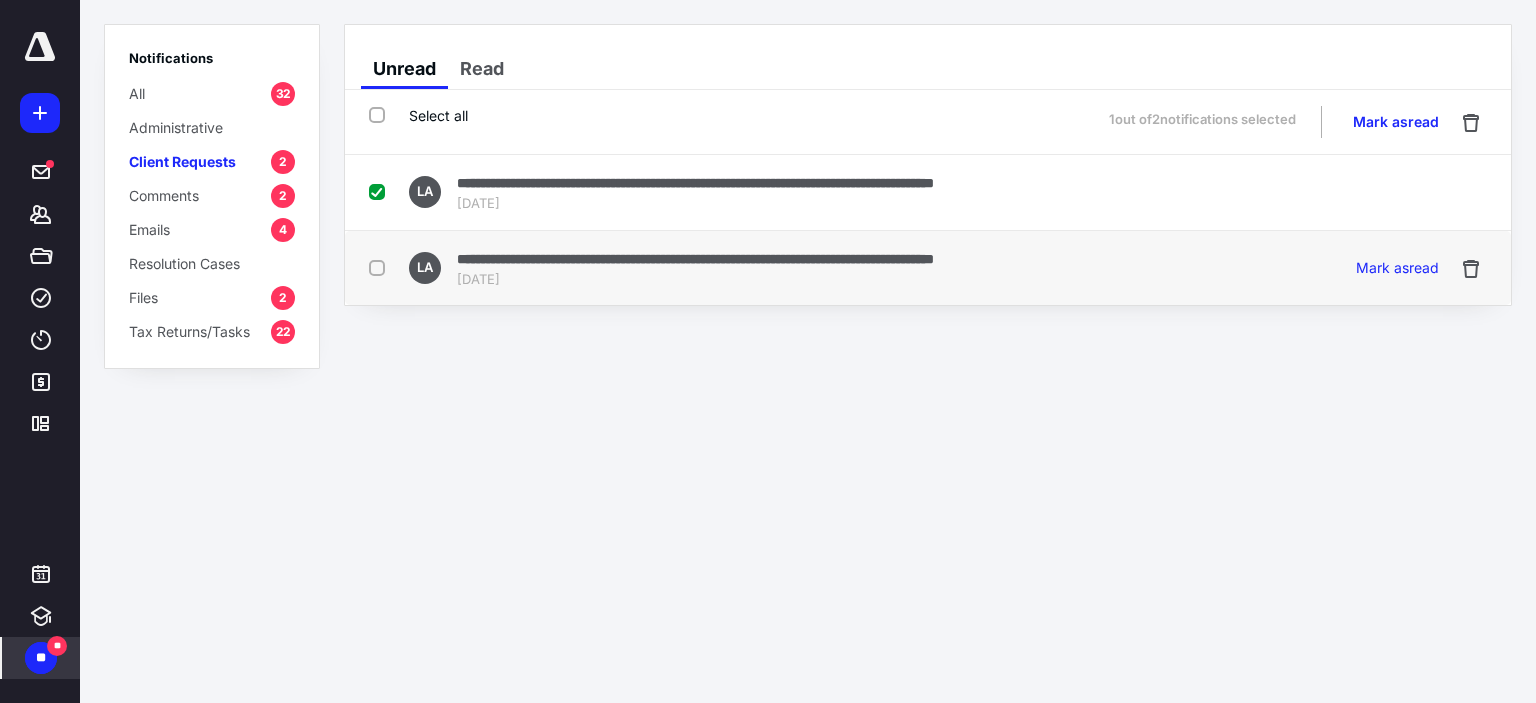 click at bounding box center [381, 267] 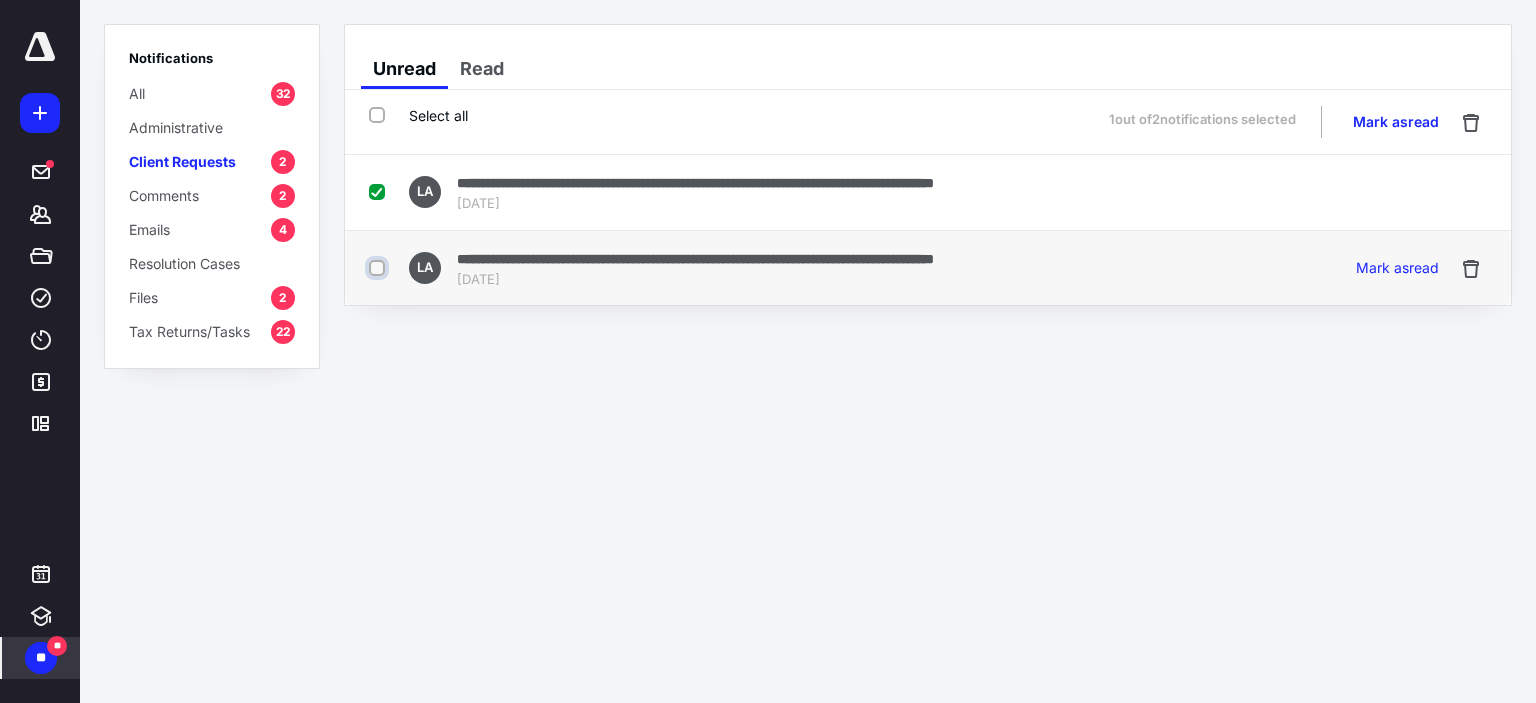 click at bounding box center (379, 268) 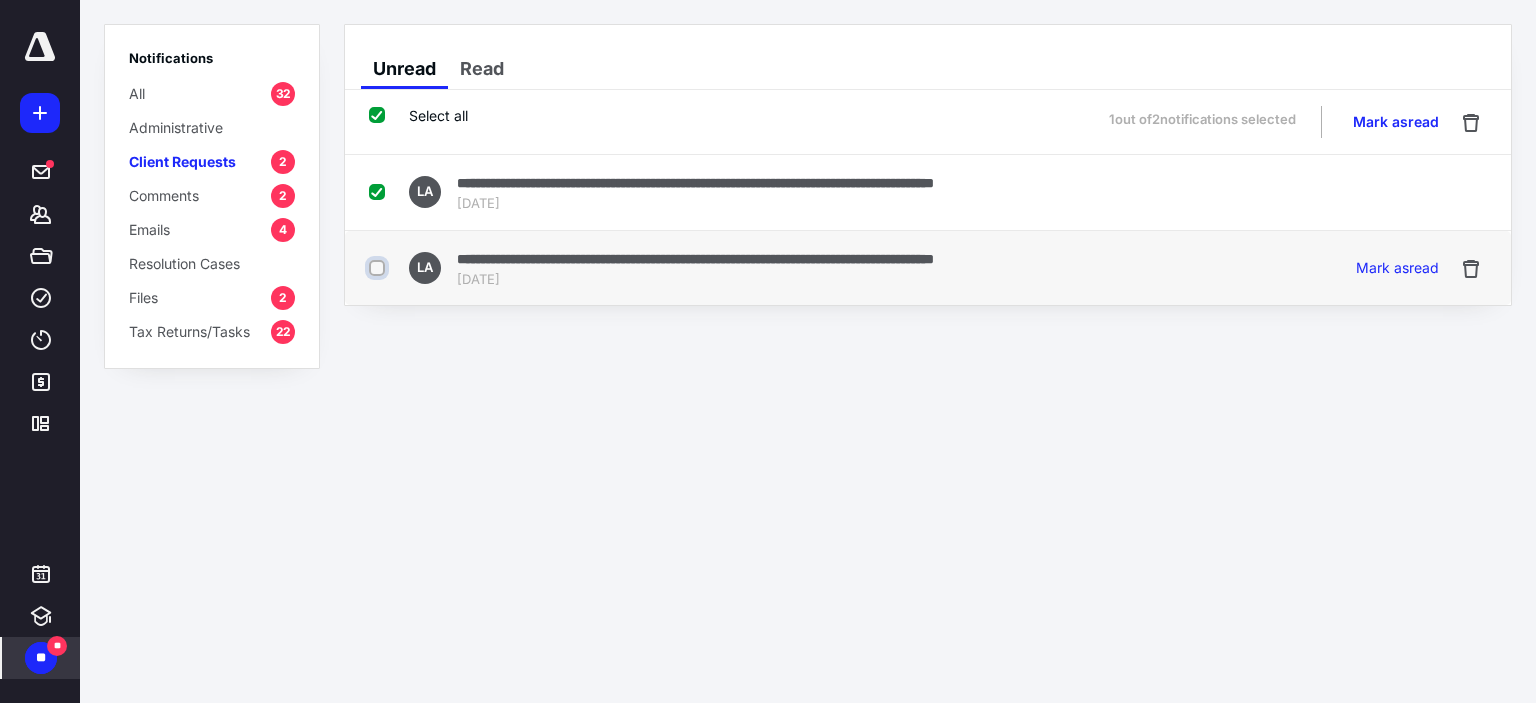 checkbox on "true" 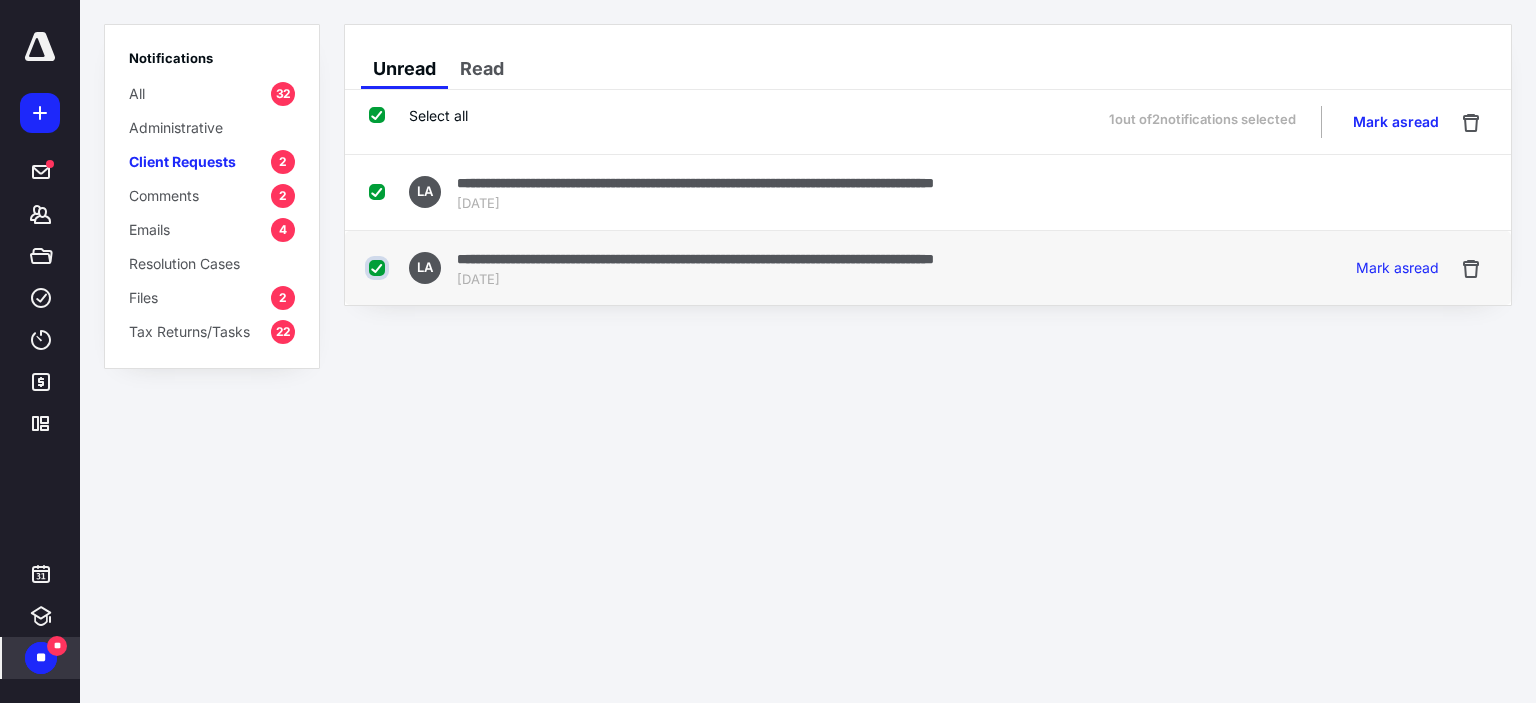 checkbox on "true" 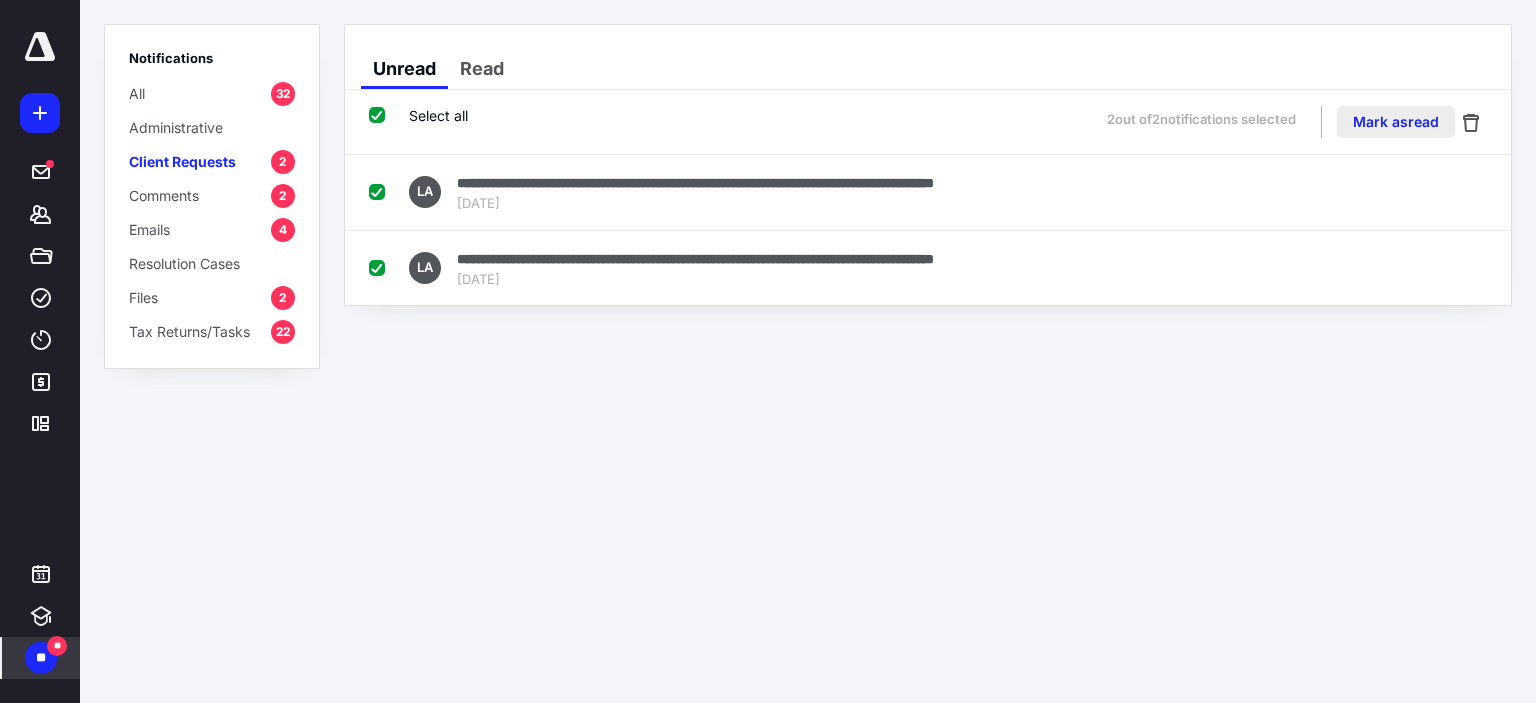 click on "Mark as  read" at bounding box center (1396, 122) 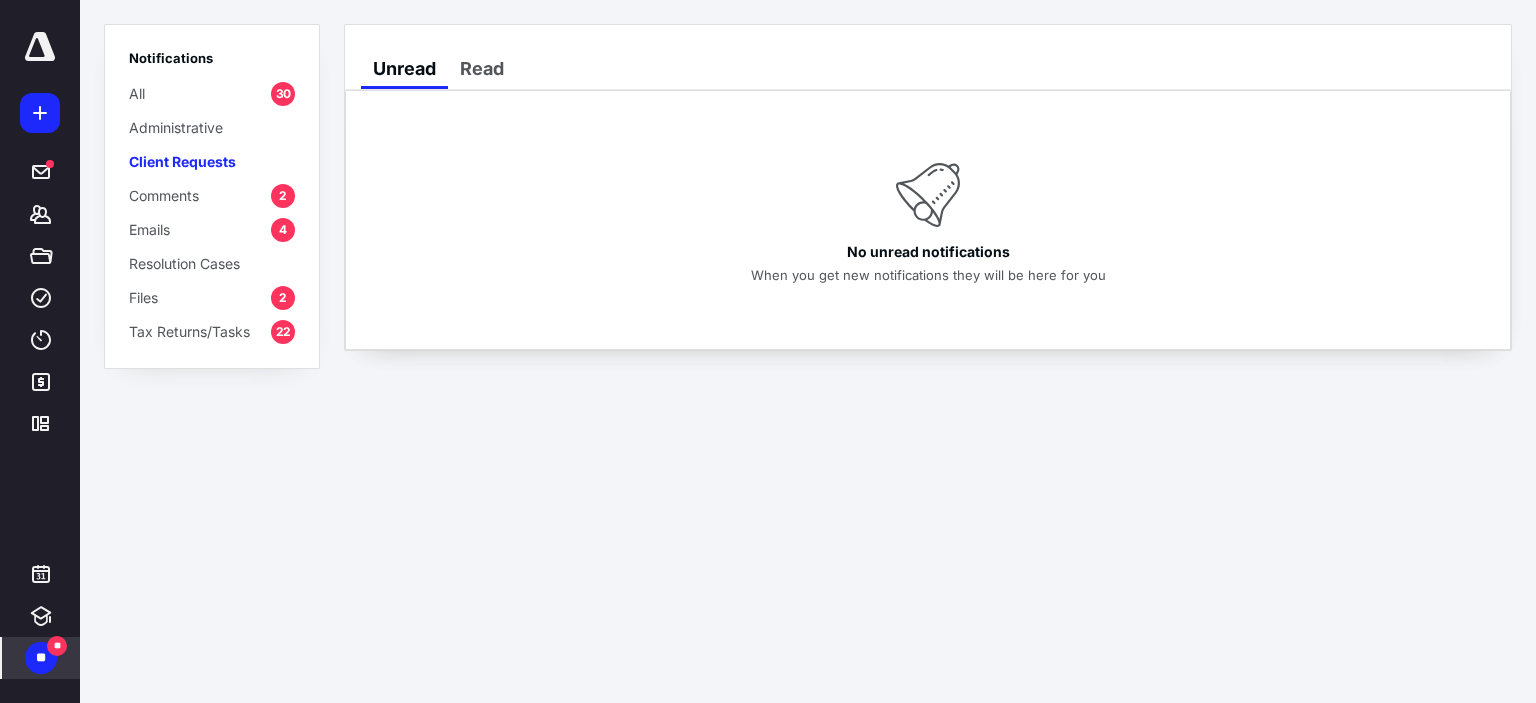 click on "30" at bounding box center (283, 94) 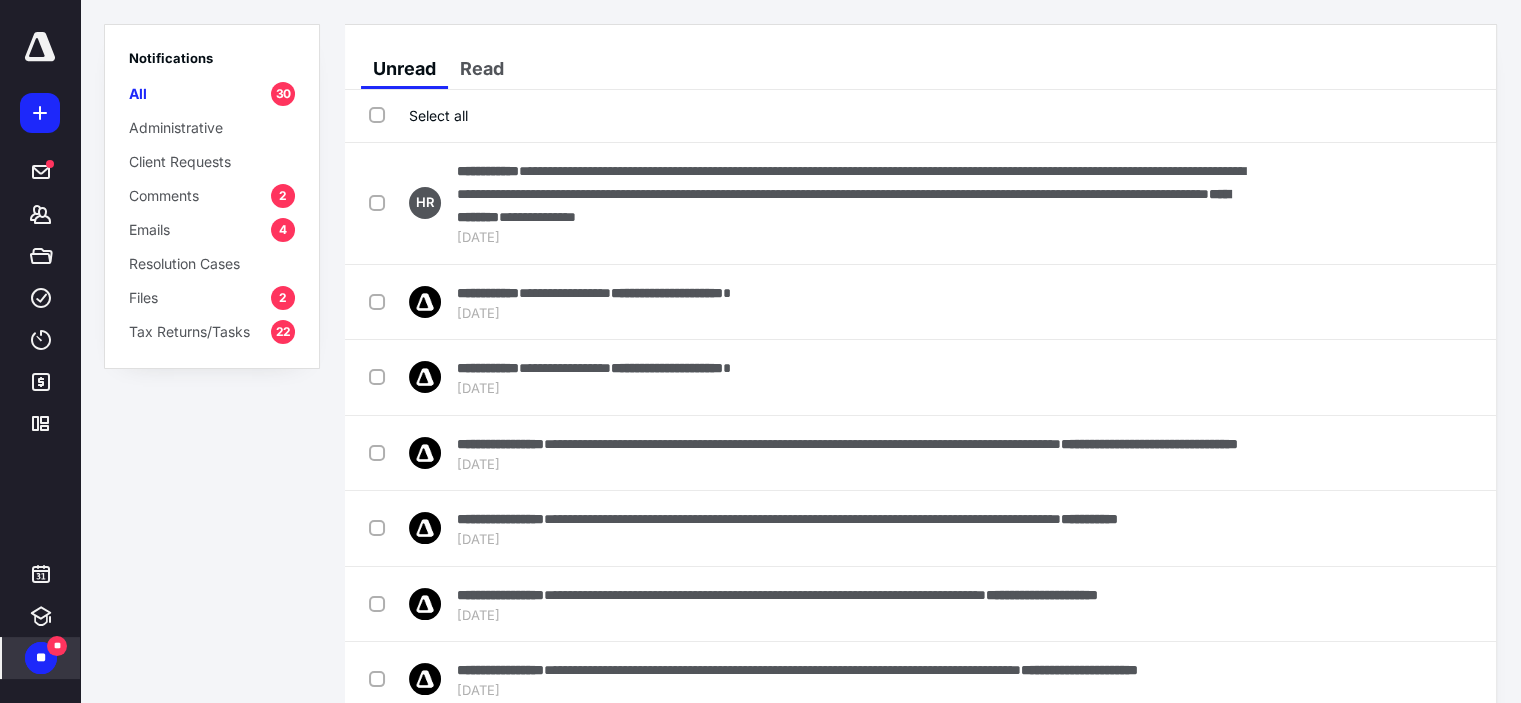 click on "4" at bounding box center (283, 230) 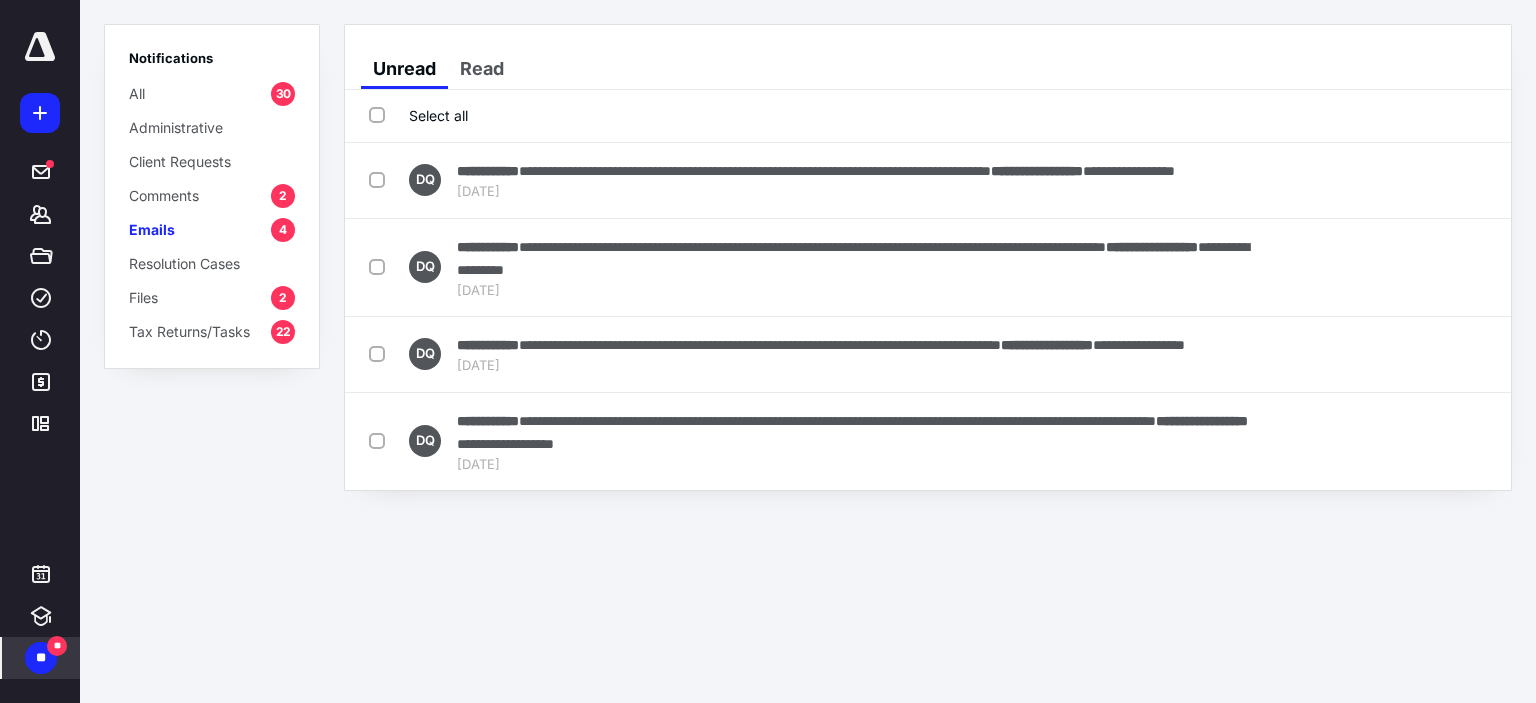 click on "Select all" at bounding box center (418, 115) 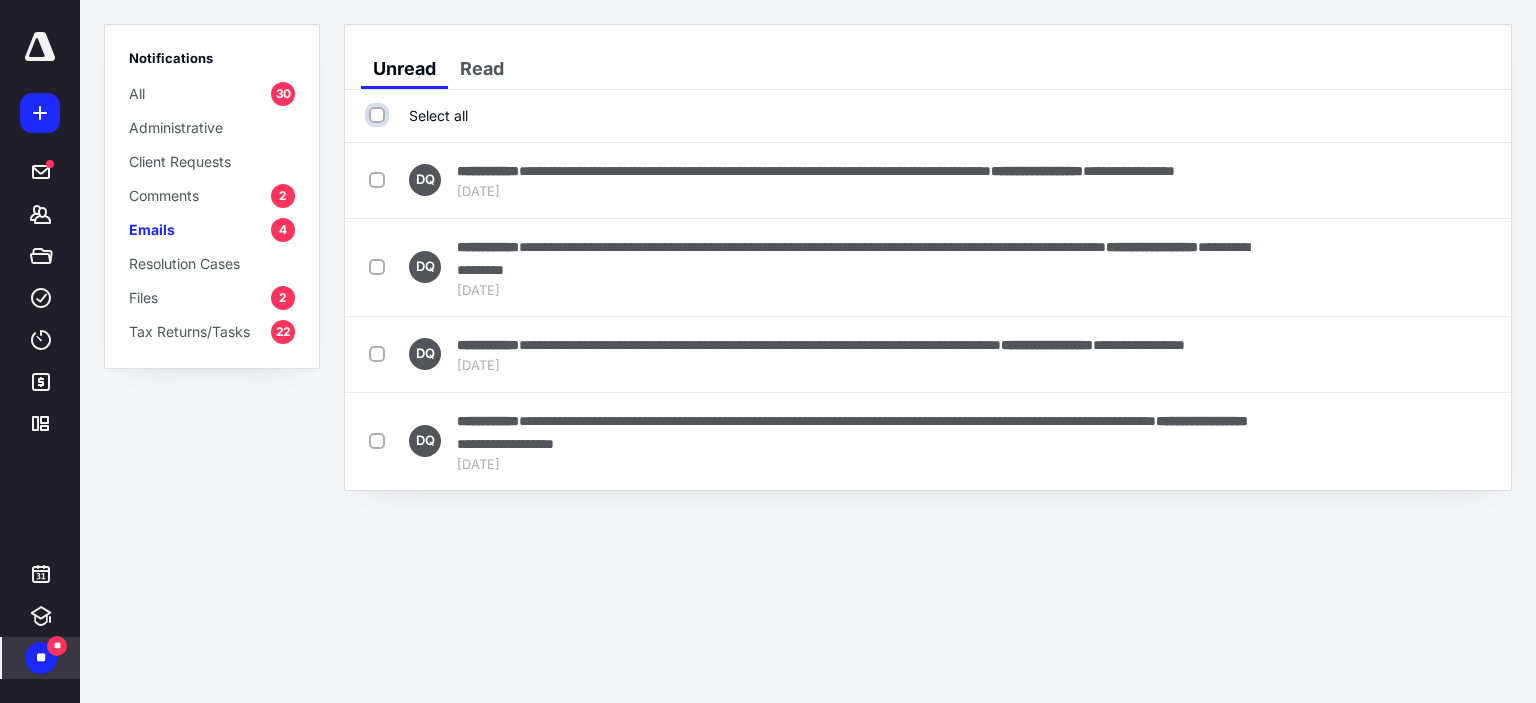 click on "Select all" at bounding box center [379, 115] 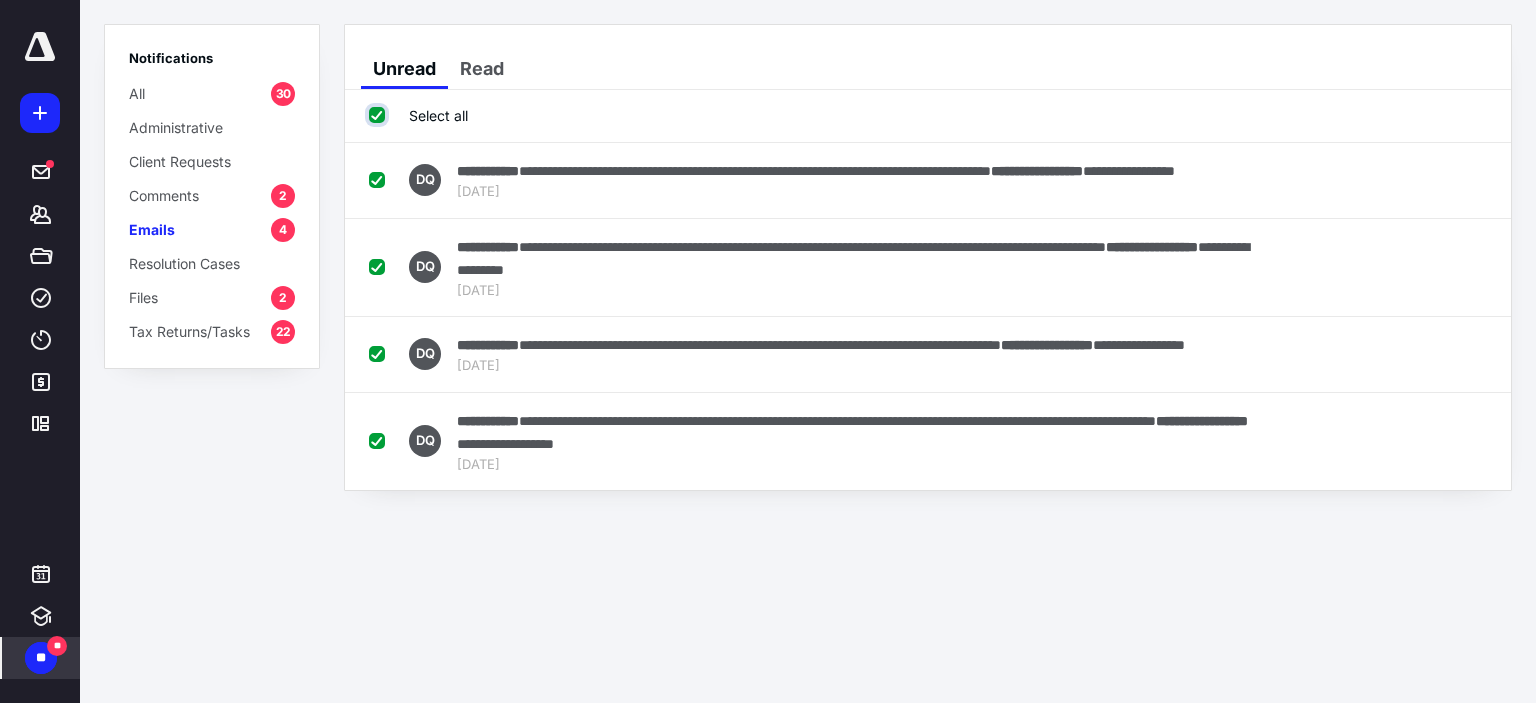 checkbox on "true" 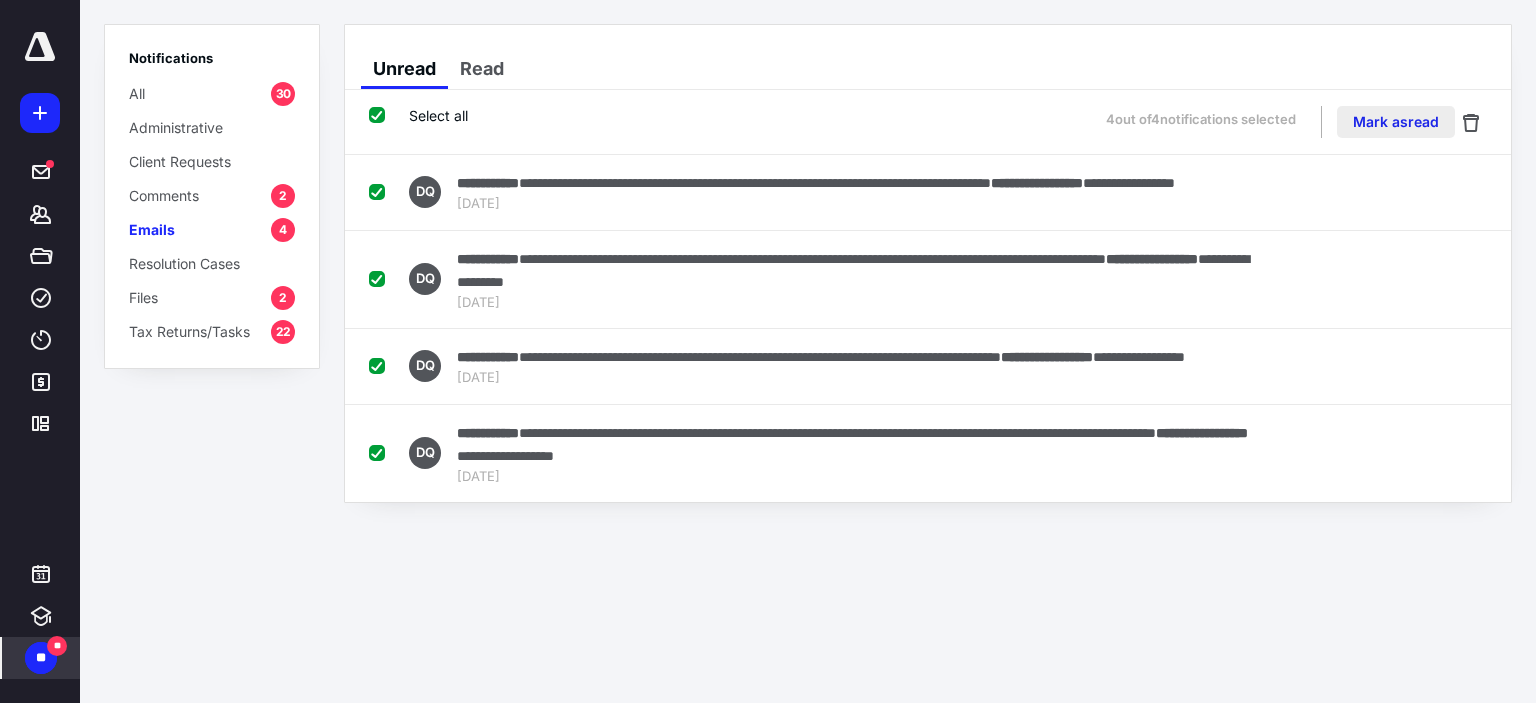 click on "Mark as  read" at bounding box center (1396, 122) 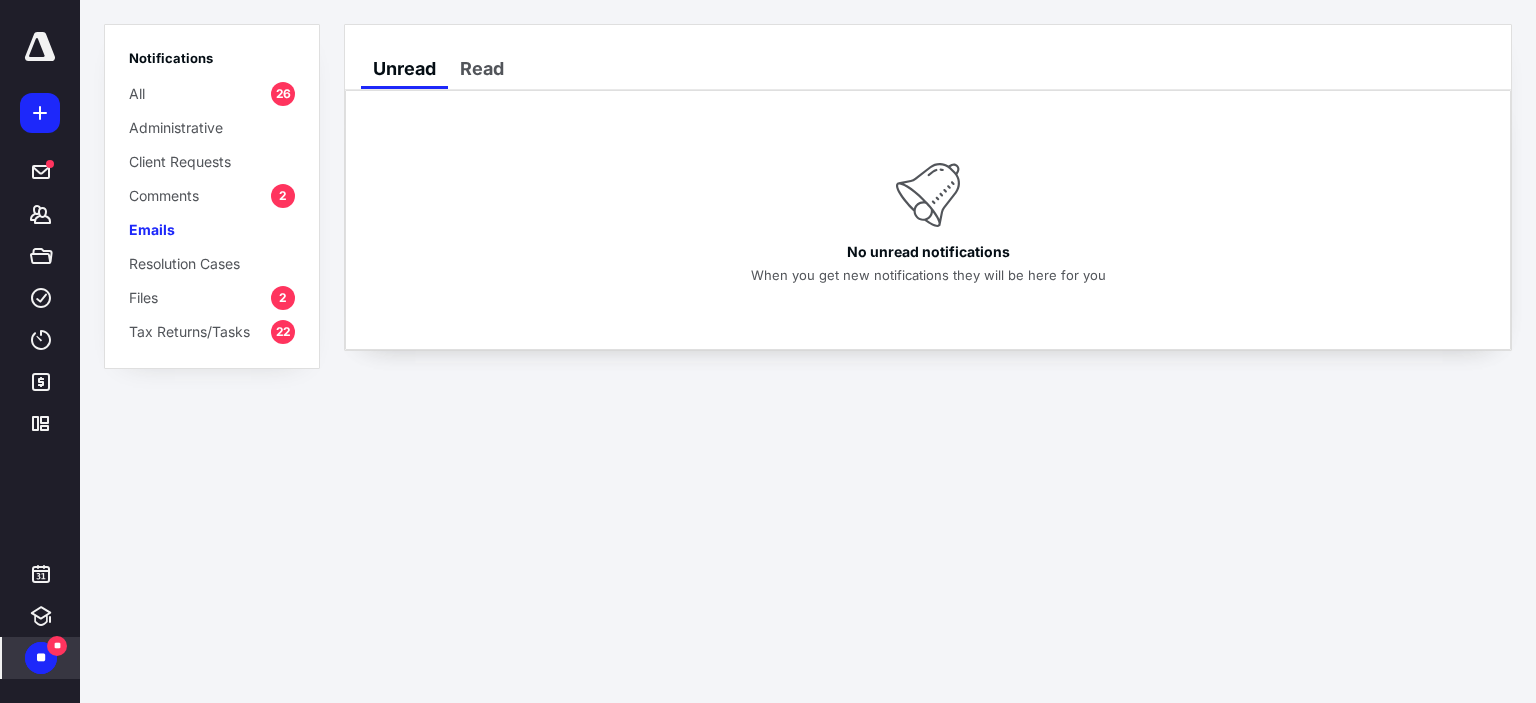 click on "2" at bounding box center [283, 196] 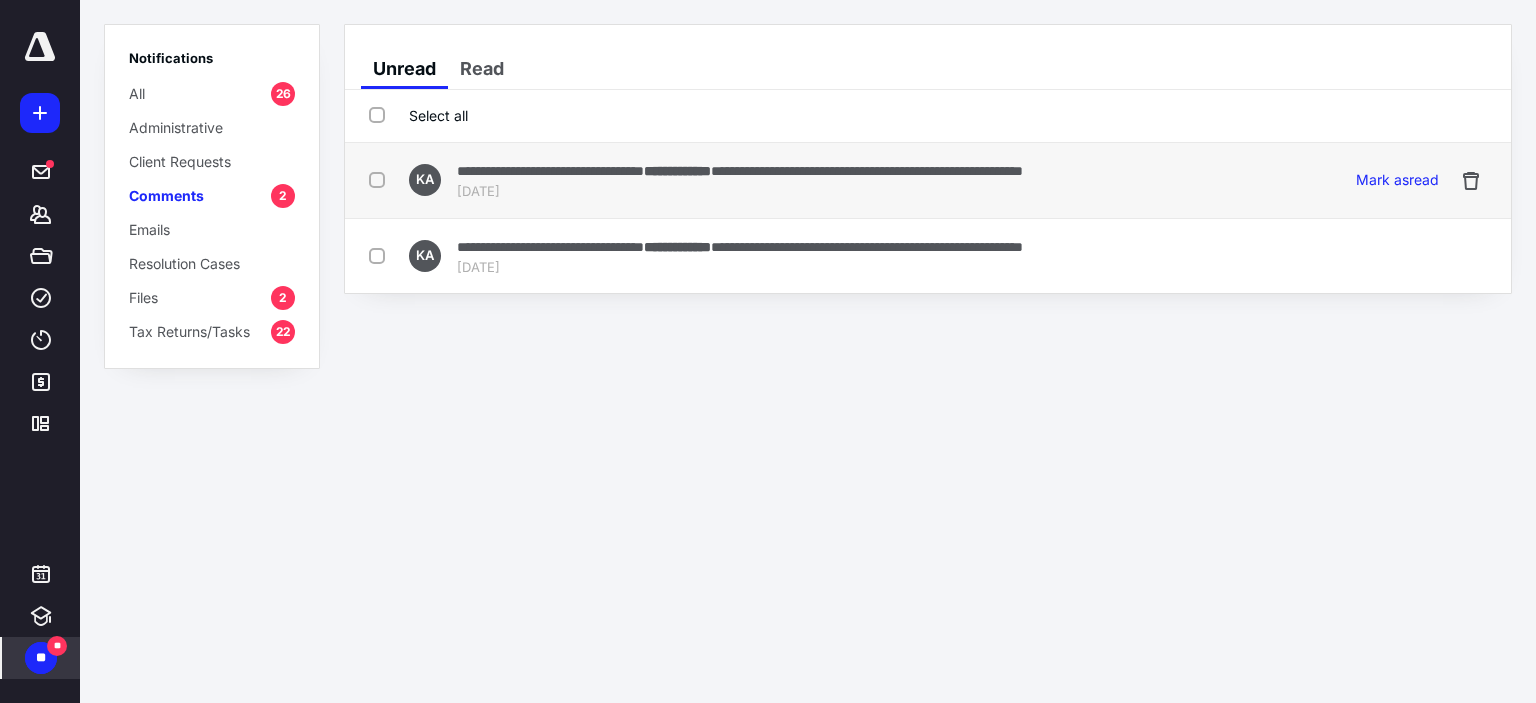 click on "[DATE]" at bounding box center (740, 192) 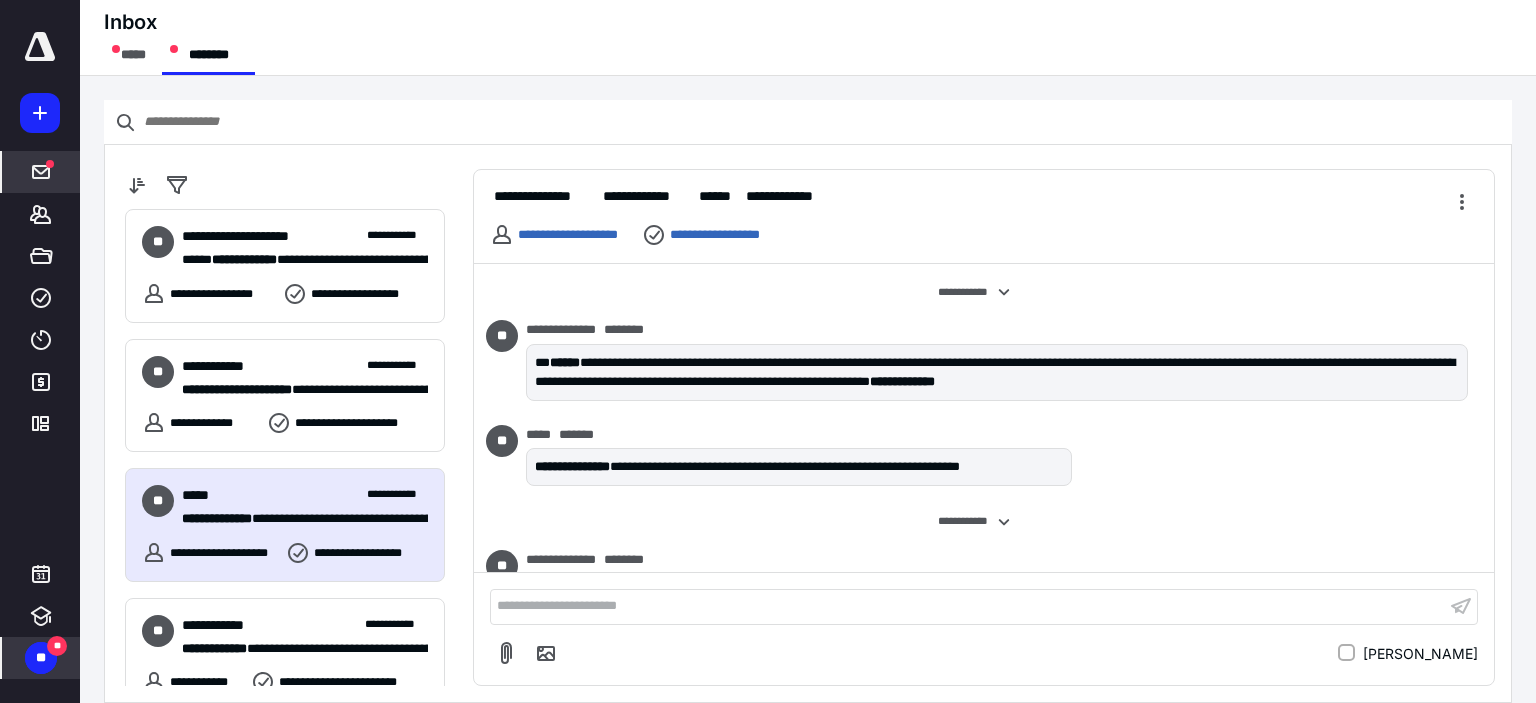 scroll, scrollTop: 636, scrollLeft: 0, axis: vertical 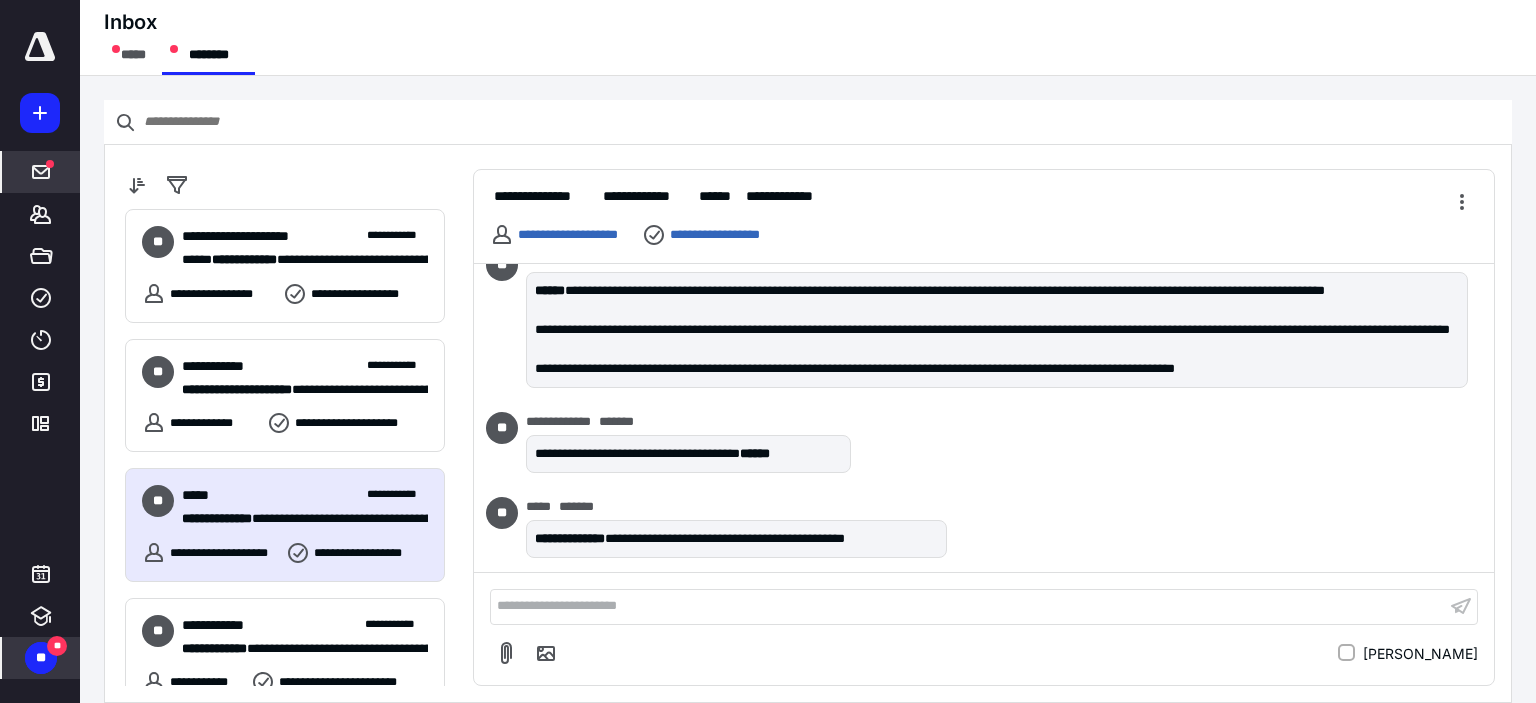 click on "**" at bounding box center (41, 658) 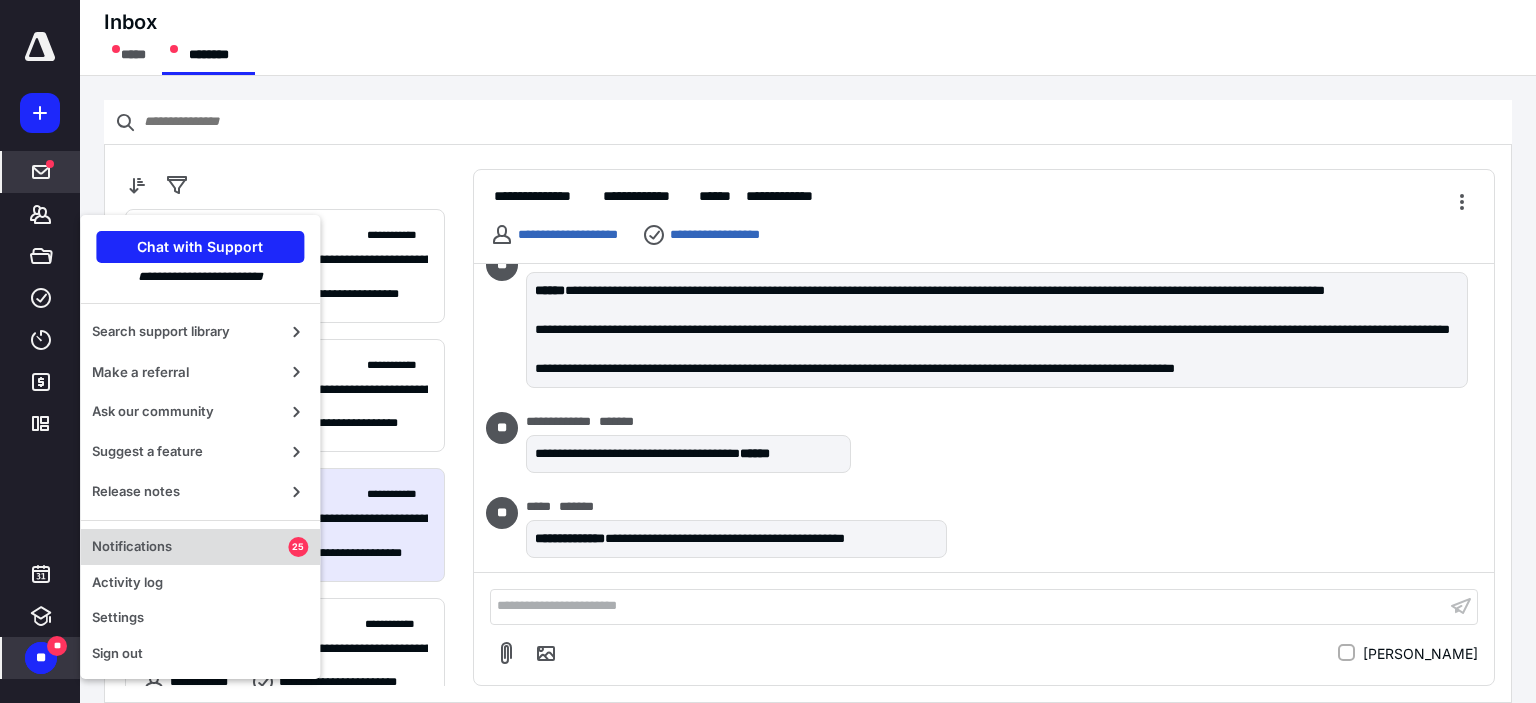 click on "Notifications" at bounding box center [190, 547] 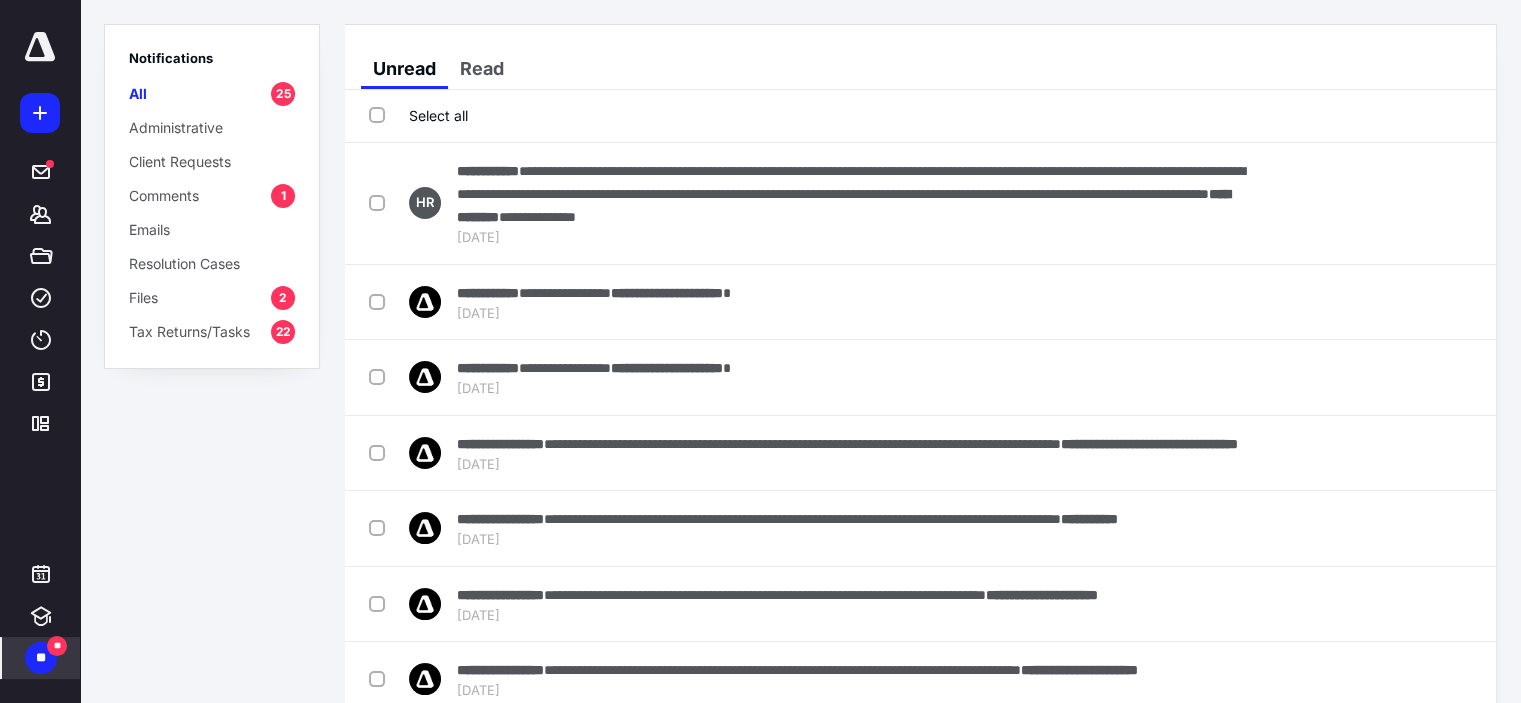 click on "1" at bounding box center [283, 196] 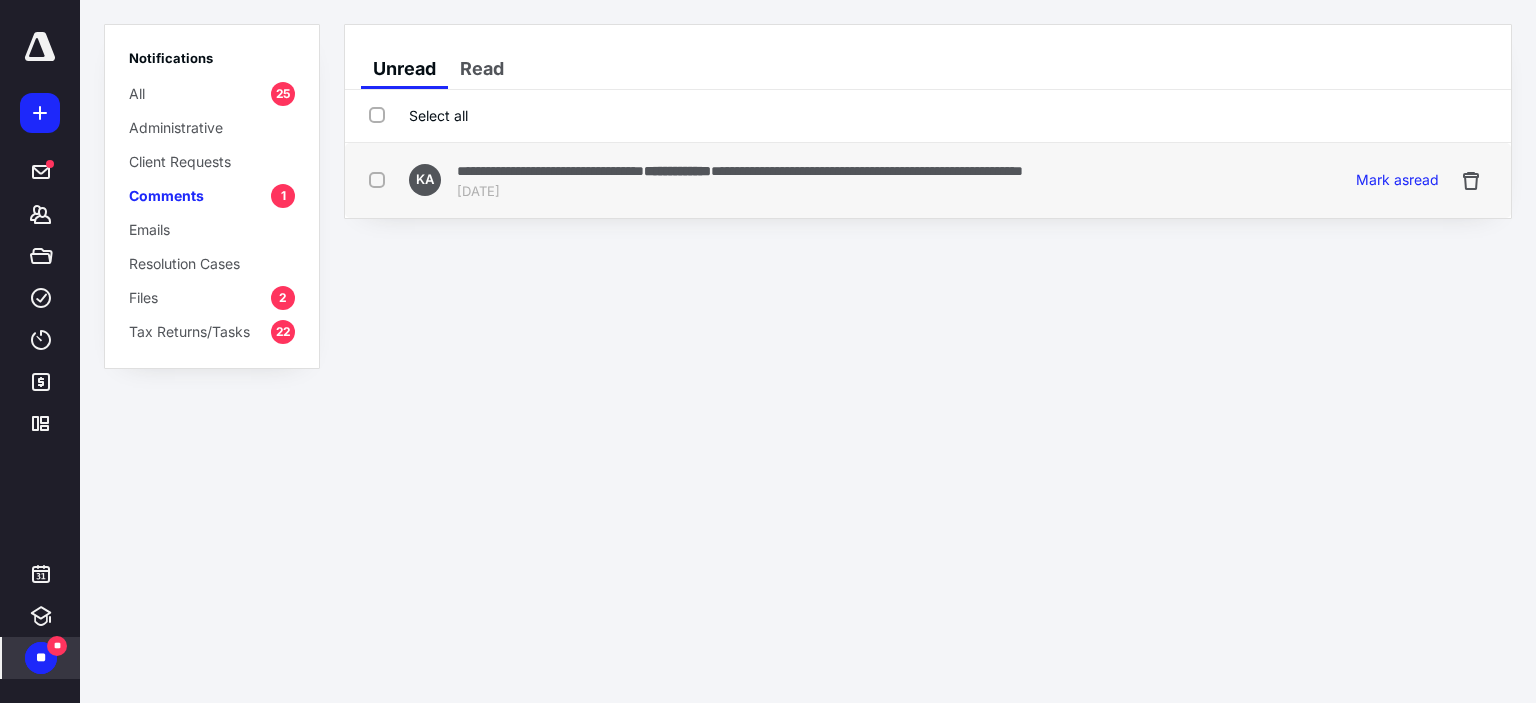 click on "[DATE]" at bounding box center [740, 192] 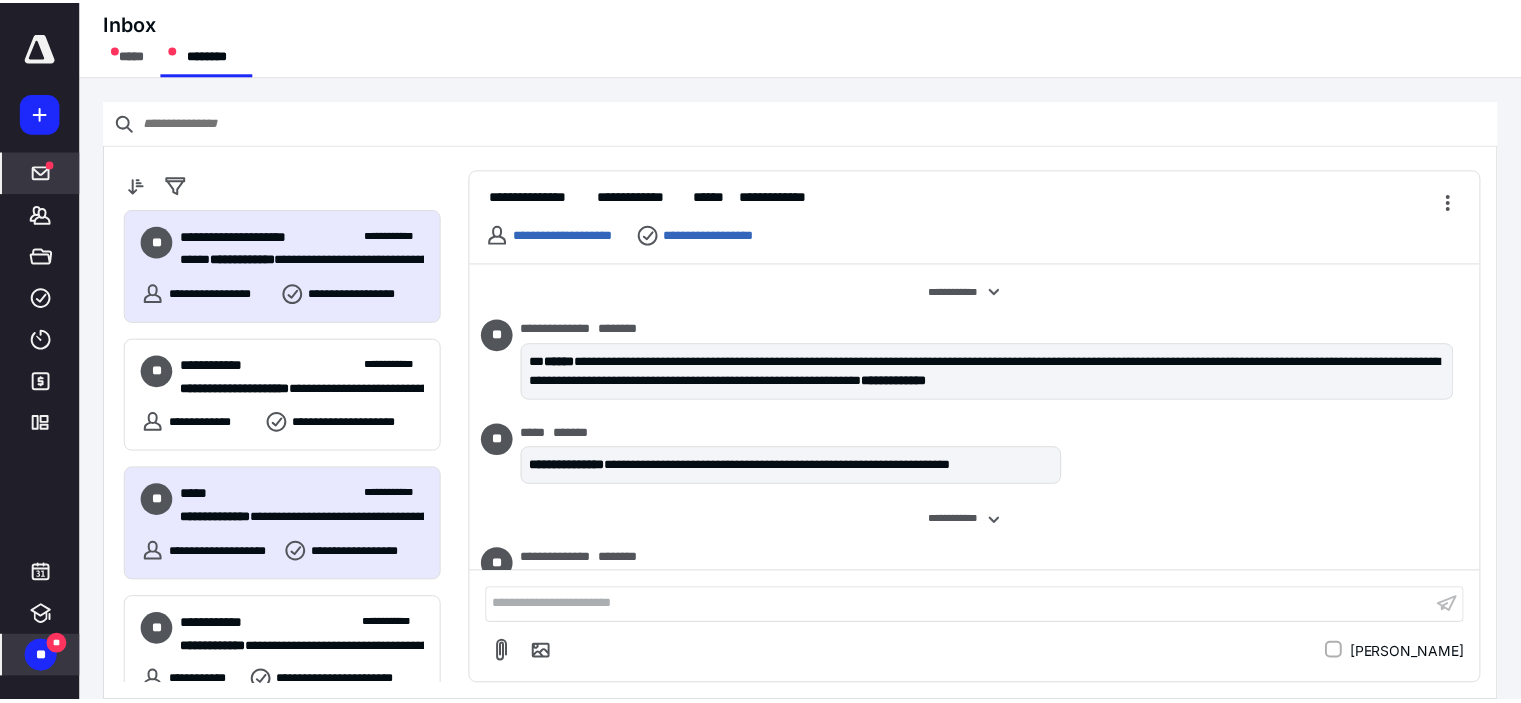scroll, scrollTop: 636, scrollLeft: 0, axis: vertical 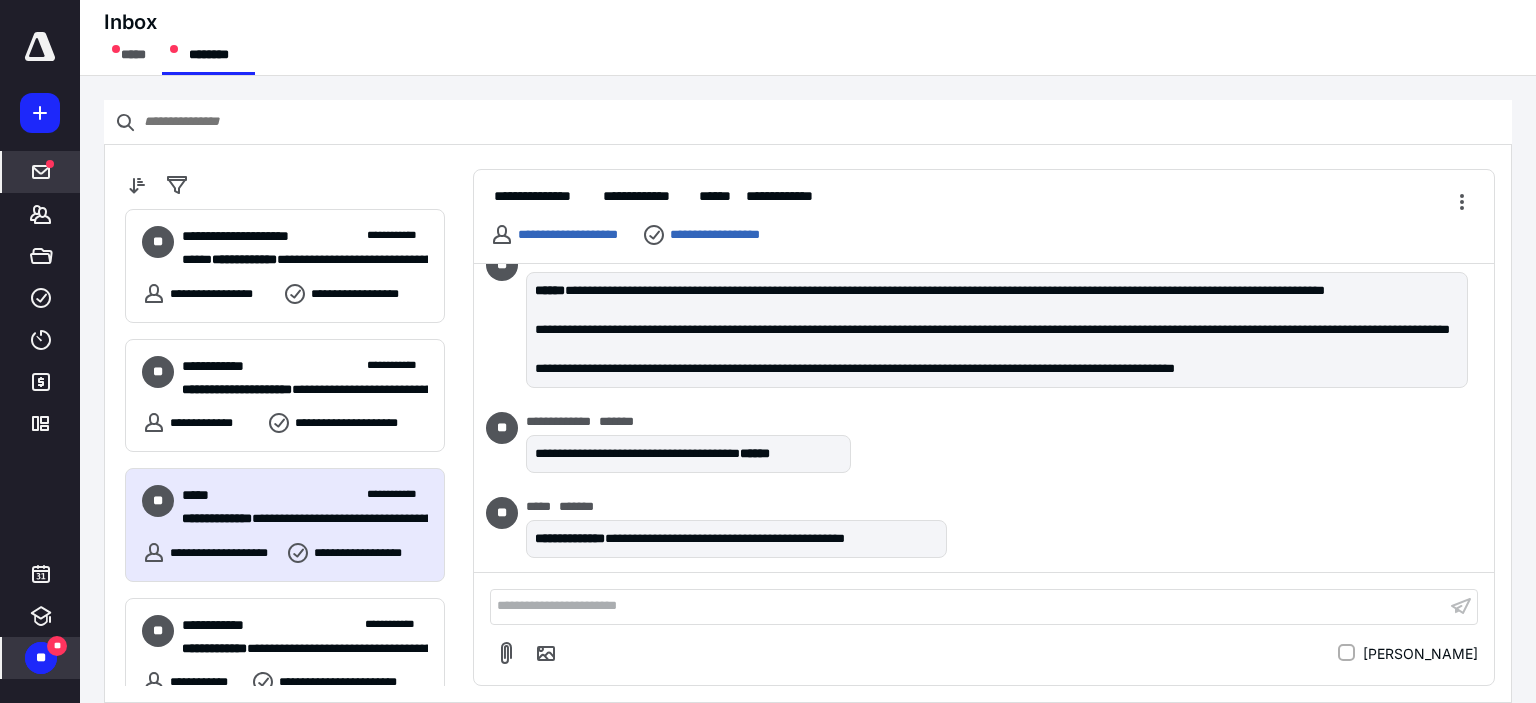 click on "**" at bounding box center [41, 658] 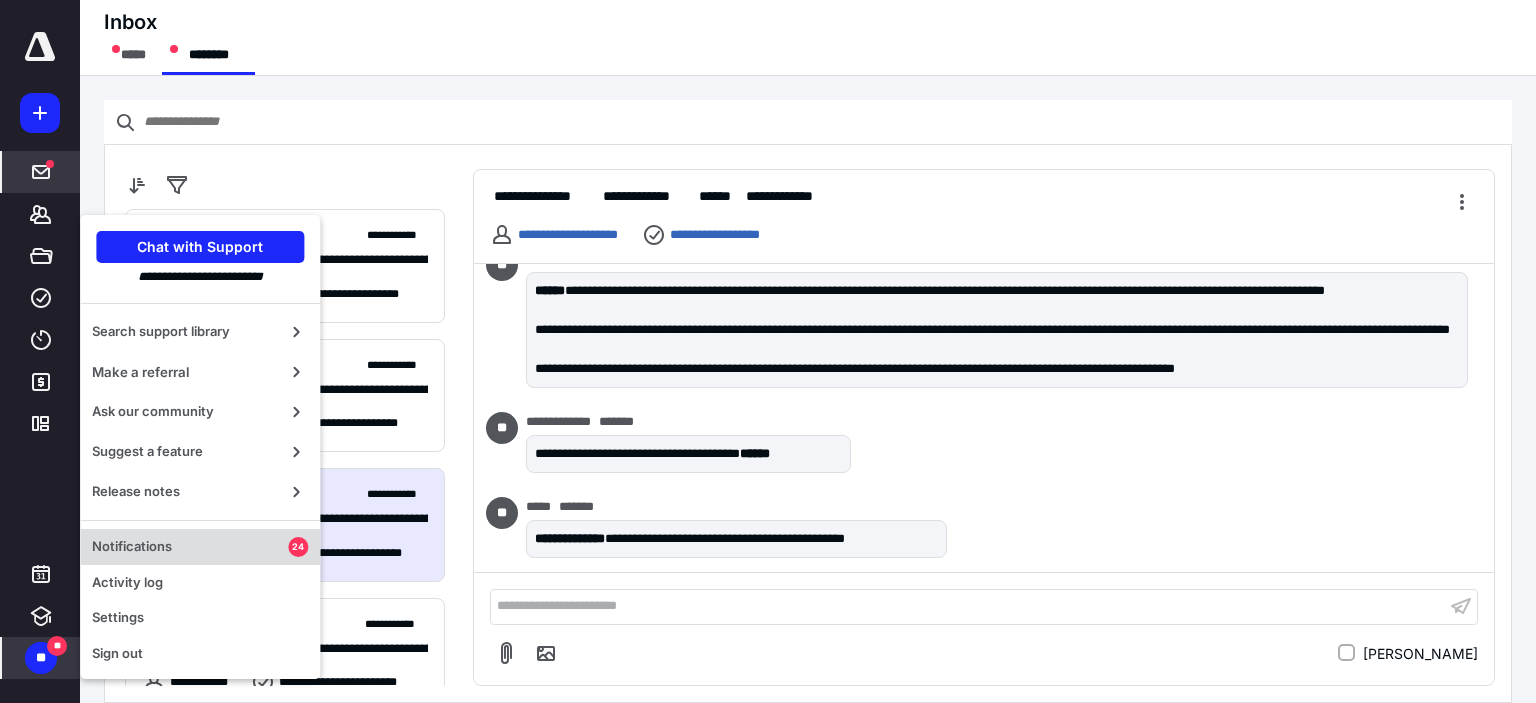 click on "Notifications" at bounding box center [190, 547] 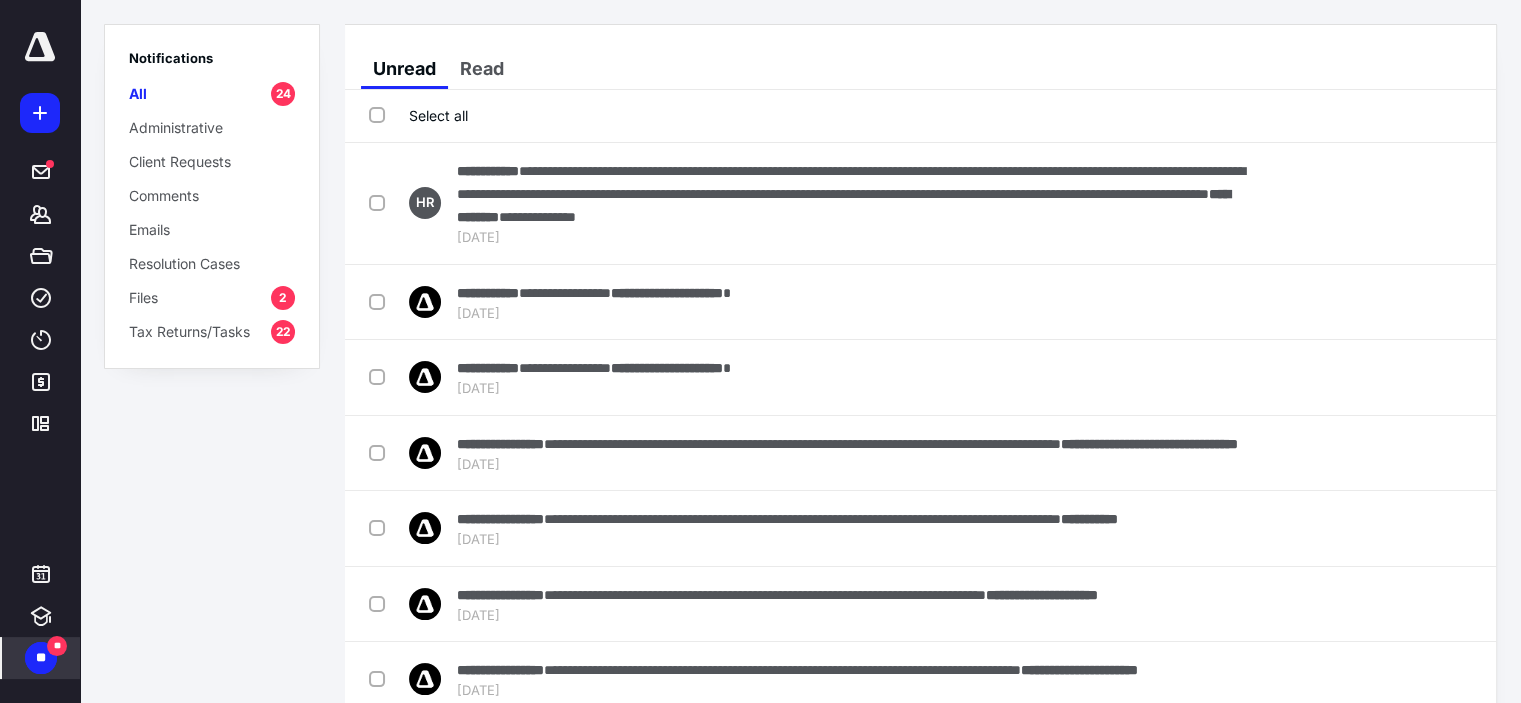 click on "2" at bounding box center (283, 298) 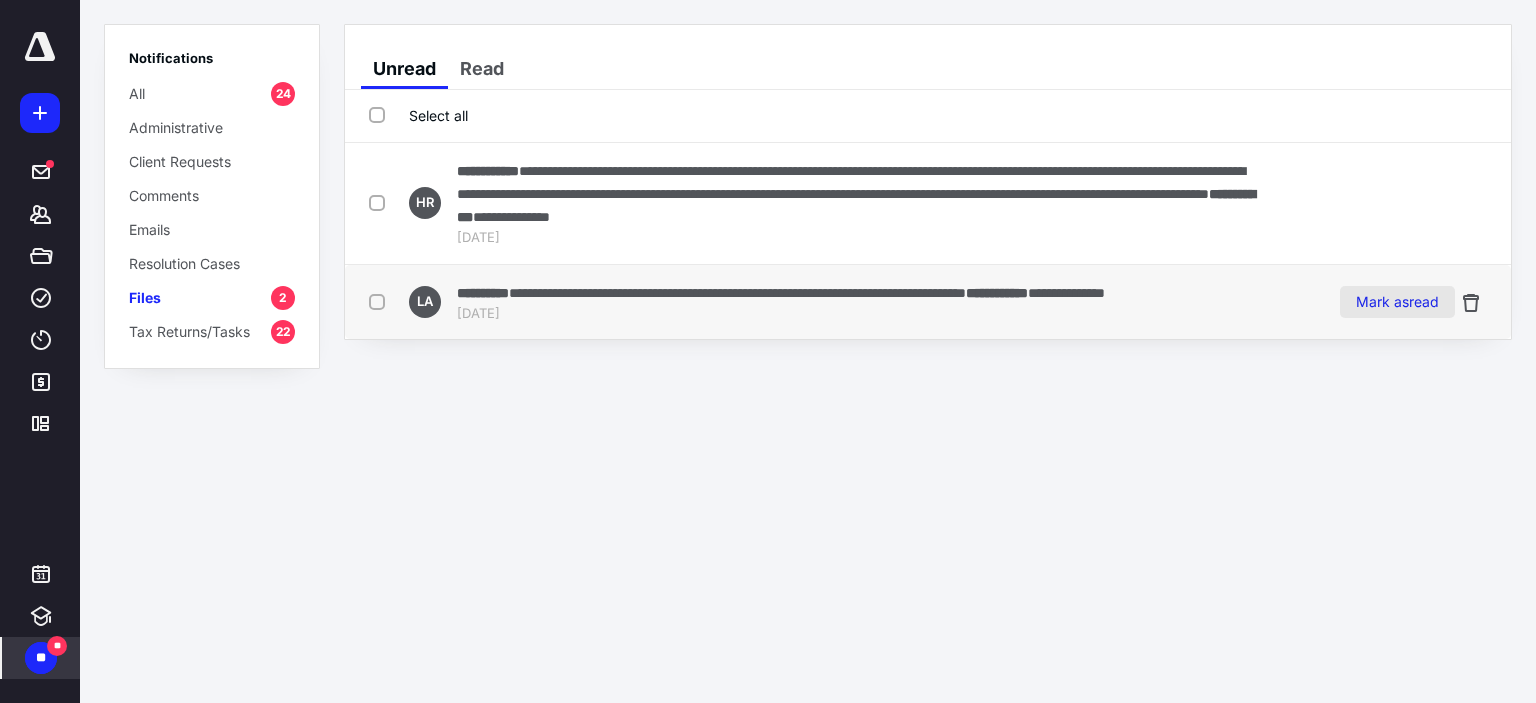click on "Mark as  read" at bounding box center (1397, 302) 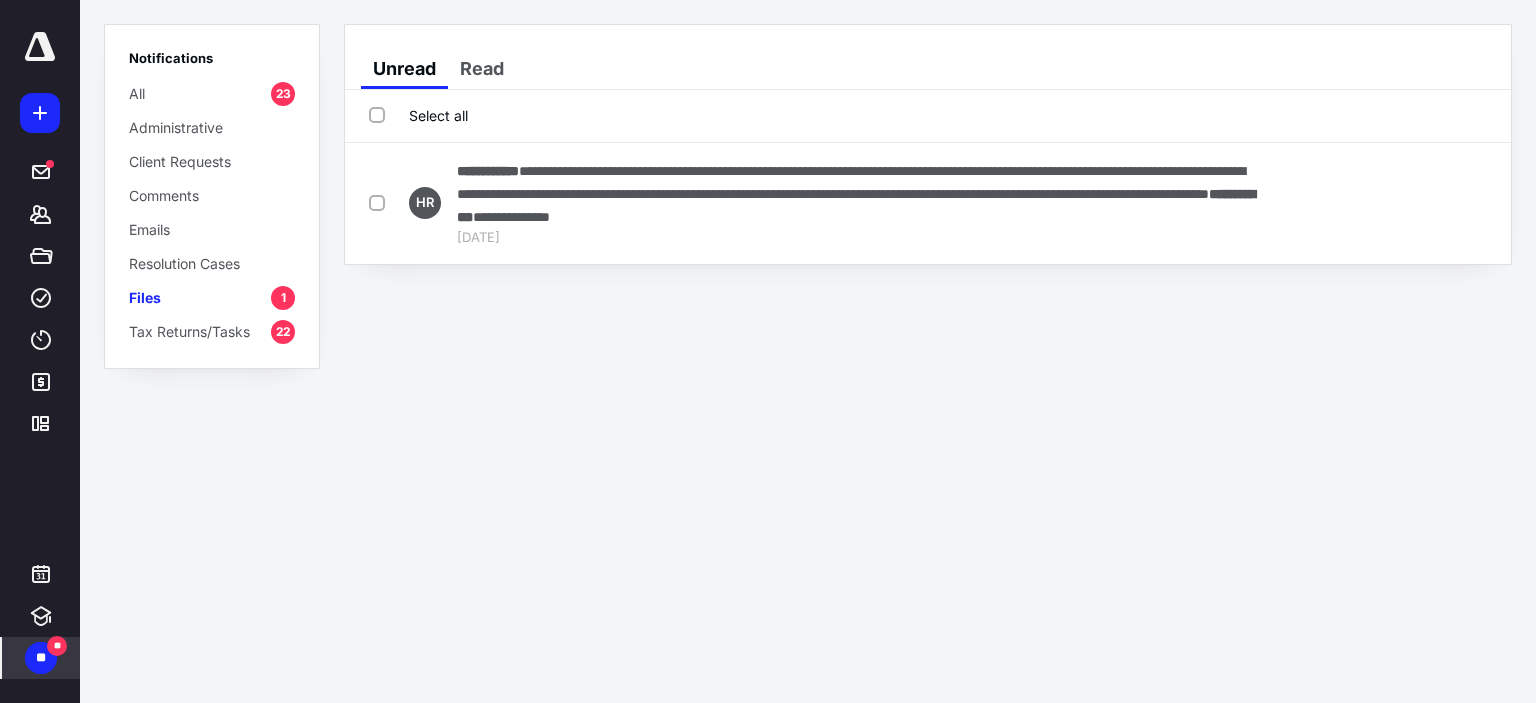 click on "23" at bounding box center (283, 94) 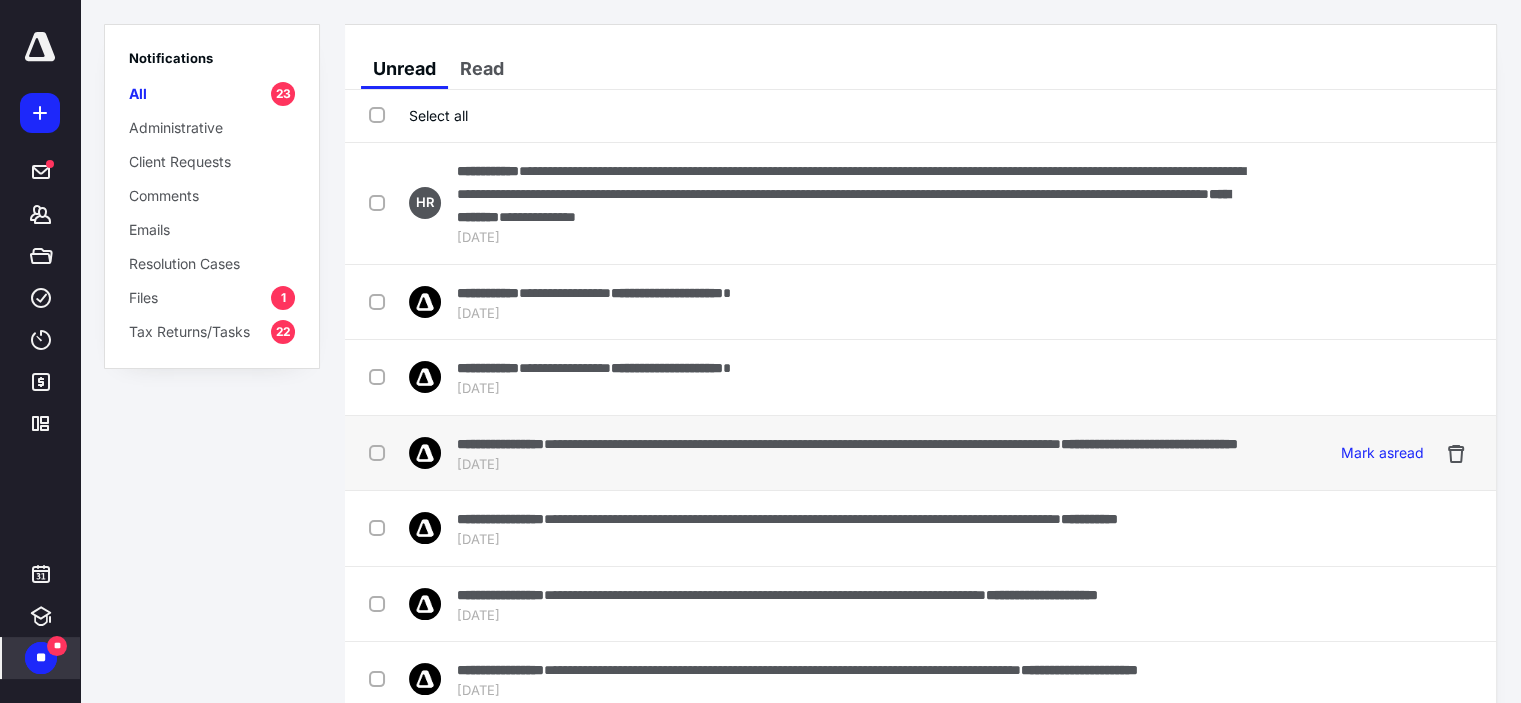 click on "**********" at bounding box center [802, 444] 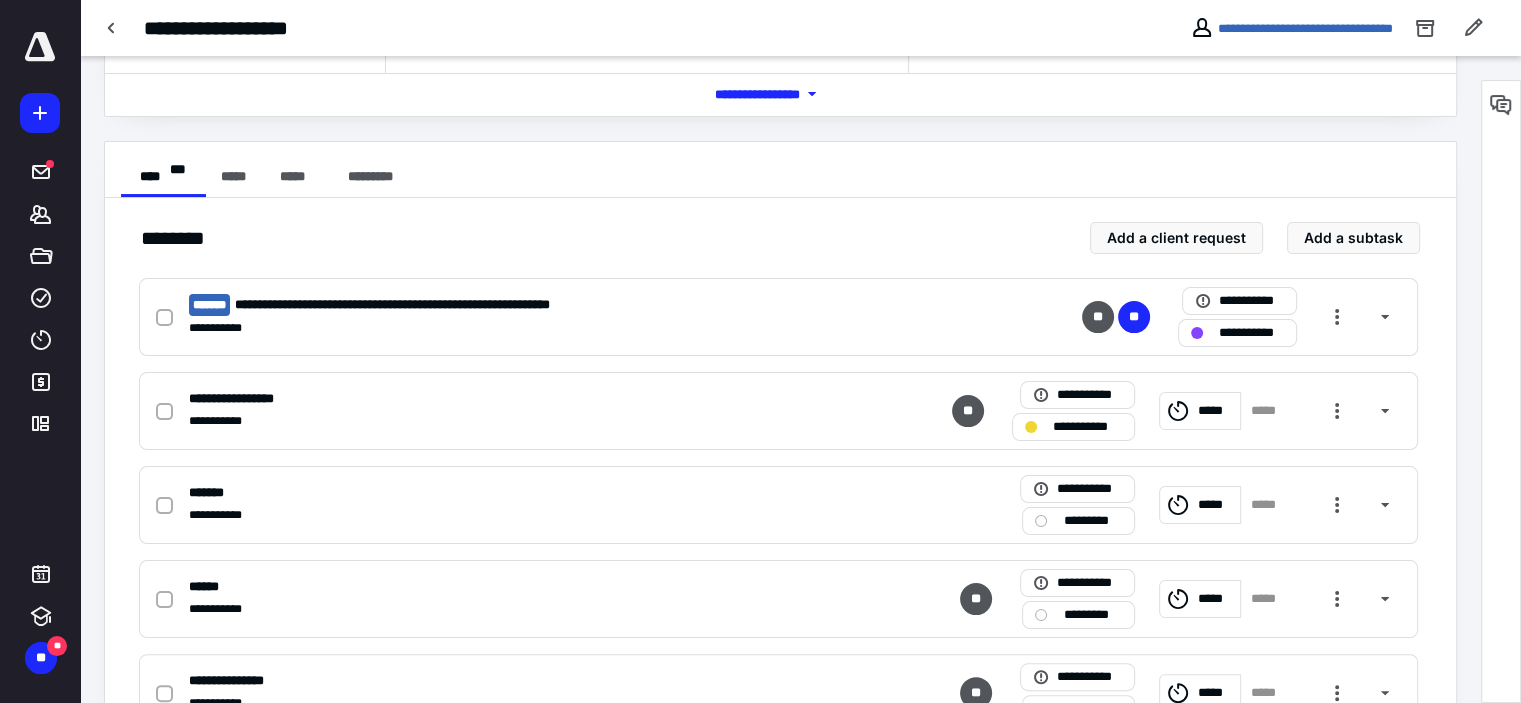 scroll, scrollTop: 400, scrollLeft: 0, axis: vertical 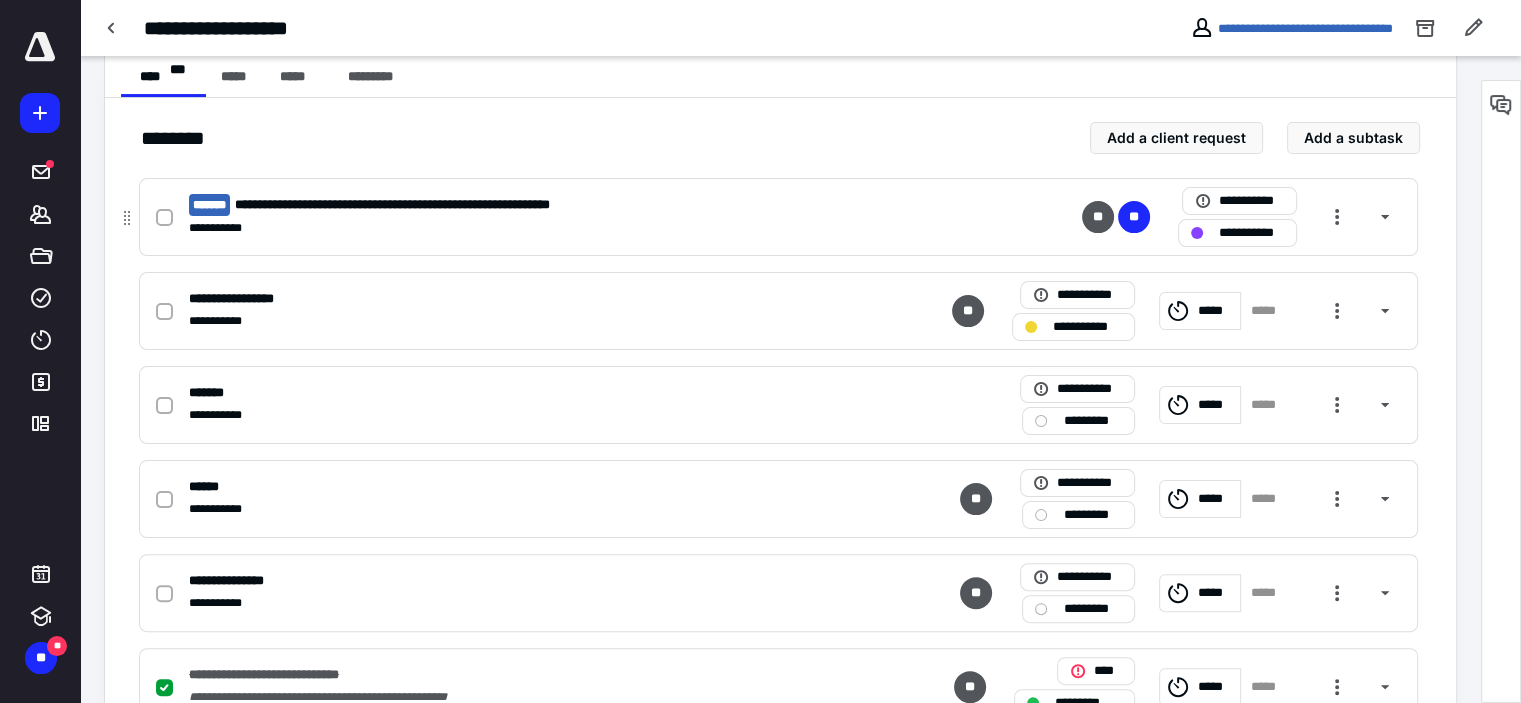 click on "**********" at bounding box center (516, 205) 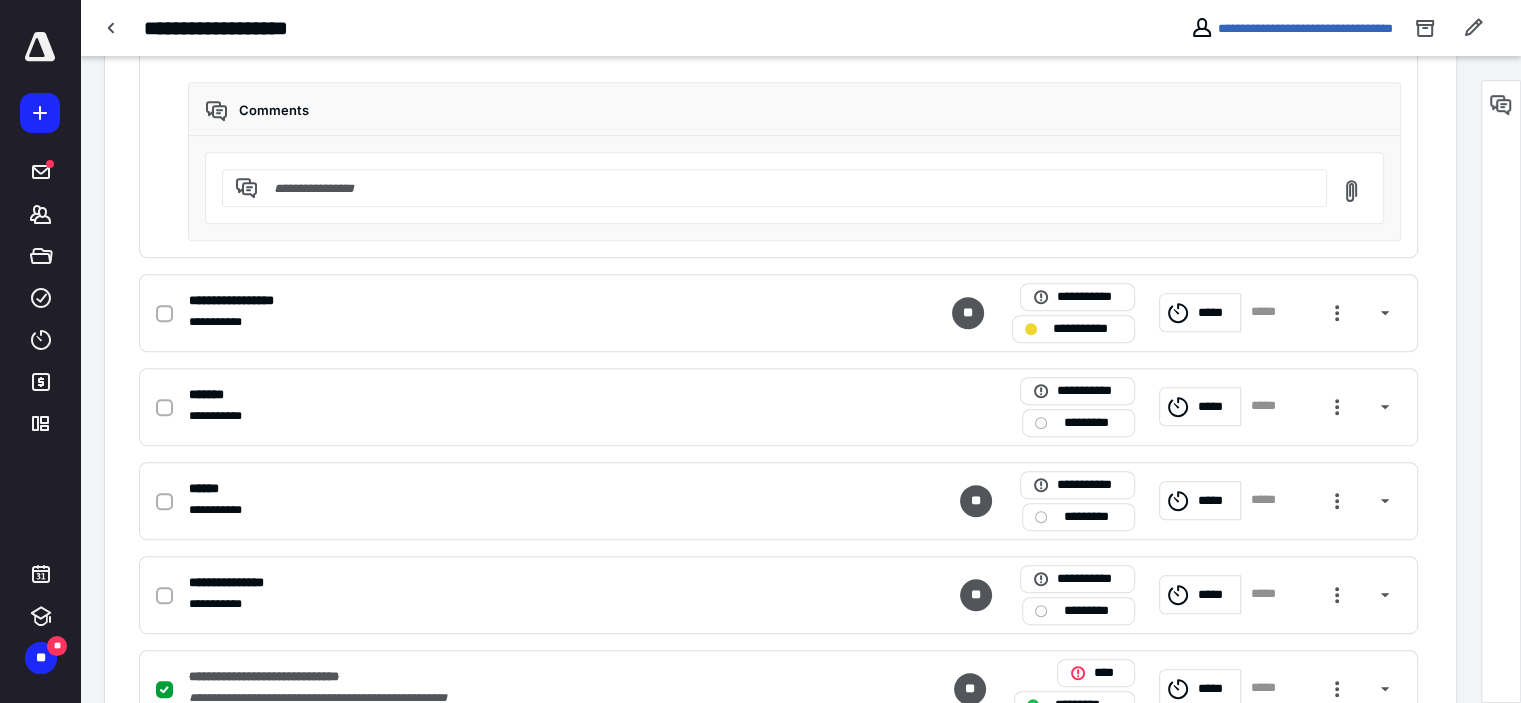 scroll, scrollTop: 971, scrollLeft: 0, axis: vertical 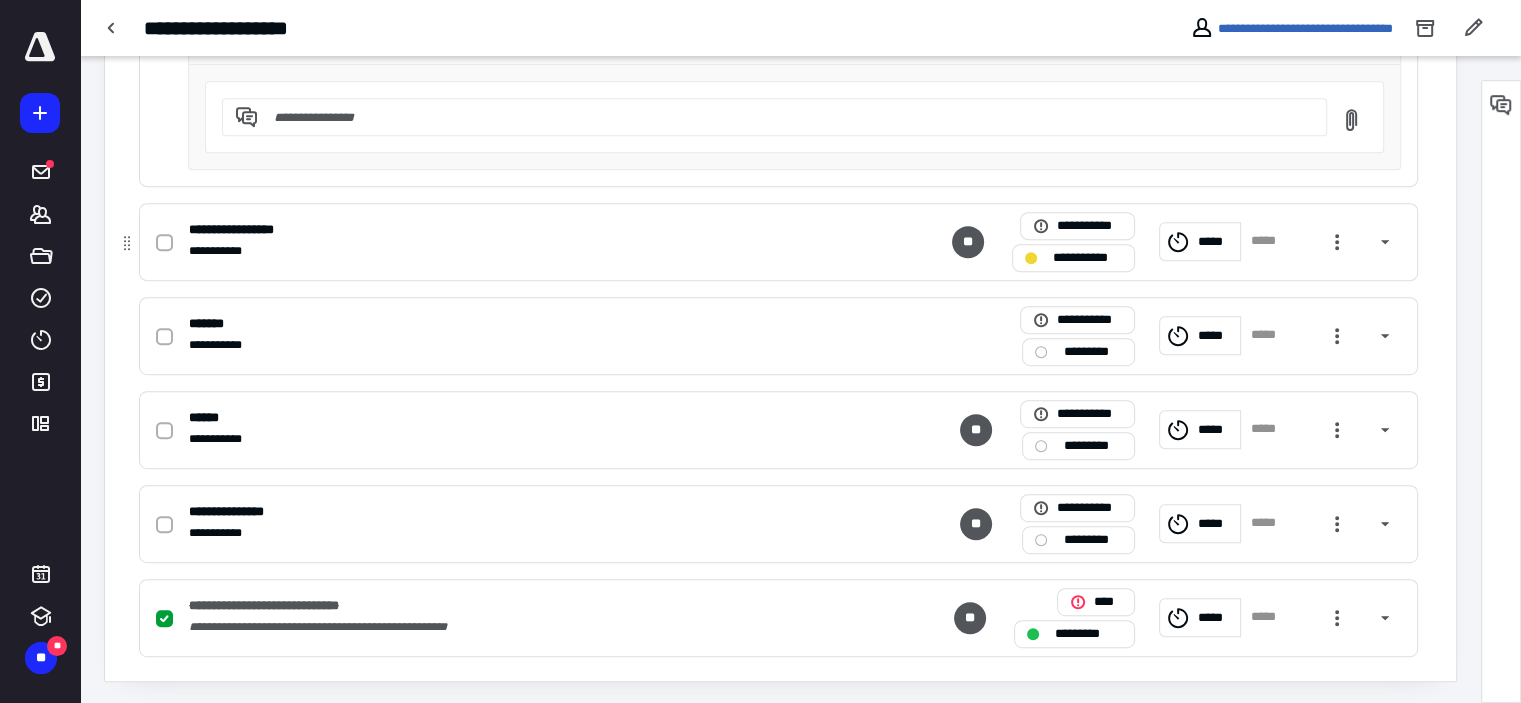 click on "**********" at bounding box center (516, 251) 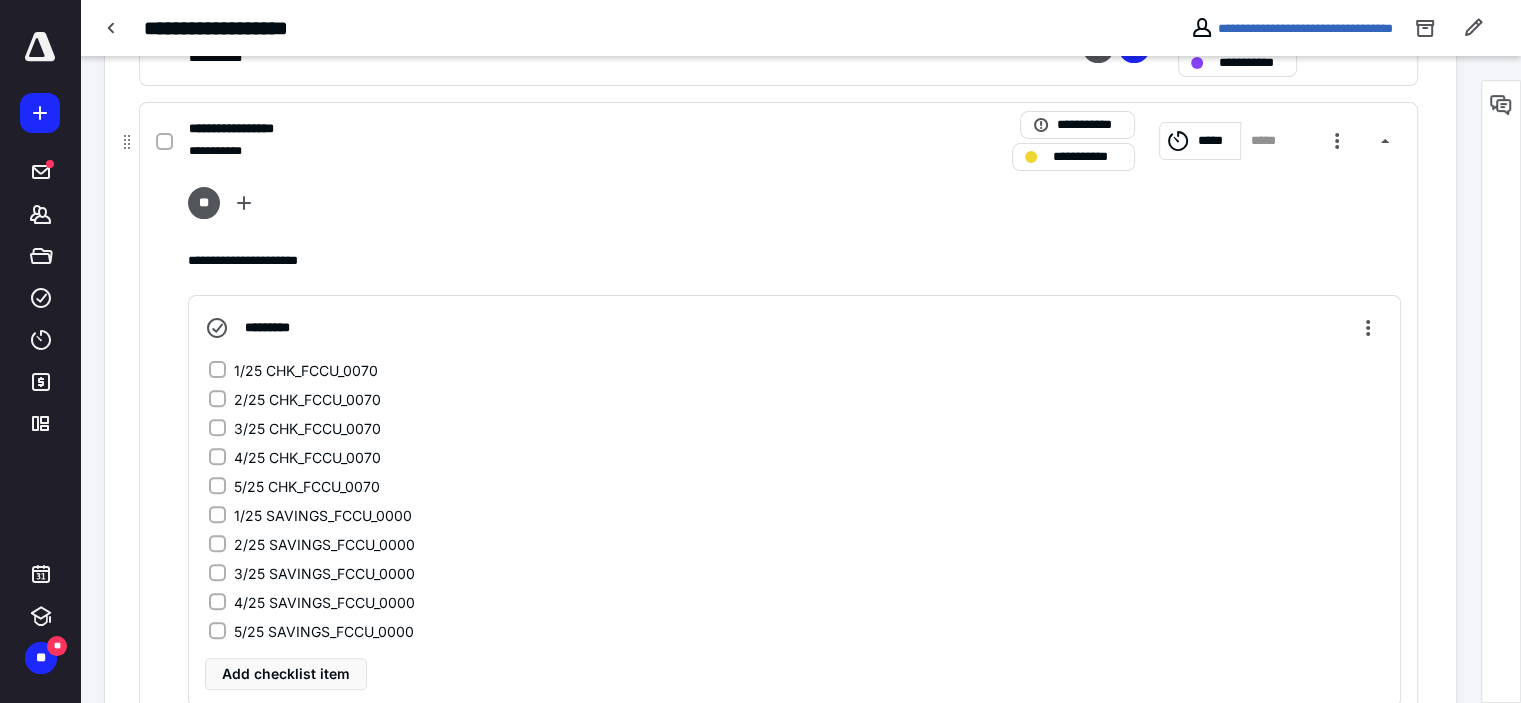 scroll, scrollTop: 270, scrollLeft: 0, axis: vertical 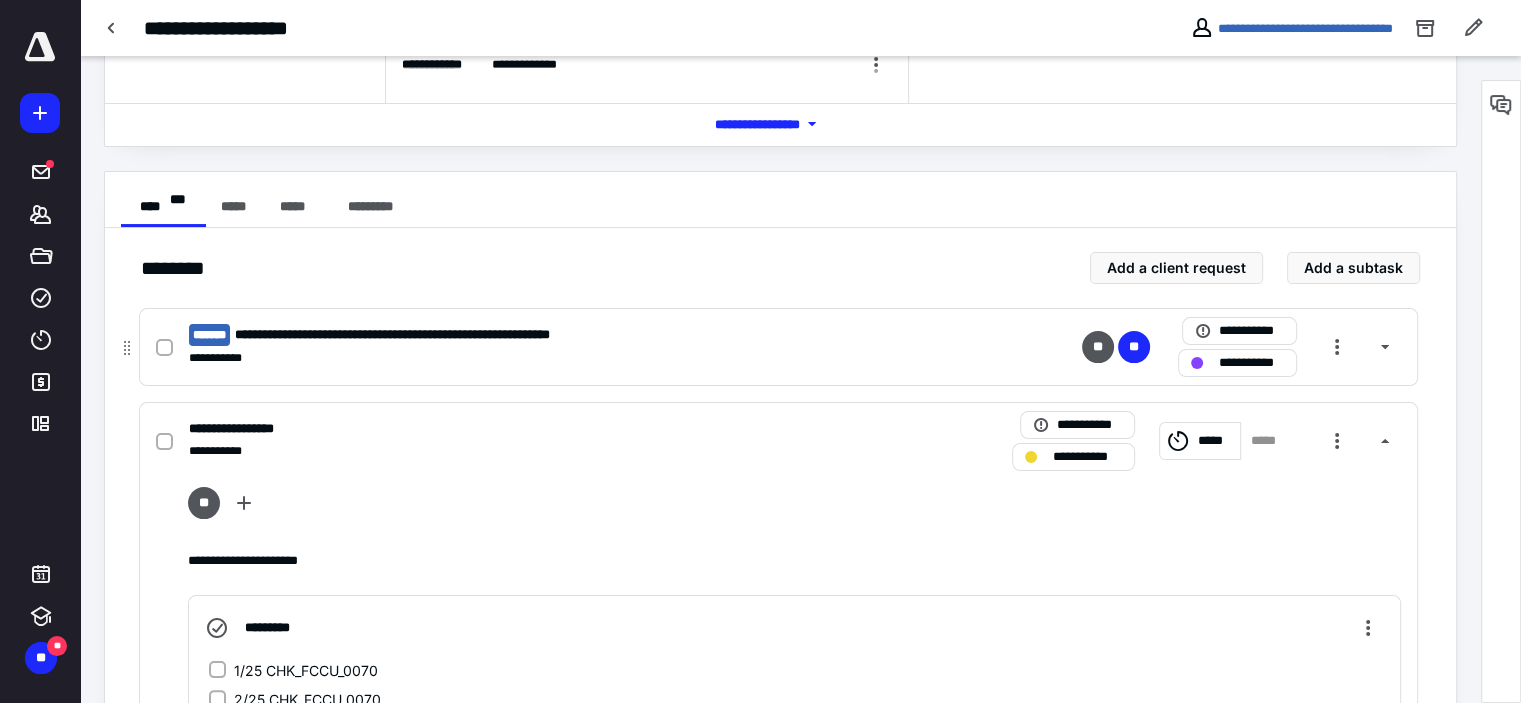 click on "**********" at bounding box center (778, 347) 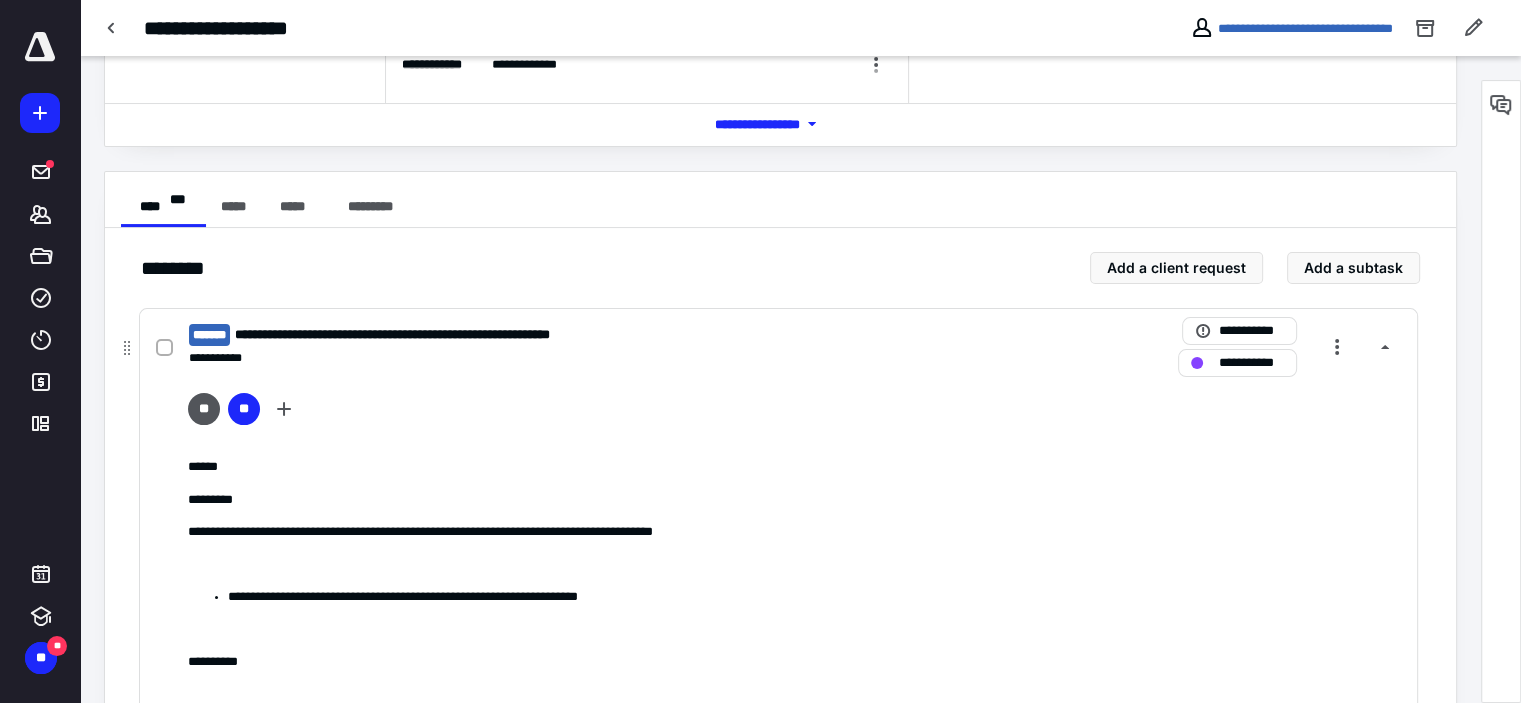 scroll, scrollTop: 370, scrollLeft: 0, axis: vertical 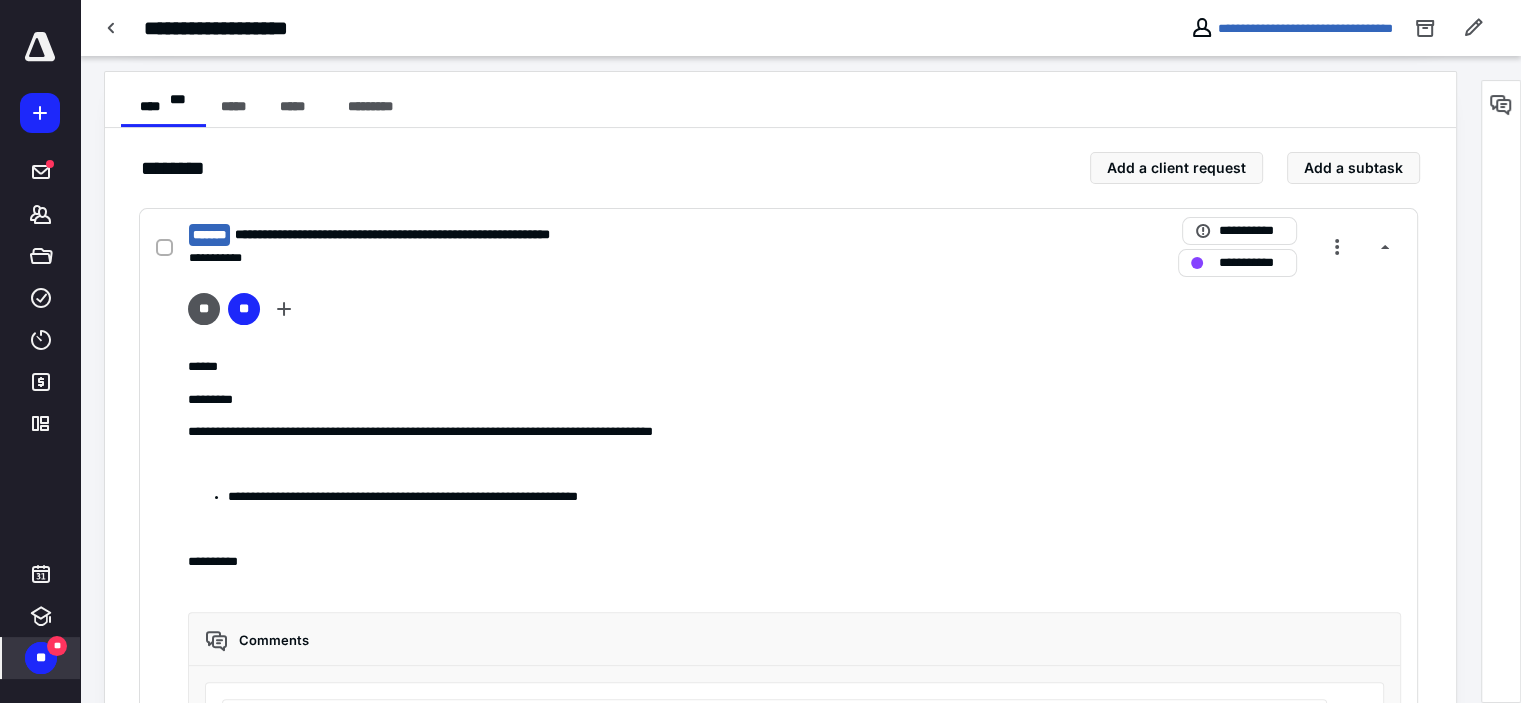 click on "**" at bounding box center (41, 658) 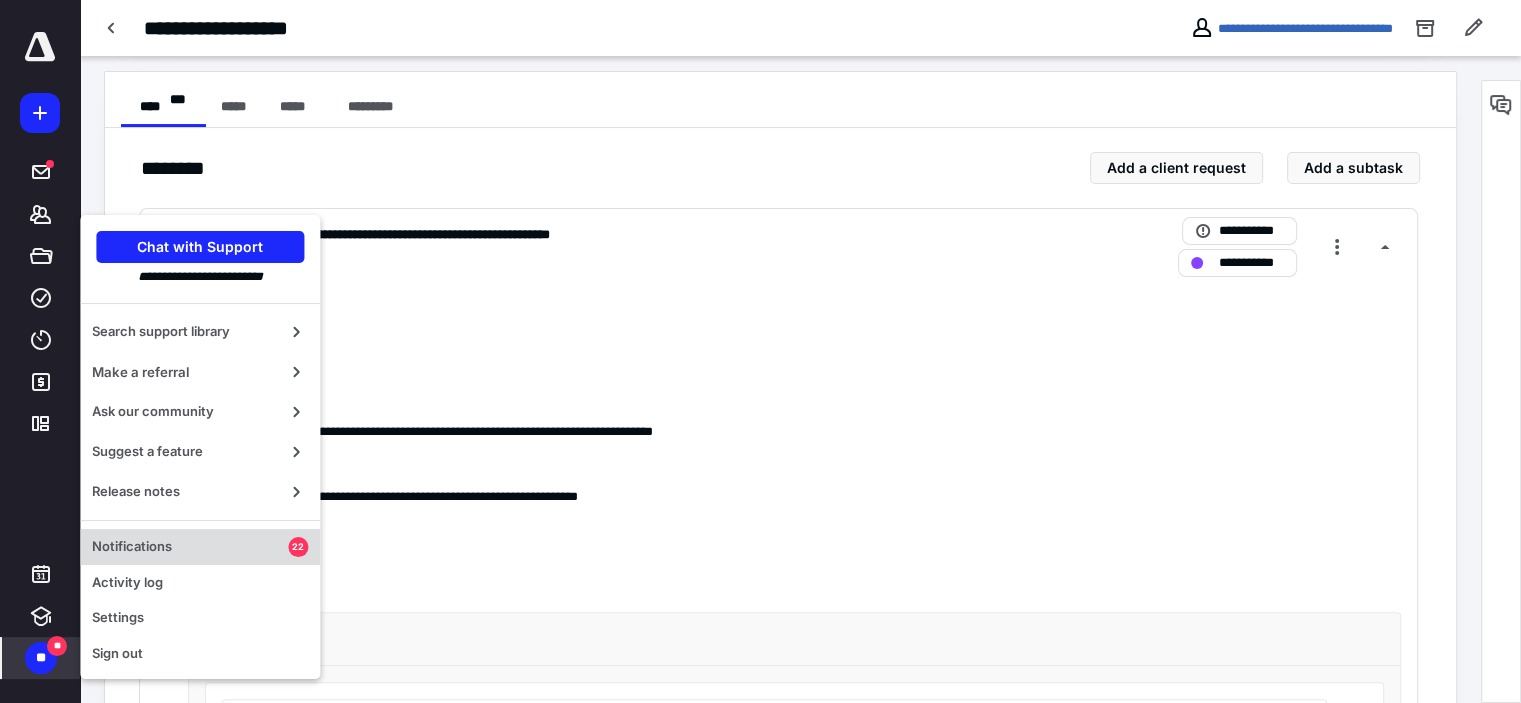 click on "Notifications" at bounding box center [190, 547] 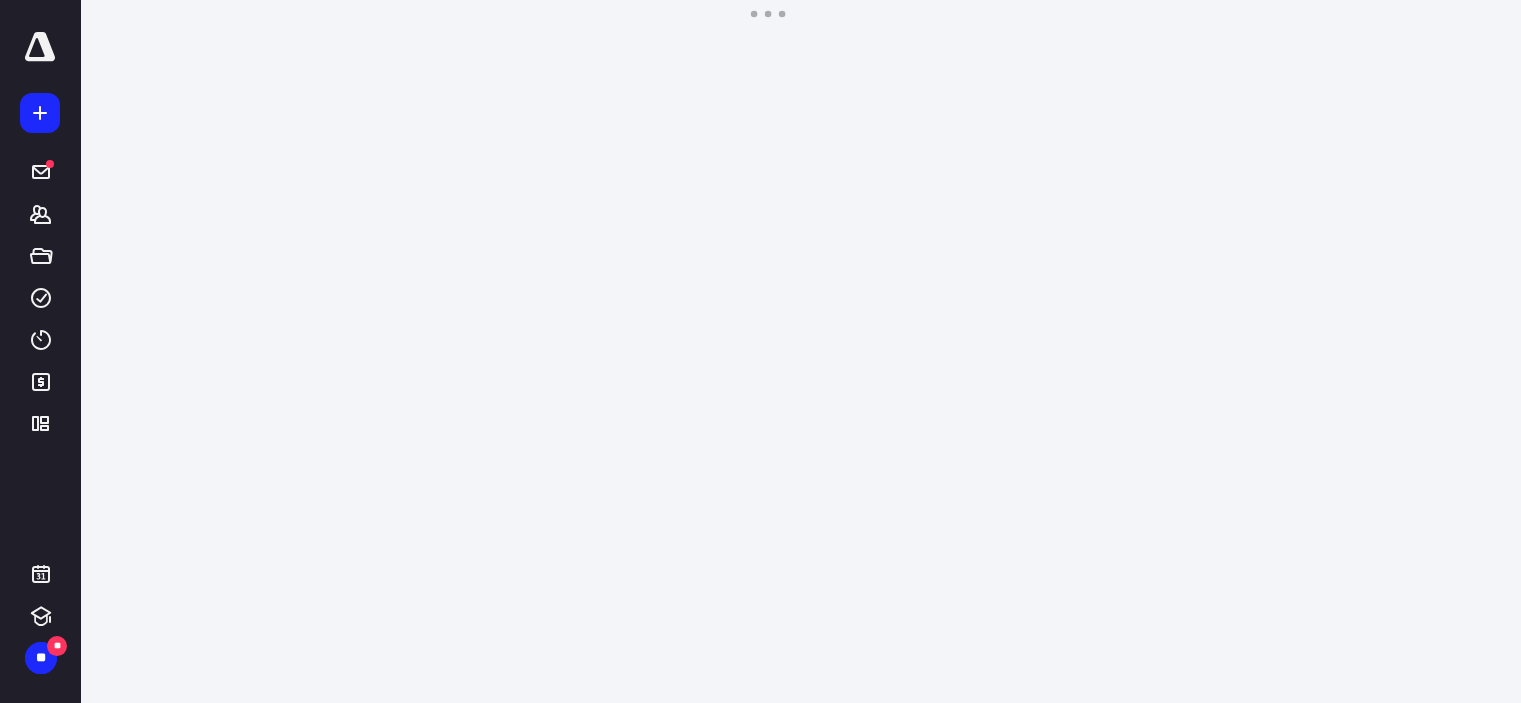 scroll, scrollTop: 0, scrollLeft: 0, axis: both 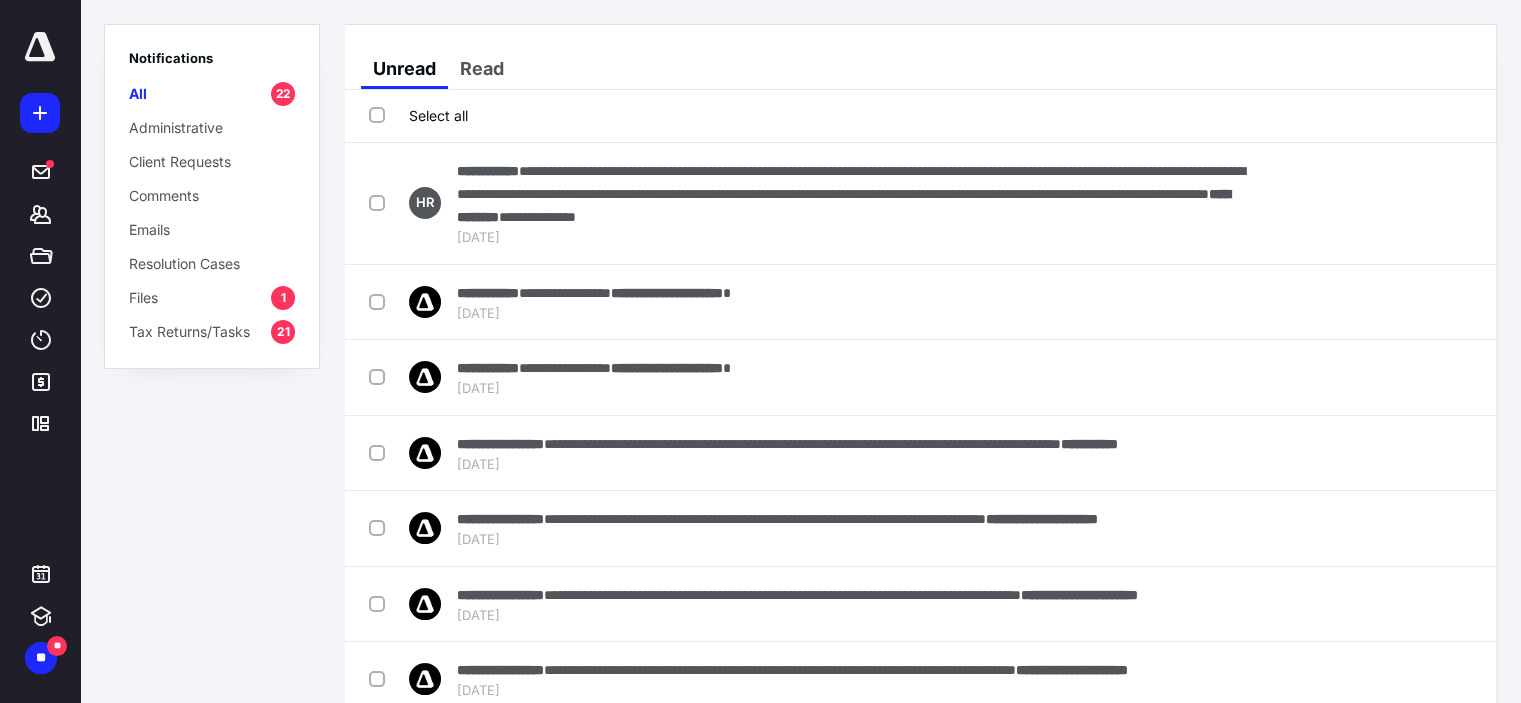 click on "22" at bounding box center [283, 94] 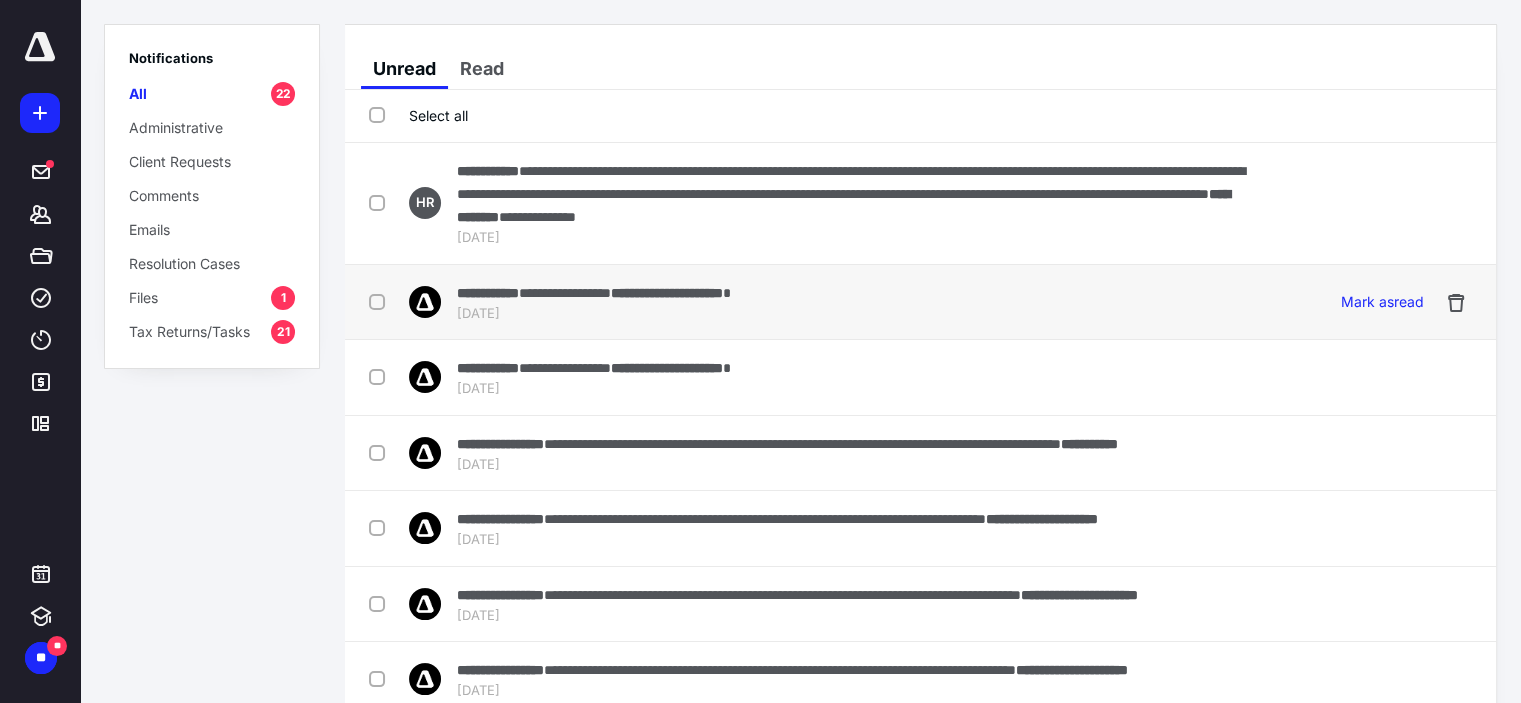 click on "**********" at bounding box center [667, 293] 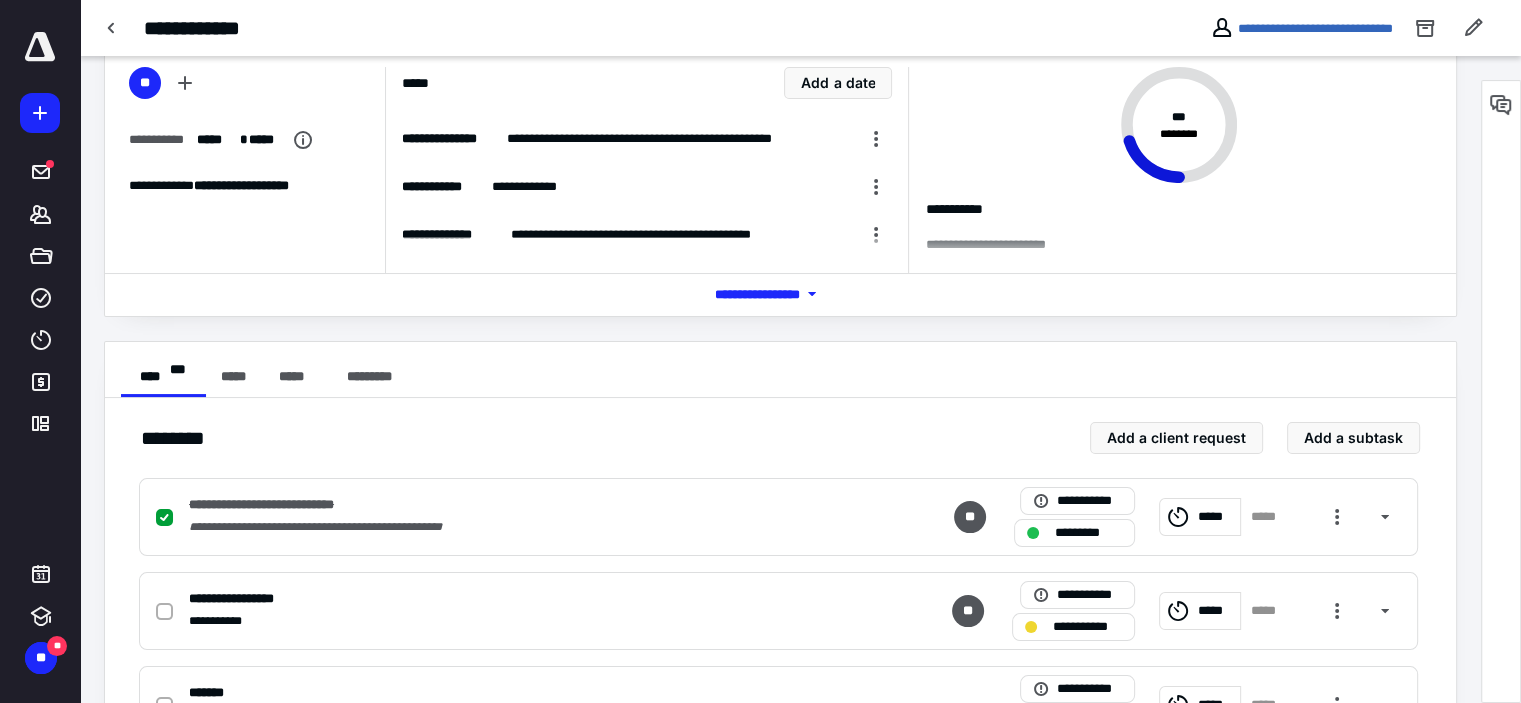 scroll, scrollTop: 200, scrollLeft: 0, axis: vertical 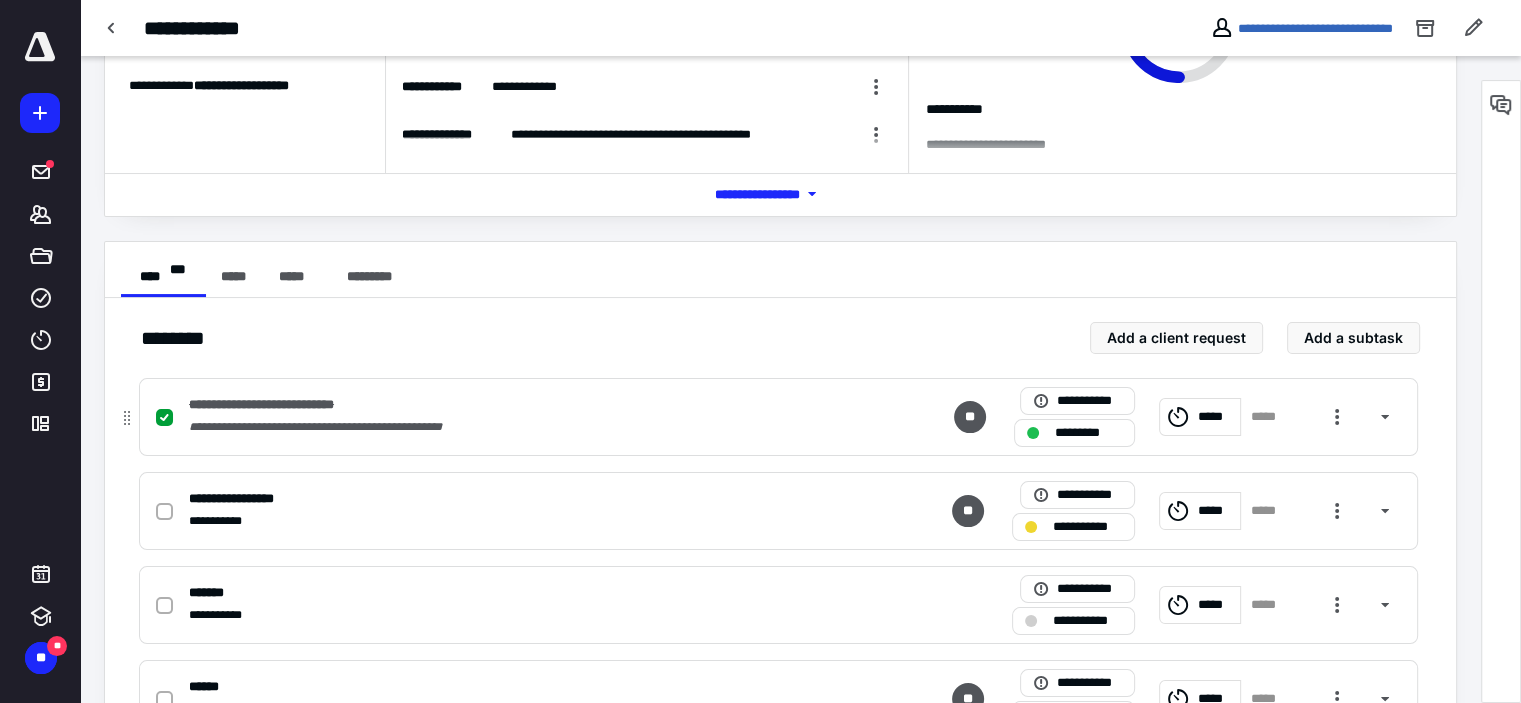 click on "**********" at bounding box center [516, 405] 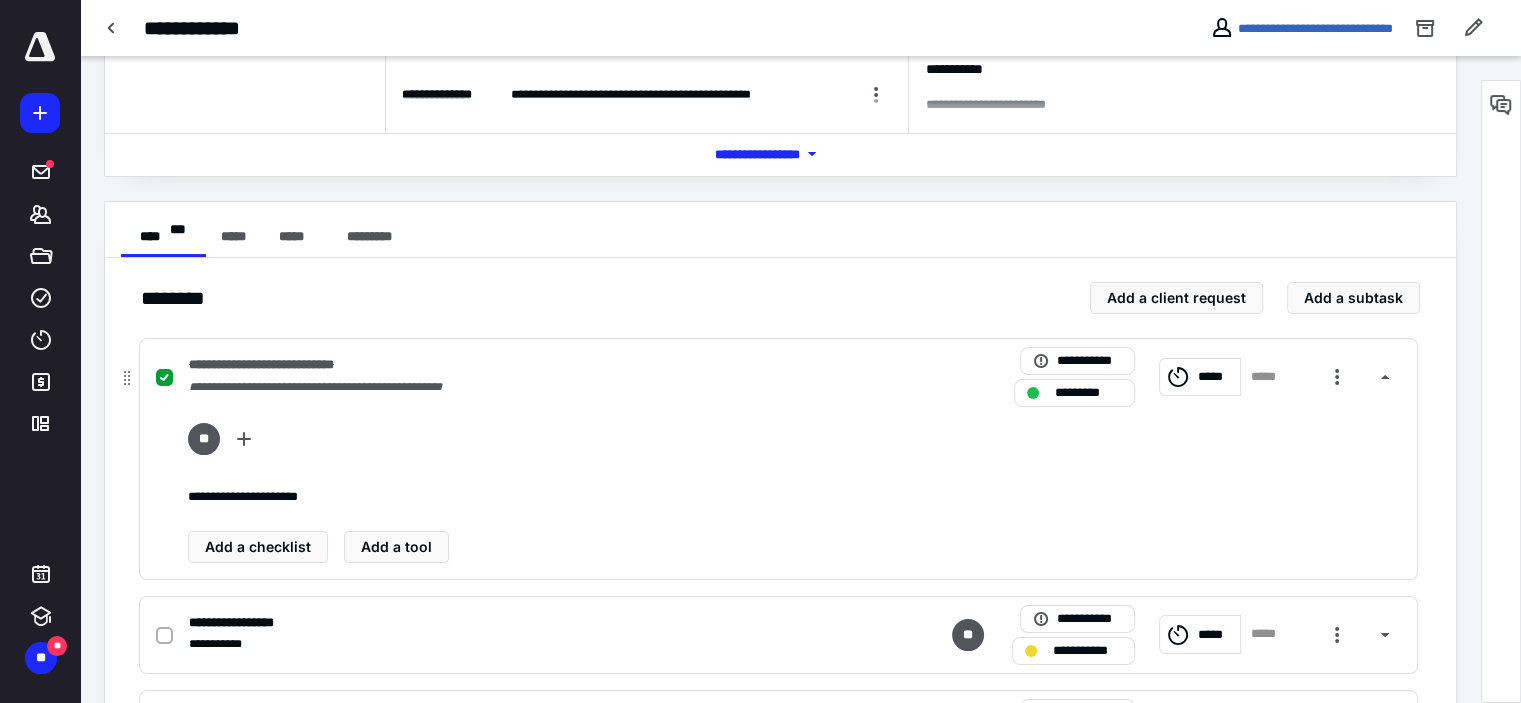 scroll, scrollTop: 540, scrollLeft: 0, axis: vertical 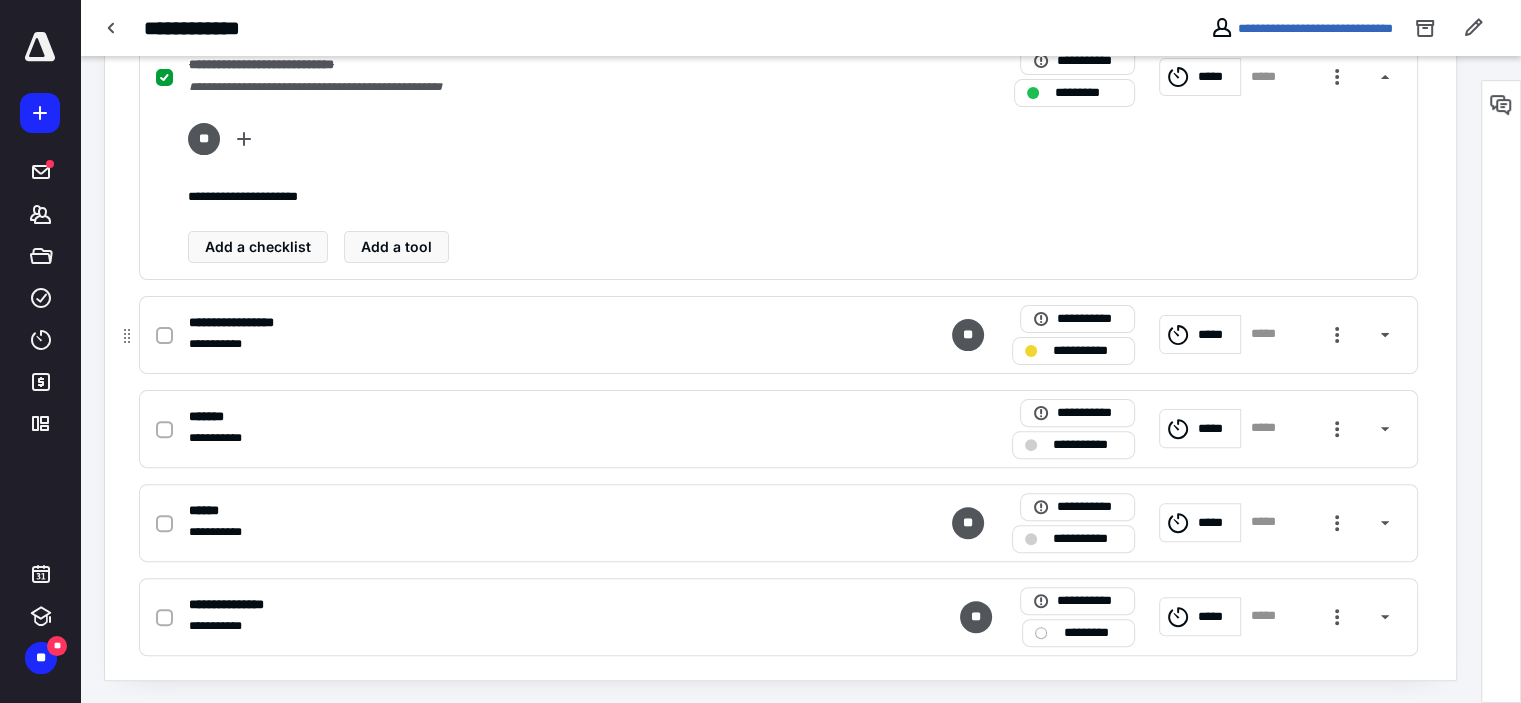 click on "**********" at bounding box center [516, 344] 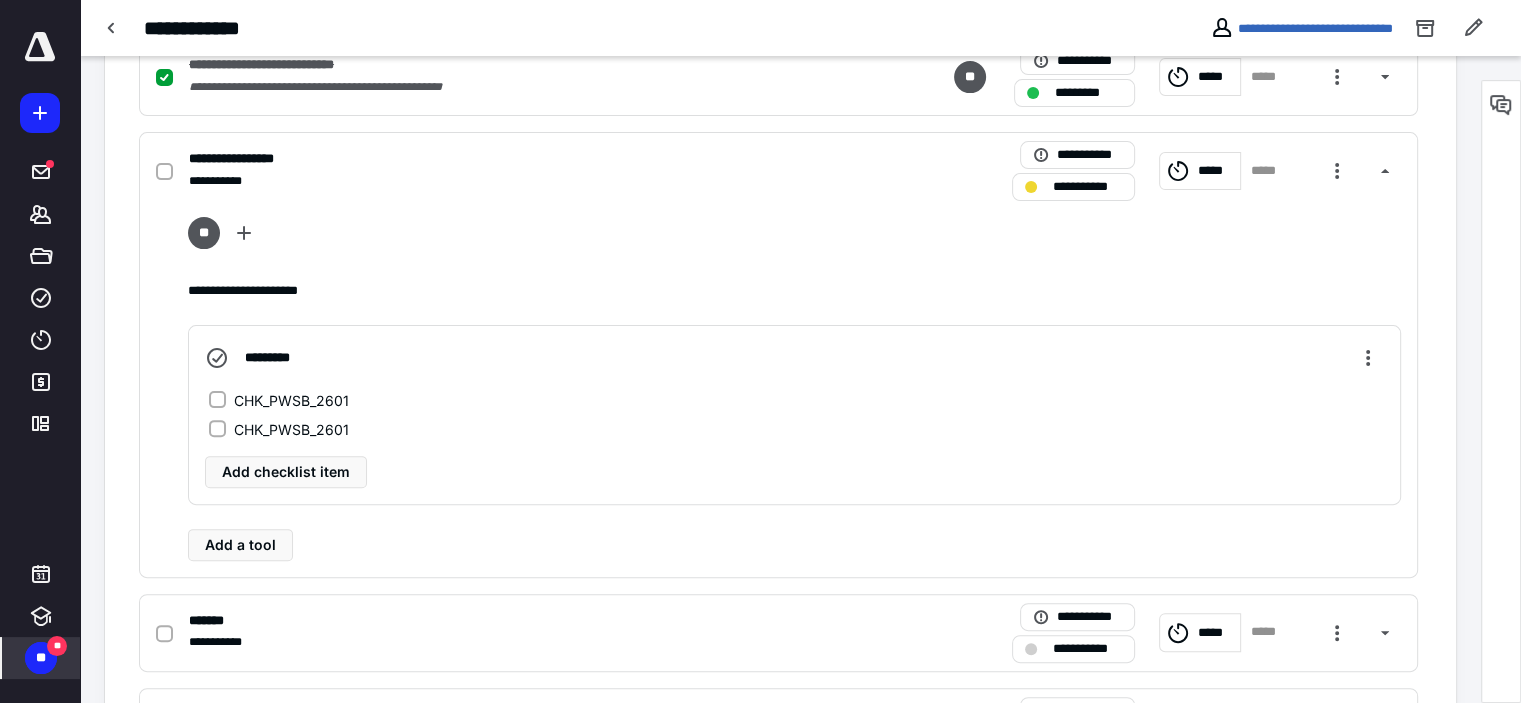 drag, startPoint x: 36, startPoint y: 656, endPoint x: 56, endPoint y: 638, distance: 26.907248 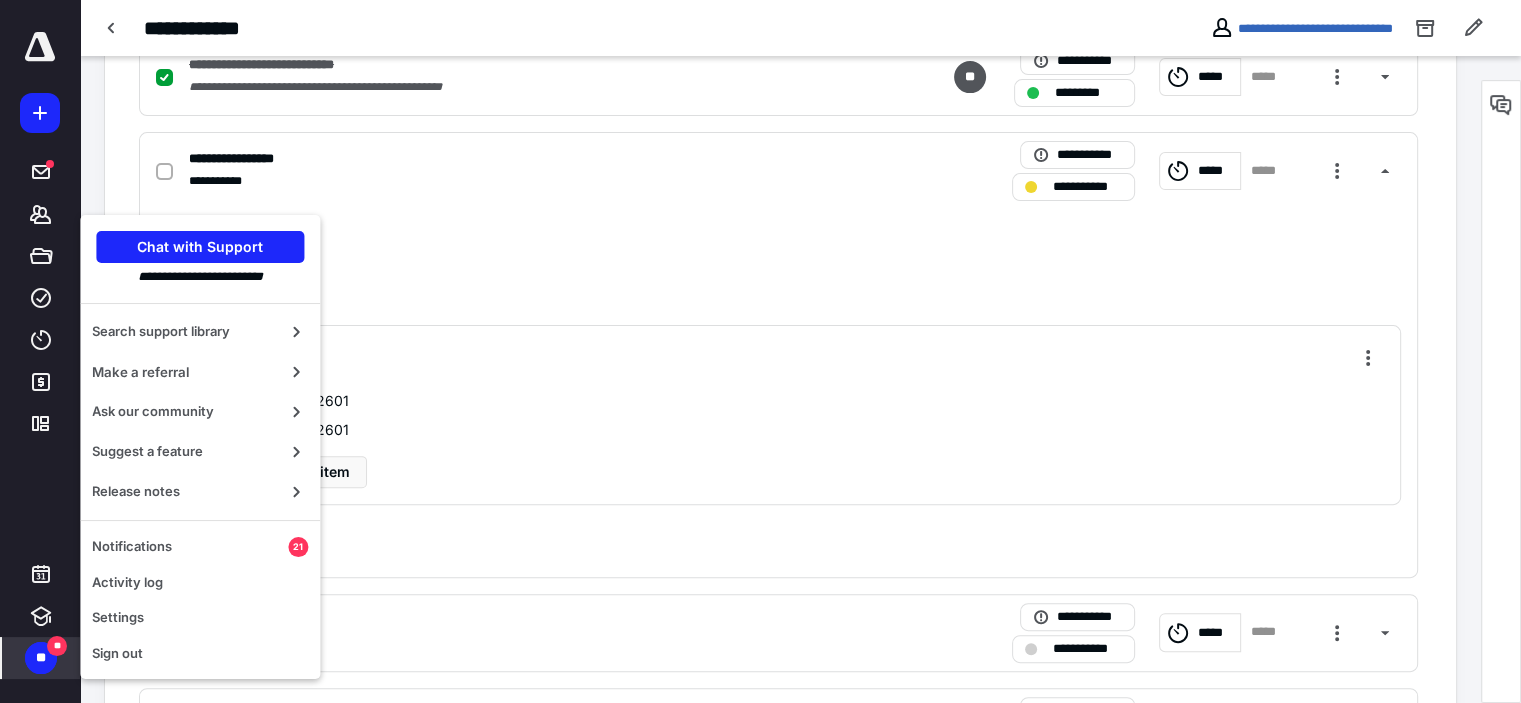 drag, startPoint x: 208, startPoint y: 537, endPoint x: 221, endPoint y: 519, distance: 22.203604 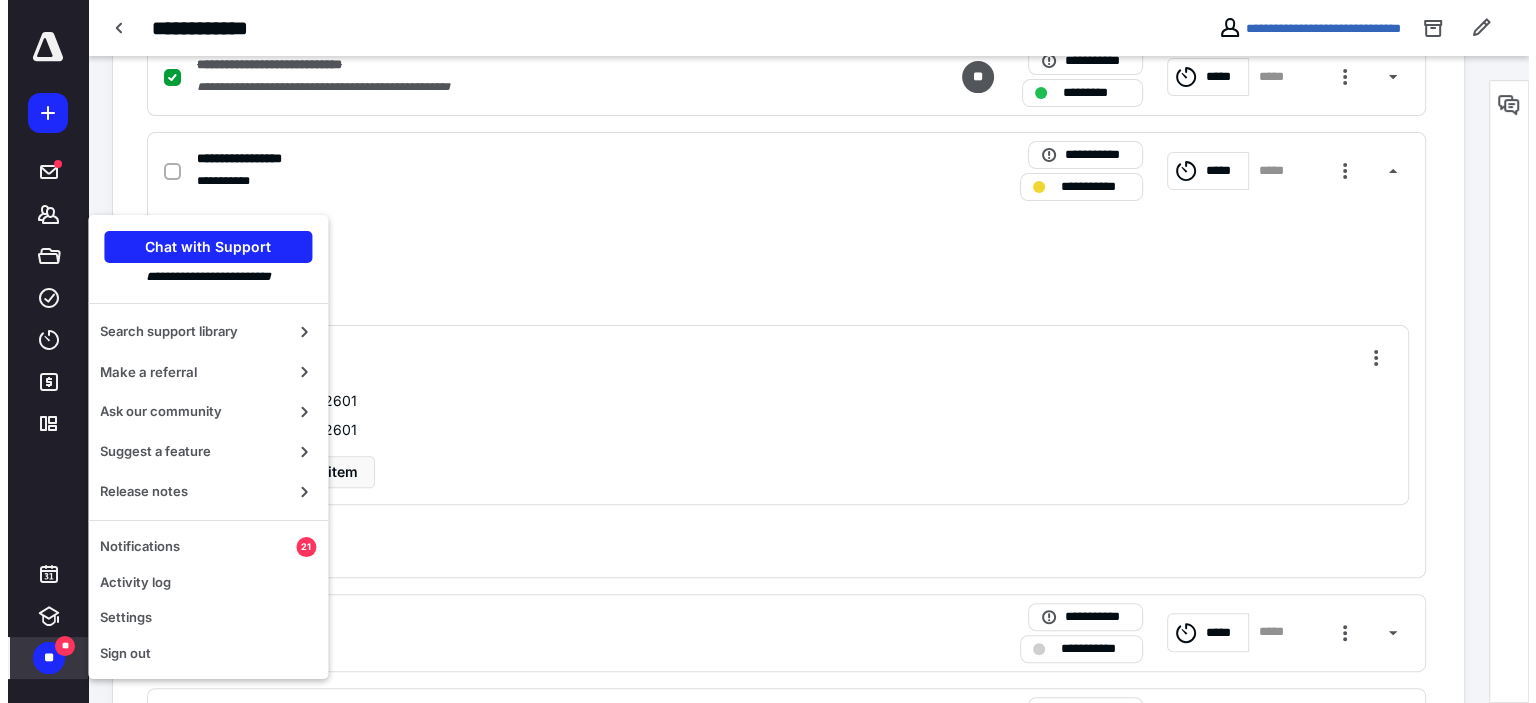 scroll, scrollTop: 0, scrollLeft: 0, axis: both 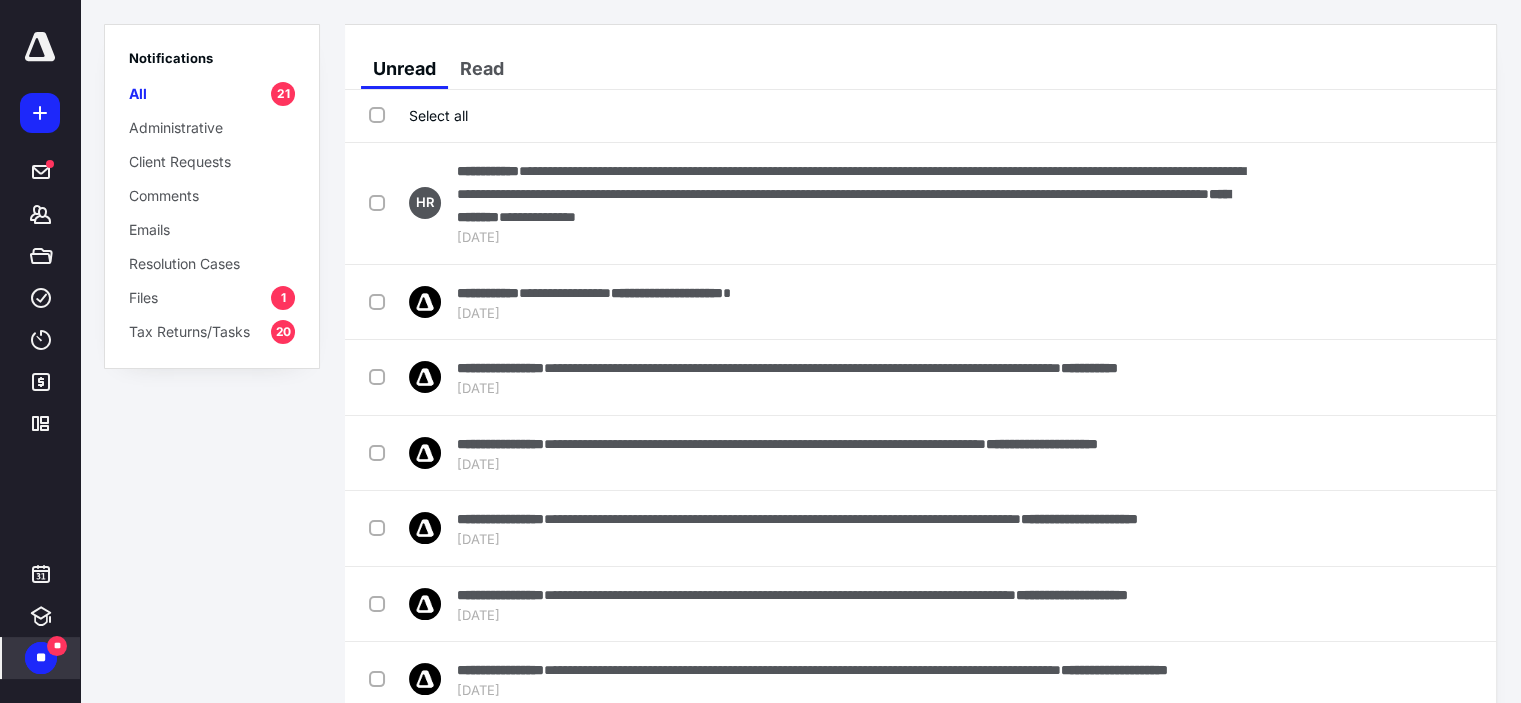 click on "21" at bounding box center (283, 94) 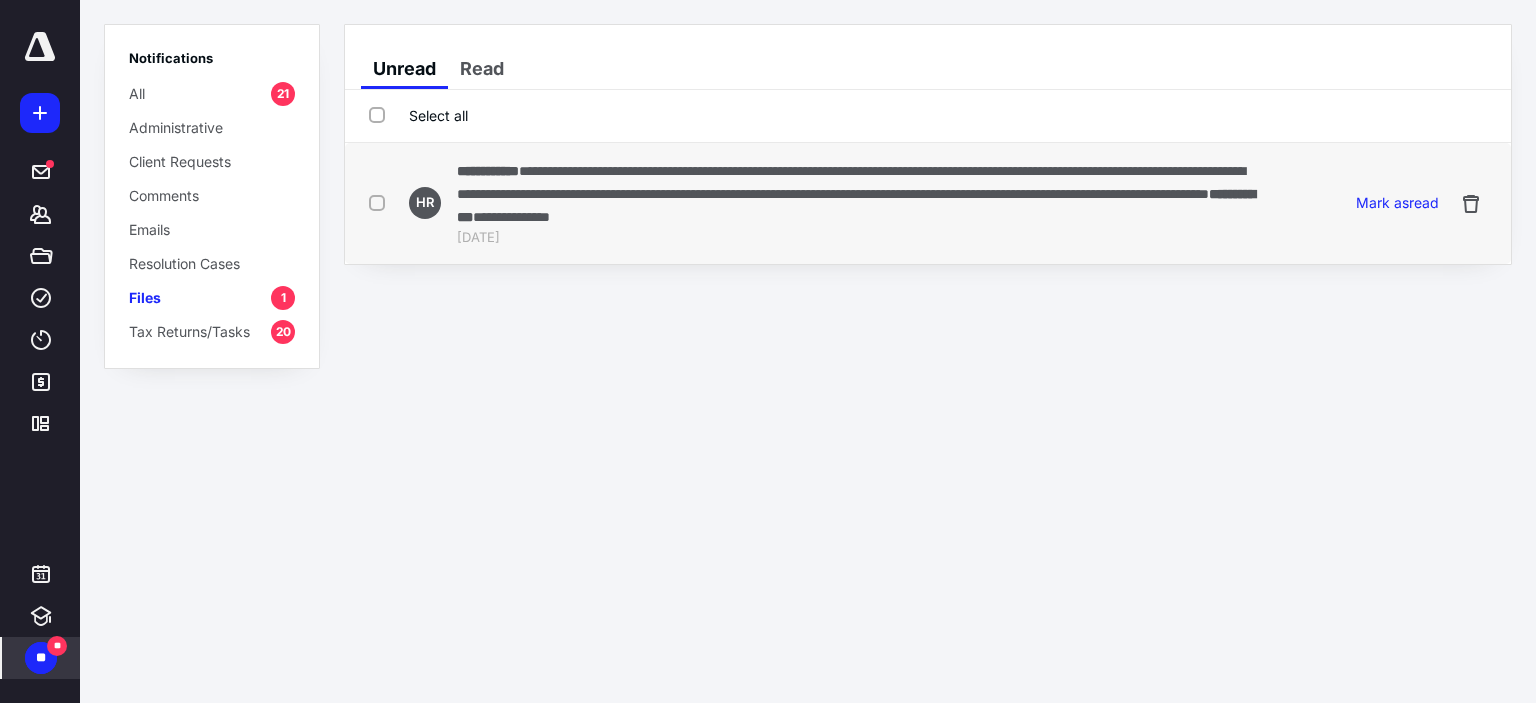 click on "**********" at bounding box center [851, 182] 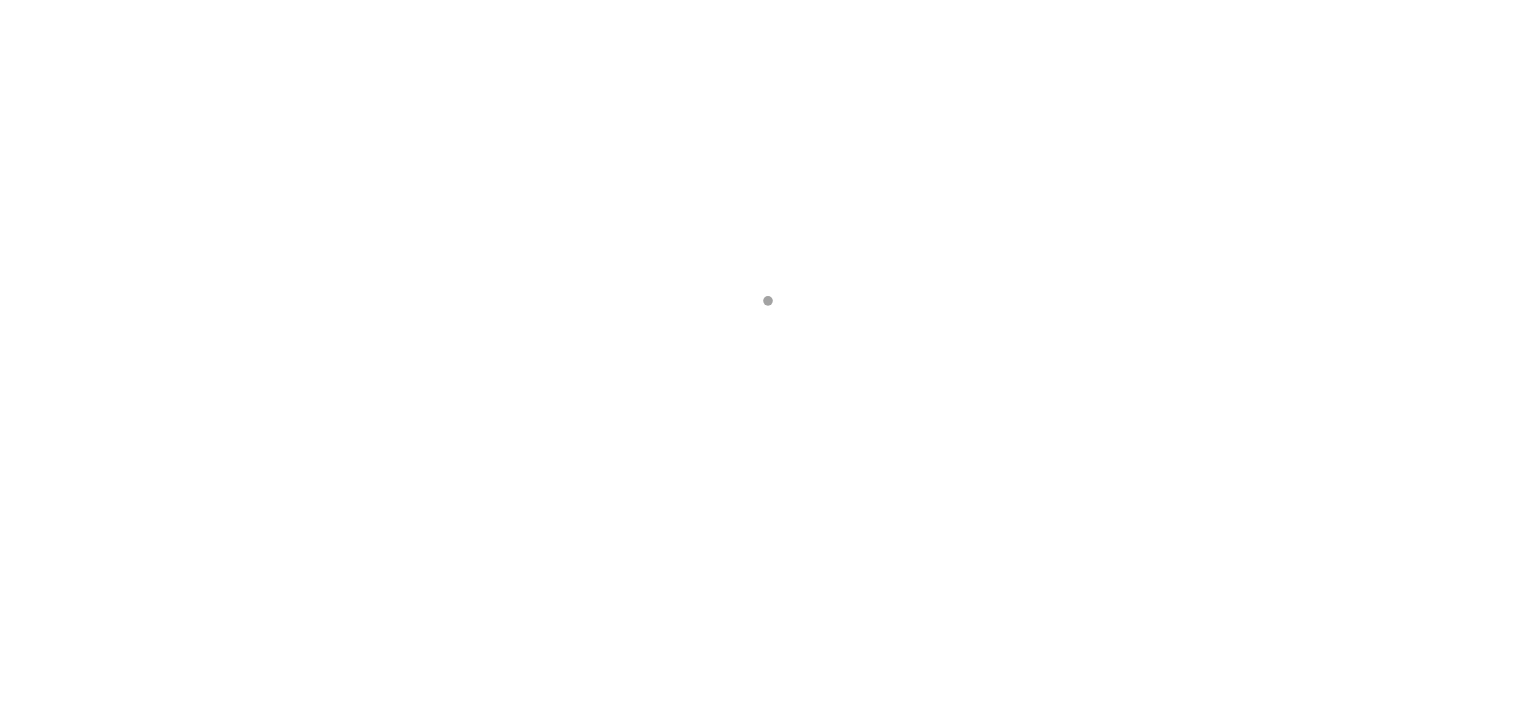 scroll, scrollTop: 0, scrollLeft: 0, axis: both 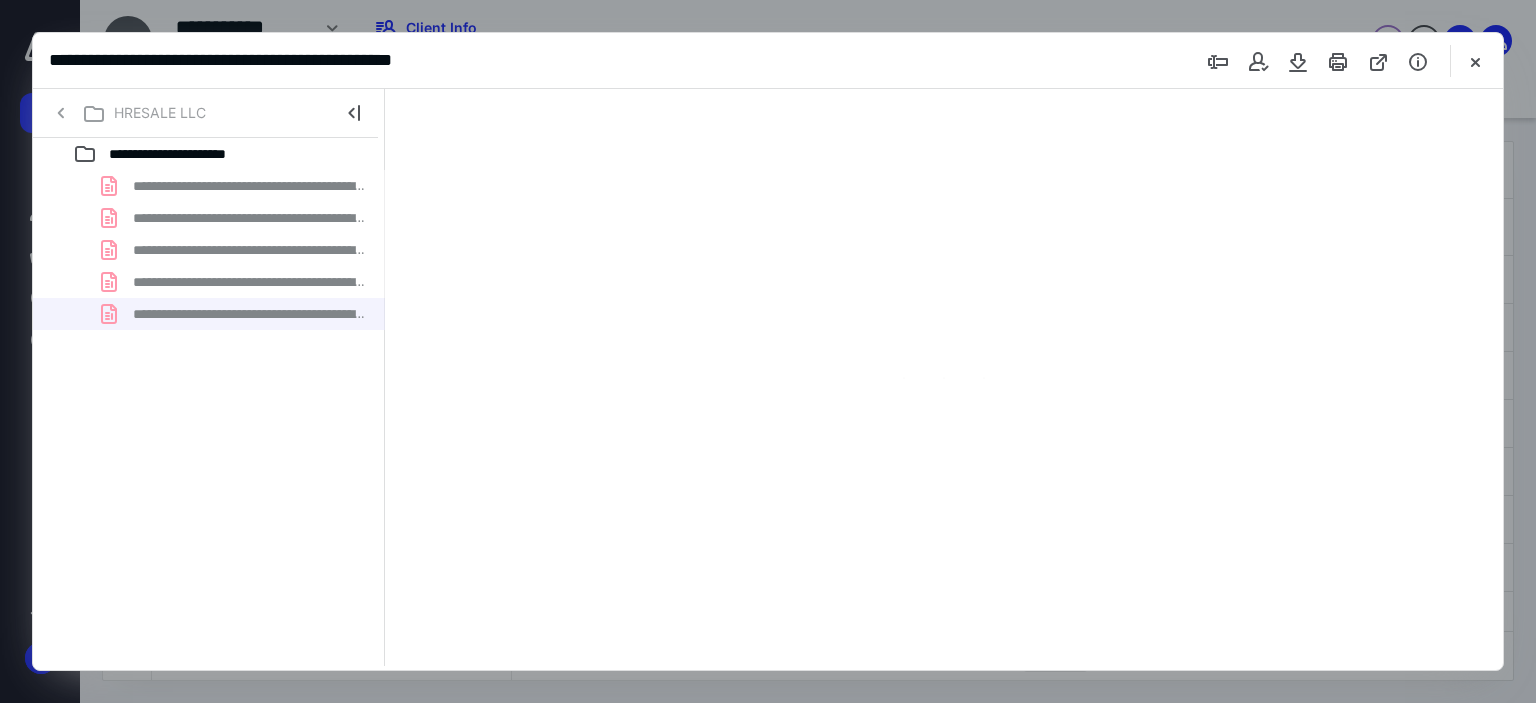 type on "179" 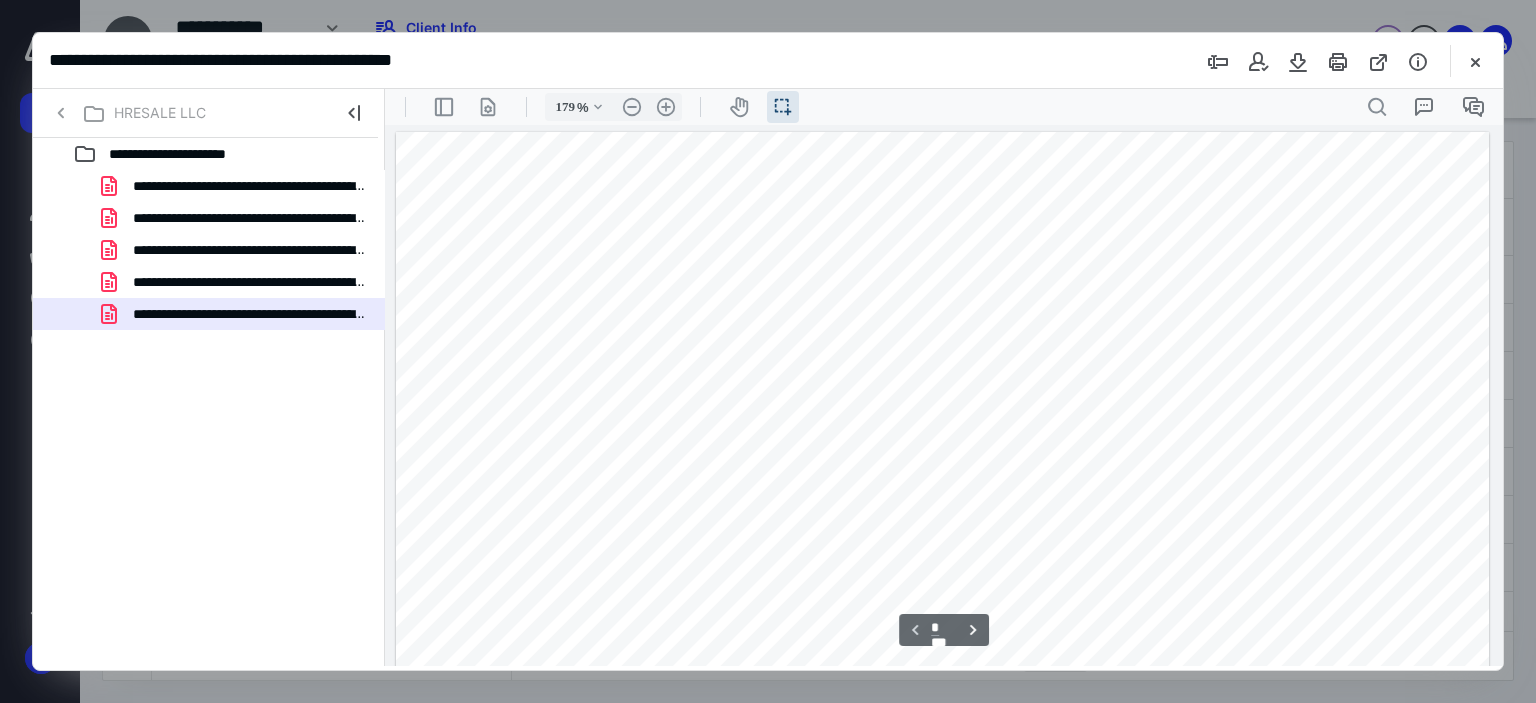 scroll, scrollTop: 43, scrollLeft: 0, axis: vertical 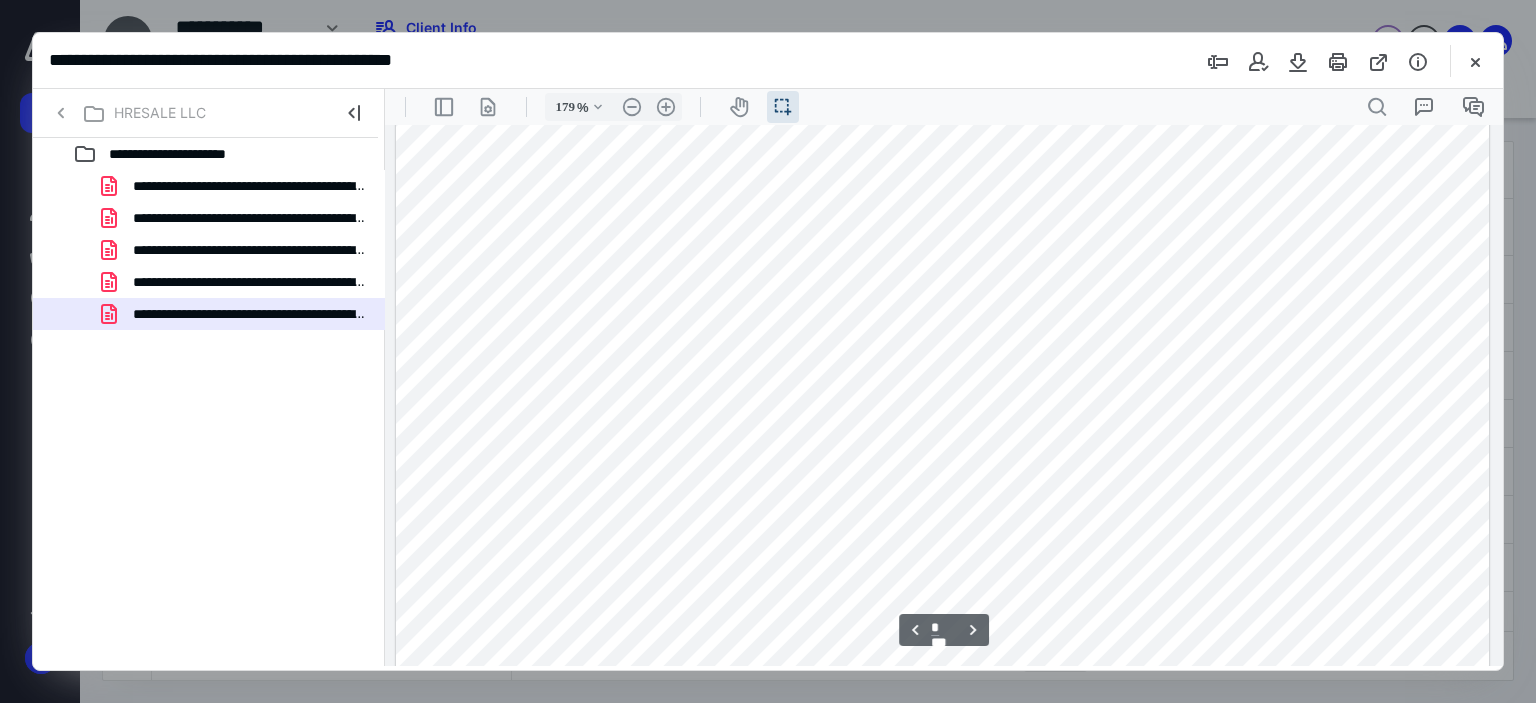 type on "*" 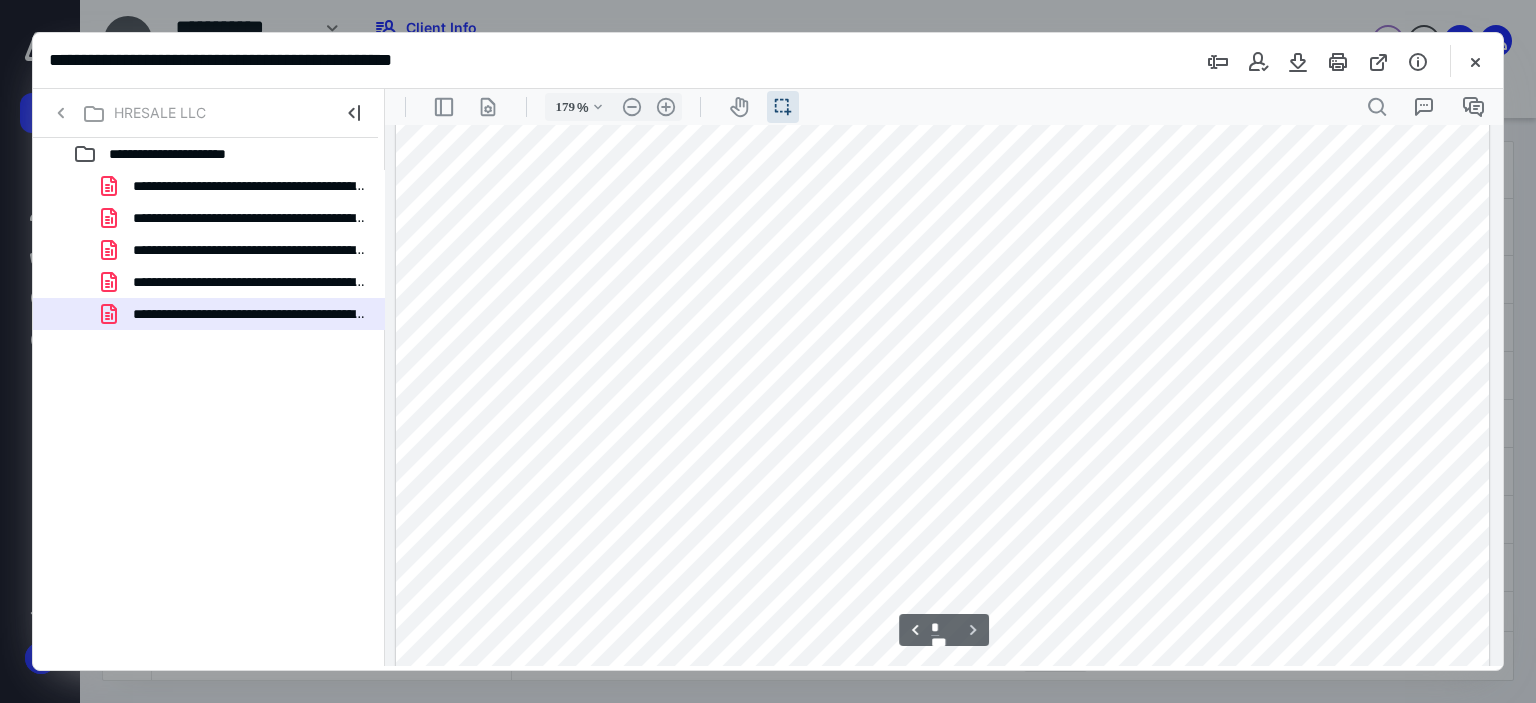 scroll, scrollTop: 5174, scrollLeft: 0, axis: vertical 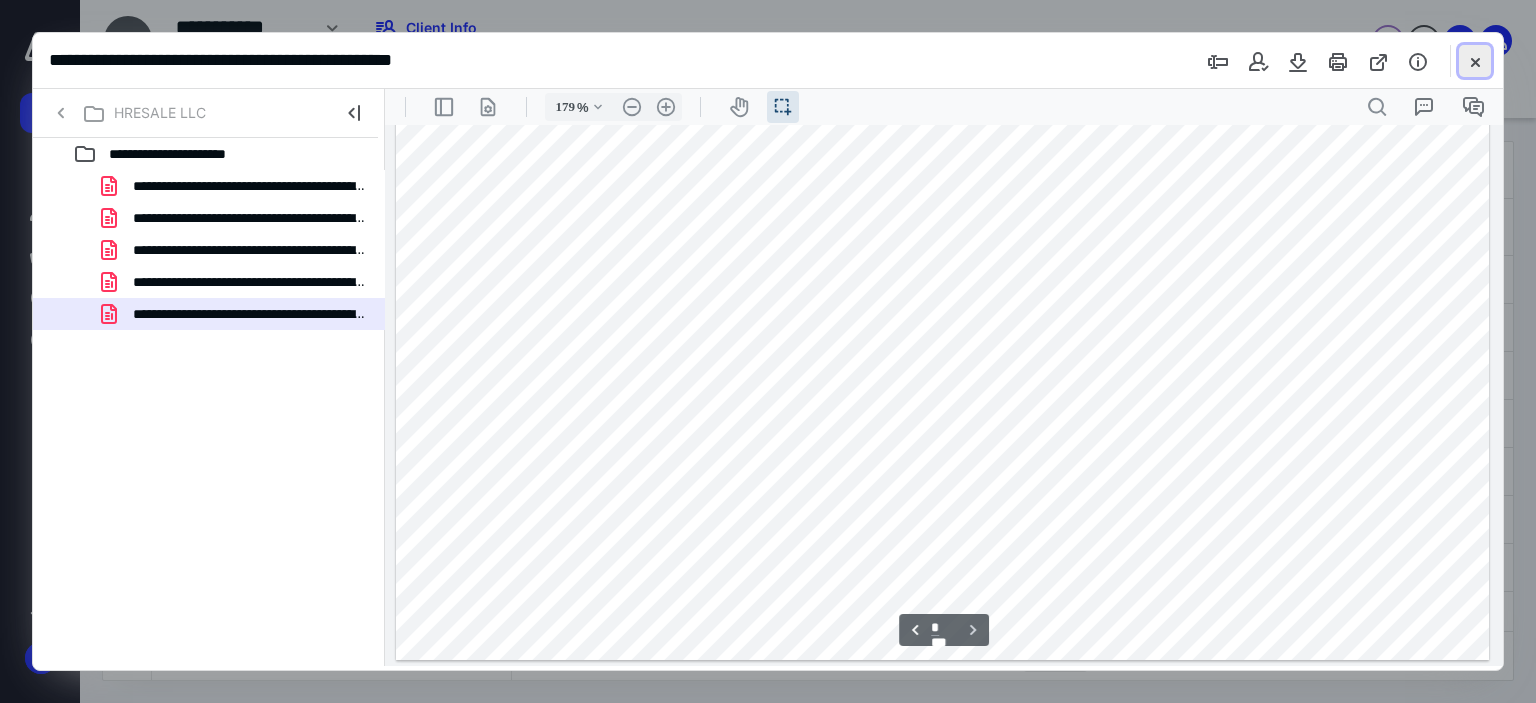 click at bounding box center (1475, 61) 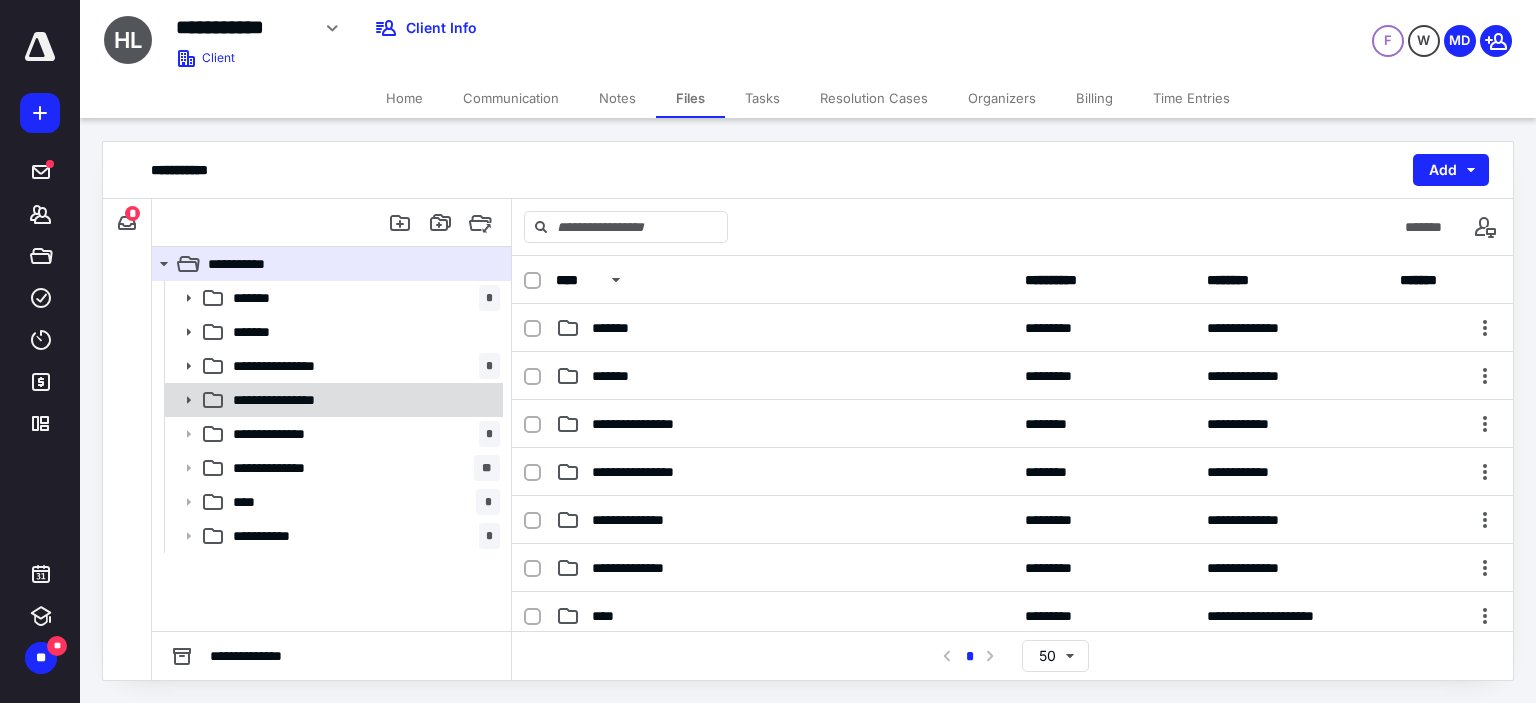 click 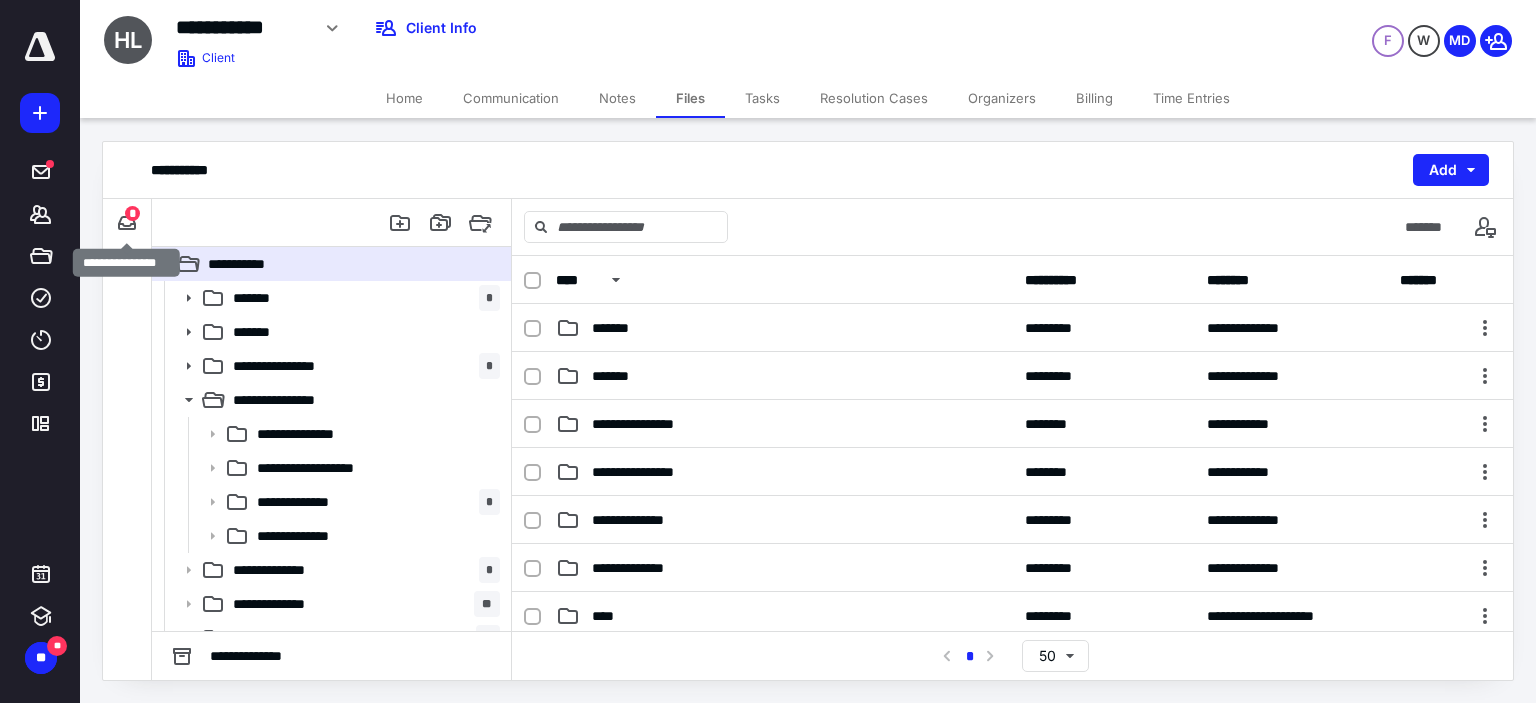 click on "*" at bounding box center [132, 213] 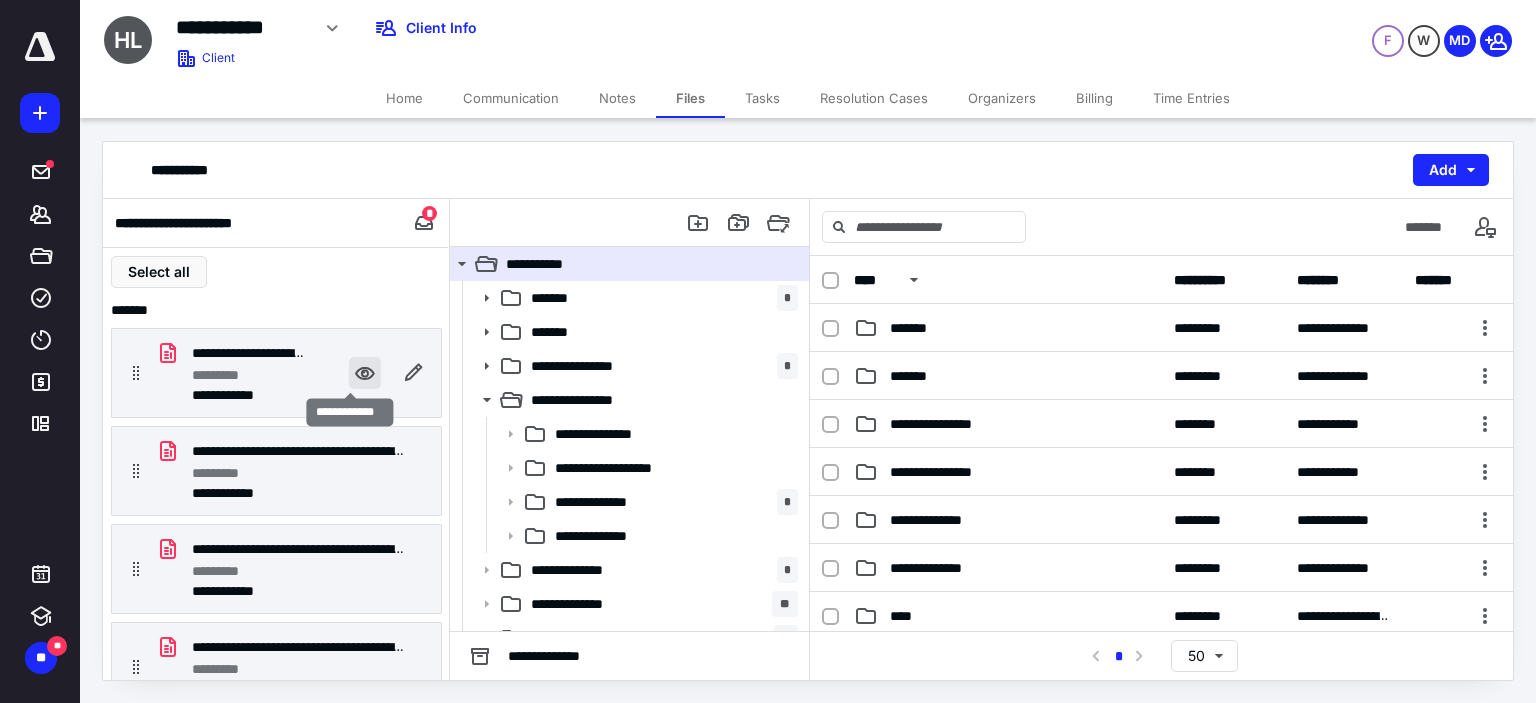 click at bounding box center (365, 373) 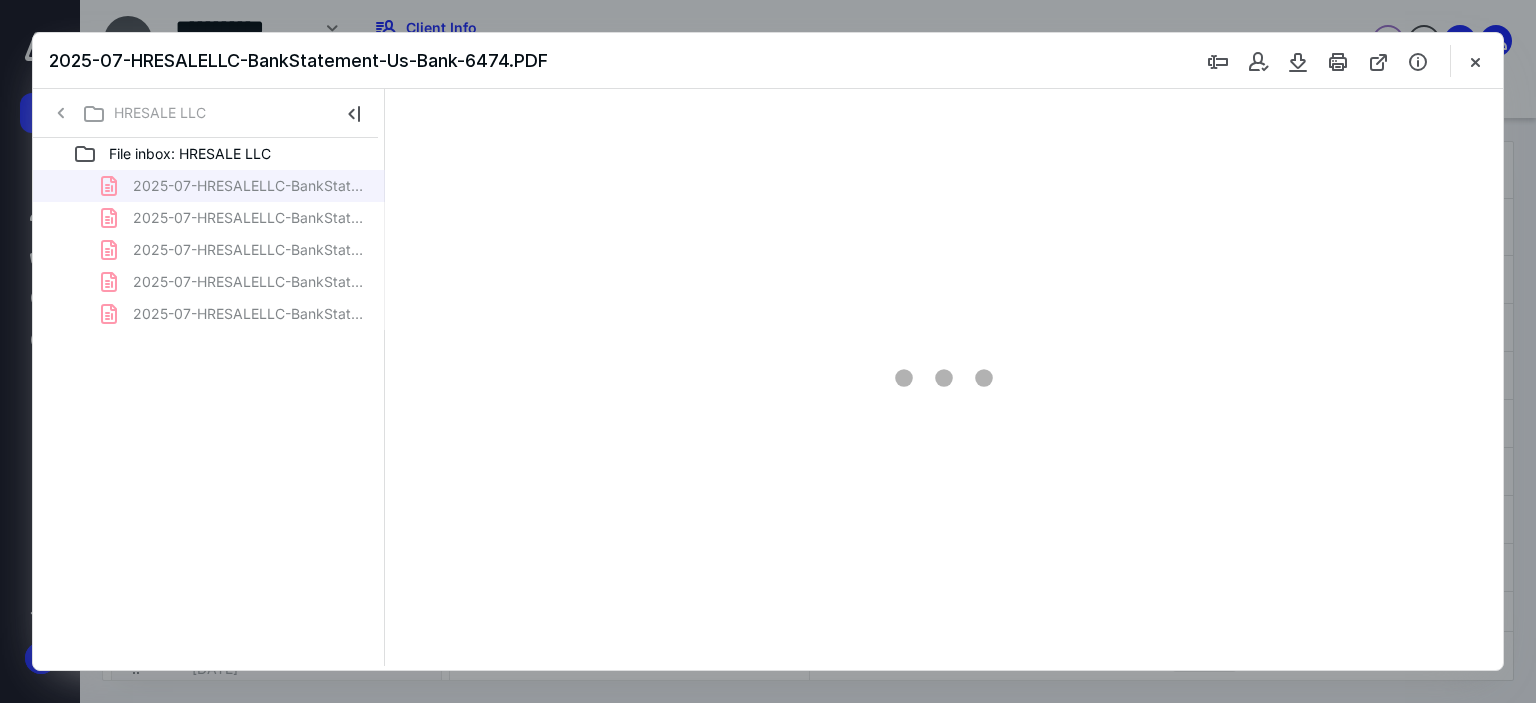 scroll, scrollTop: 0, scrollLeft: 0, axis: both 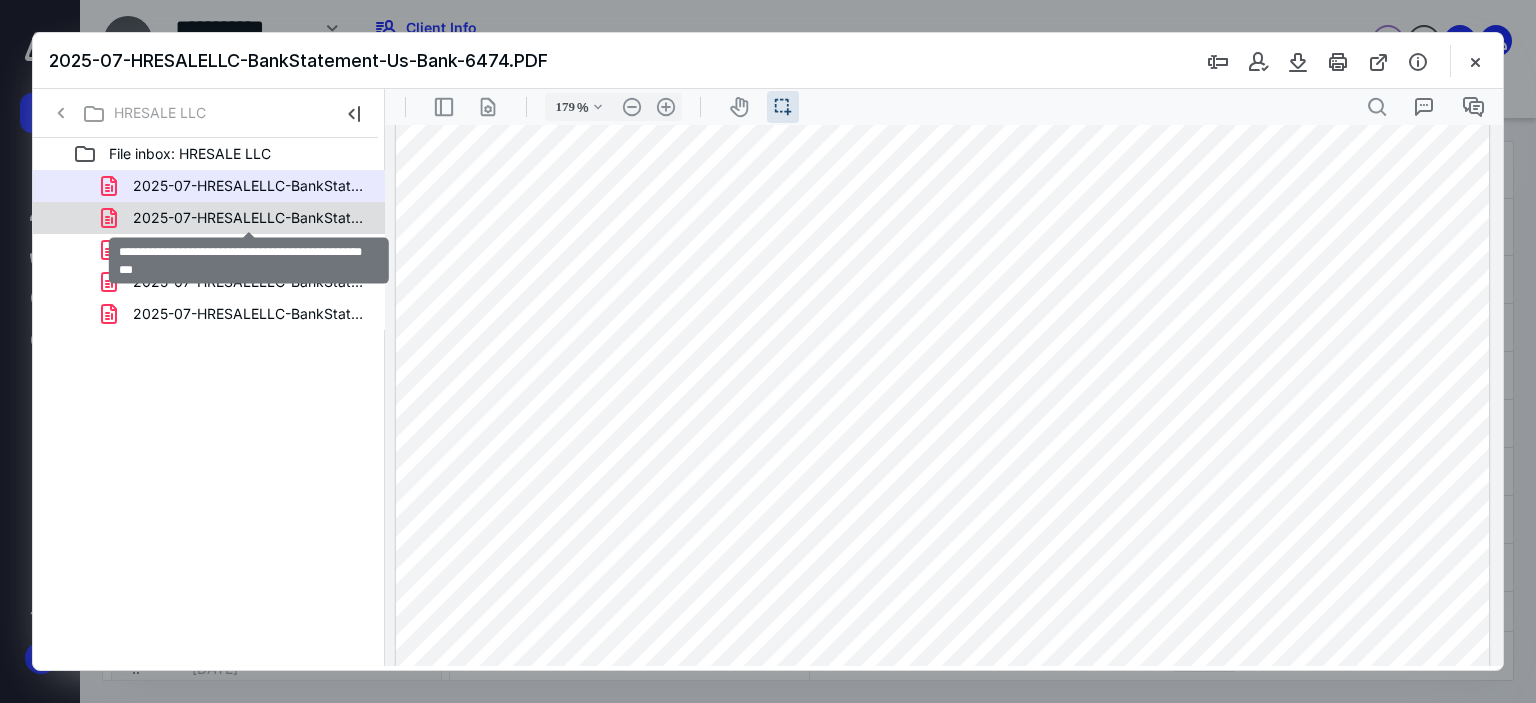 click on "2025-07-HRESALELLC-BankStatement-Us-Bank-4174 (2).PDF" at bounding box center (249, 218) 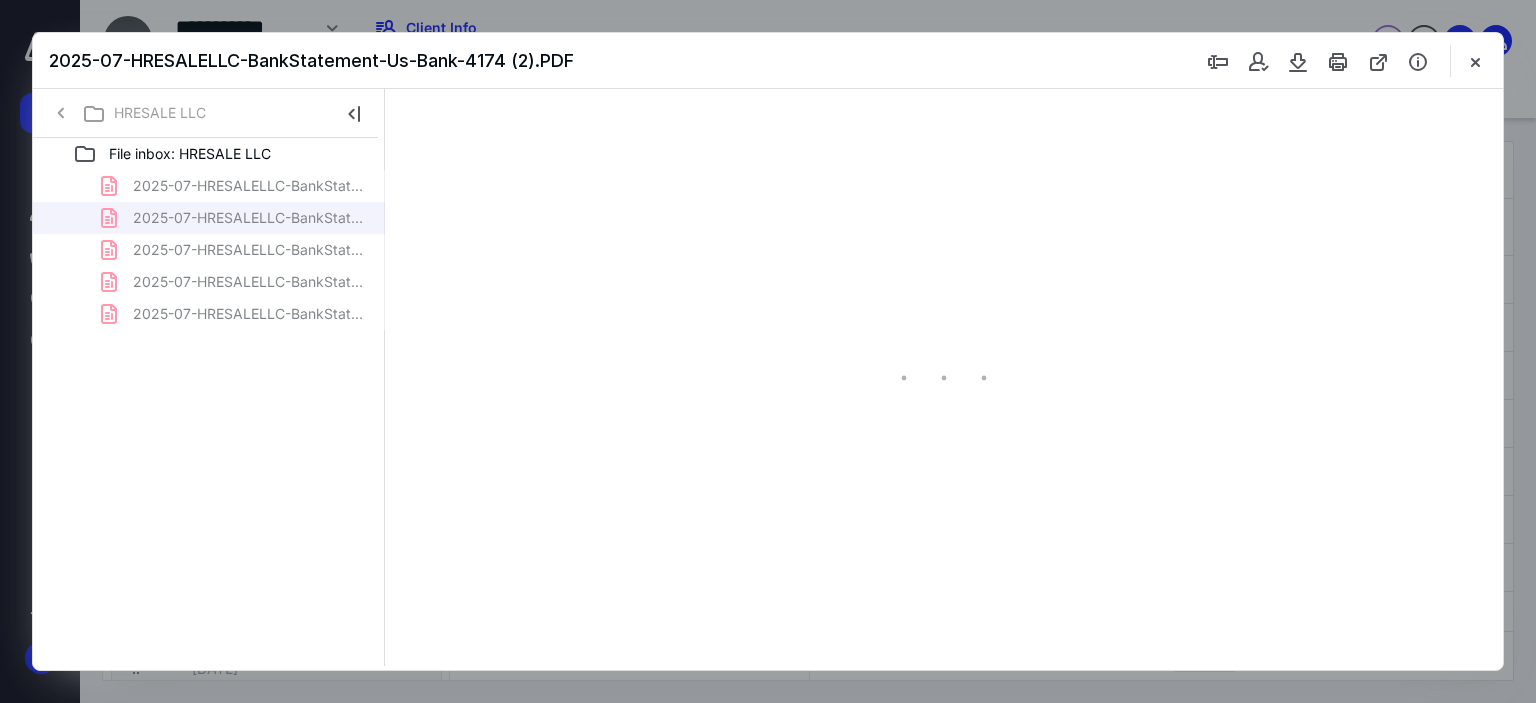scroll, scrollTop: 43, scrollLeft: 0, axis: vertical 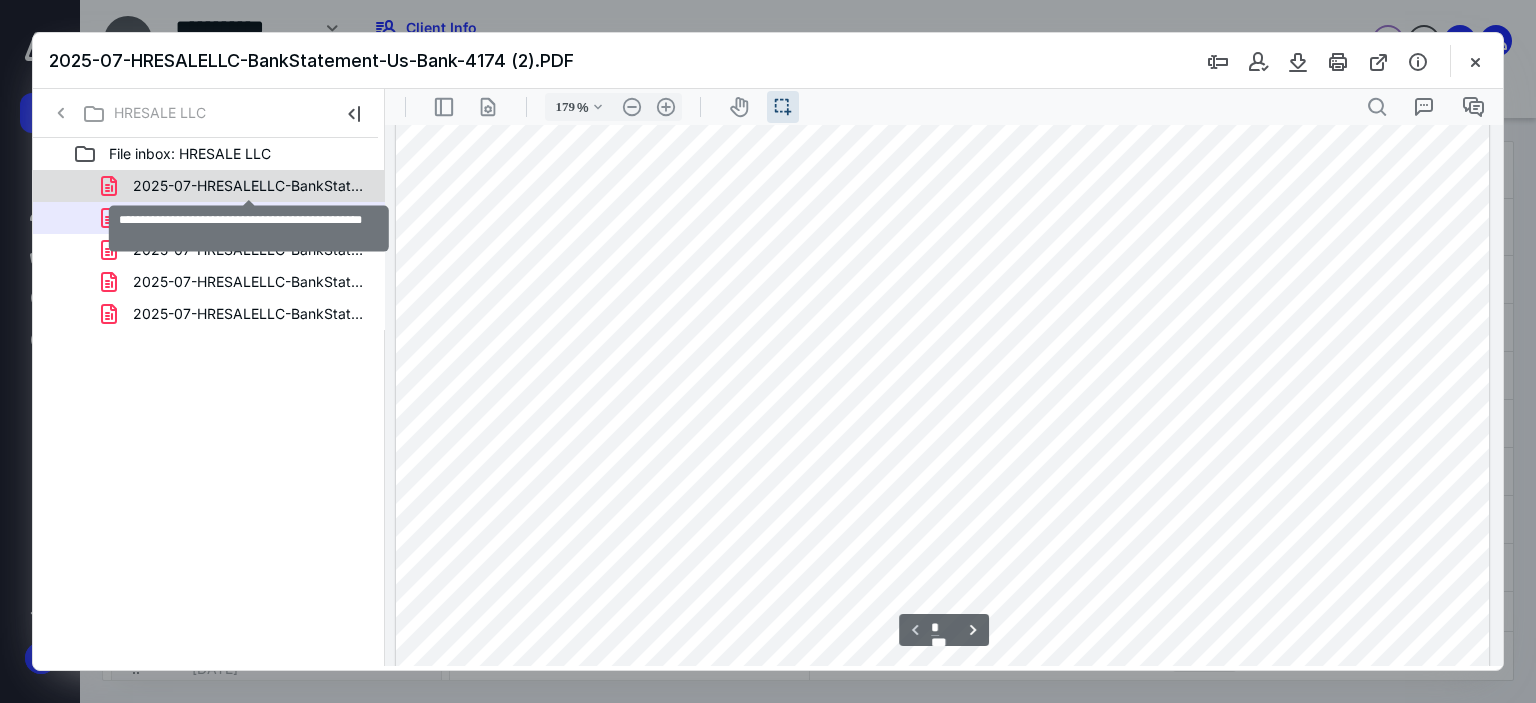 click on "2025-07-HRESALELLC-BankStatement-Us-Bank-6474.PDF" at bounding box center [249, 186] 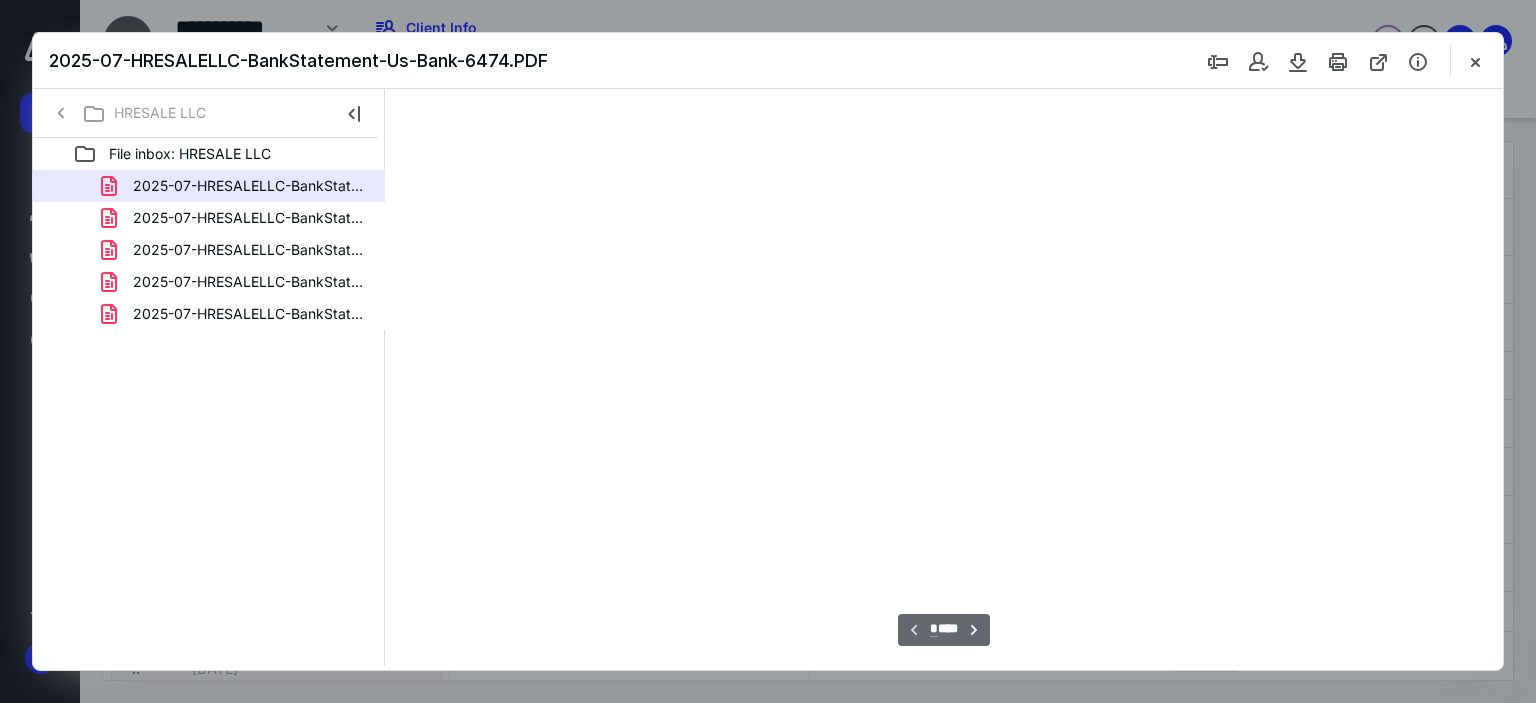 scroll, scrollTop: 43, scrollLeft: 0, axis: vertical 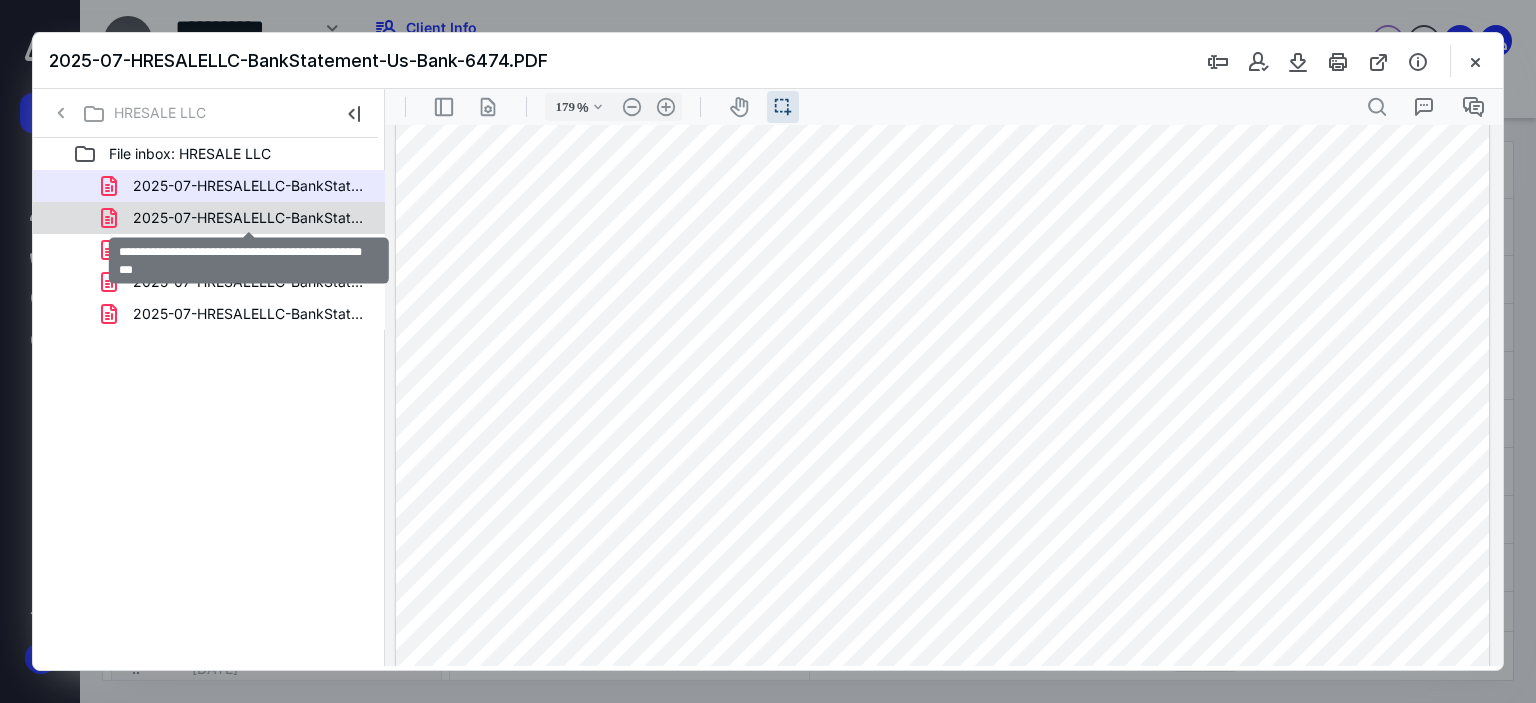 click on "2025-07-HRESALELLC-BankStatement-Us-Bank-4174 (2).PDF" at bounding box center (249, 218) 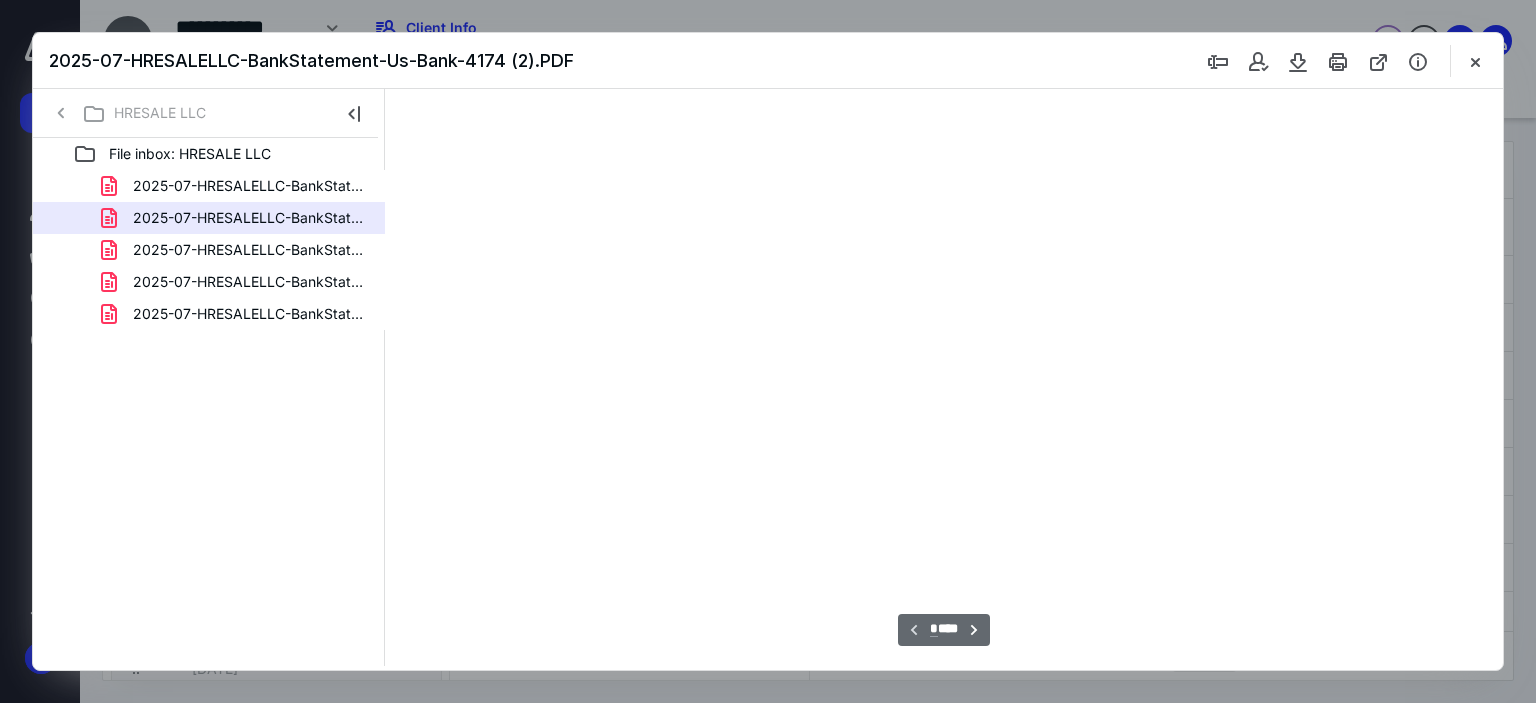 scroll, scrollTop: 43, scrollLeft: 0, axis: vertical 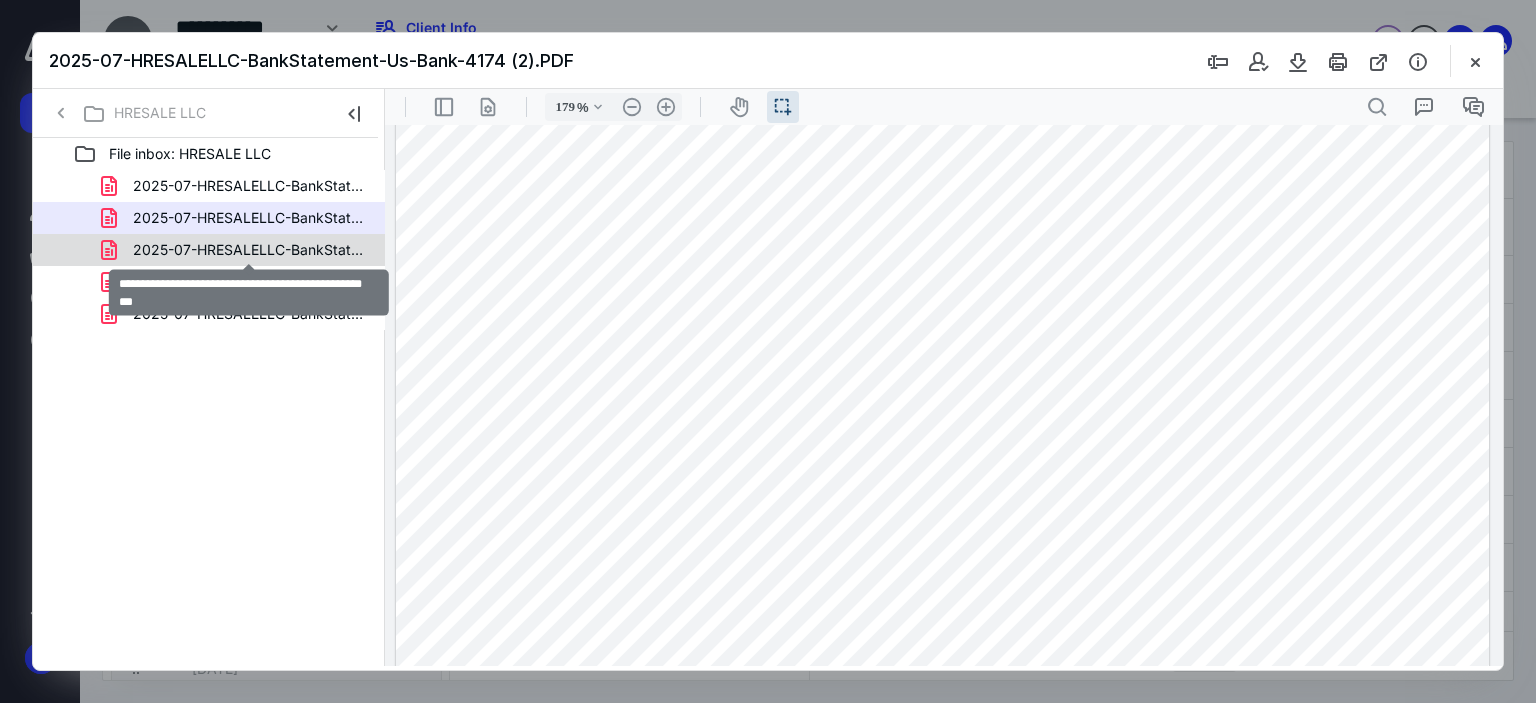 click on "2025-07-HRESALELLC-BankStatement-Us-Bank-4174 (1).PDF" at bounding box center (249, 250) 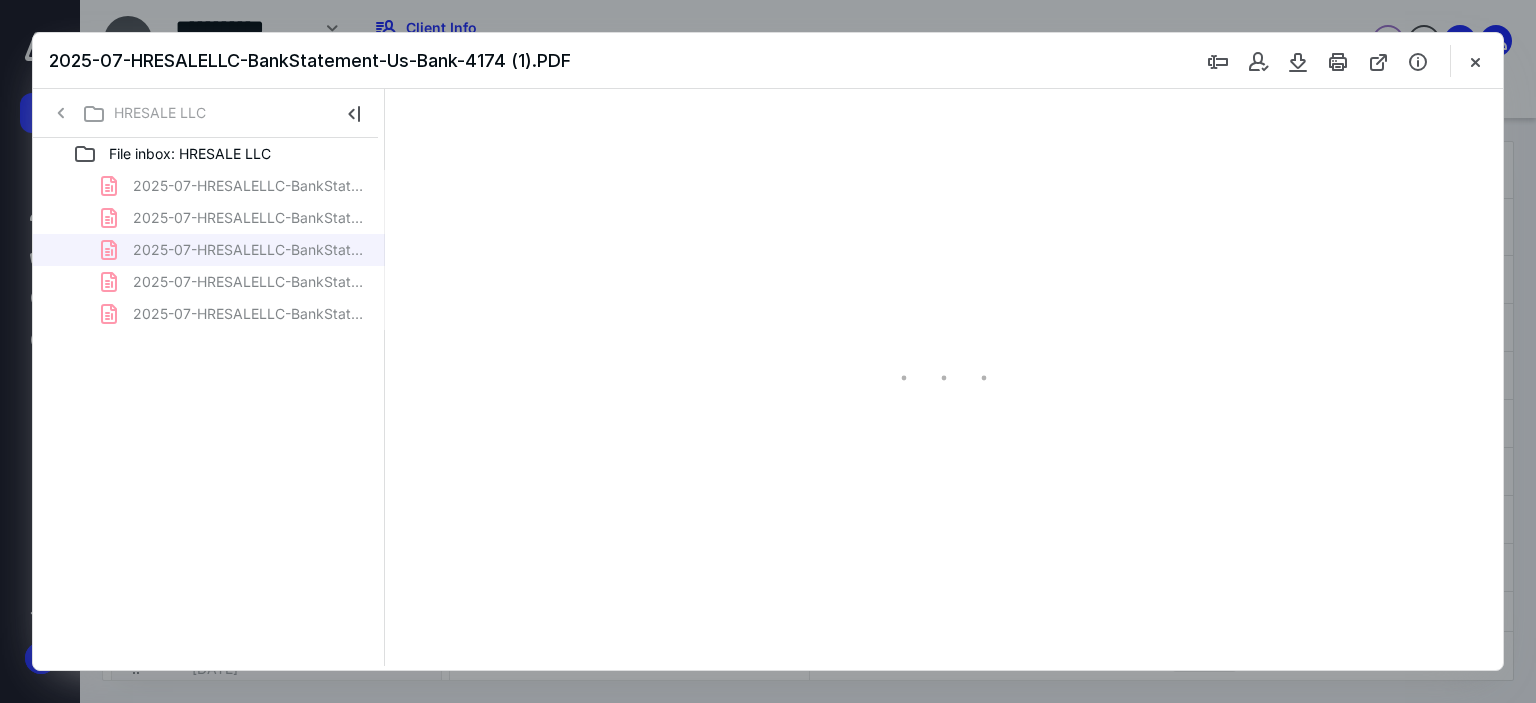 scroll, scrollTop: 43, scrollLeft: 0, axis: vertical 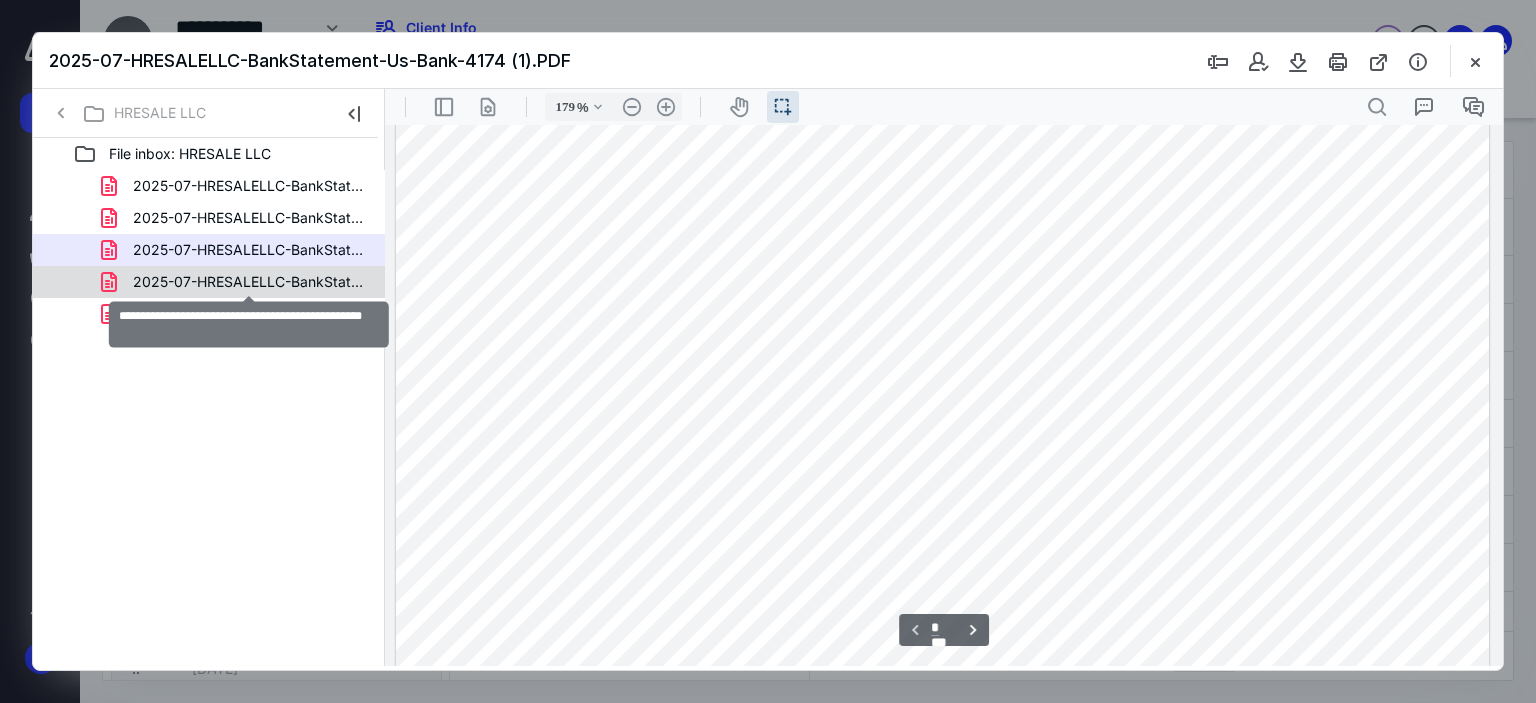click on "2025-07-HRESALELLC-BankStatement-4174-US-Bank.PDF" at bounding box center [249, 282] 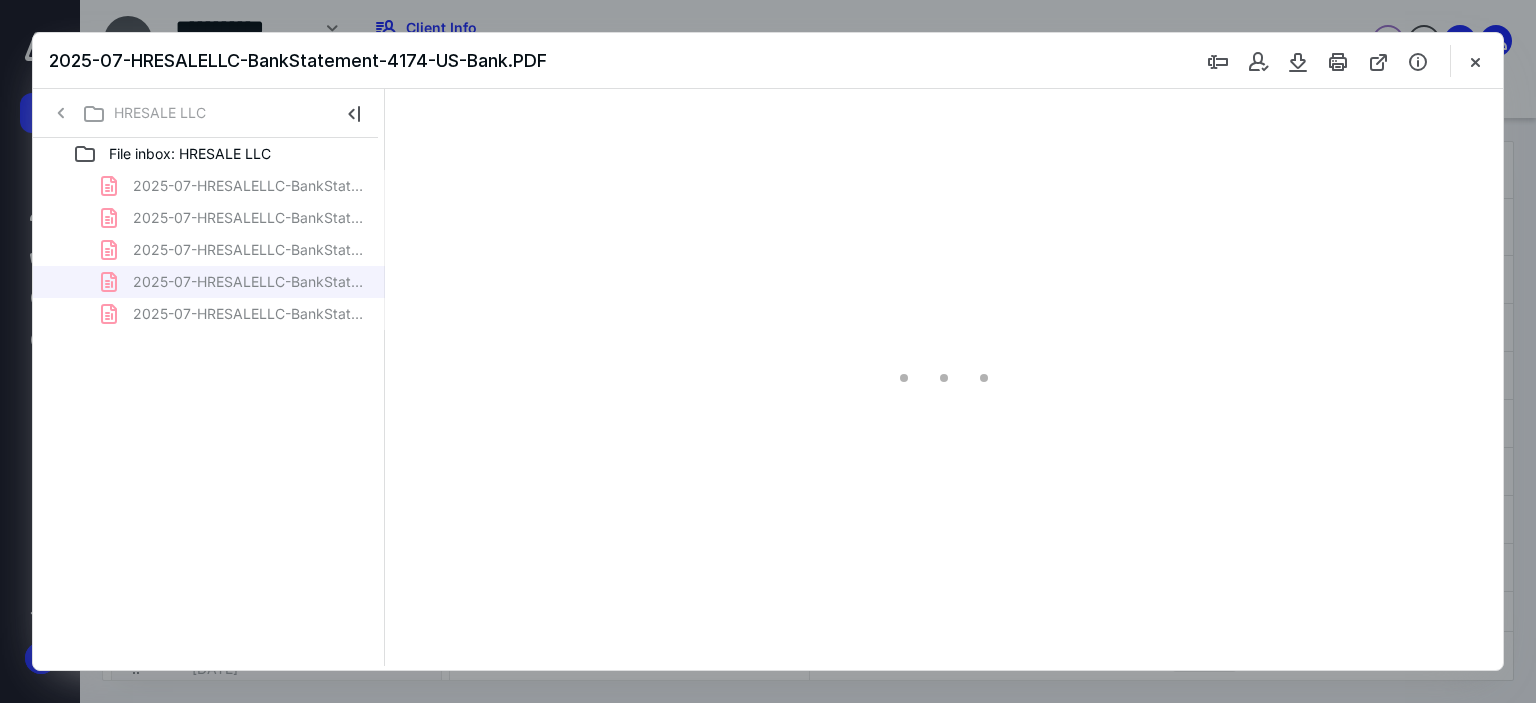 scroll, scrollTop: 43, scrollLeft: 0, axis: vertical 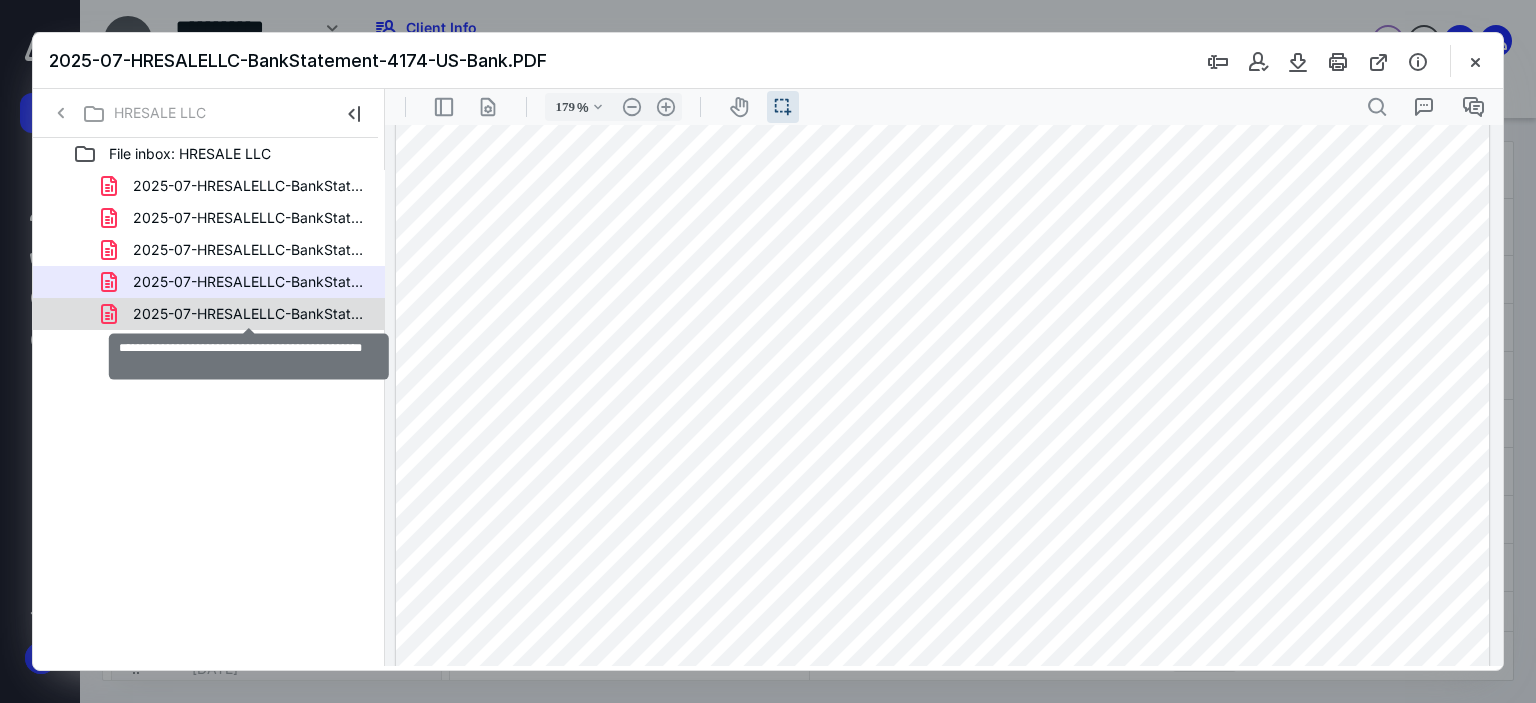 click on "2025-07-HRESALELLC-BankStatement-Us-Bank-4174.PDF" at bounding box center [249, 314] 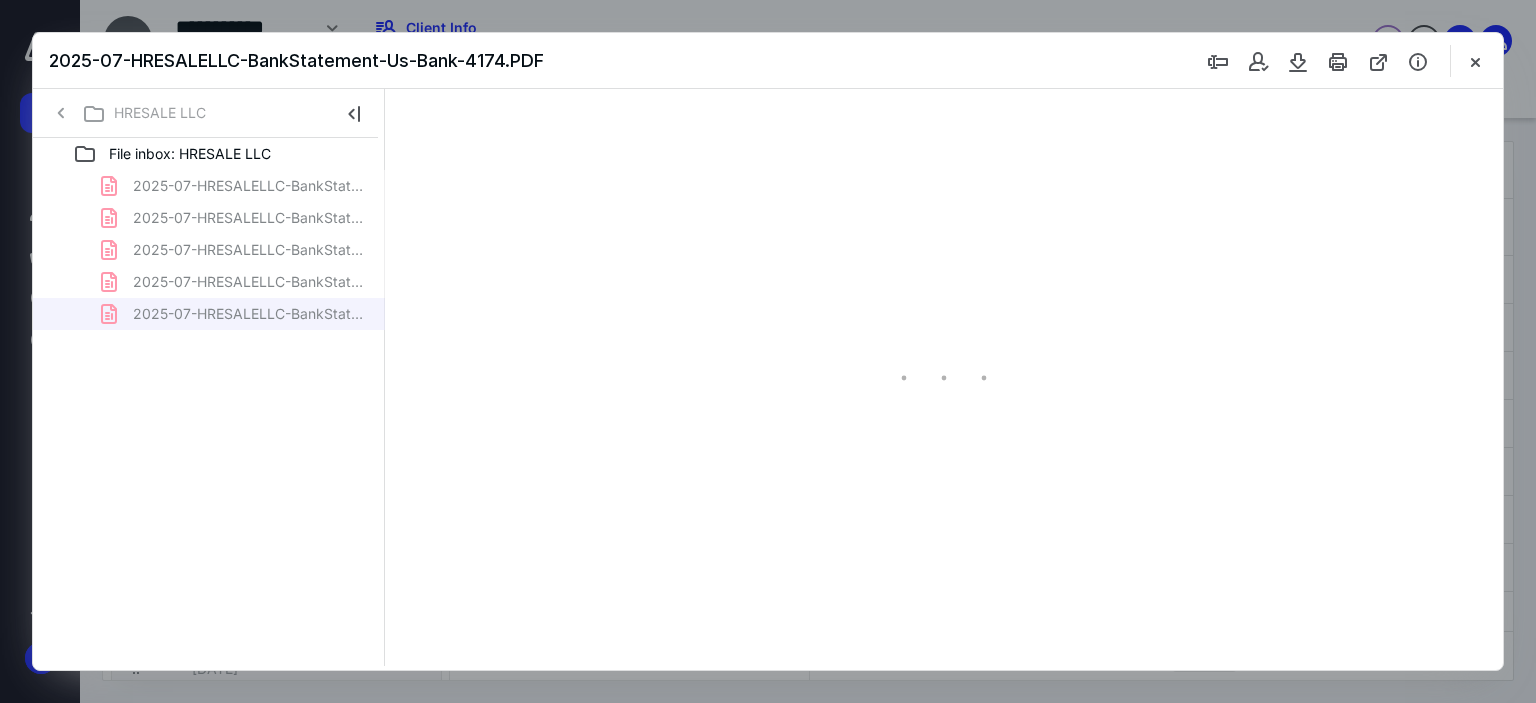 scroll, scrollTop: 43, scrollLeft: 0, axis: vertical 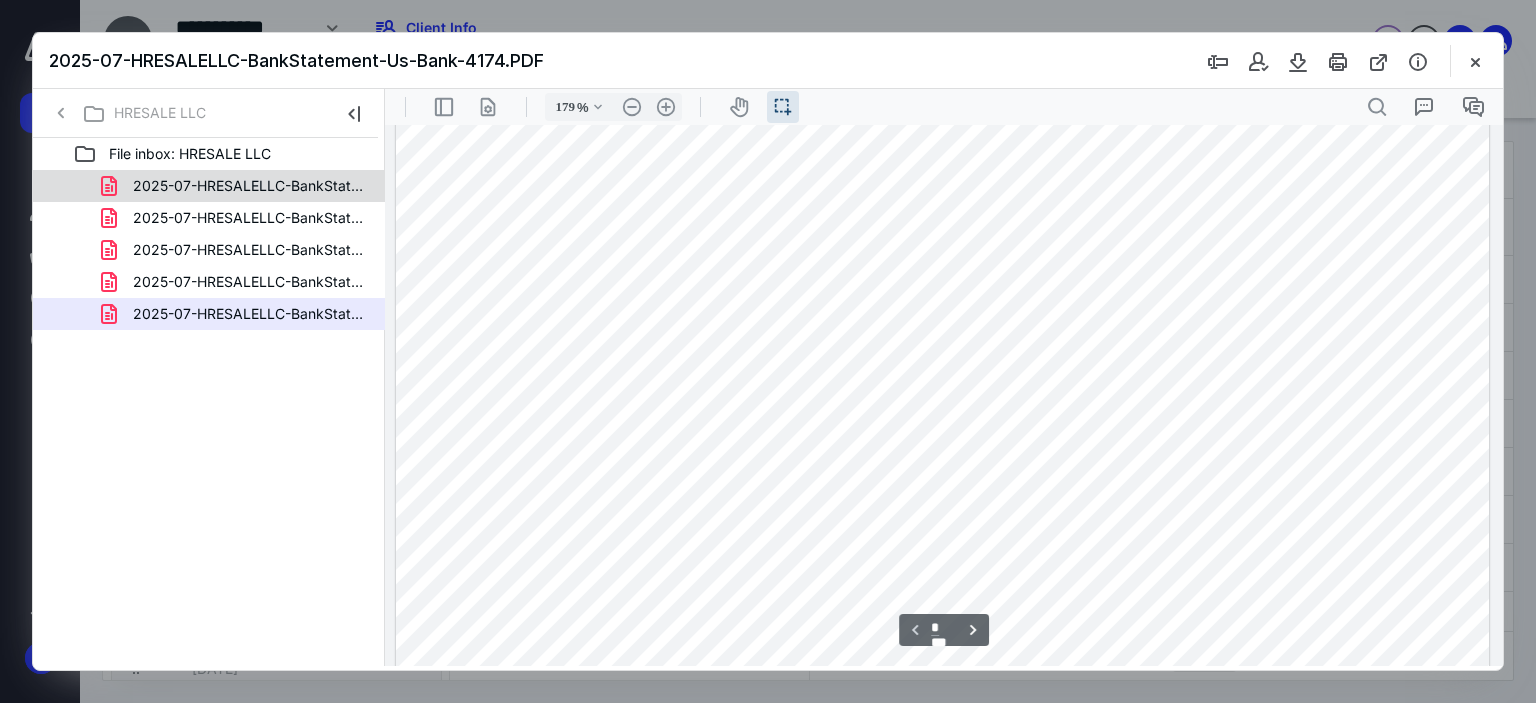 click on "2025-07-HRESALELLC-BankStatement-Us-Bank-6474.PDF" at bounding box center [249, 186] 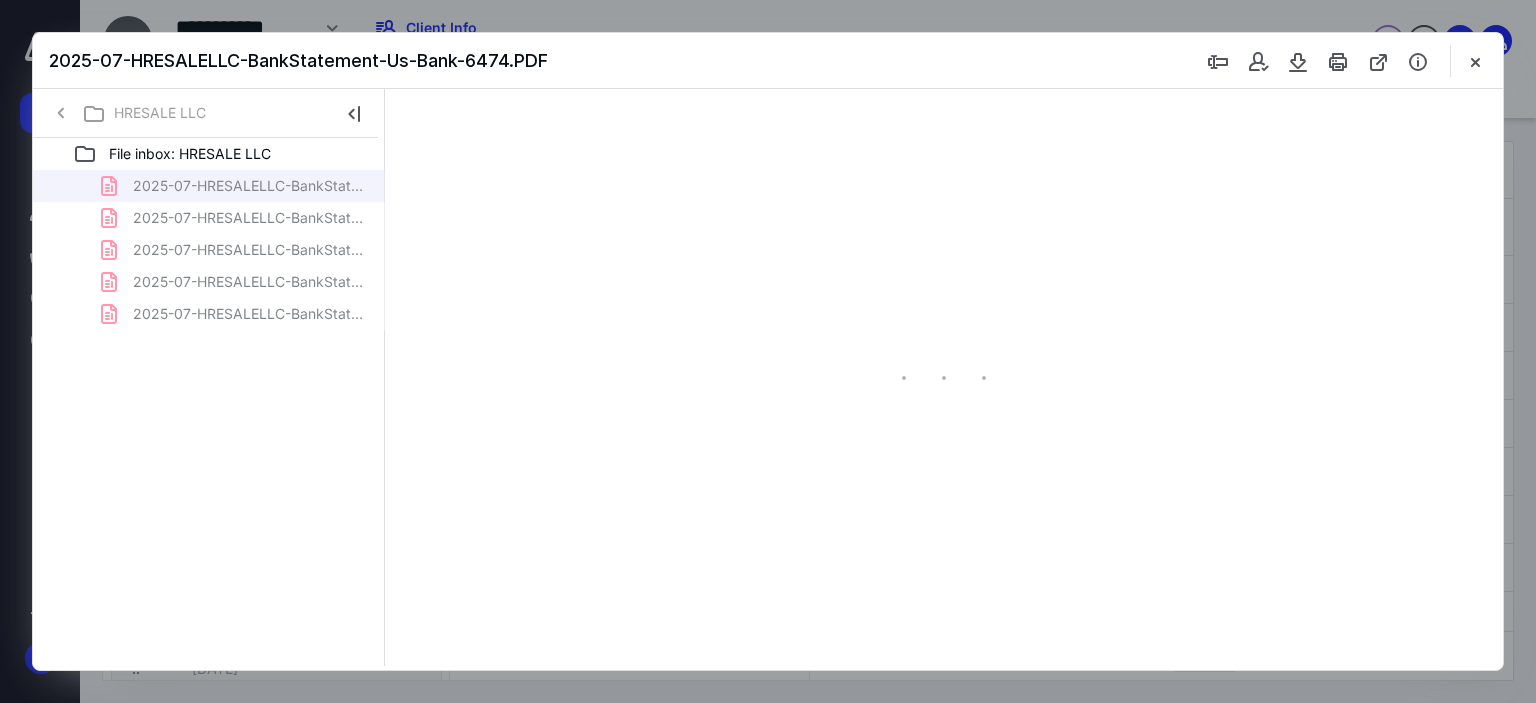 scroll, scrollTop: 43, scrollLeft: 0, axis: vertical 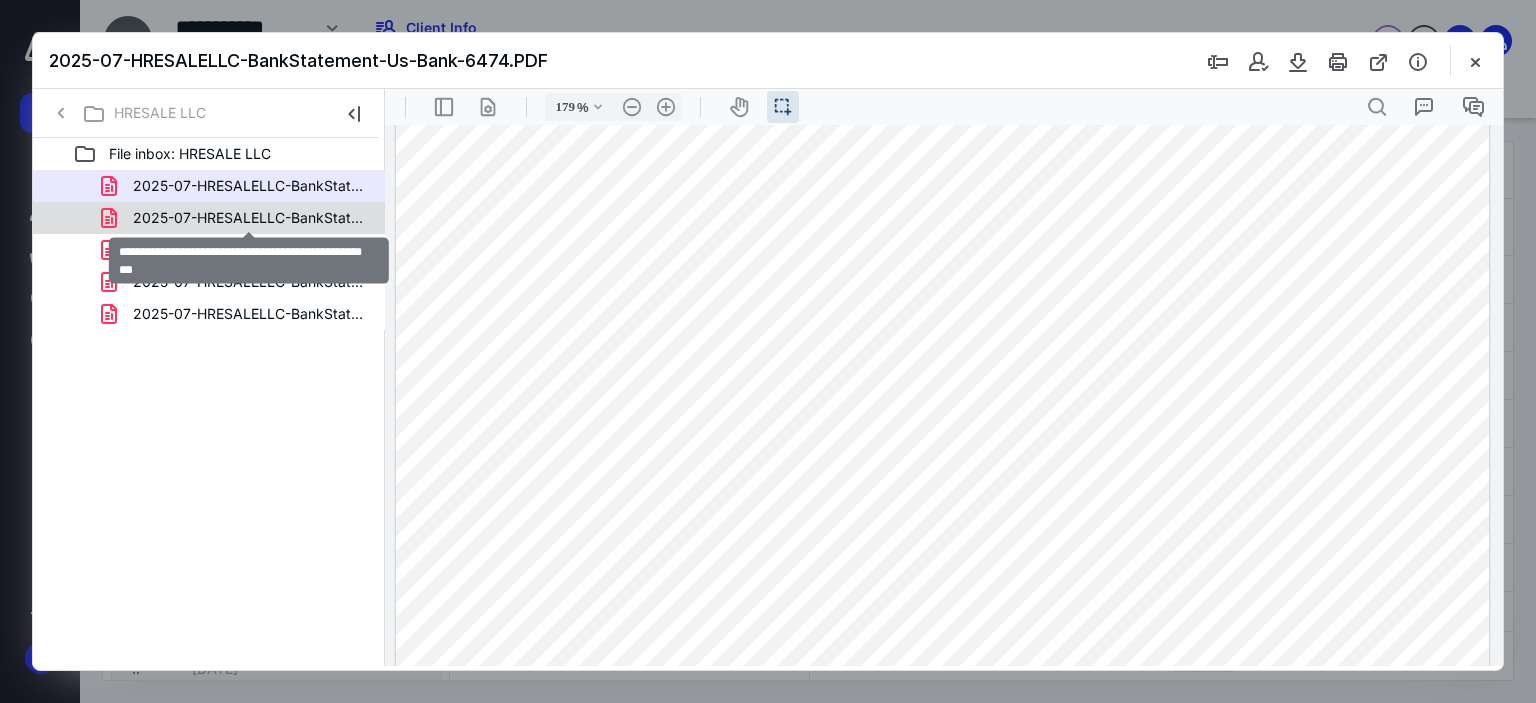 click on "2025-07-HRESALELLC-BankStatement-Us-Bank-4174 (2).PDF" at bounding box center [249, 218] 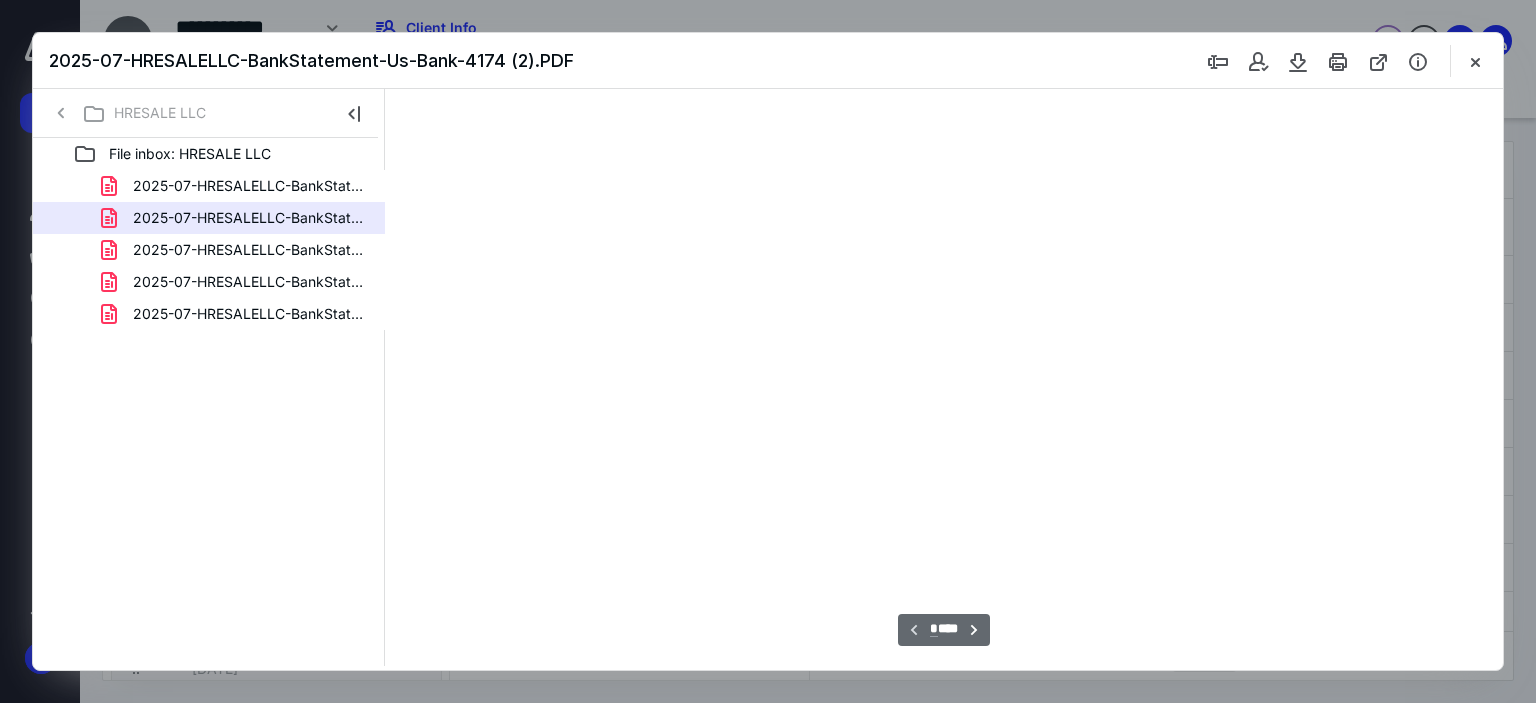 type on "179" 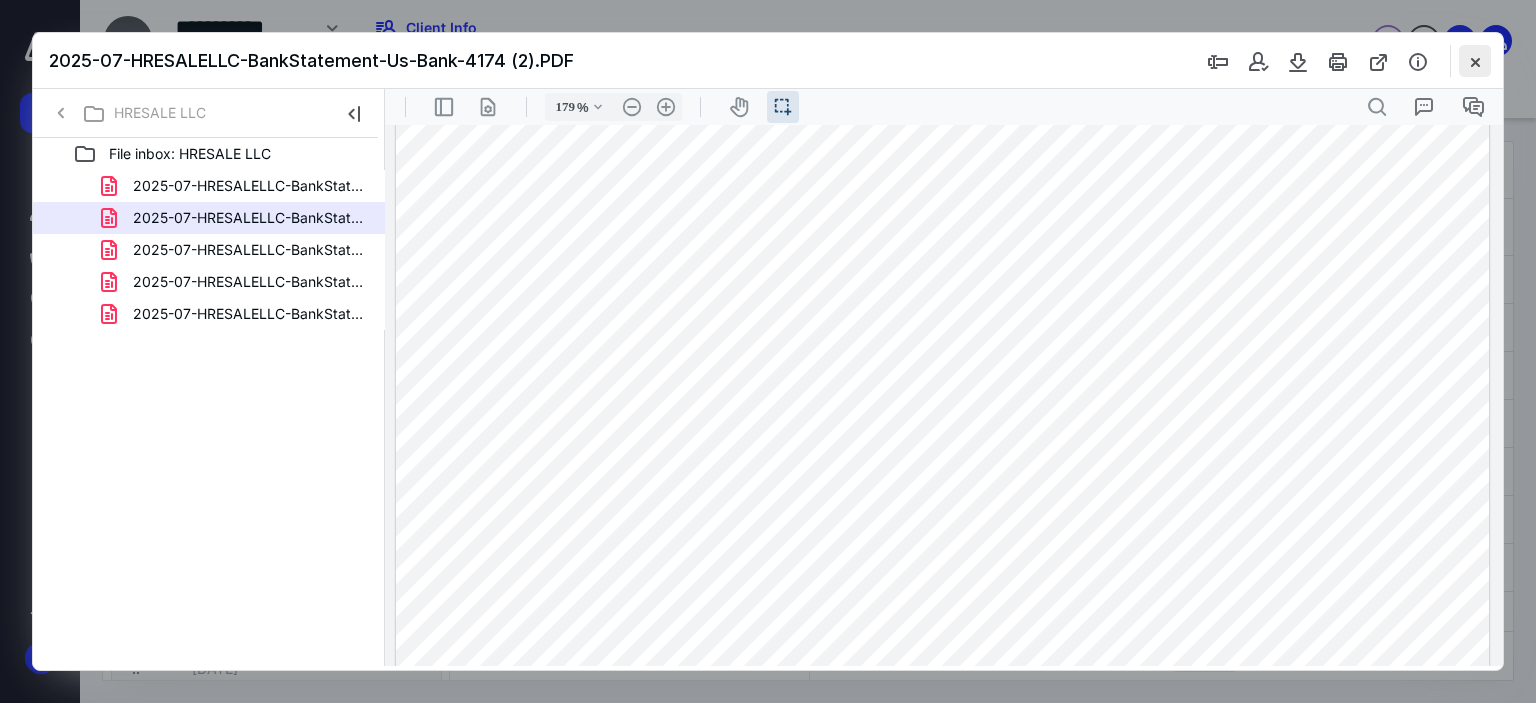 click at bounding box center (1475, 61) 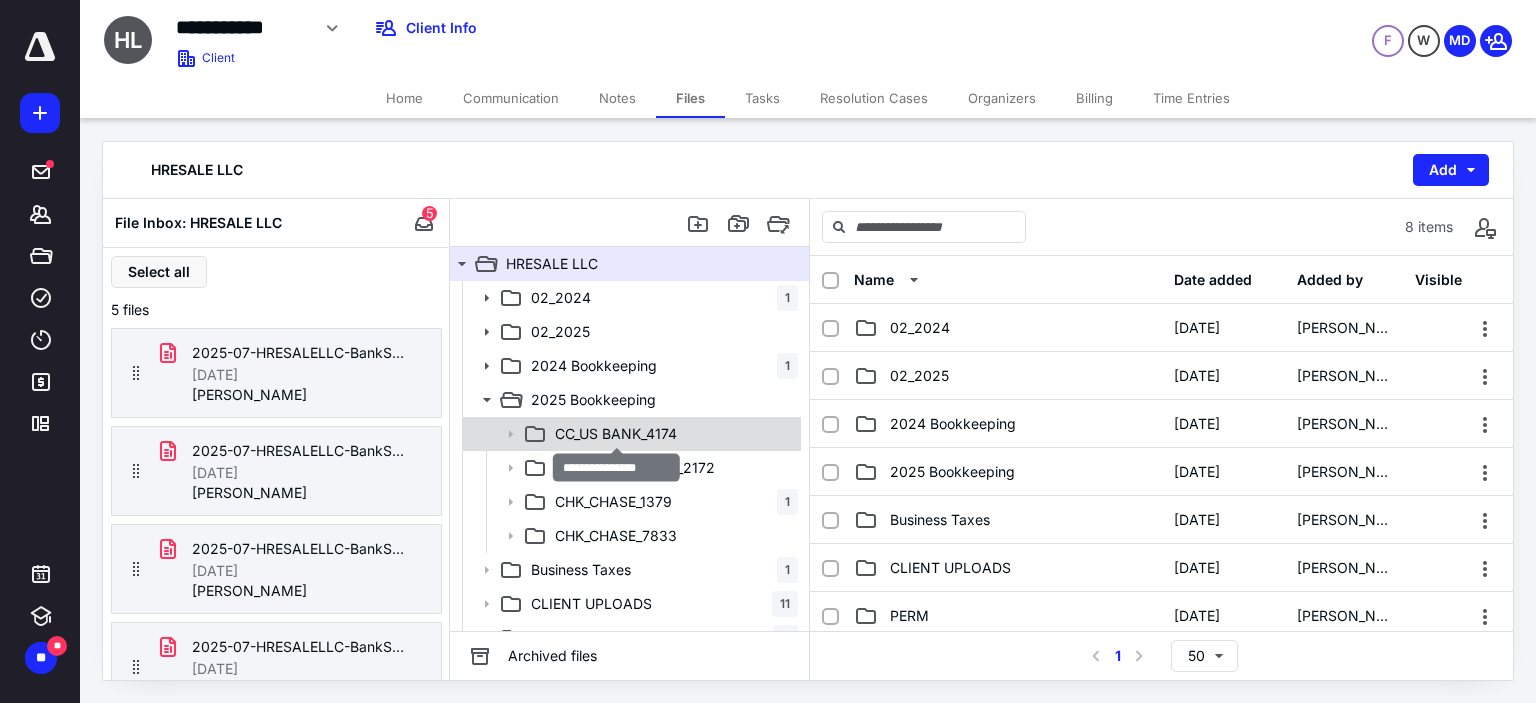 click on "CC_US BANK_4174" at bounding box center (616, 434) 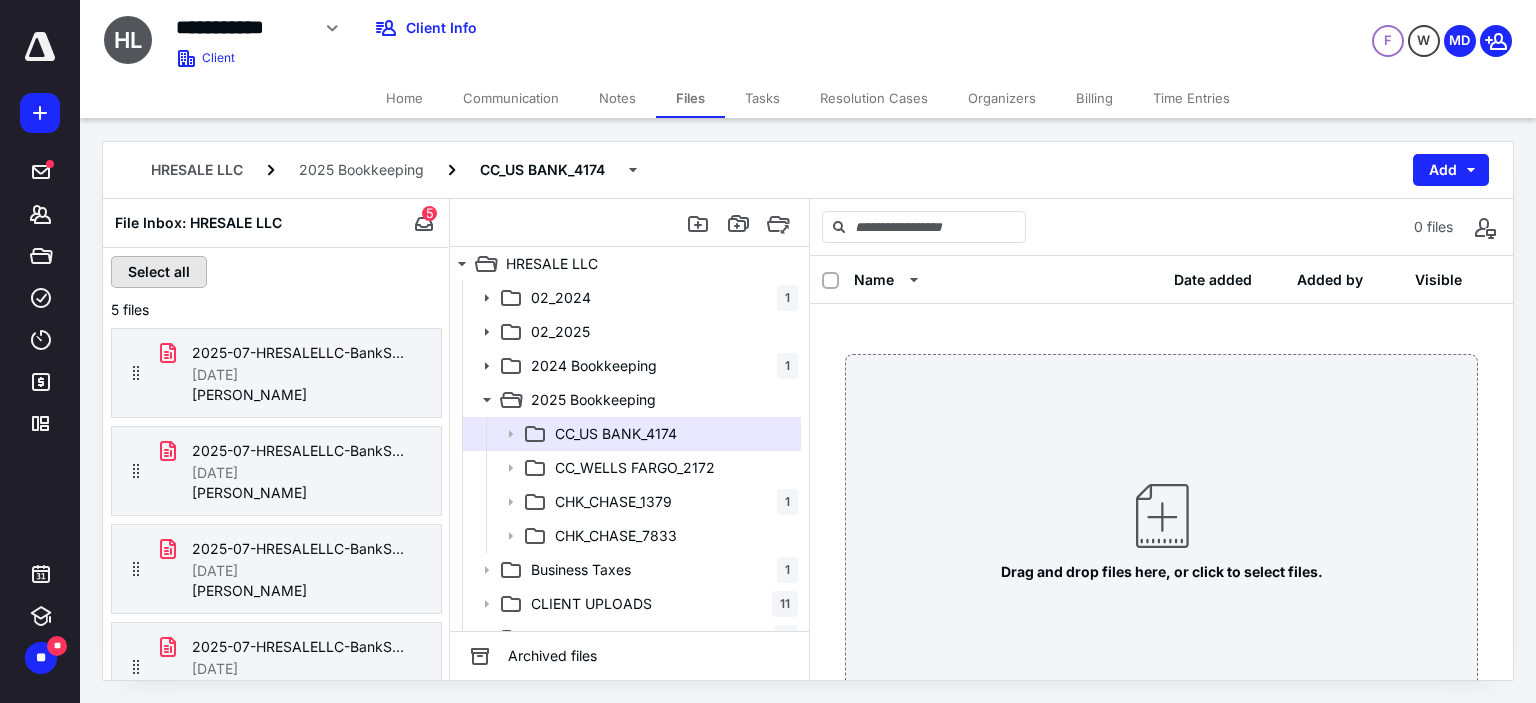 click on "Select all" at bounding box center (159, 272) 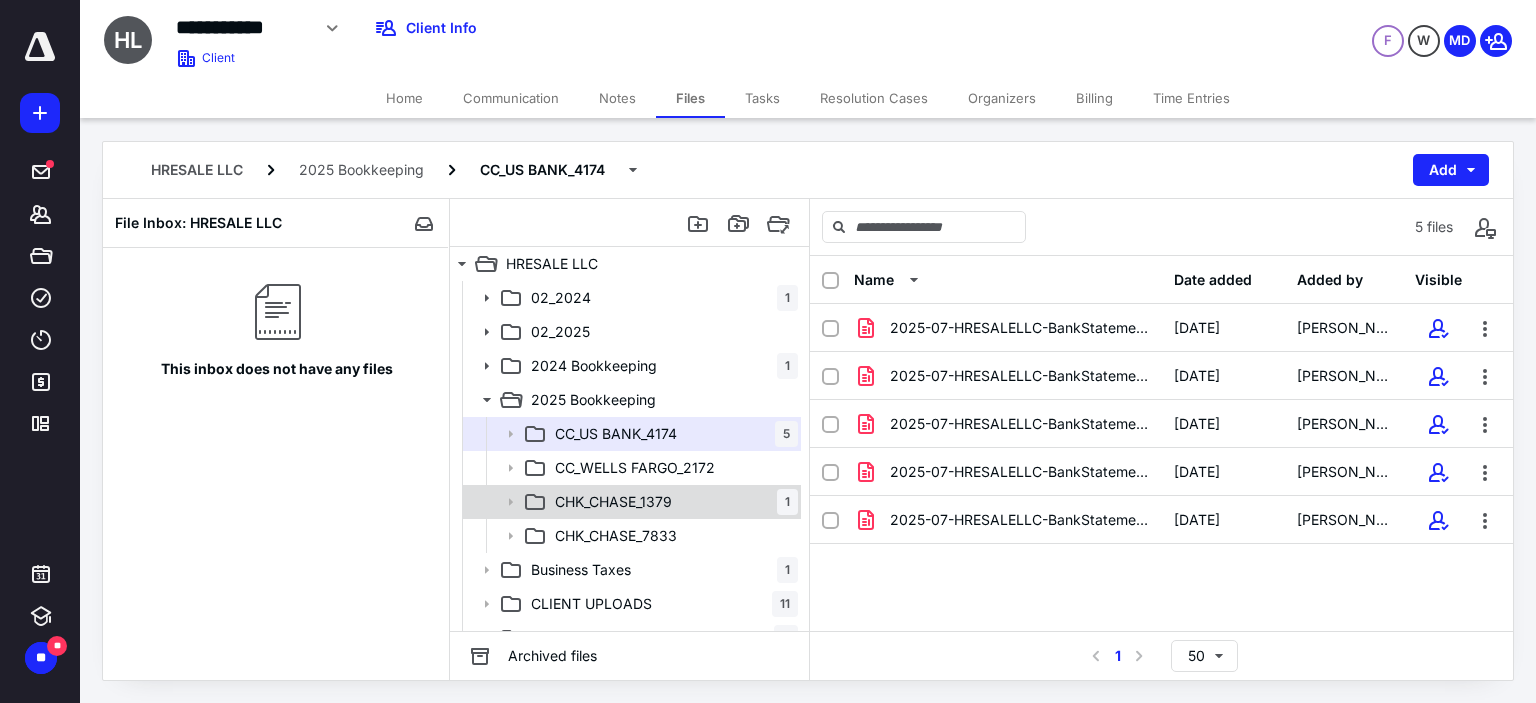 click on "CHK_CHASE_1379 1" at bounding box center [672, 502] 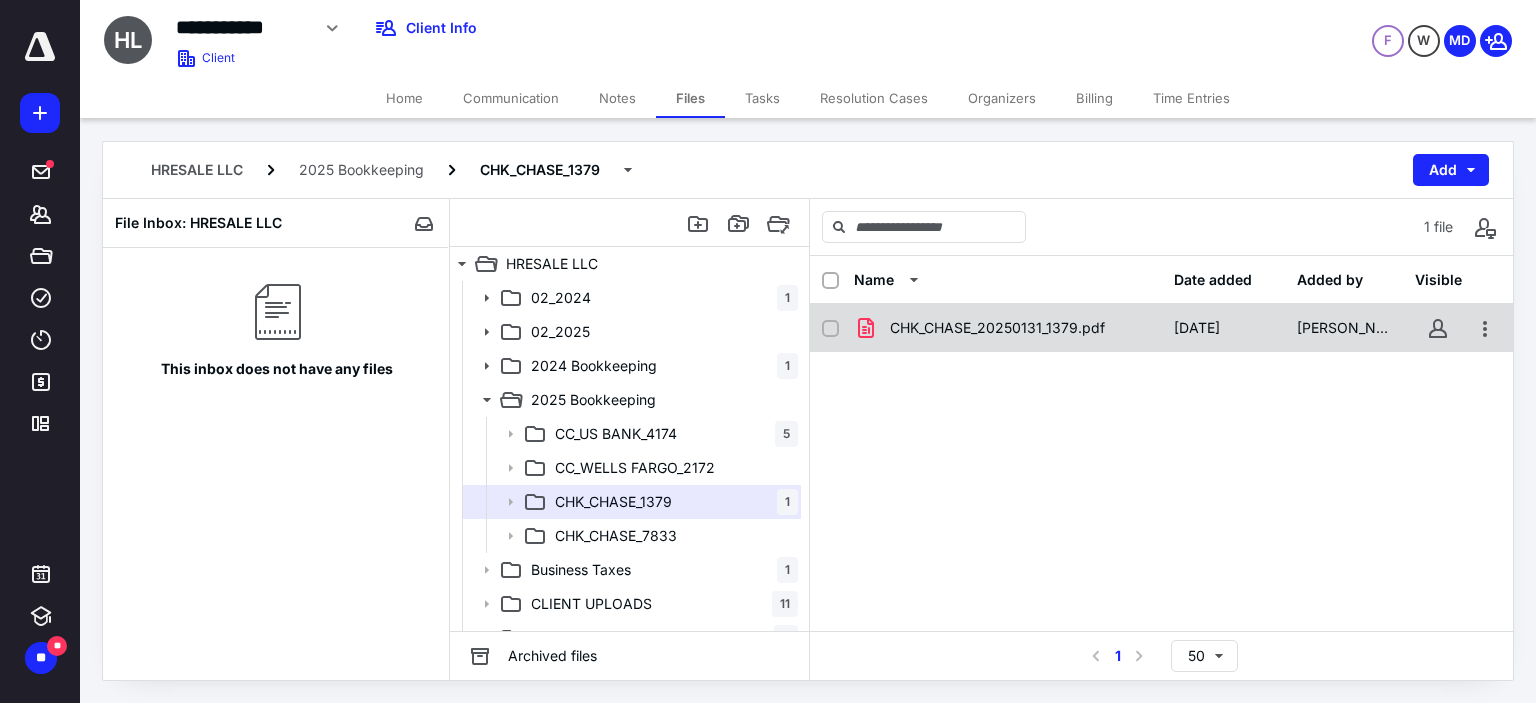 click on "CHK_CHASE_20250131_1379.pdf" at bounding box center (997, 328) 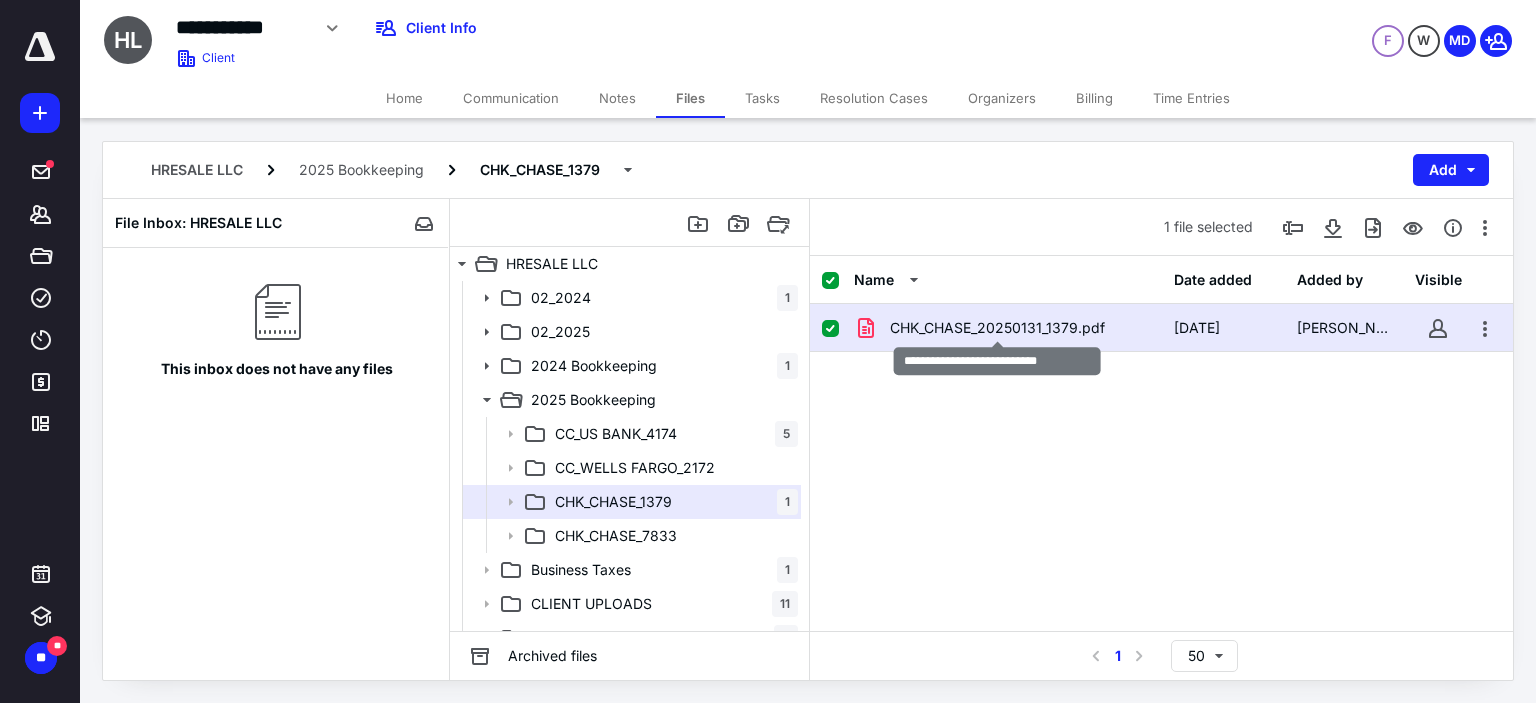 click on "CHK_CHASE_20250131_1379.pdf" at bounding box center (997, 328) 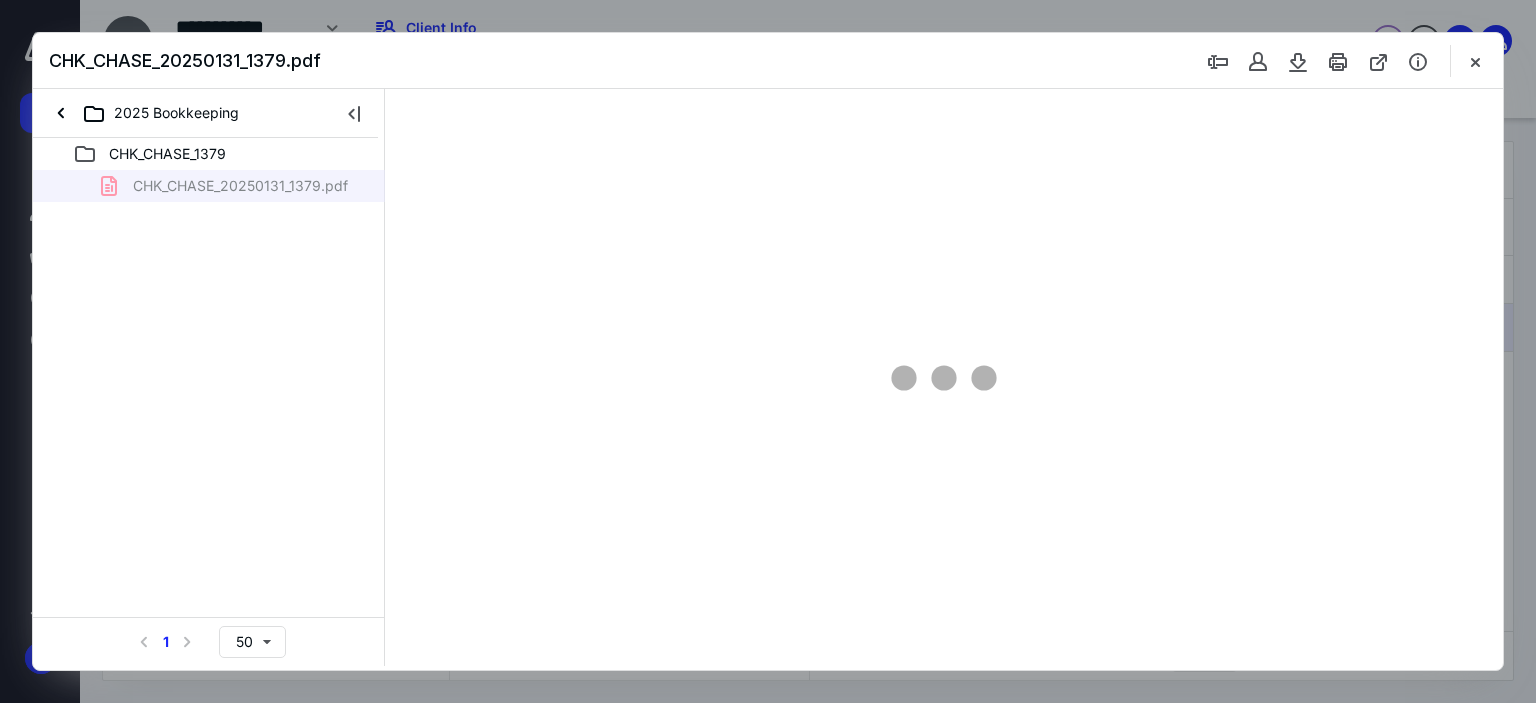scroll, scrollTop: 0, scrollLeft: 0, axis: both 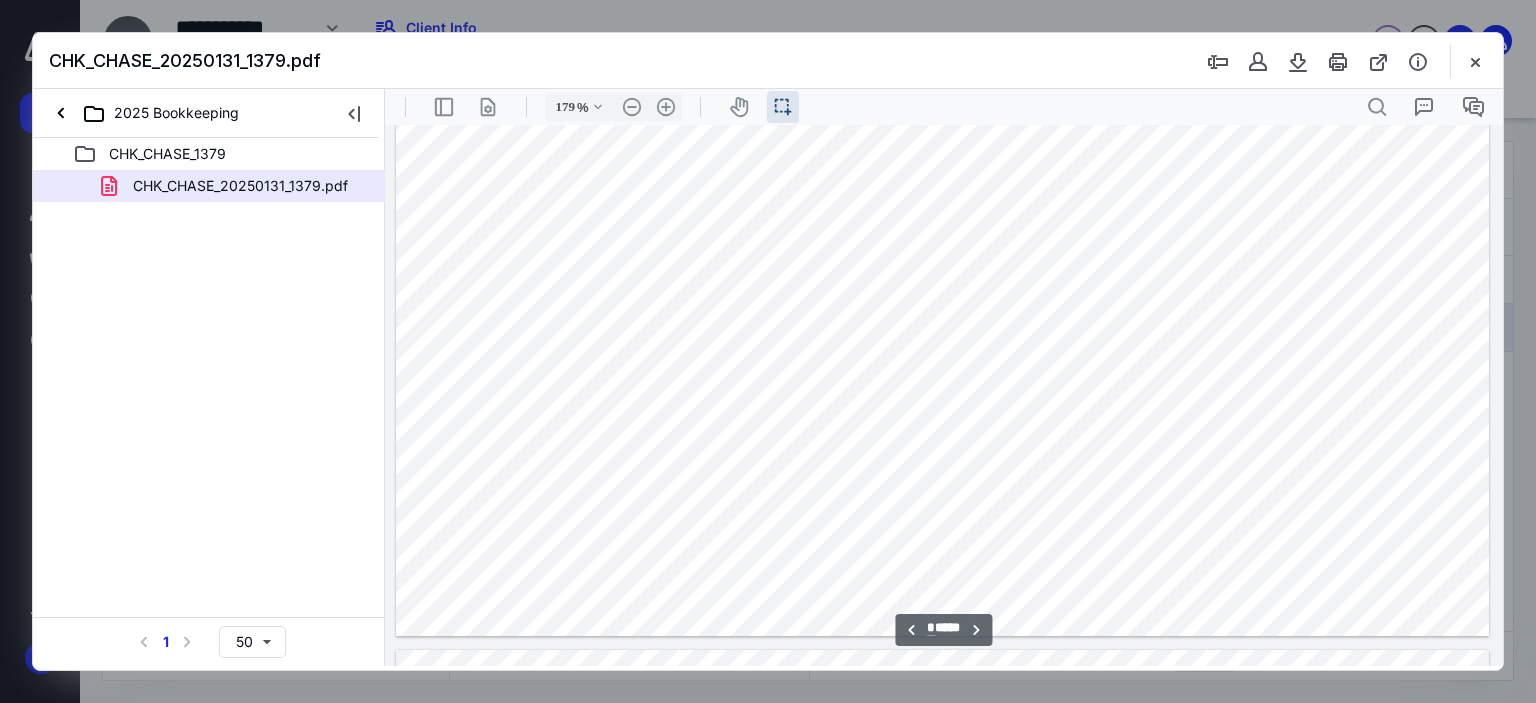 type on "**" 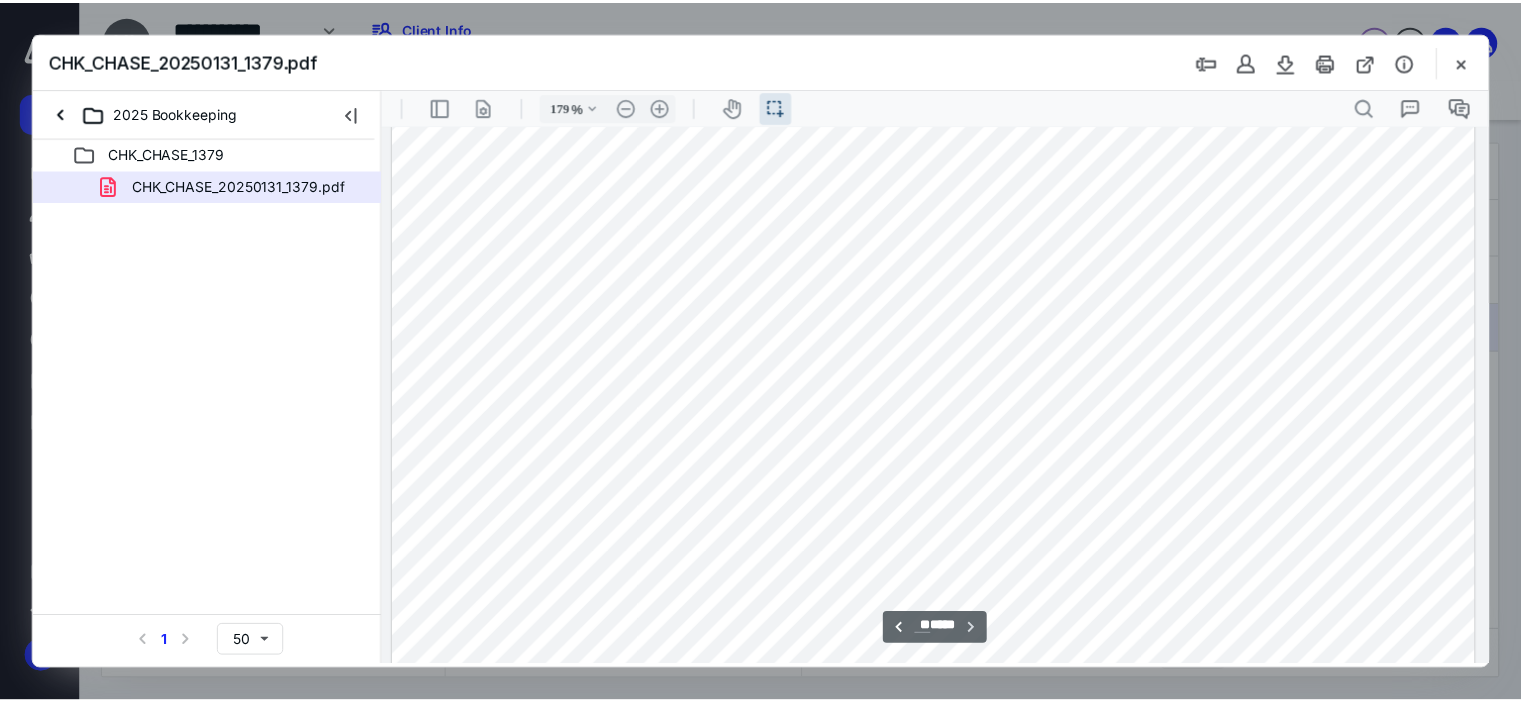 scroll, scrollTop: 13748, scrollLeft: 0, axis: vertical 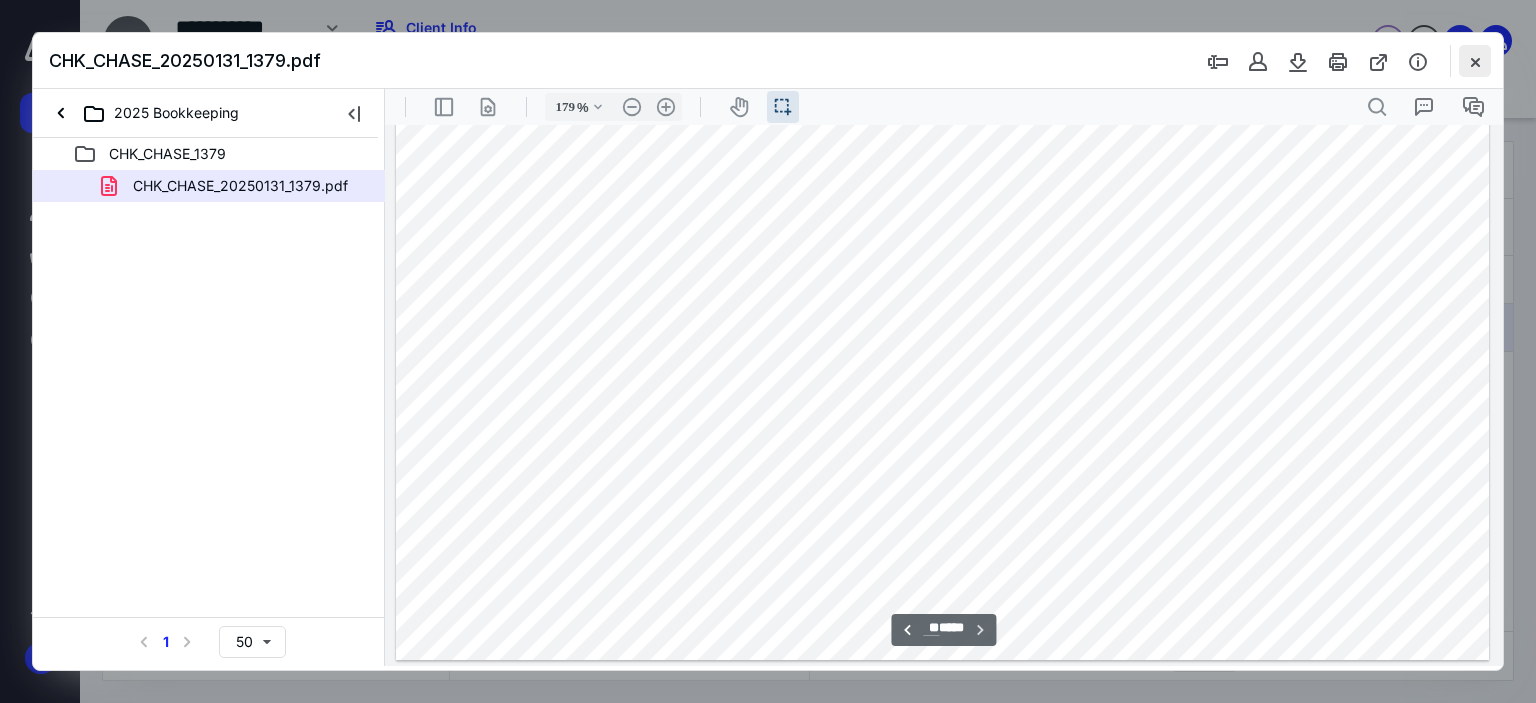 click at bounding box center [1475, 61] 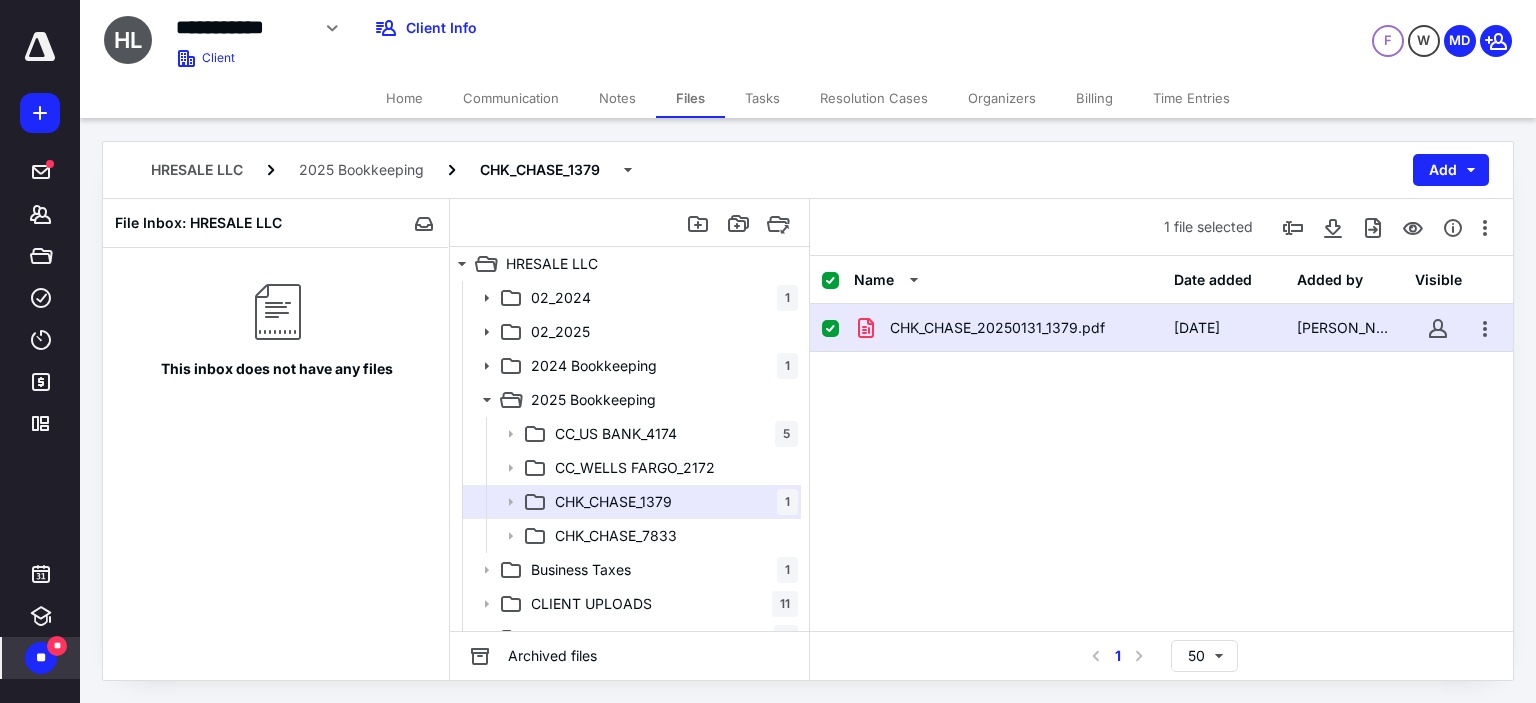 click on "**" at bounding box center (41, 658) 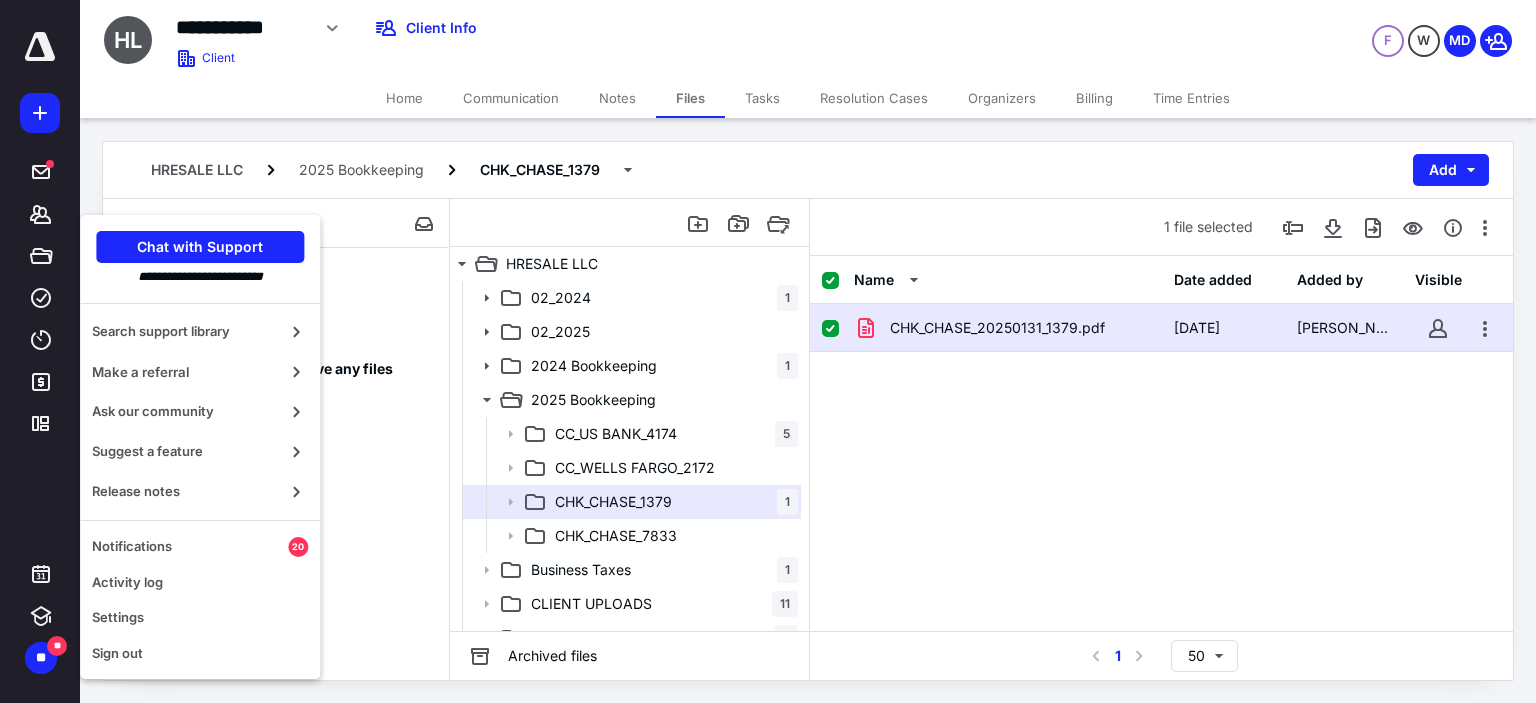 click on "Time Entries" at bounding box center [1191, 98] 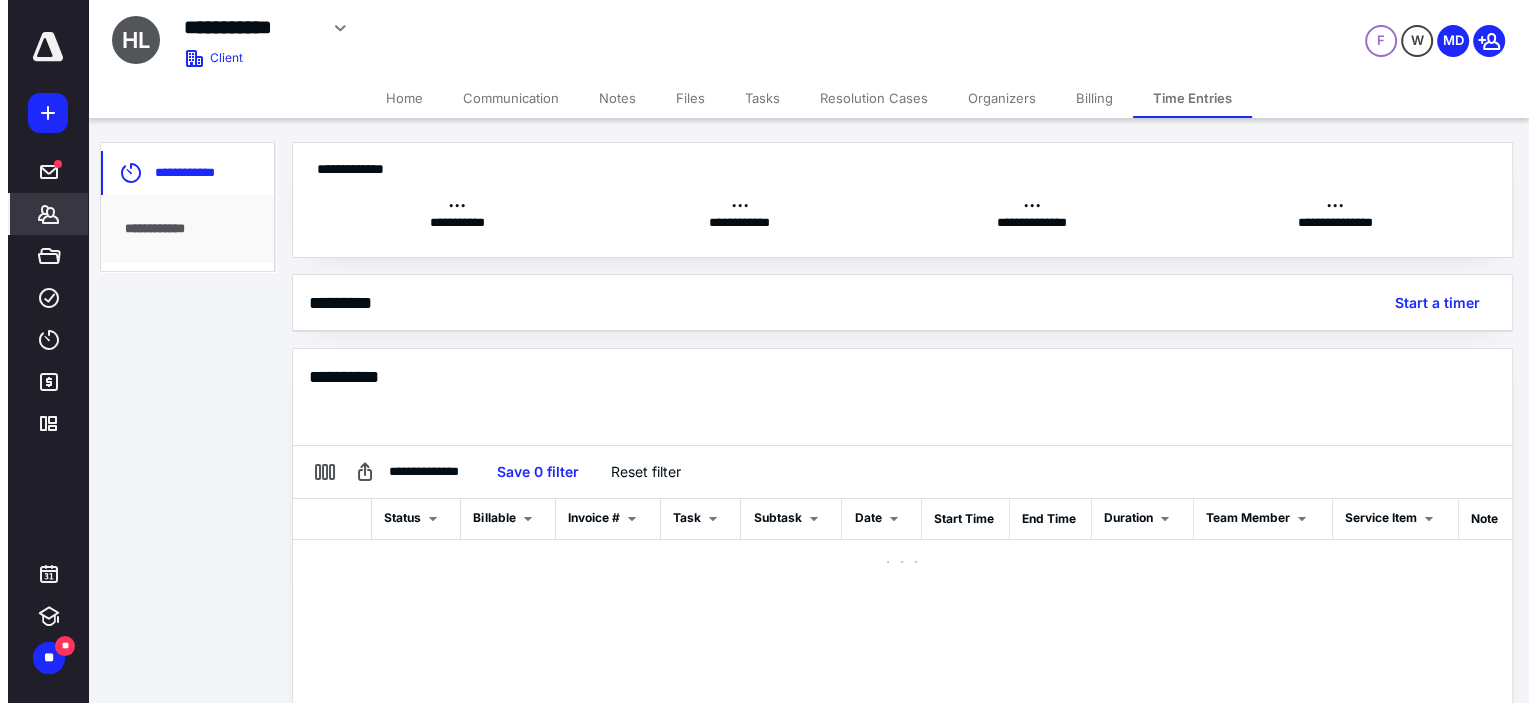 scroll, scrollTop: 0, scrollLeft: 0, axis: both 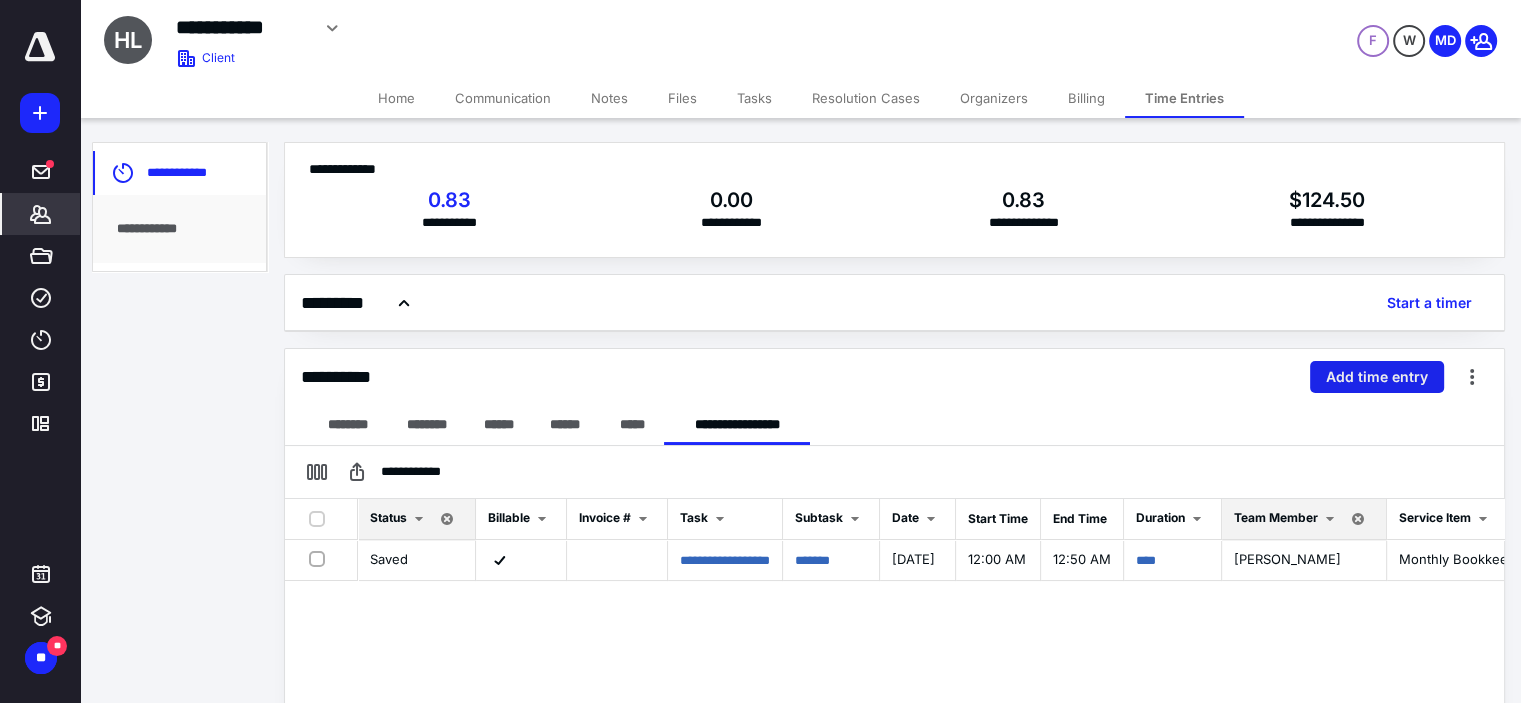 click on "Add time entry" at bounding box center [1377, 377] 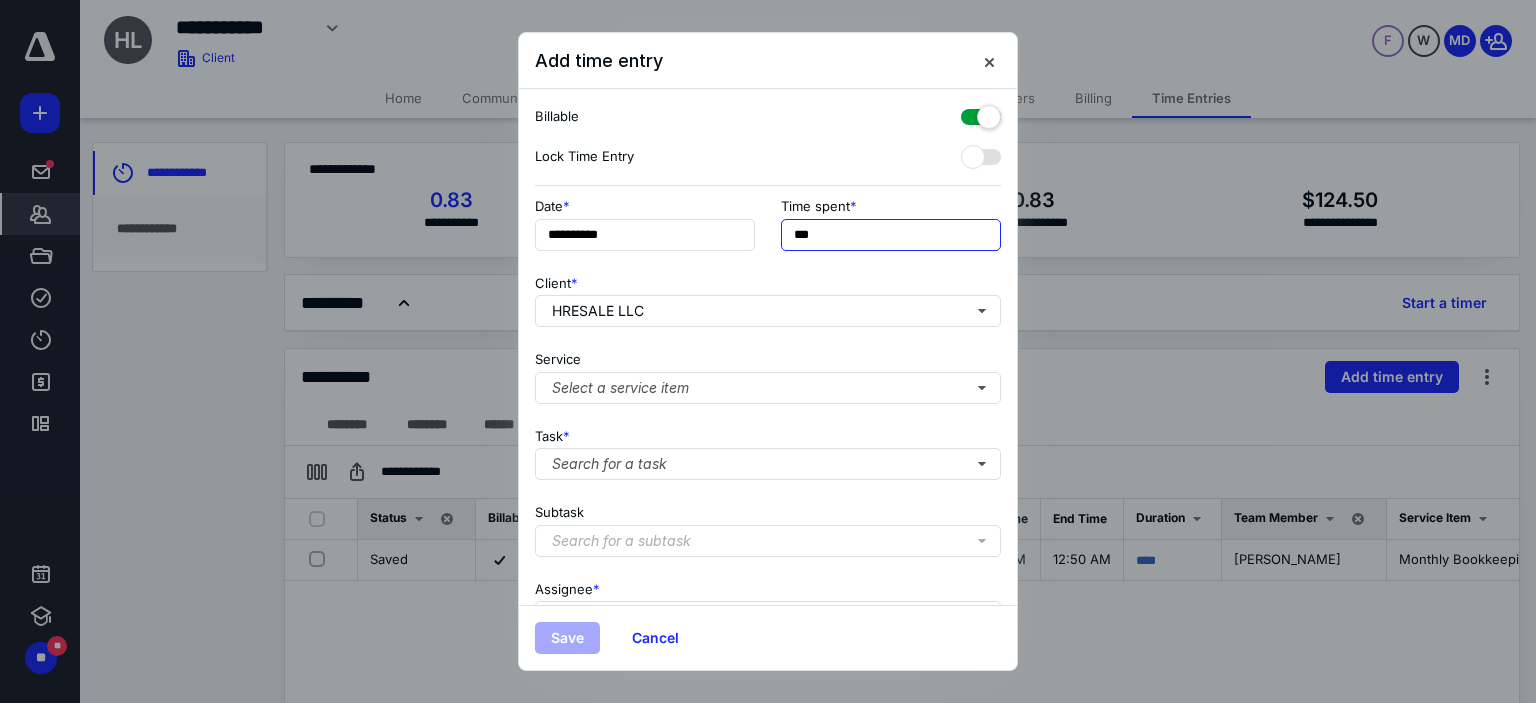 click on "***" at bounding box center [891, 235] 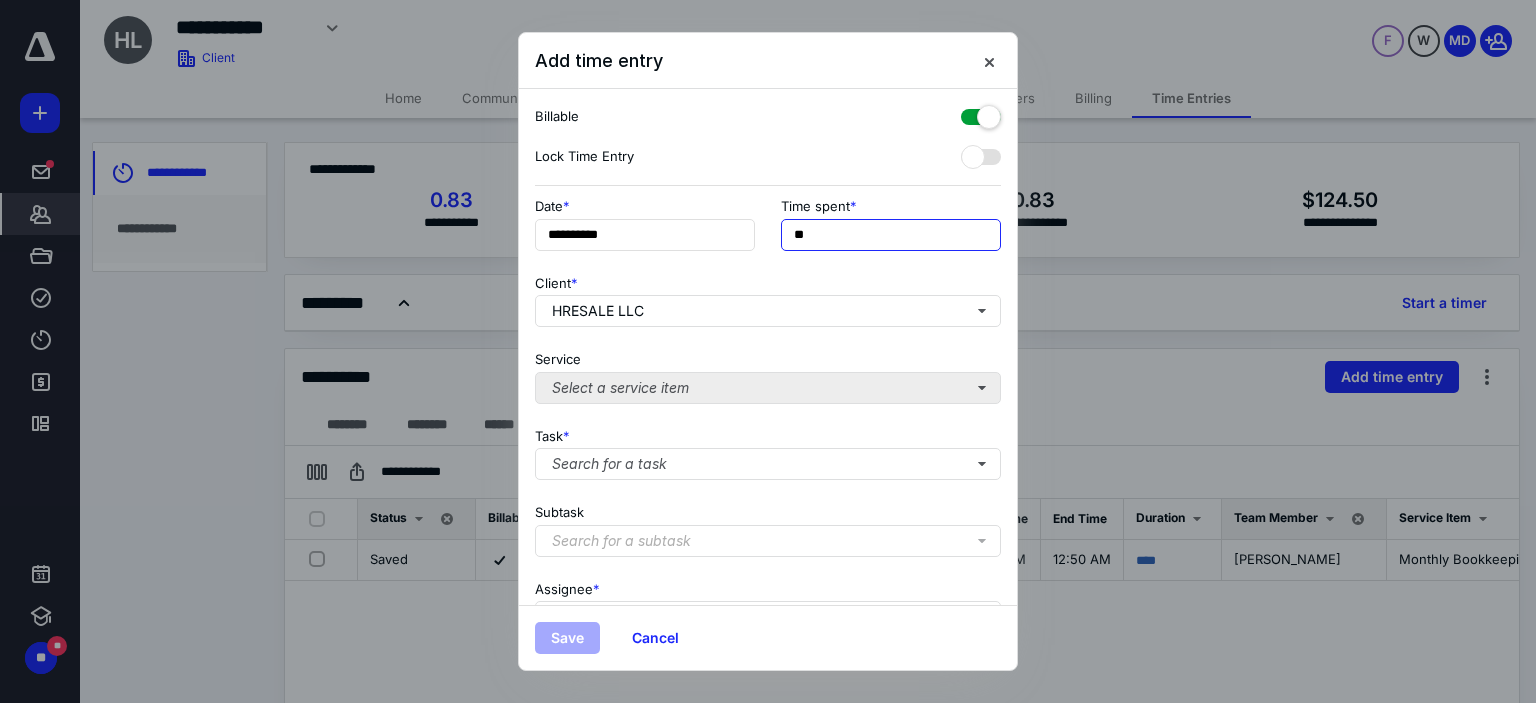 type on "**" 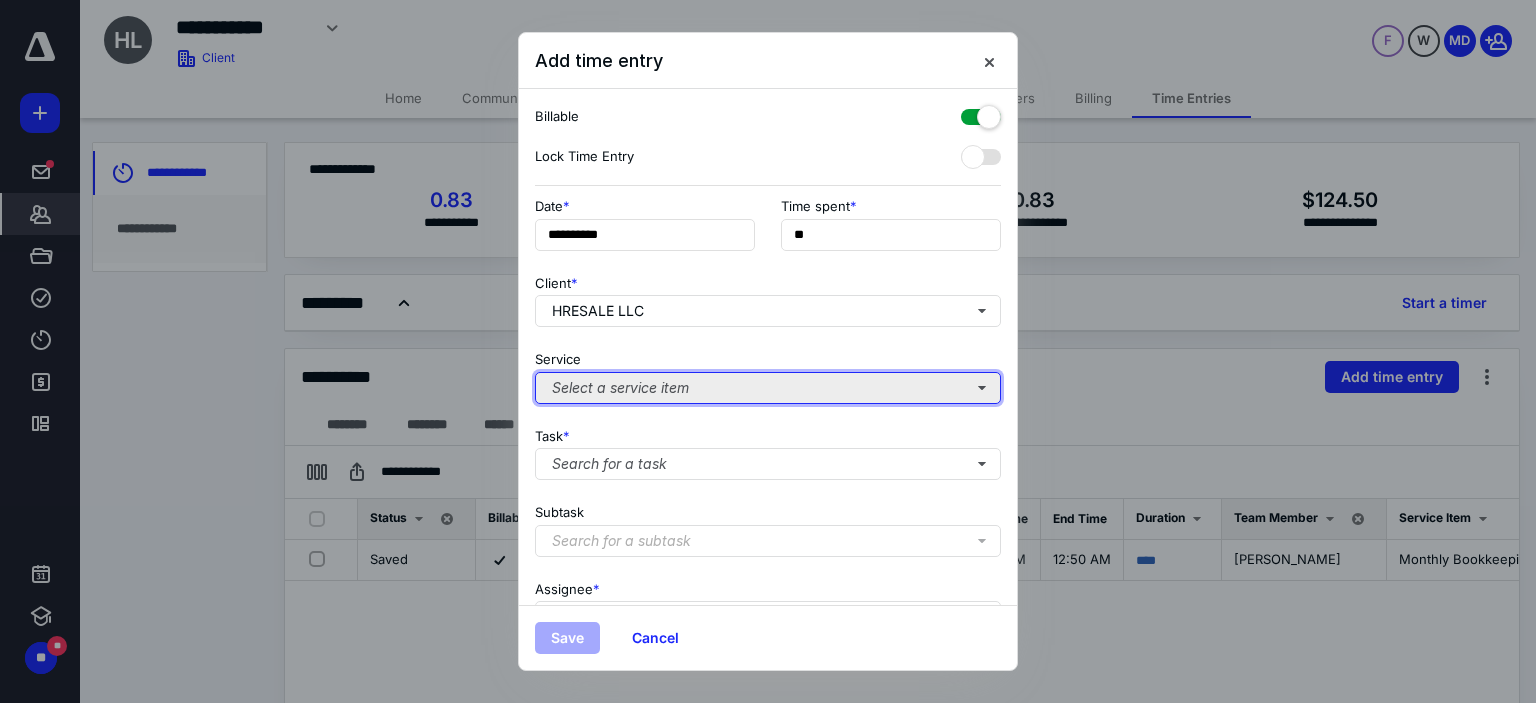 click on "Select a service item" at bounding box center [768, 388] 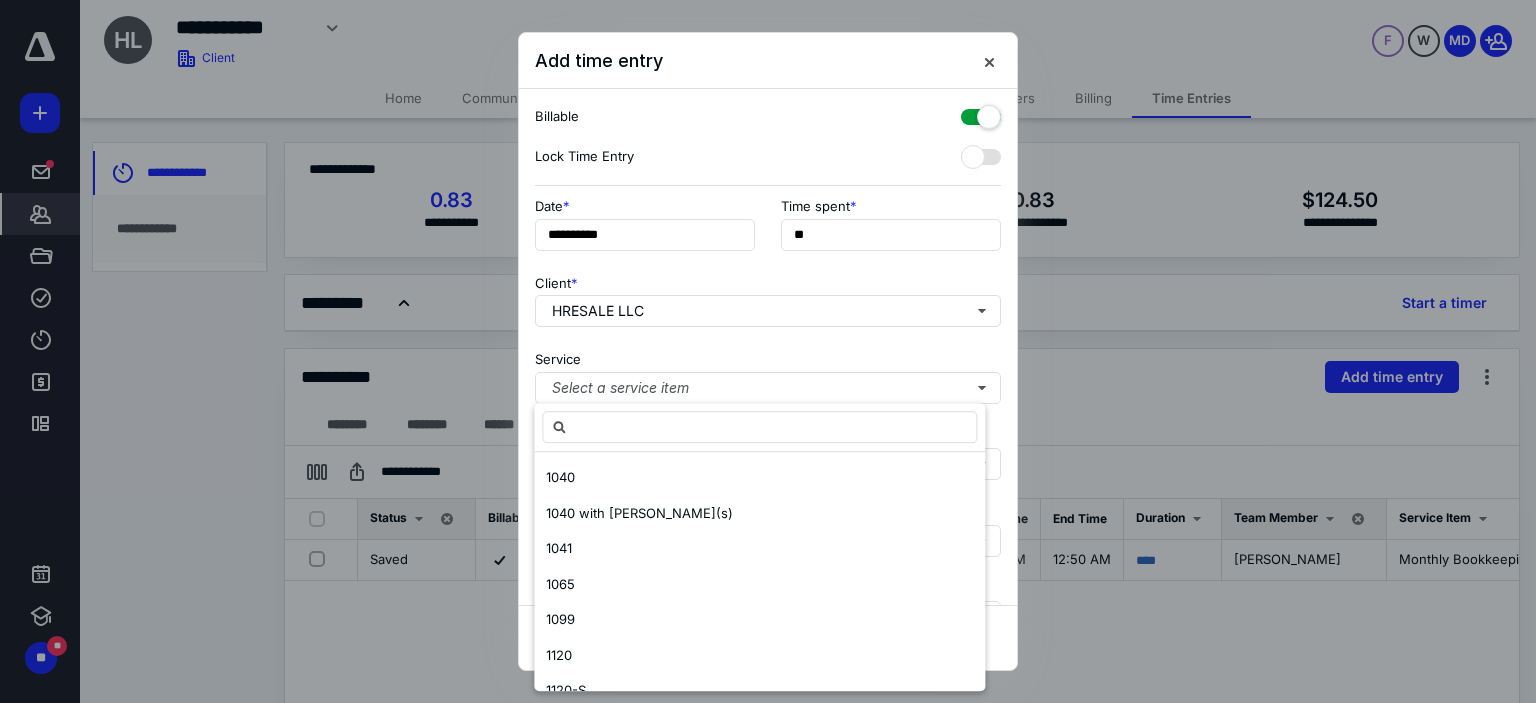 scroll, scrollTop: 500, scrollLeft: 0, axis: vertical 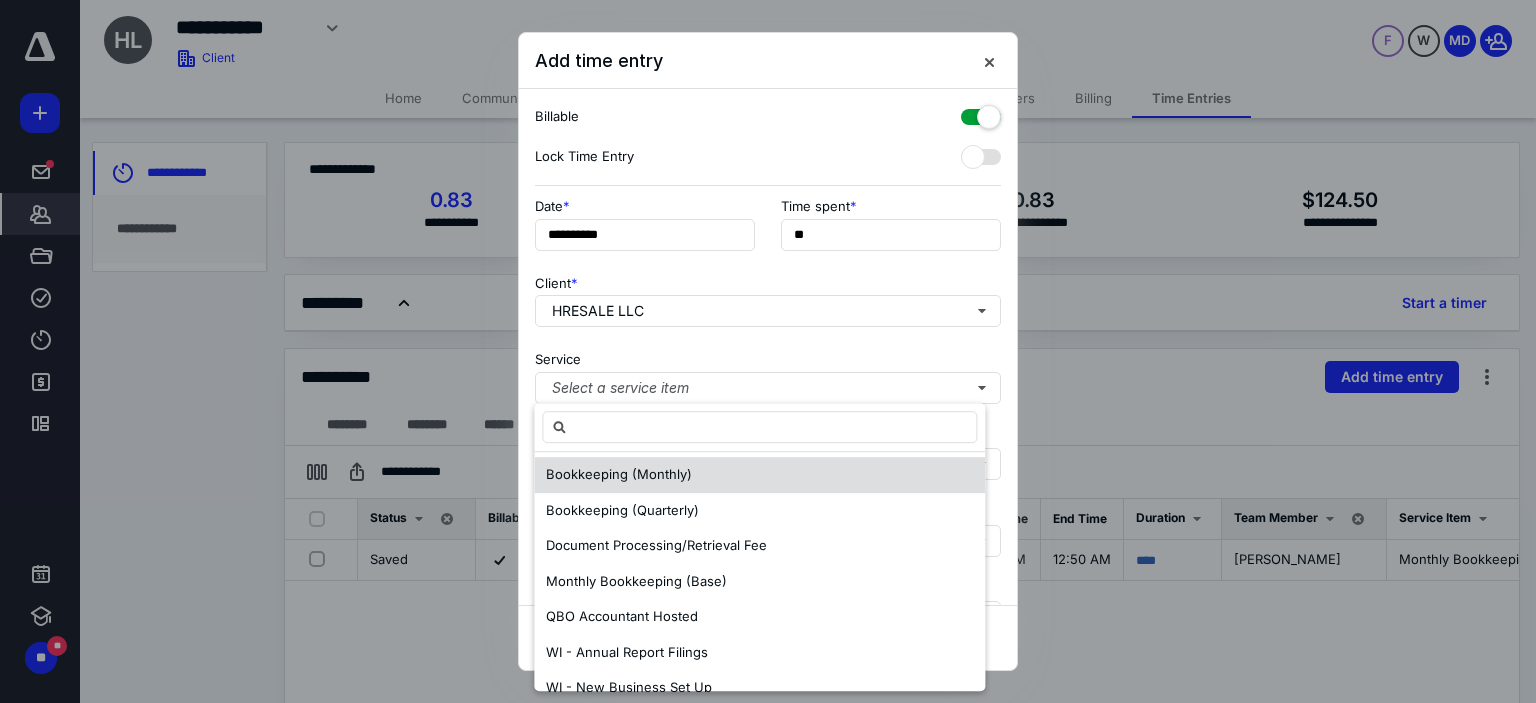 click on "Bookkeeping (Monthly)" at bounding box center [619, 474] 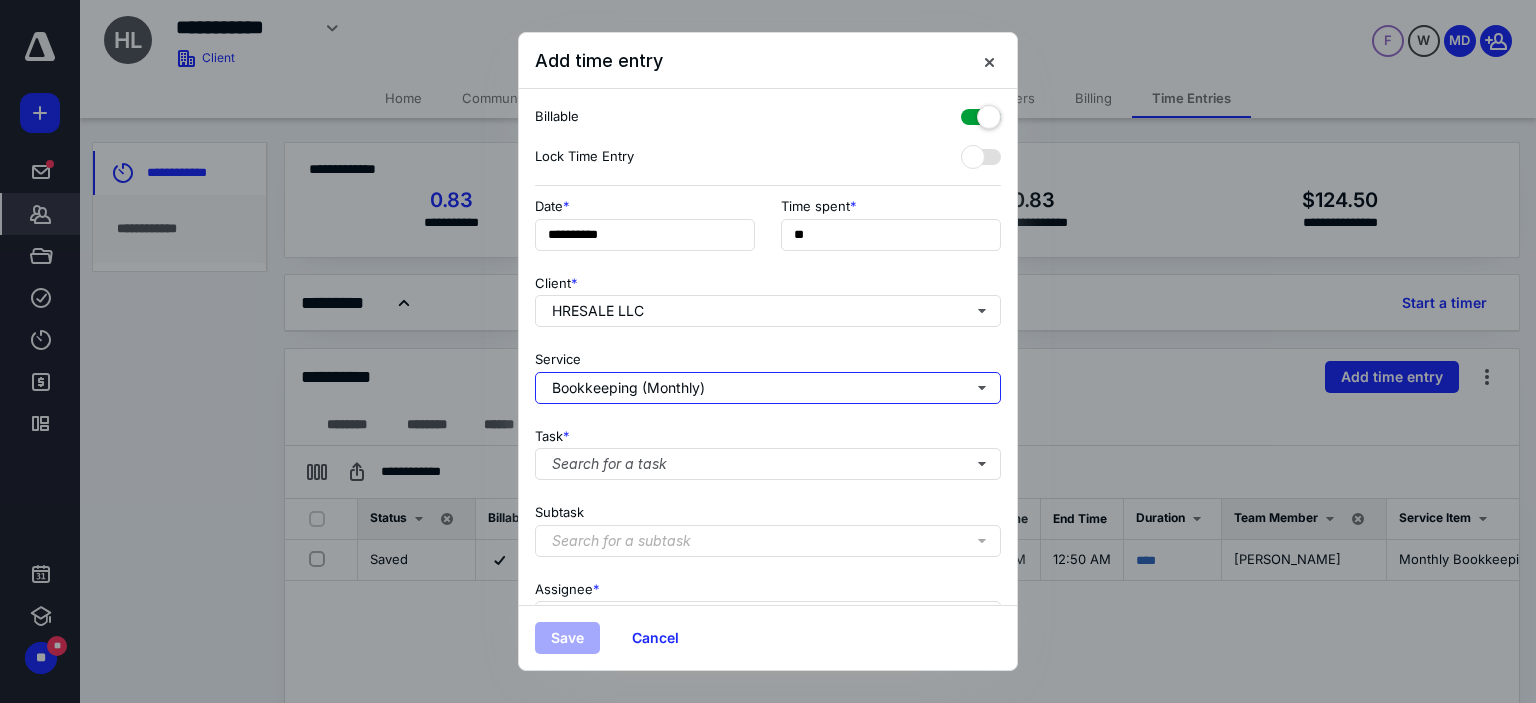 scroll, scrollTop: 0, scrollLeft: 0, axis: both 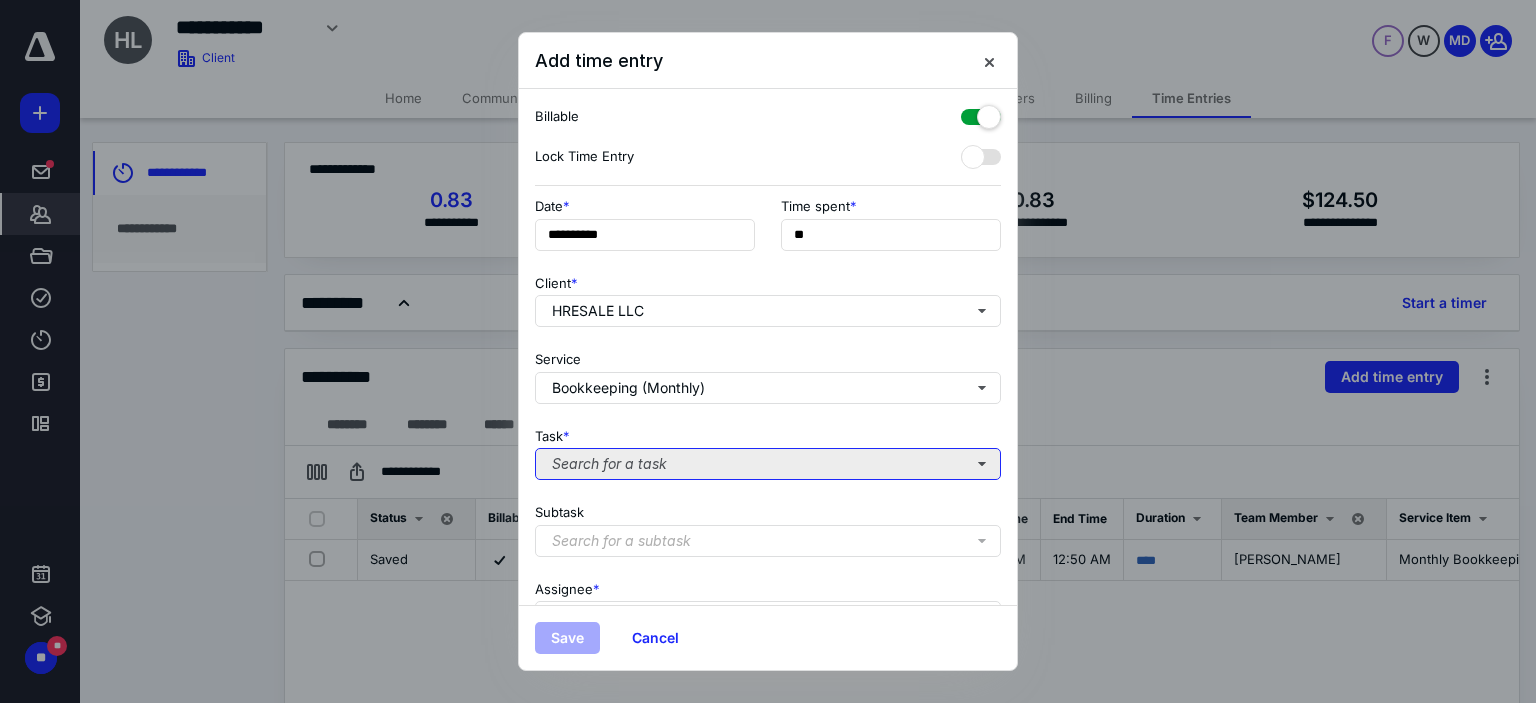 click on "Search for a task" at bounding box center [768, 464] 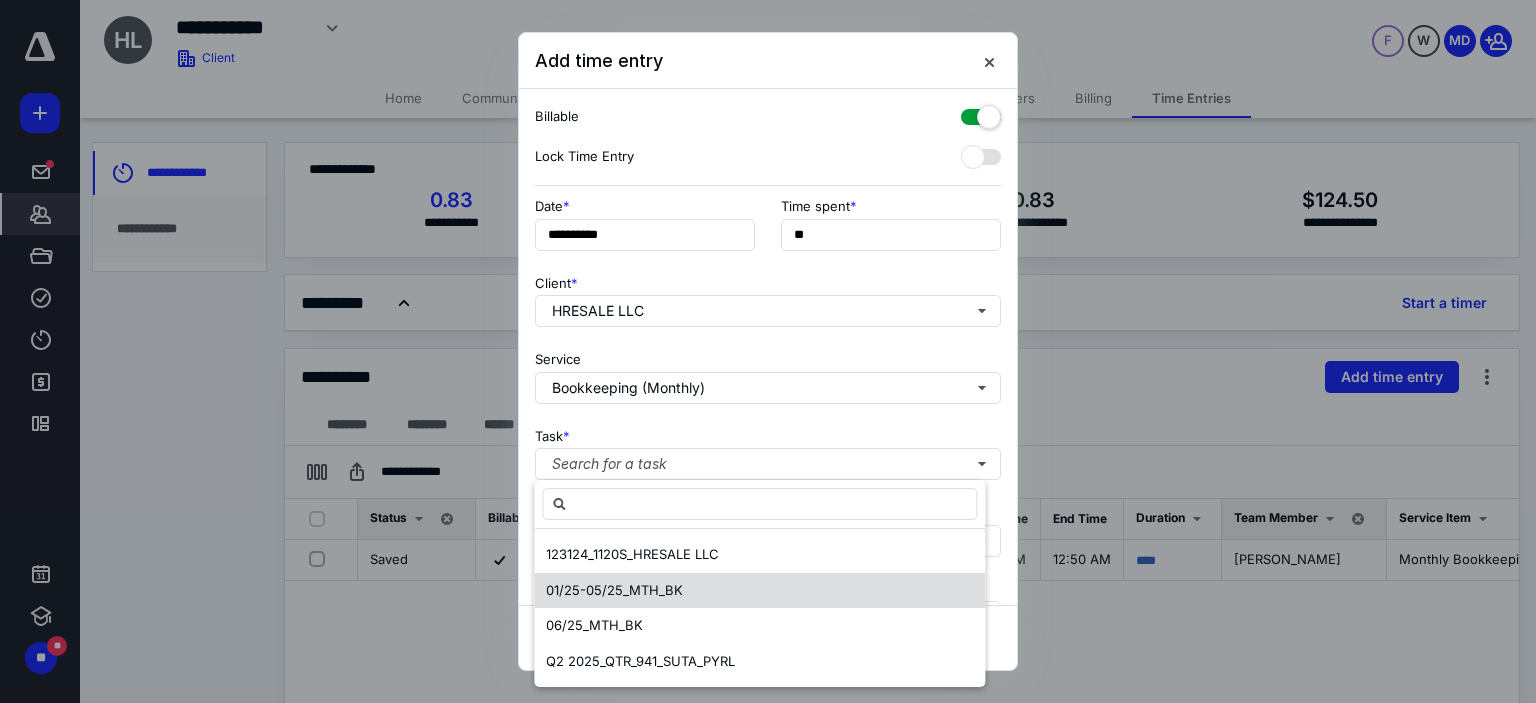 click on "01/25-05/25_MTH_BK" at bounding box center (759, 591) 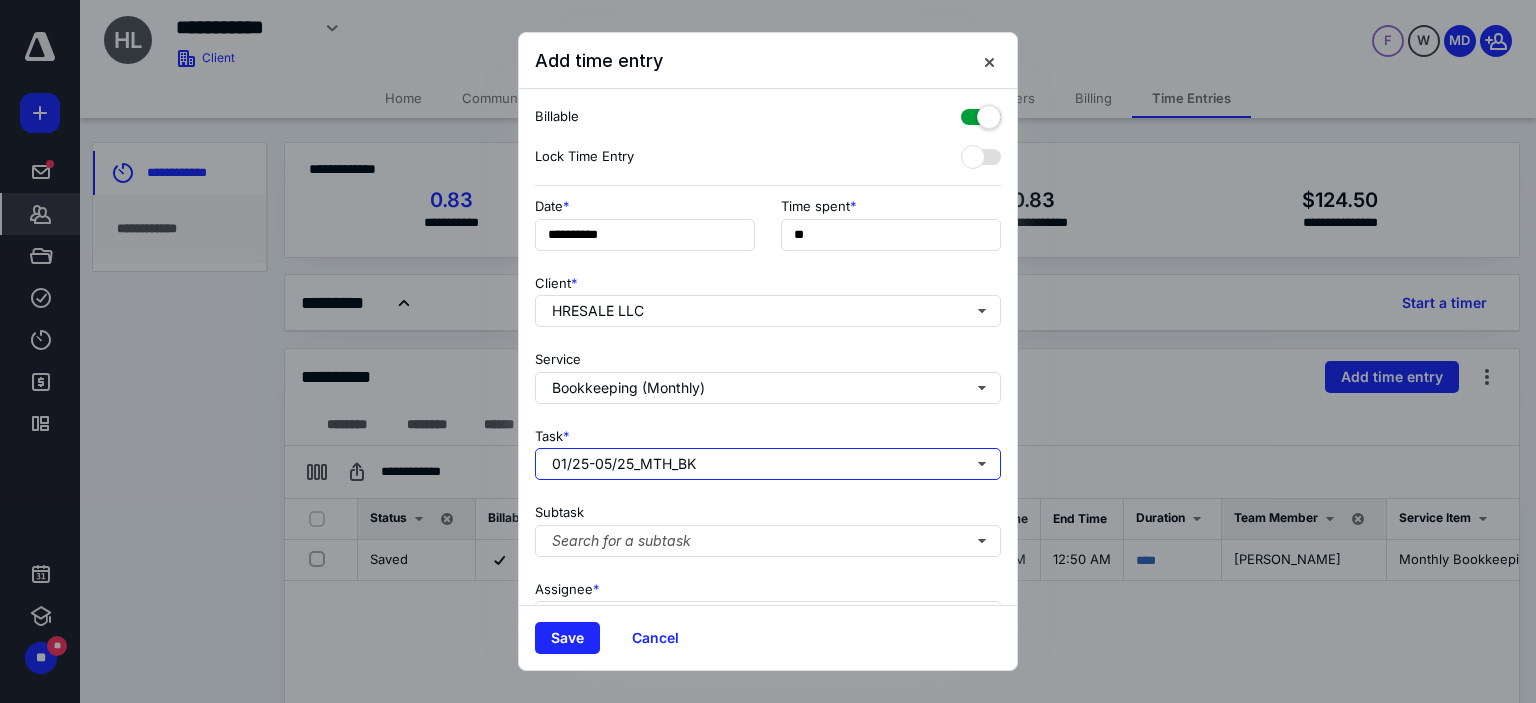 click on "01/25-05/25_MTH_BK" at bounding box center (759, 591) 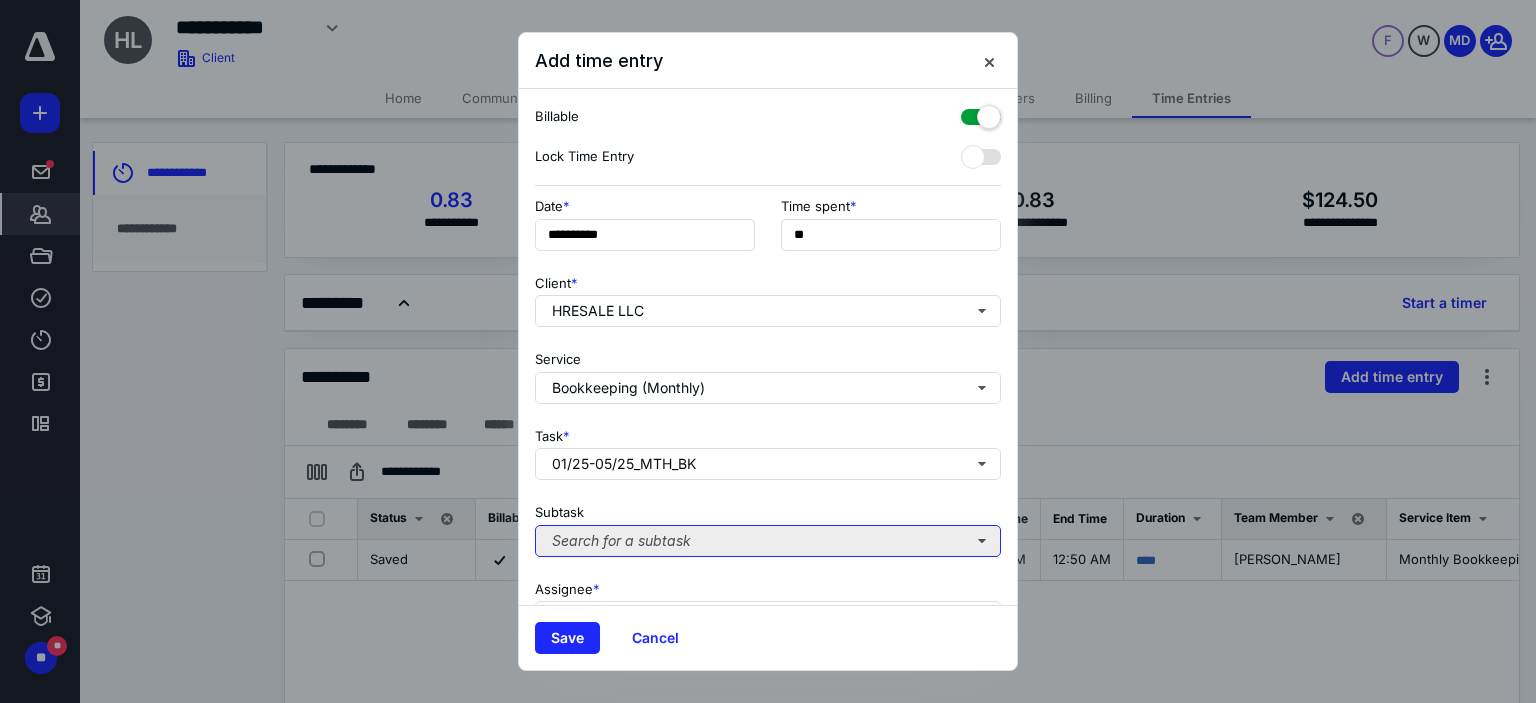 click on "Search for a subtask" at bounding box center (768, 541) 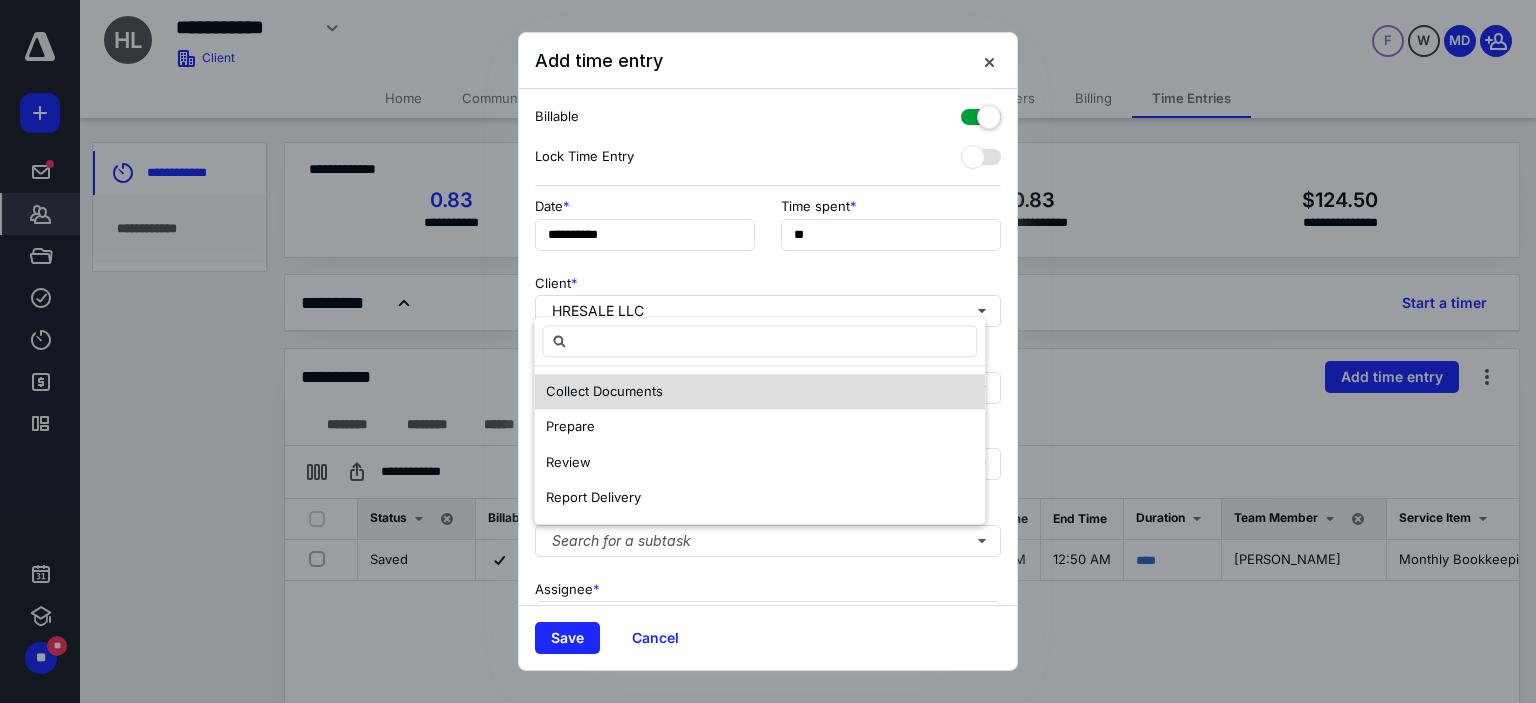 click on "Collect Documents" at bounding box center [604, 391] 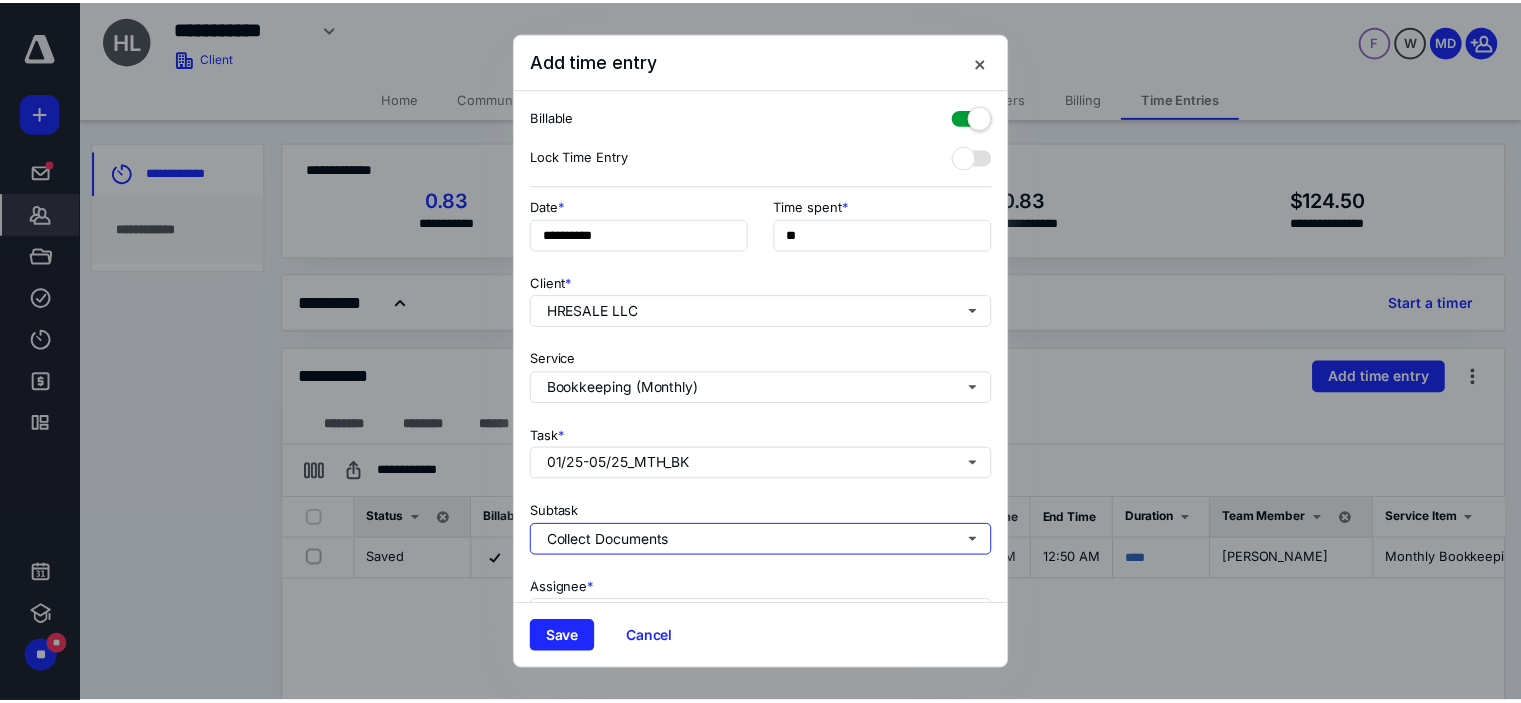 scroll, scrollTop: 197, scrollLeft: 0, axis: vertical 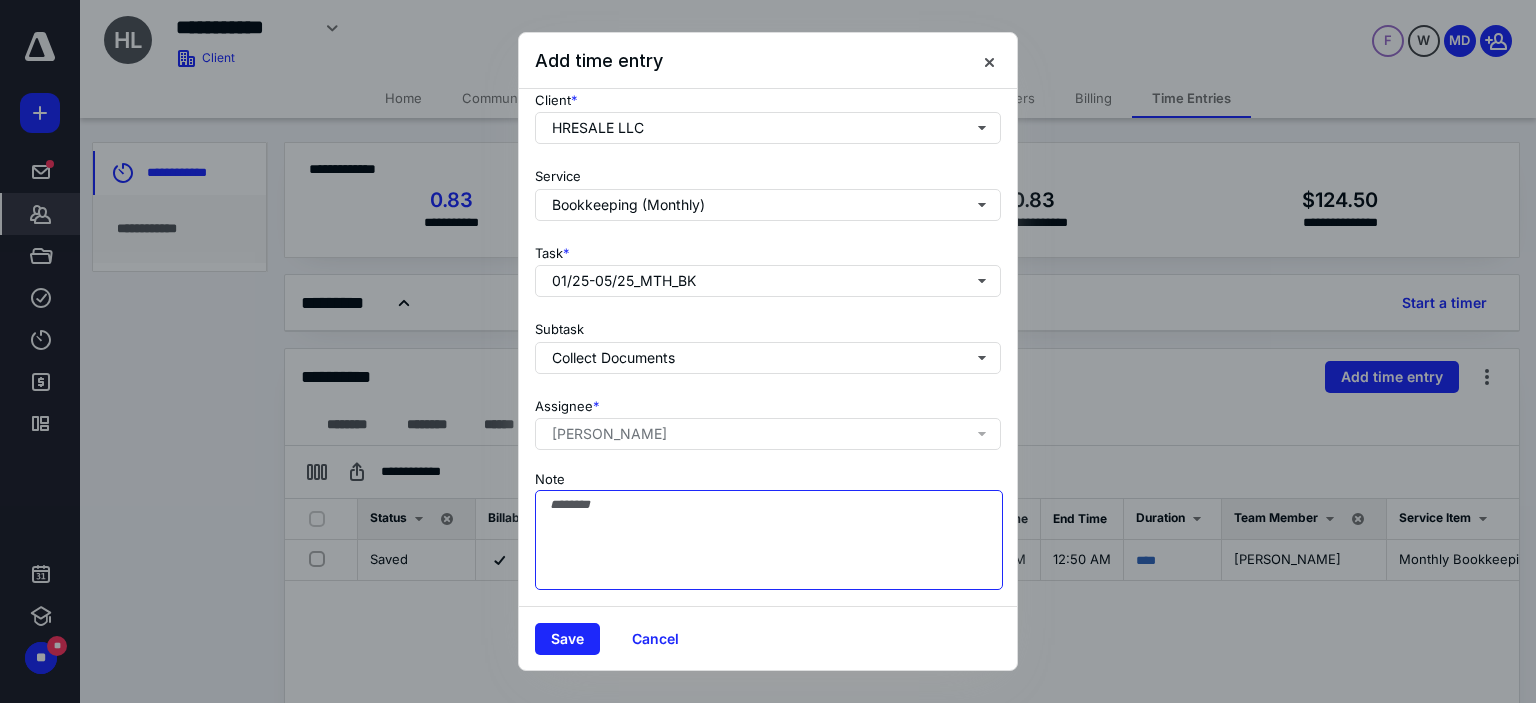 click on "Note" at bounding box center (769, 540) 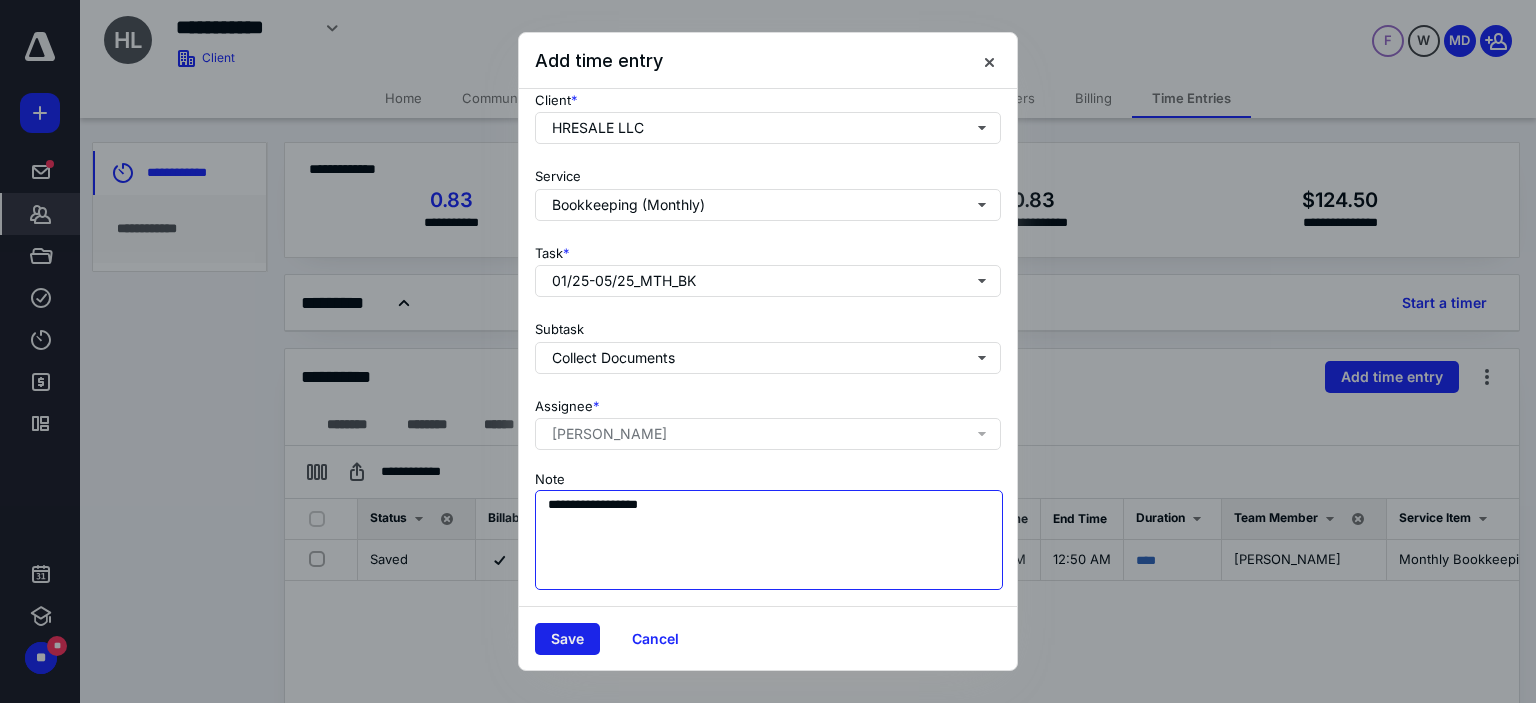 type on "**********" 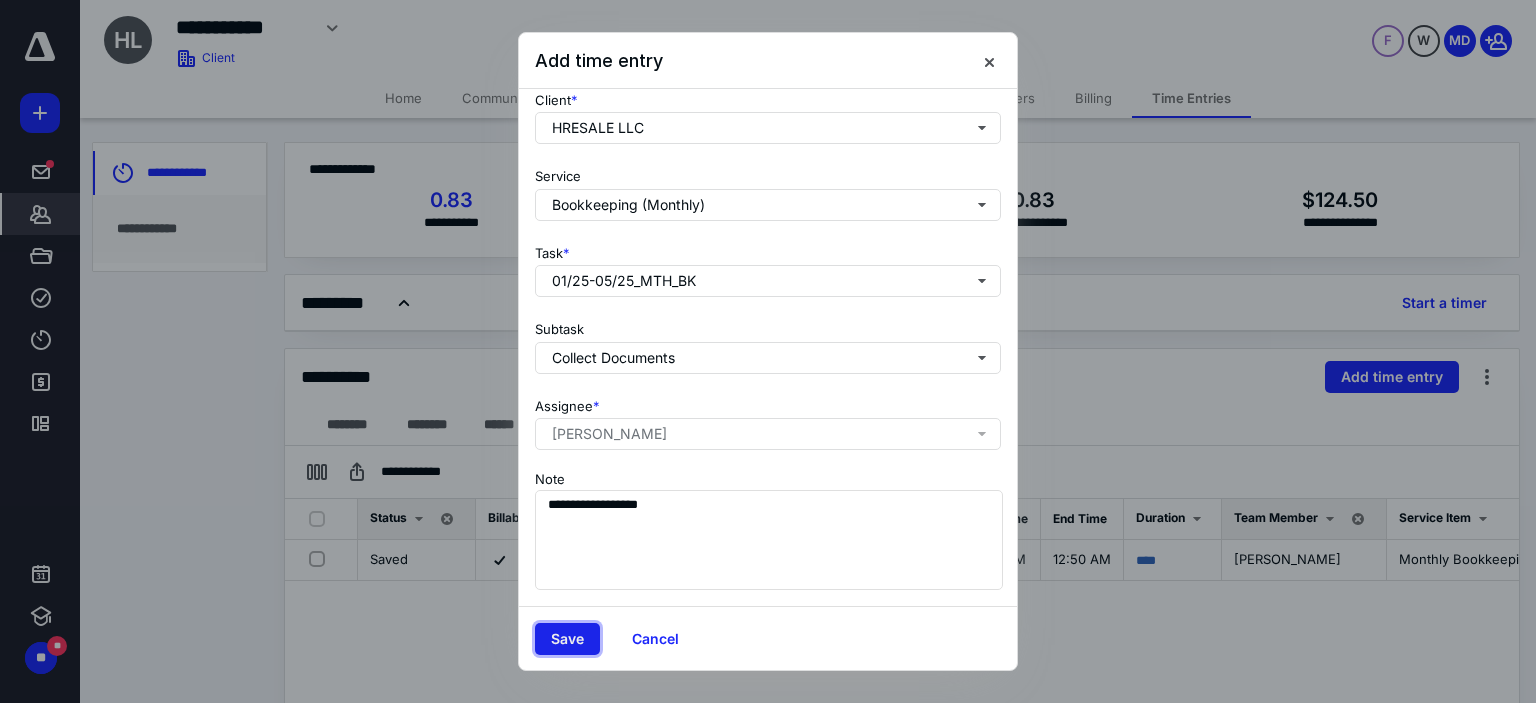 click on "Save" at bounding box center [567, 639] 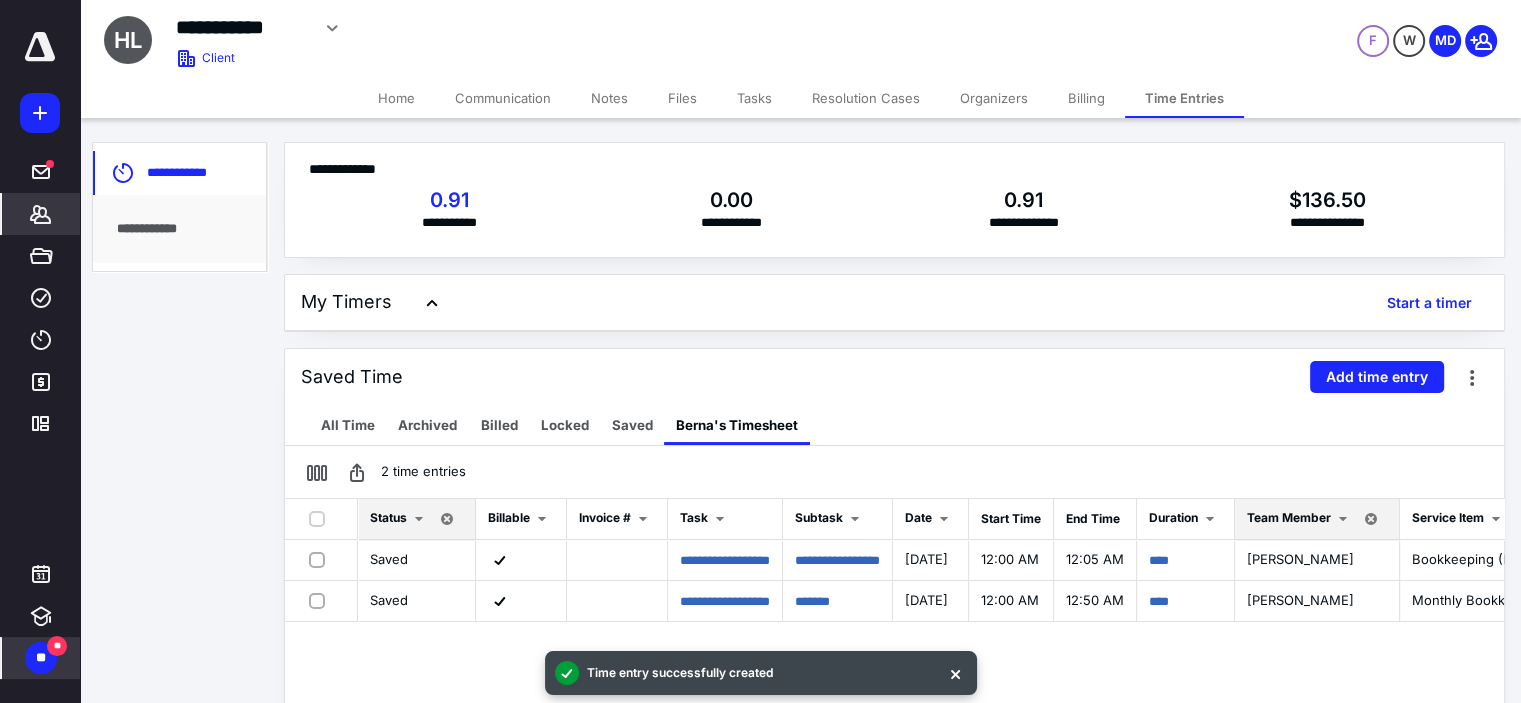 click on "**" at bounding box center [41, 658] 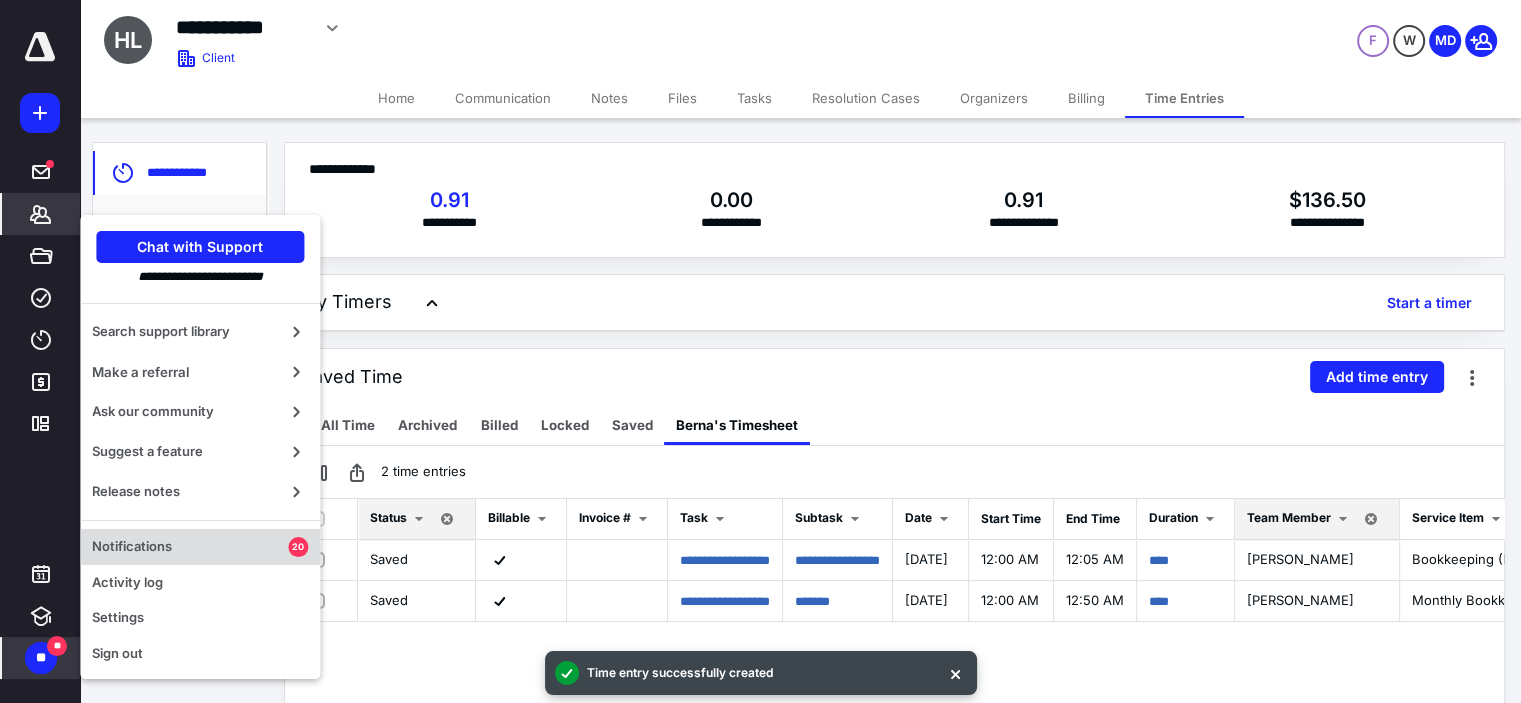 click on "Notifications" at bounding box center (190, 547) 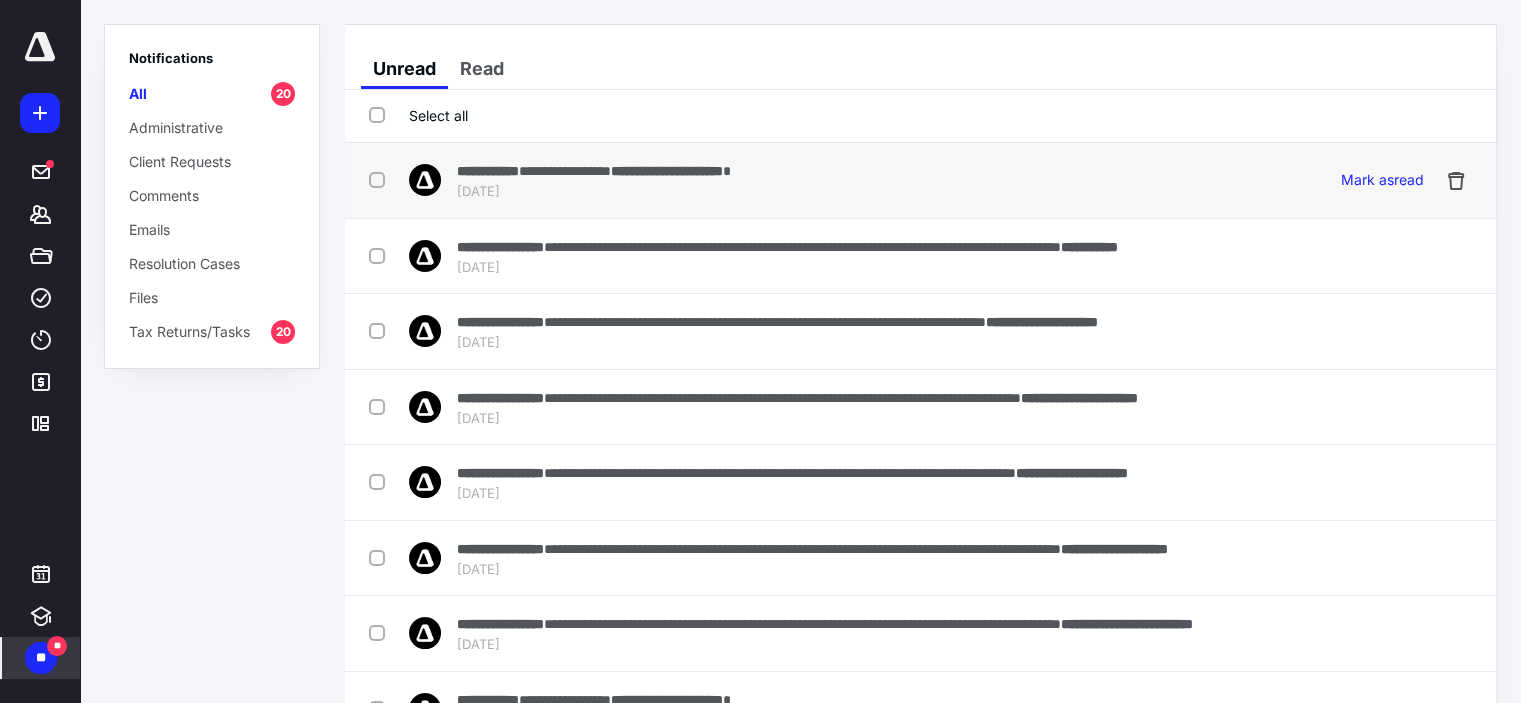 click at bounding box center (381, 179) 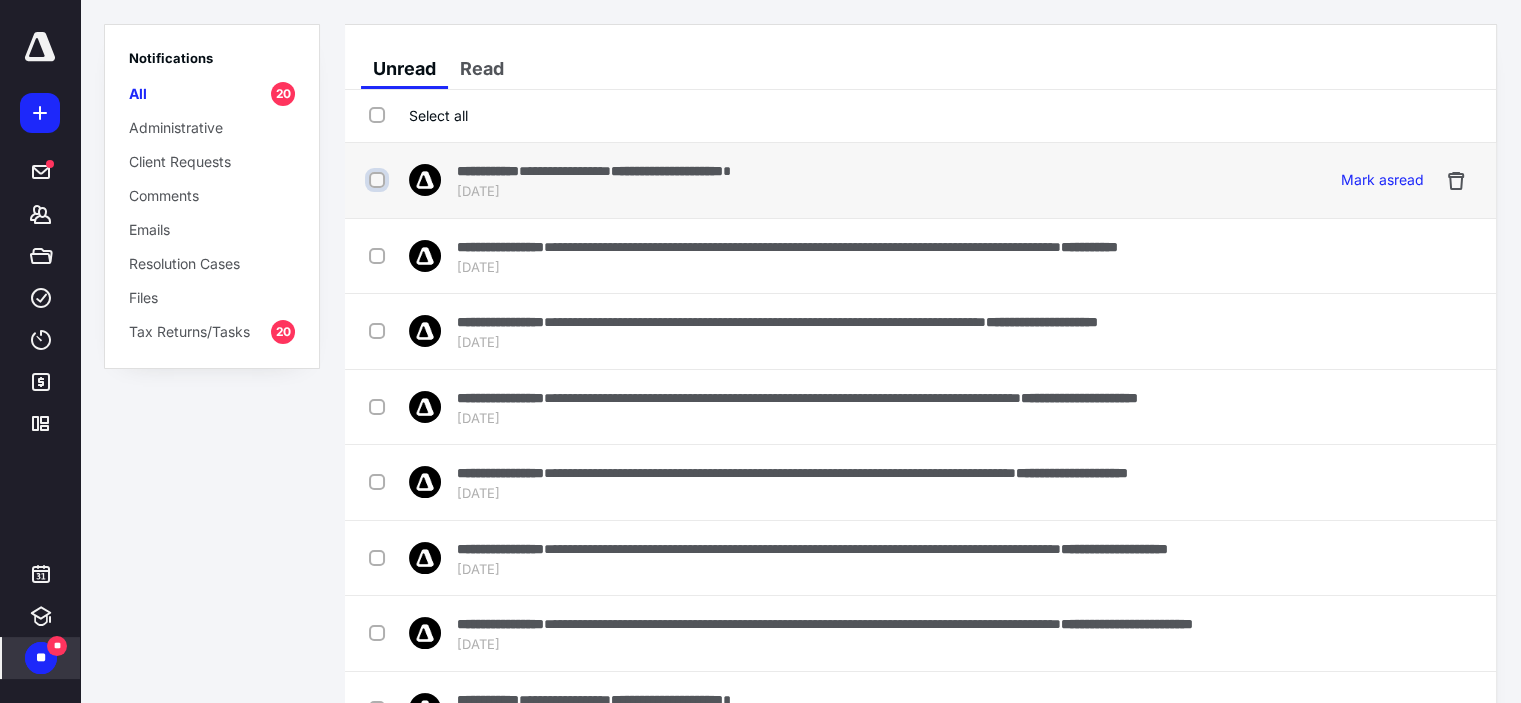 click at bounding box center (379, 180) 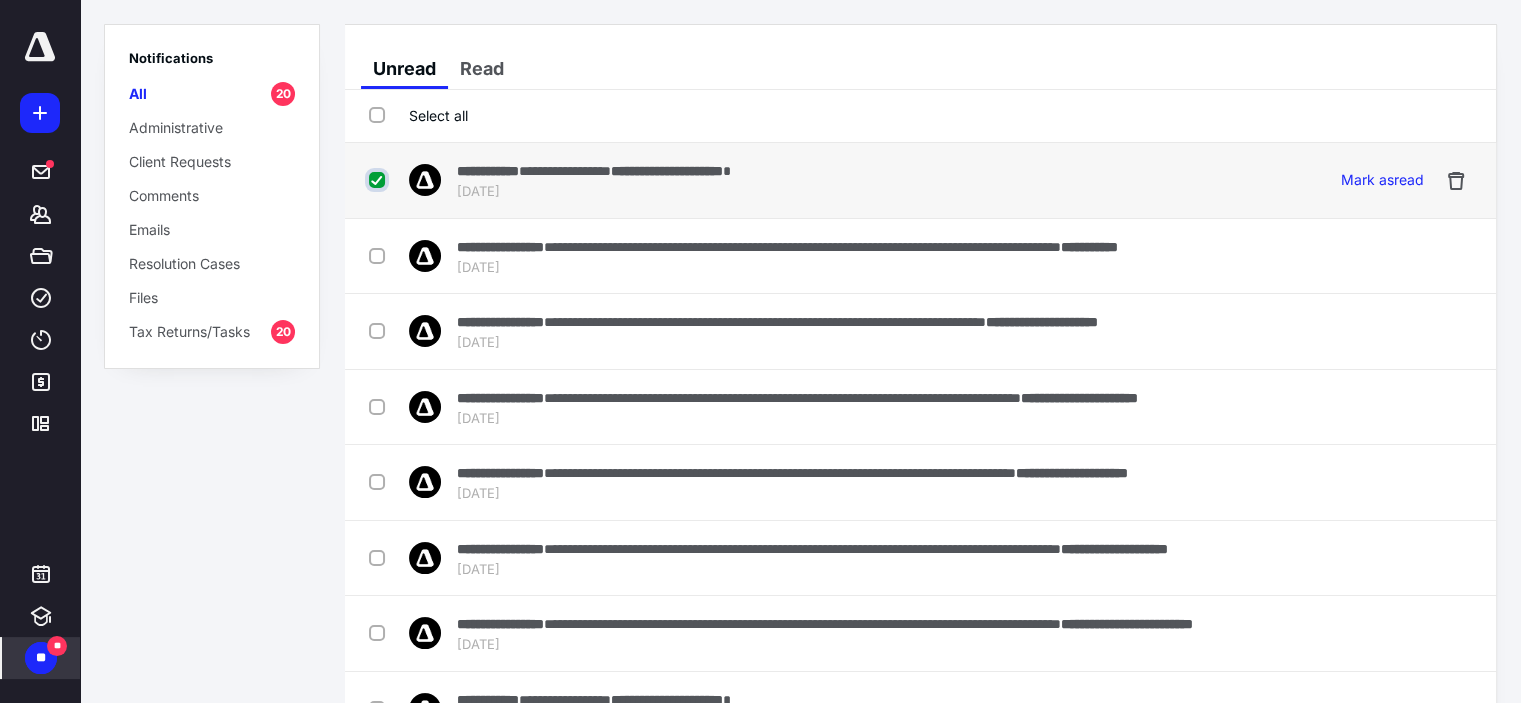 checkbox on "true" 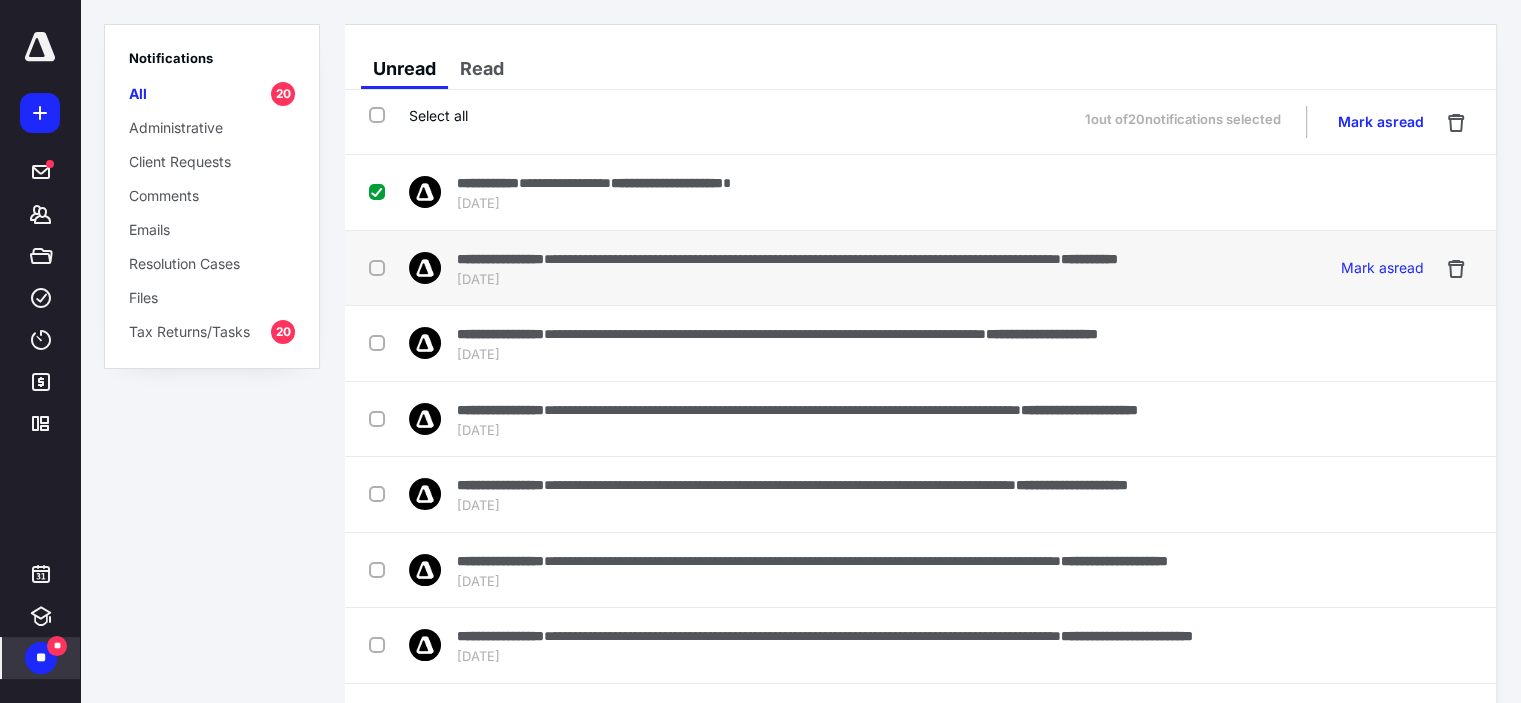 click at bounding box center (381, 267) 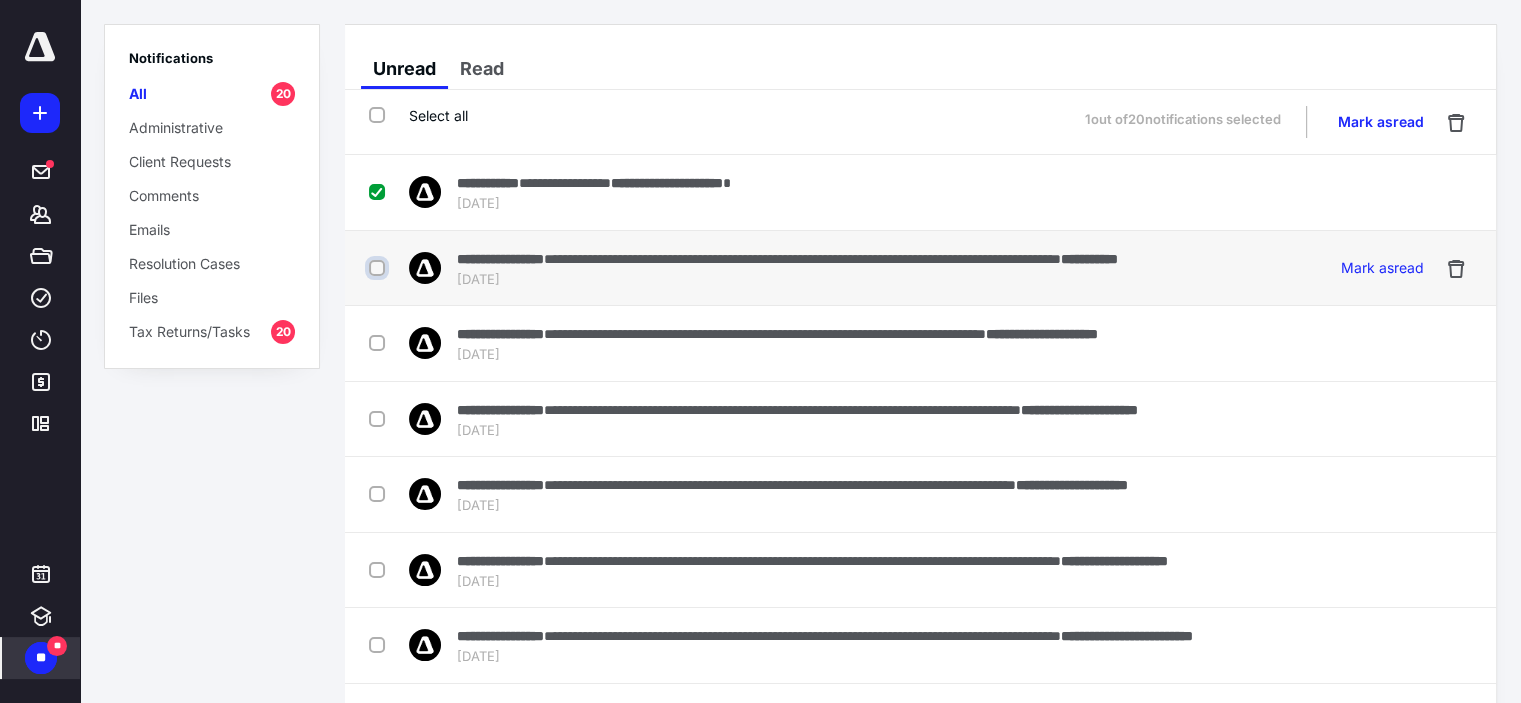 click at bounding box center [379, 268] 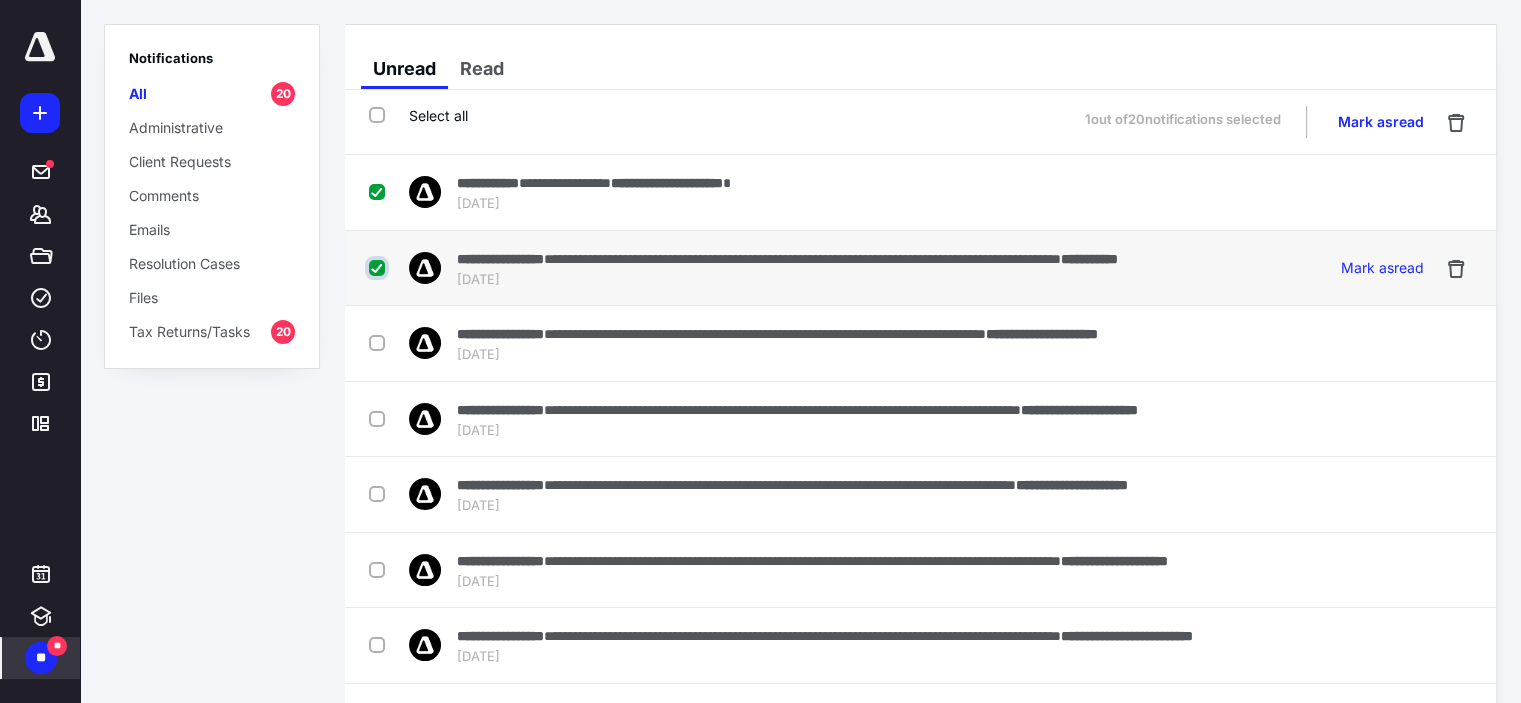 checkbox on "true" 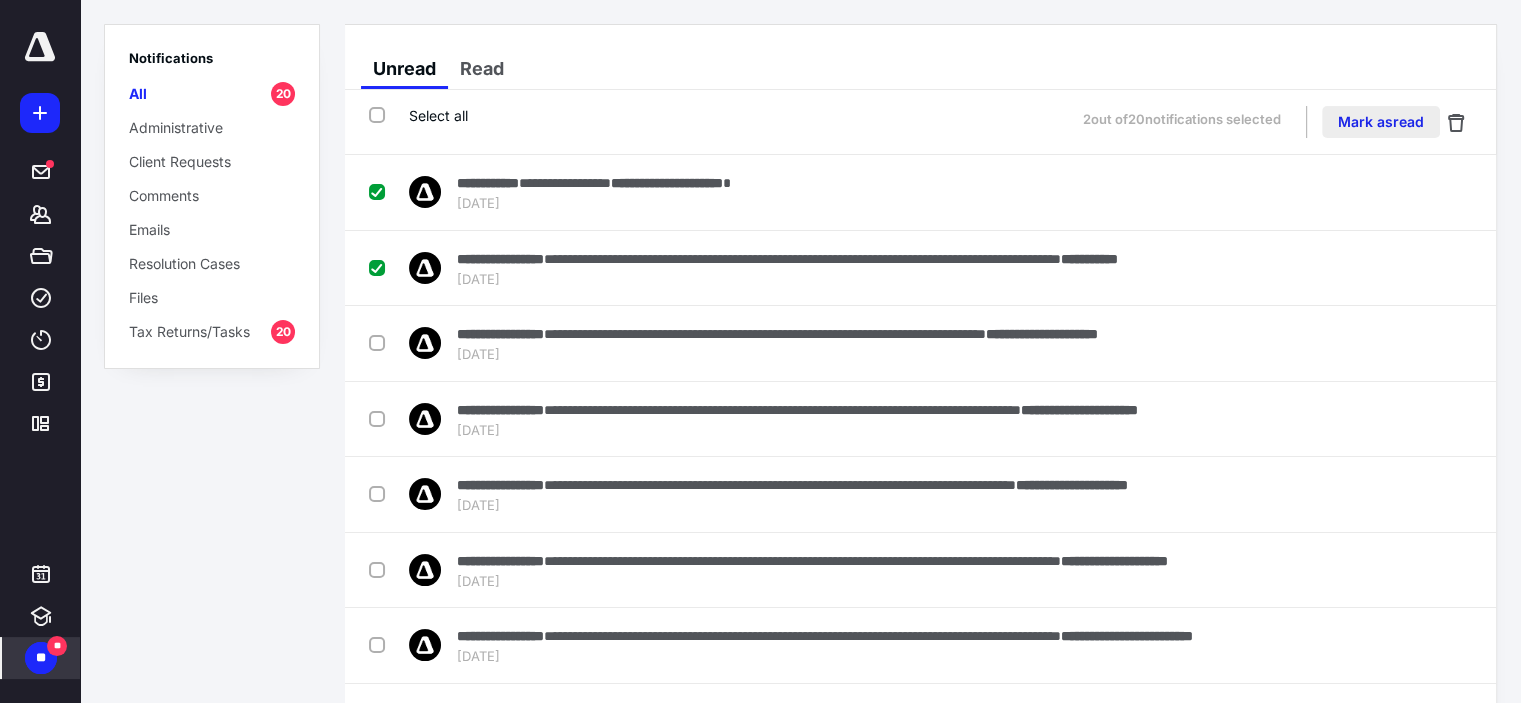 click on "Mark as  read" at bounding box center [1381, 122] 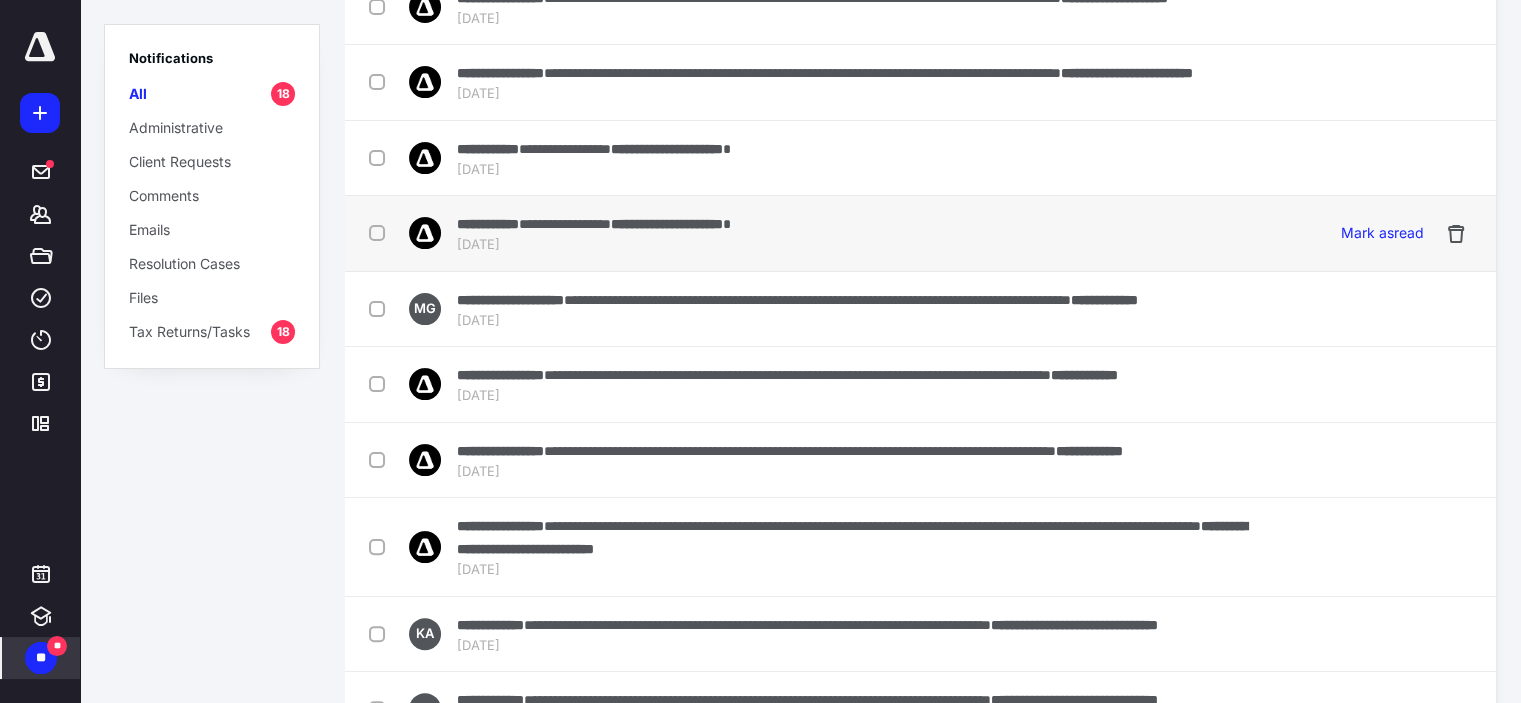 scroll, scrollTop: 500, scrollLeft: 0, axis: vertical 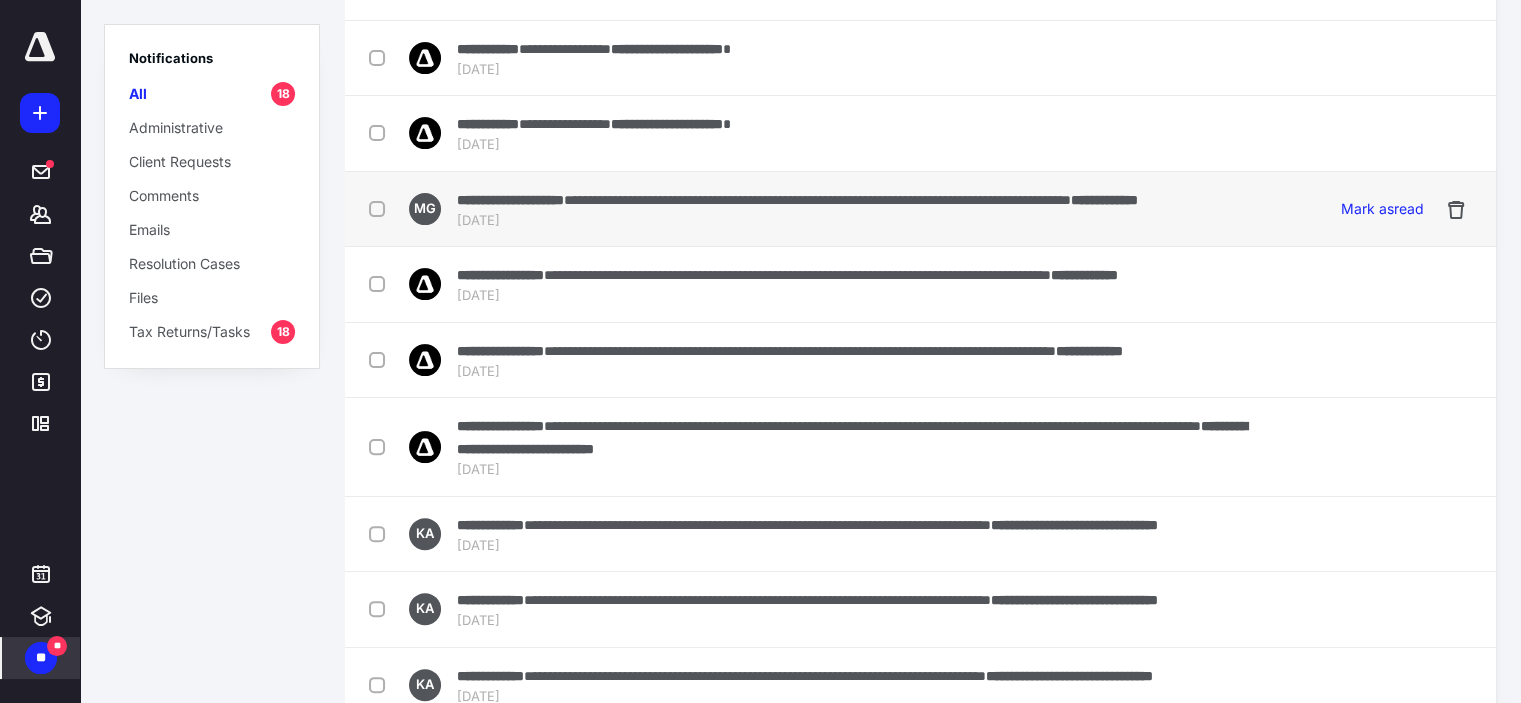 click on "**********" at bounding box center (797, 199) 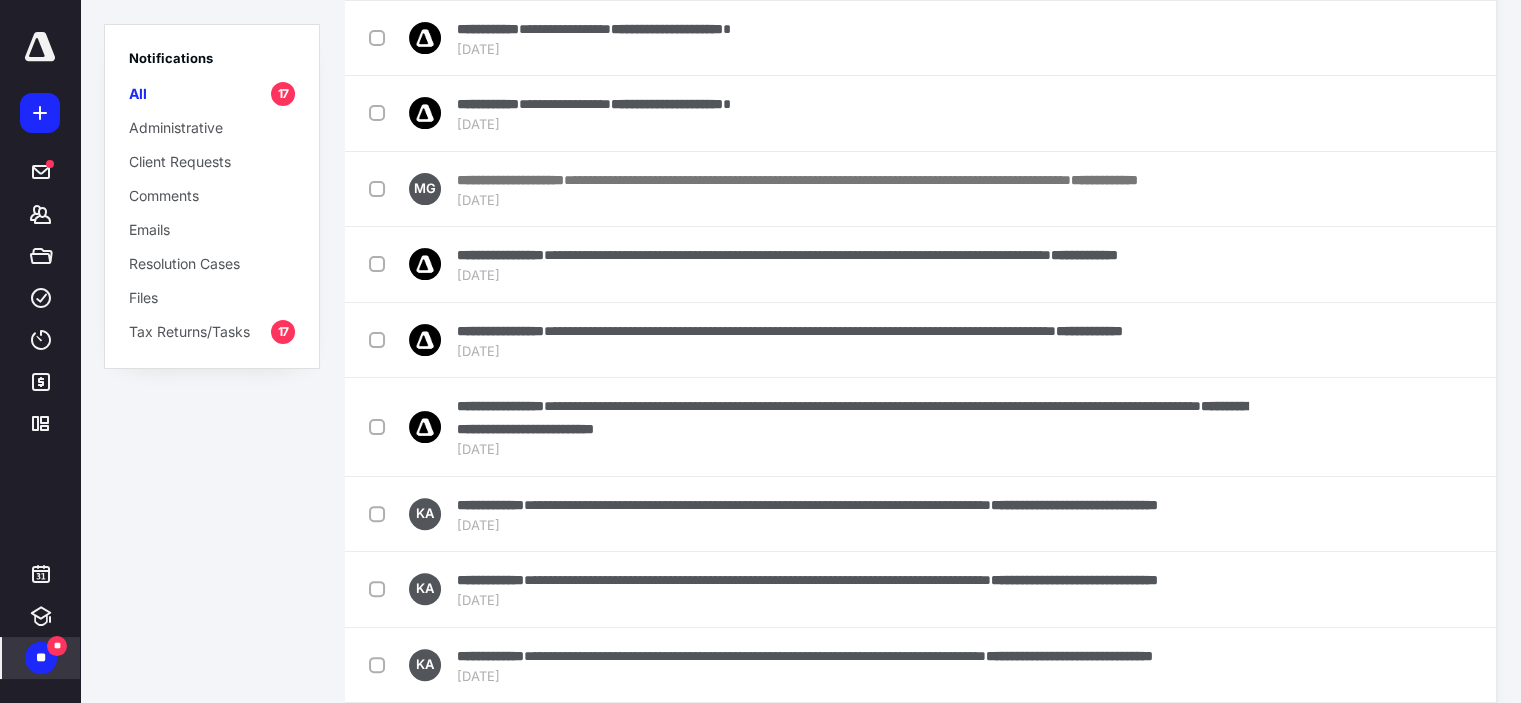 scroll, scrollTop: 0, scrollLeft: 0, axis: both 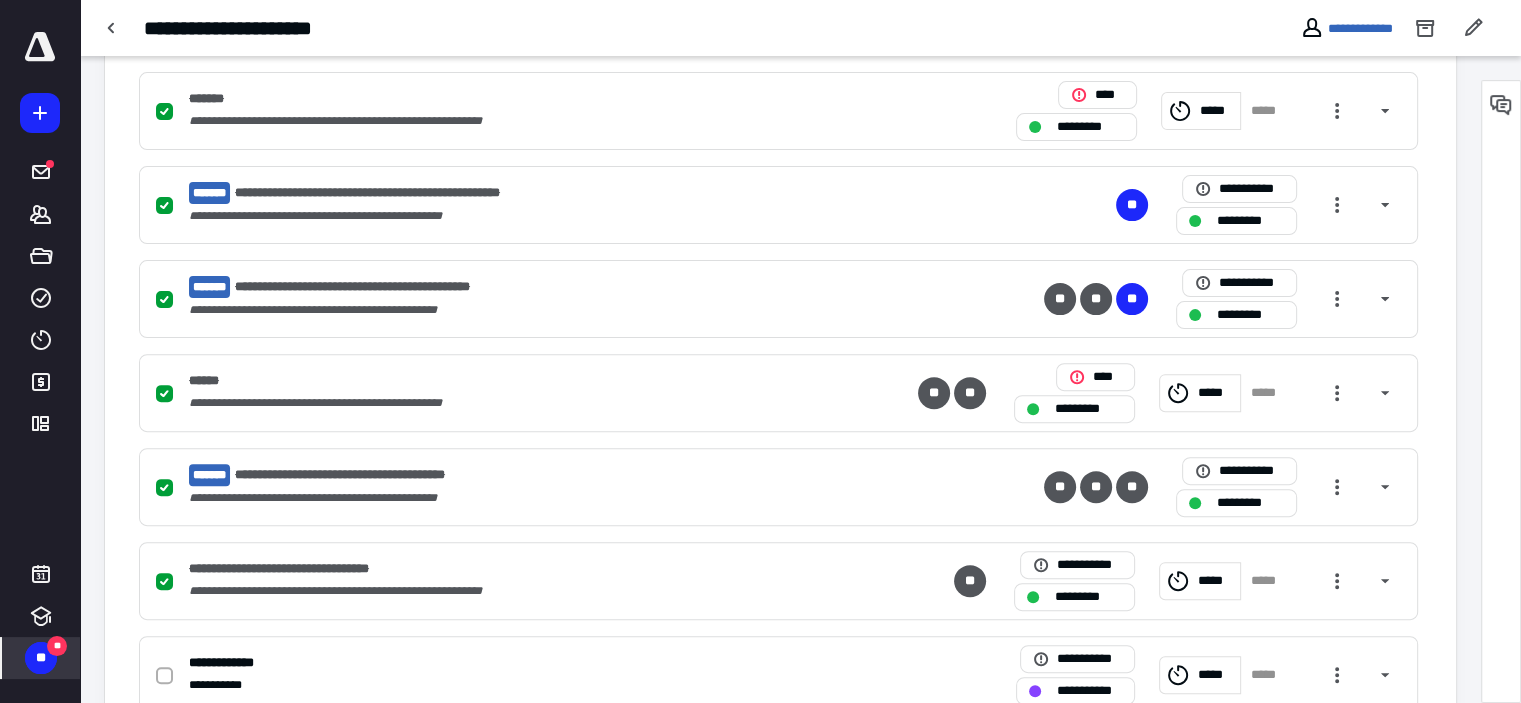 click on "**" at bounding box center (41, 658) 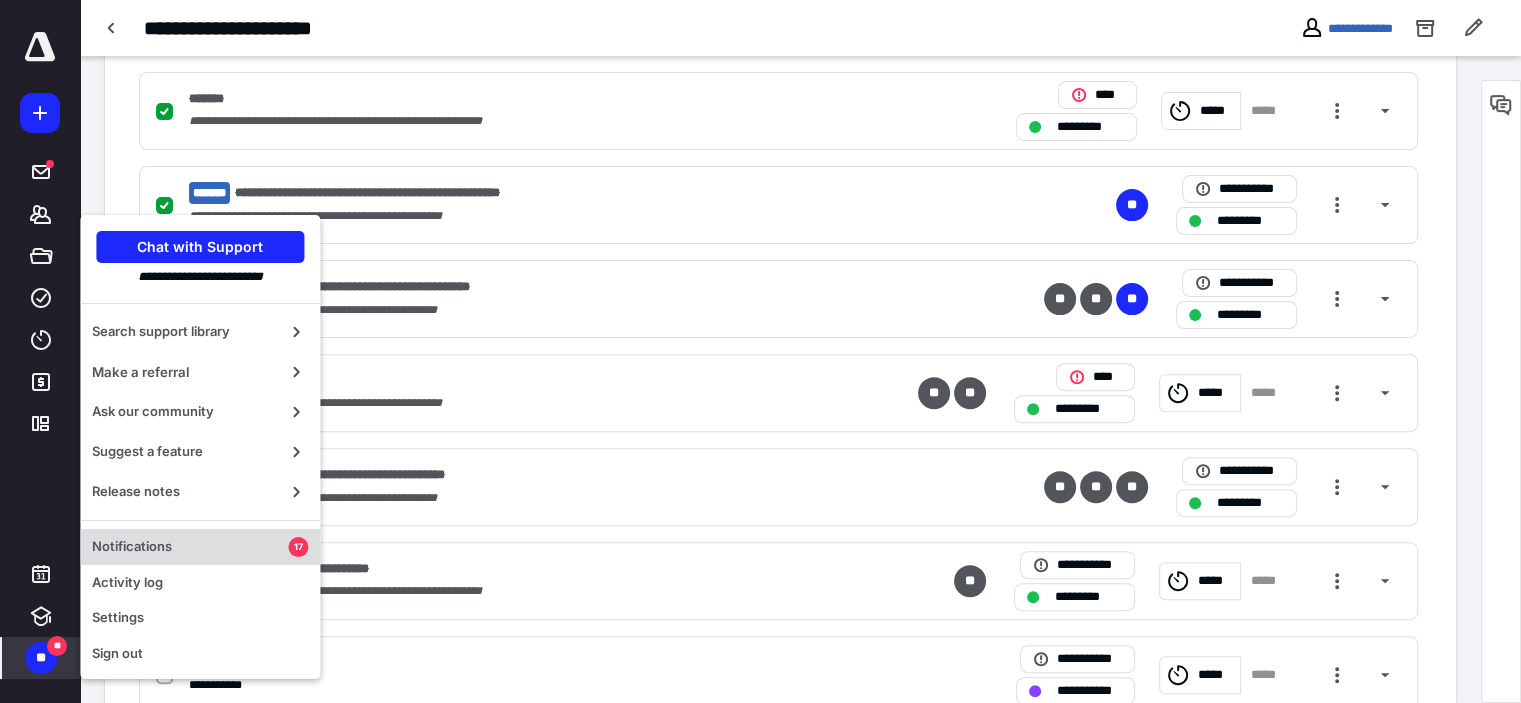 click on "Notifications" at bounding box center (190, 547) 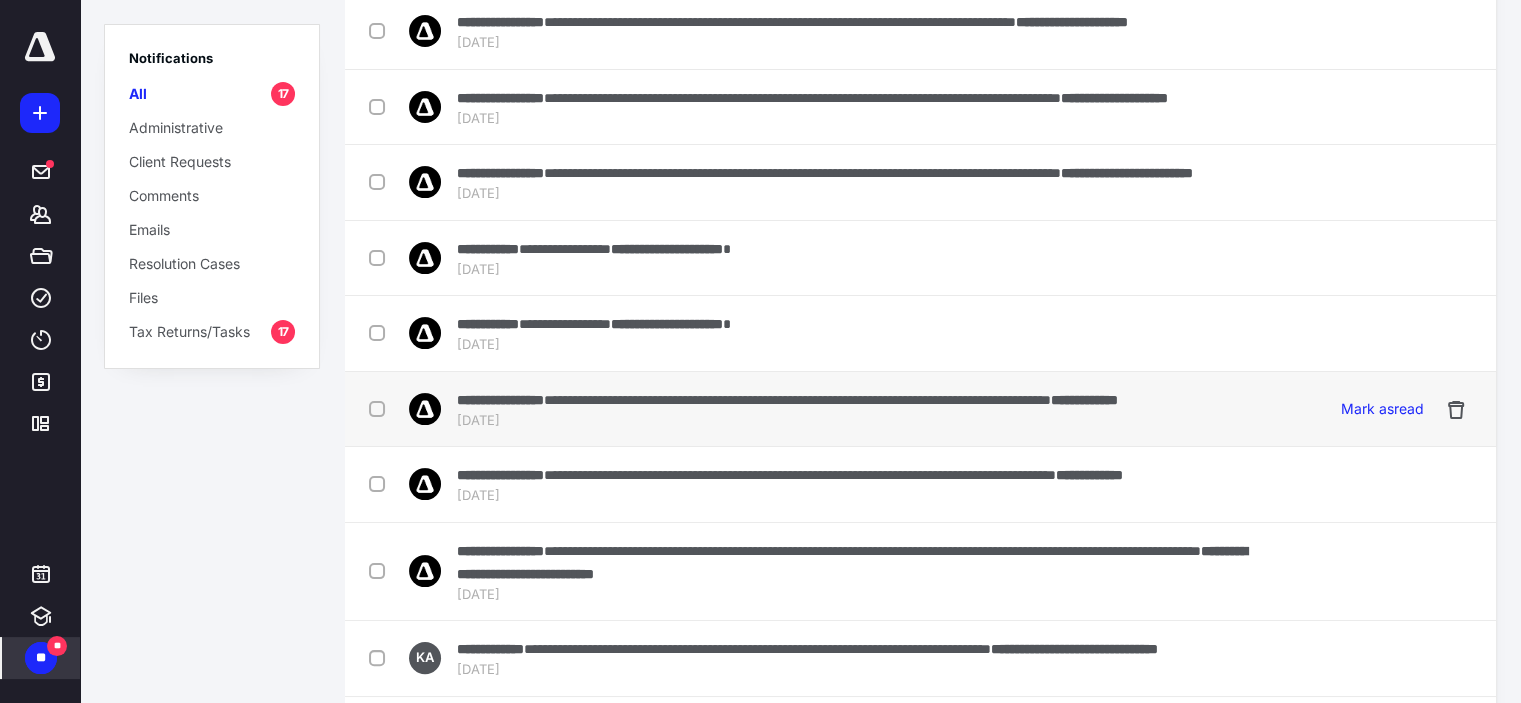 scroll, scrollTop: 400, scrollLeft: 0, axis: vertical 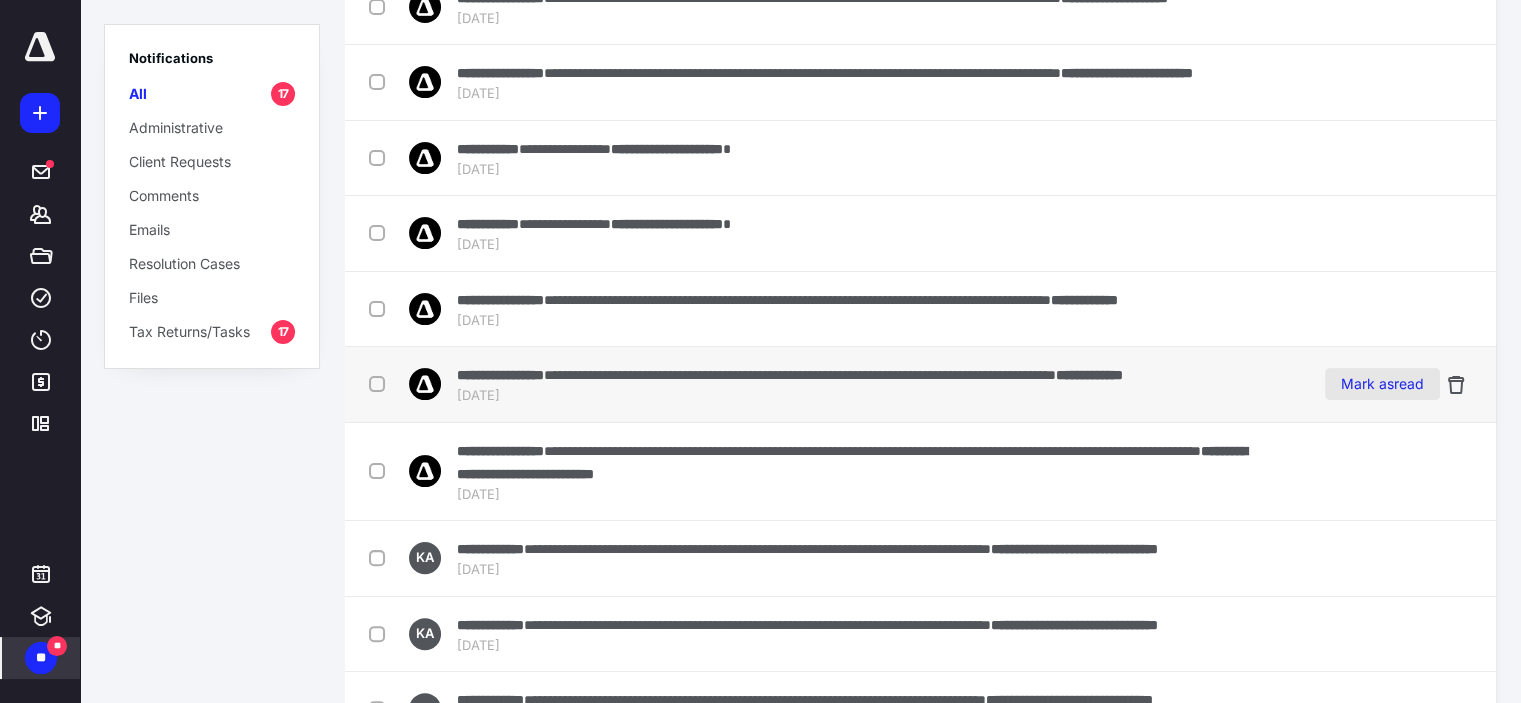 click on "Mark as  read" at bounding box center (1382, 384) 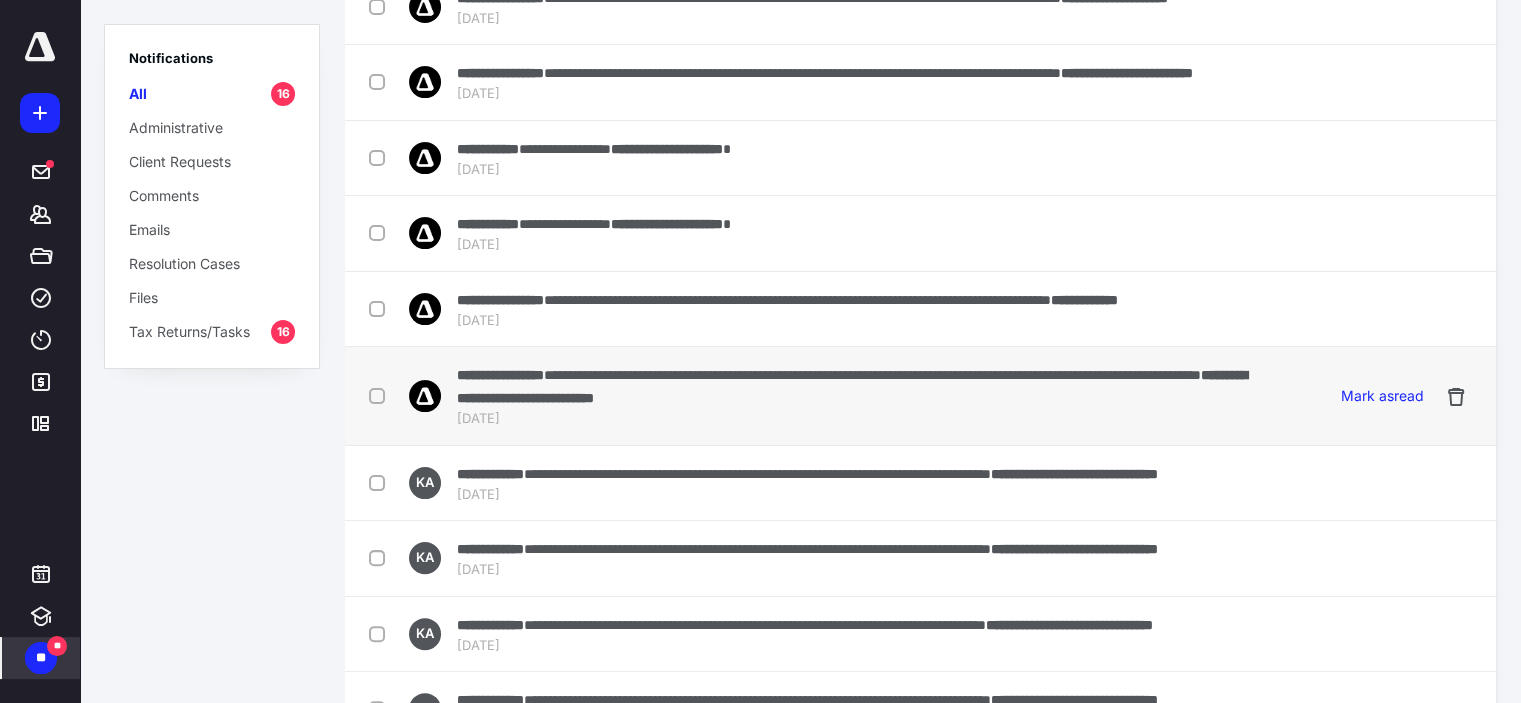 scroll, scrollTop: 800, scrollLeft: 0, axis: vertical 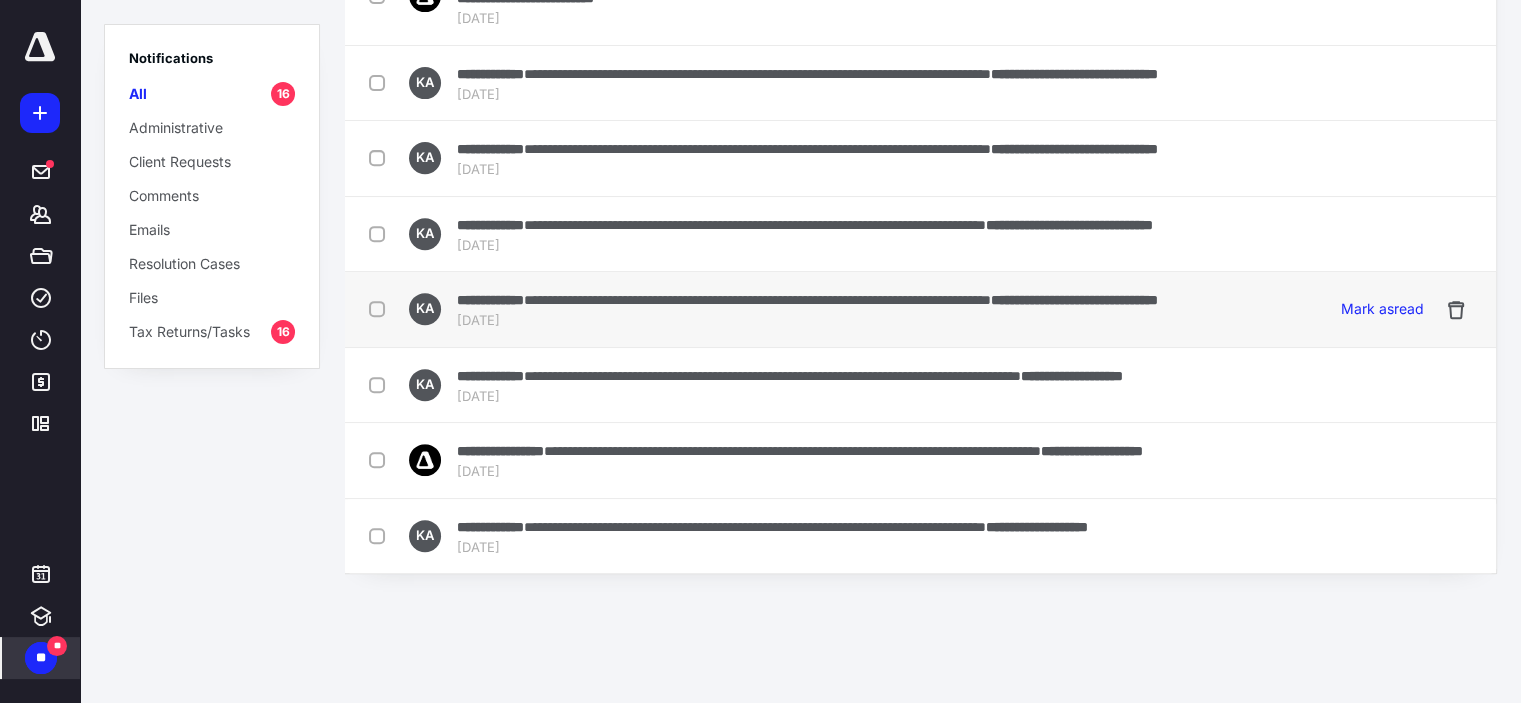 click on "**********" at bounding box center (757, 300) 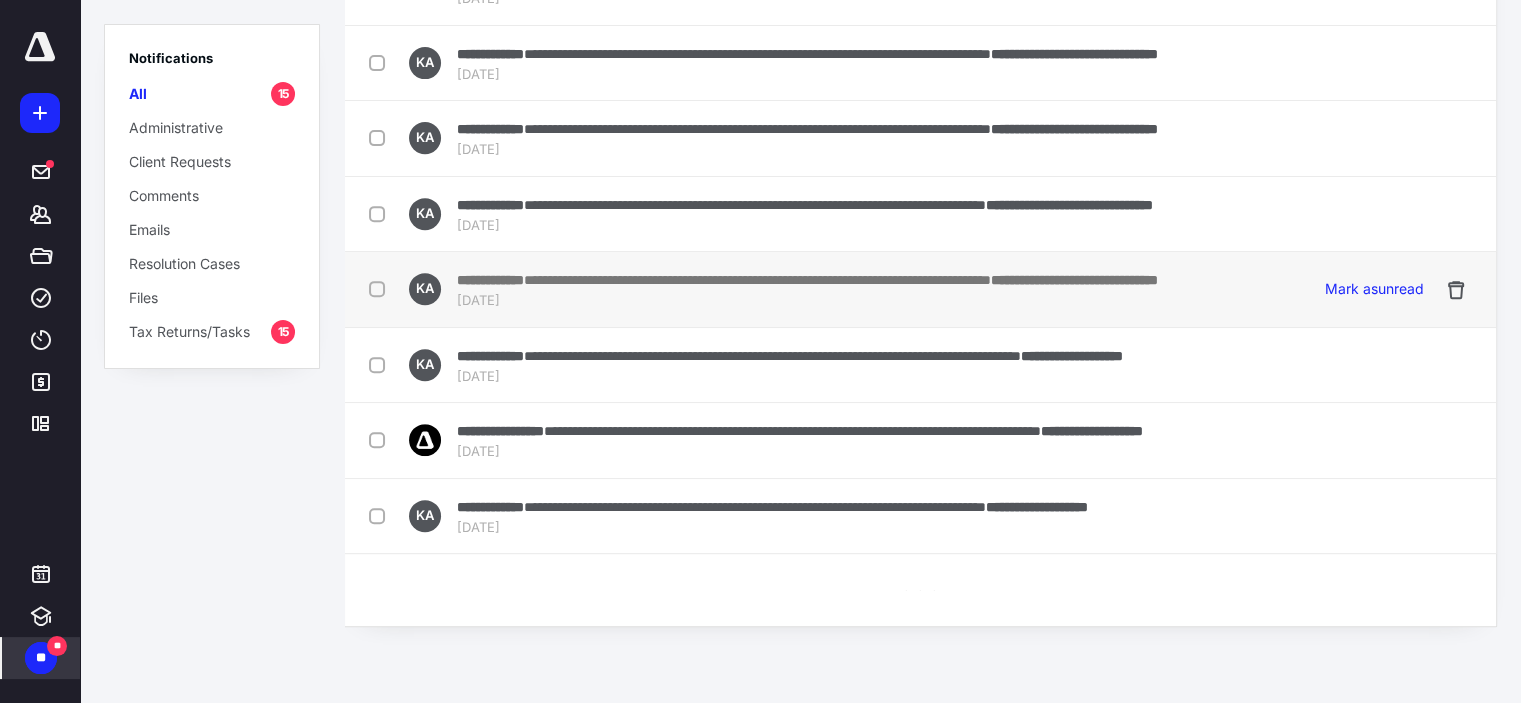 scroll, scrollTop: 0, scrollLeft: 0, axis: both 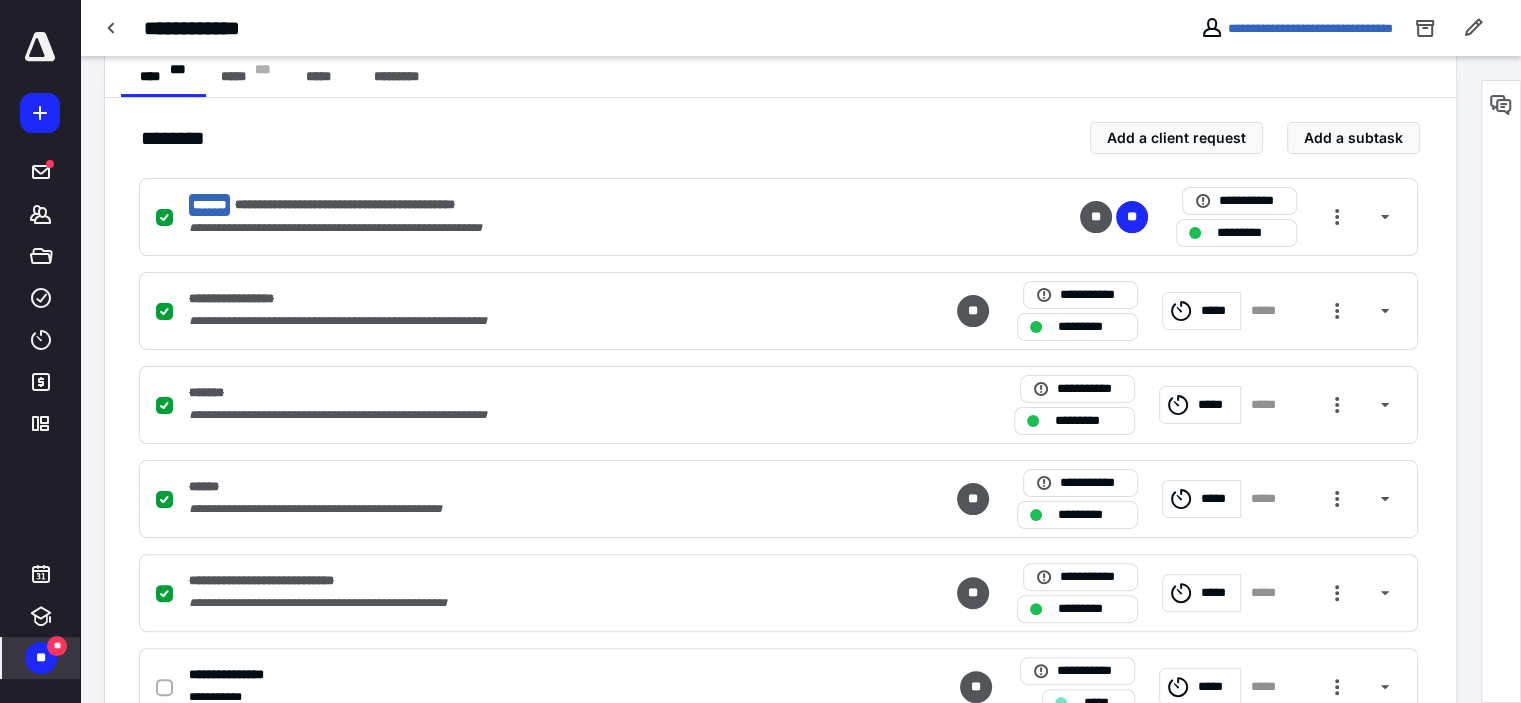click on "**" at bounding box center [41, 658] 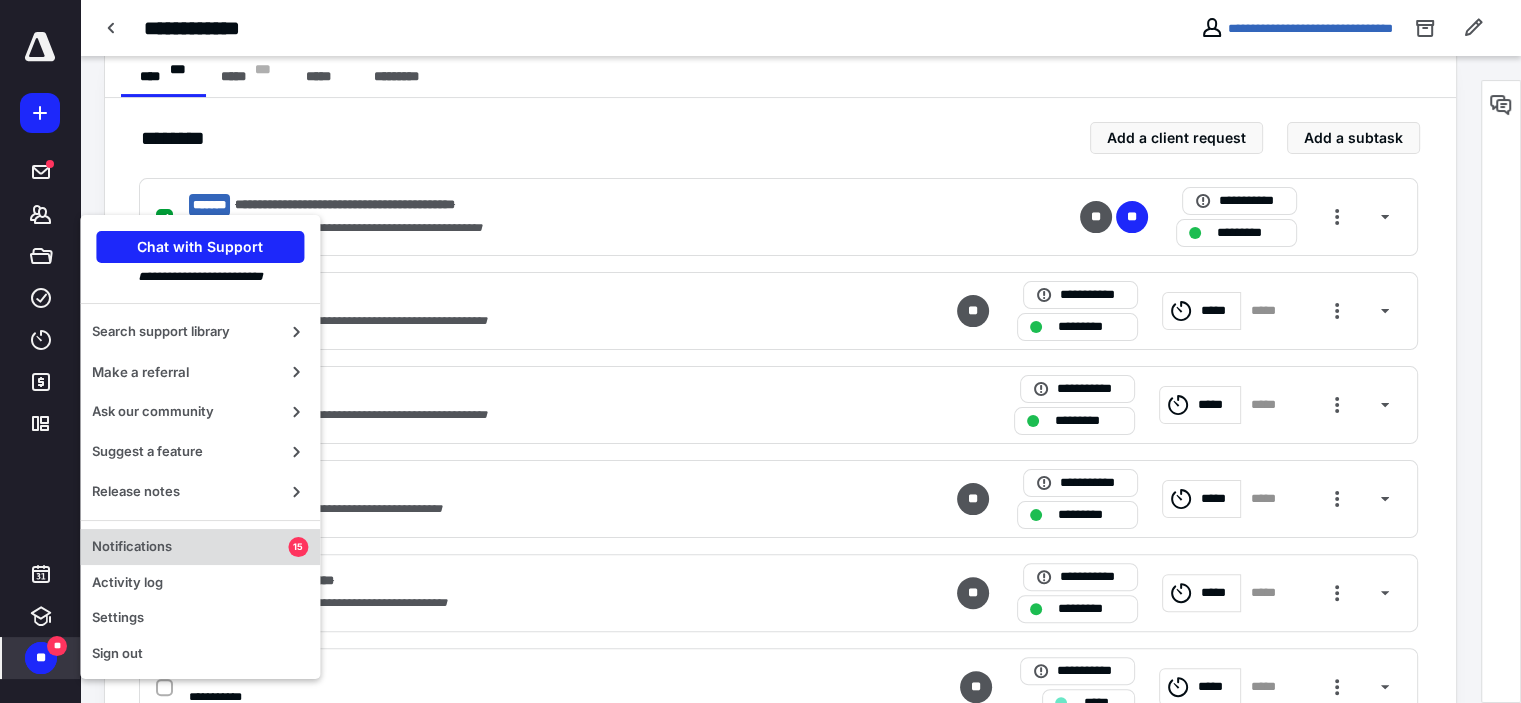 click on "Notifications" at bounding box center [190, 547] 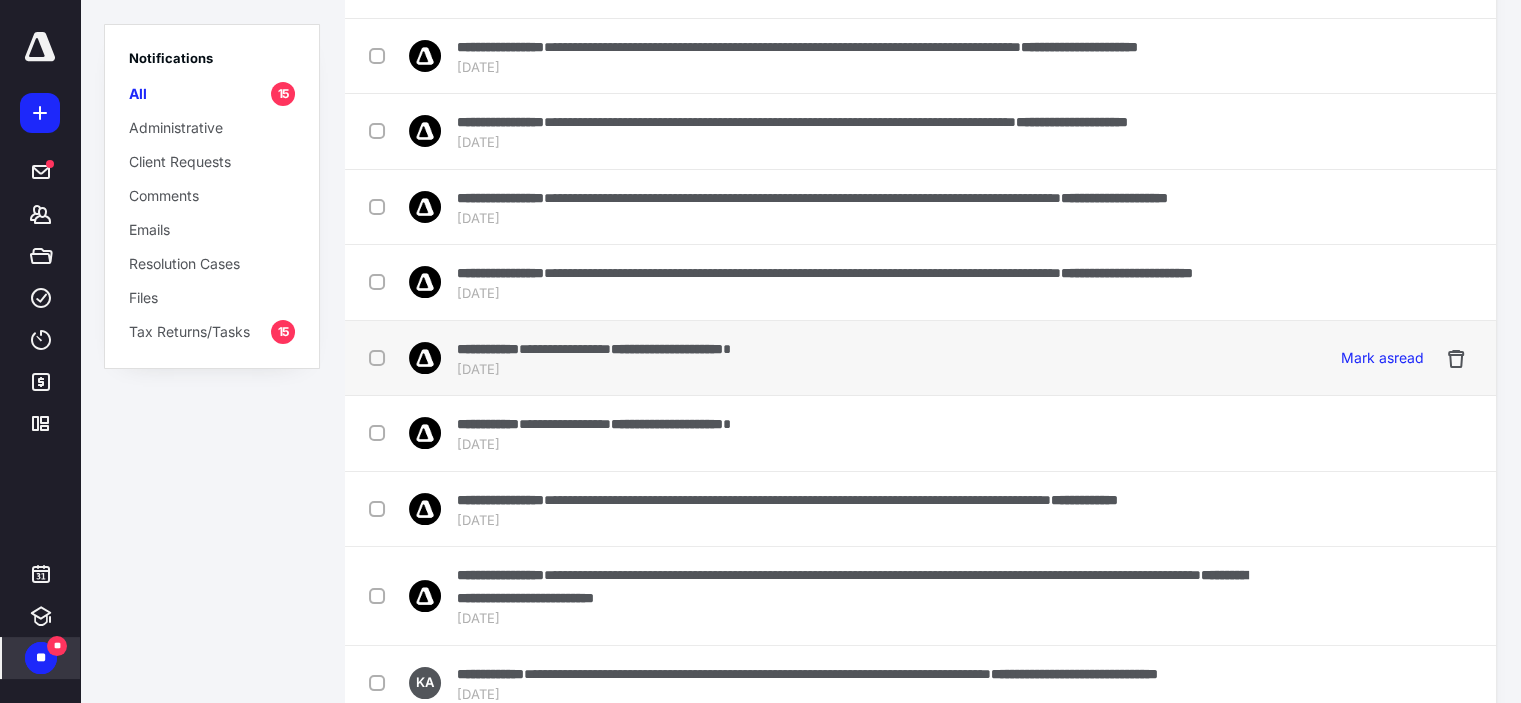scroll, scrollTop: 600, scrollLeft: 0, axis: vertical 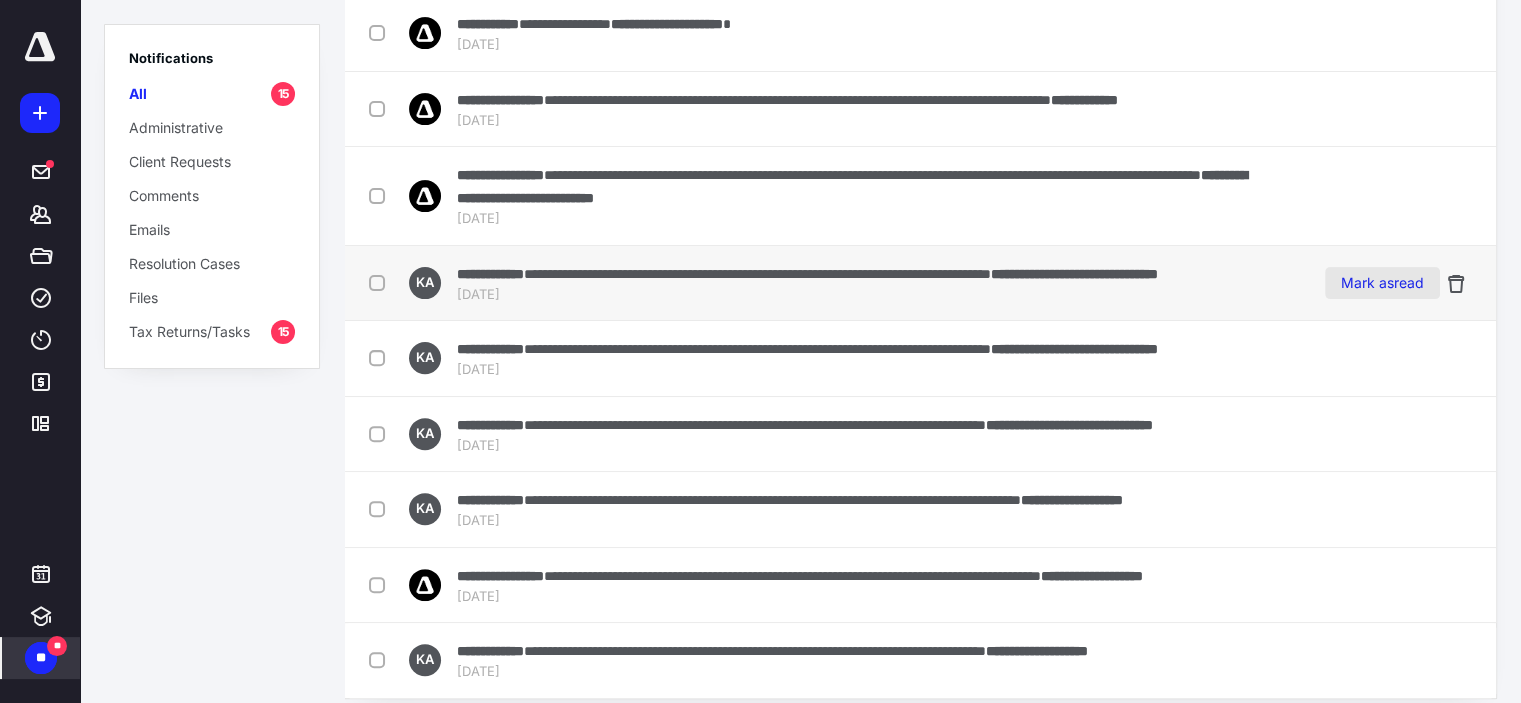 click on "Mark as  read" at bounding box center (1382, 283) 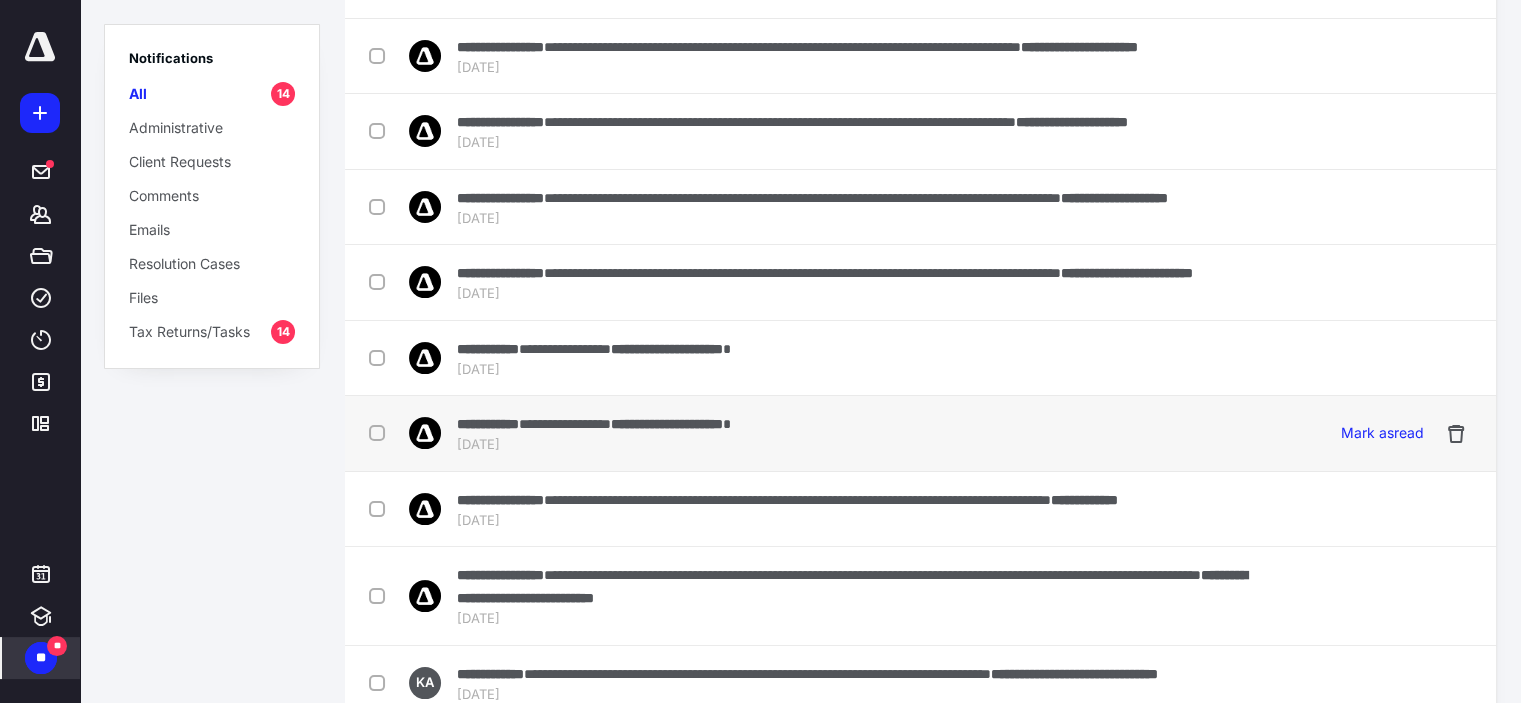 scroll, scrollTop: 300, scrollLeft: 0, axis: vertical 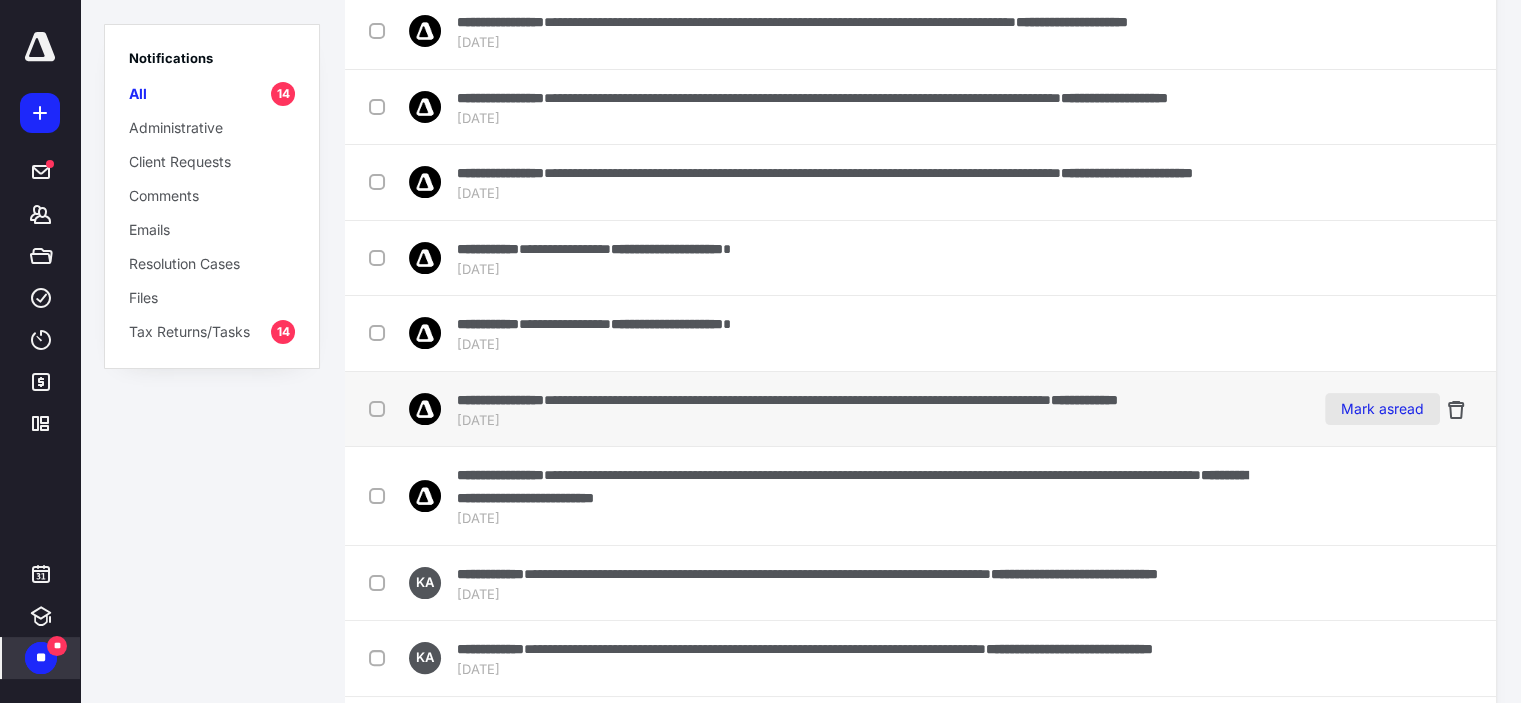 click on "Mark as  read" at bounding box center (1382, 409) 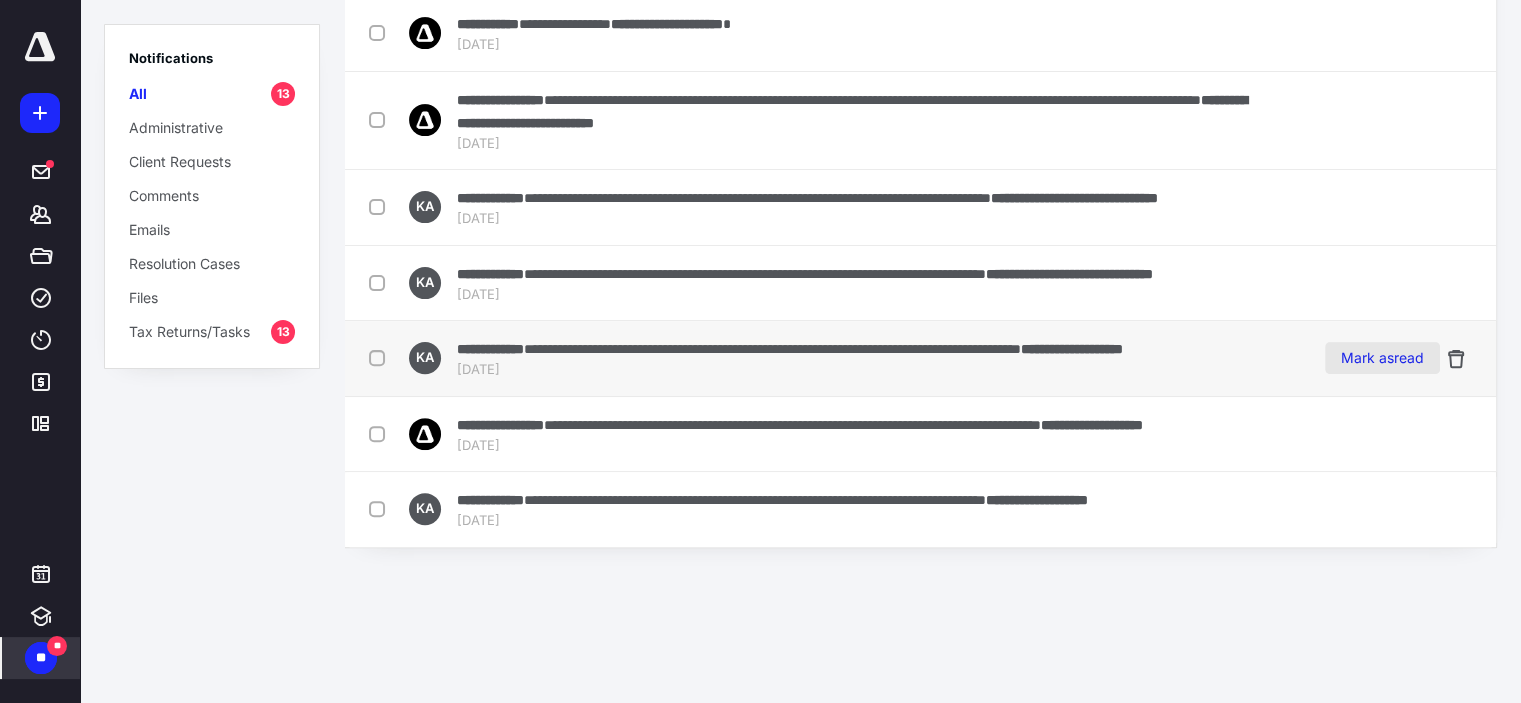 scroll, scrollTop: 647, scrollLeft: 0, axis: vertical 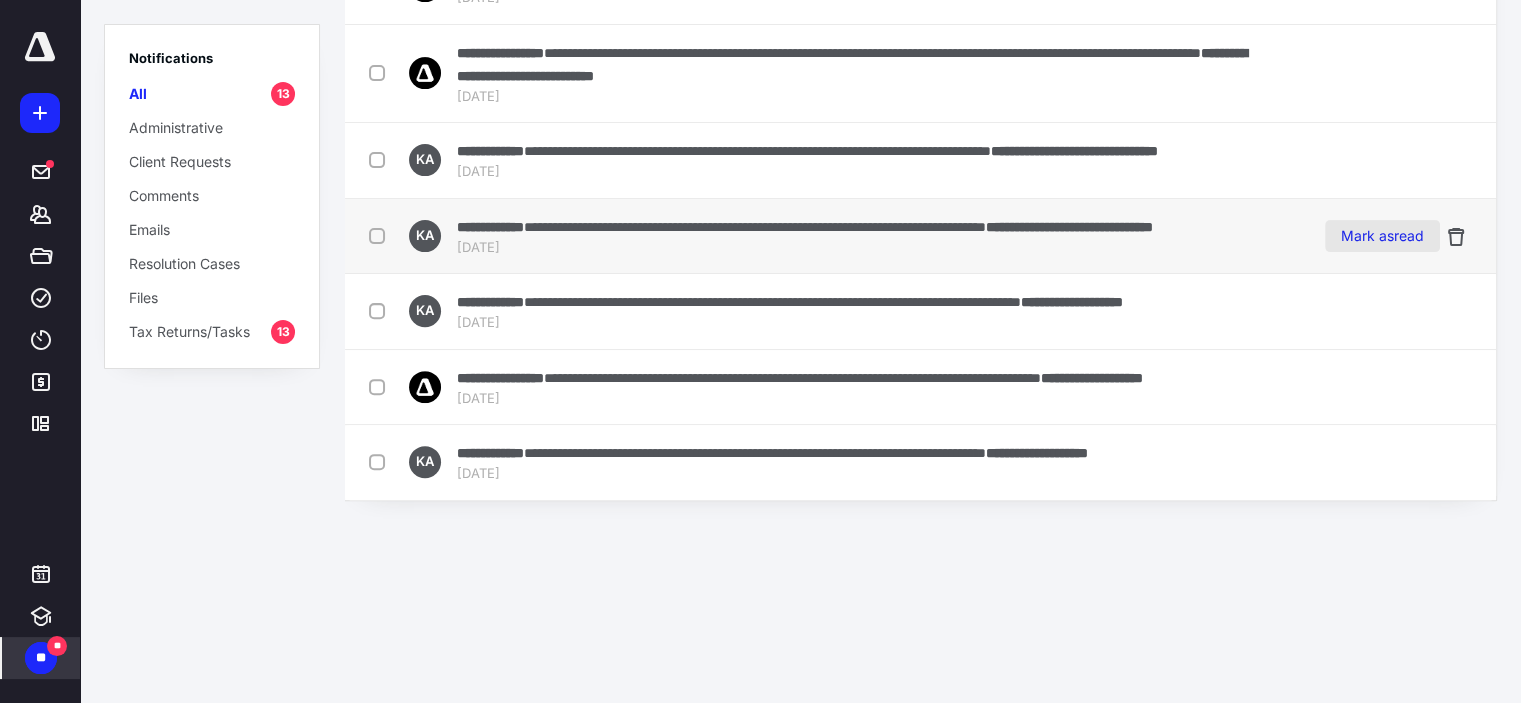 click on "Mark as  read" at bounding box center (1382, 236) 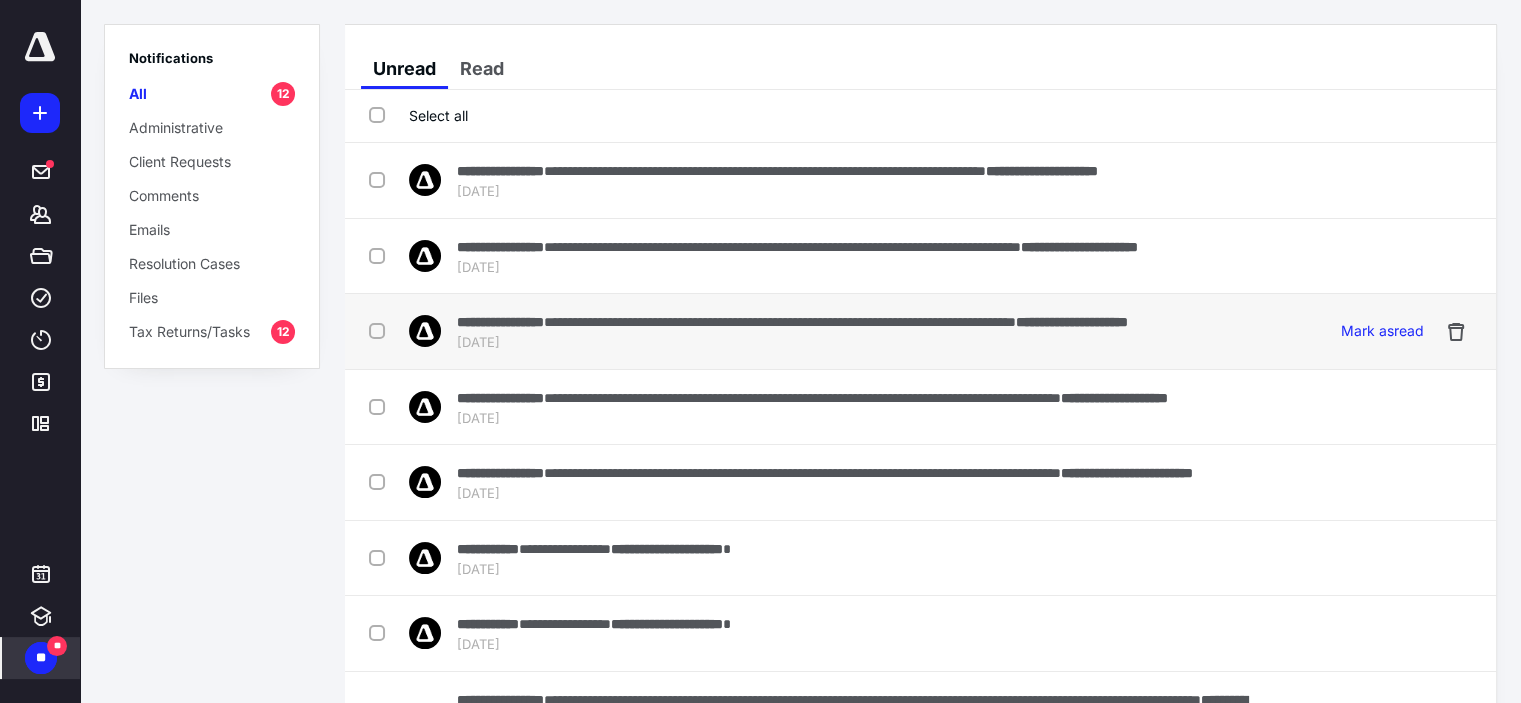 scroll, scrollTop: 552, scrollLeft: 0, axis: vertical 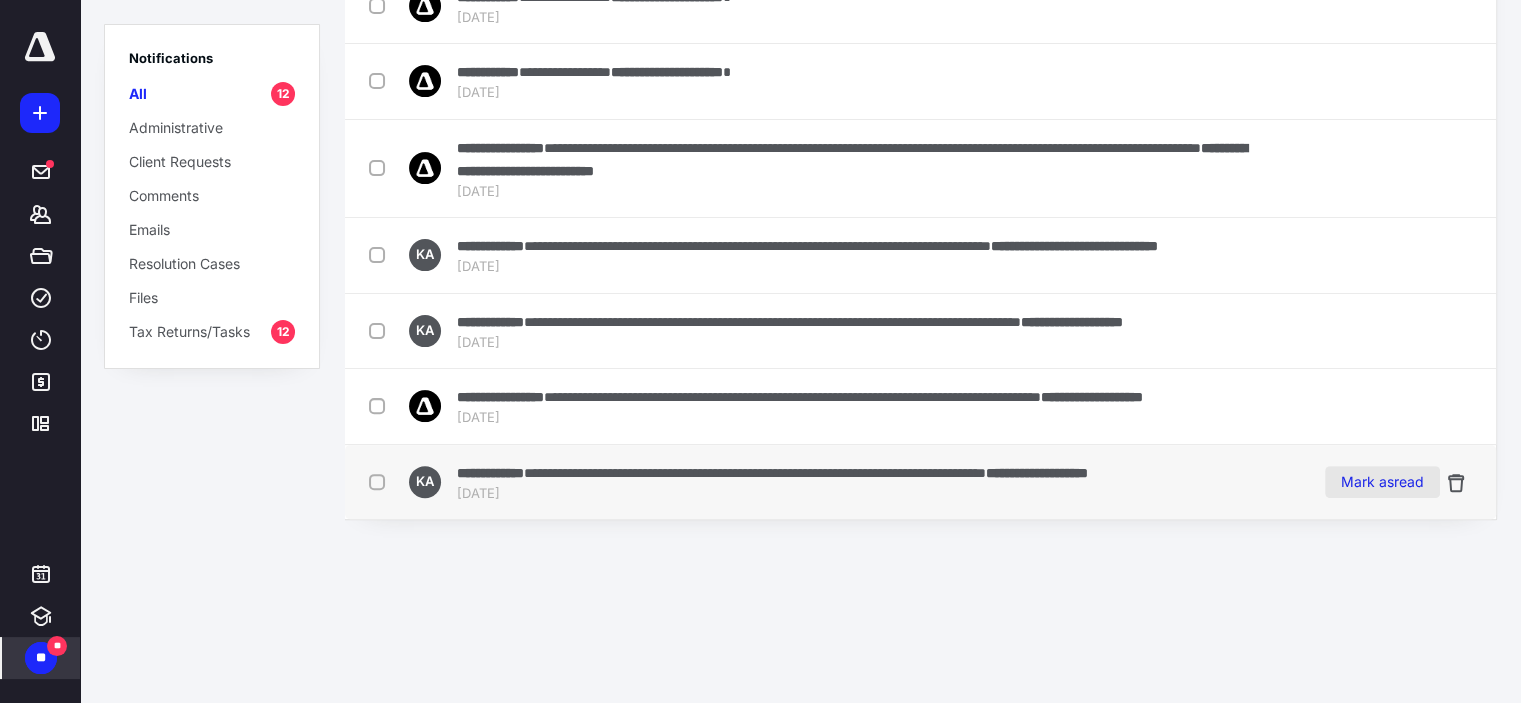 click on "Mark as  read" at bounding box center (1382, 482) 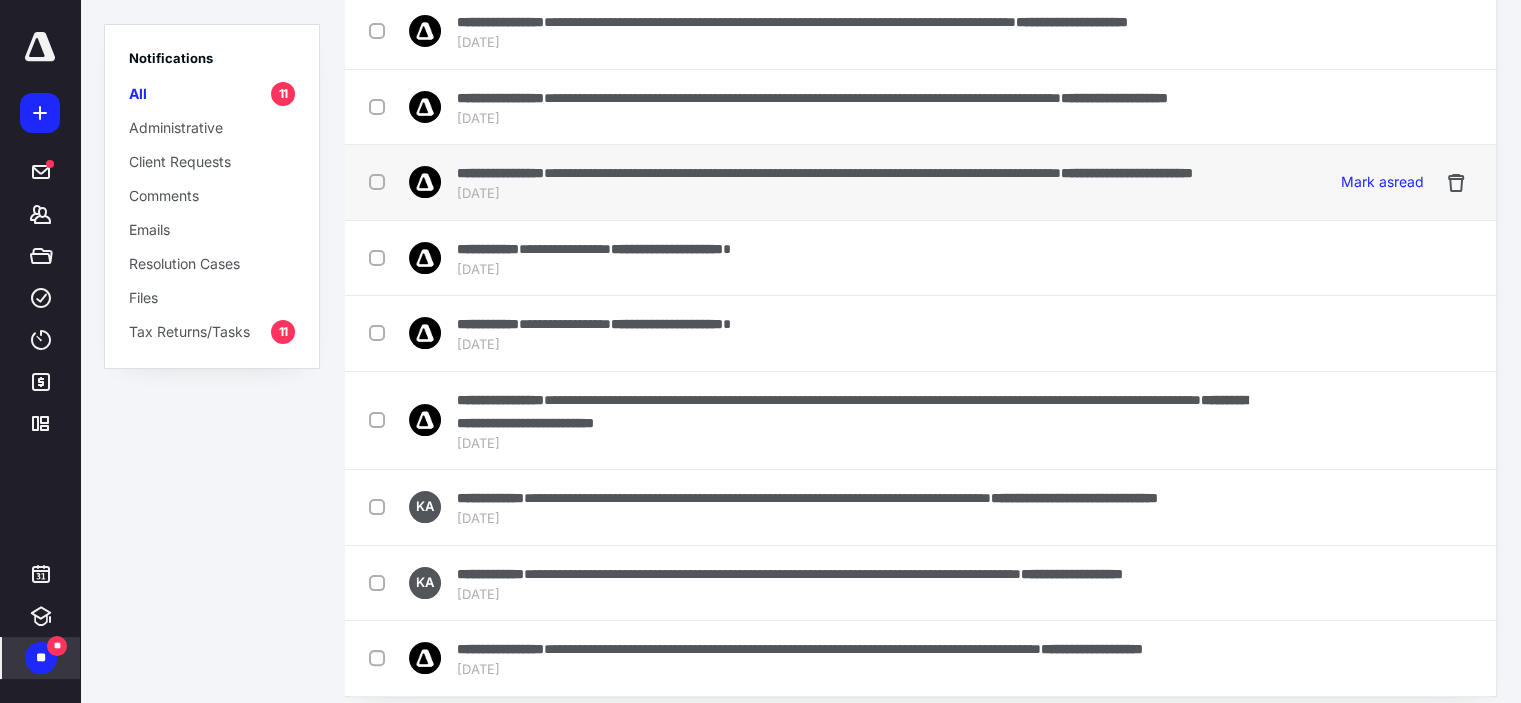 scroll, scrollTop: 458, scrollLeft: 0, axis: vertical 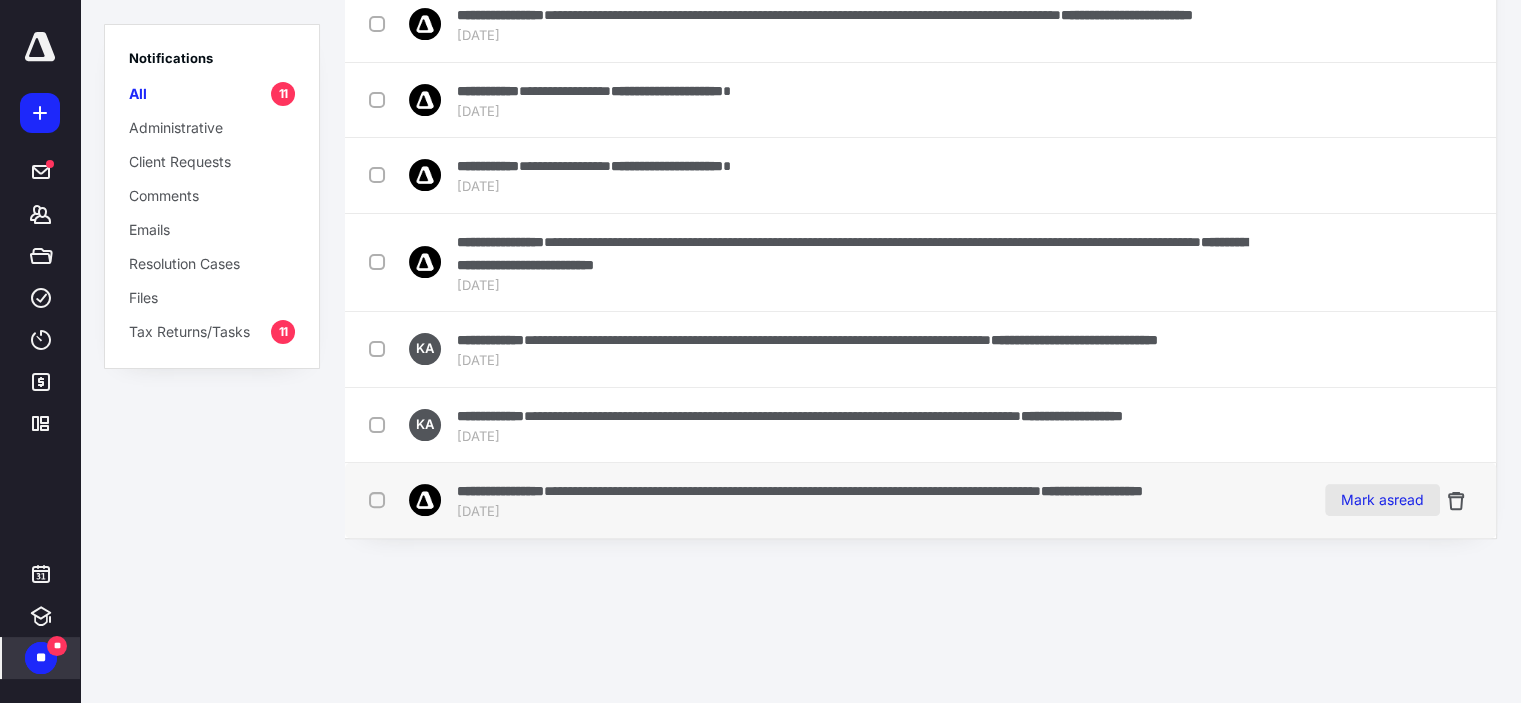 click on "Mark as  read" at bounding box center (1382, 500) 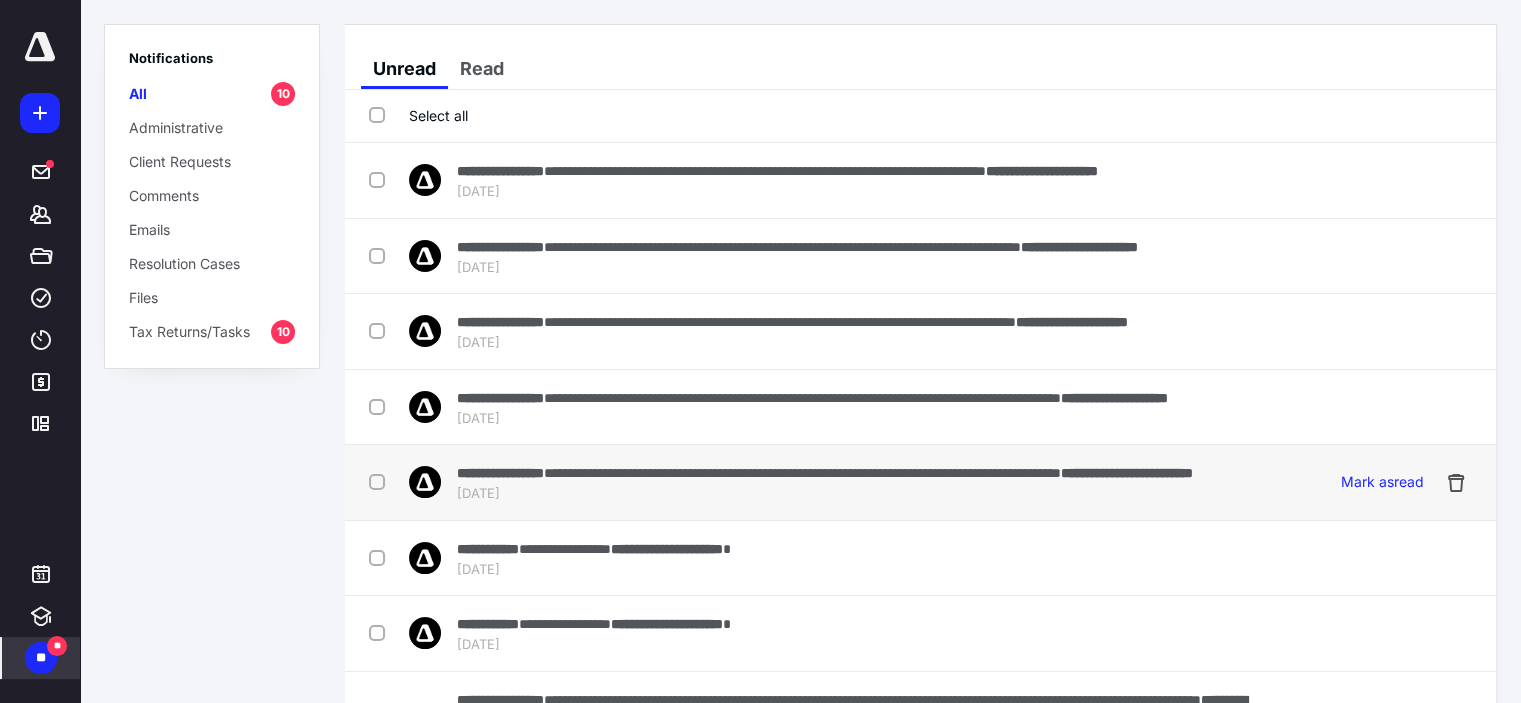 scroll, scrollTop: 364, scrollLeft: 0, axis: vertical 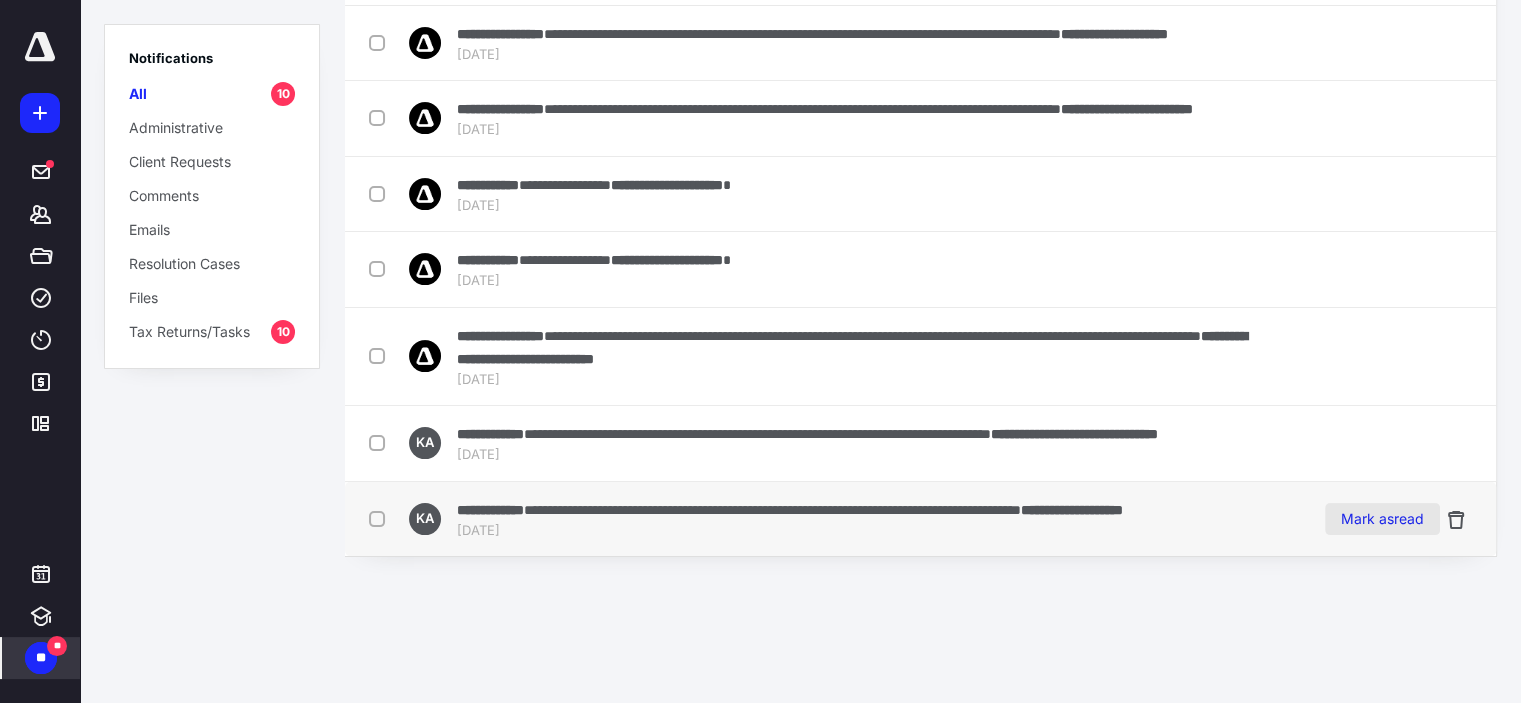 click on "Mark as  read" at bounding box center (1382, 519) 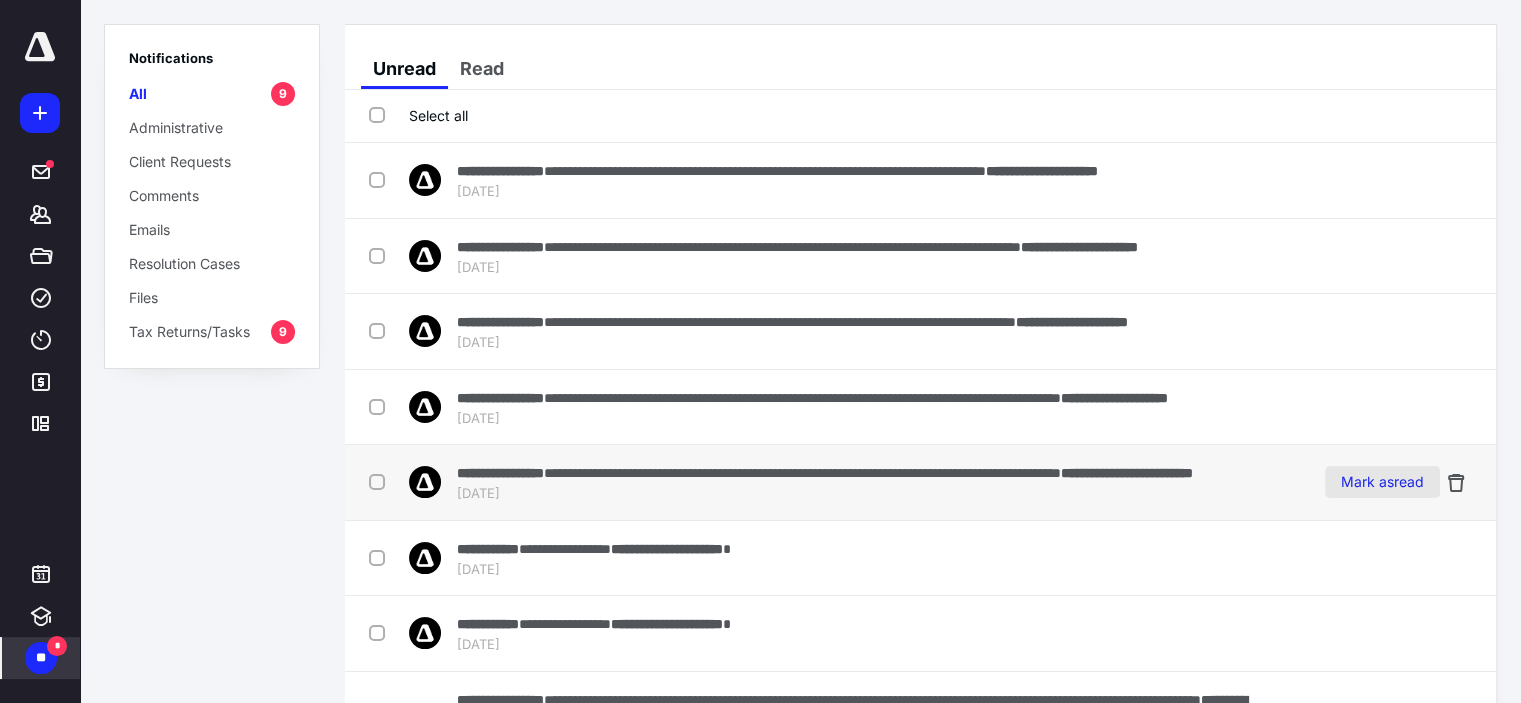 scroll, scrollTop: 269, scrollLeft: 0, axis: vertical 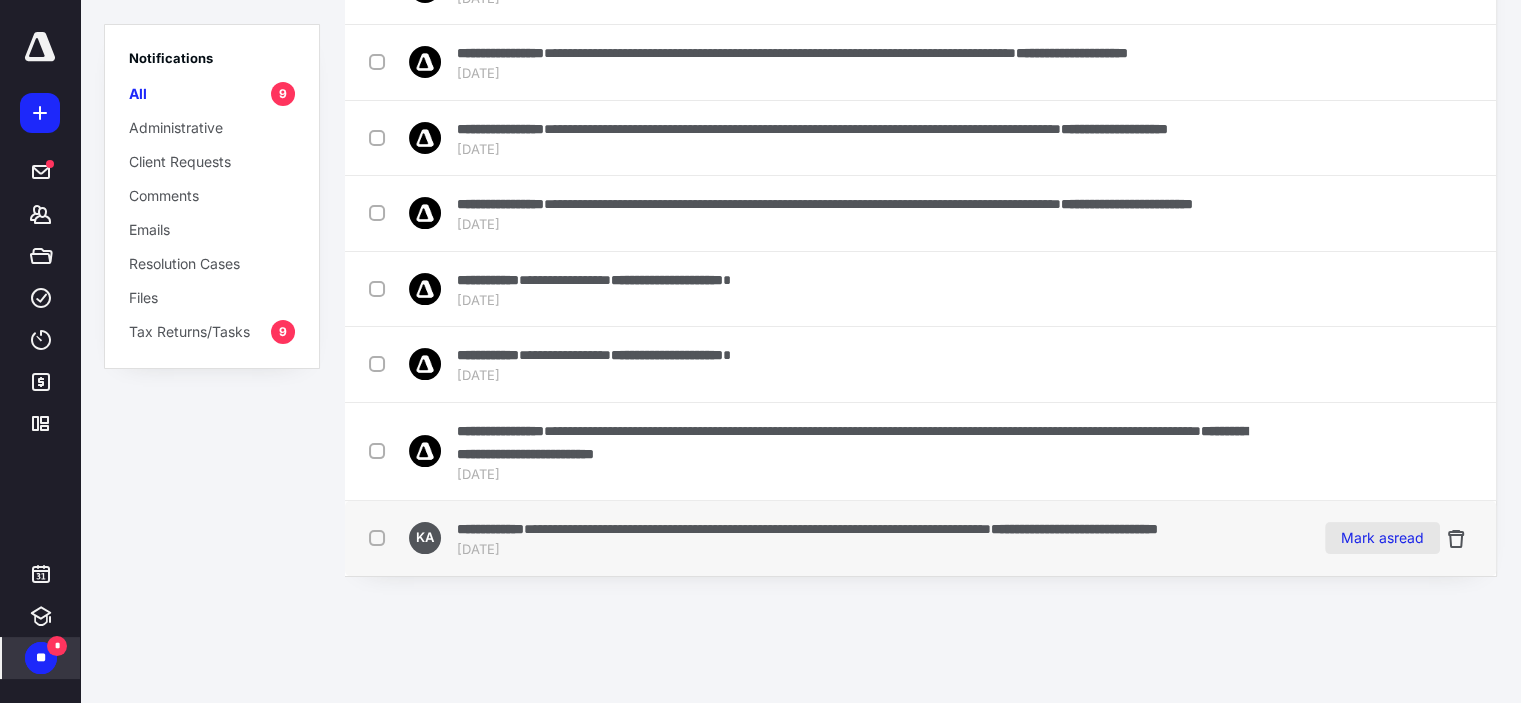 click on "Mark as  read" at bounding box center [1382, 538] 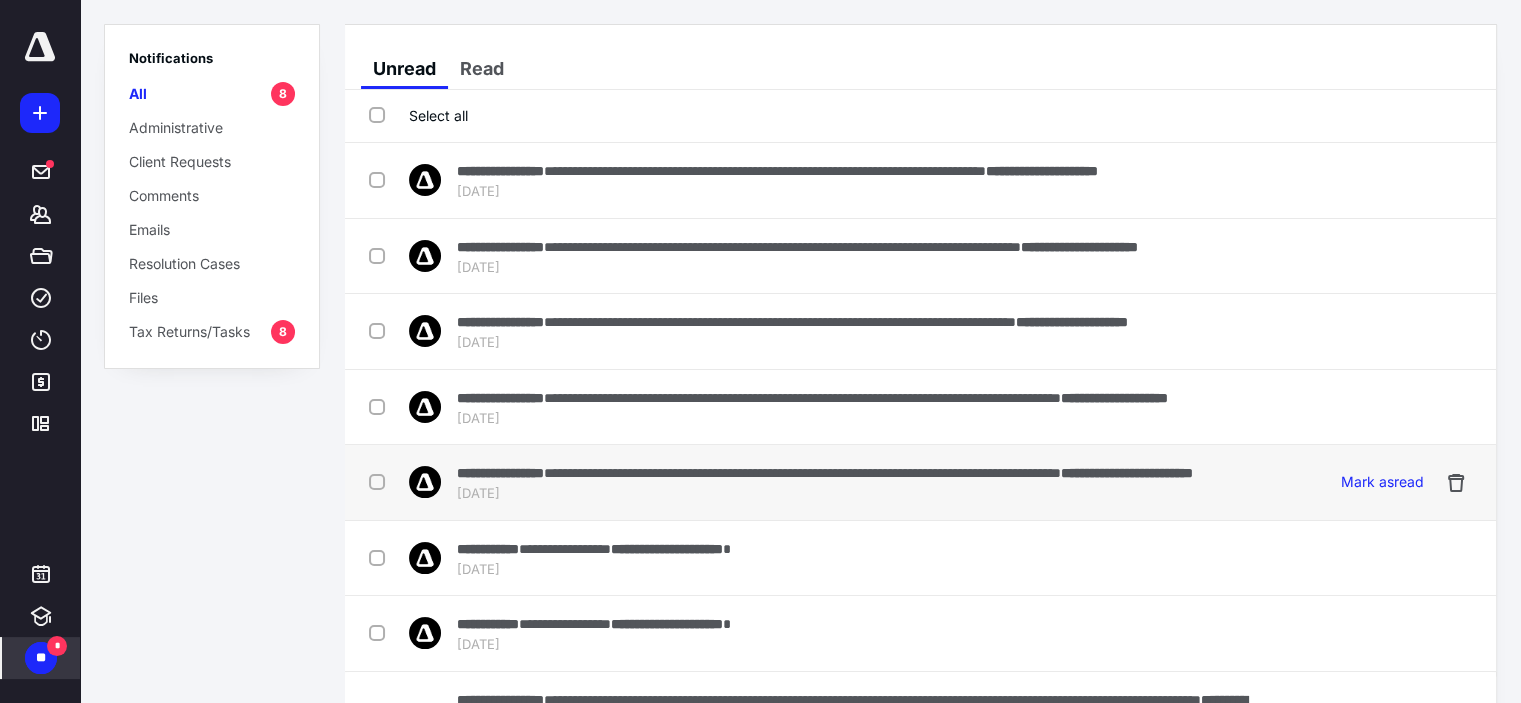 scroll, scrollTop: 176, scrollLeft: 0, axis: vertical 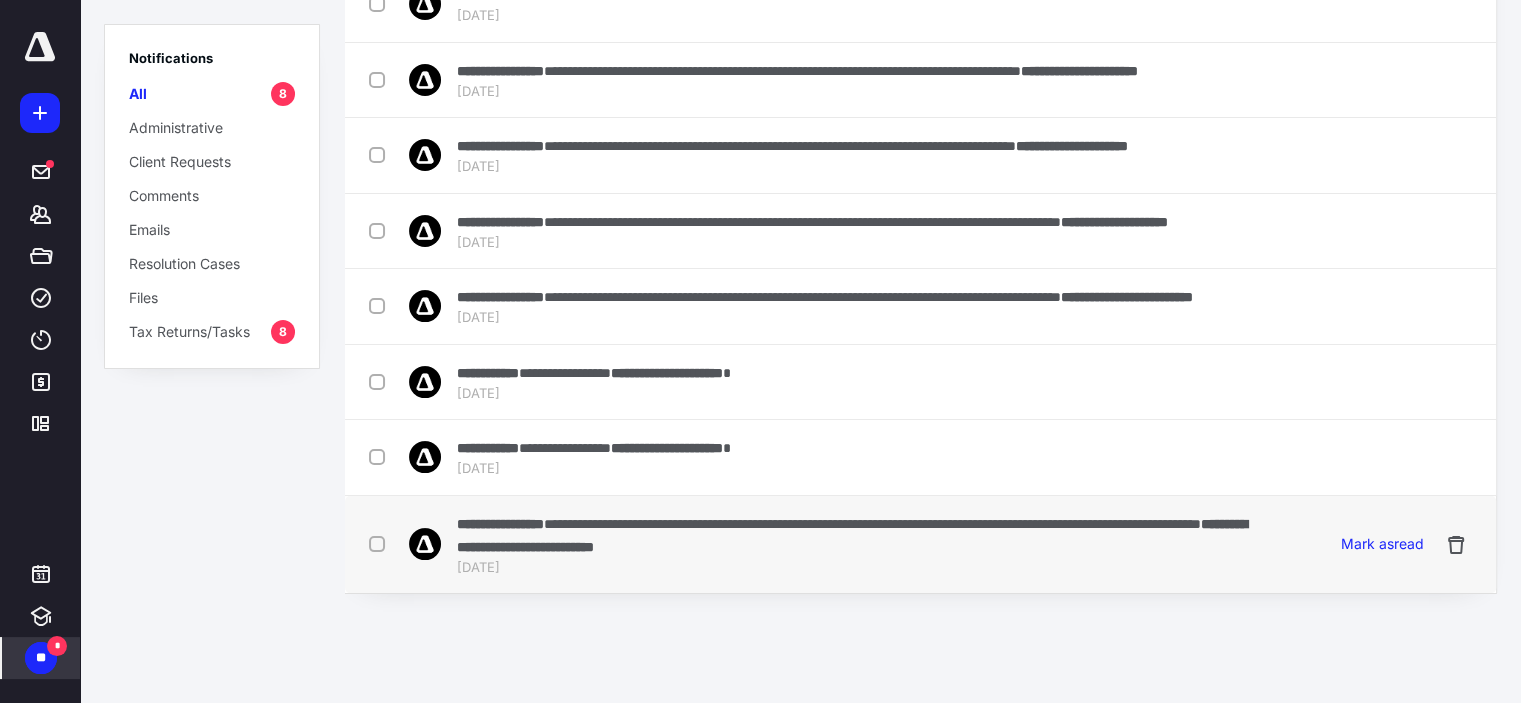 click on "**********" at bounding box center (872, 524) 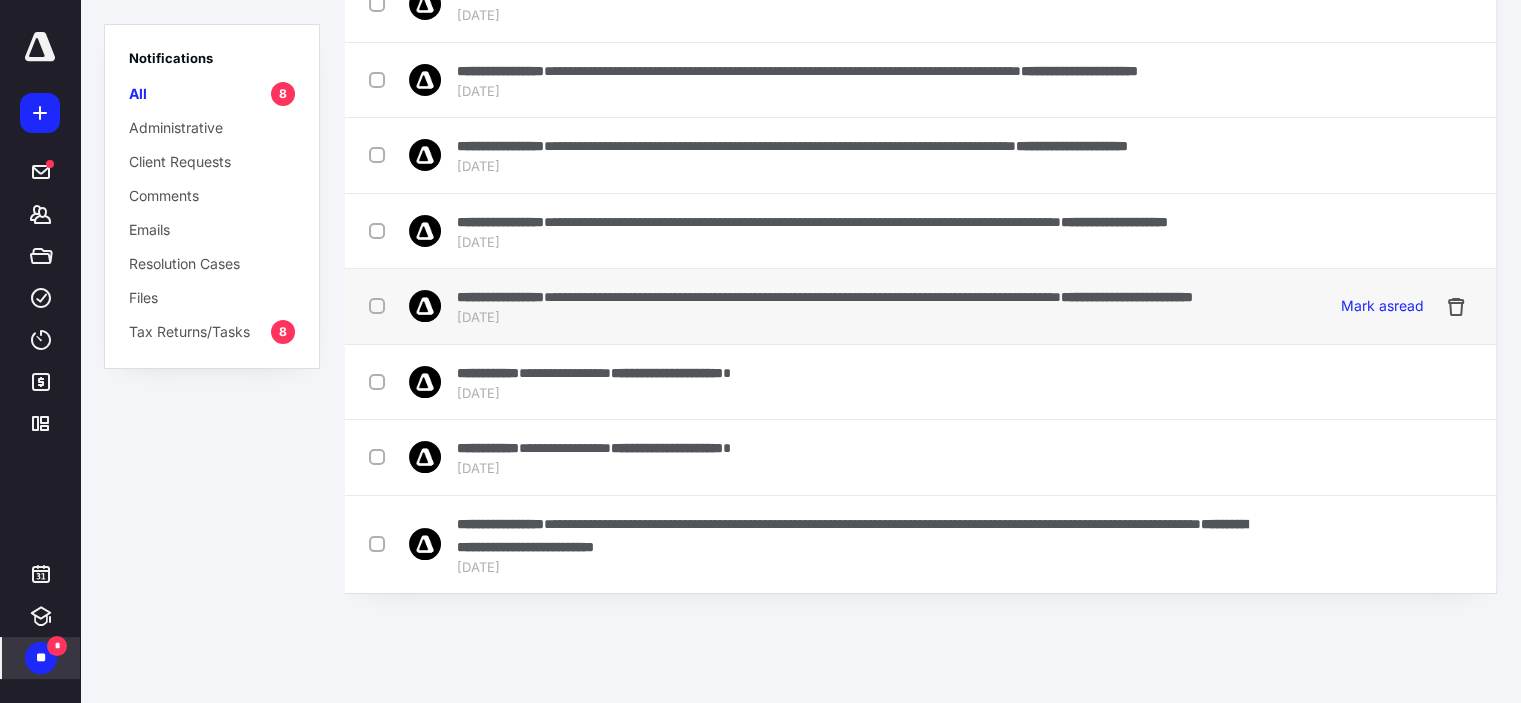 scroll, scrollTop: 0, scrollLeft: 0, axis: both 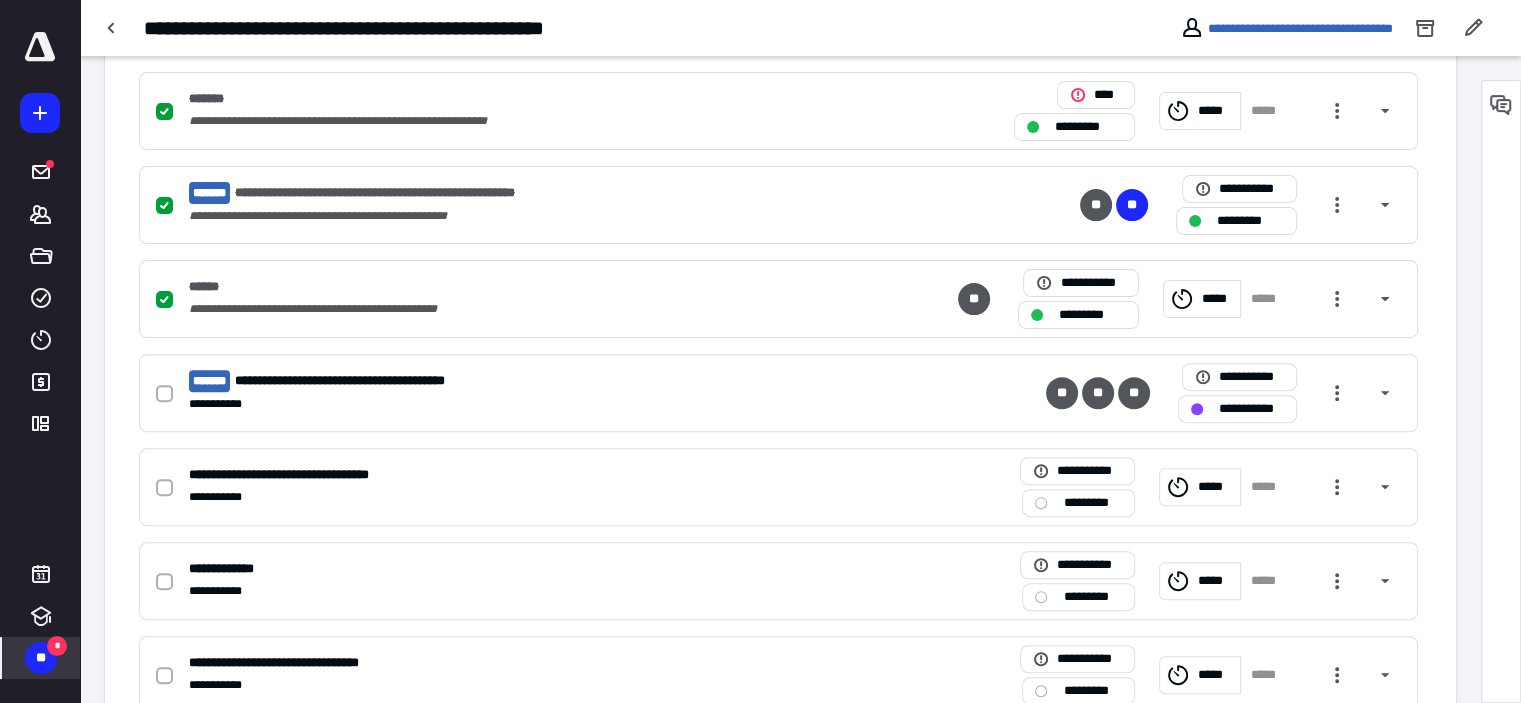 click on "**" at bounding box center (41, 658) 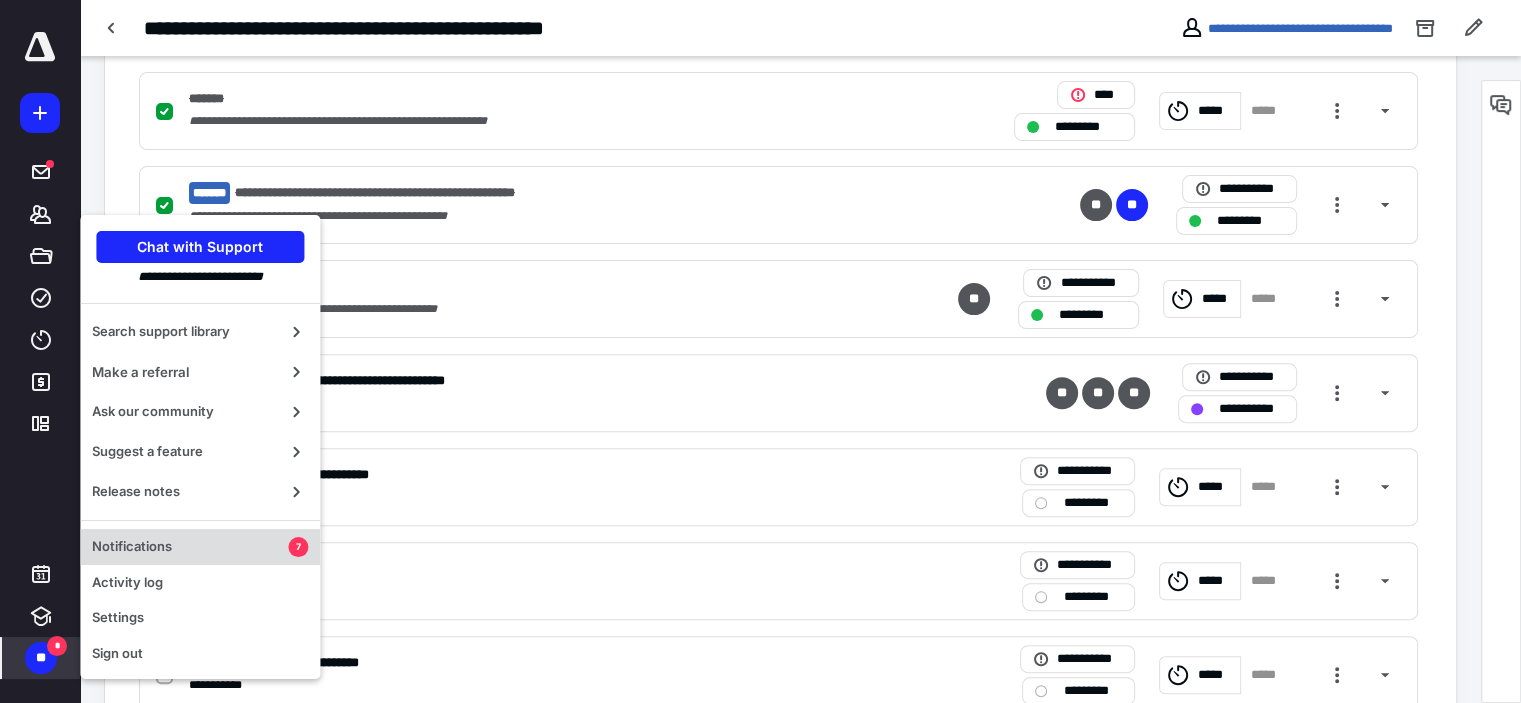 click on "Notifications" at bounding box center (190, 547) 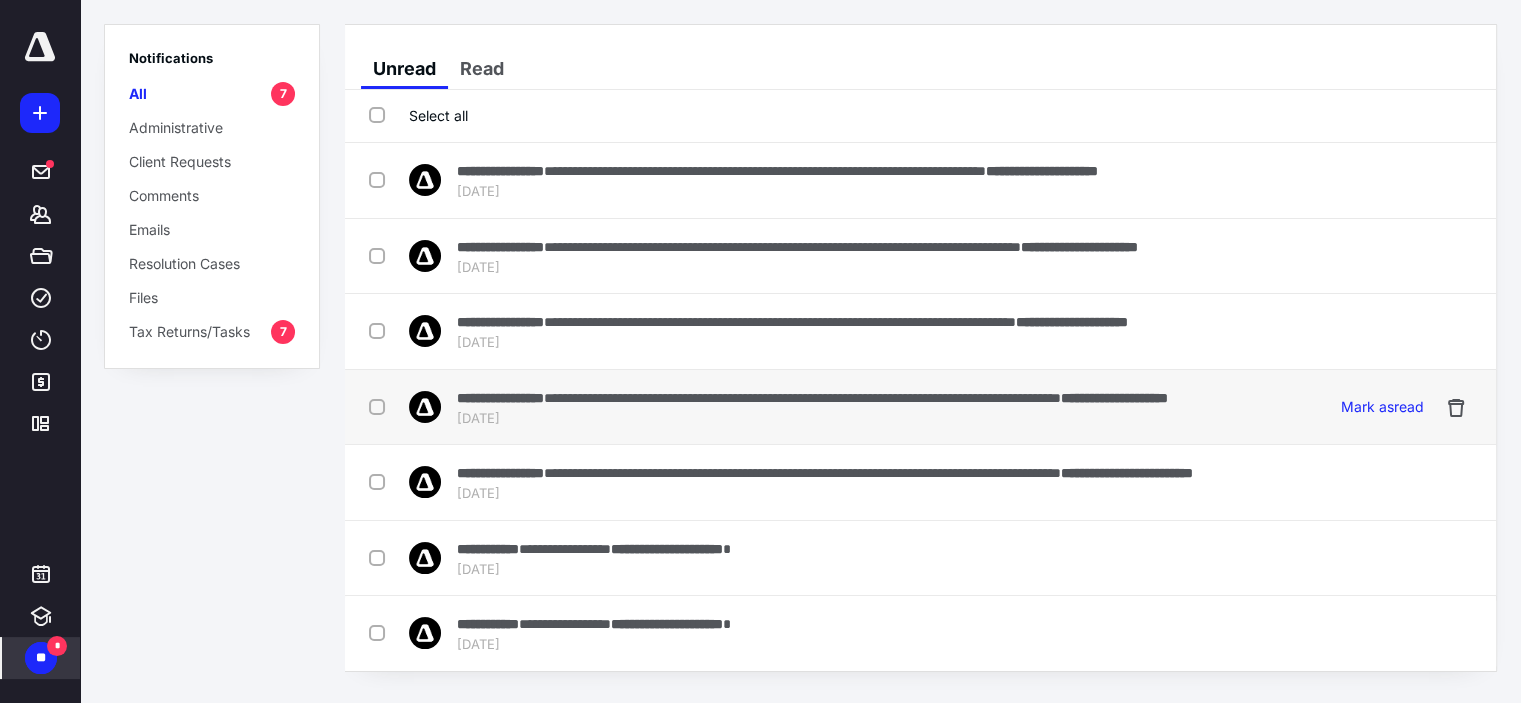 scroll, scrollTop: 81, scrollLeft: 0, axis: vertical 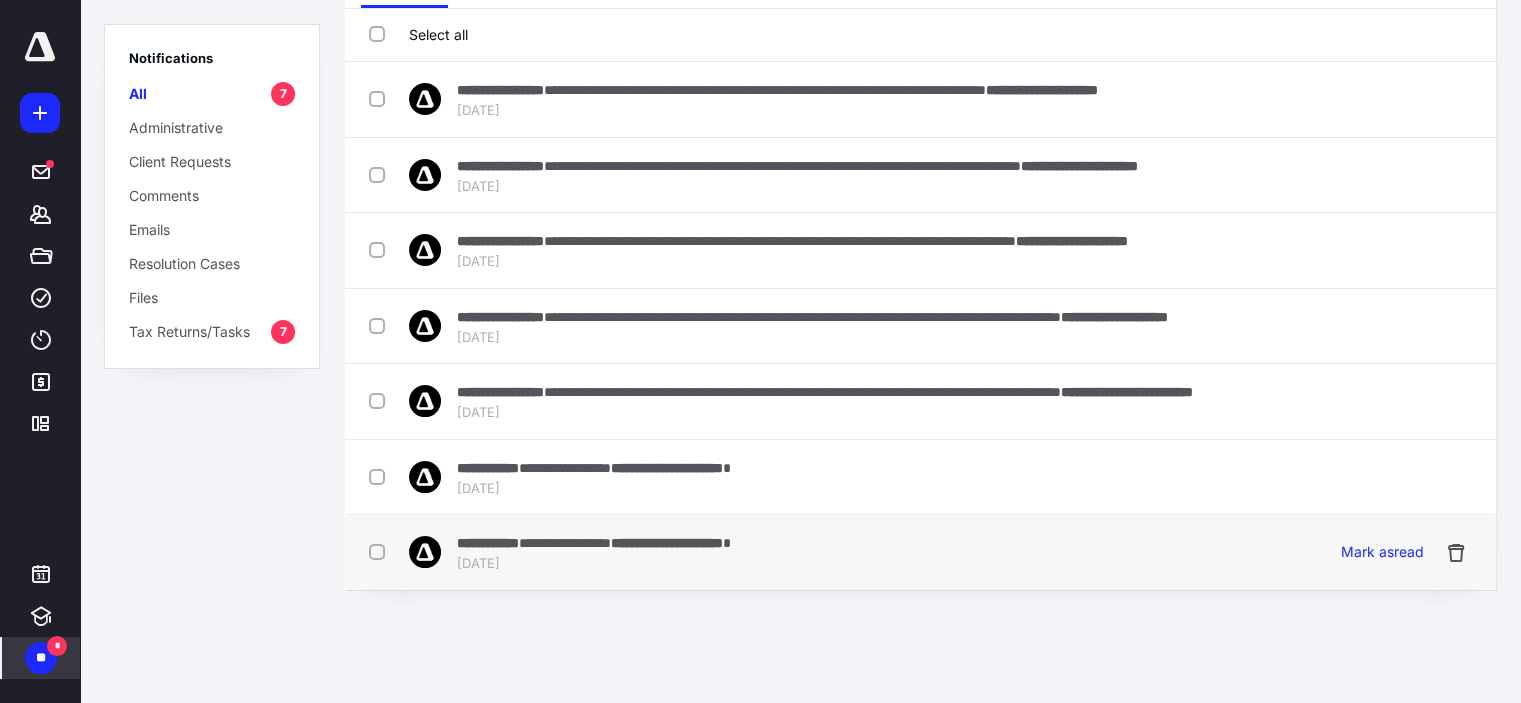 click on "**********" at bounding box center [667, 543] 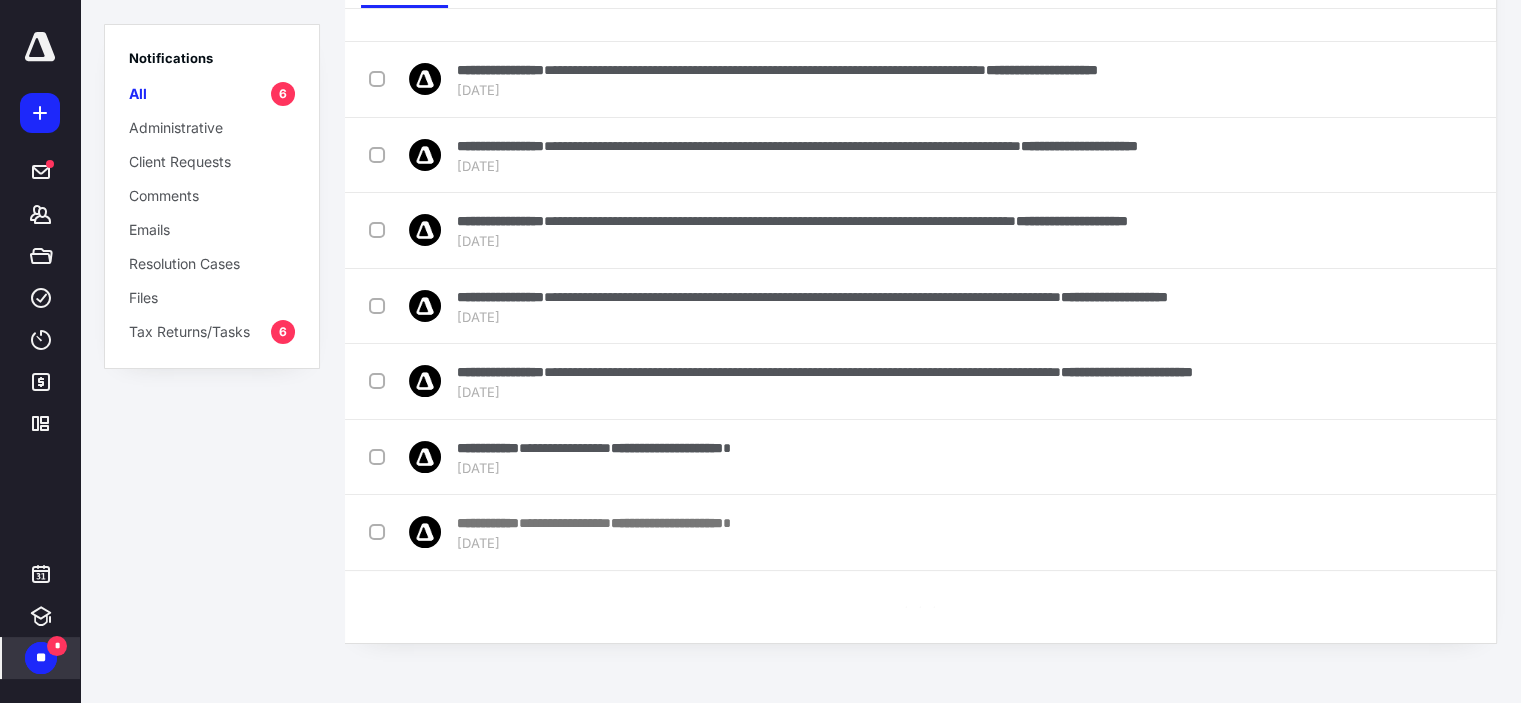 scroll, scrollTop: 0, scrollLeft: 0, axis: both 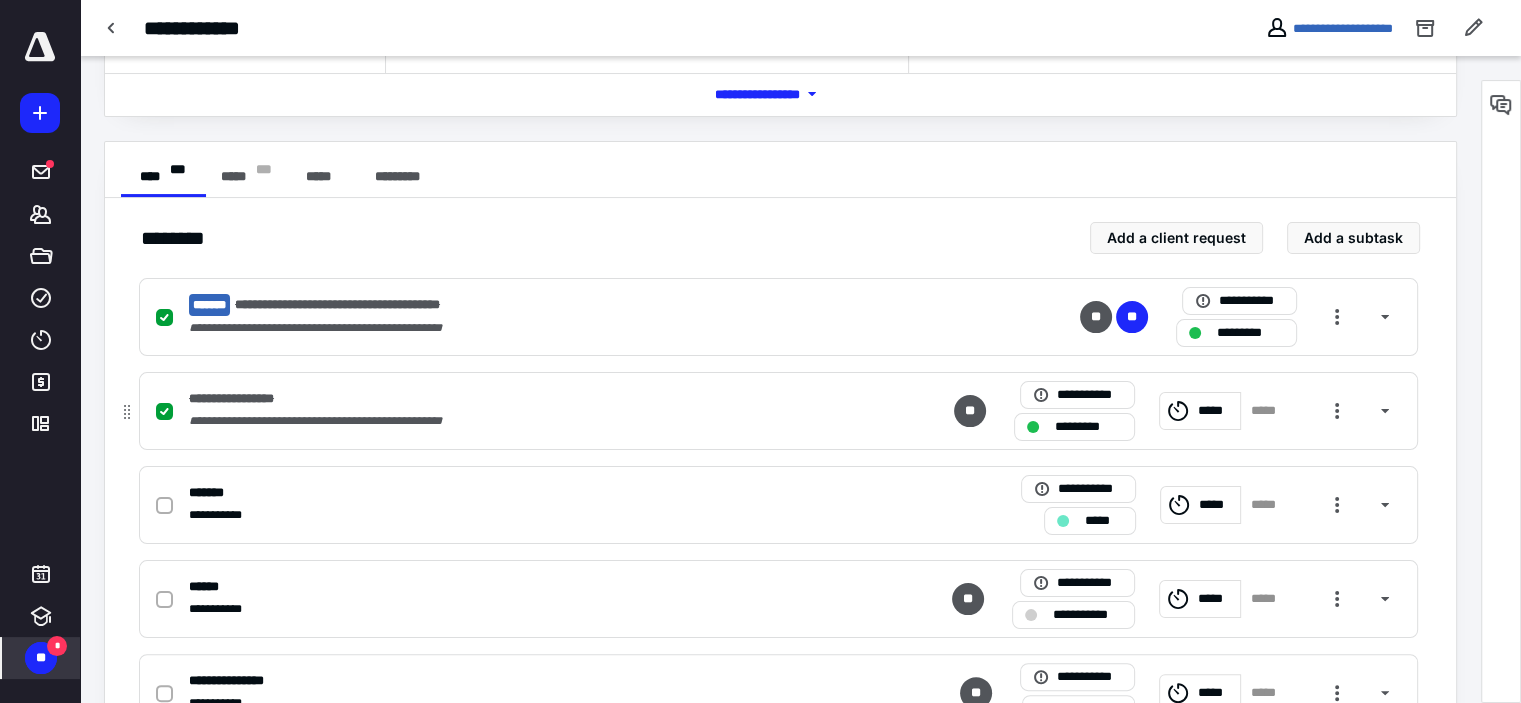 click on "**********" at bounding box center (516, 421) 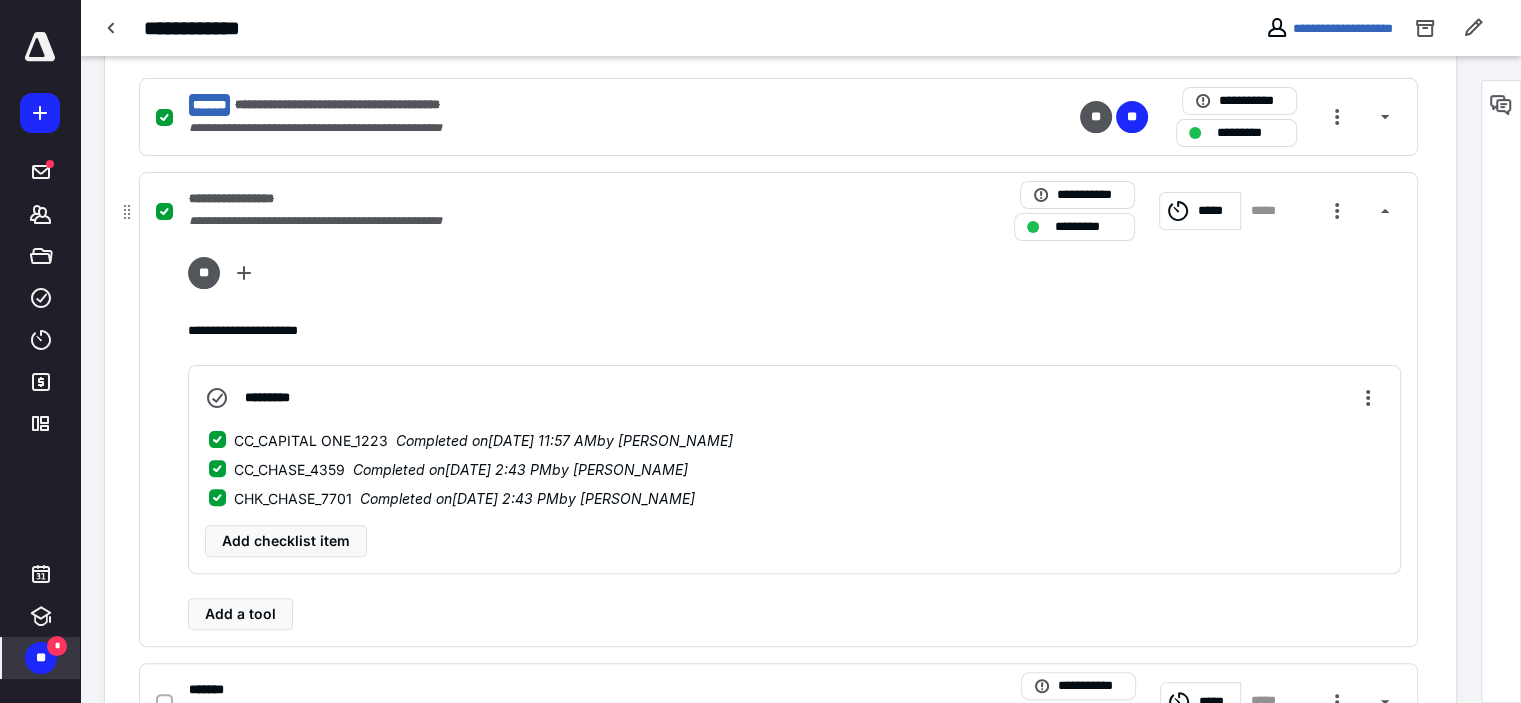 scroll, scrollTop: 700, scrollLeft: 0, axis: vertical 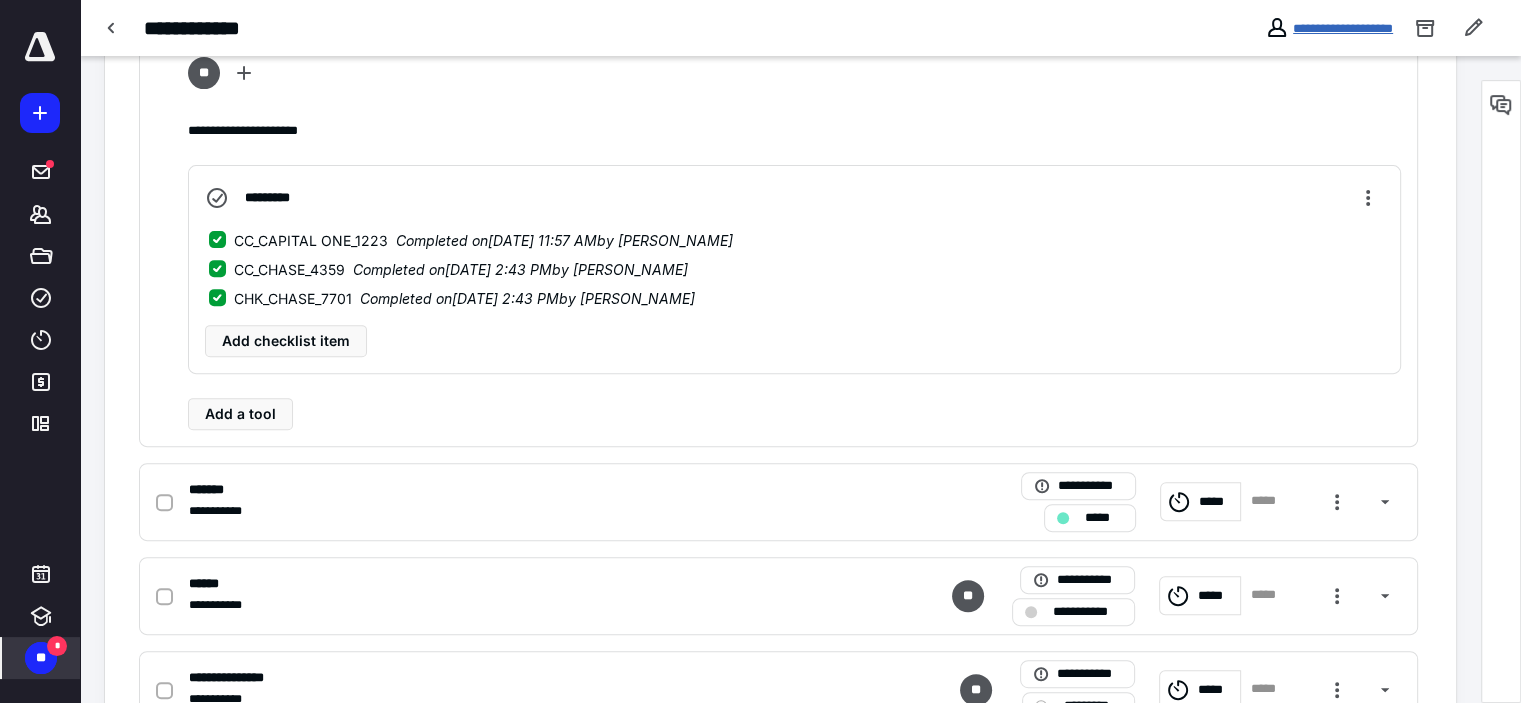 click on "**********" at bounding box center [1343, 28] 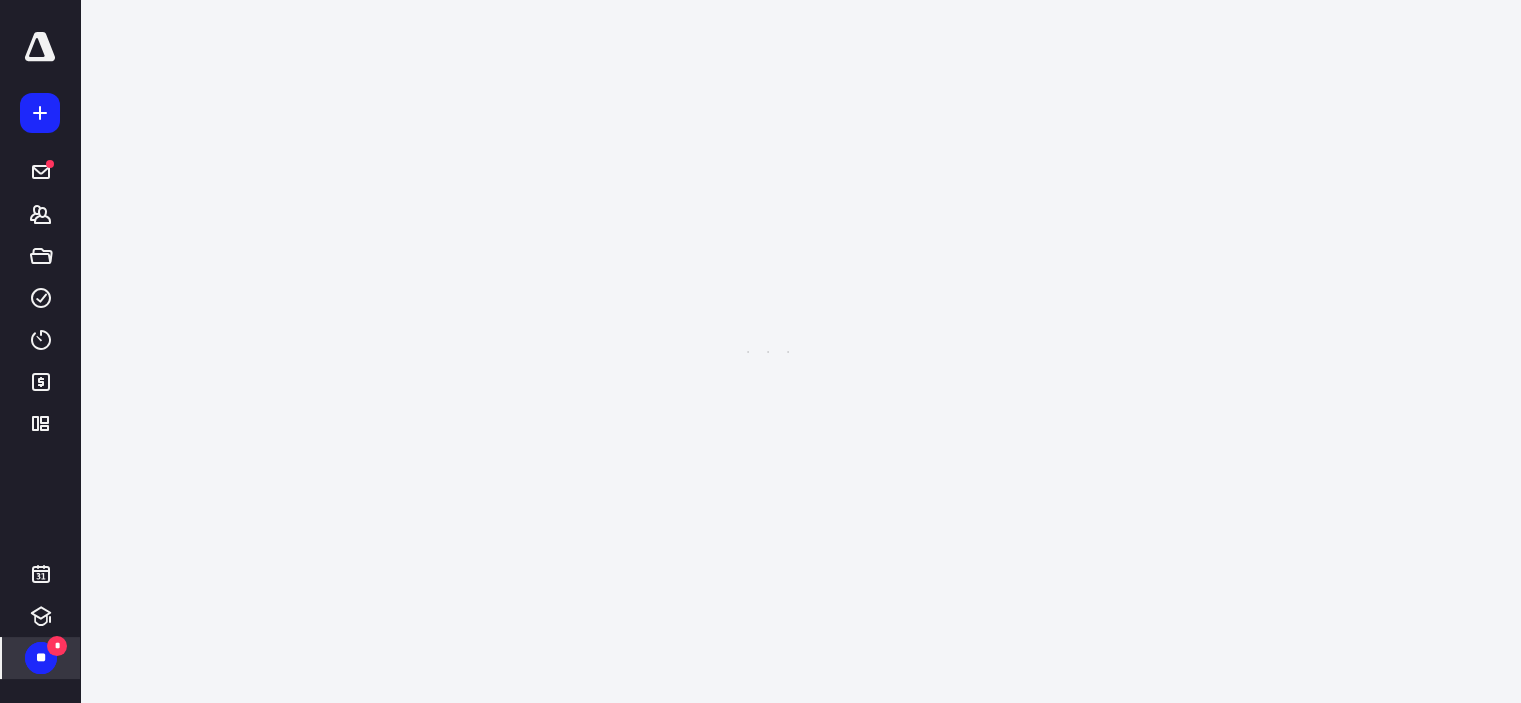 scroll, scrollTop: 0, scrollLeft: 0, axis: both 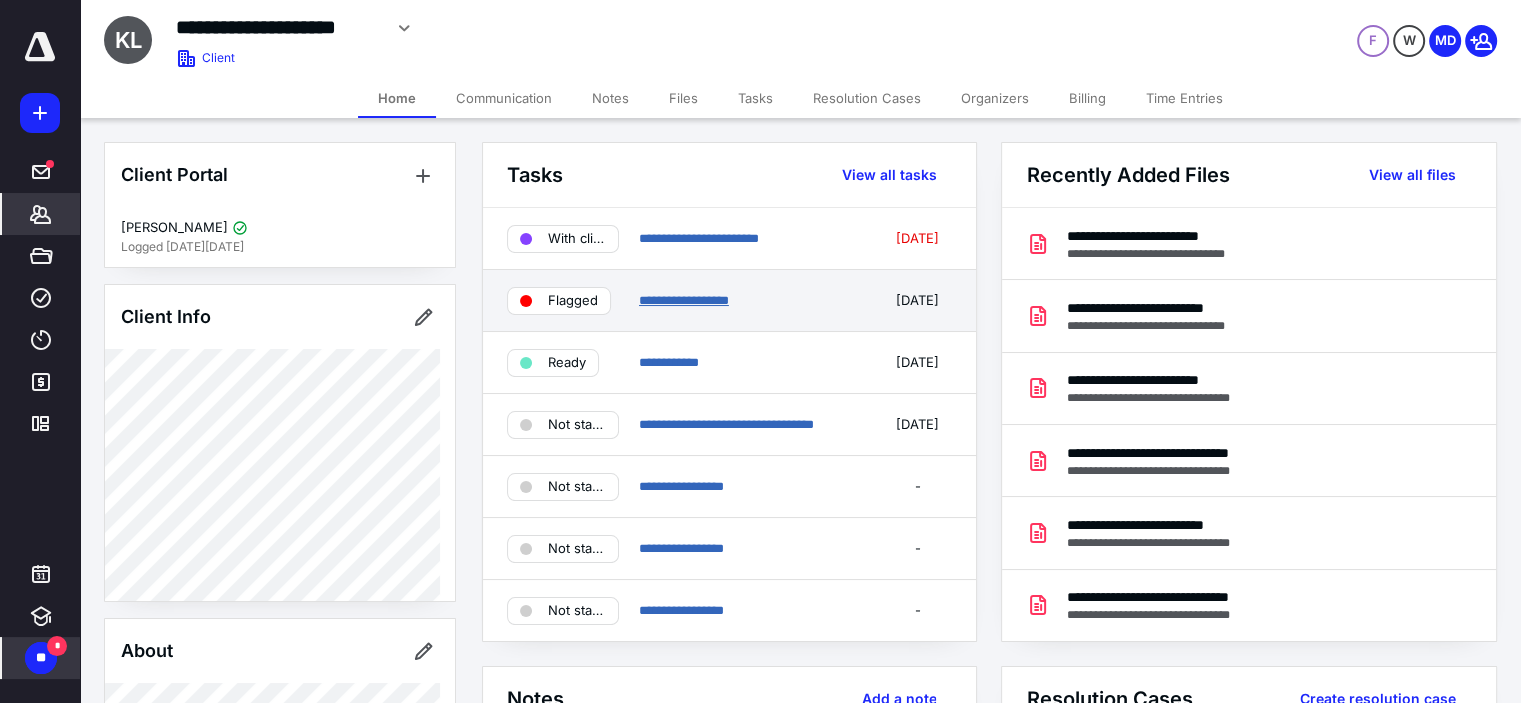 click on "**********" at bounding box center [684, 300] 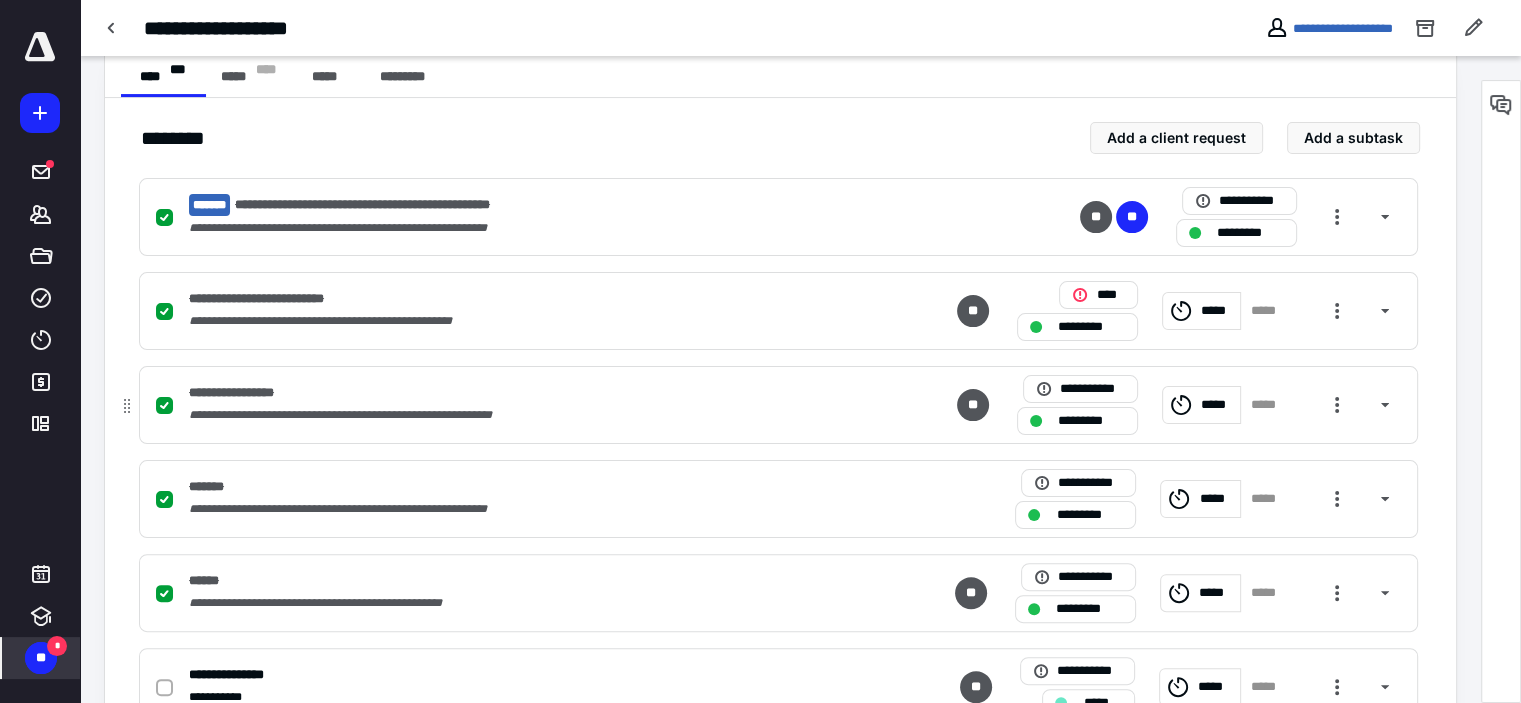 scroll, scrollTop: 471, scrollLeft: 0, axis: vertical 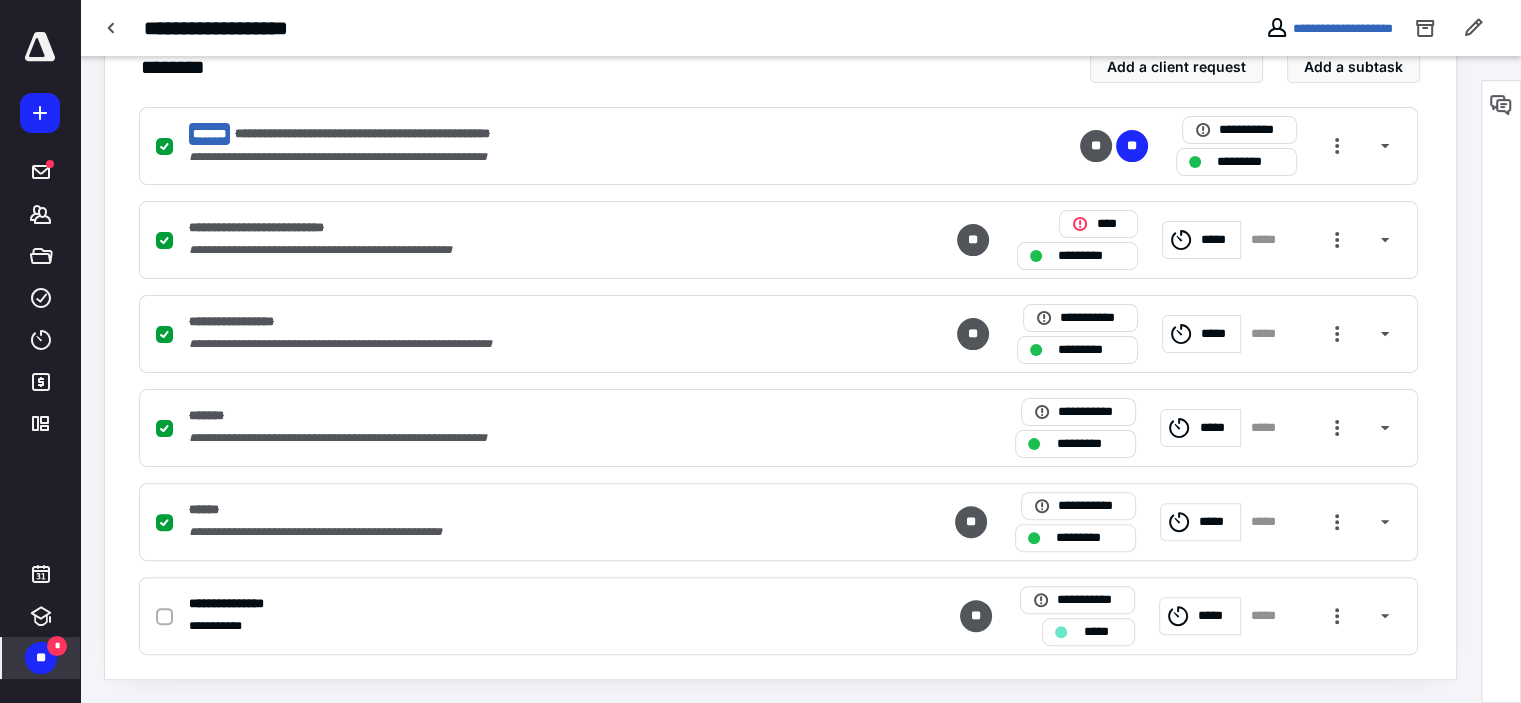 click on "**" at bounding box center [41, 658] 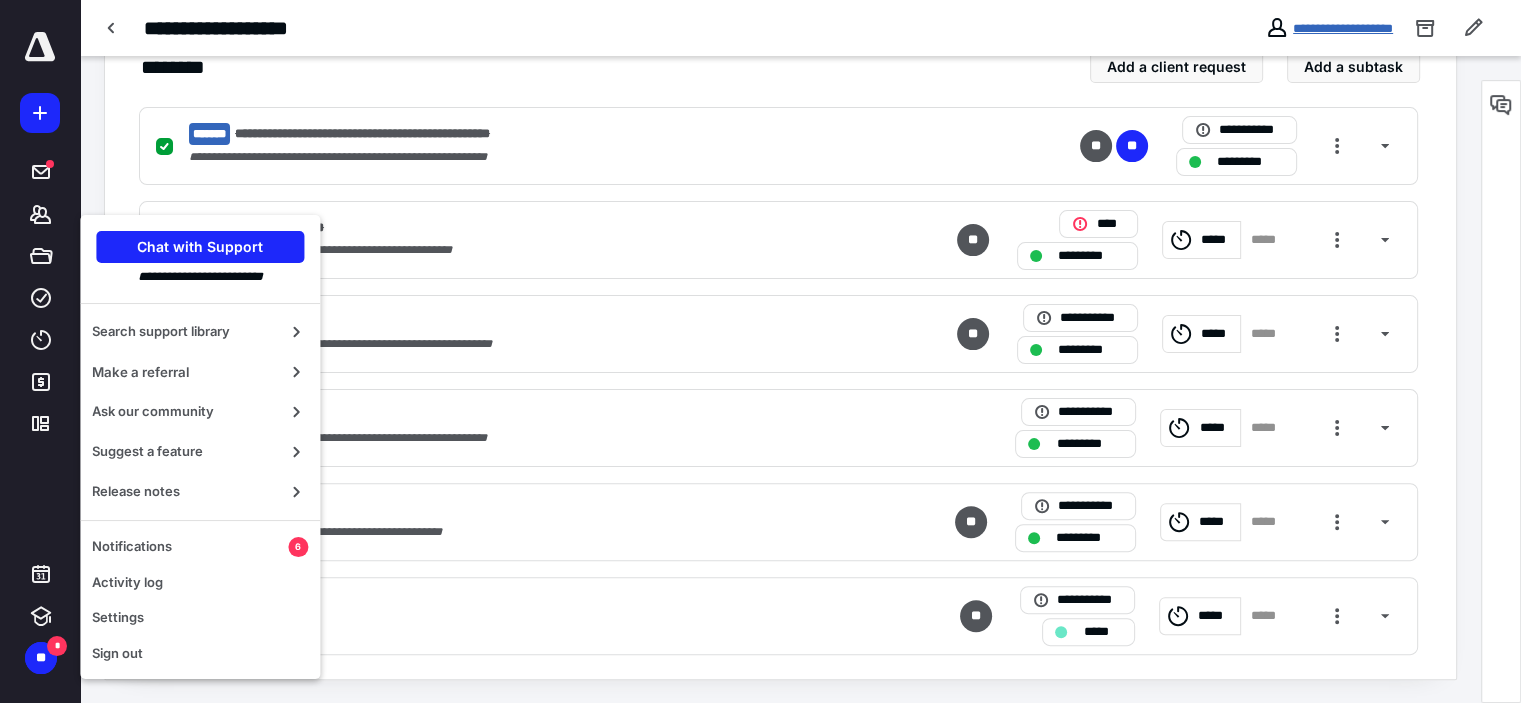 click on "**********" at bounding box center (1343, 28) 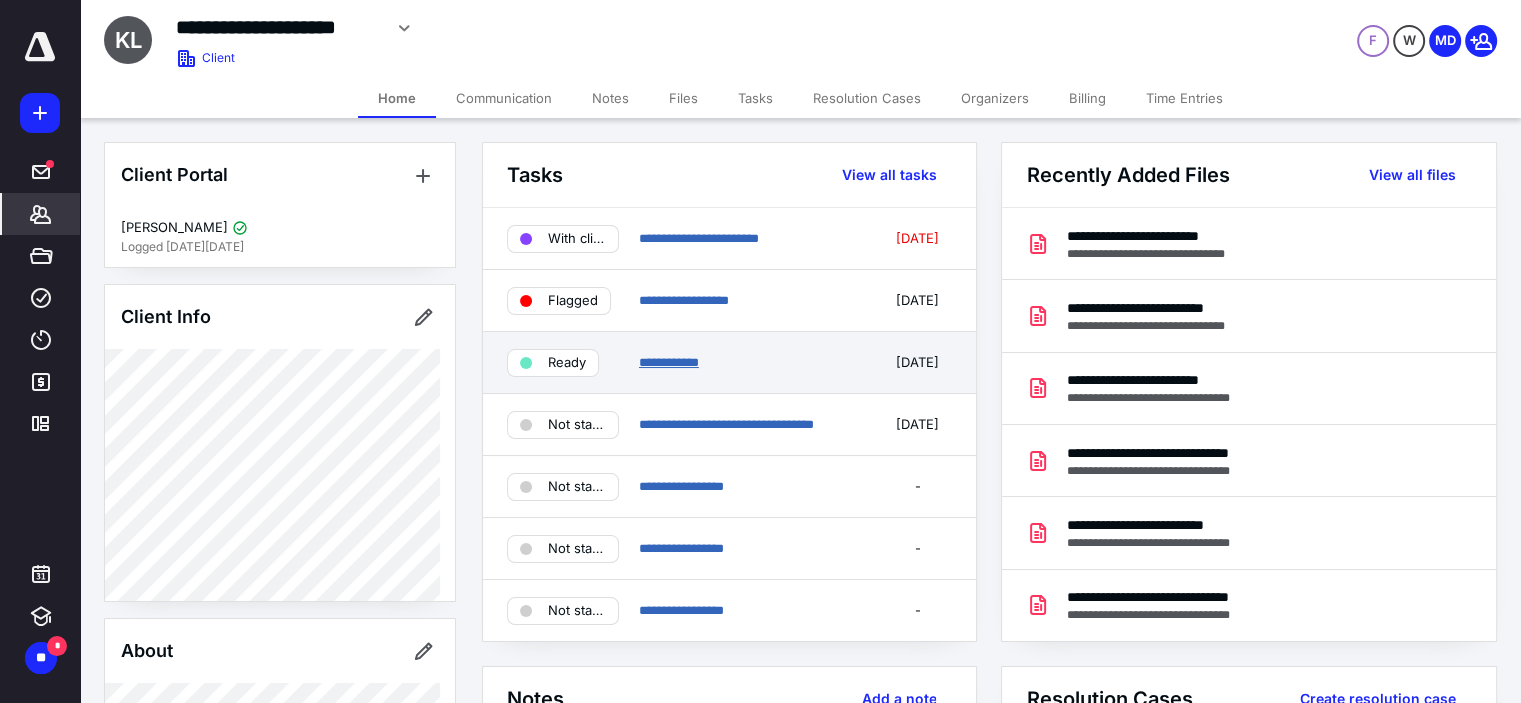 click on "**********" at bounding box center [669, 362] 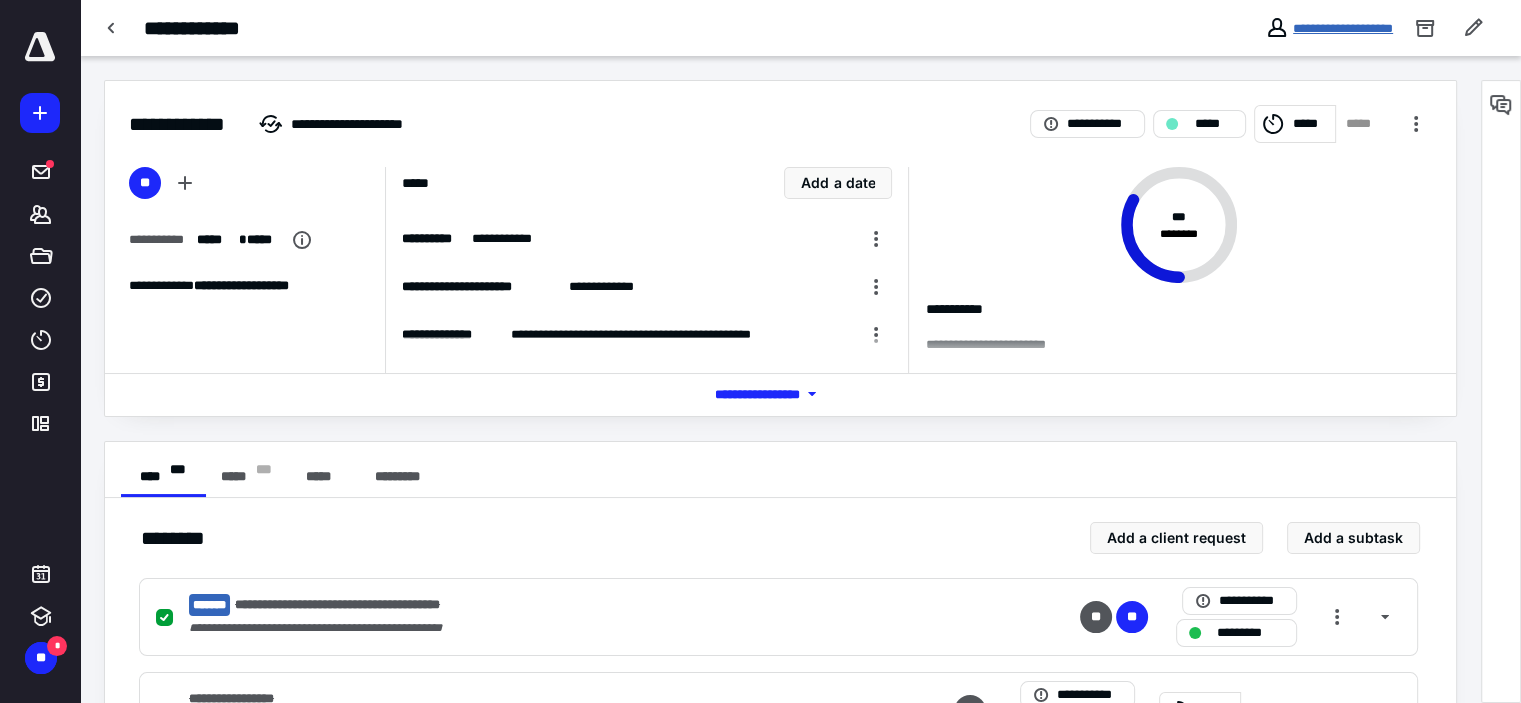 click on "**********" at bounding box center (1343, 28) 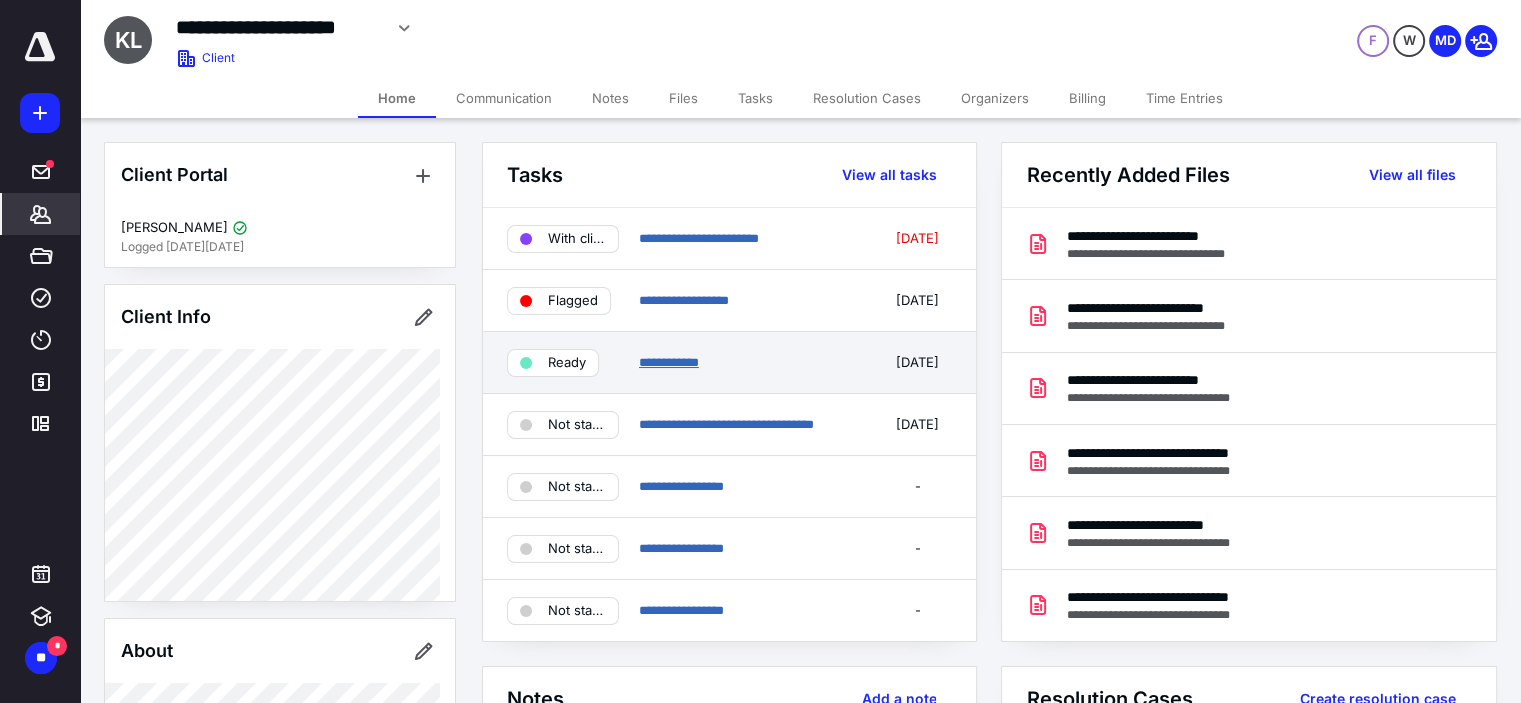 click on "**********" at bounding box center [669, 362] 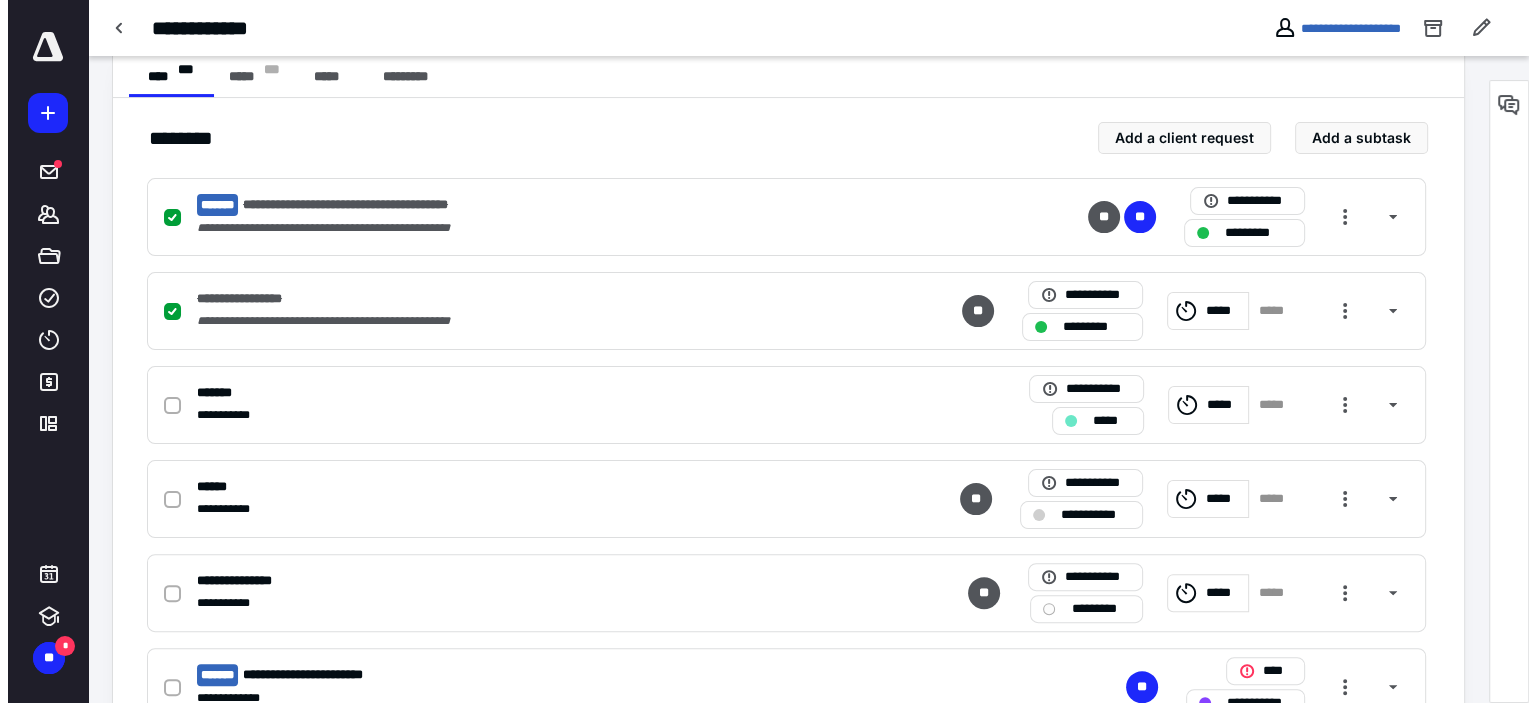 scroll, scrollTop: 0, scrollLeft: 0, axis: both 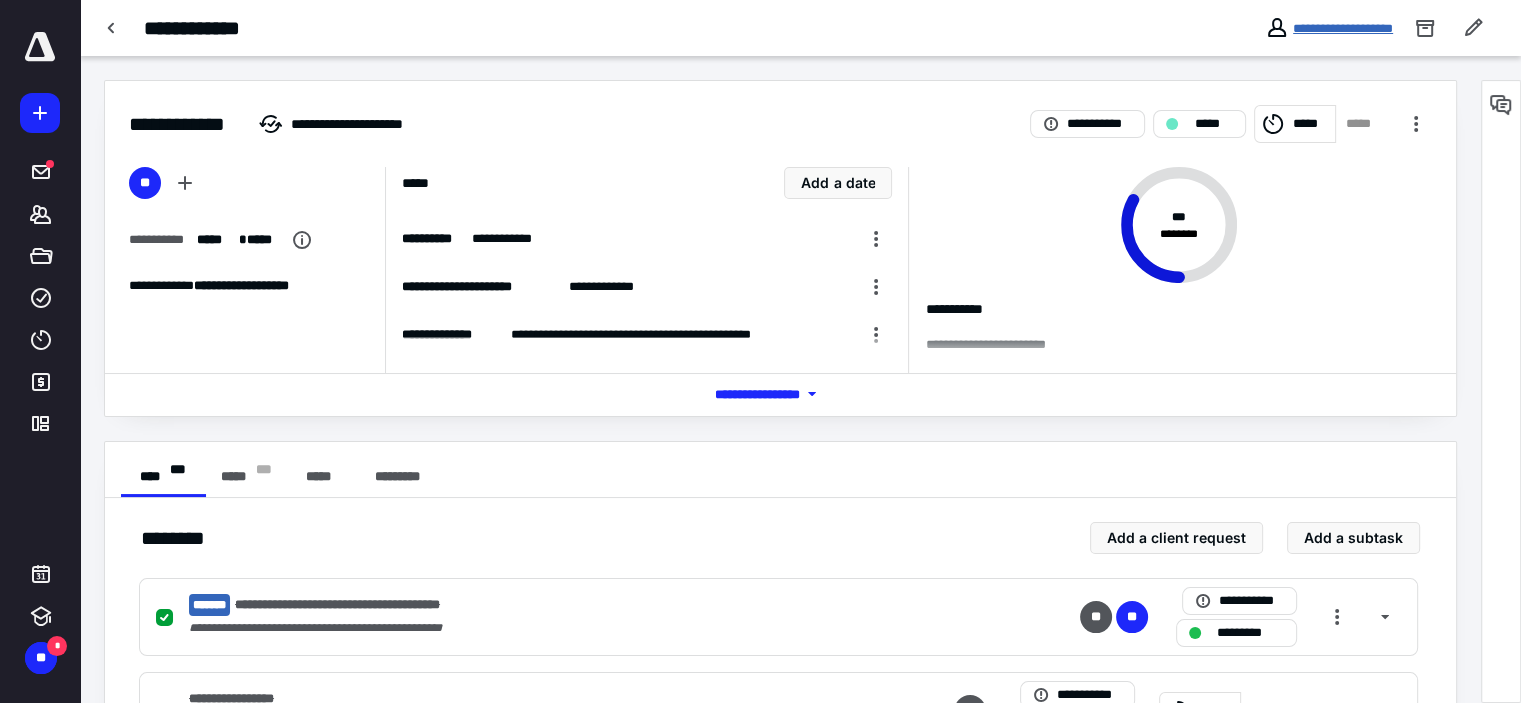 click on "**********" at bounding box center [1343, 28] 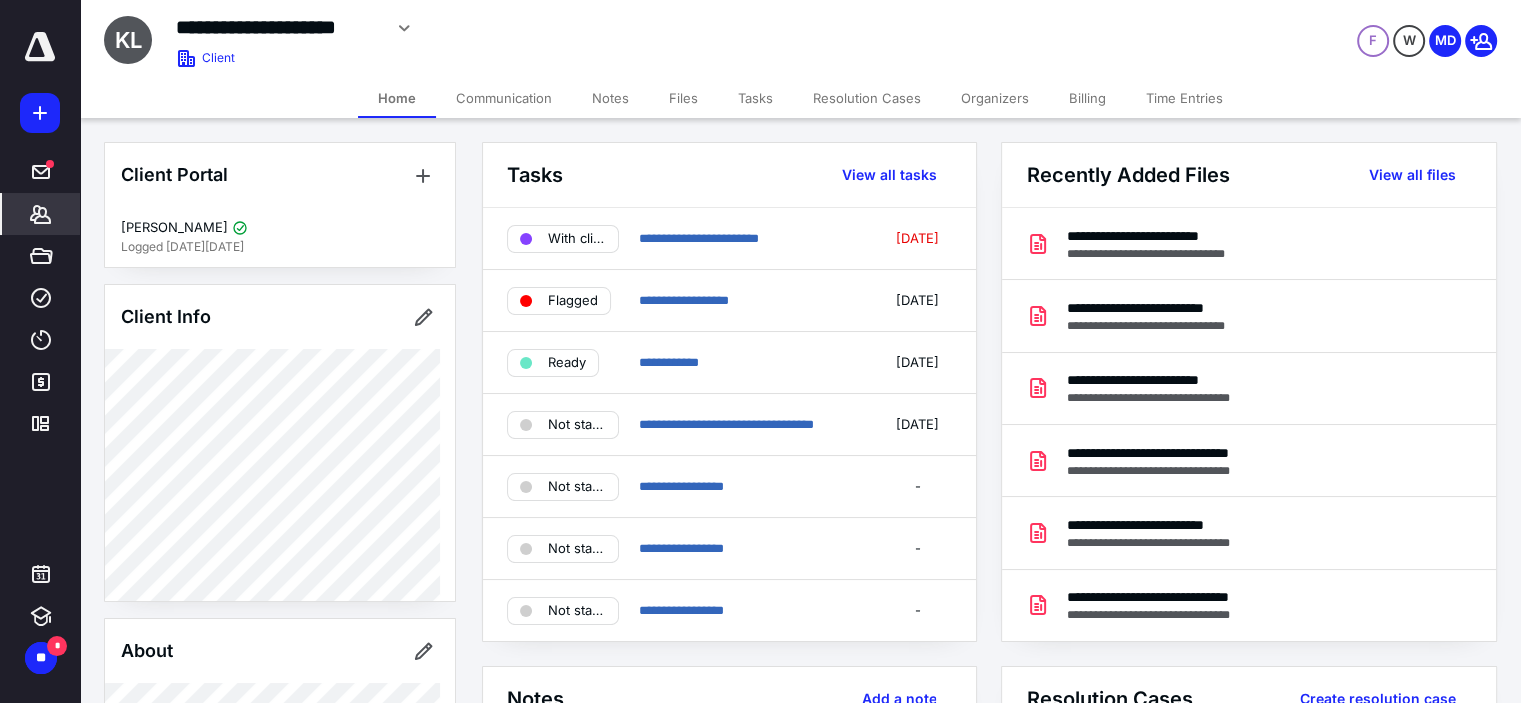 click on "Files" at bounding box center [683, 98] 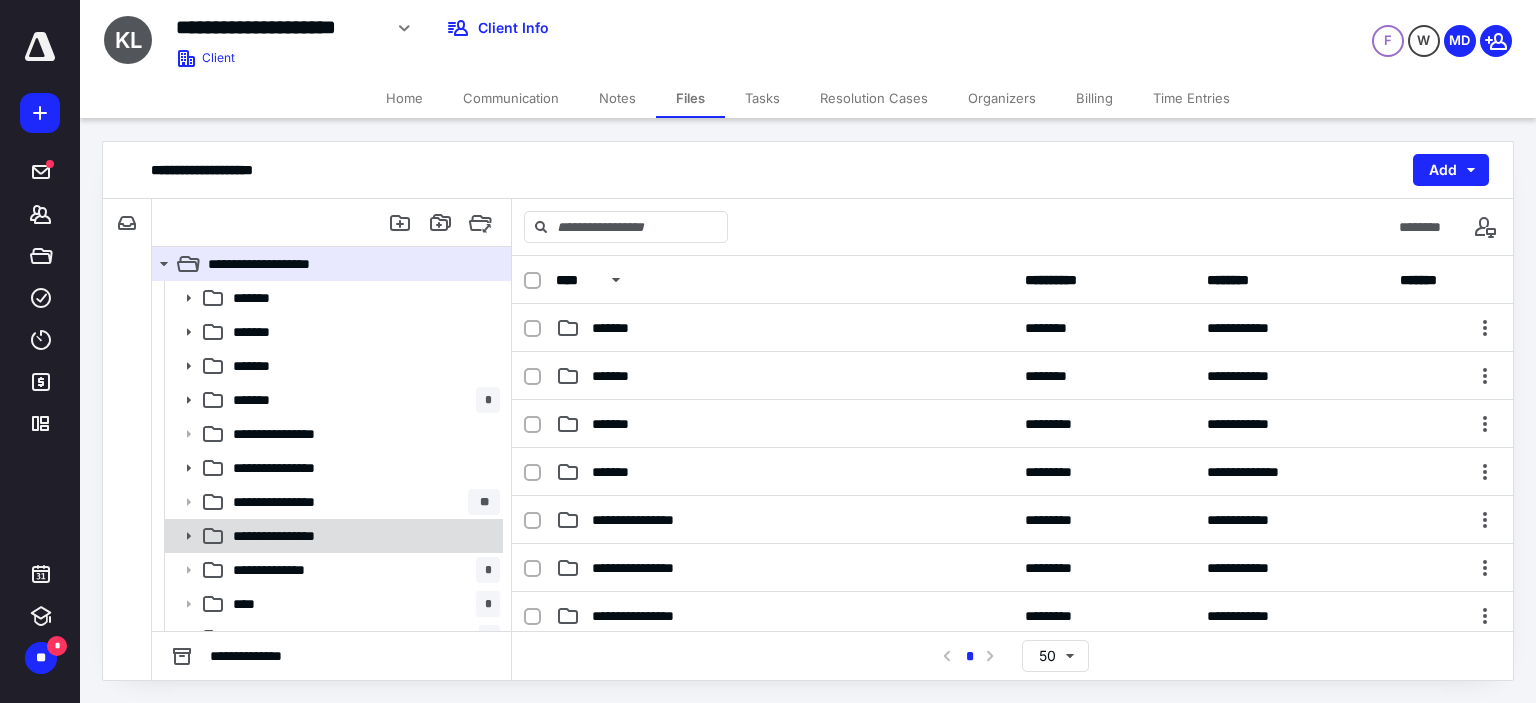 click 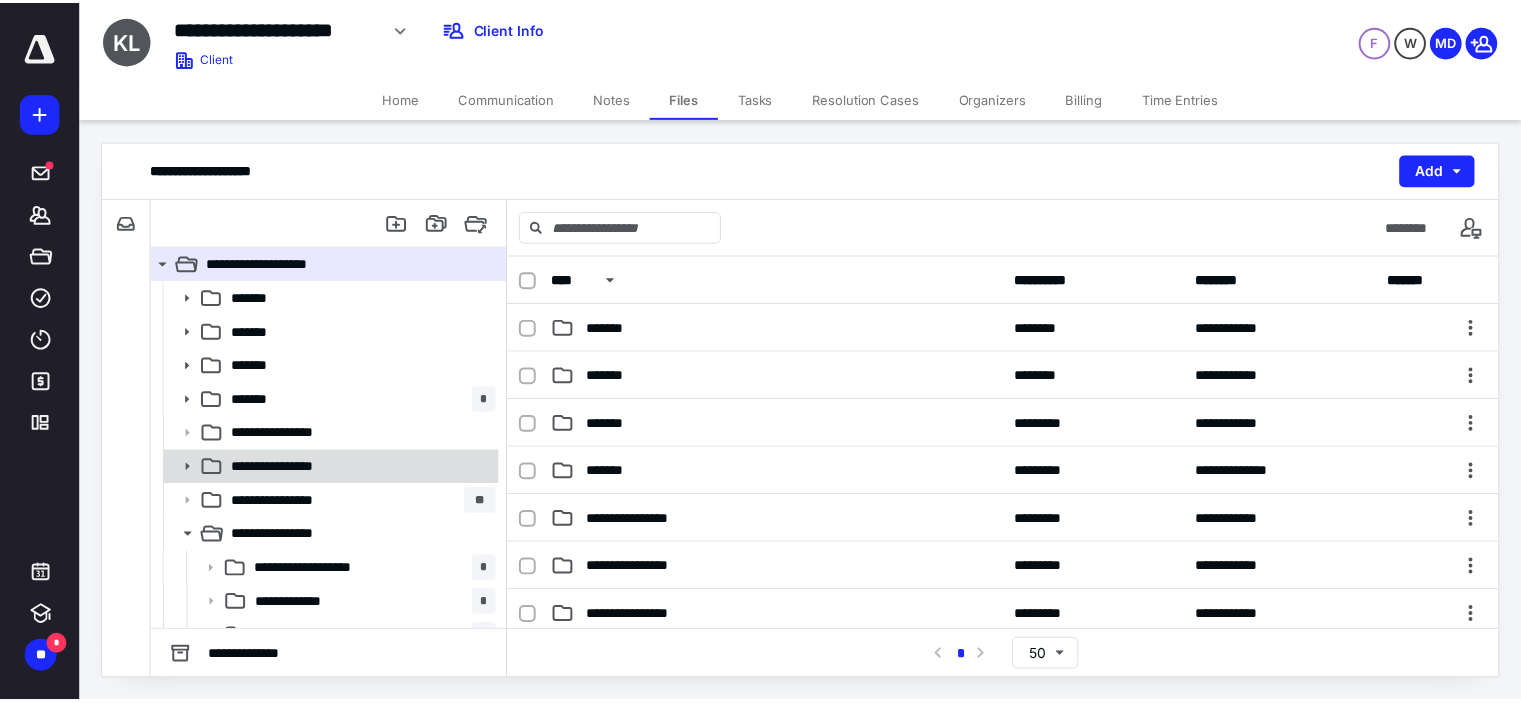 scroll, scrollTop: 158, scrollLeft: 0, axis: vertical 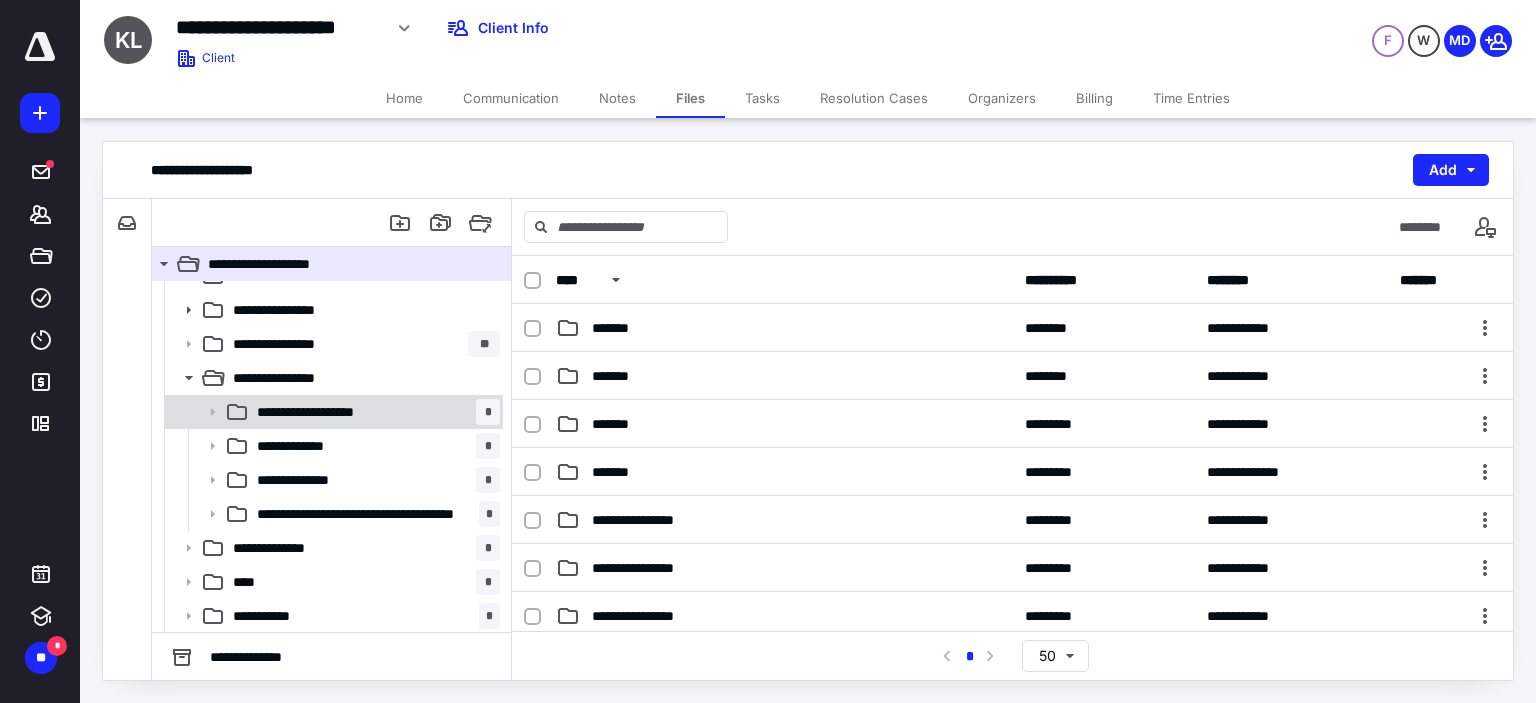 click 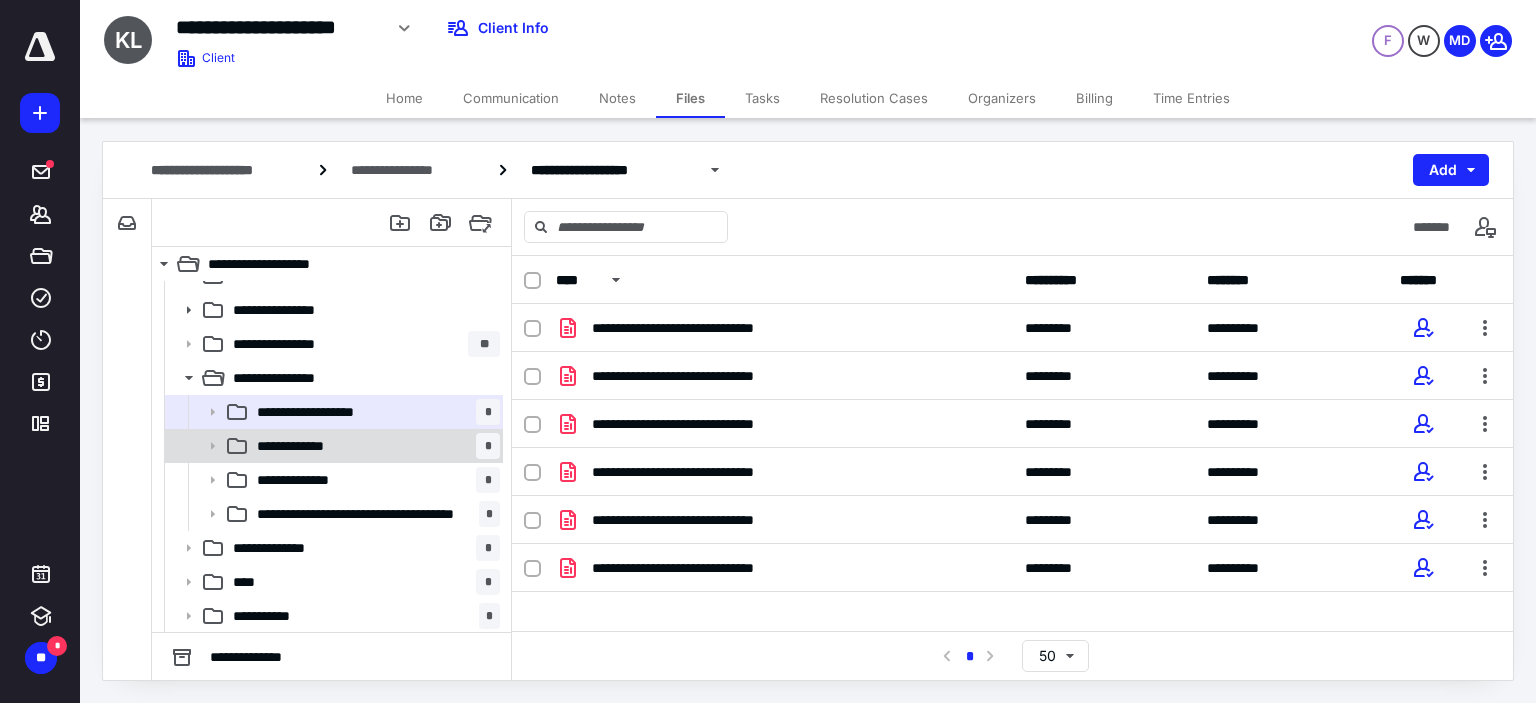 click 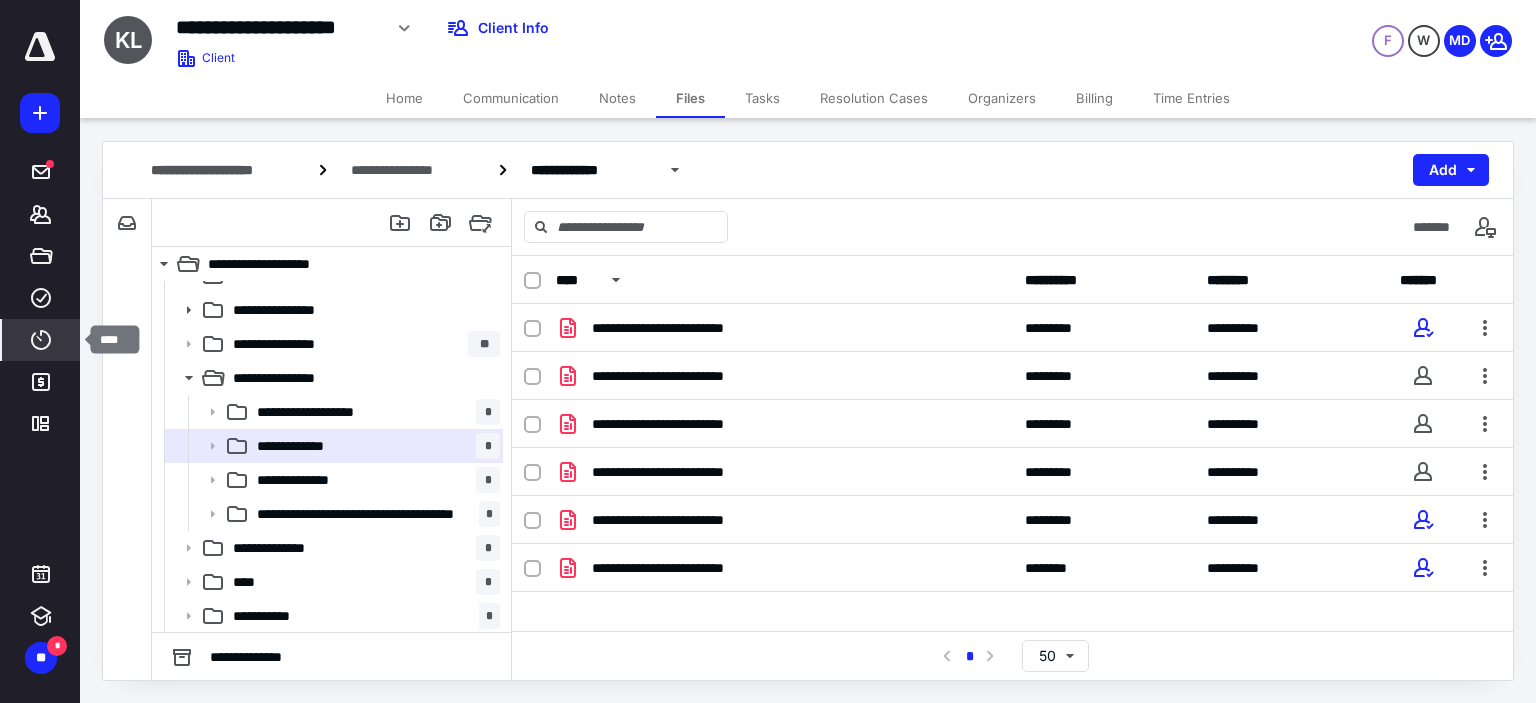 click 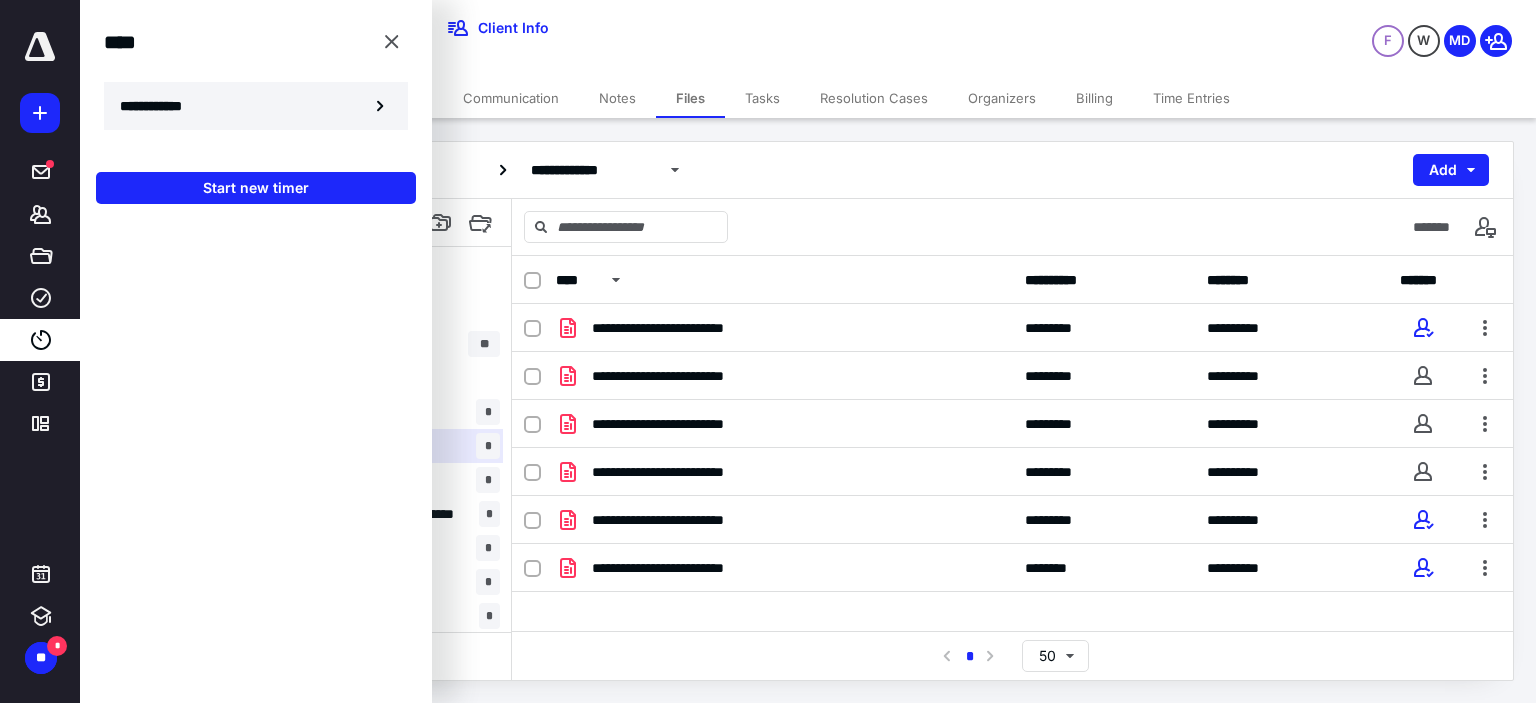click on "**********" at bounding box center (256, 106) 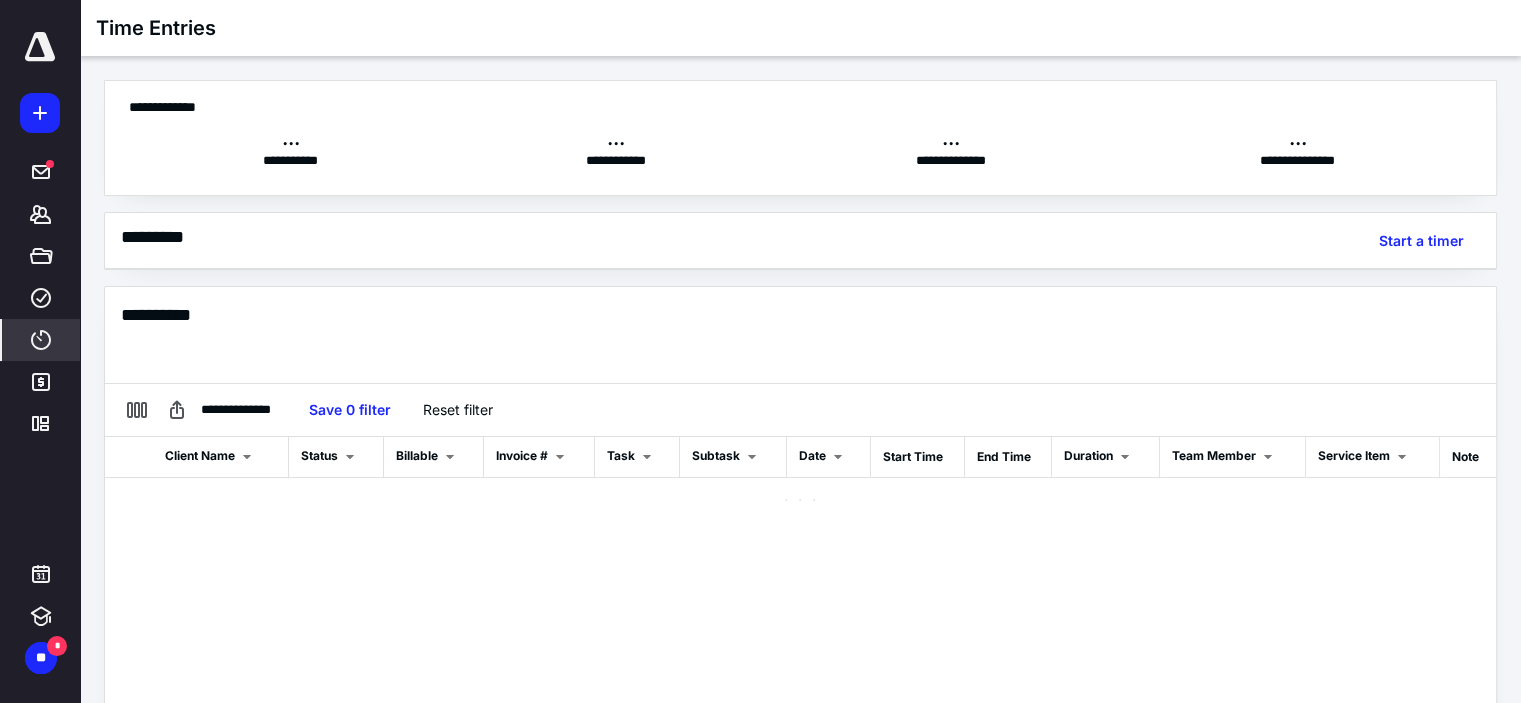 scroll, scrollTop: 0, scrollLeft: 0, axis: both 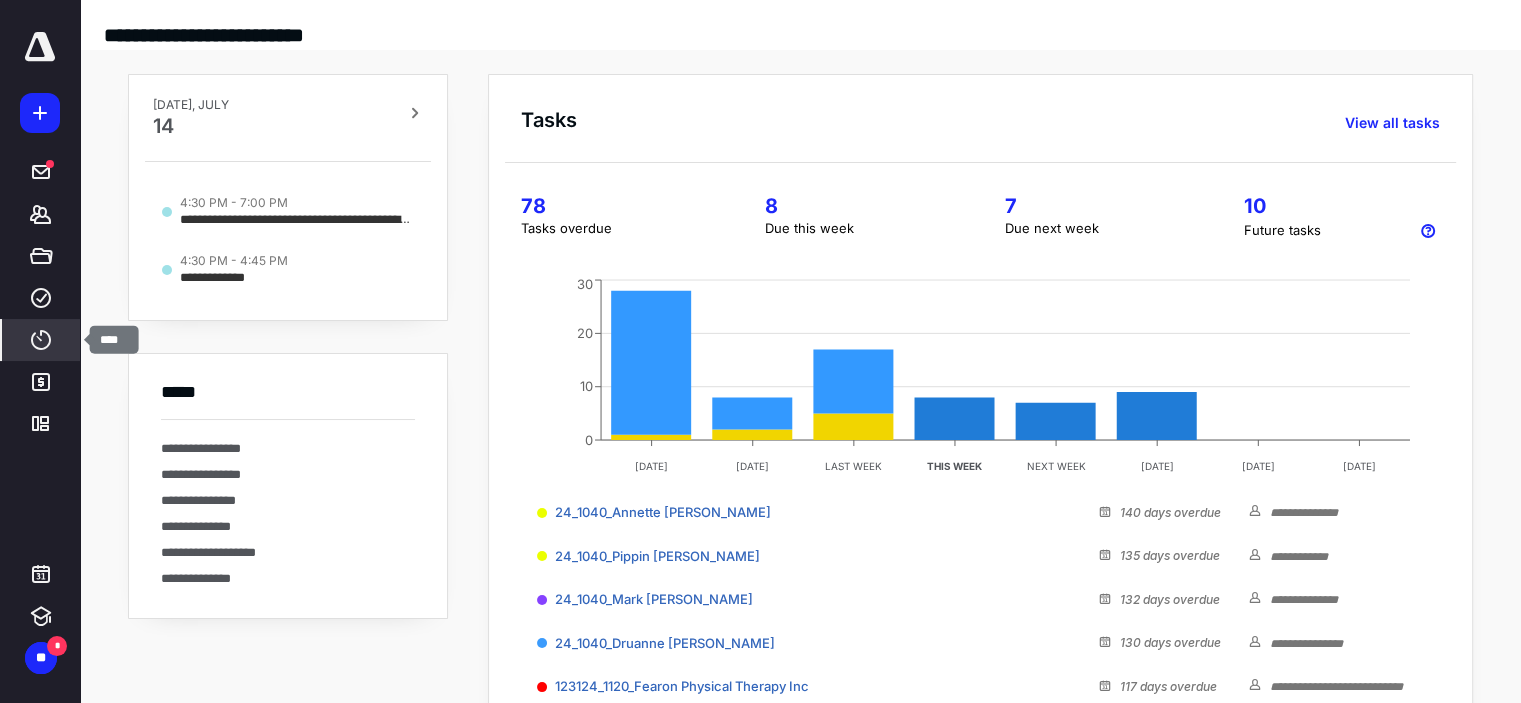 click 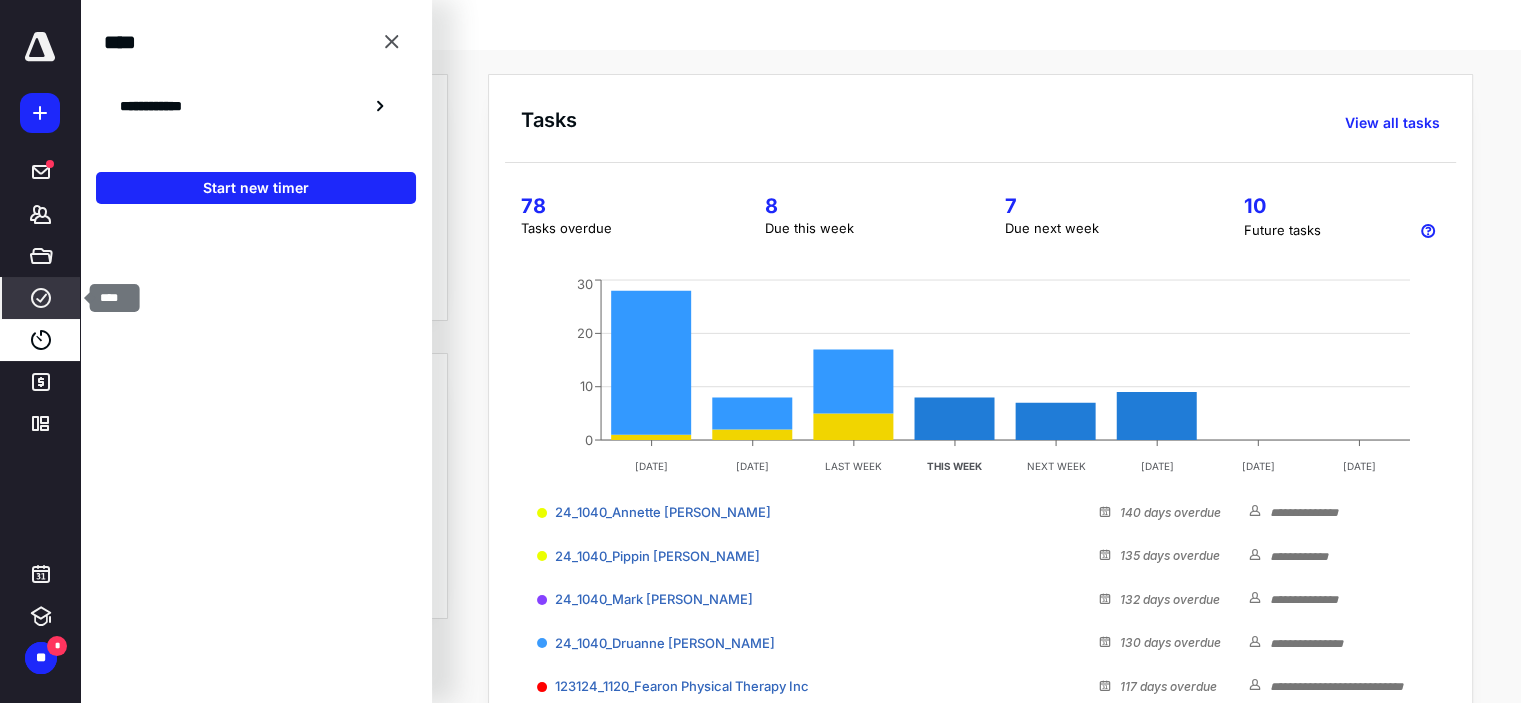 click 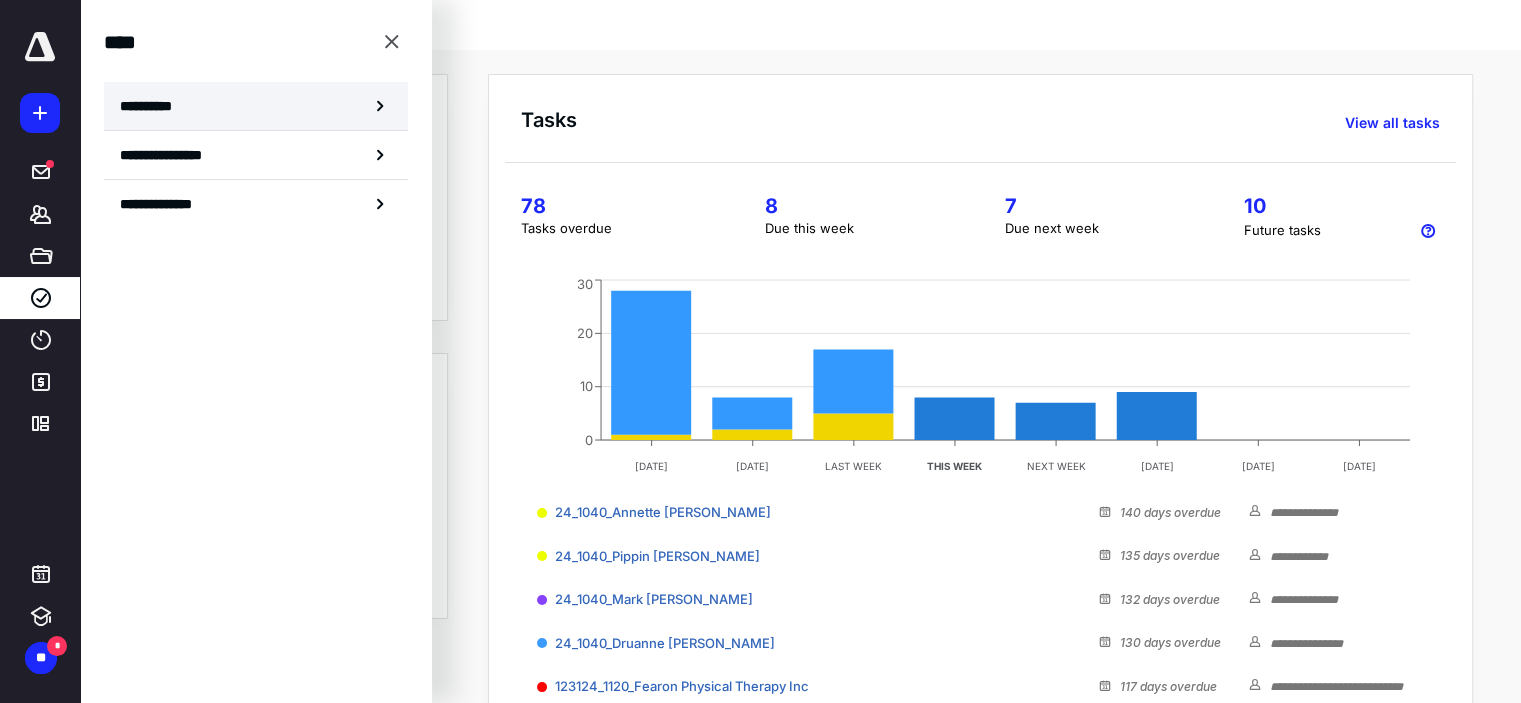 click on "**********" at bounding box center (153, 106) 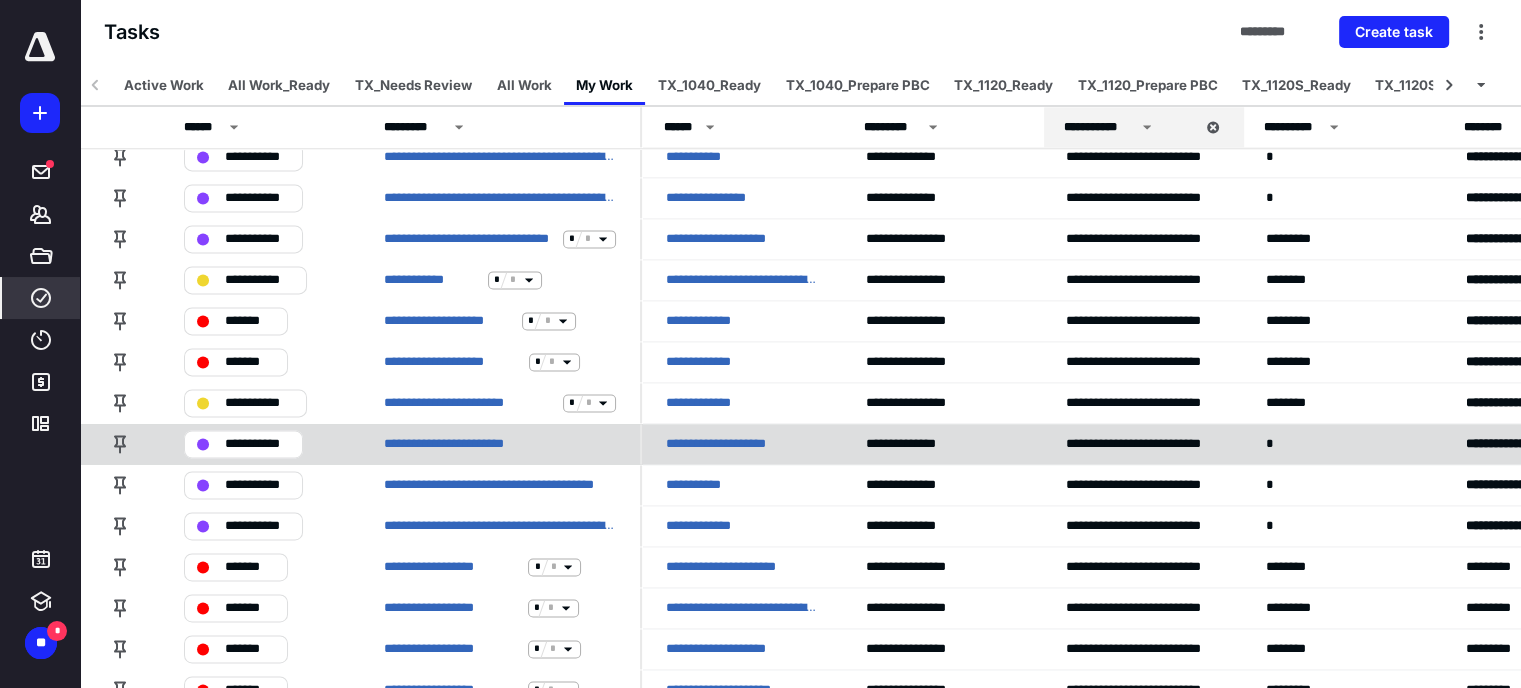 scroll, scrollTop: 2900, scrollLeft: 0, axis: vertical 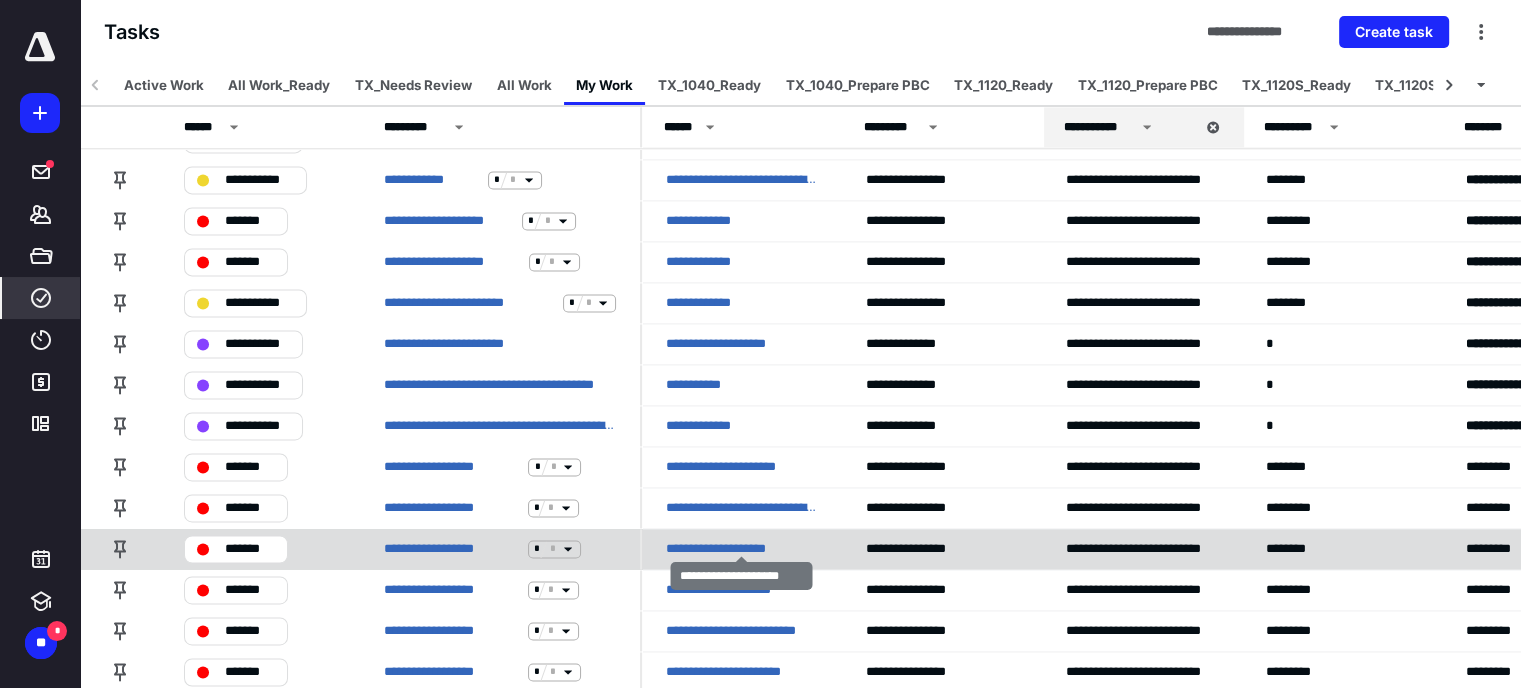 click on "**********" at bounding box center [731, 549] 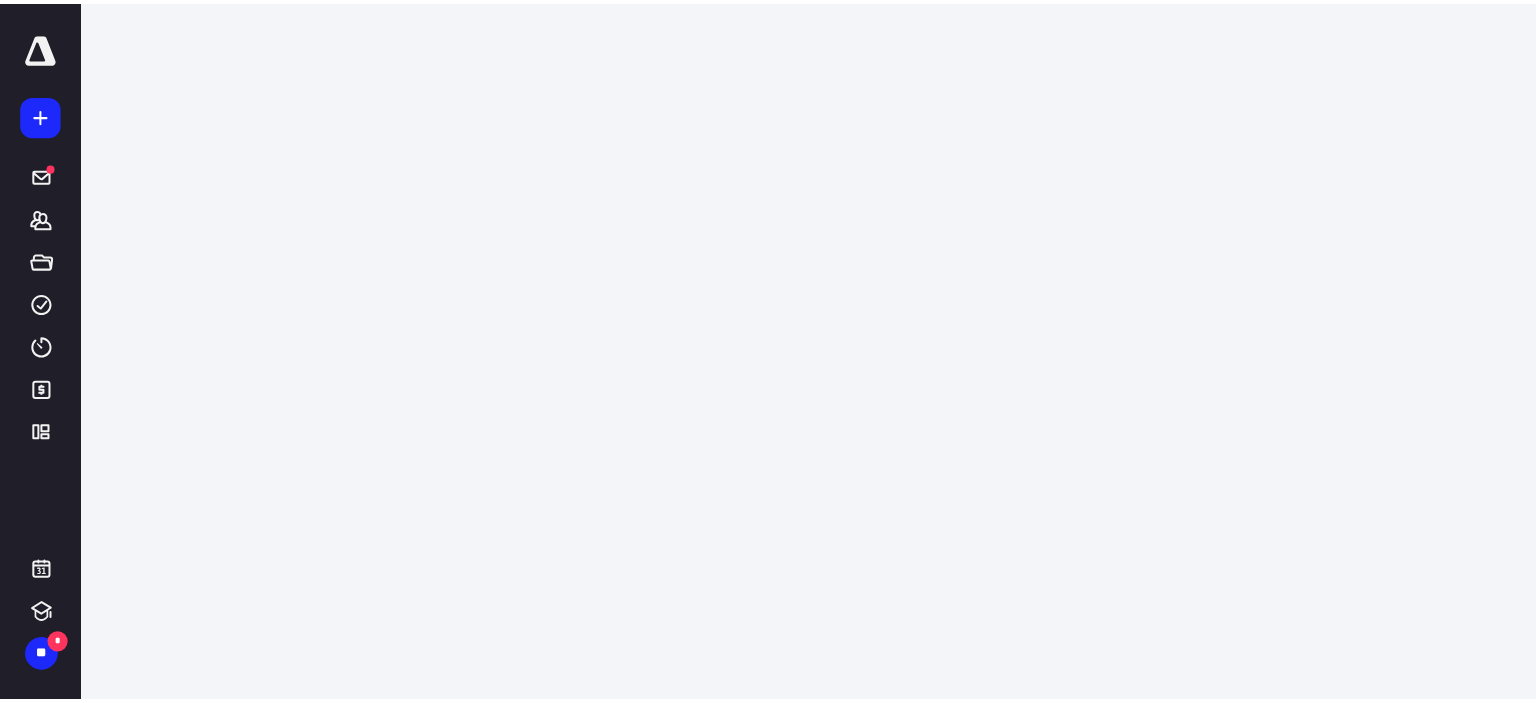 scroll, scrollTop: 0, scrollLeft: 0, axis: both 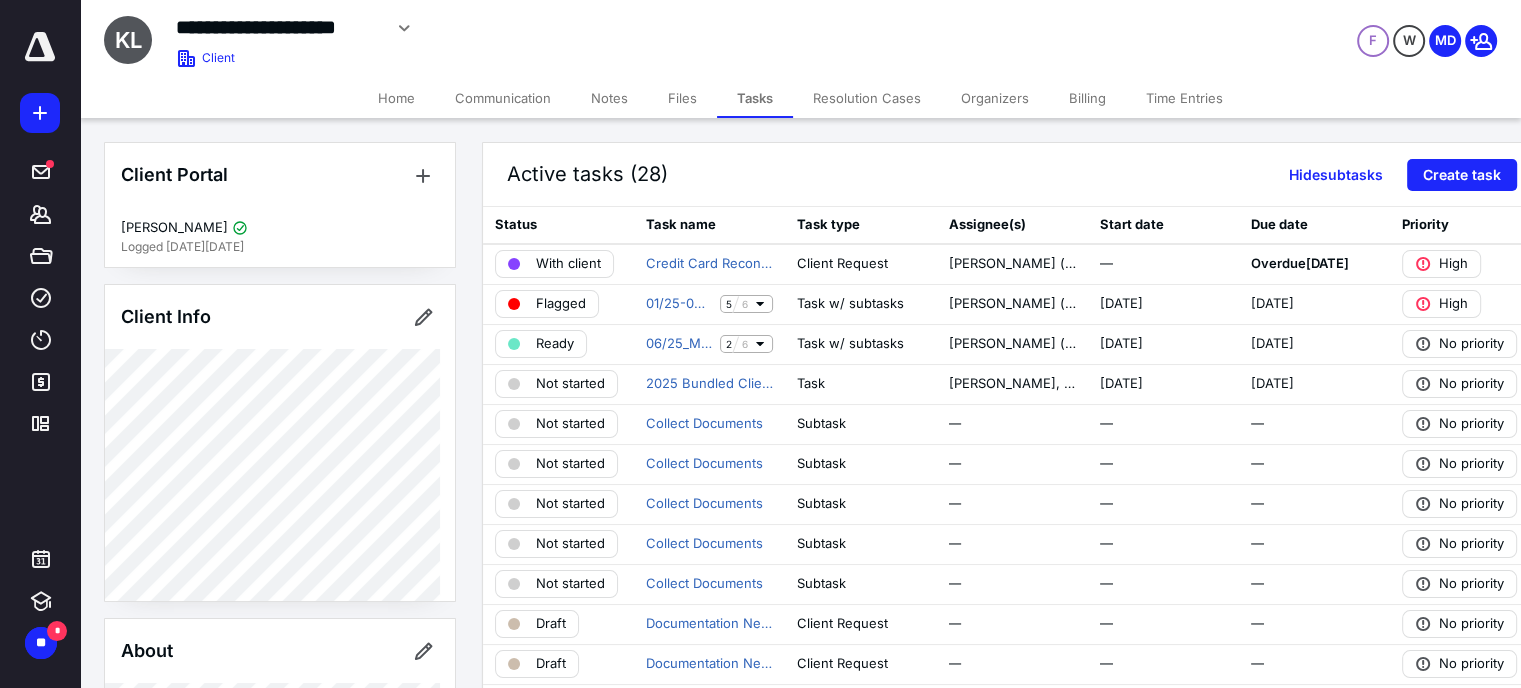click on "Time Entries" at bounding box center (1184, 98) 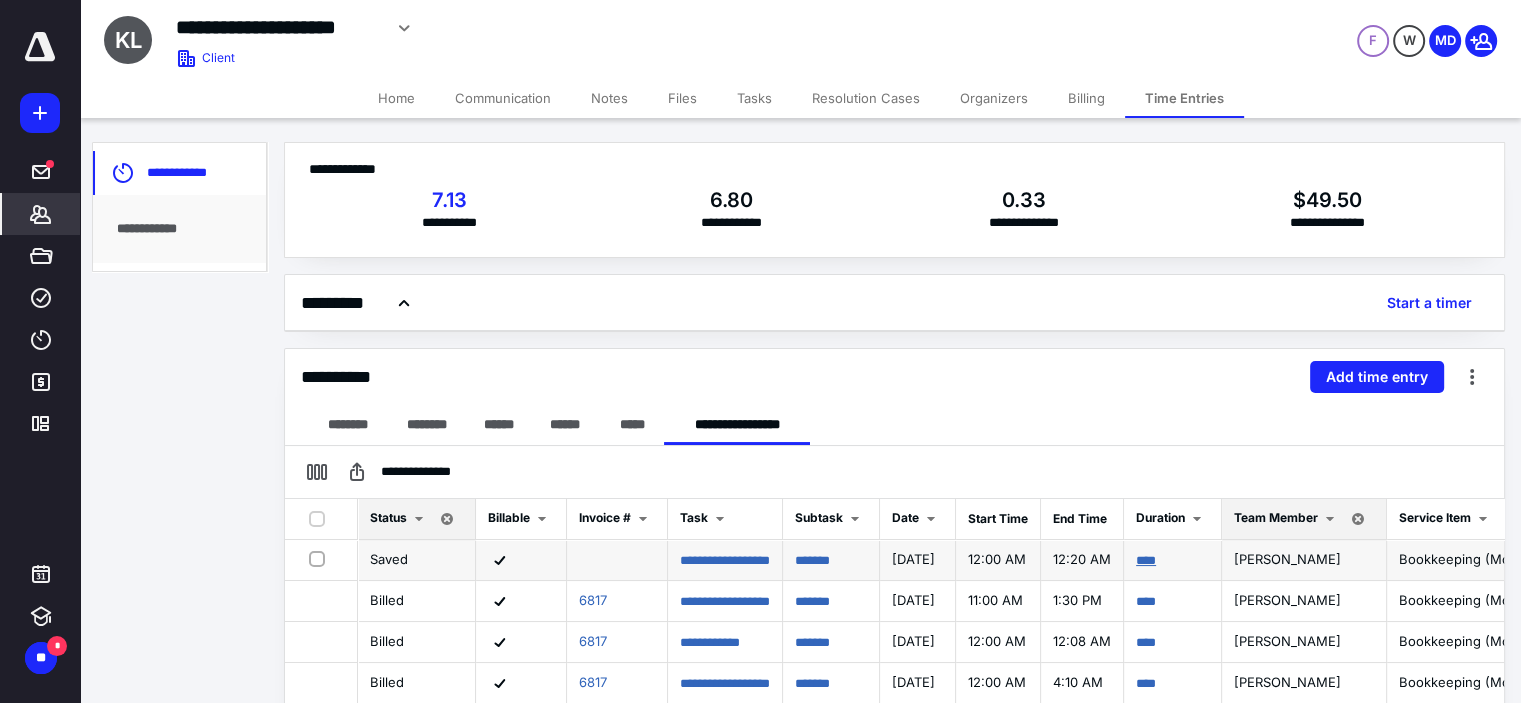 click on "****" at bounding box center (1146, 560) 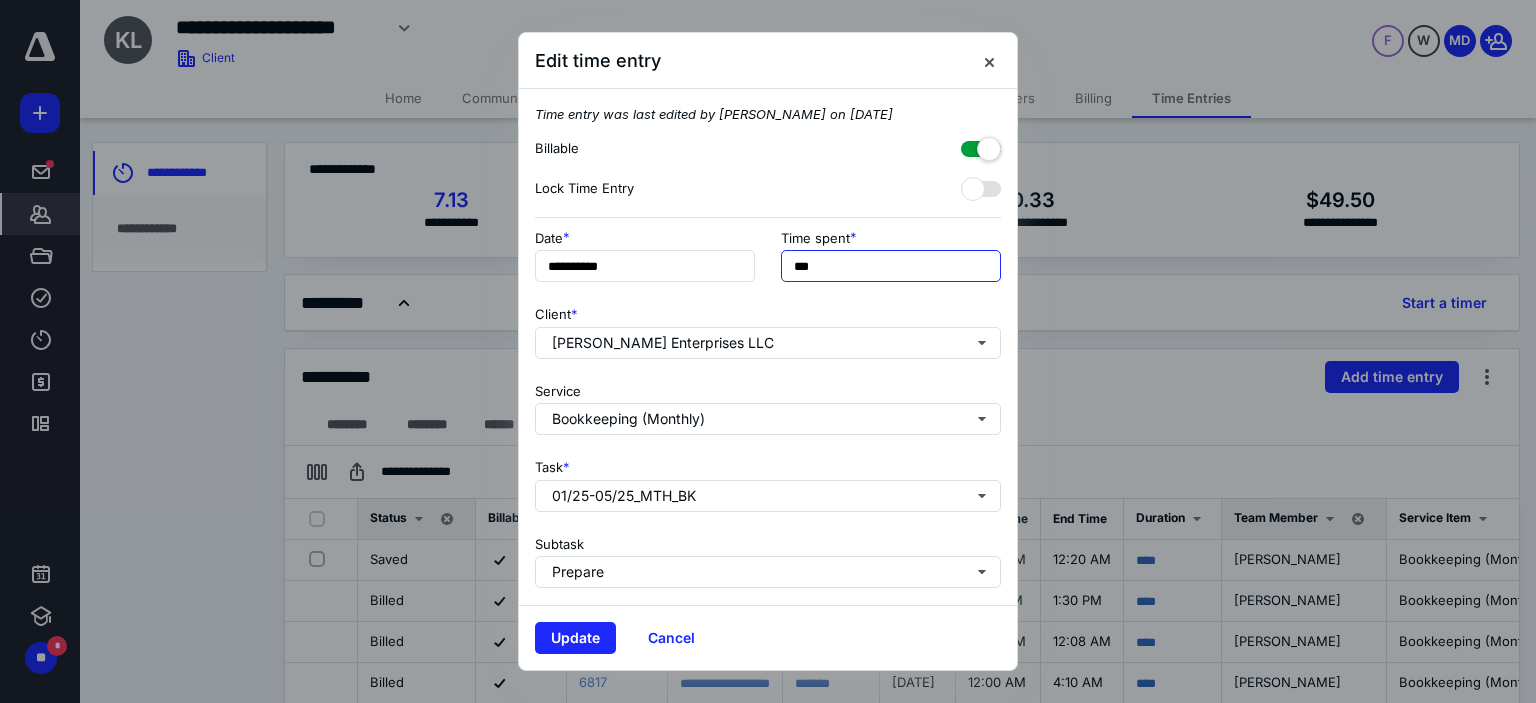 click on "***" at bounding box center (891, 266) 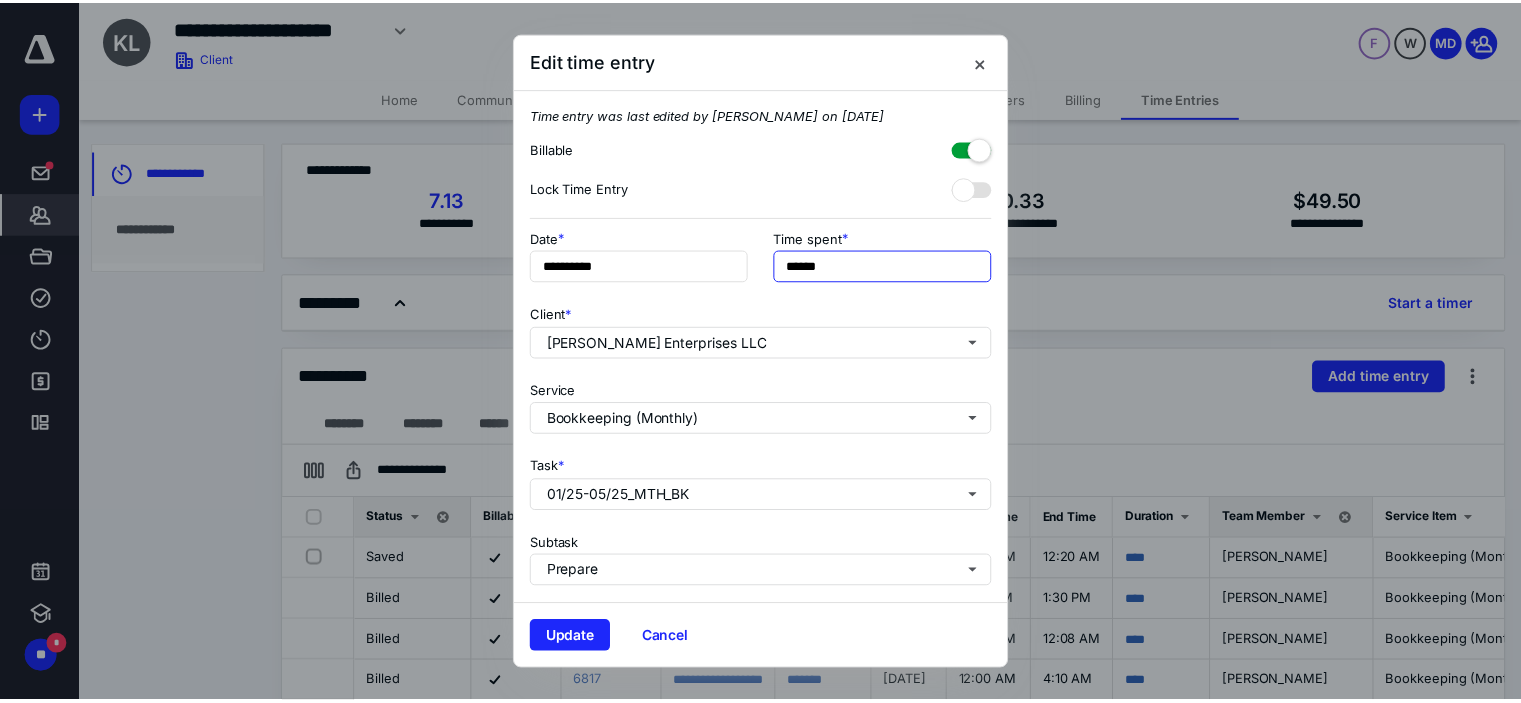 scroll, scrollTop: 229, scrollLeft: 0, axis: vertical 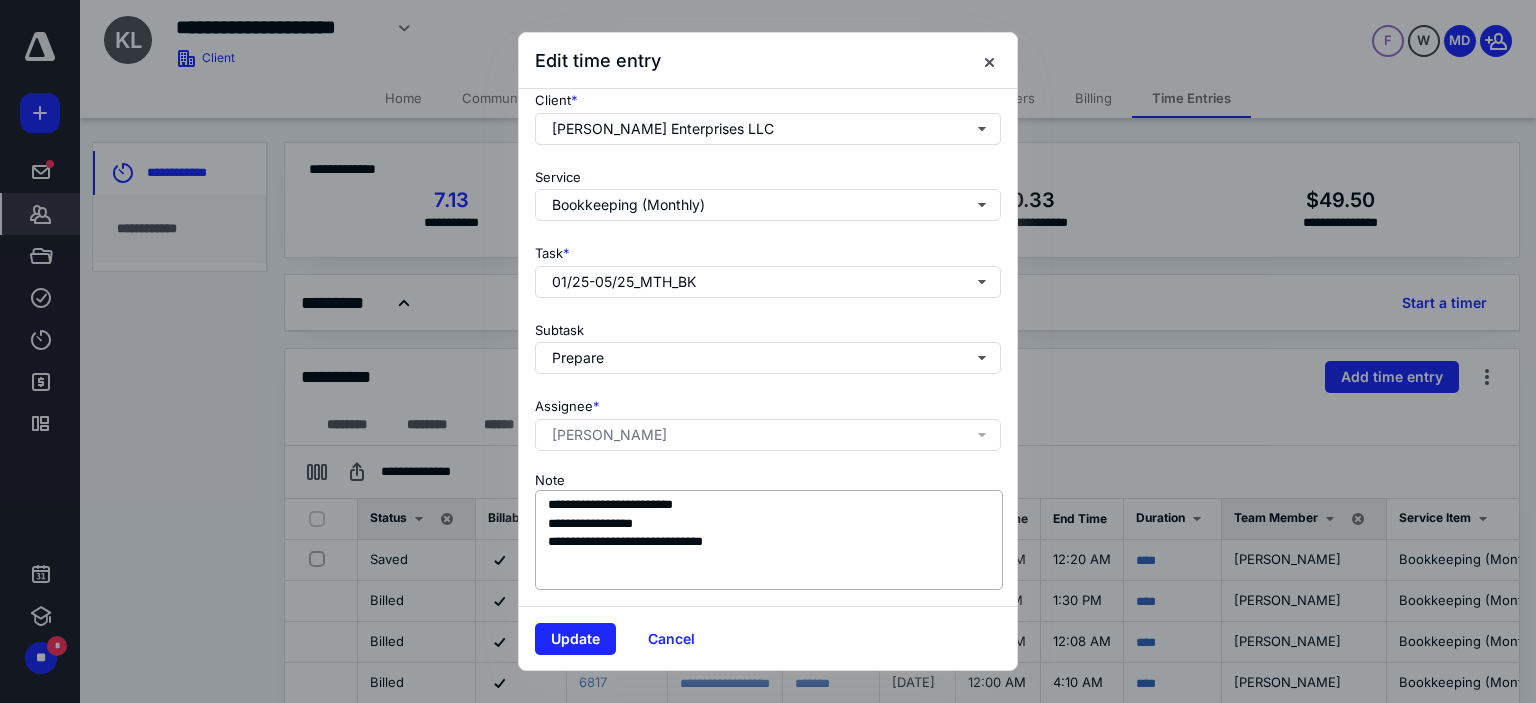 type on "******" 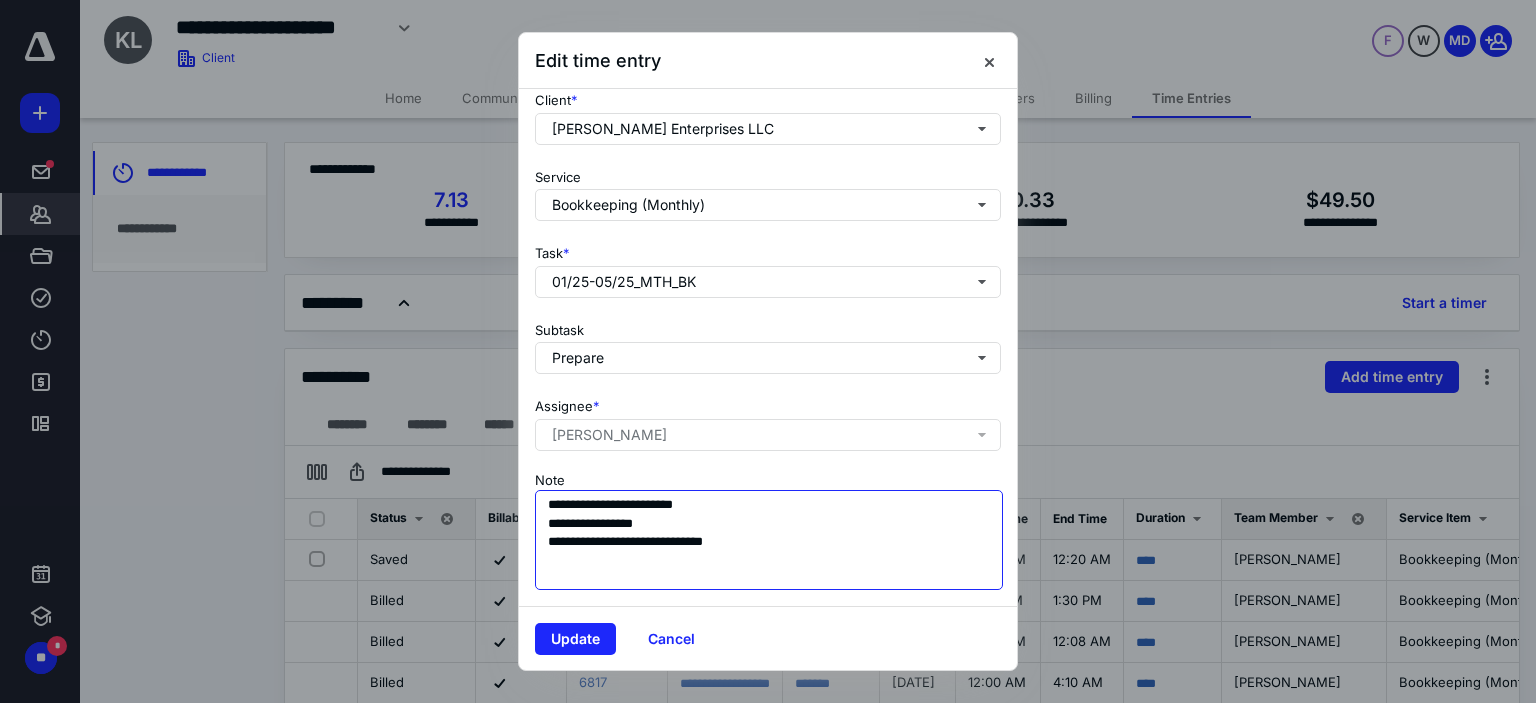click on "**********" at bounding box center (769, 540) 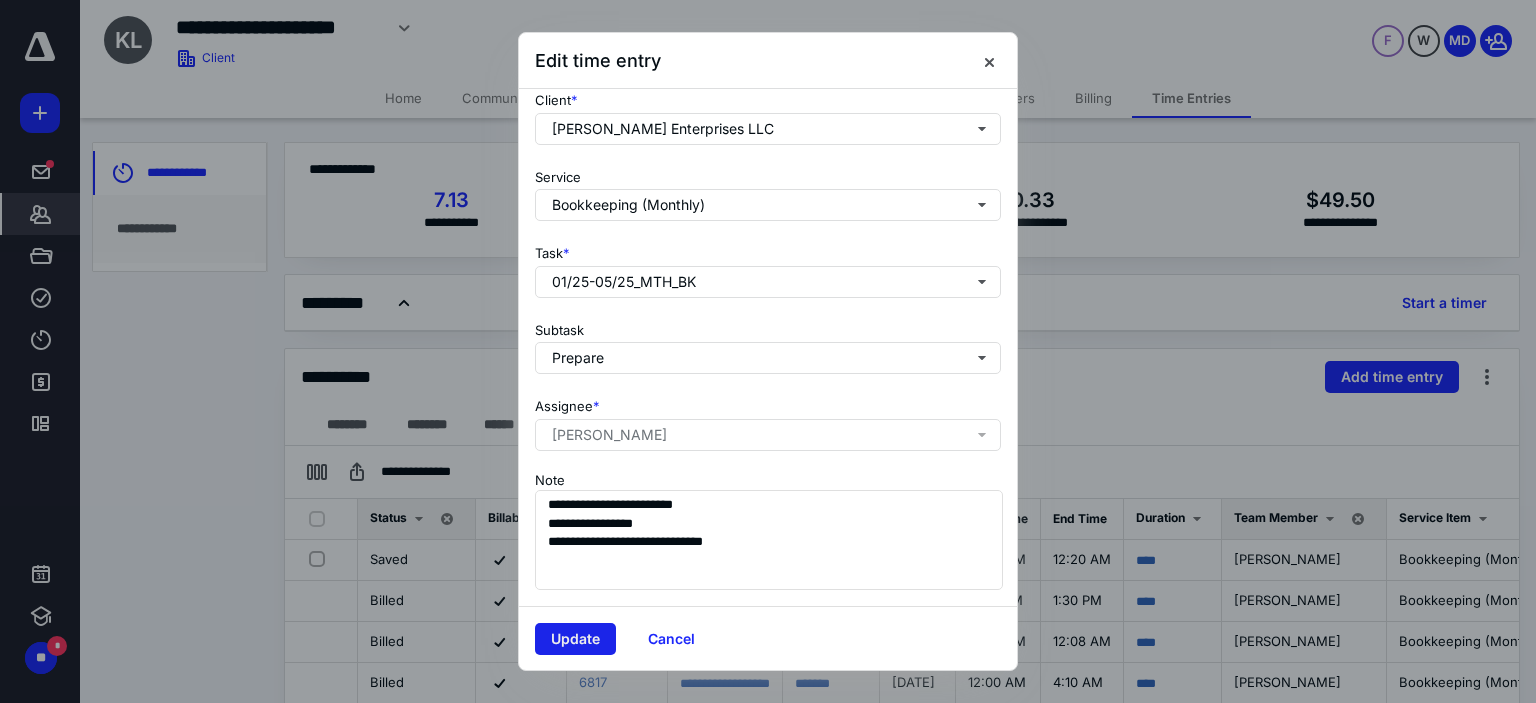 click on "Update" at bounding box center (575, 639) 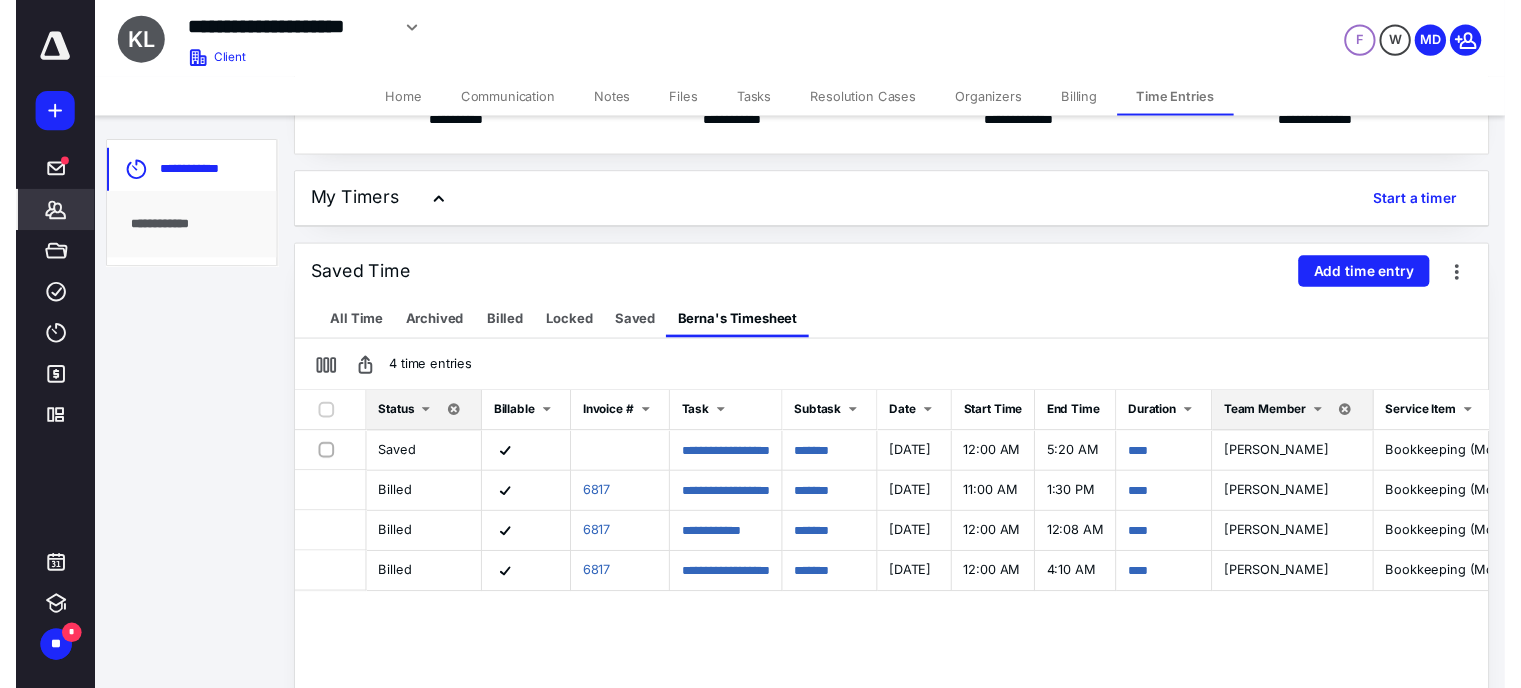 scroll, scrollTop: 0, scrollLeft: 0, axis: both 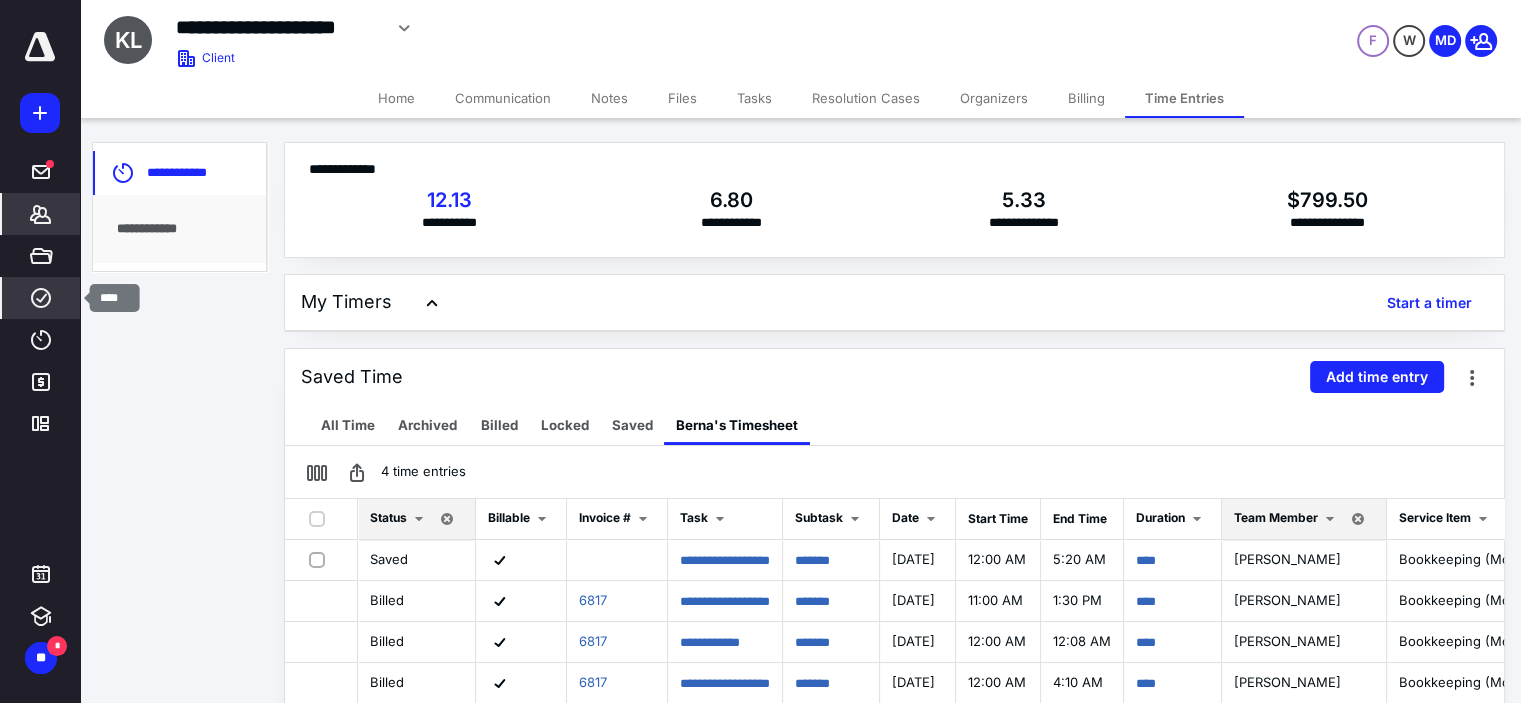 click 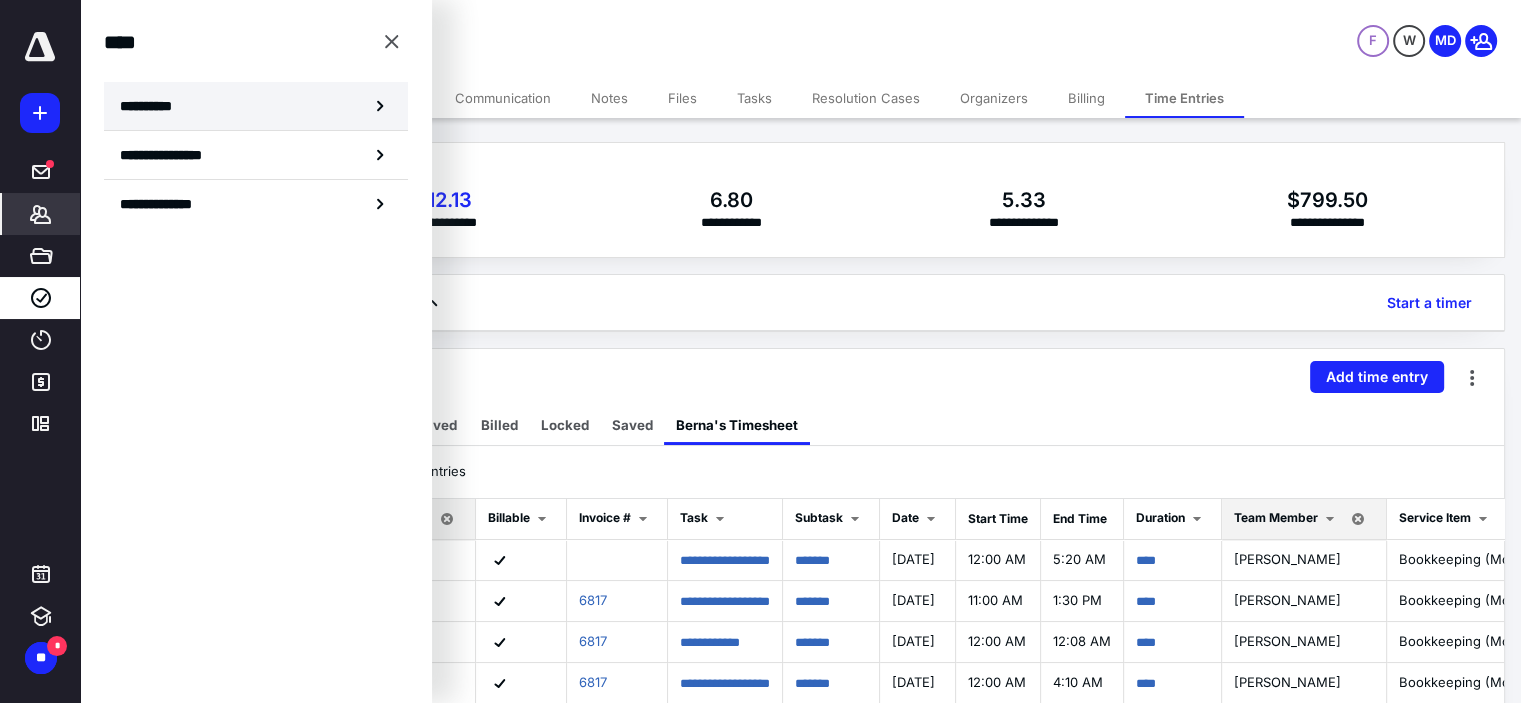 click on "**********" at bounding box center (153, 106) 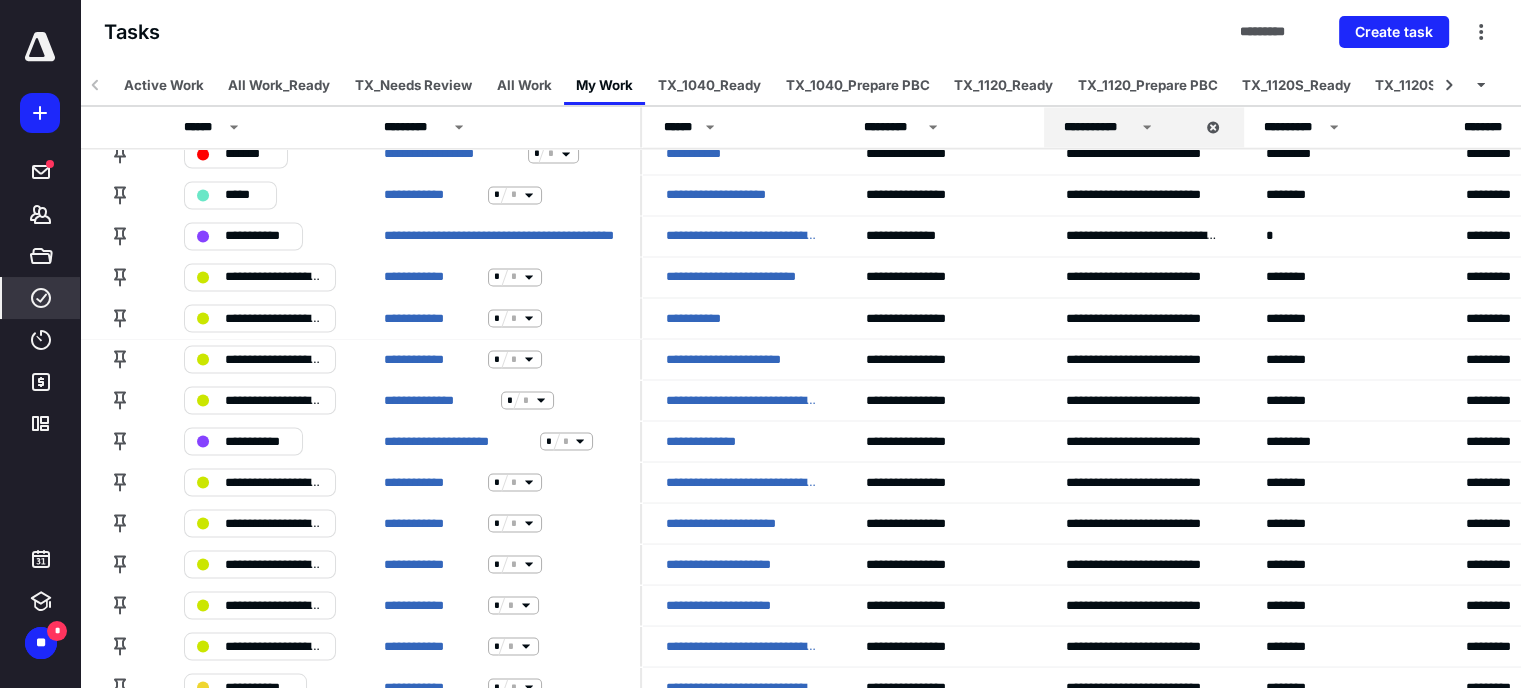 scroll, scrollTop: 3584, scrollLeft: 0, axis: vertical 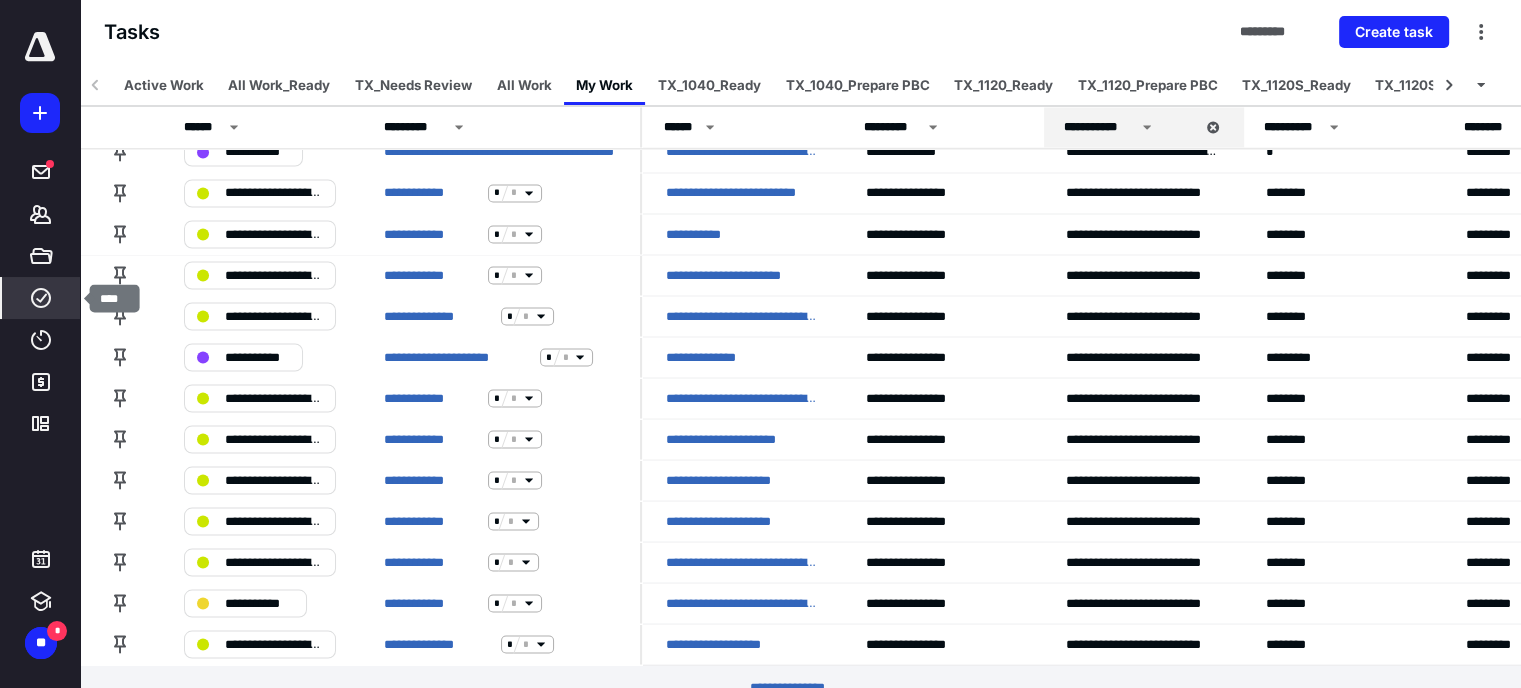 click 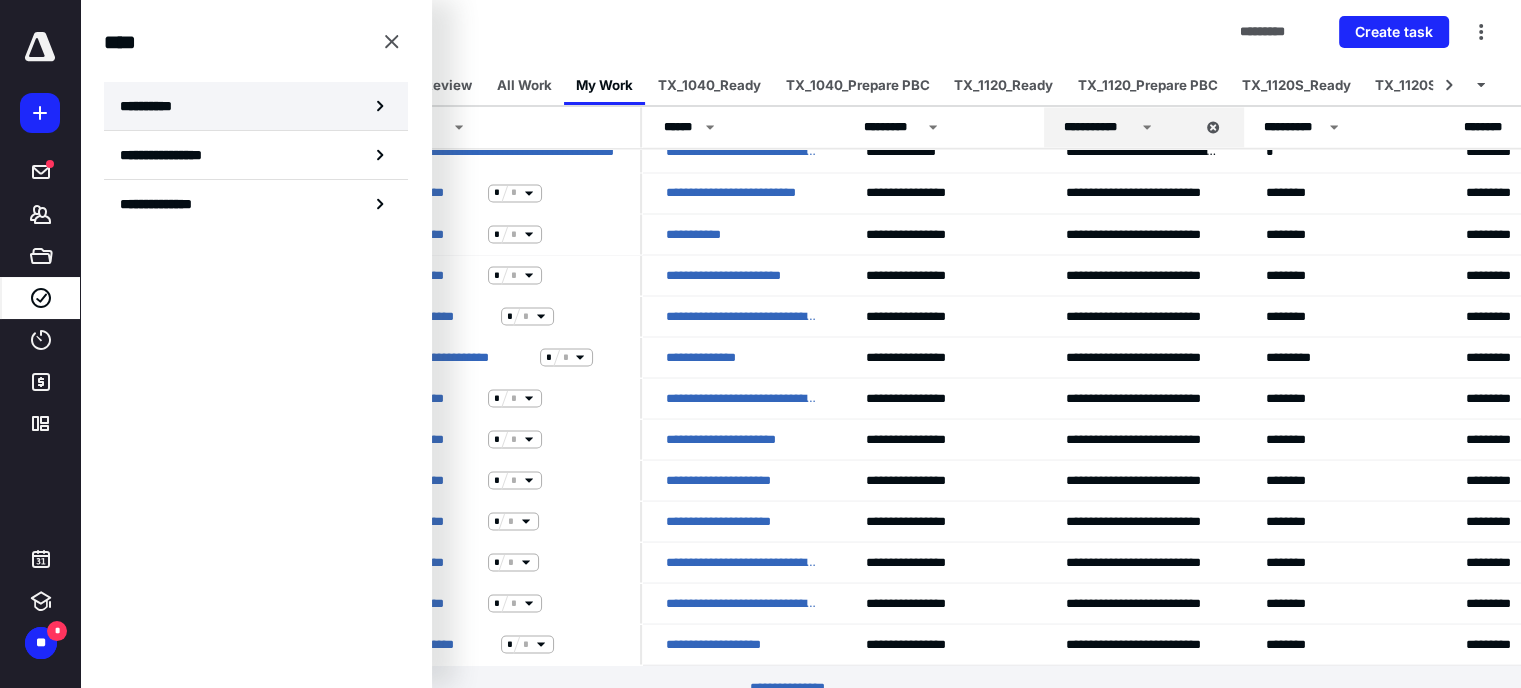 click on "**********" at bounding box center [256, 106] 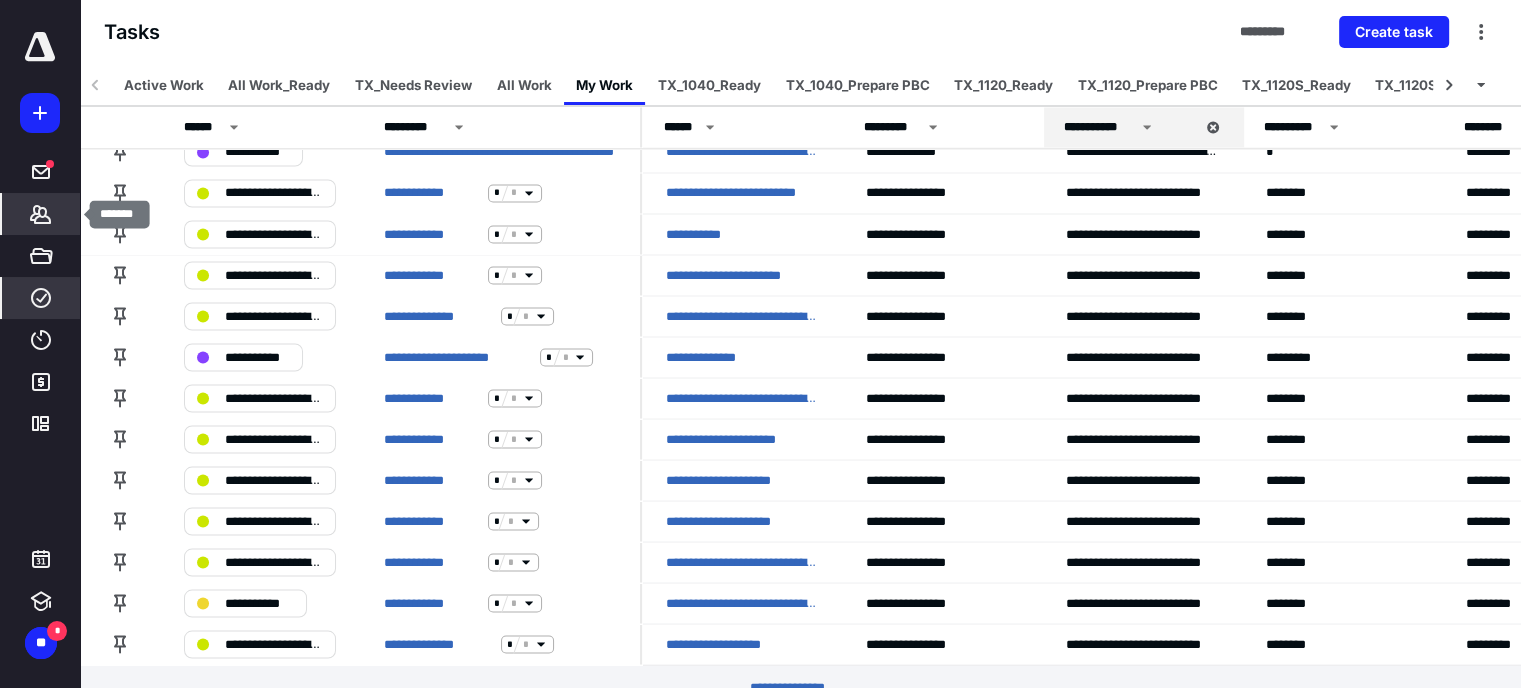click 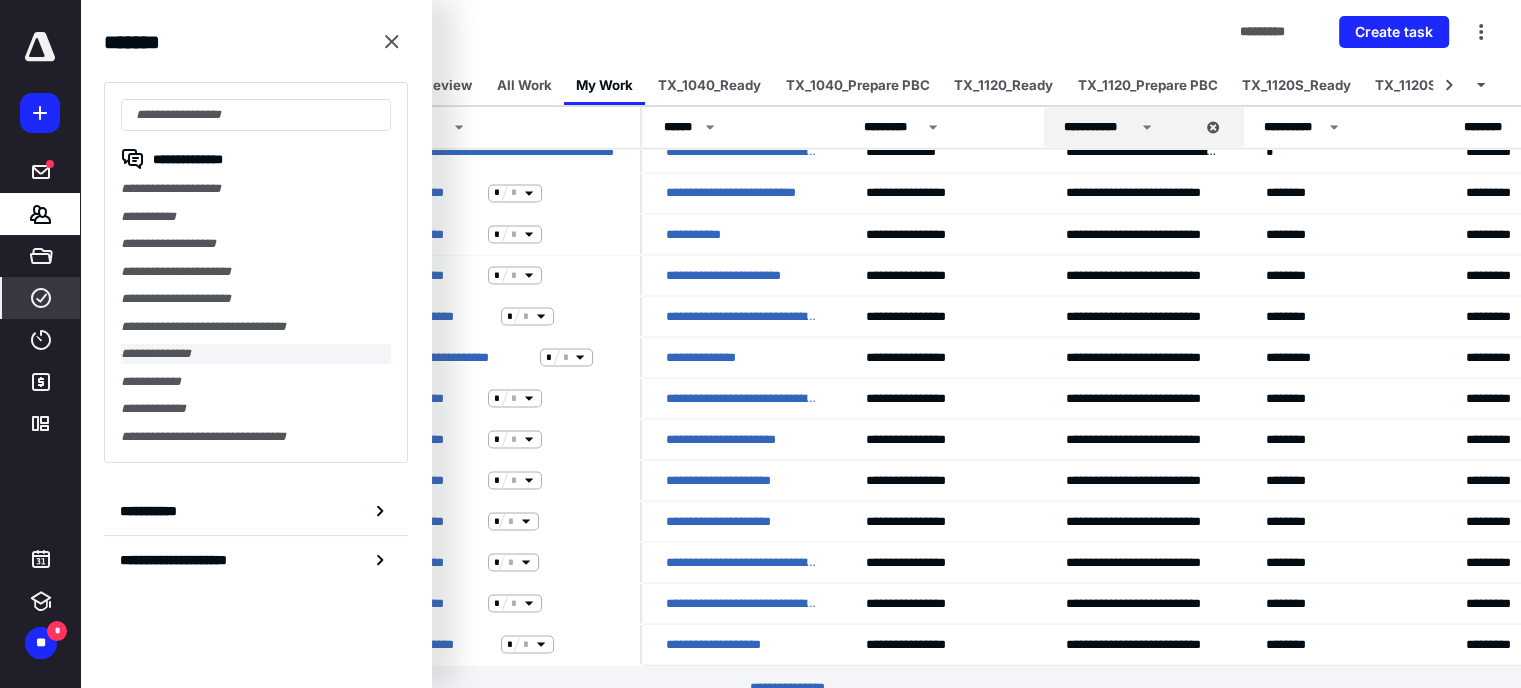 click on "**********" at bounding box center [256, 354] 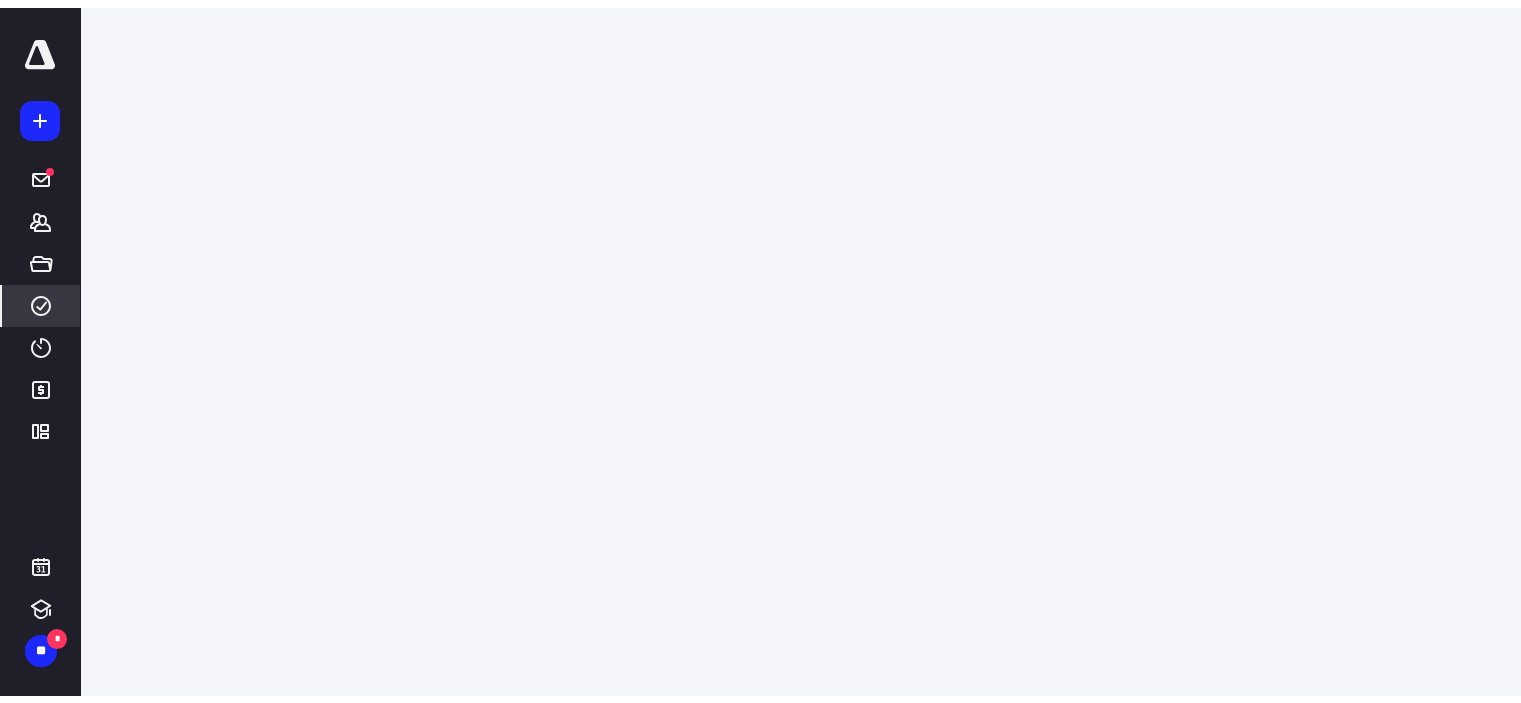 scroll, scrollTop: 0, scrollLeft: 0, axis: both 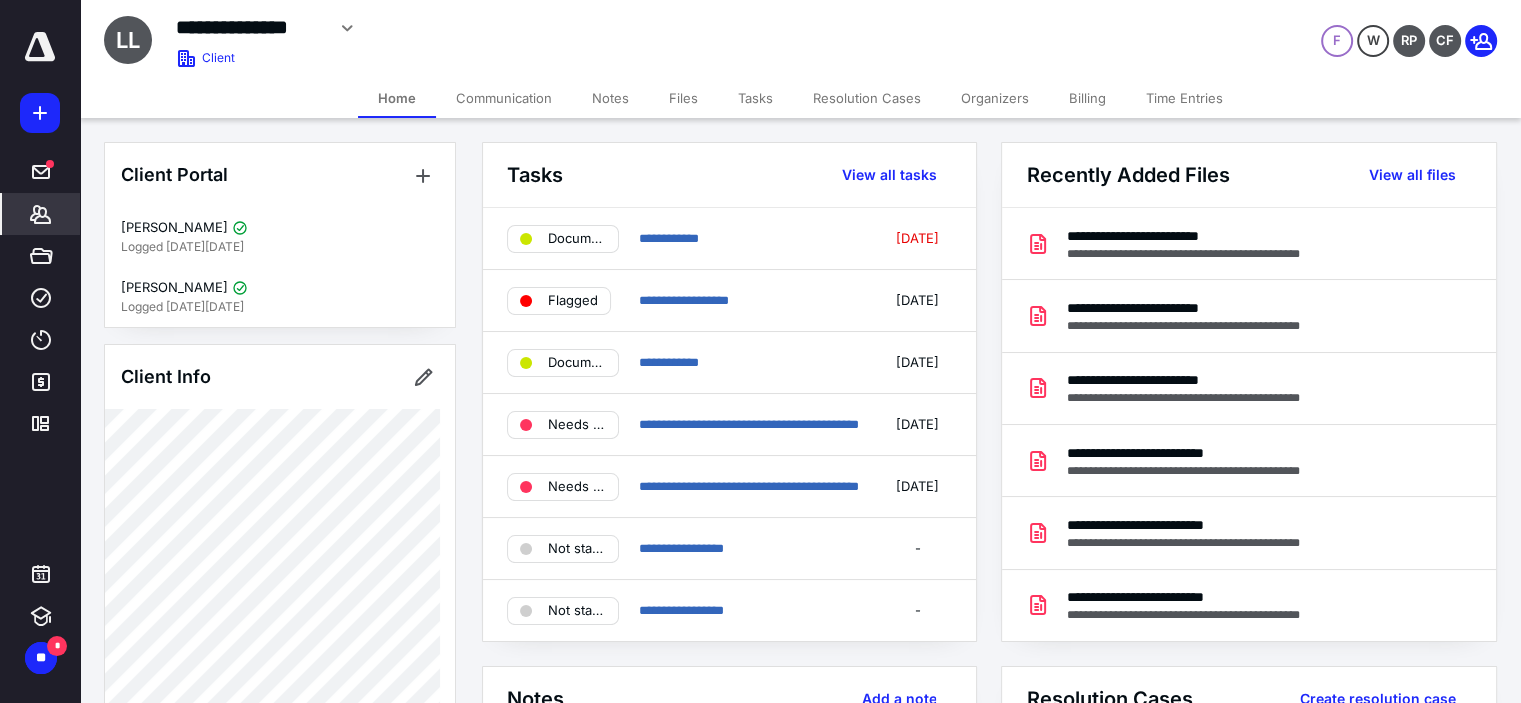 click on "Time Entries" at bounding box center (1184, 98) 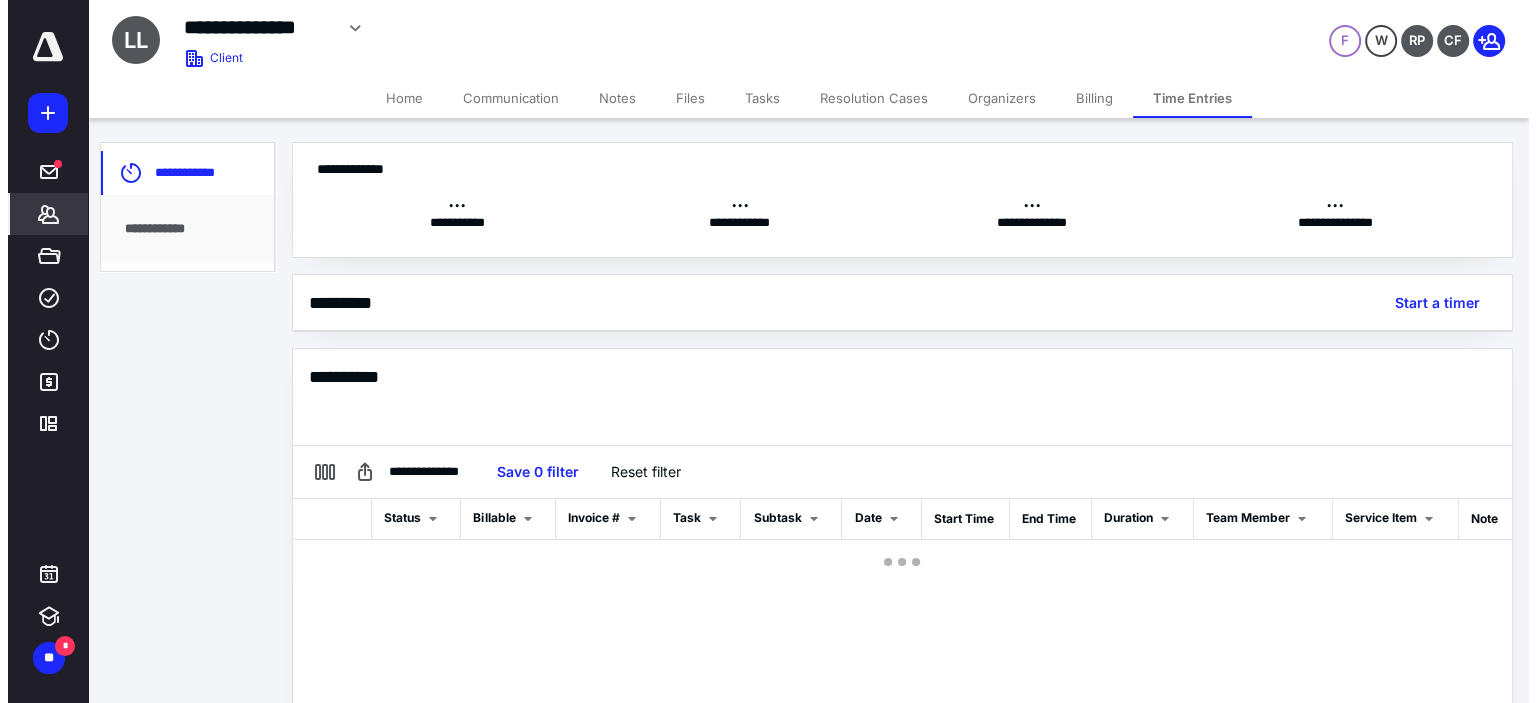 scroll, scrollTop: 0, scrollLeft: 0, axis: both 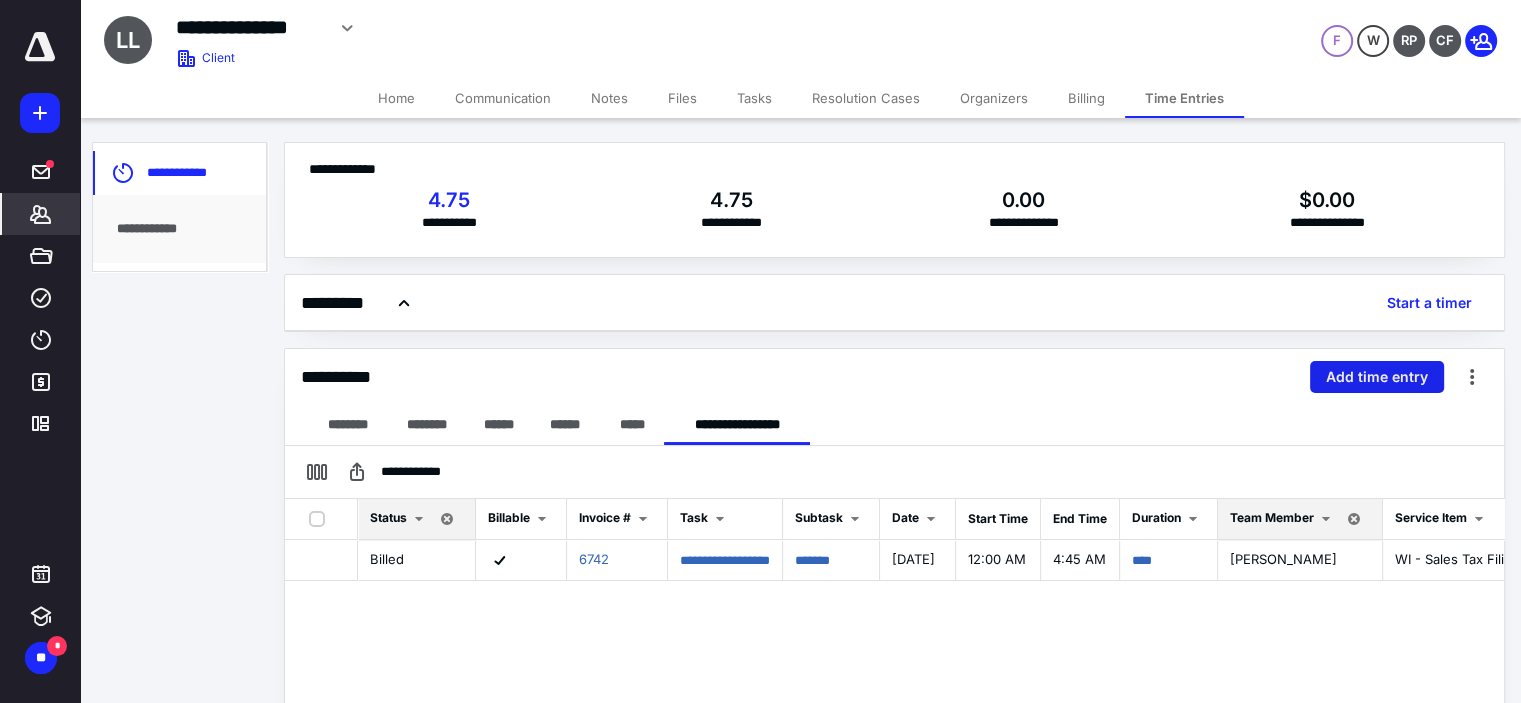 click on "Add time entry" at bounding box center (1377, 377) 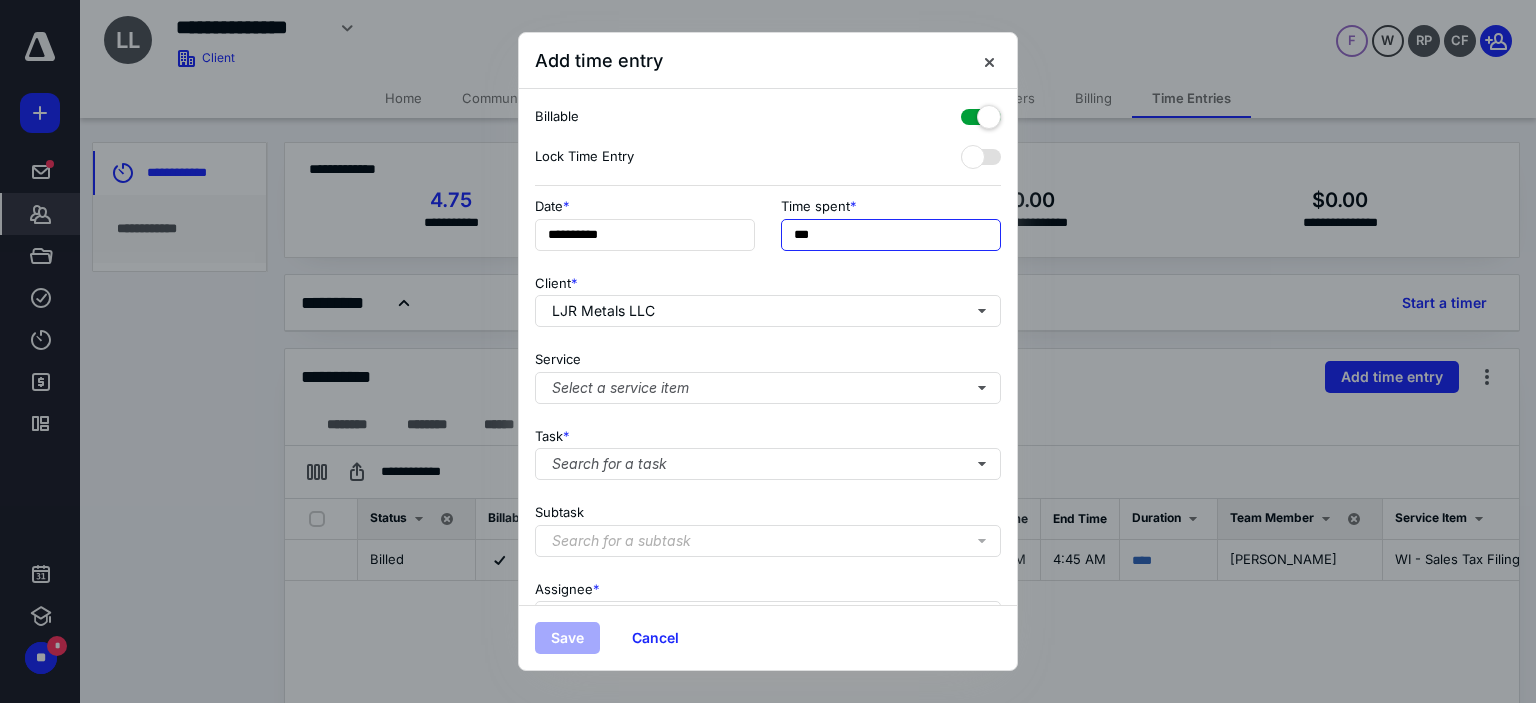 click on "***" at bounding box center (891, 235) 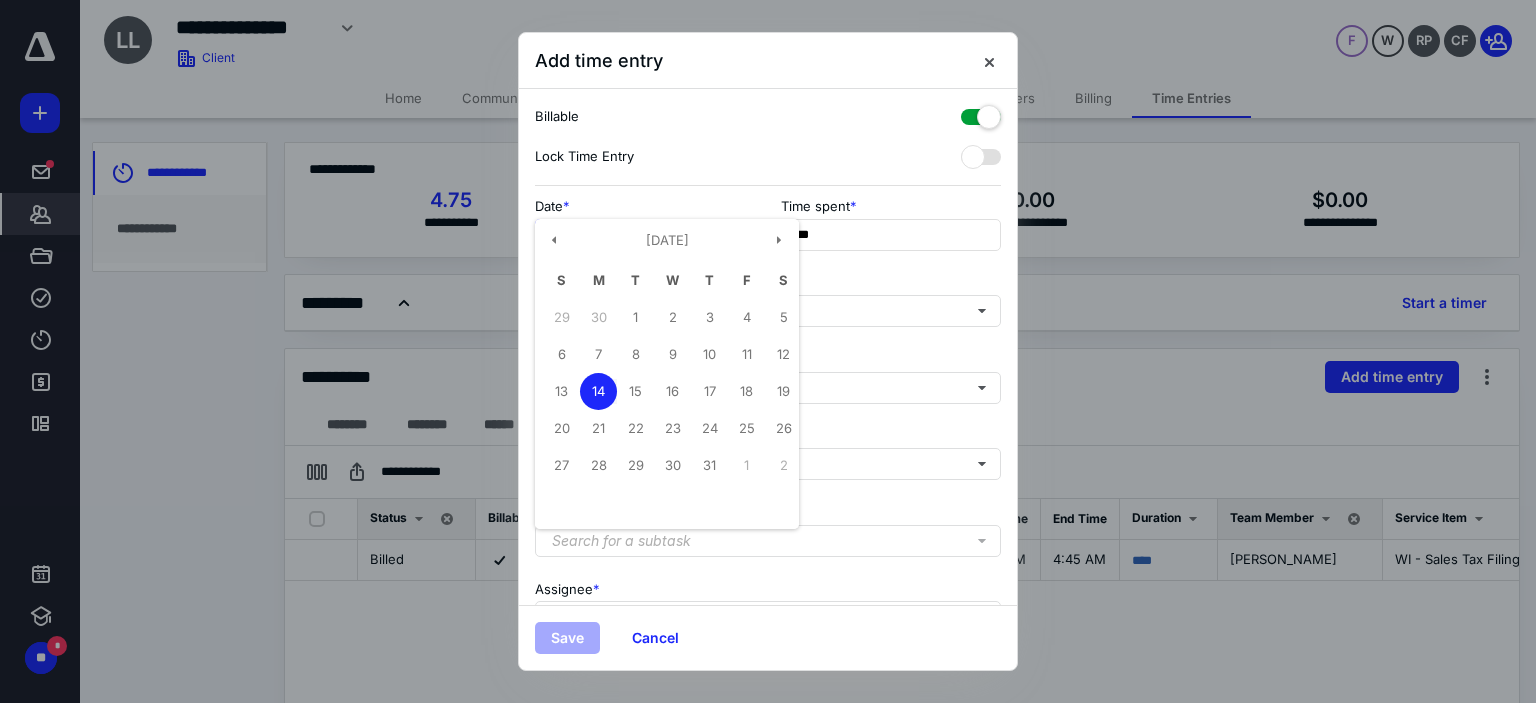 click on "**********" at bounding box center [645, 235] 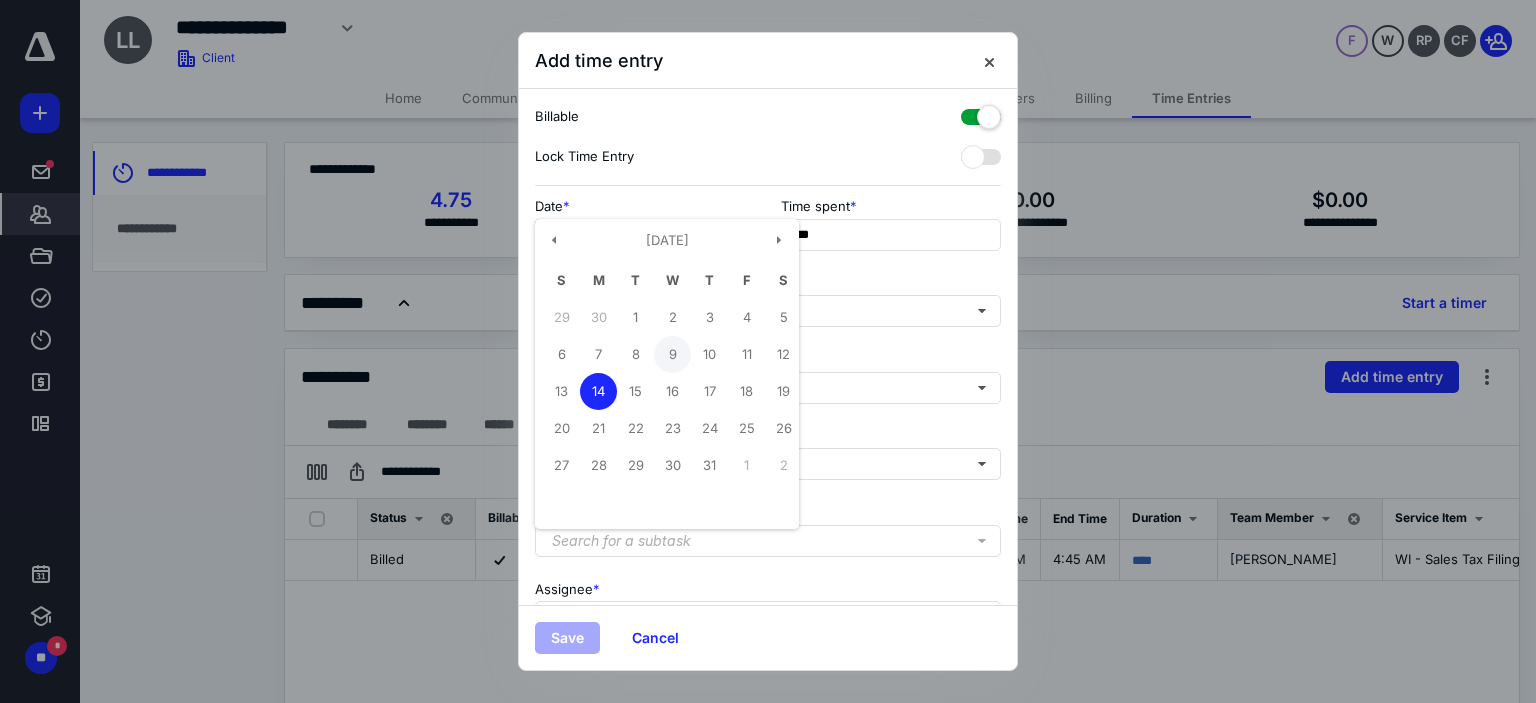 click on "9" at bounding box center [672, 354] 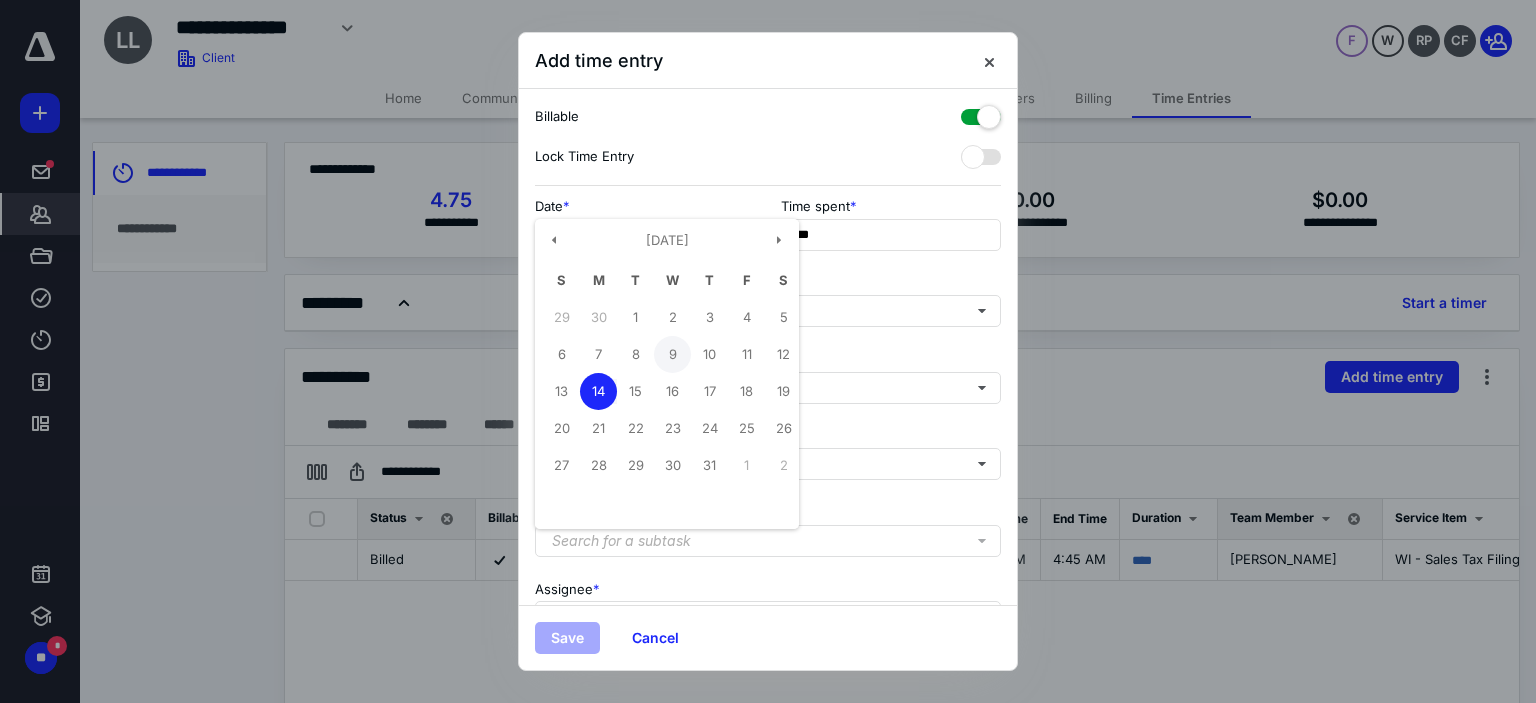 type on "**********" 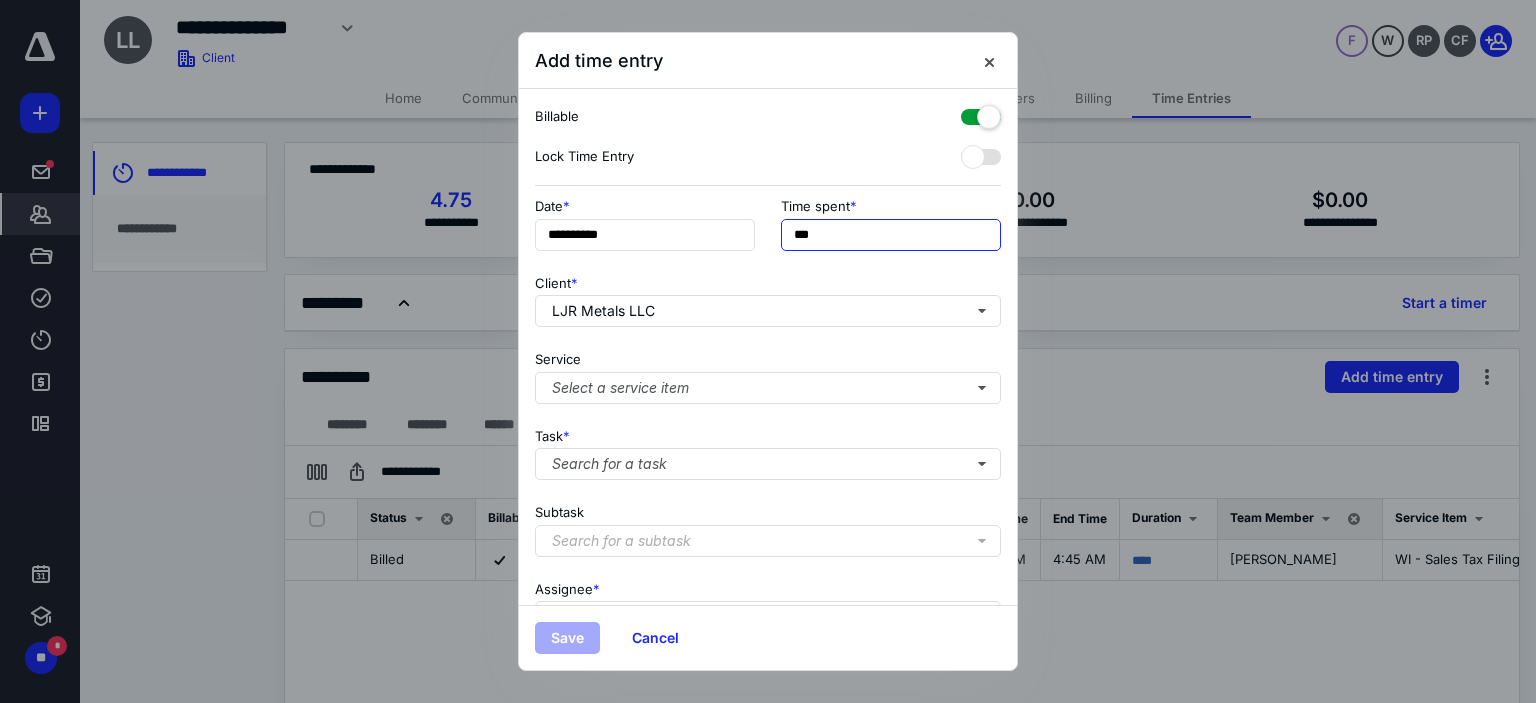 click on "***" at bounding box center (891, 235) 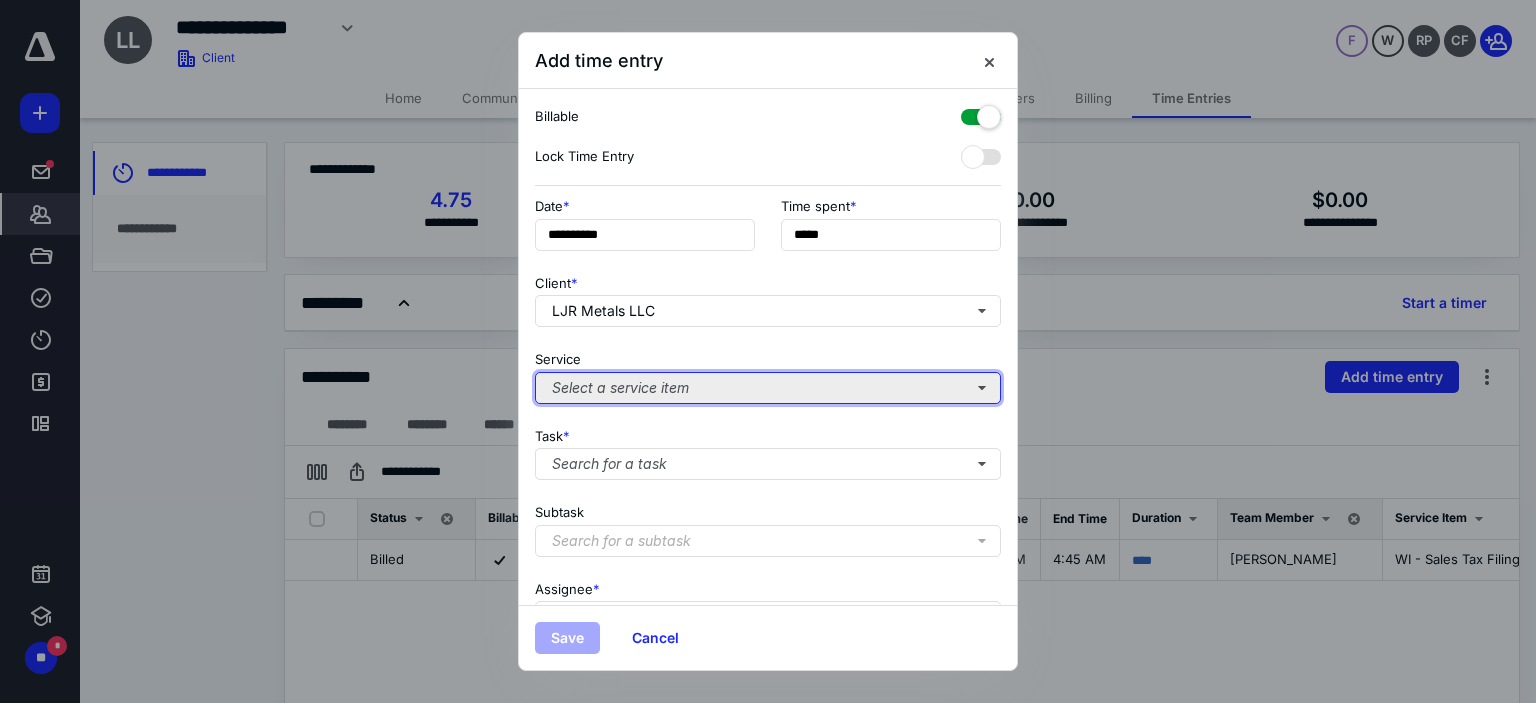 type on "******" 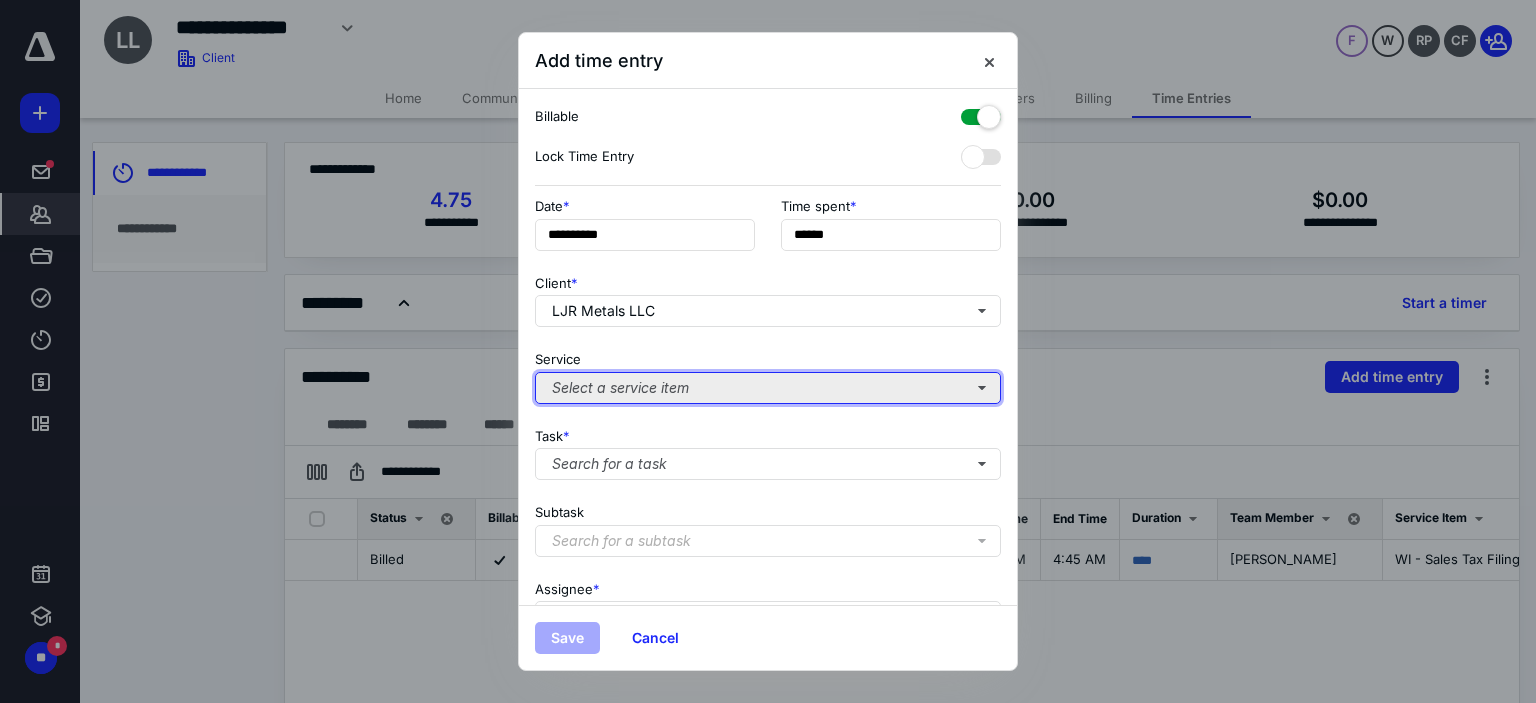 click on "Select a service item" at bounding box center [768, 388] 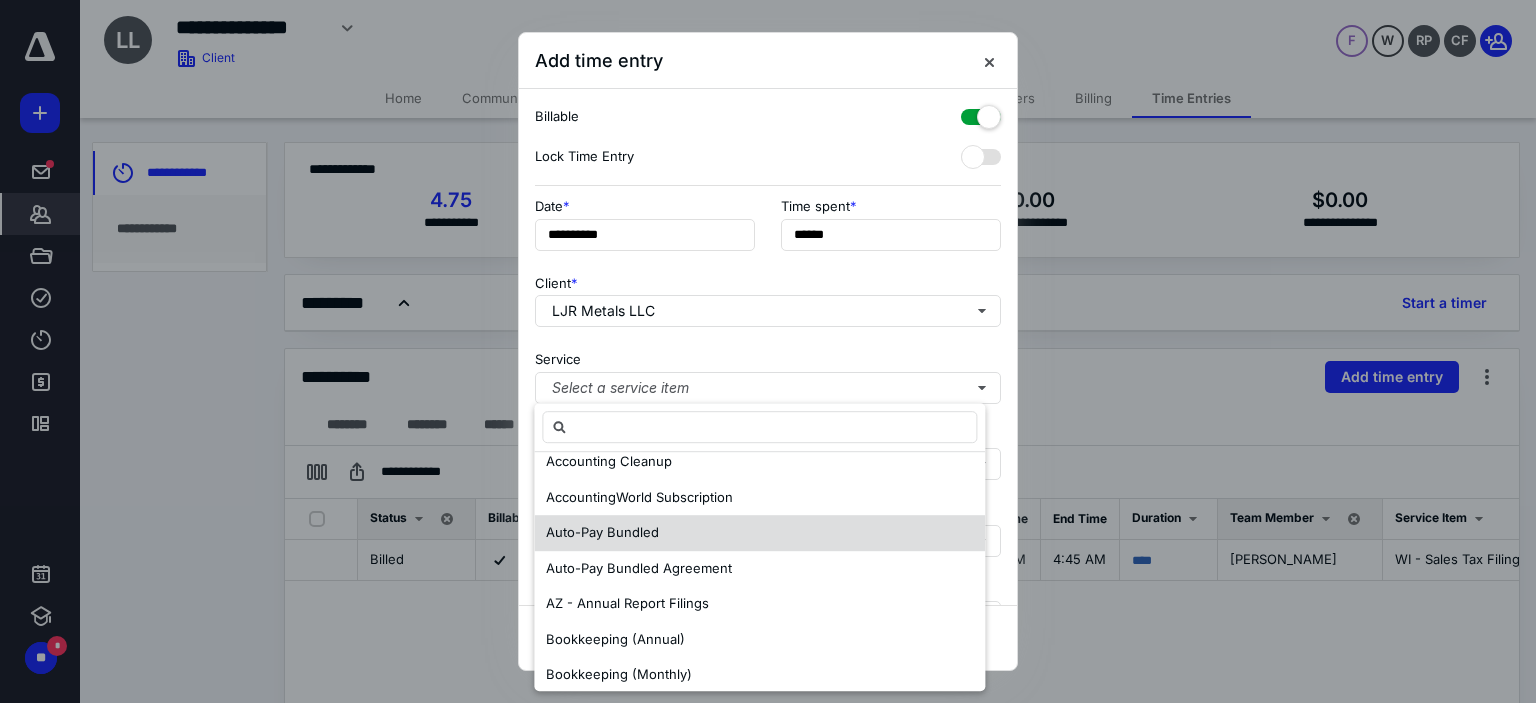 scroll, scrollTop: 400, scrollLeft: 0, axis: vertical 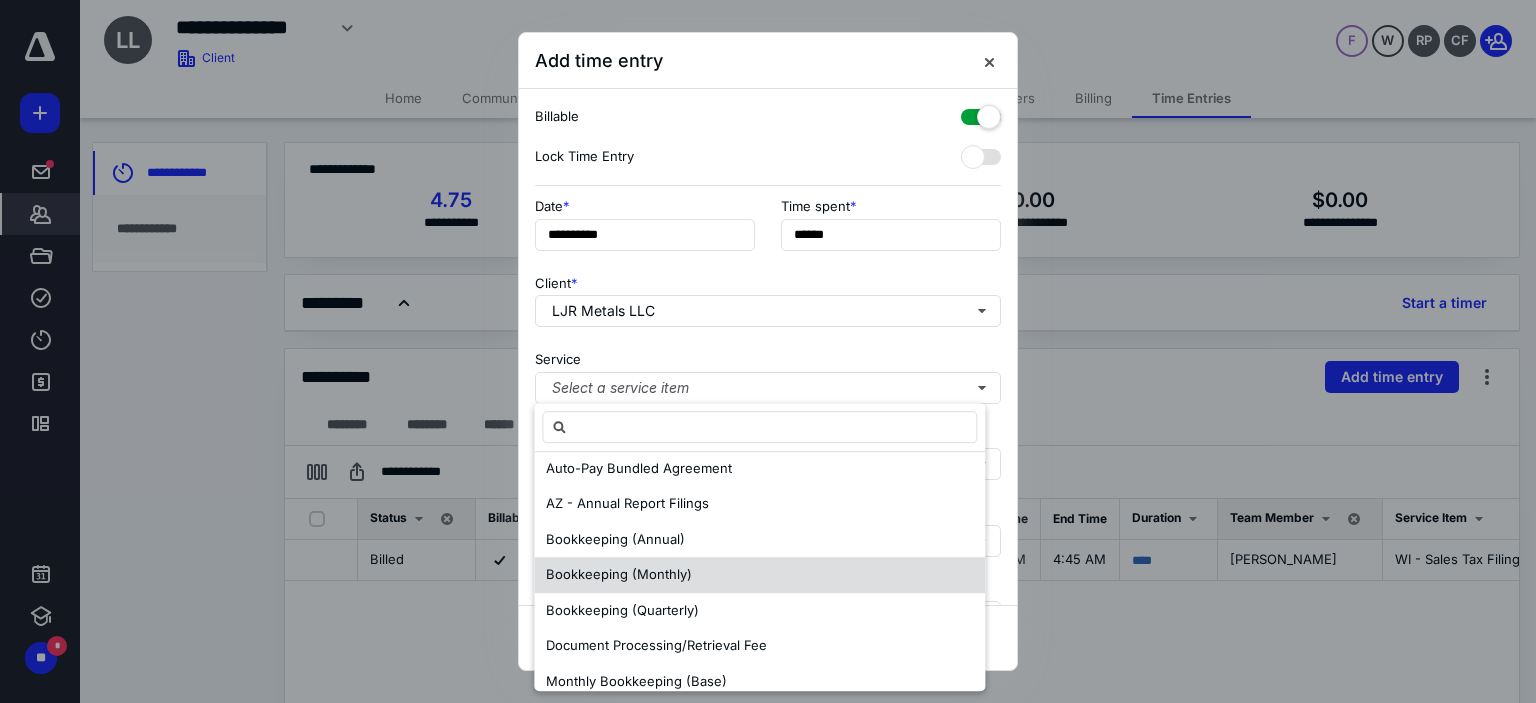 click on "Bookkeeping (Monthly)" at bounding box center (619, 574) 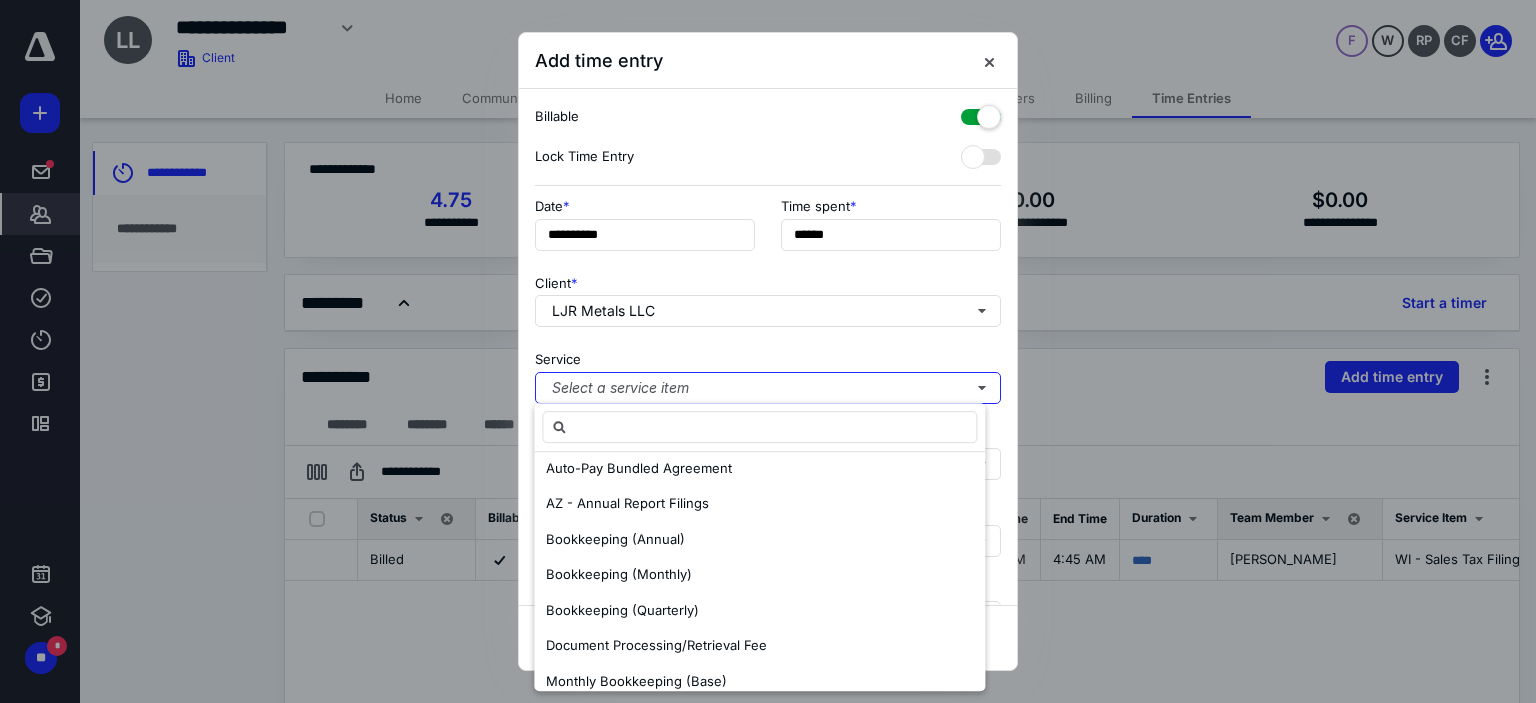 scroll, scrollTop: 0, scrollLeft: 0, axis: both 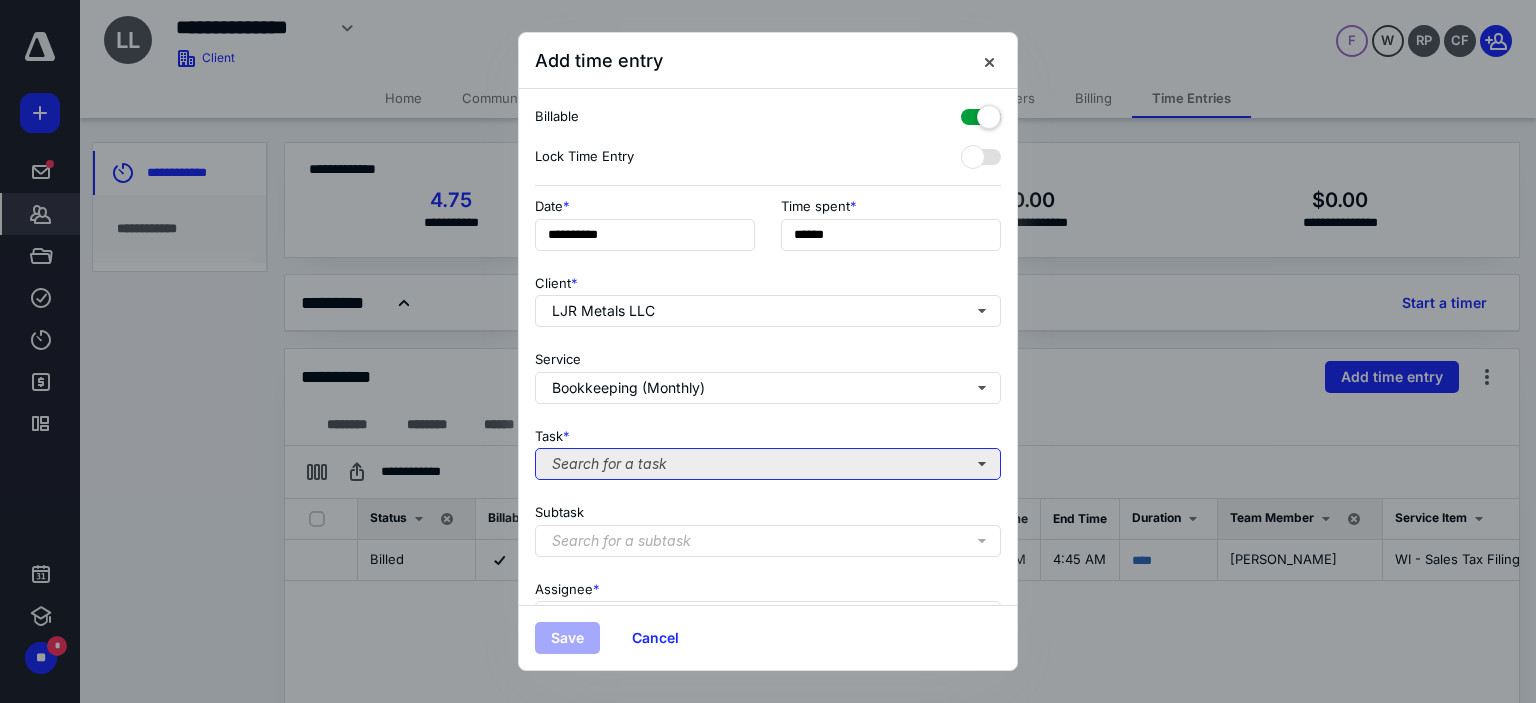 click on "Search for a task" at bounding box center (768, 464) 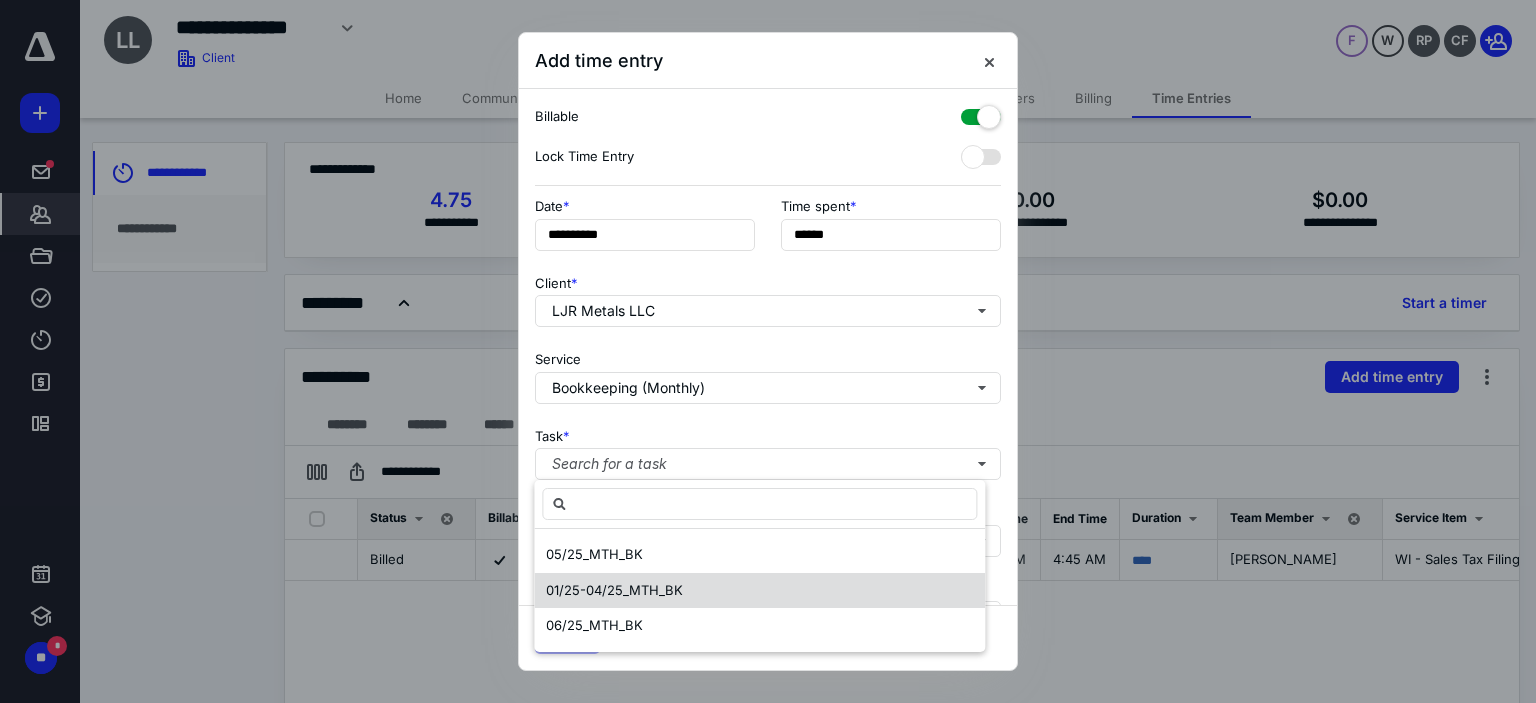 click on "01/25-04/25_MTH_BK" at bounding box center [759, 591] 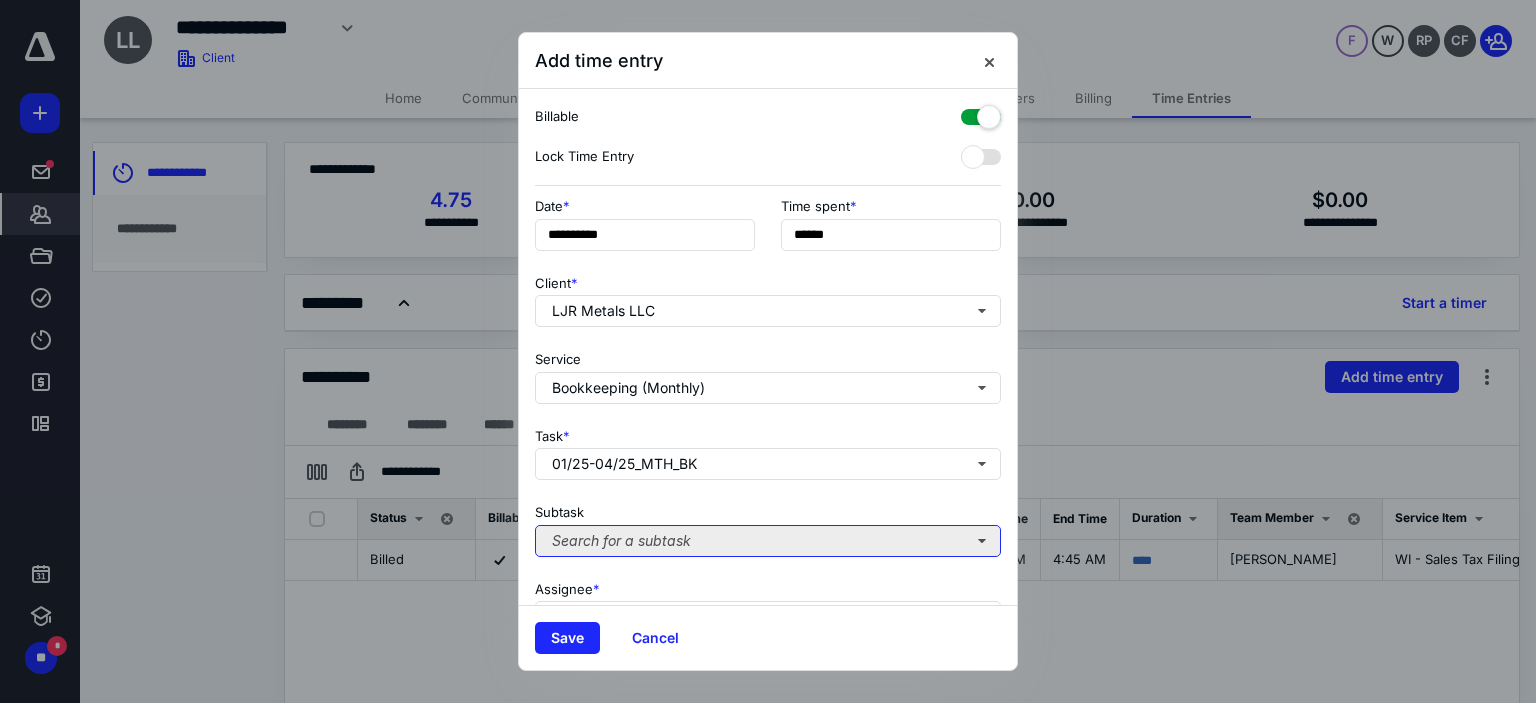 click on "Search for a subtask" at bounding box center [768, 541] 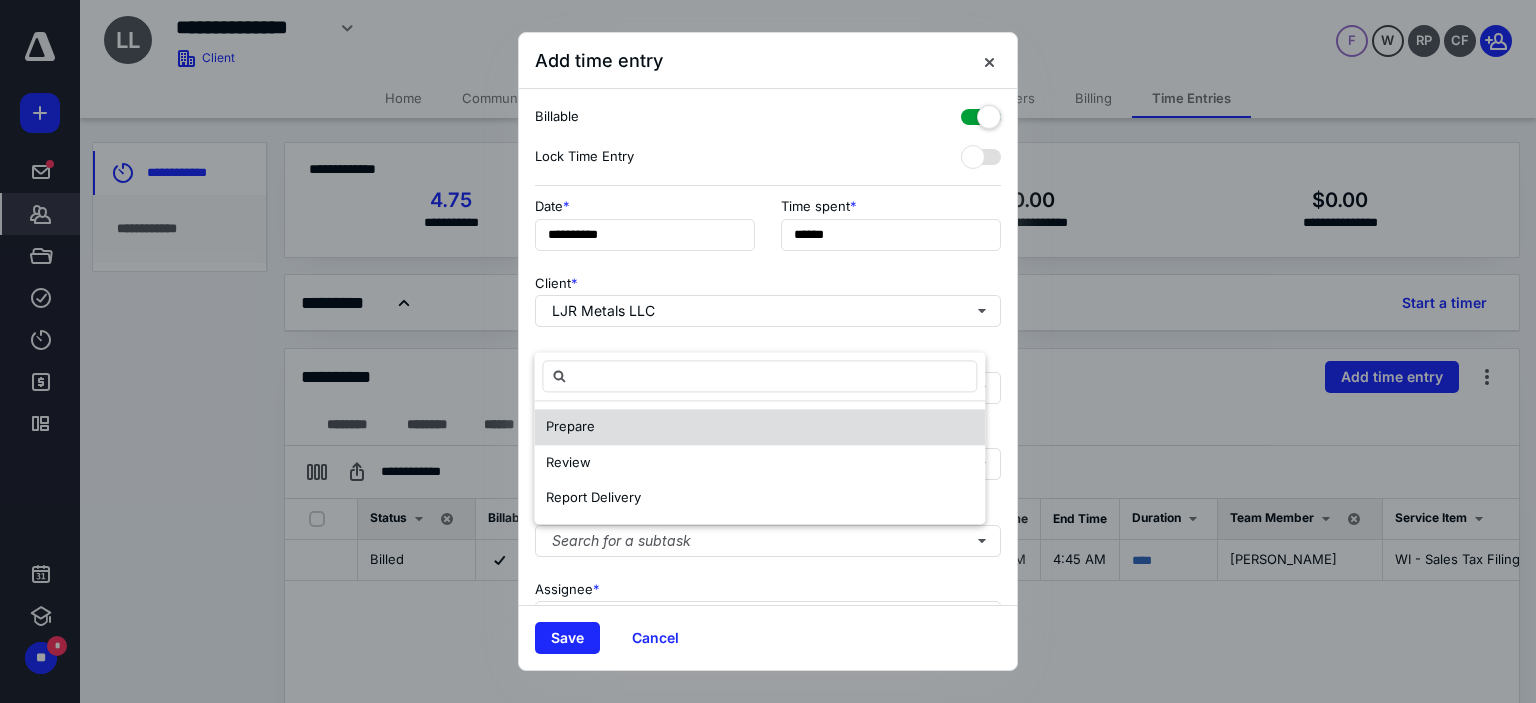 click on "Prepare" at bounding box center (570, 427) 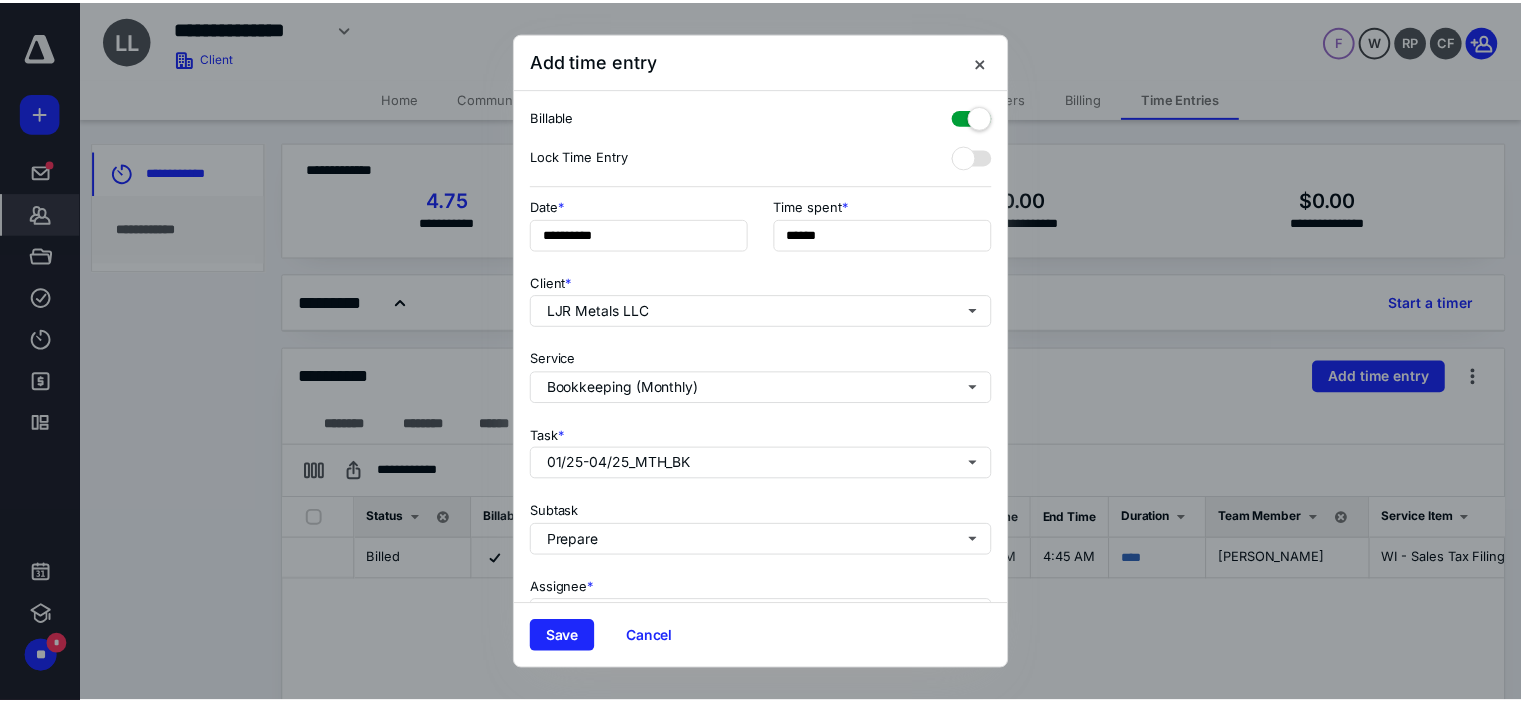 scroll, scrollTop: 197, scrollLeft: 0, axis: vertical 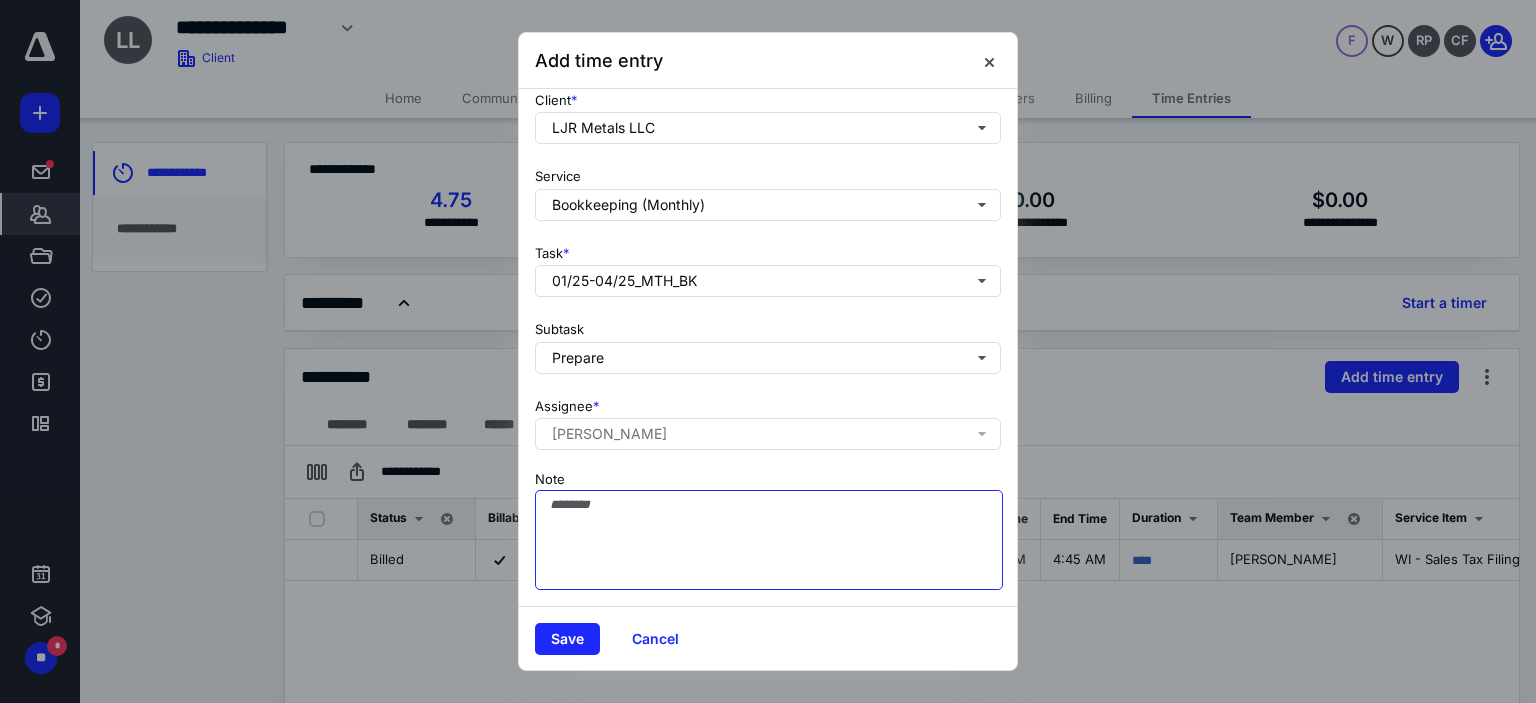 click on "Note" at bounding box center (769, 540) 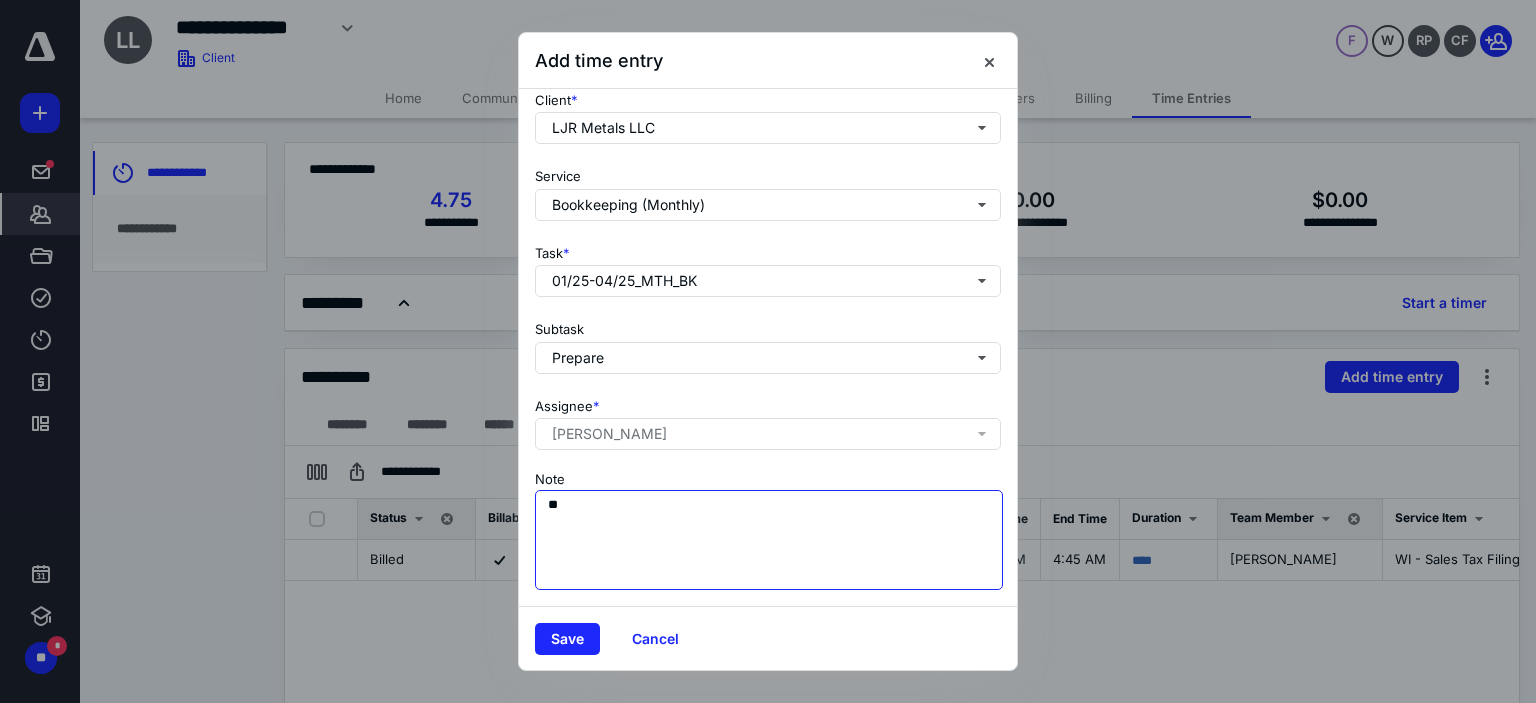 type on "*" 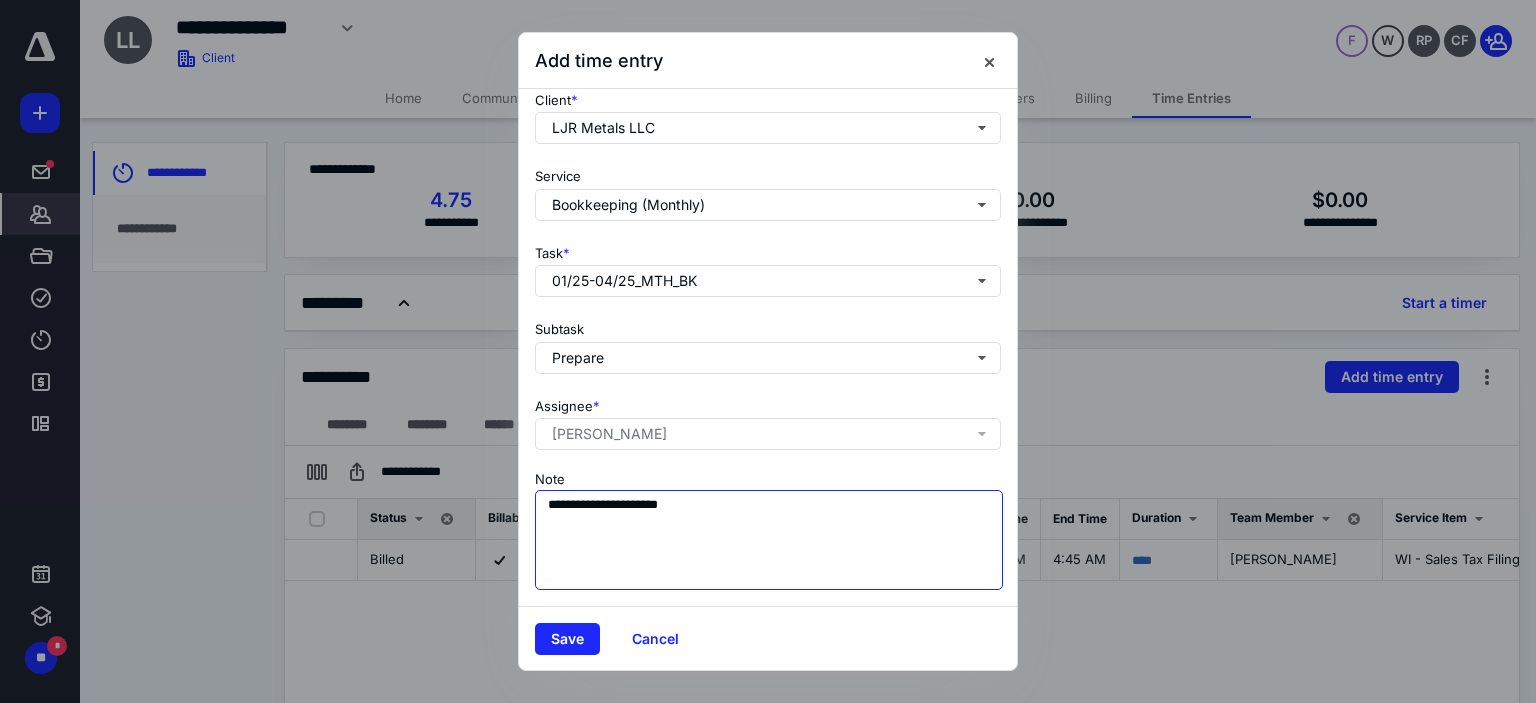 click on "**********" at bounding box center [769, 540] 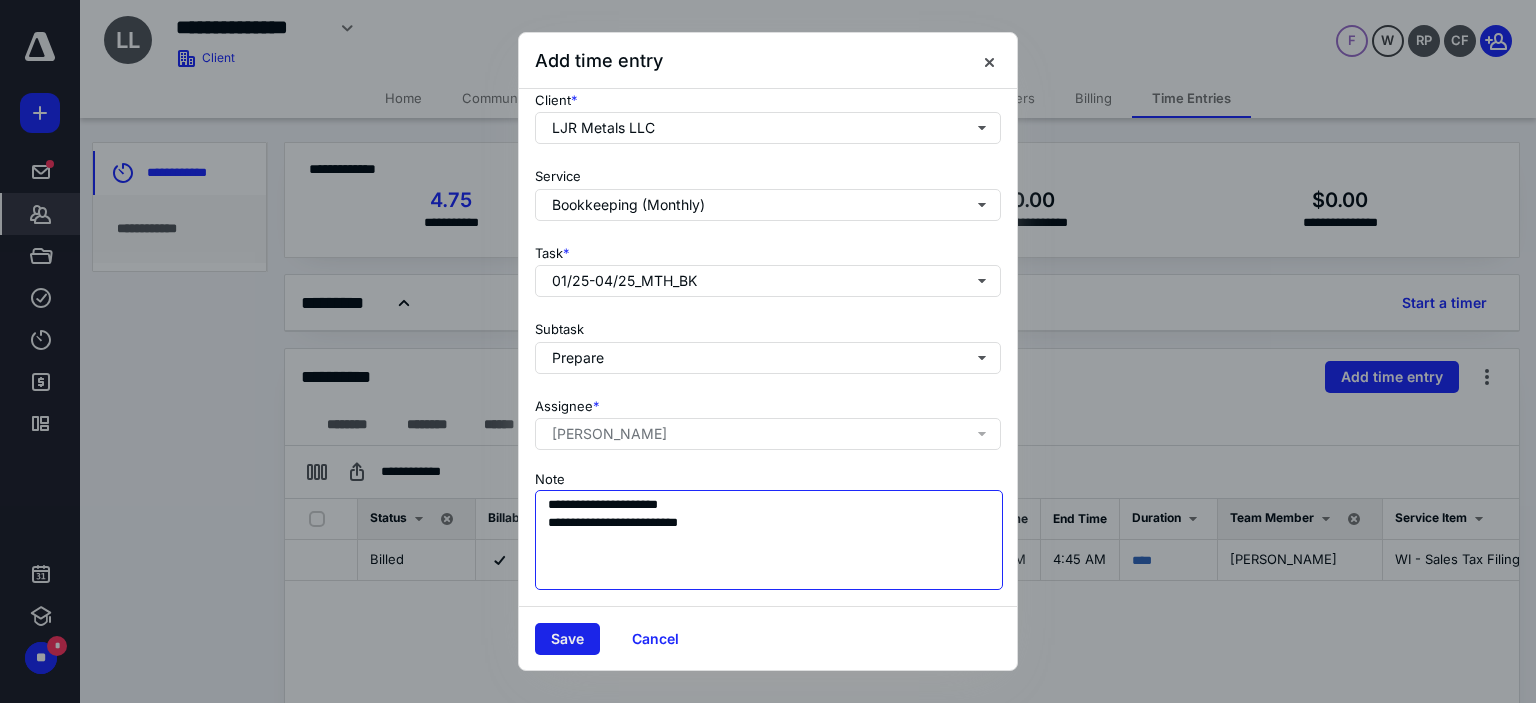 type on "**********" 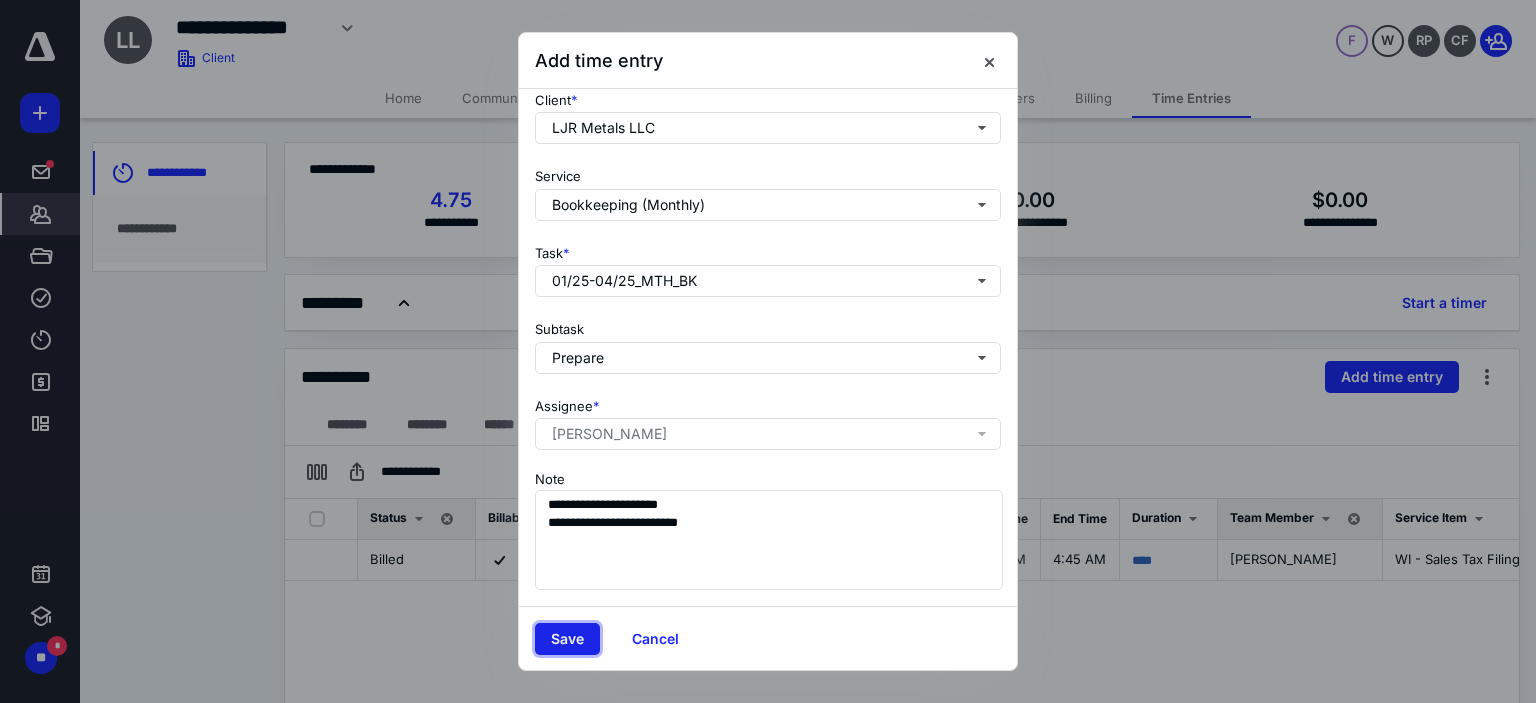 click on "Save" at bounding box center (567, 639) 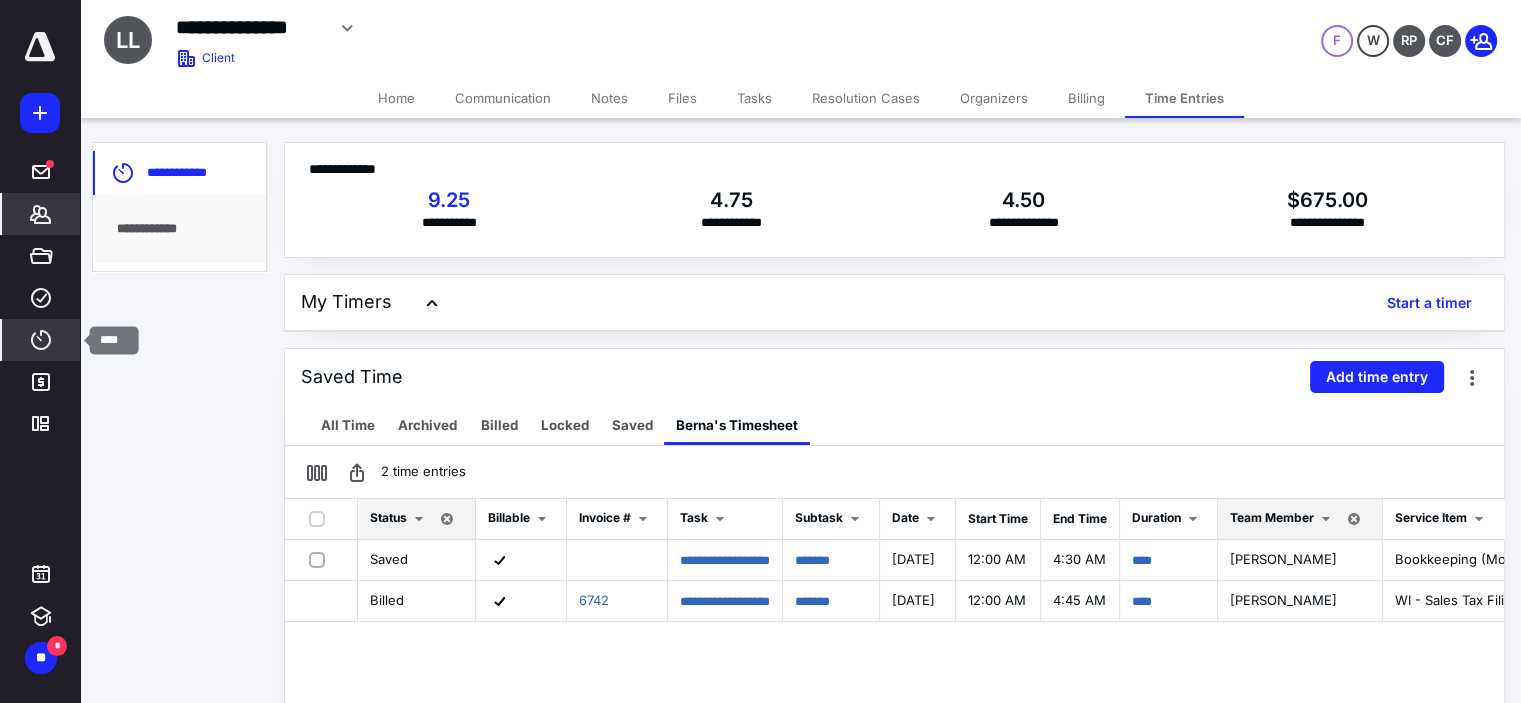 click on "****" at bounding box center (41, 340) 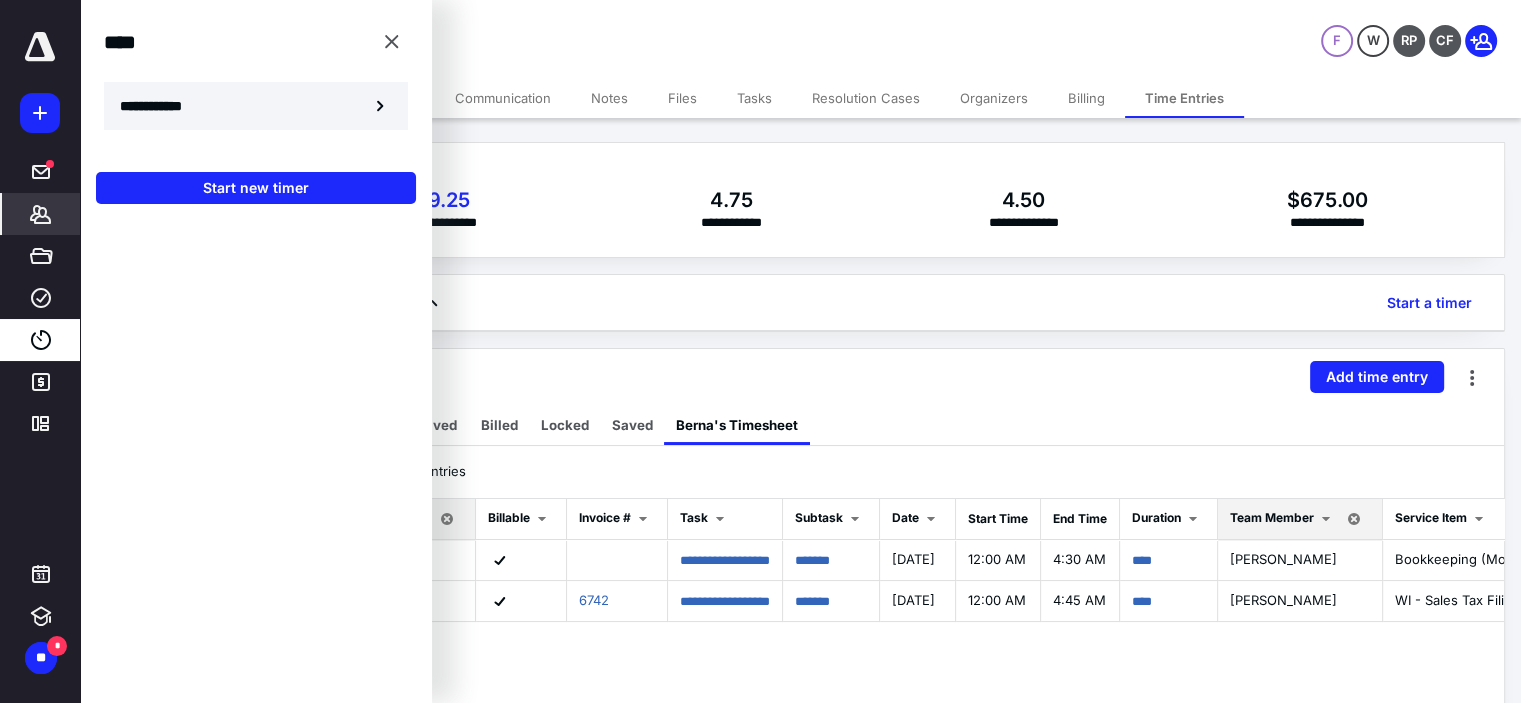 click on "**********" at bounding box center [162, 106] 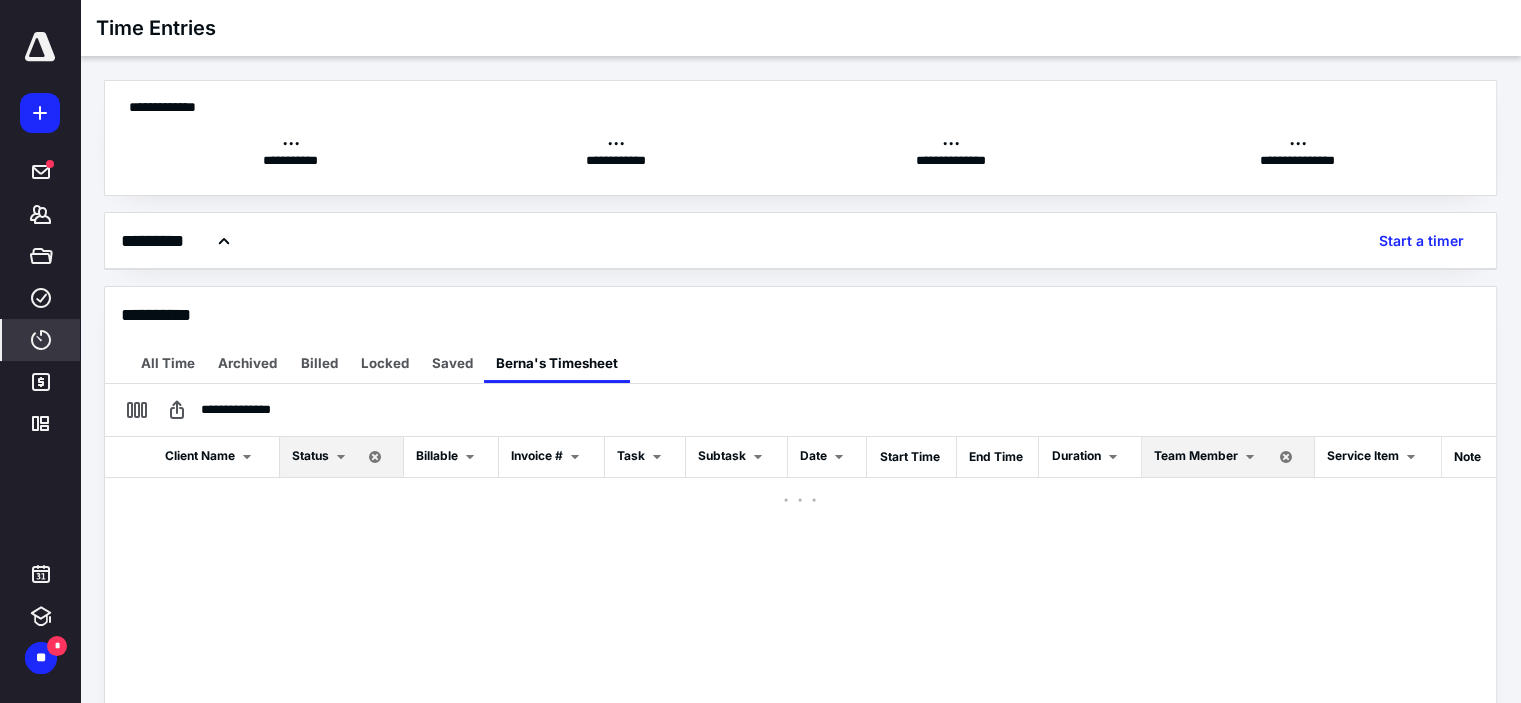 scroll, scrollTop: 0, scrollLeft: 0, axis: both 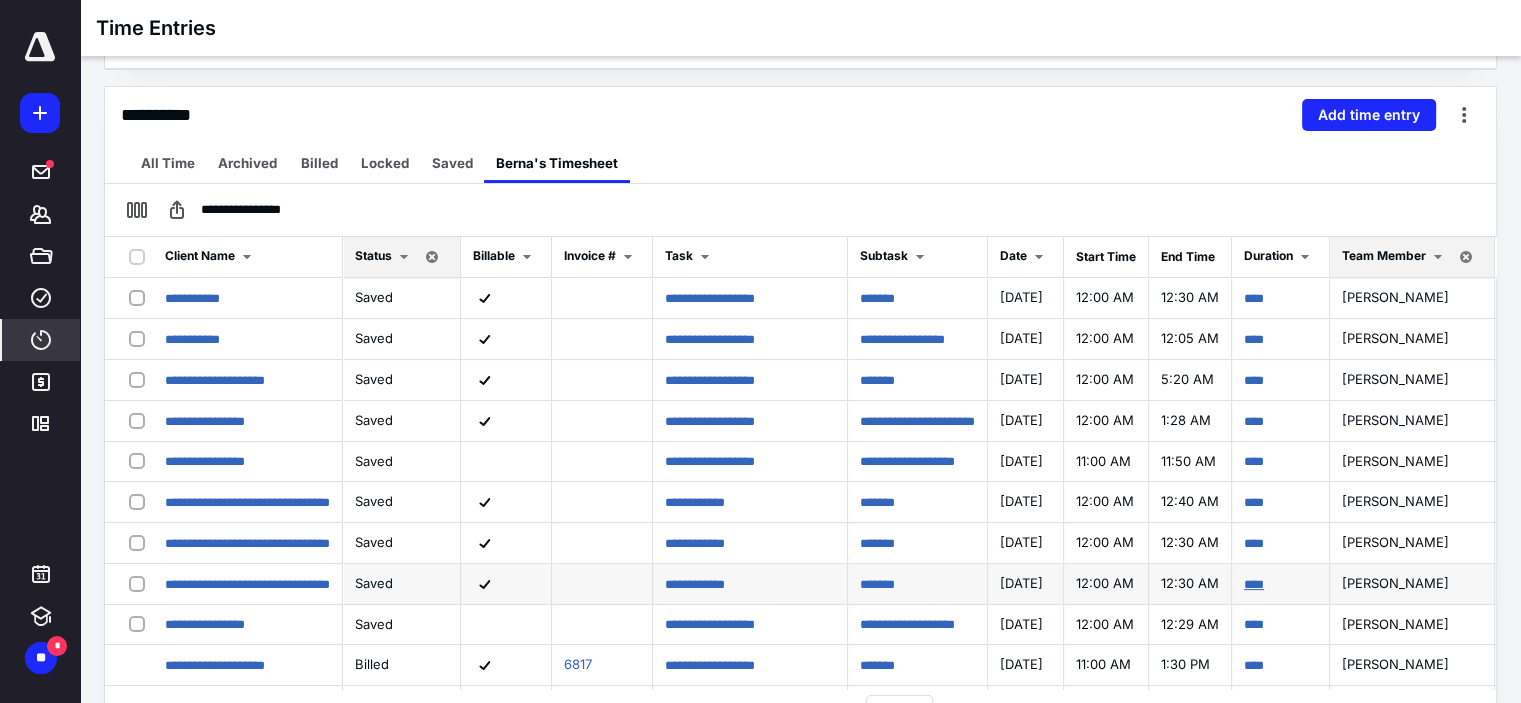 click on "****" at bounding box center (1254, 584) 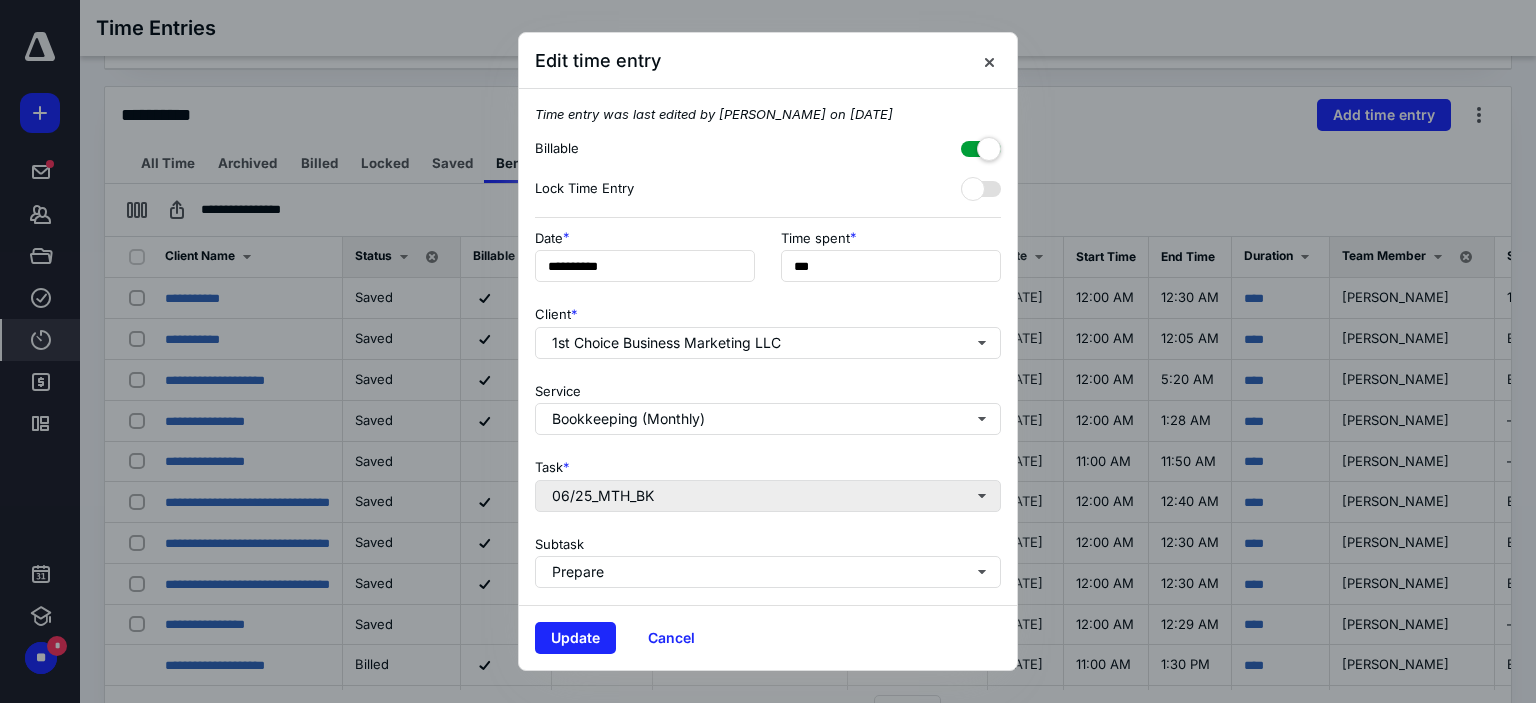 scroll, scrollTop: 200, scrollLeft: 0, axis: vertical 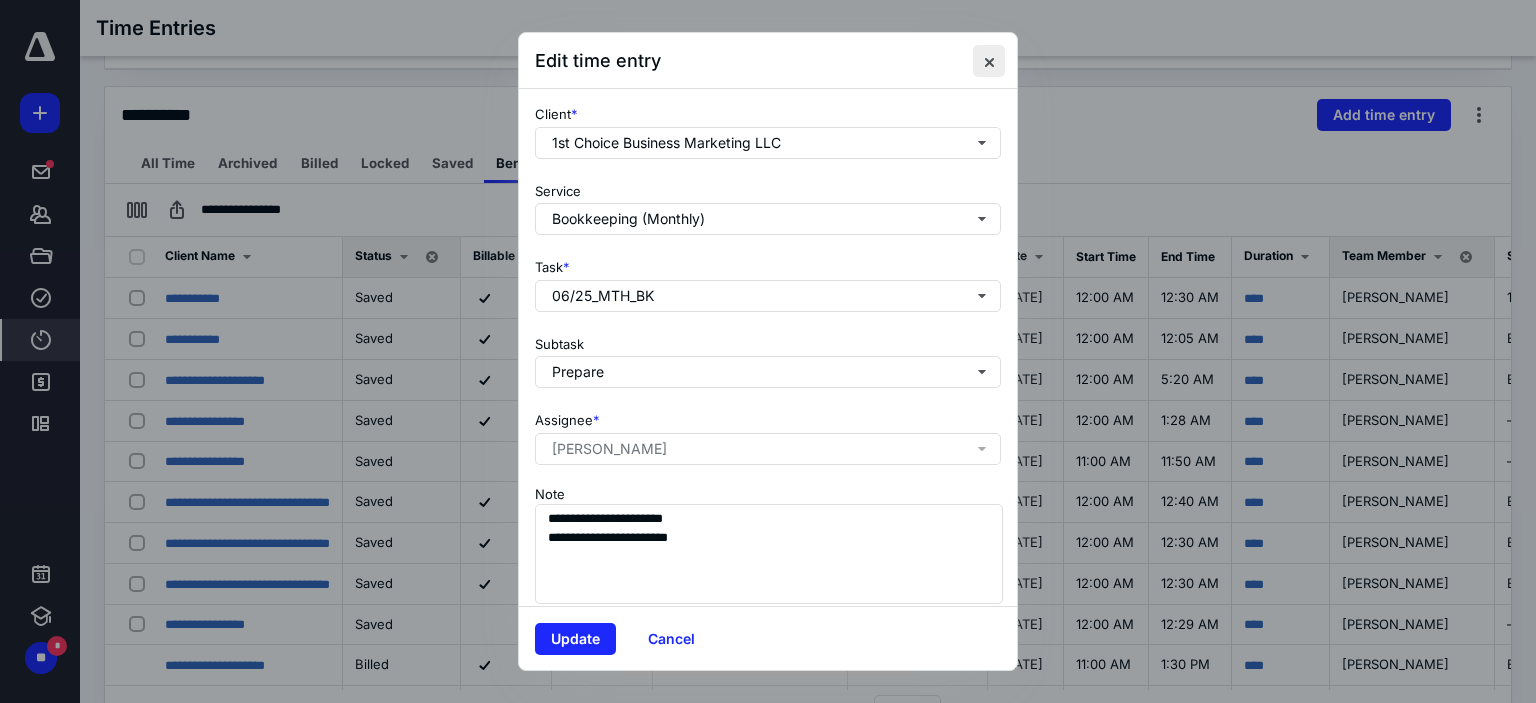 click at bounding box center (989, 61) 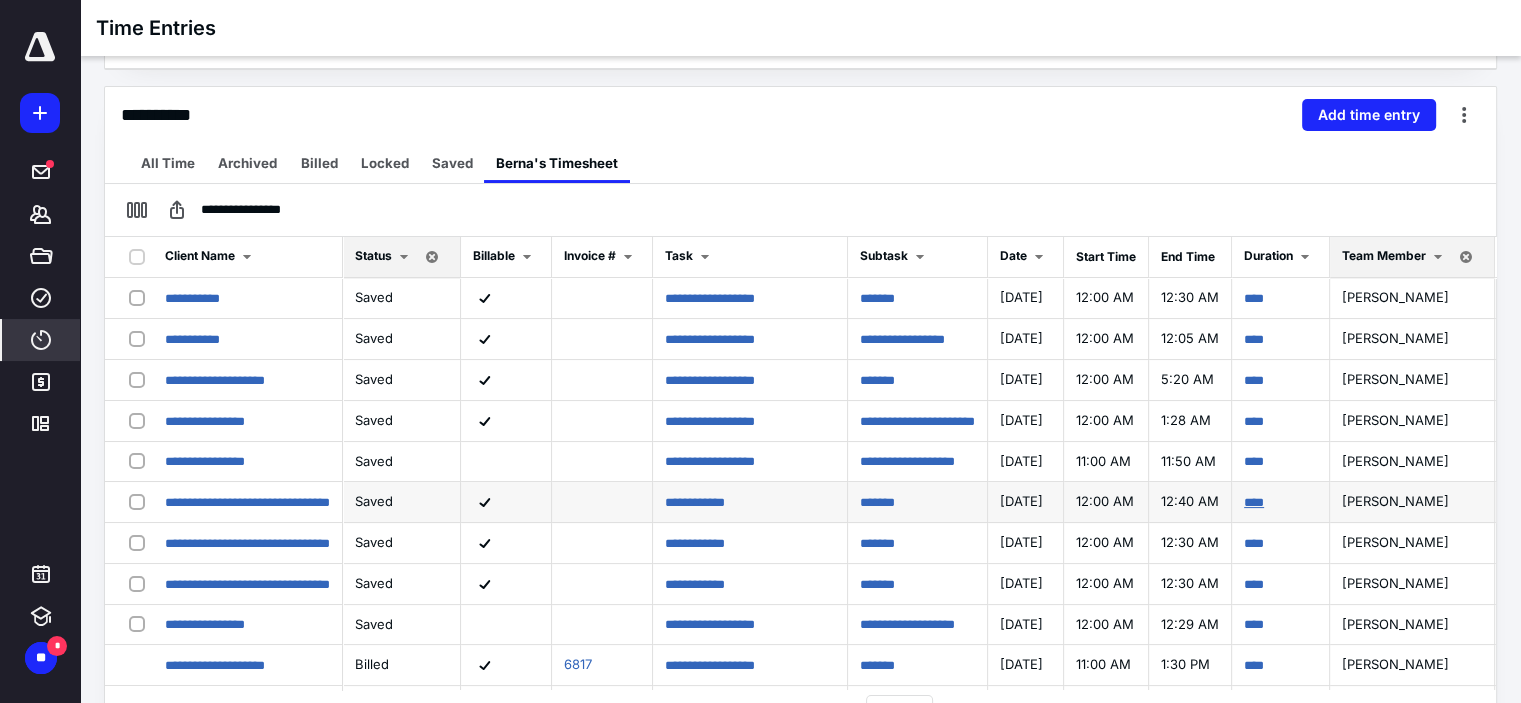 click on "****" at bounding box center [1254, 502] 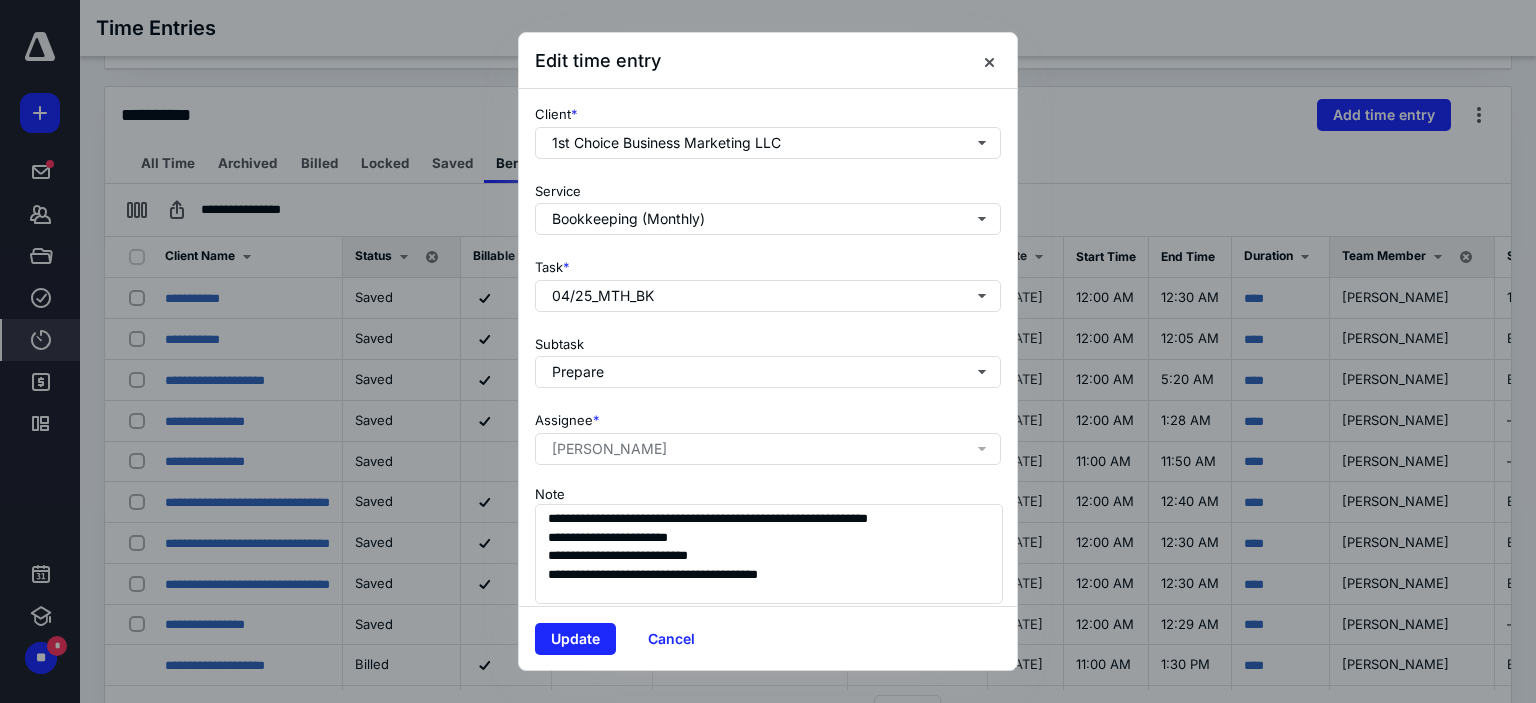 scroll, scrollTop: 0, scrollLeft: 0, axis: both 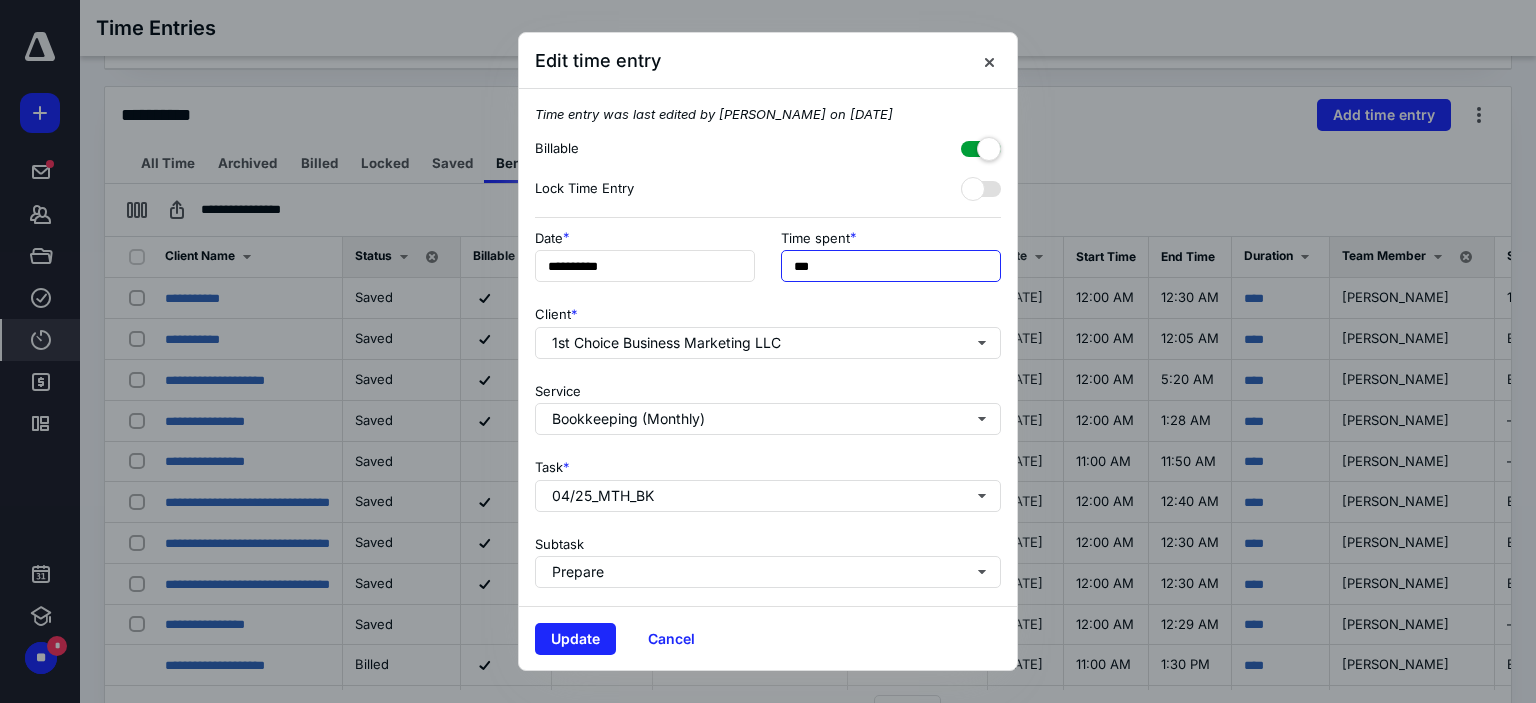 click on "***" at bounding box center [891, 266] 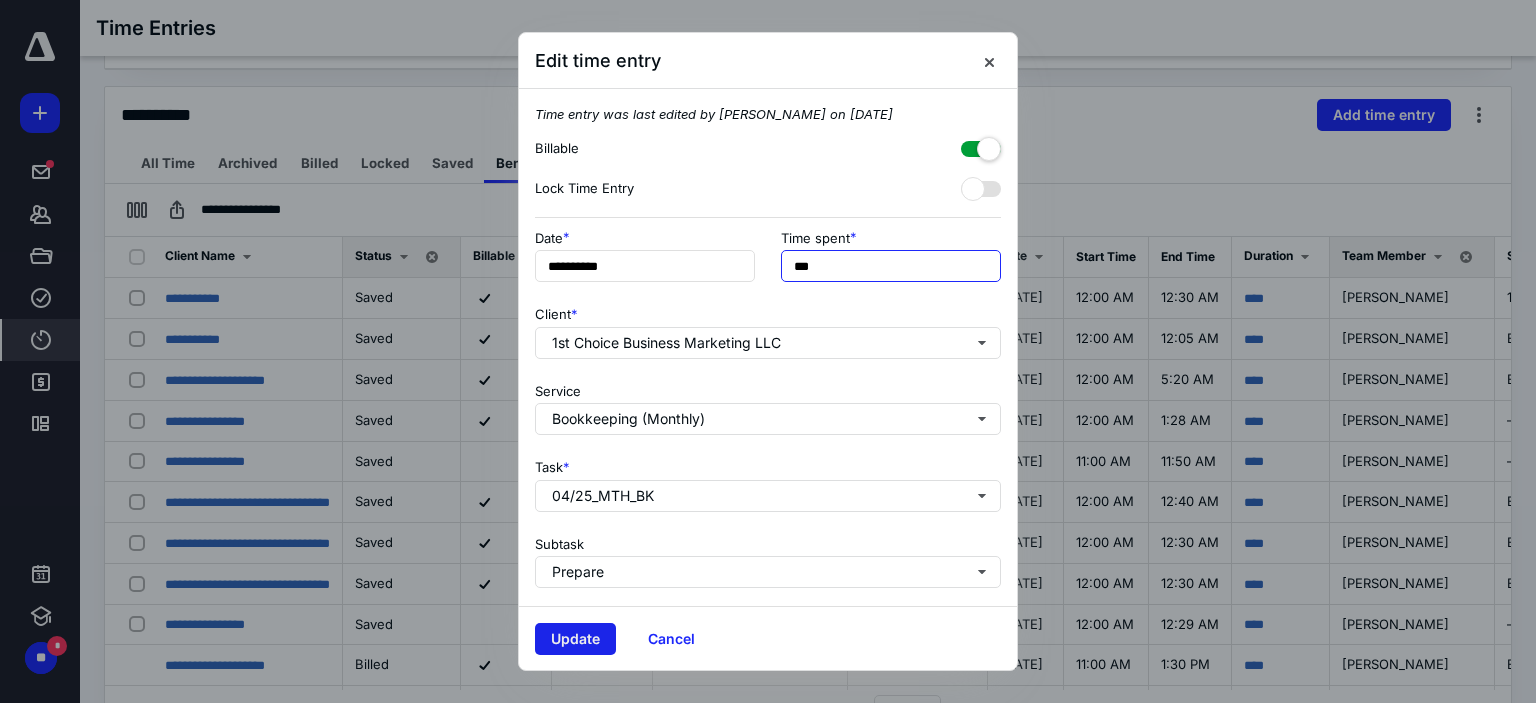 type on "***" 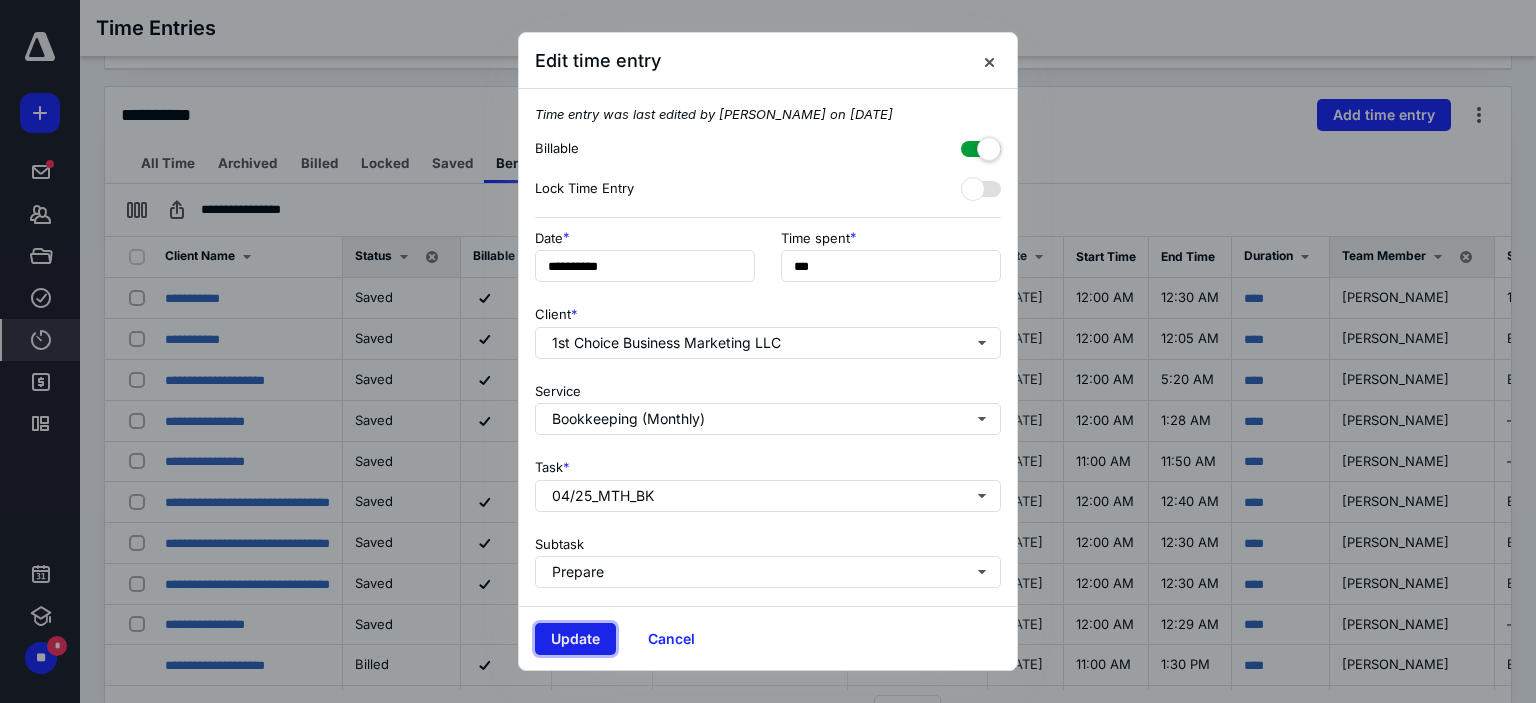 click on "Update" at bounding box center (575, 639) 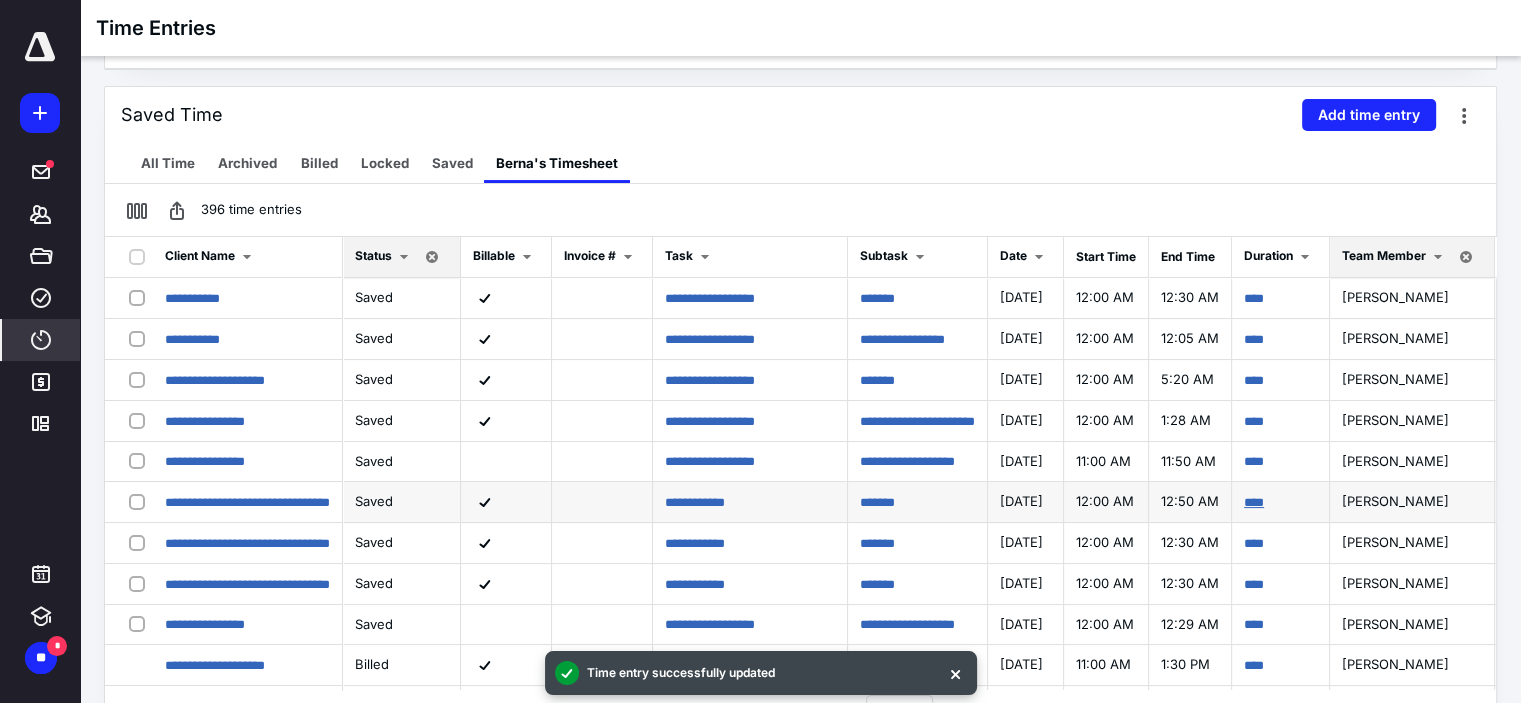 click on "****" at bounding box center (1254, 502) 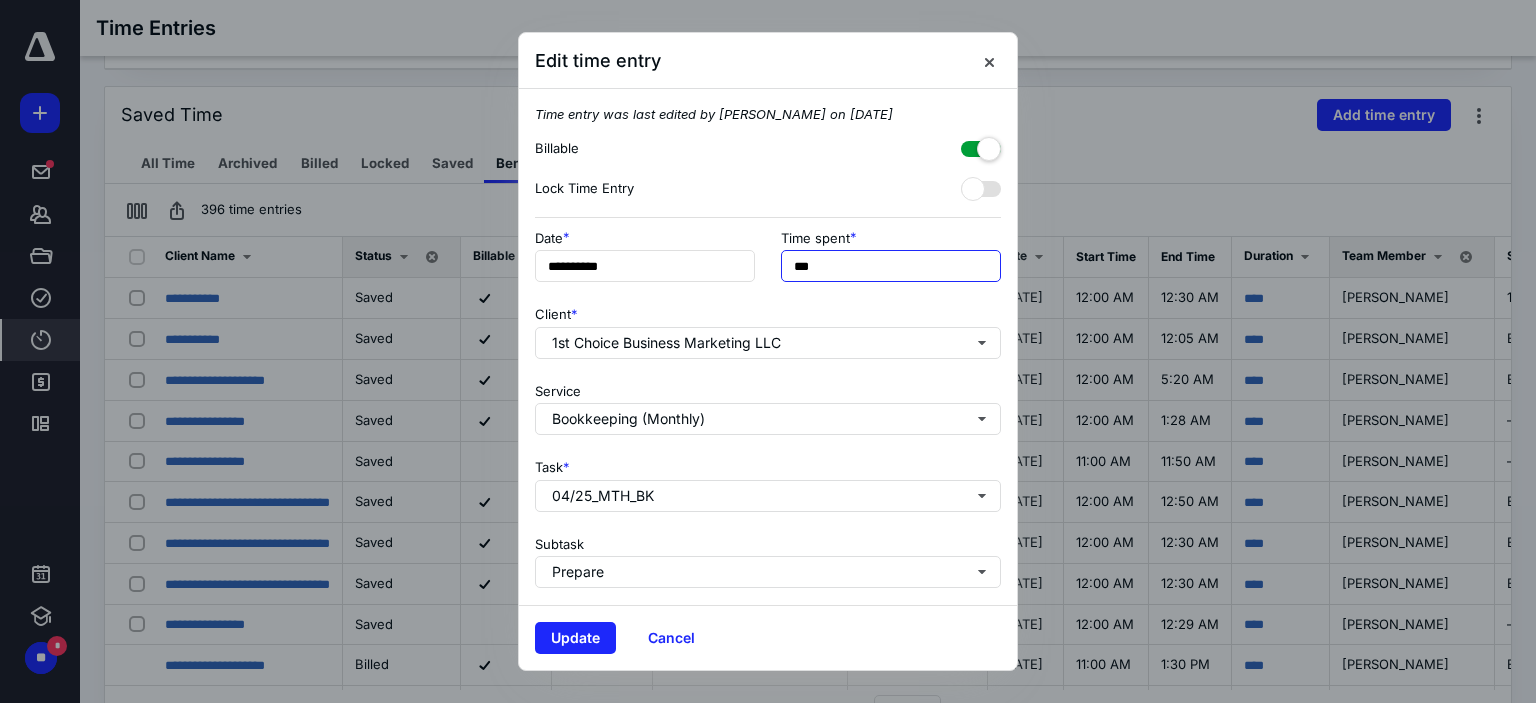 click on "***" at bounding box center [891, 266] 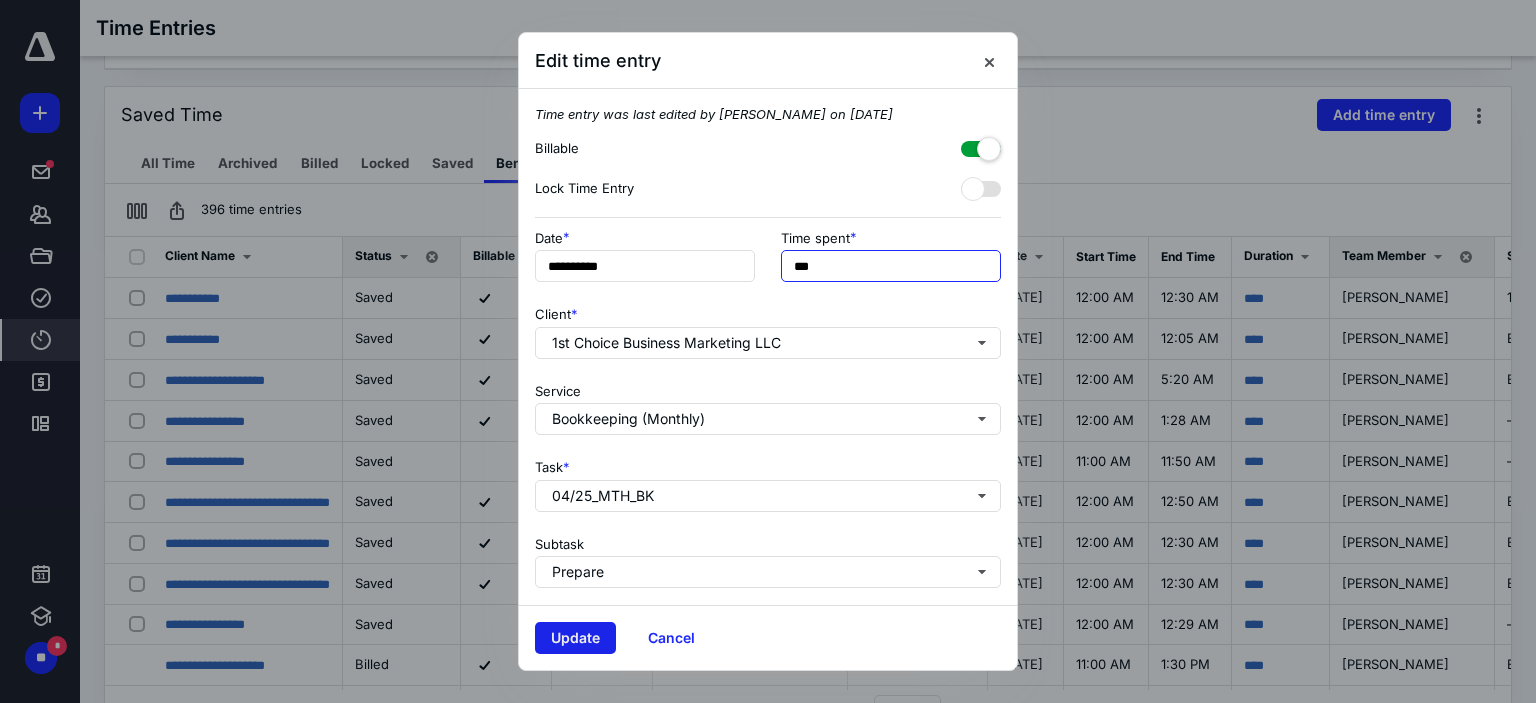 type on "***" 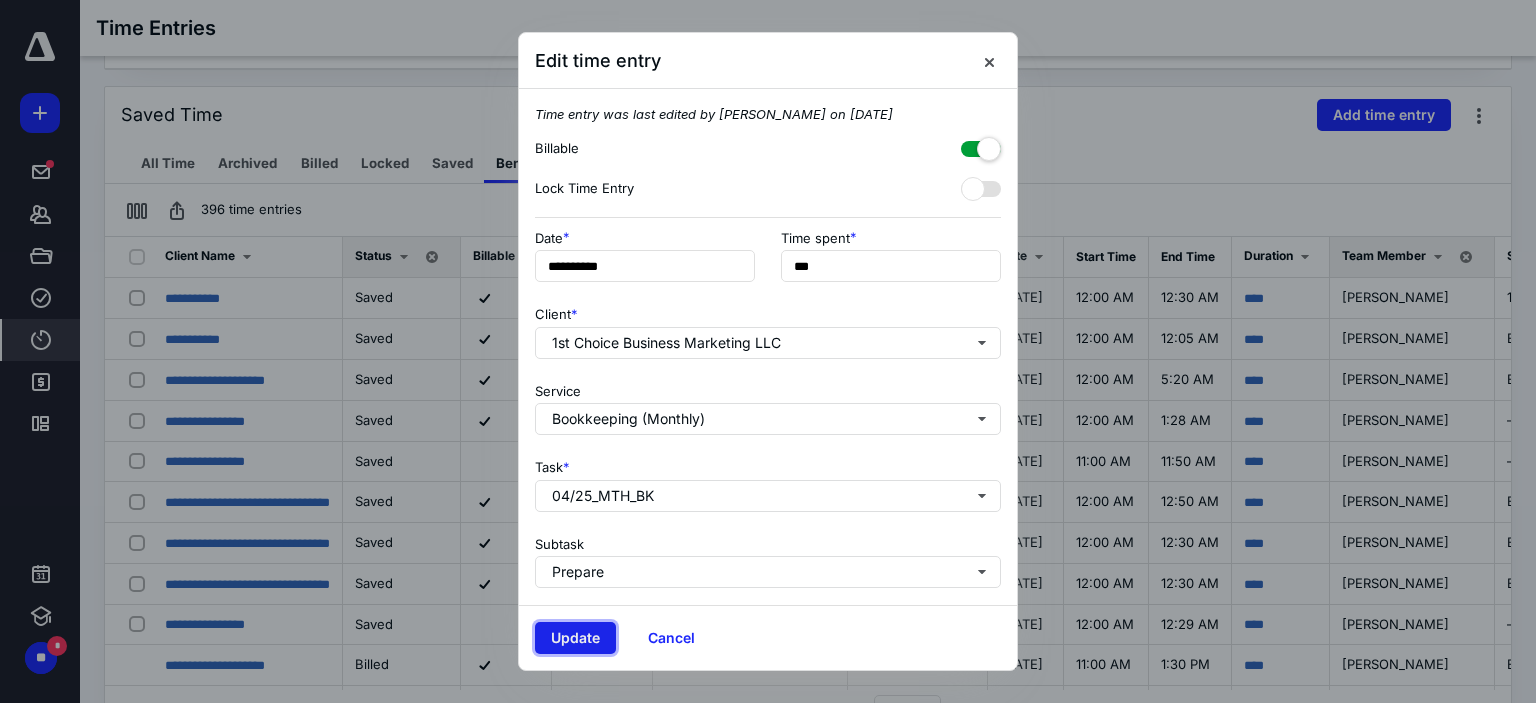 click on "Update" at bounding box center (575, 638) 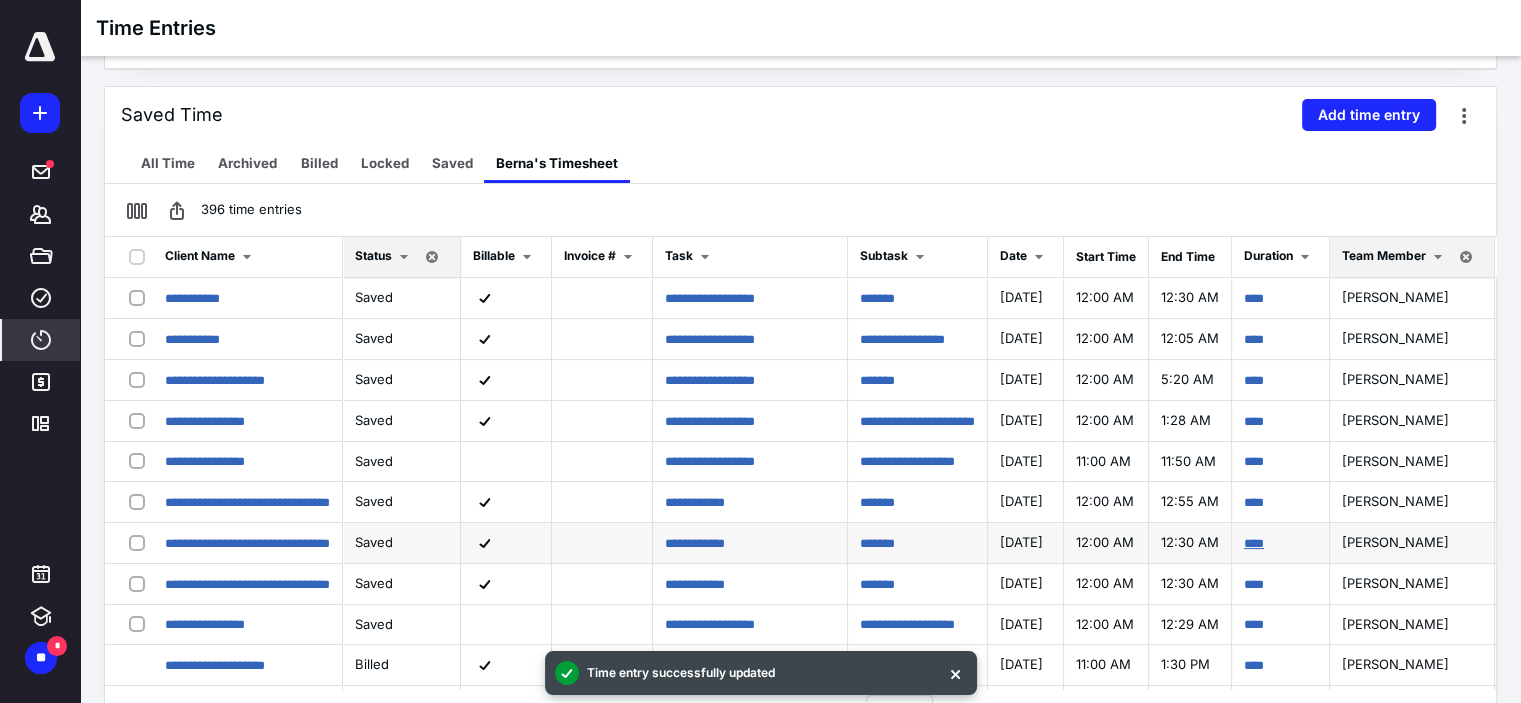 click on "****" at bounding box center (1254, 543) 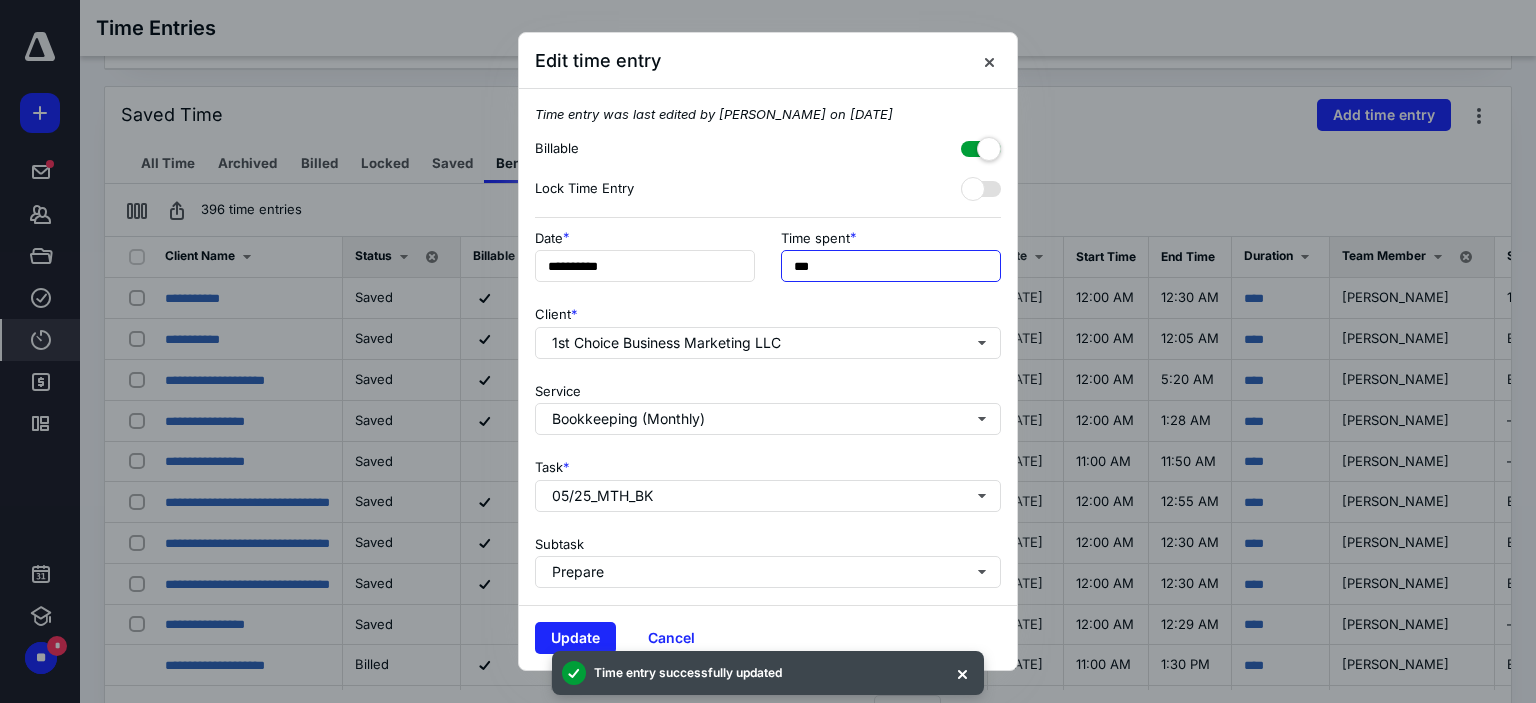 click on "***" at bounding box center (891, 266) 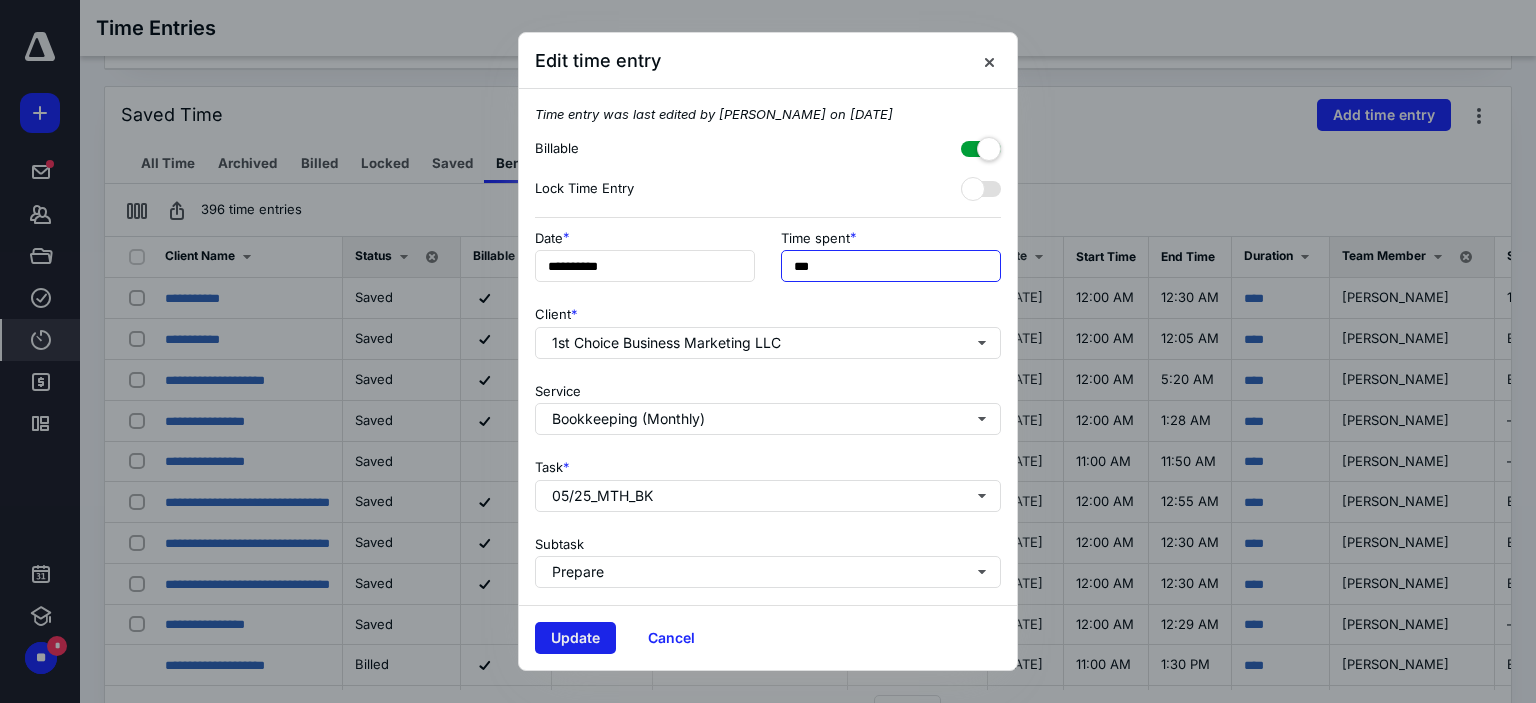 type on "***" 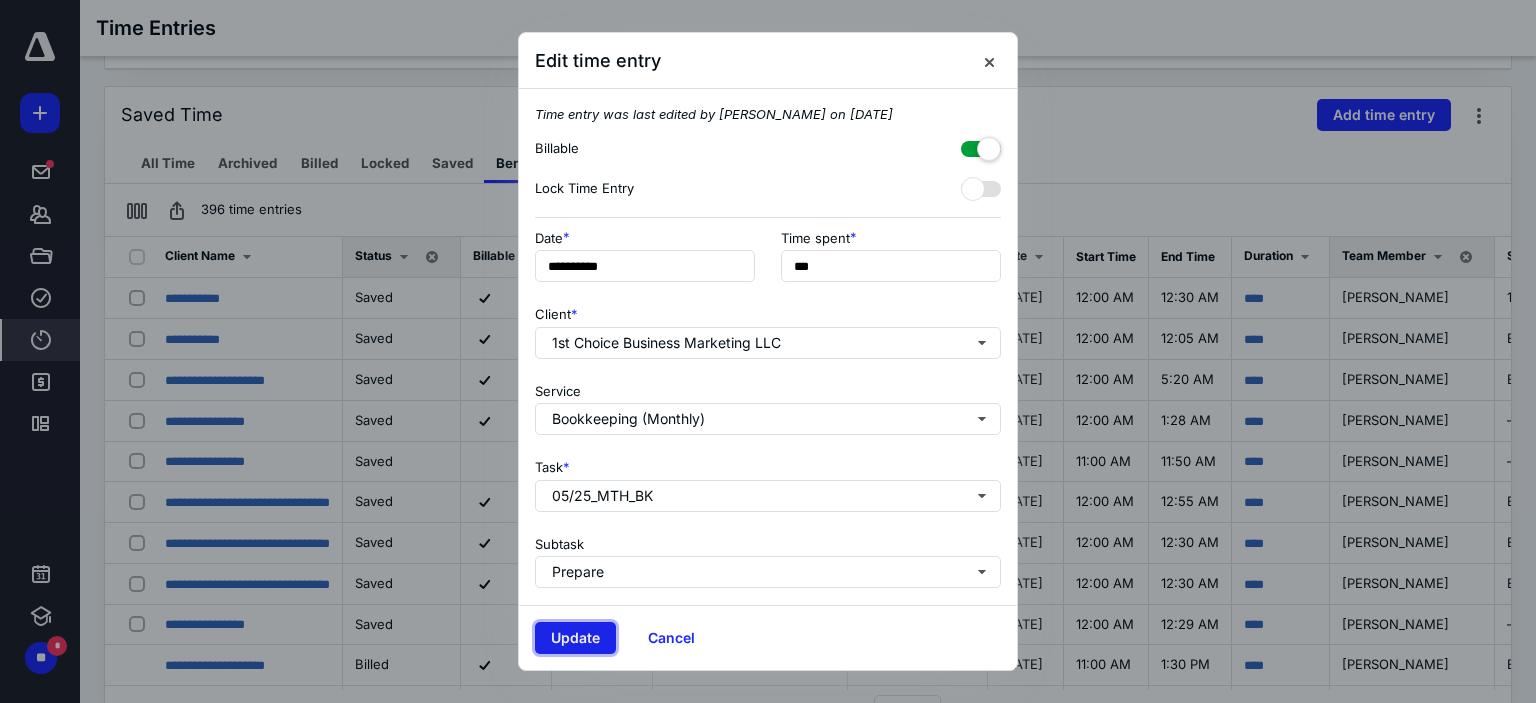 click on "Update" at bounding box center (575, 638) 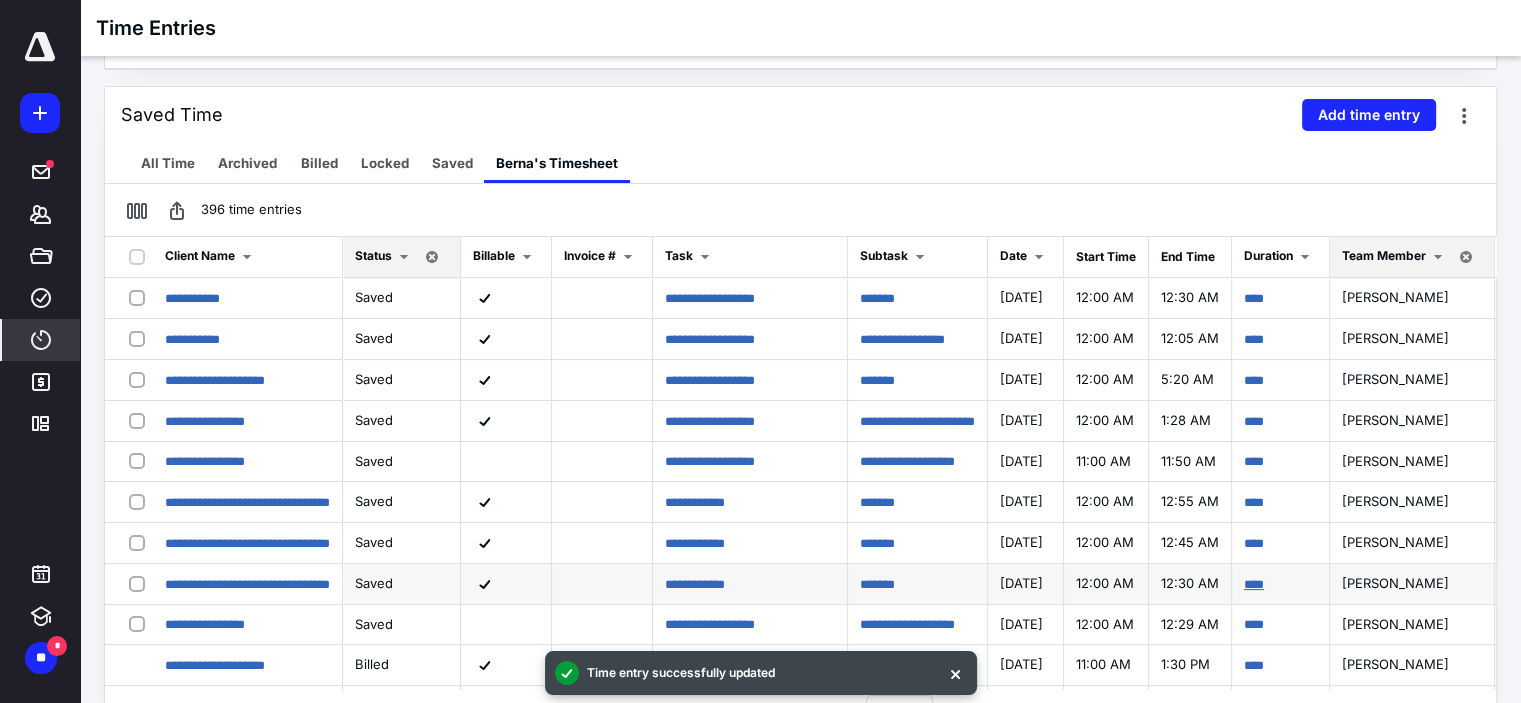 click on "****" at bounding box center [1254, 584] 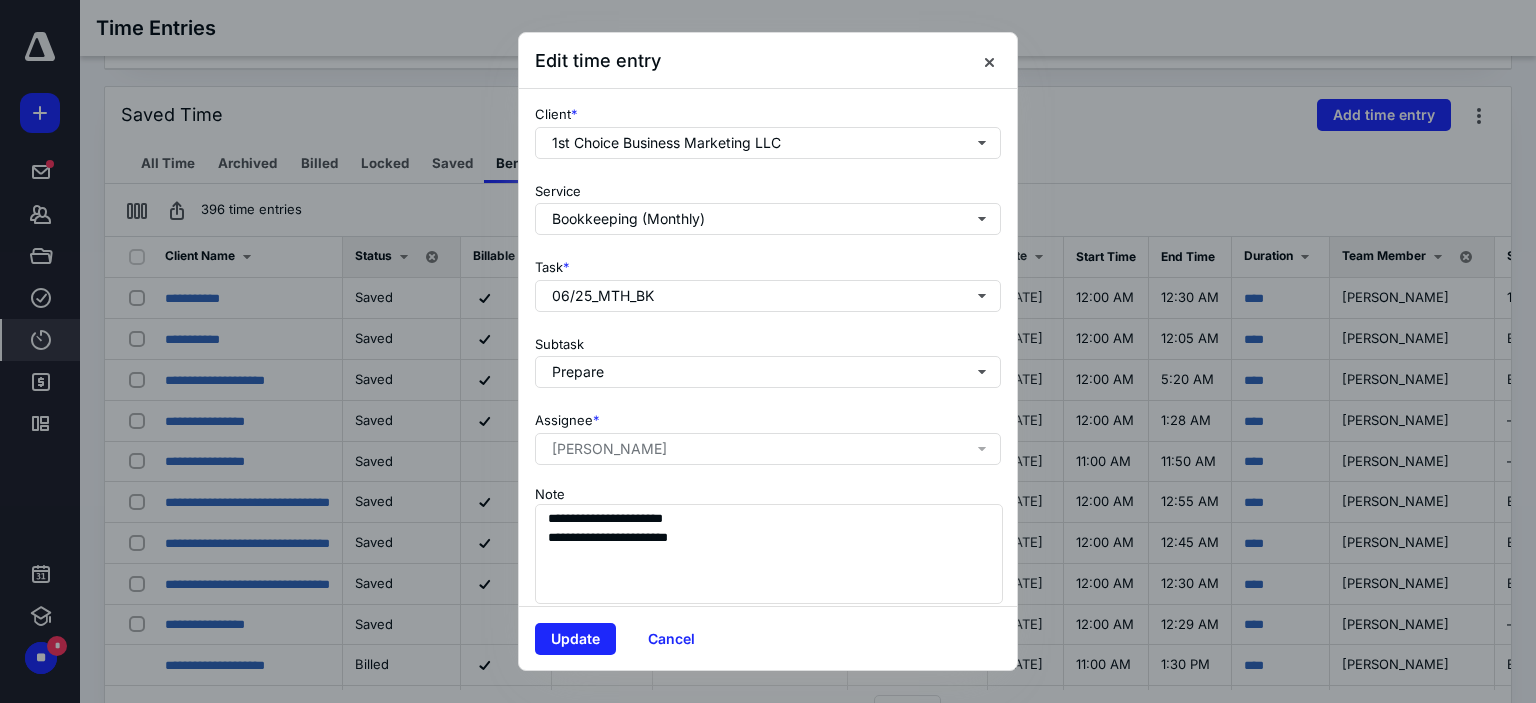scroll, scrollTop: 229, scrollLeft: 0, axis: vertical 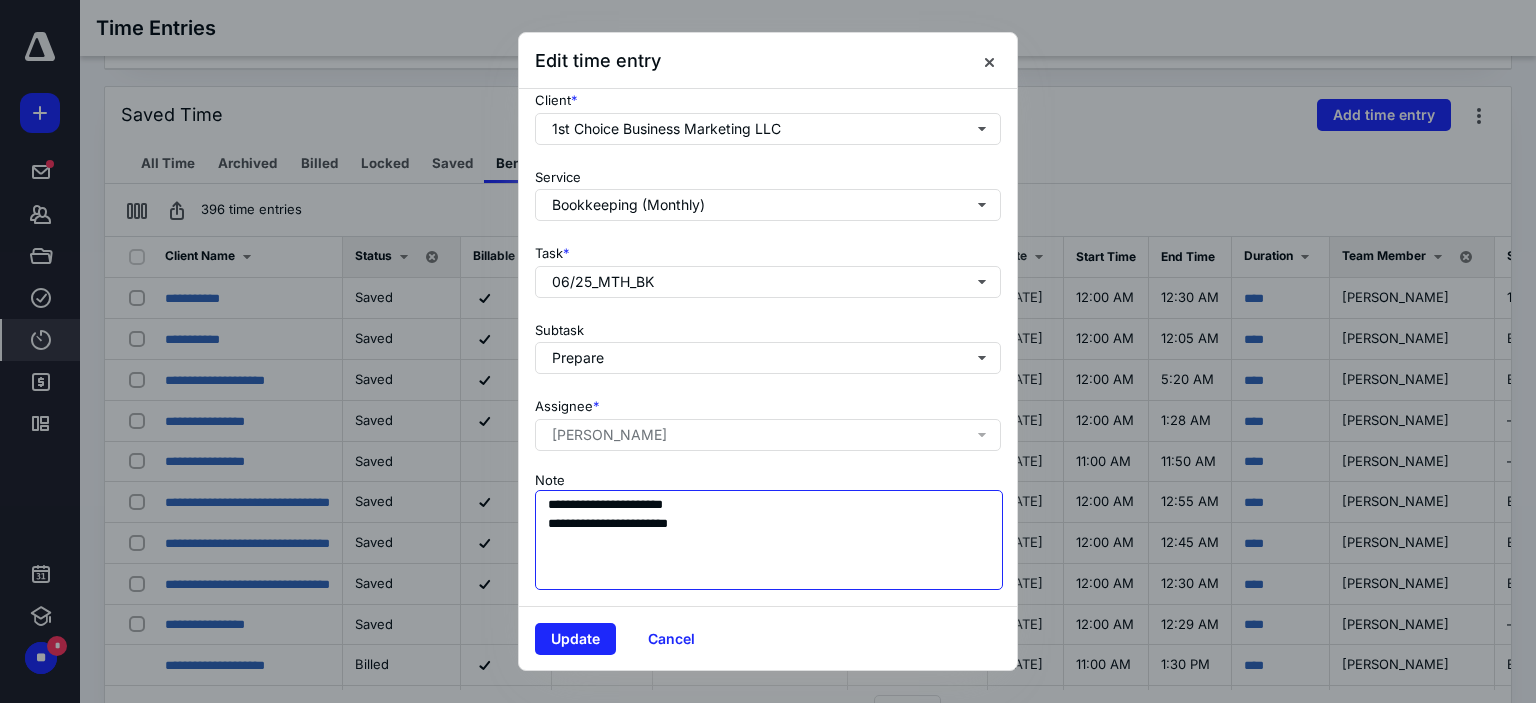 click on "**********" at bounding box center (769, 540) 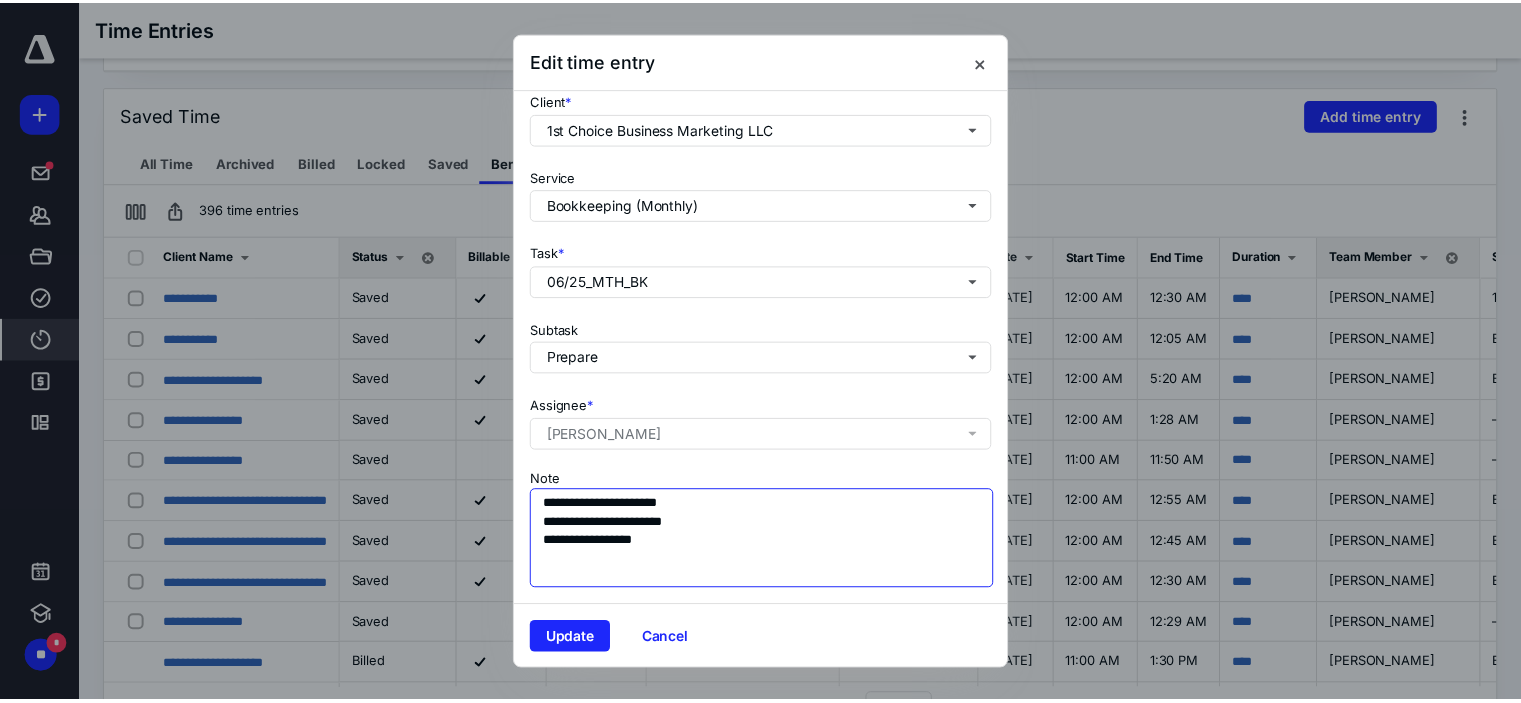 scroll, scrollTop: 29, scrollLeft: 0, axis: vertical 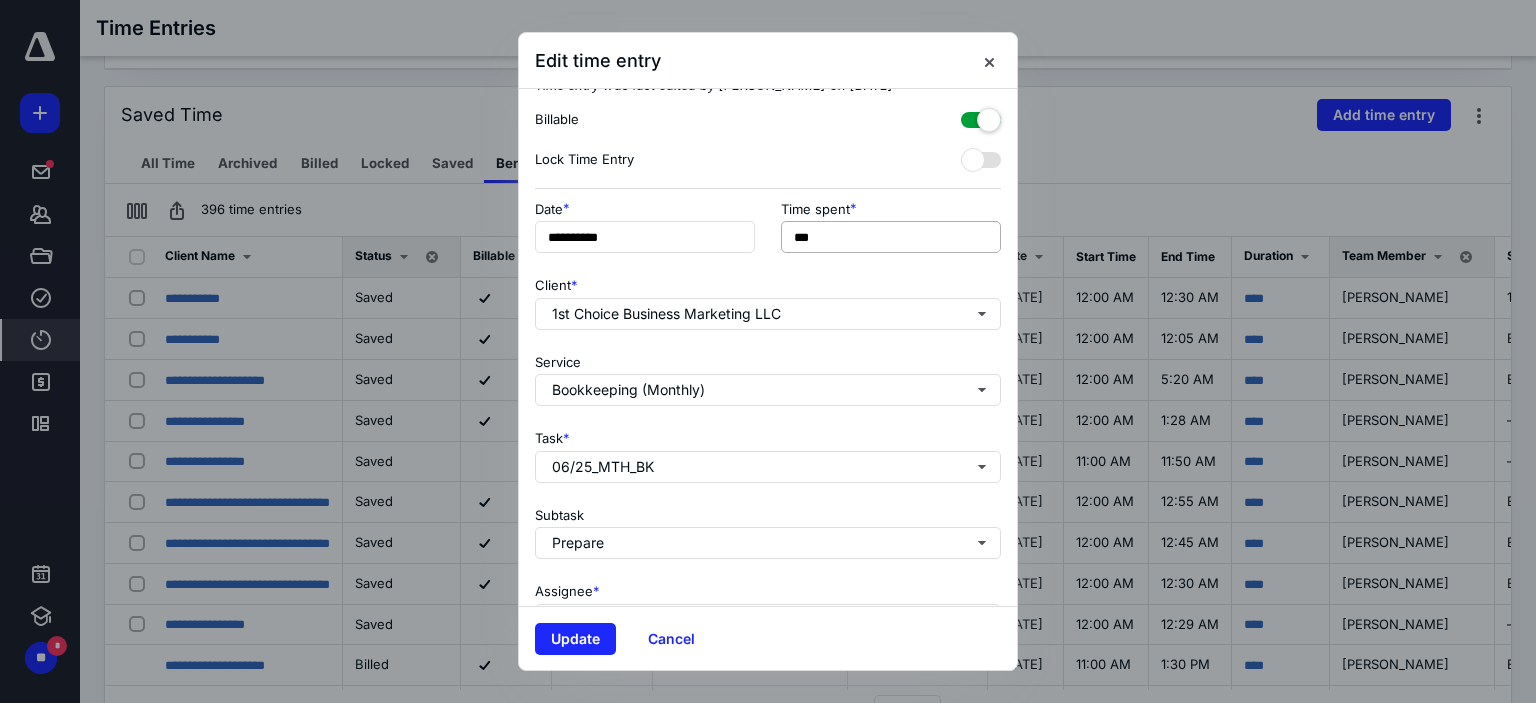 type on "**********" 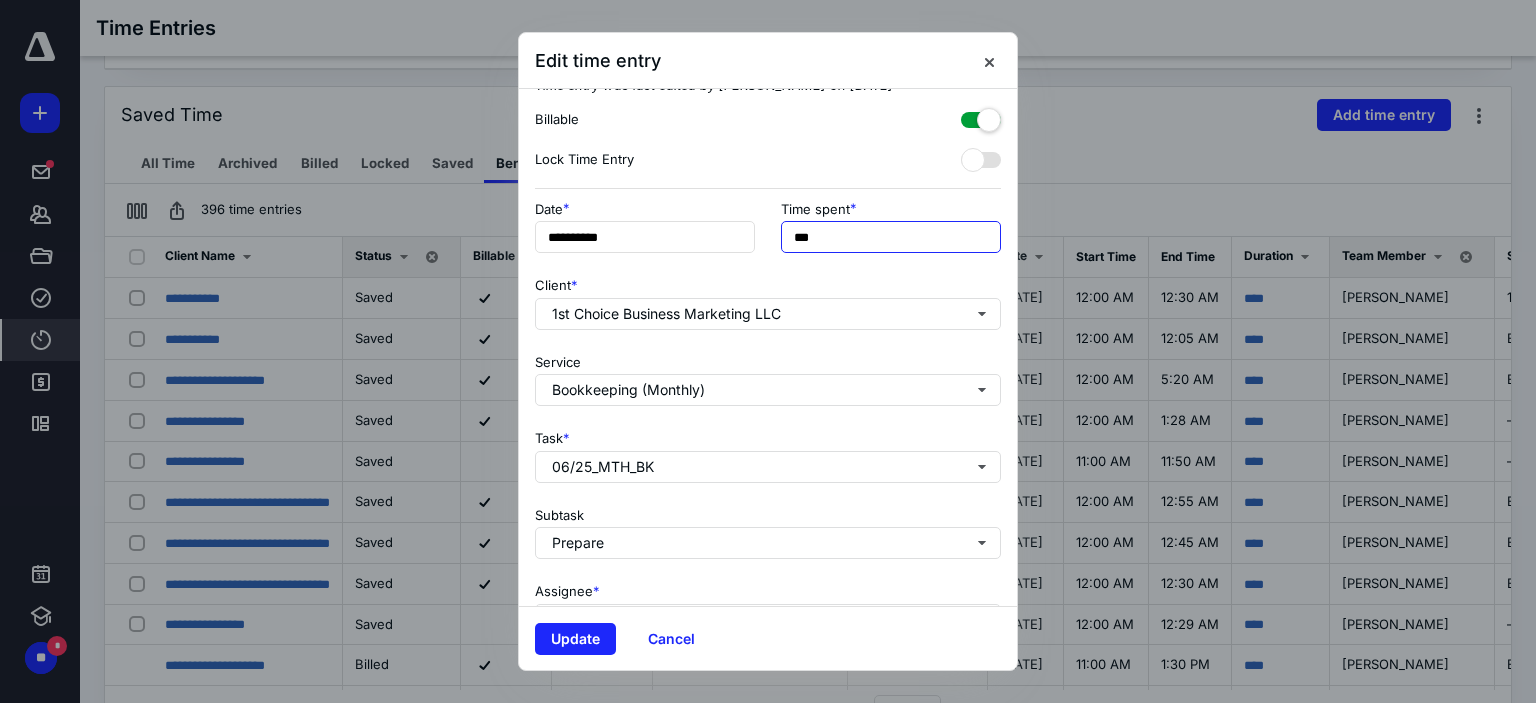 drag, startPoint x: 796, startPoint y: 235, endPoint x: 784, endPoint y: 235, distance: 12 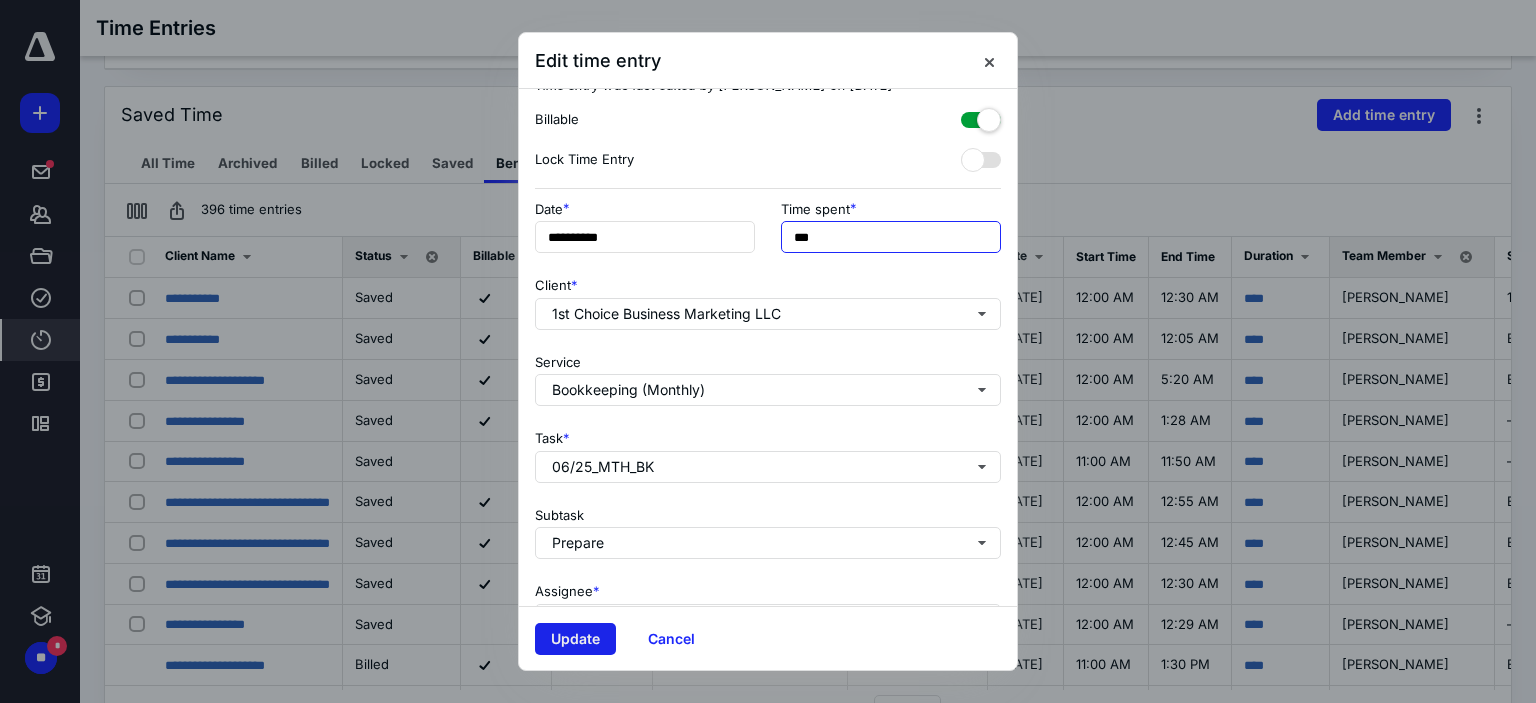 type on "***" 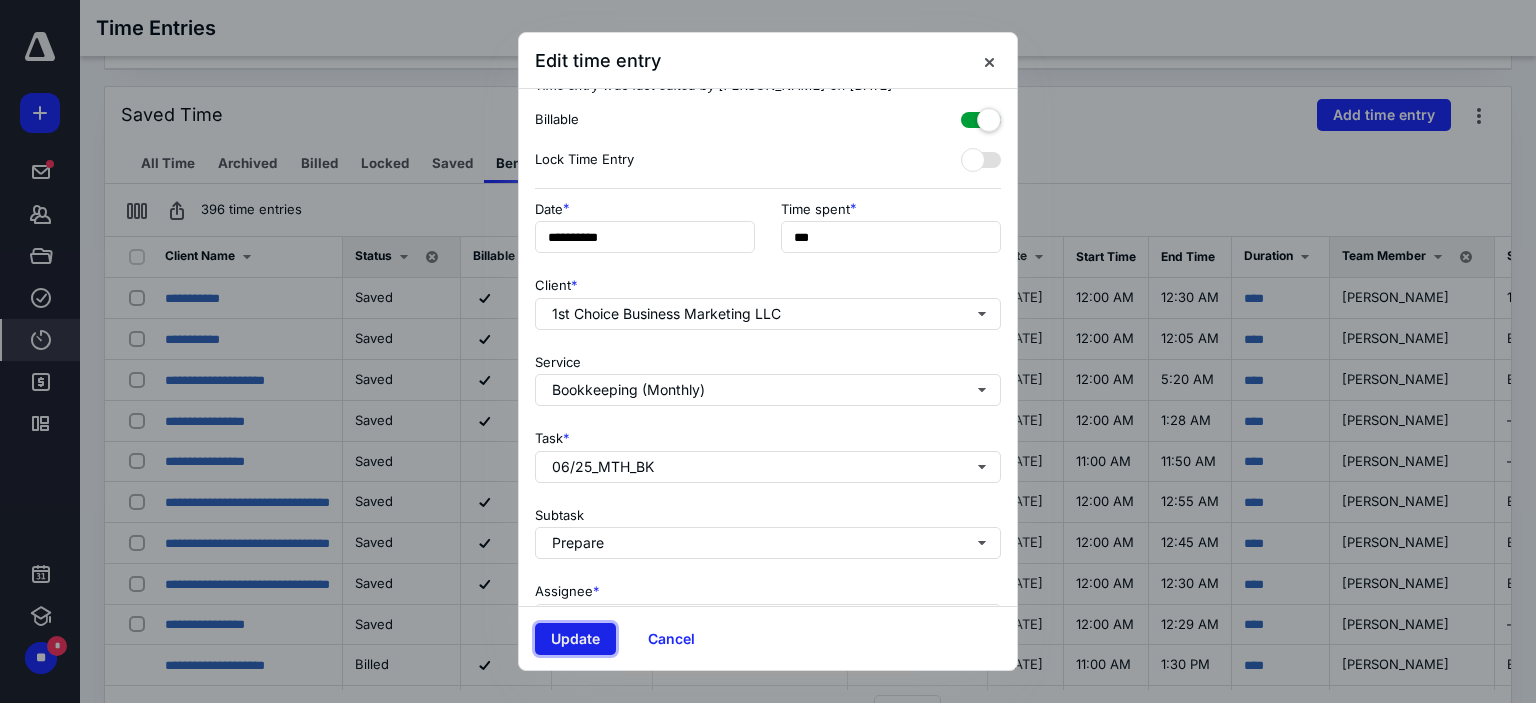 click on "Update" at bounding box center (575, 639) 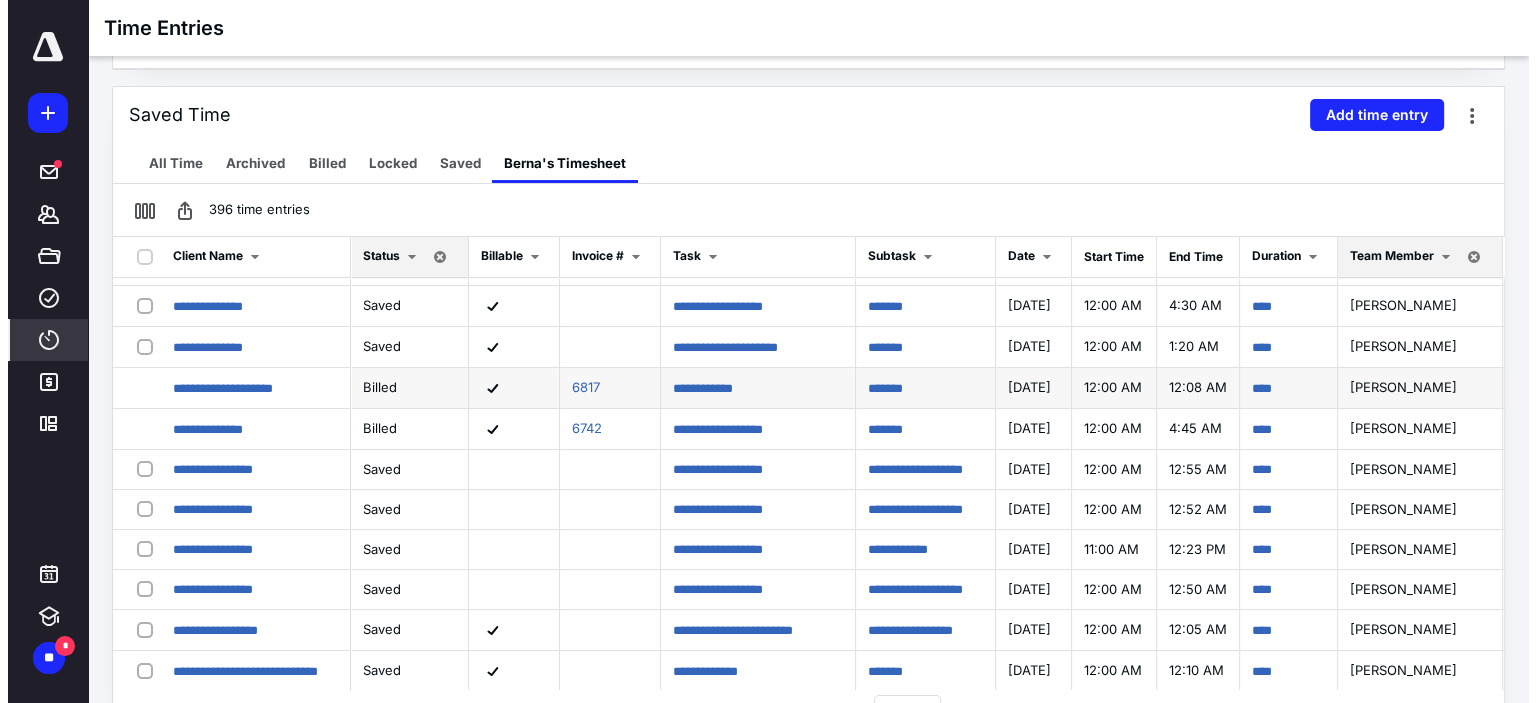 scroll, scrollTop: 300, scrollLeft: 0, axis: vertical 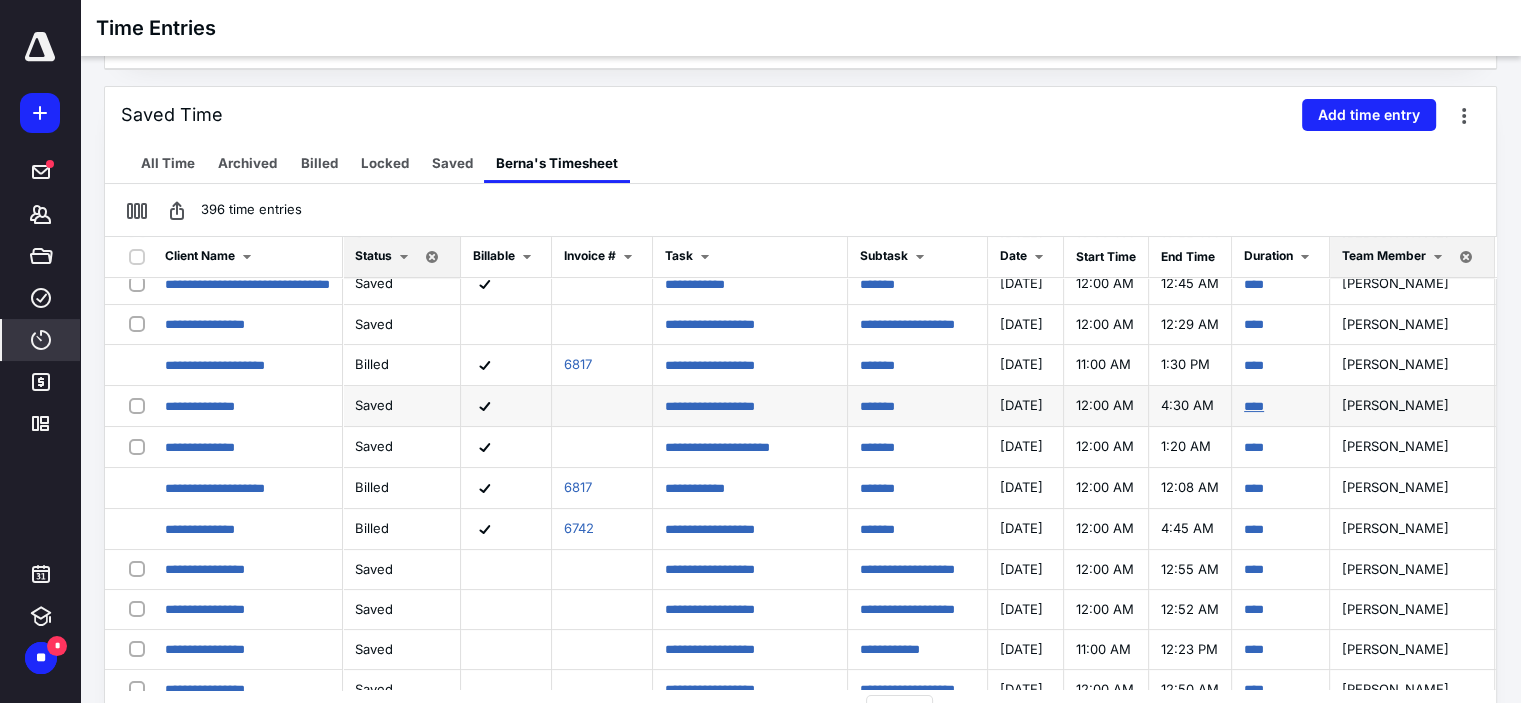 click on "****" at bounding box center (1254, 406) 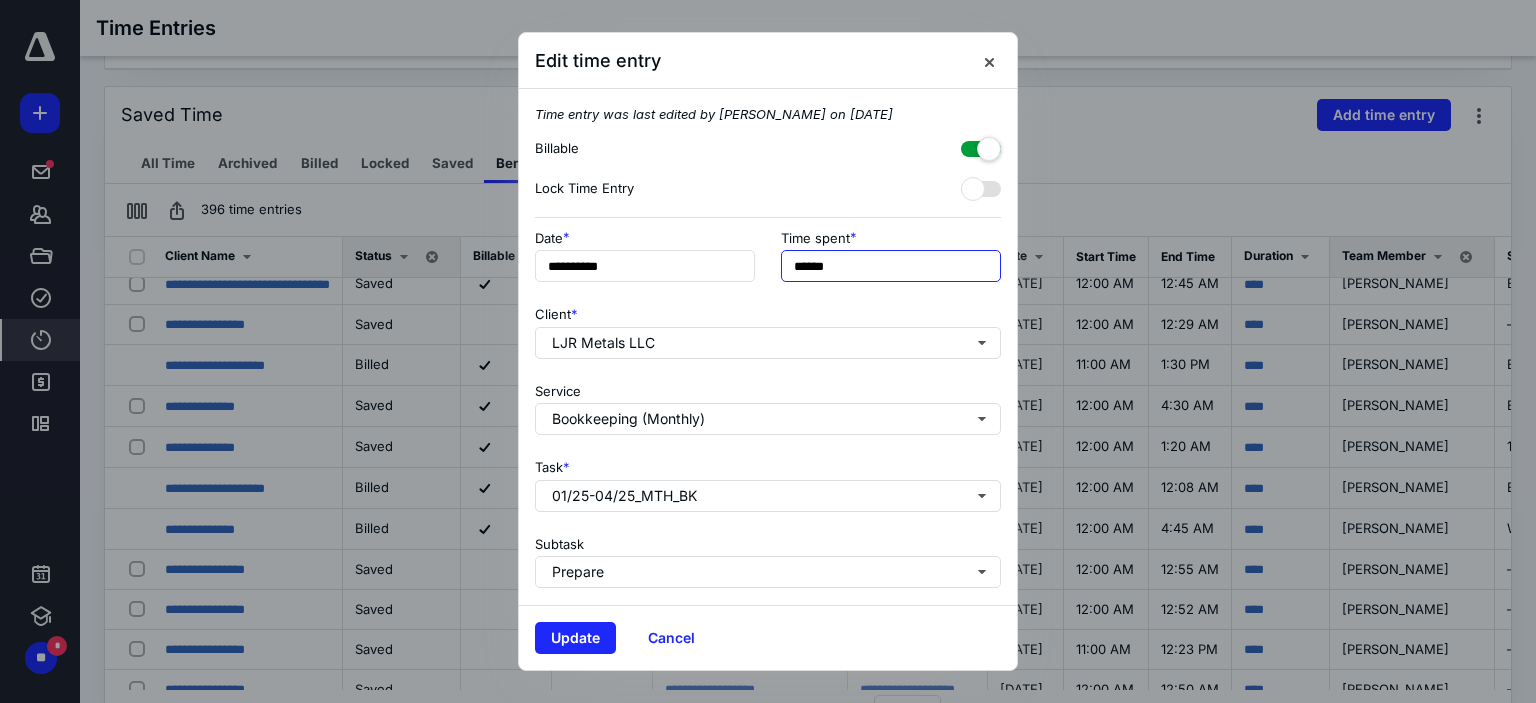 drag, startPoint x: 791, startPoint y: 268, endPoint x: 844, endPoint y: 267, distance: 53.009434 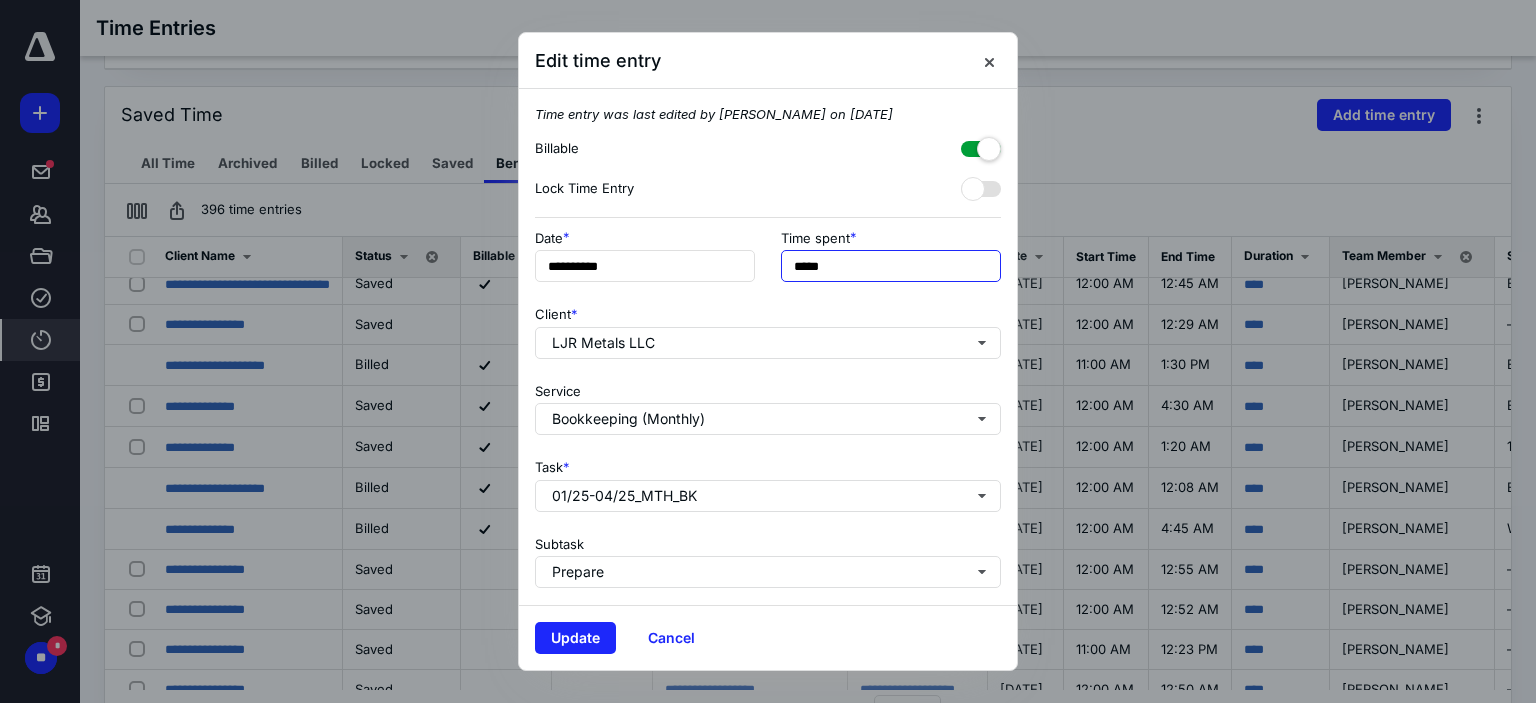 type on "******" 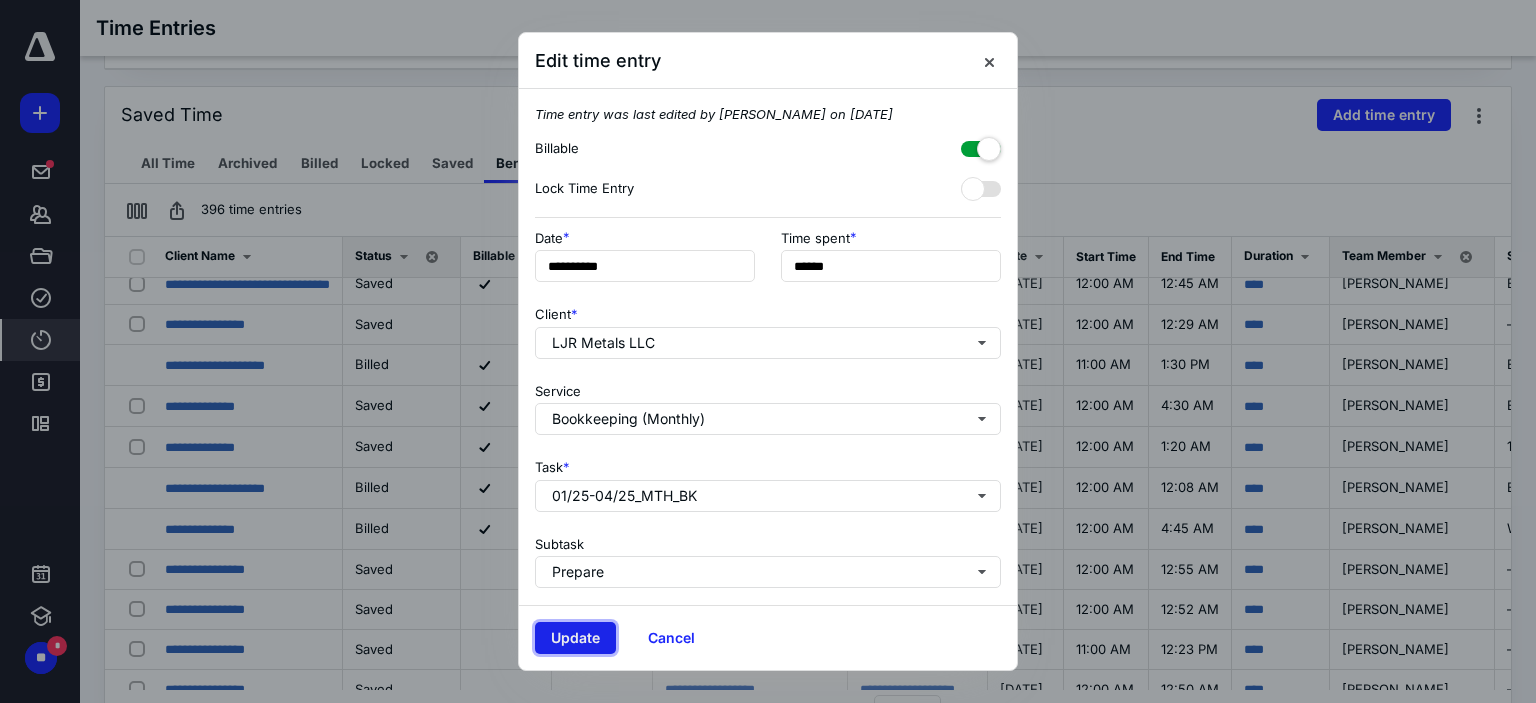 click on "Update" at bounding box center [575, 638] 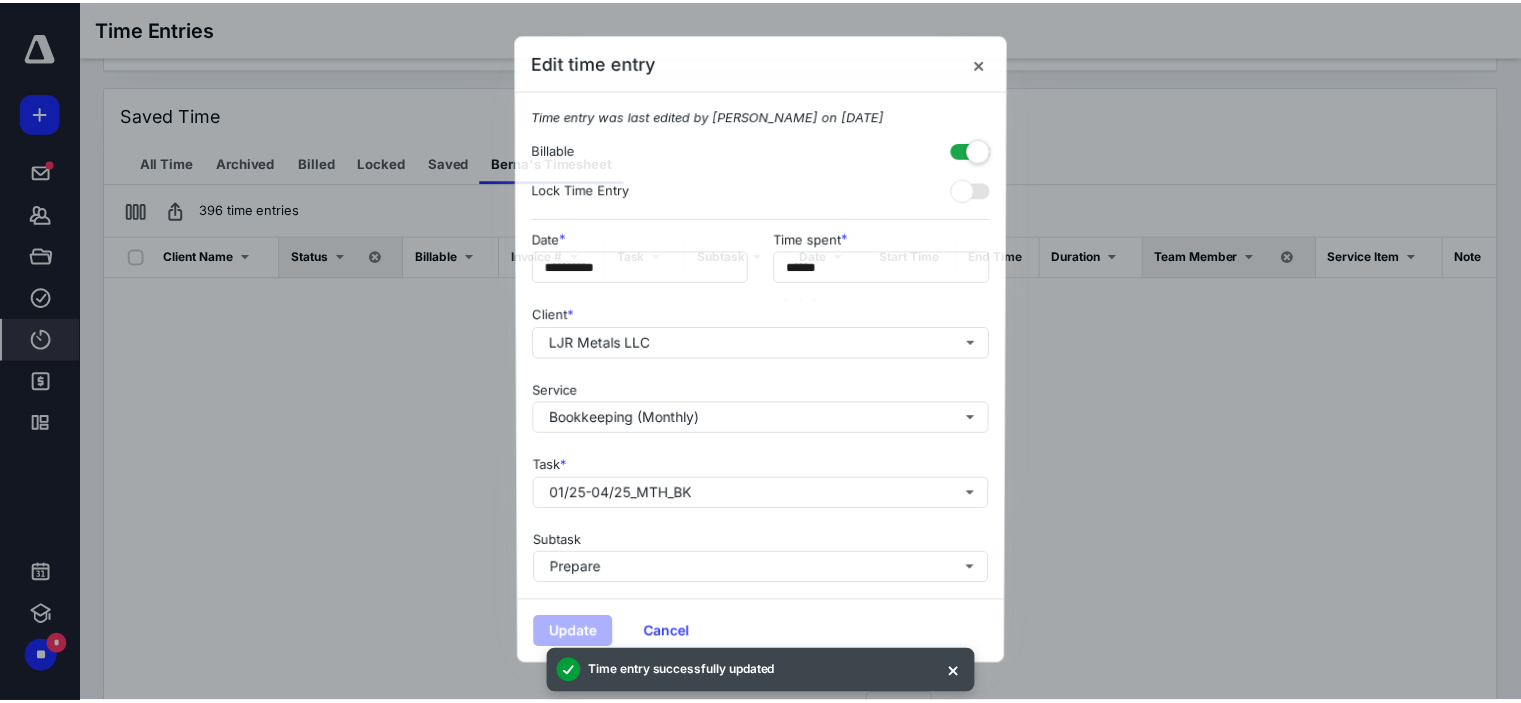scroll, scrollTop: 0, scrollLeft: 0, axis: both 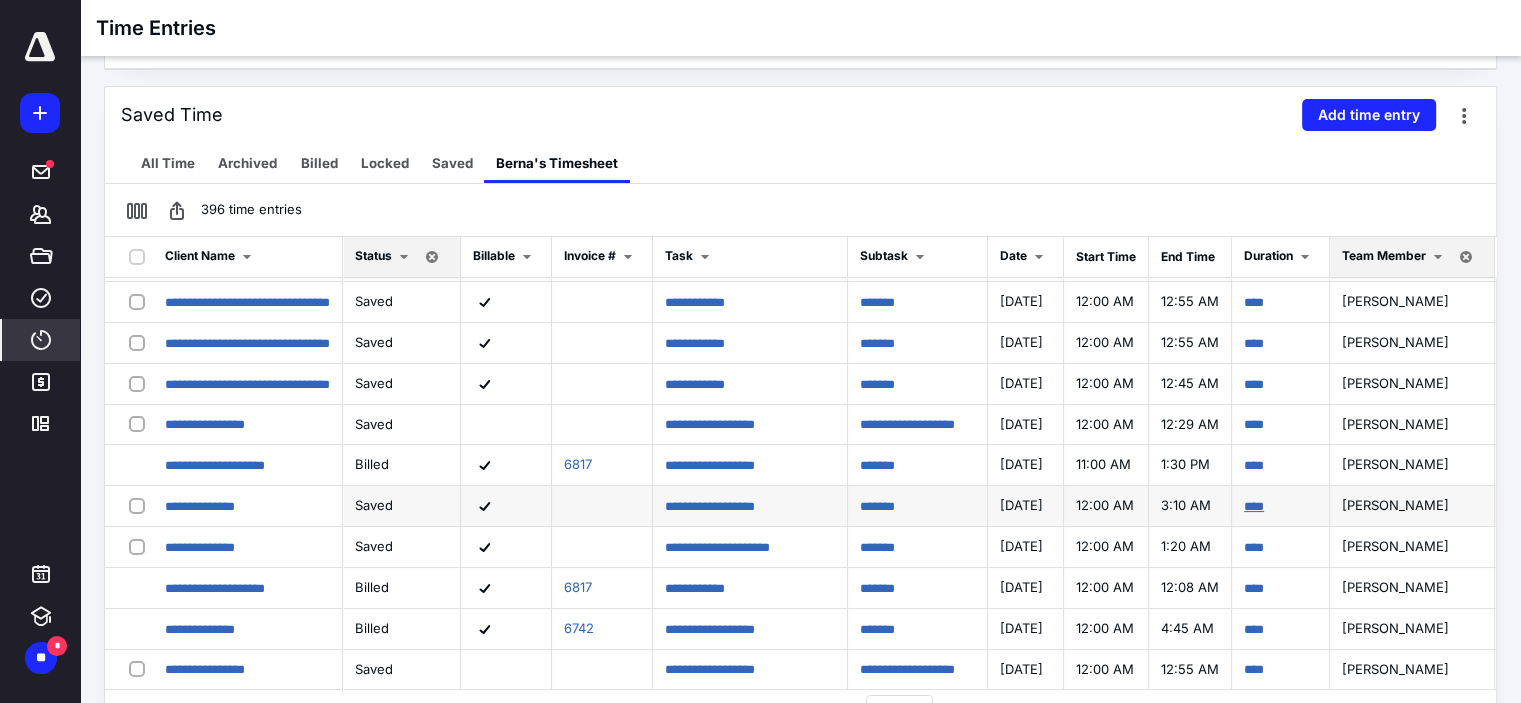 click on "****" at bounding box center [1254, 506] 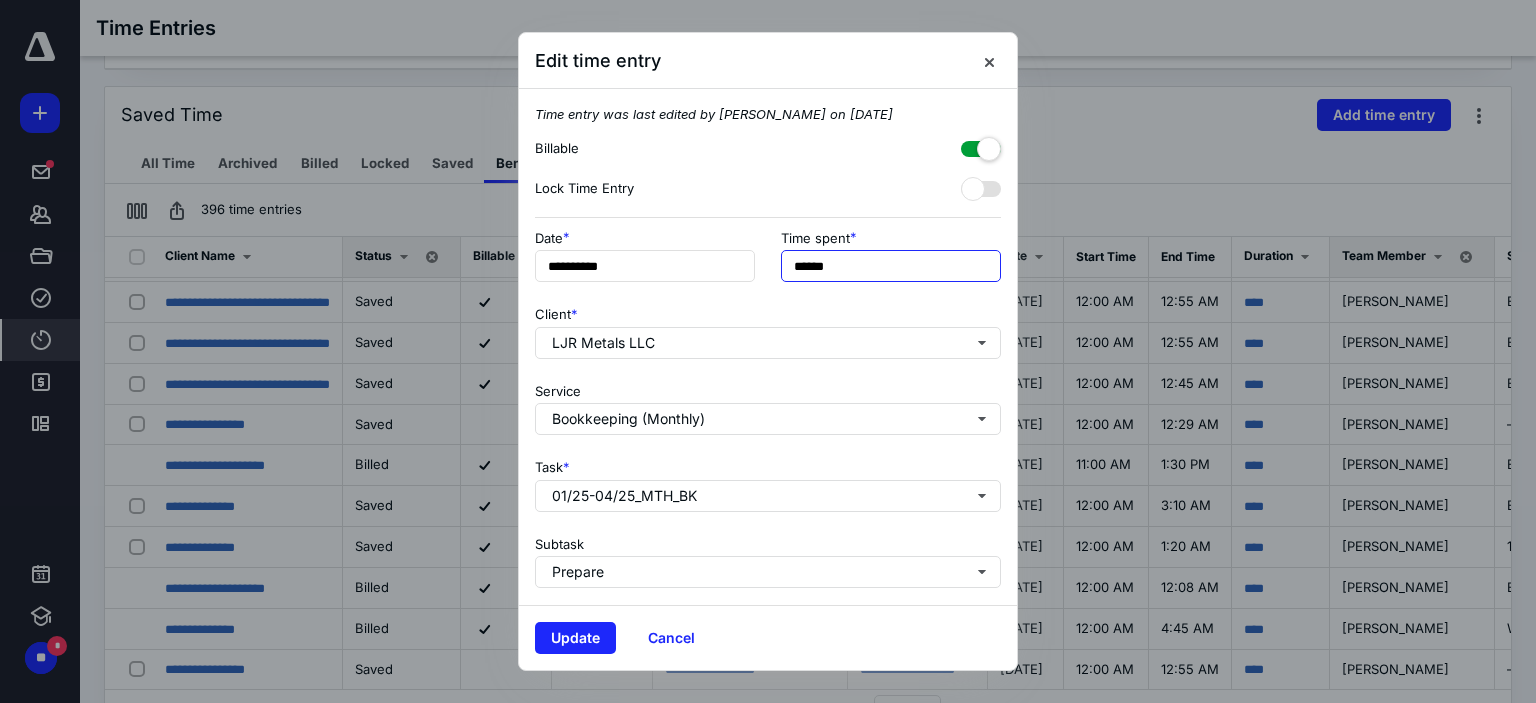 click on "******" at bounding box center [891, 266] 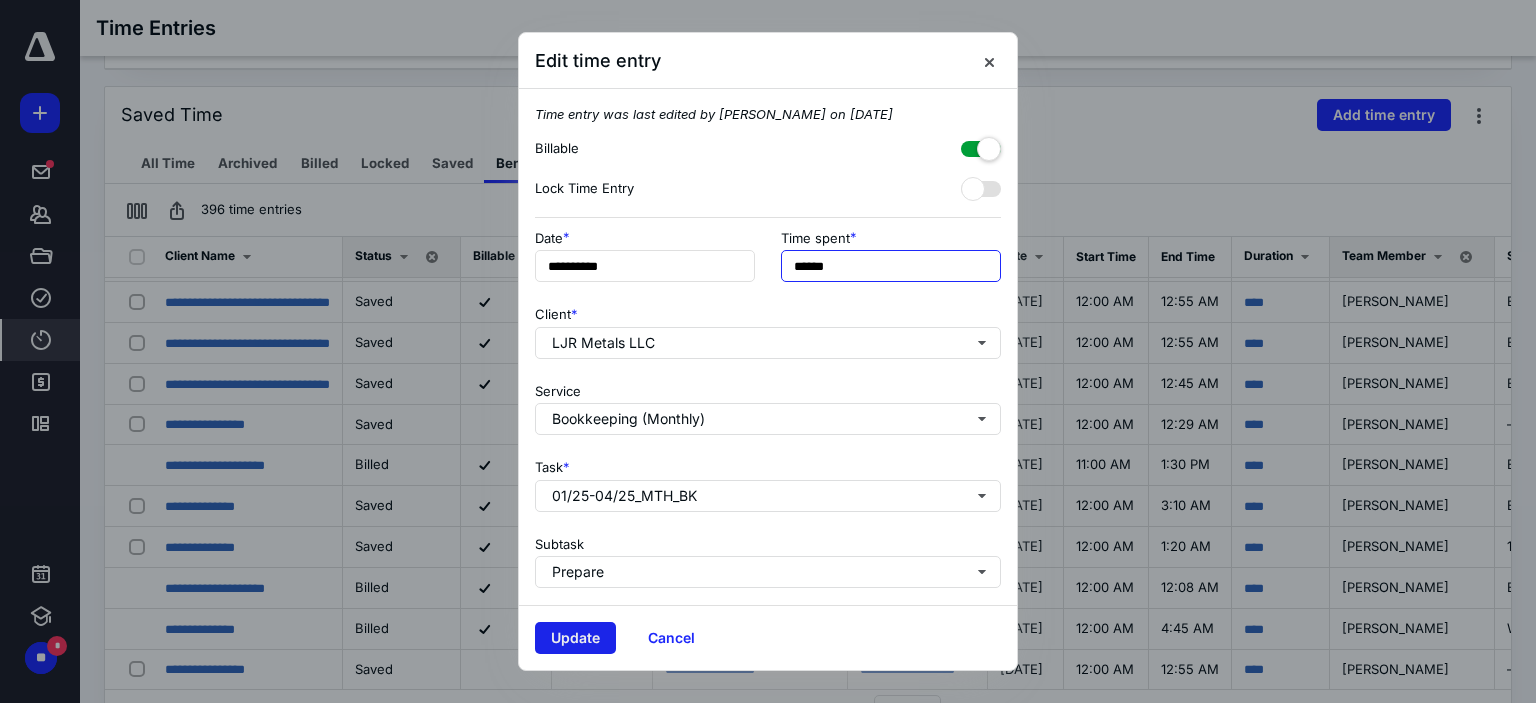 type on "******" 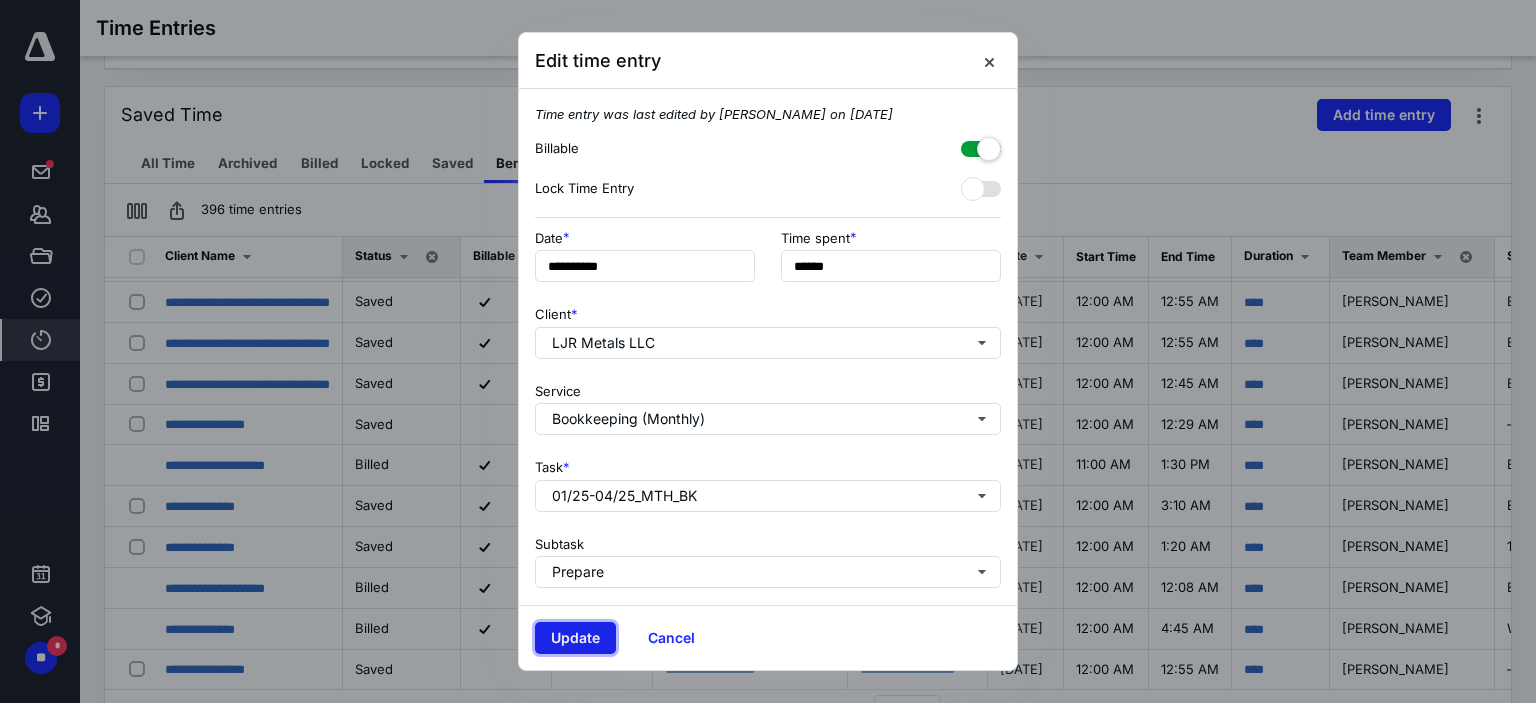 click on "Update" at bounding box center (575, 638) 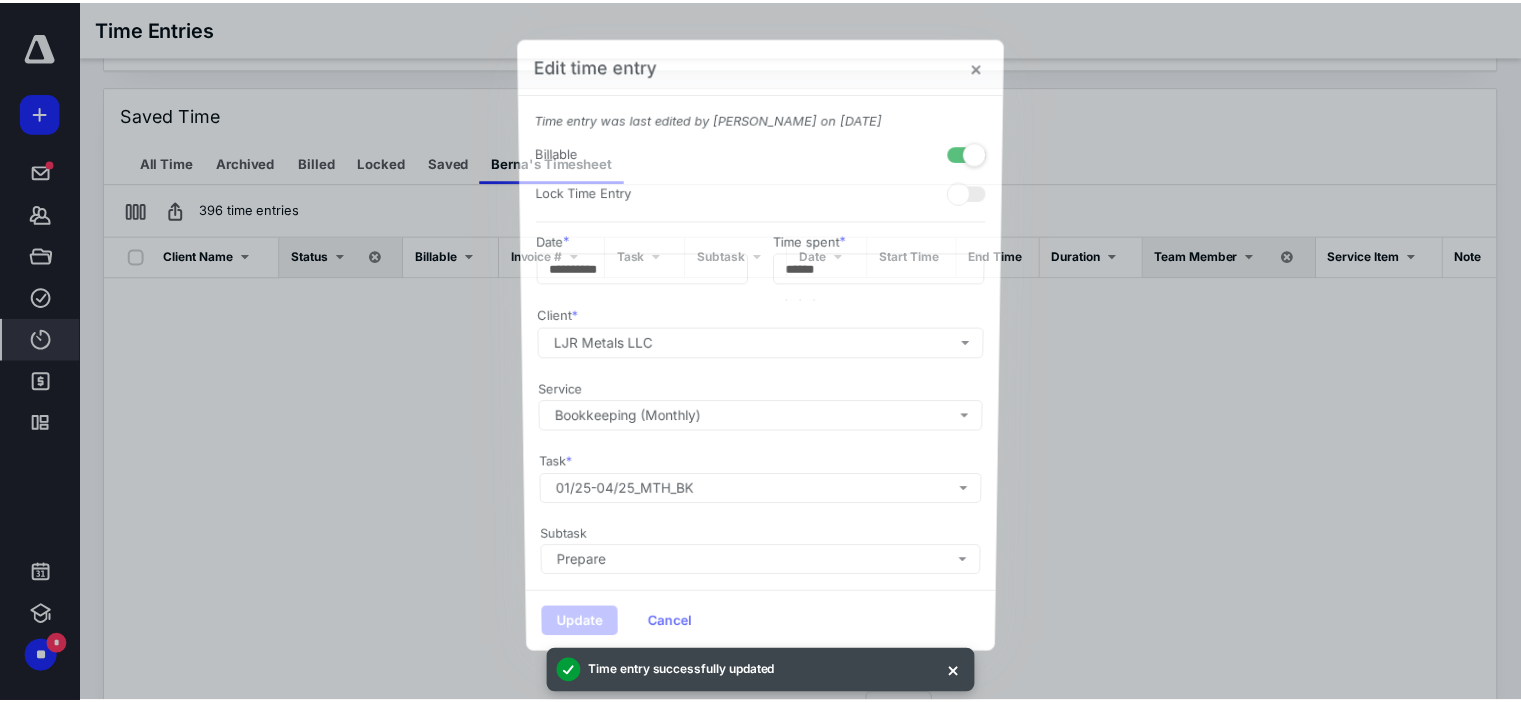 scroll, scrollTop: 0, scrollLeft: 0, axis: both 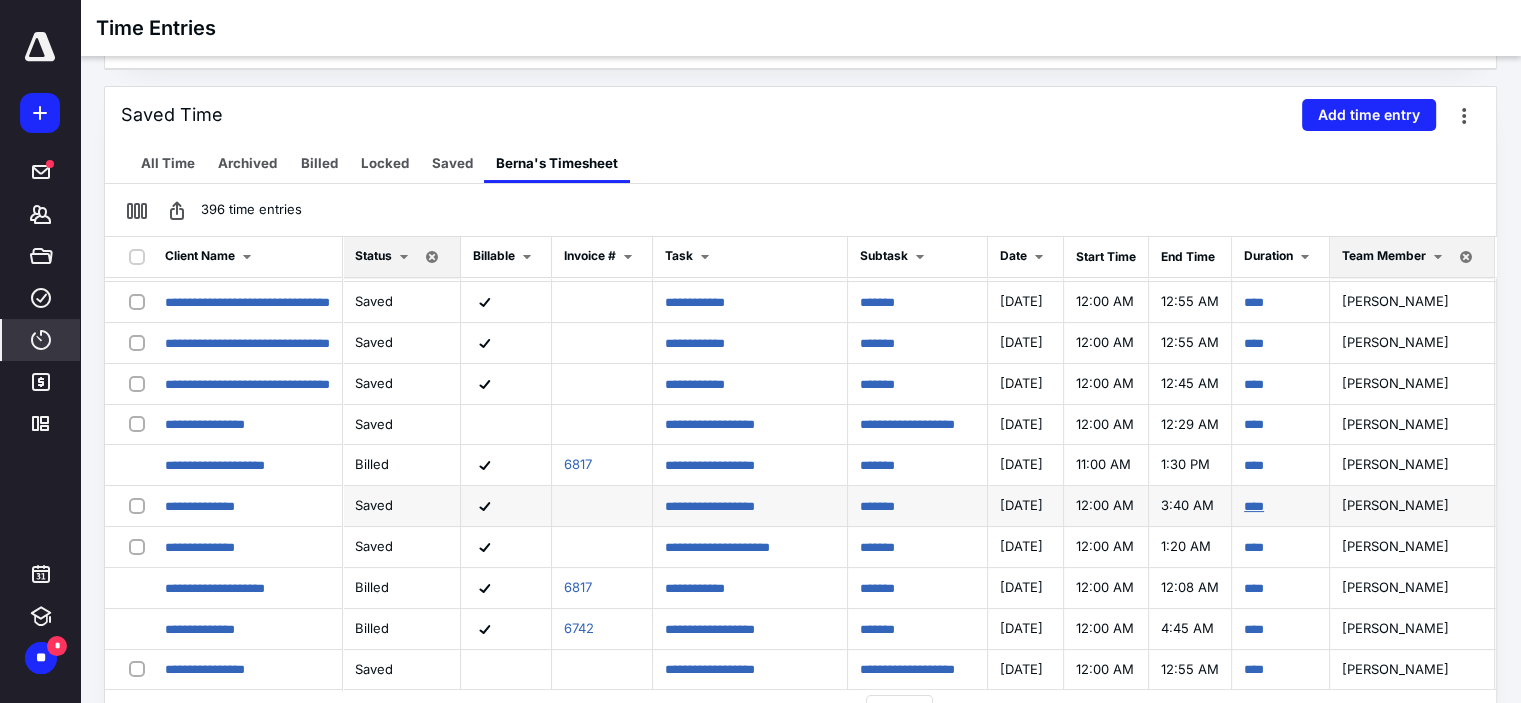 click on "****" at bounding box center (1254, 506) 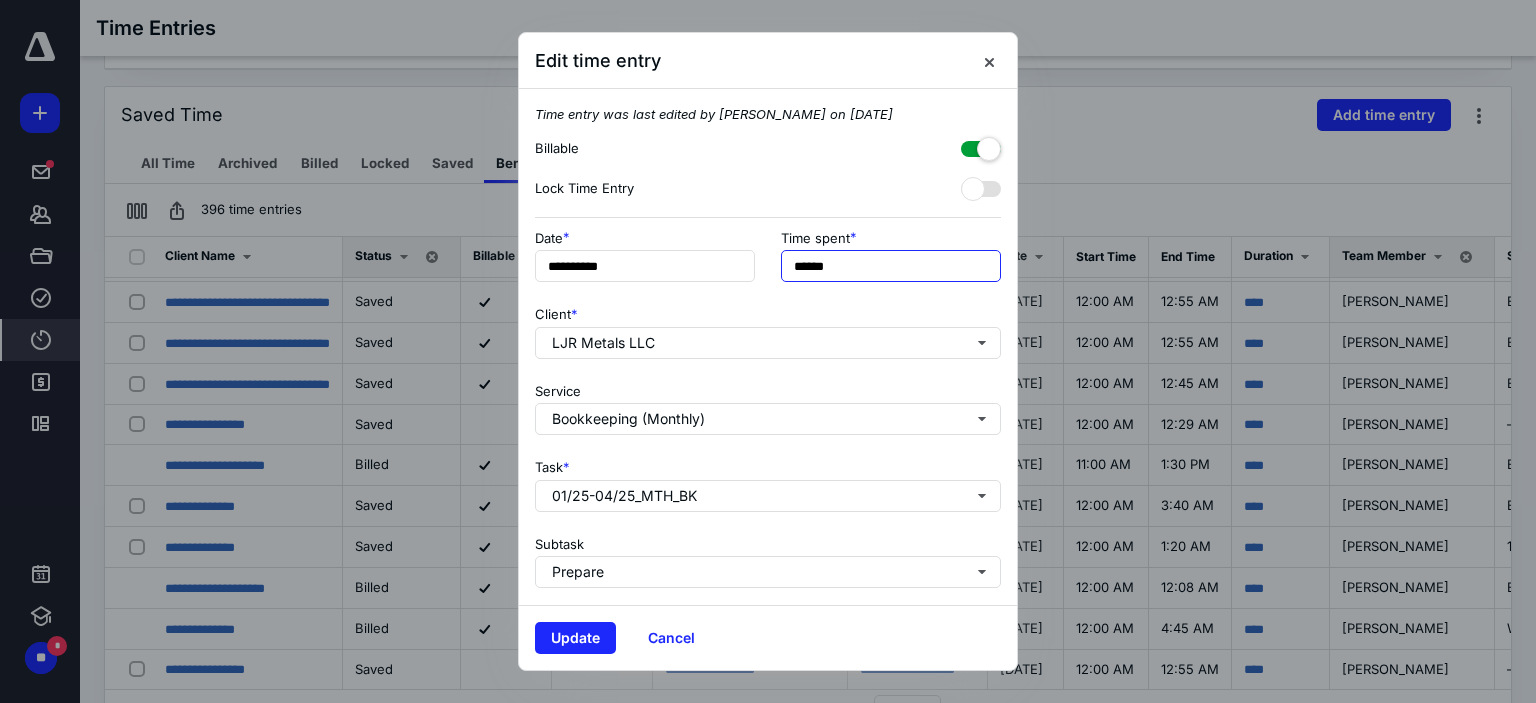 click on "******" at bounding box center (891, 266) 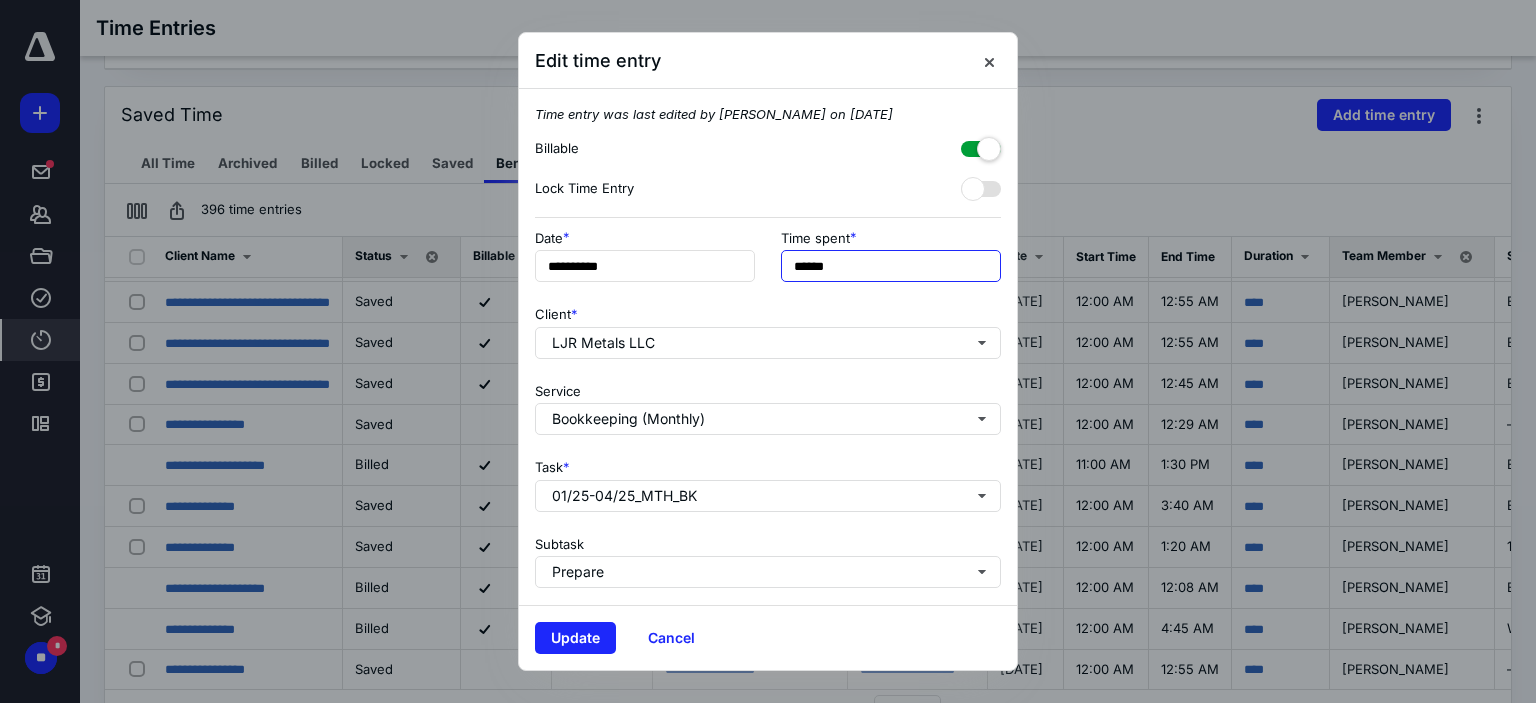 drag, startPoint x: 824, startPoint y: 267, endPoint x: 812, endPoint y: 265, distance: 12.165525 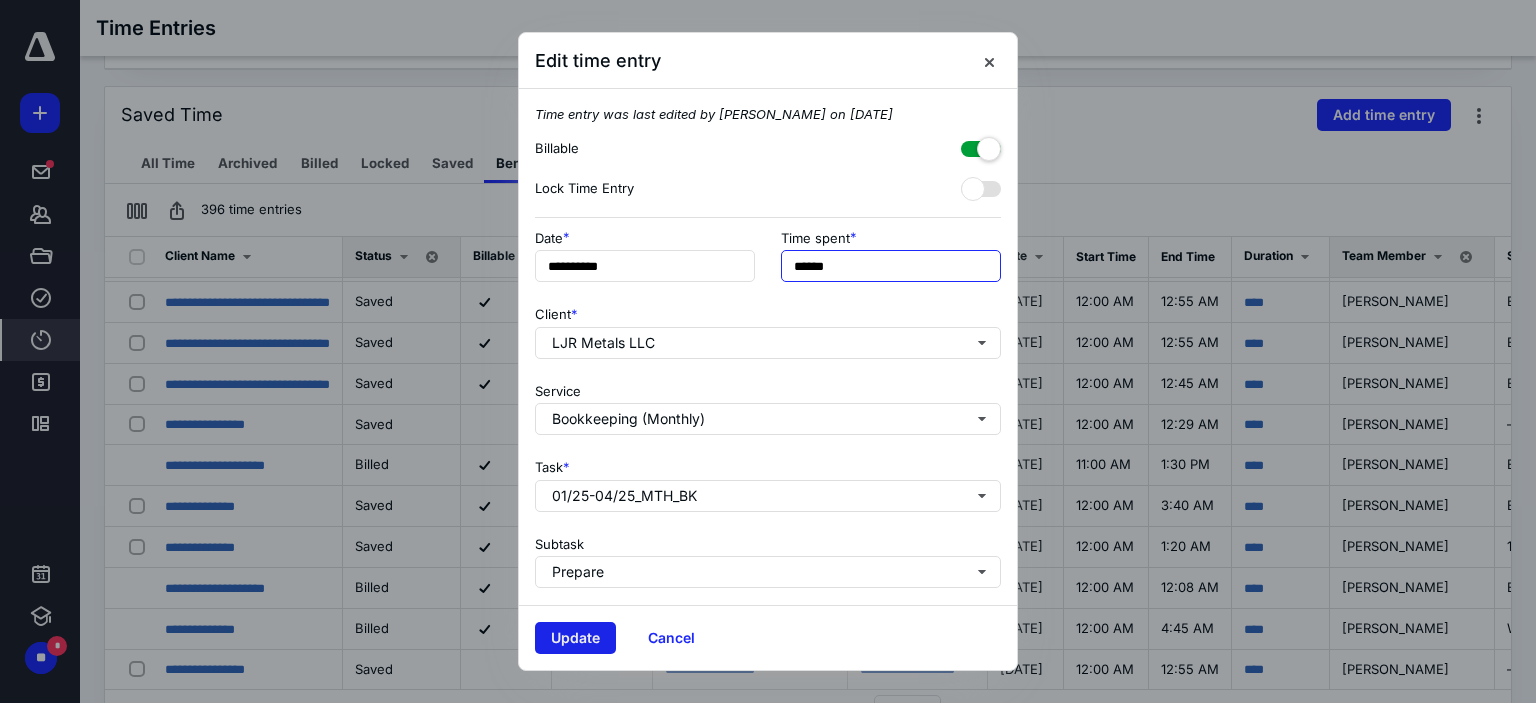 type on "******" 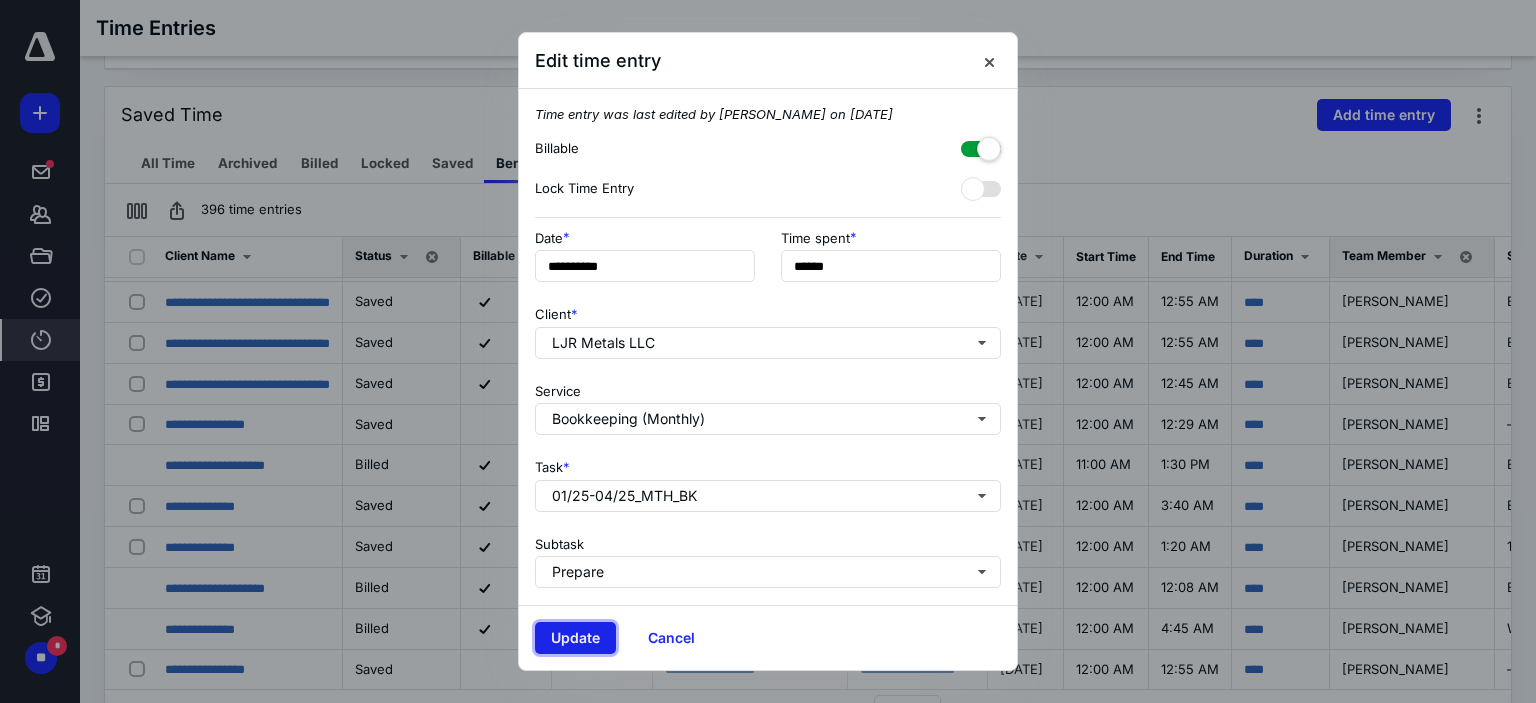 click on "Update" at bounding box center (575, 638) 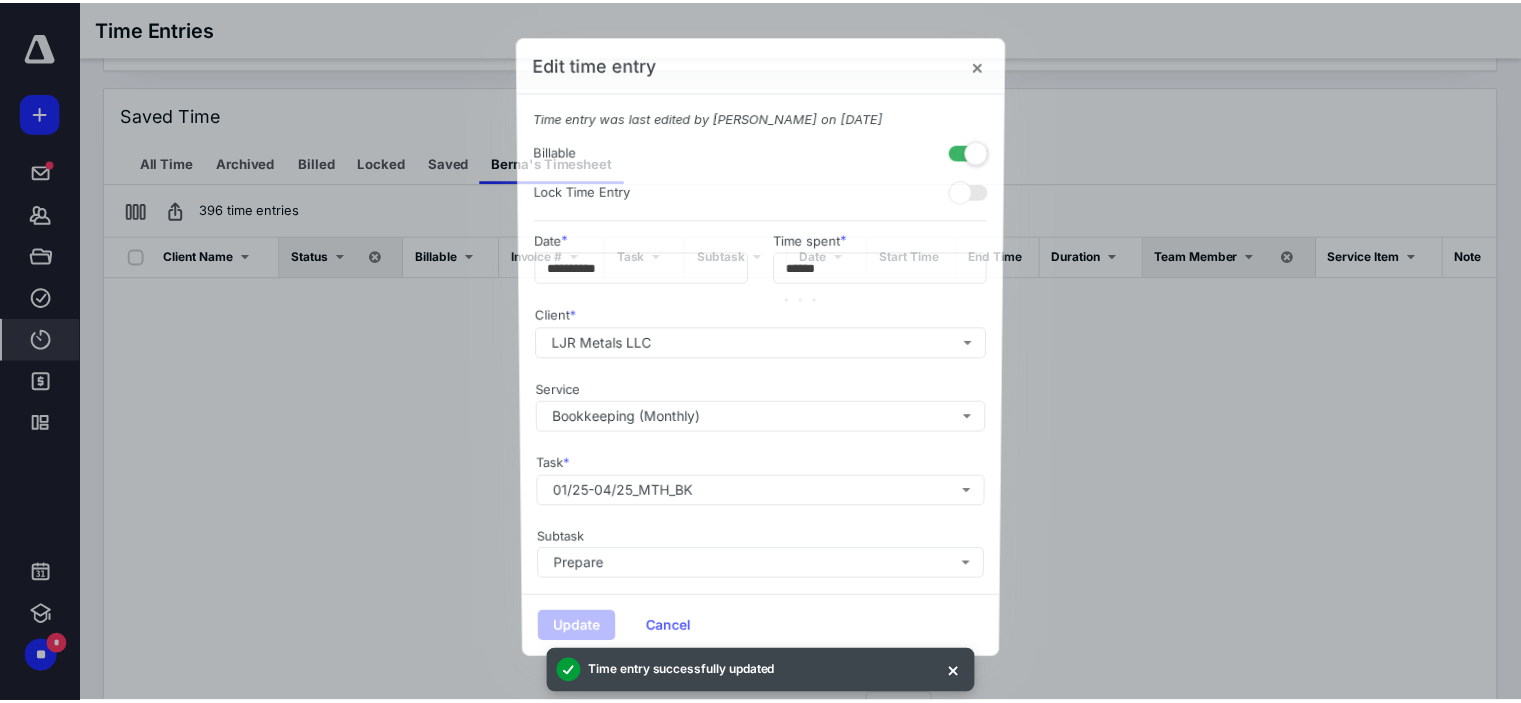 scroll, scrollTop: 0, scrollLeft: 0, axis: both 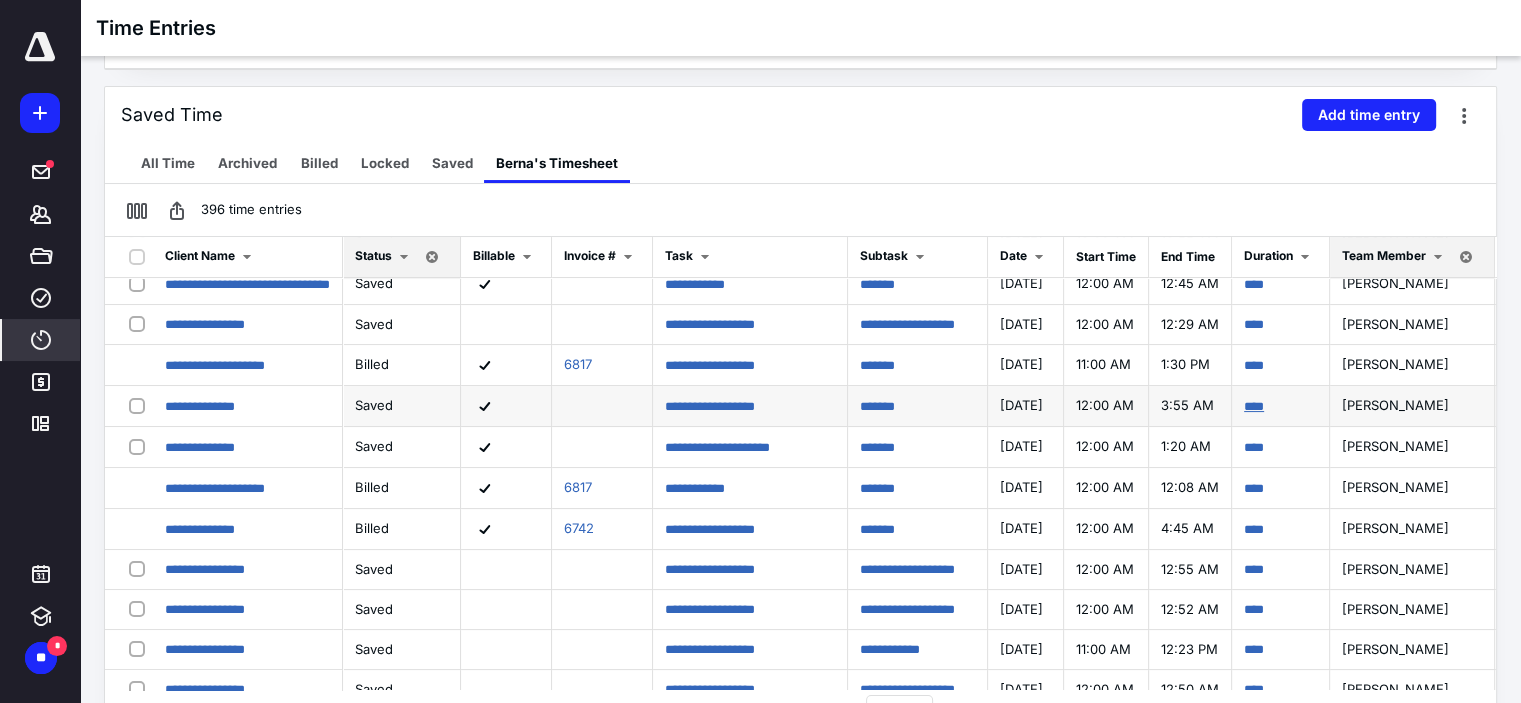 click on "****" at bounding box center (1254, 406) 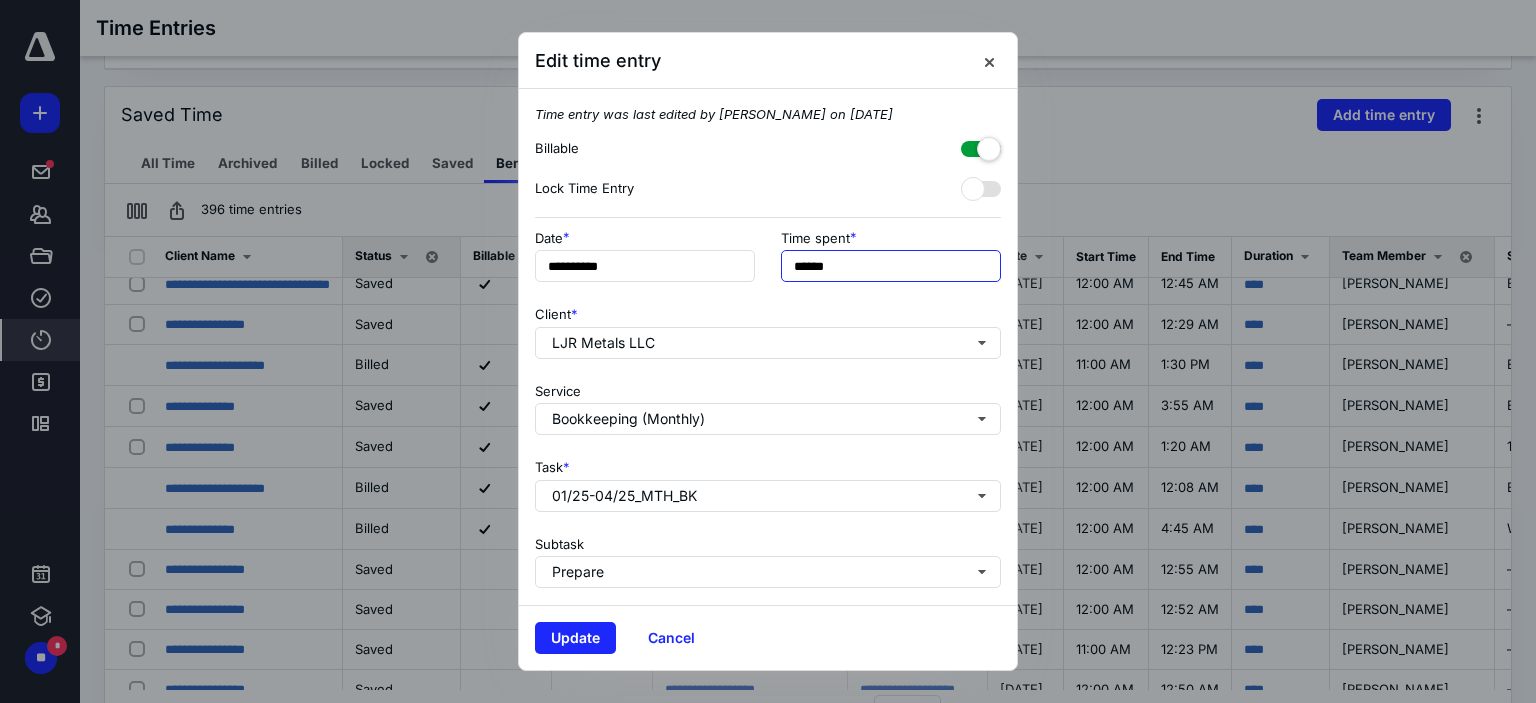 drag, startPoint x: 789, startPoint y: 263, endPoint x: 818, endPoint y: 266, distance: 29.15476 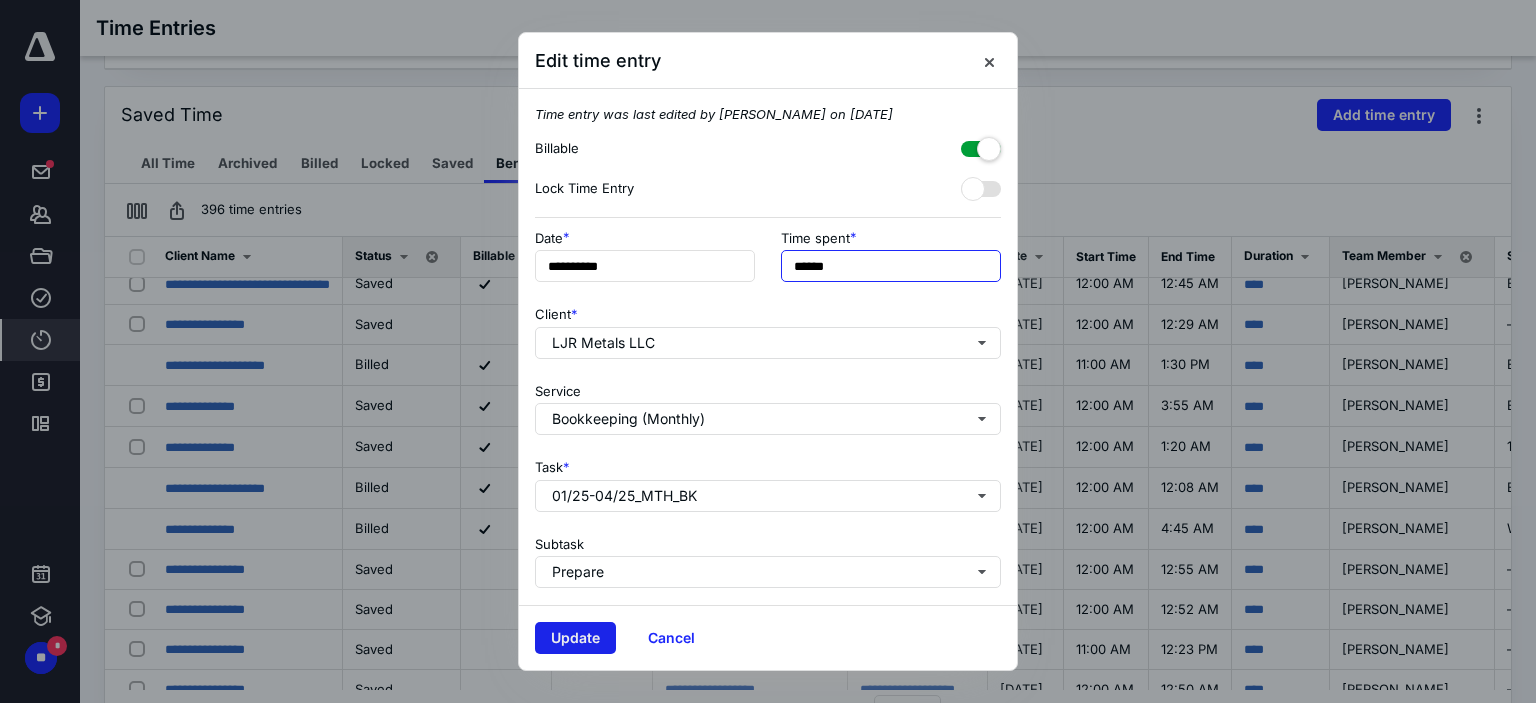 type on "******" 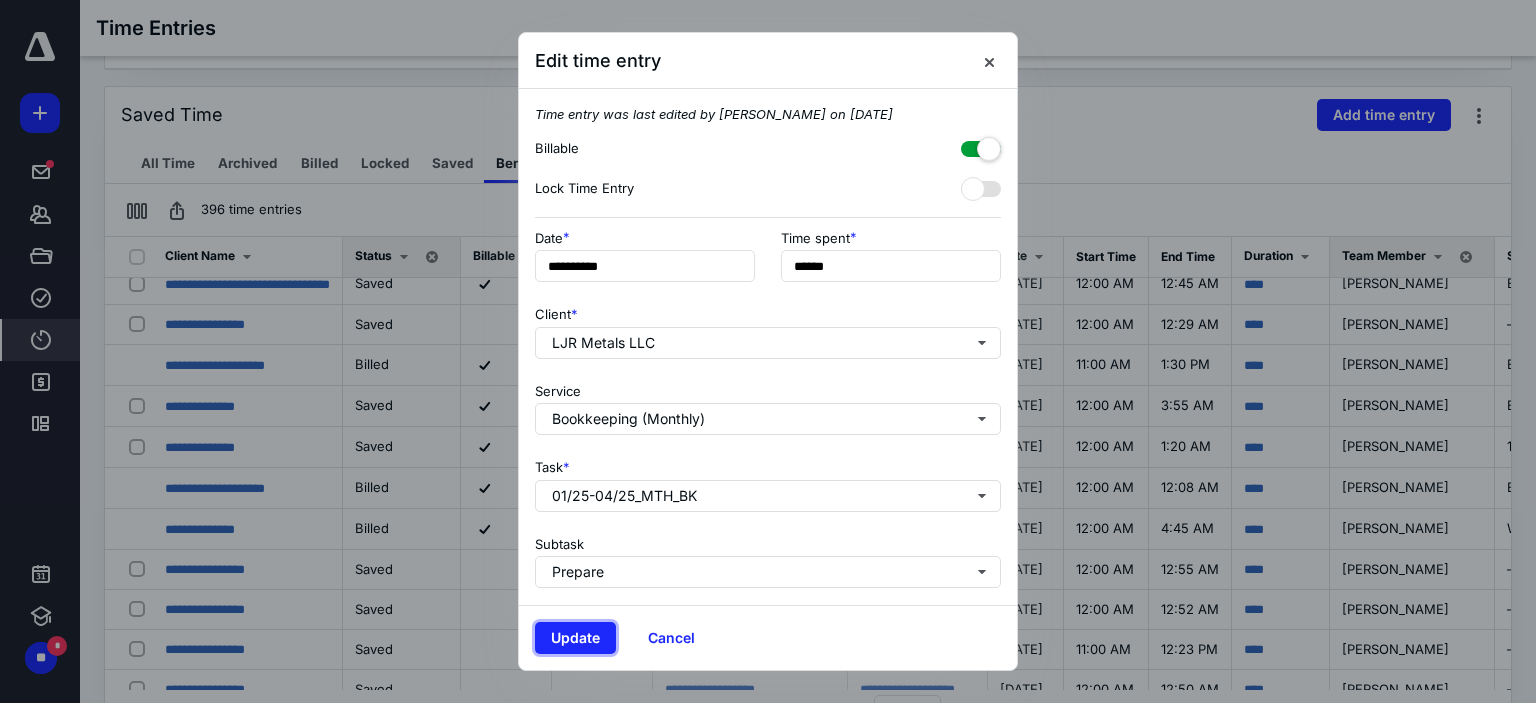drag, startPoint x: 564, startPoint y: 635, endPoint x: 704, endPoint y: 655, distance: 141.42136 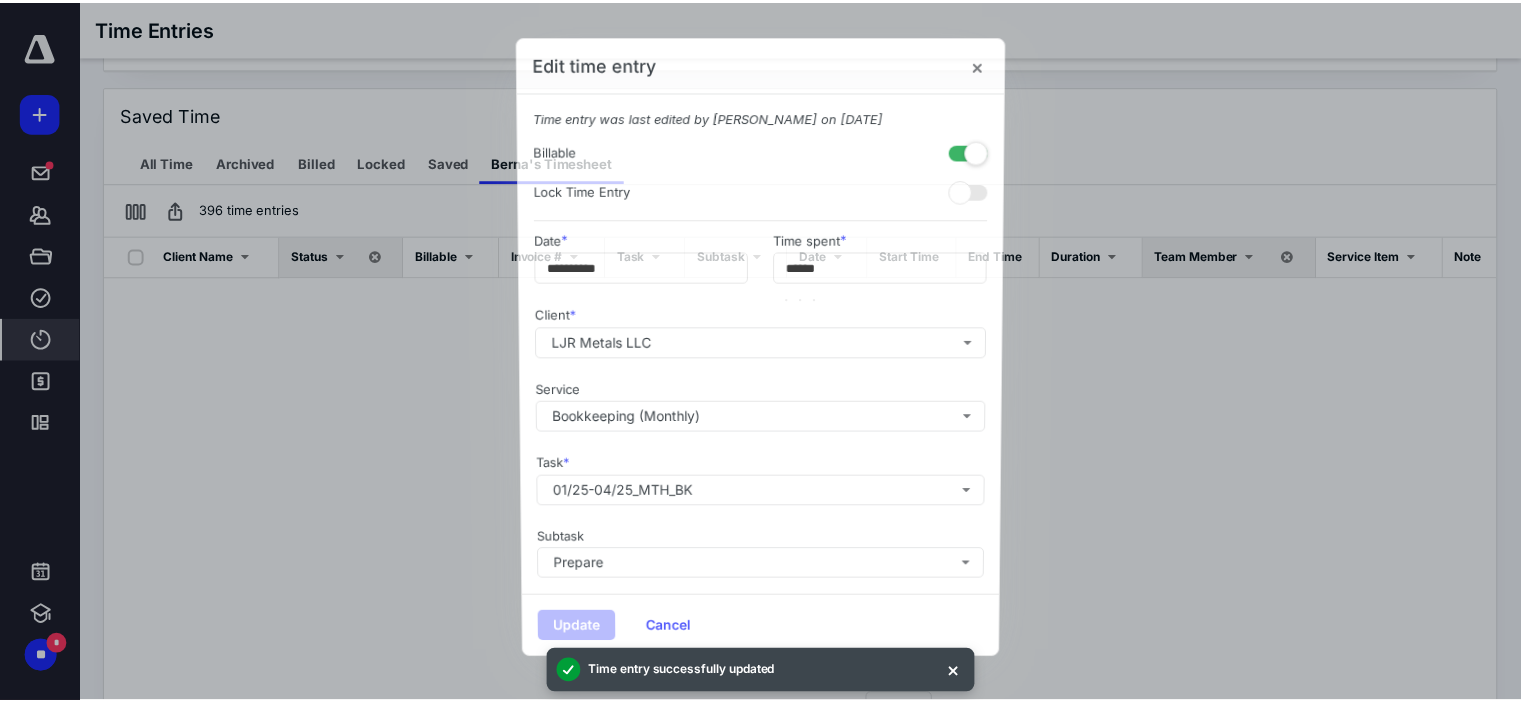 scroll, scrollTop: 0, scrollLeft: 0, axis: both 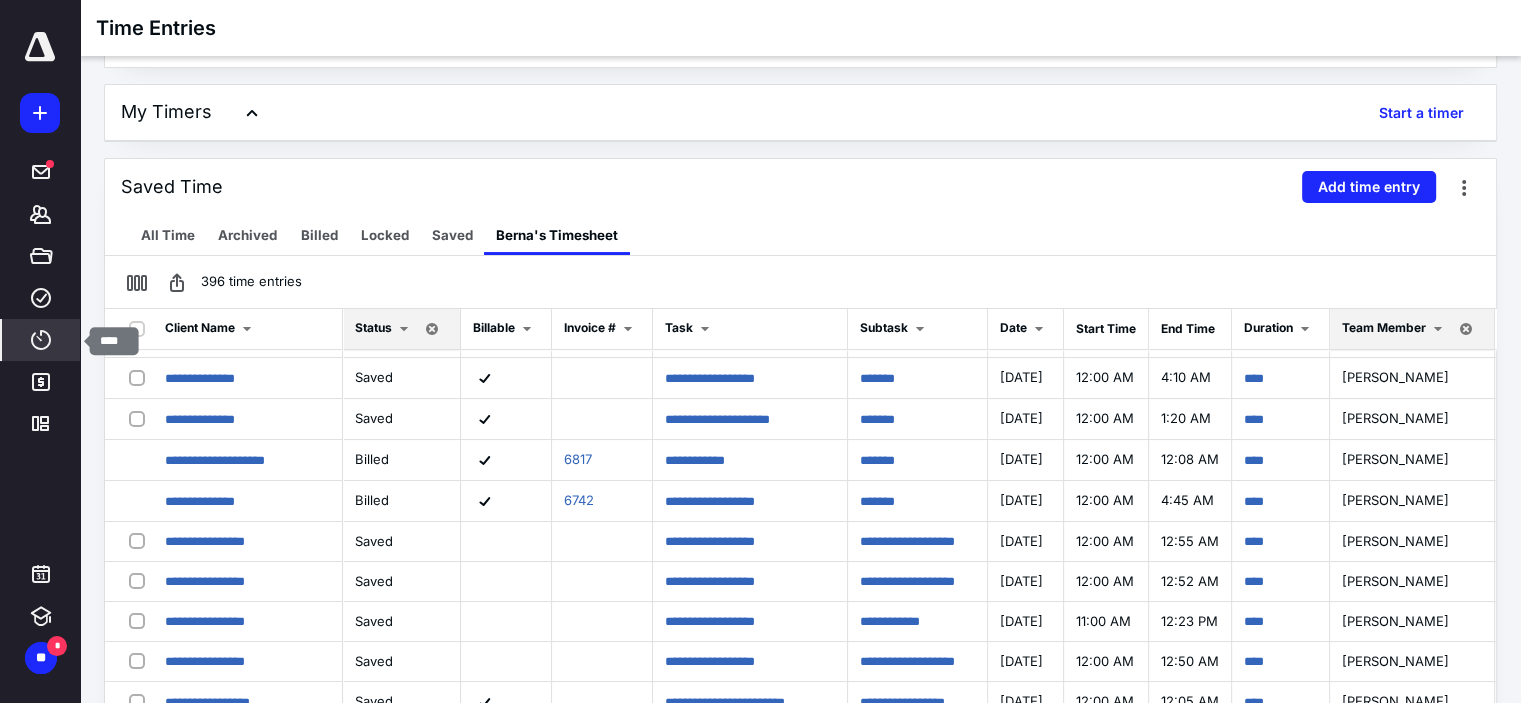 click 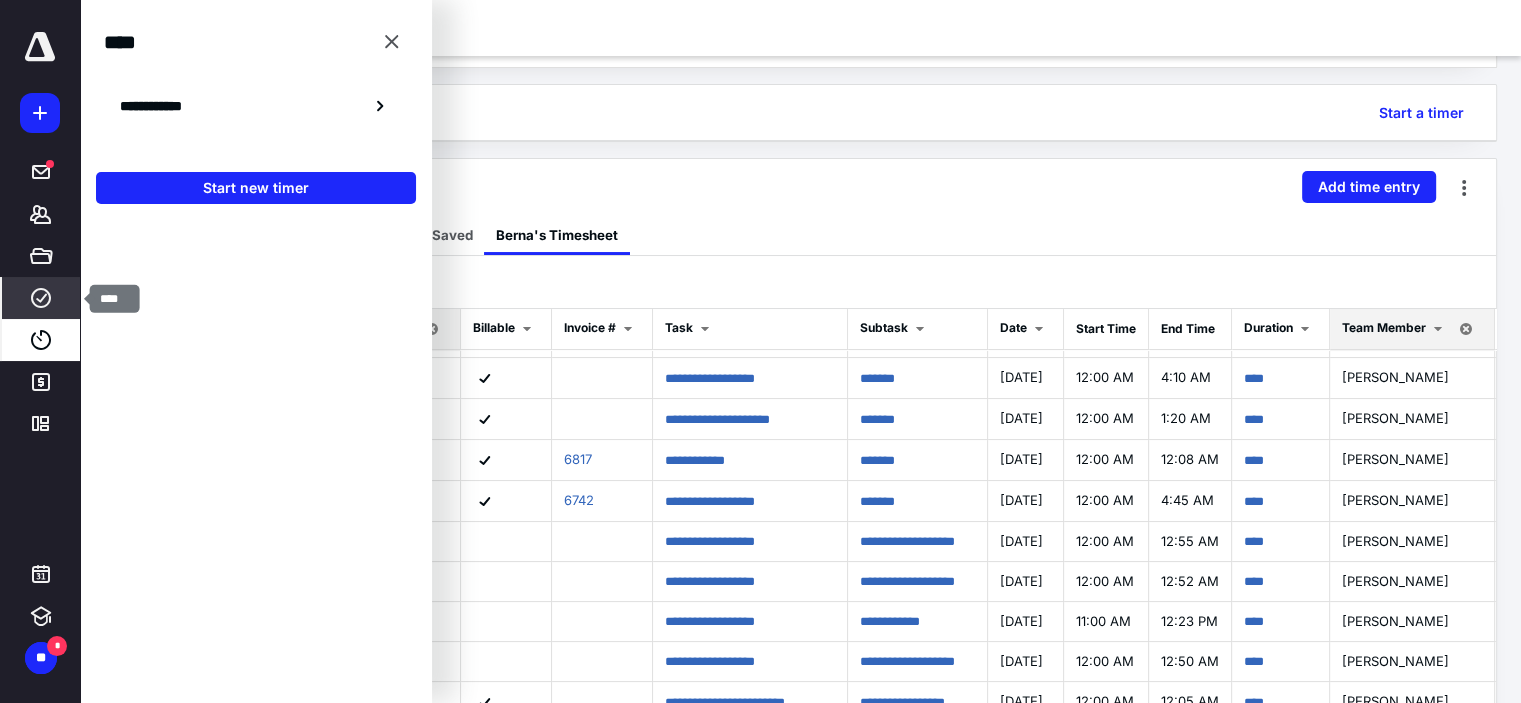 click 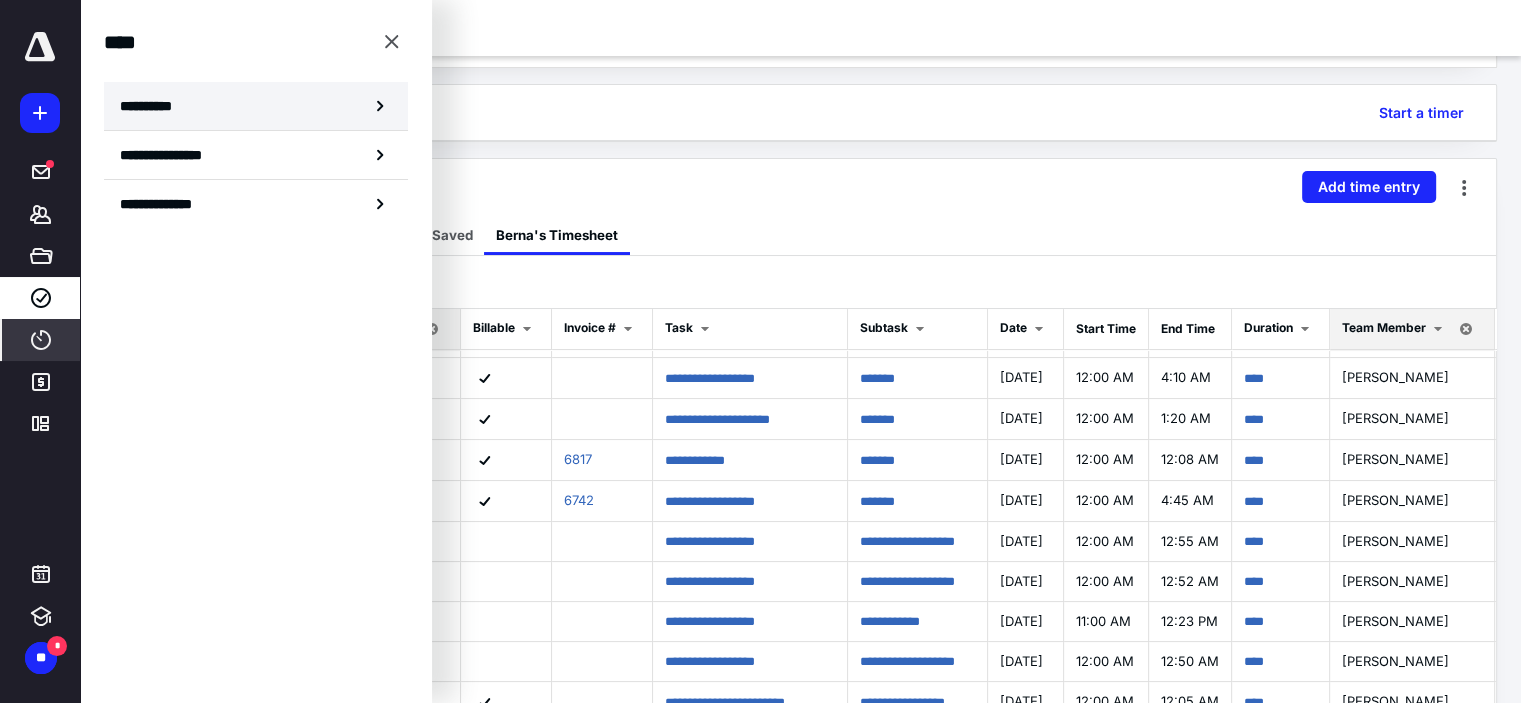 click on "**********" at bounding box center (153, 106) 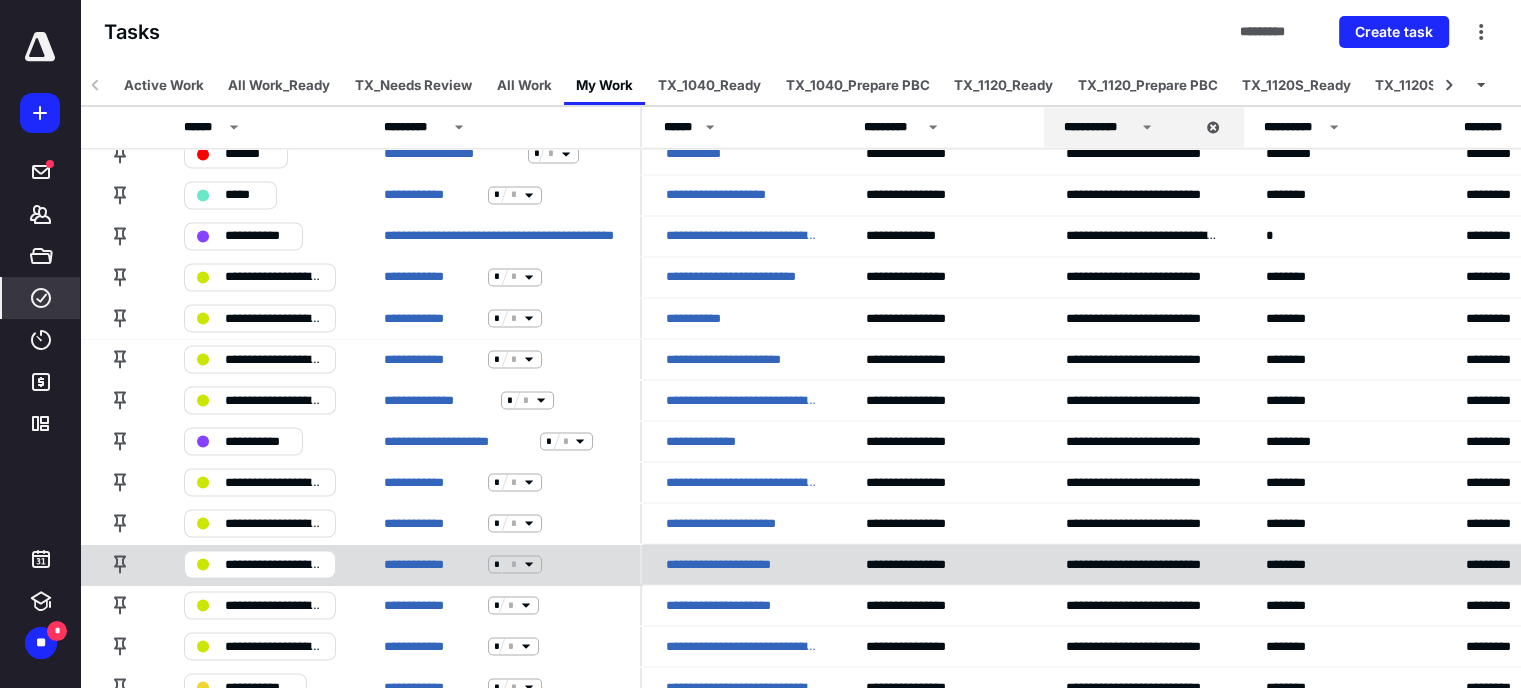 scroll, scrollTop: 3584, scrollLeft: 0, axis: vertical 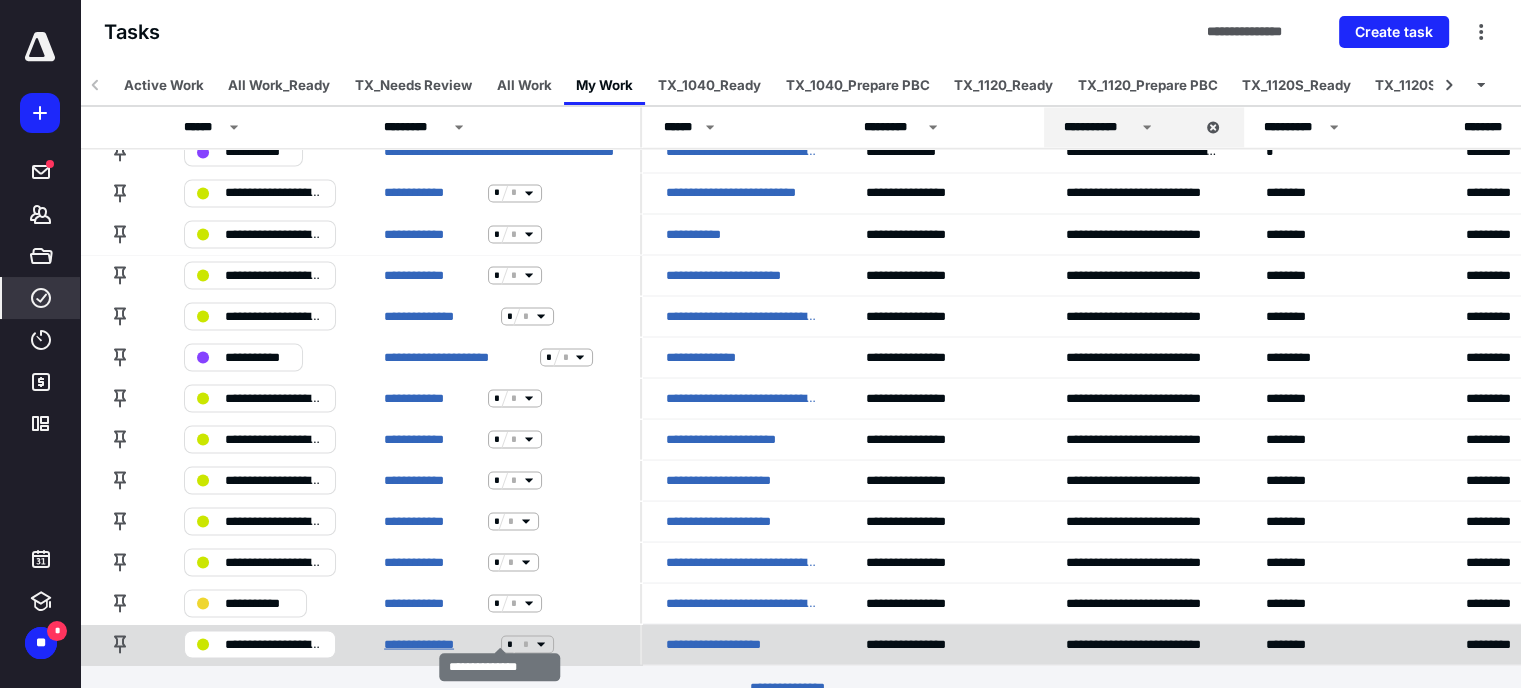 click on "**********" at bounding box center [438, 644] 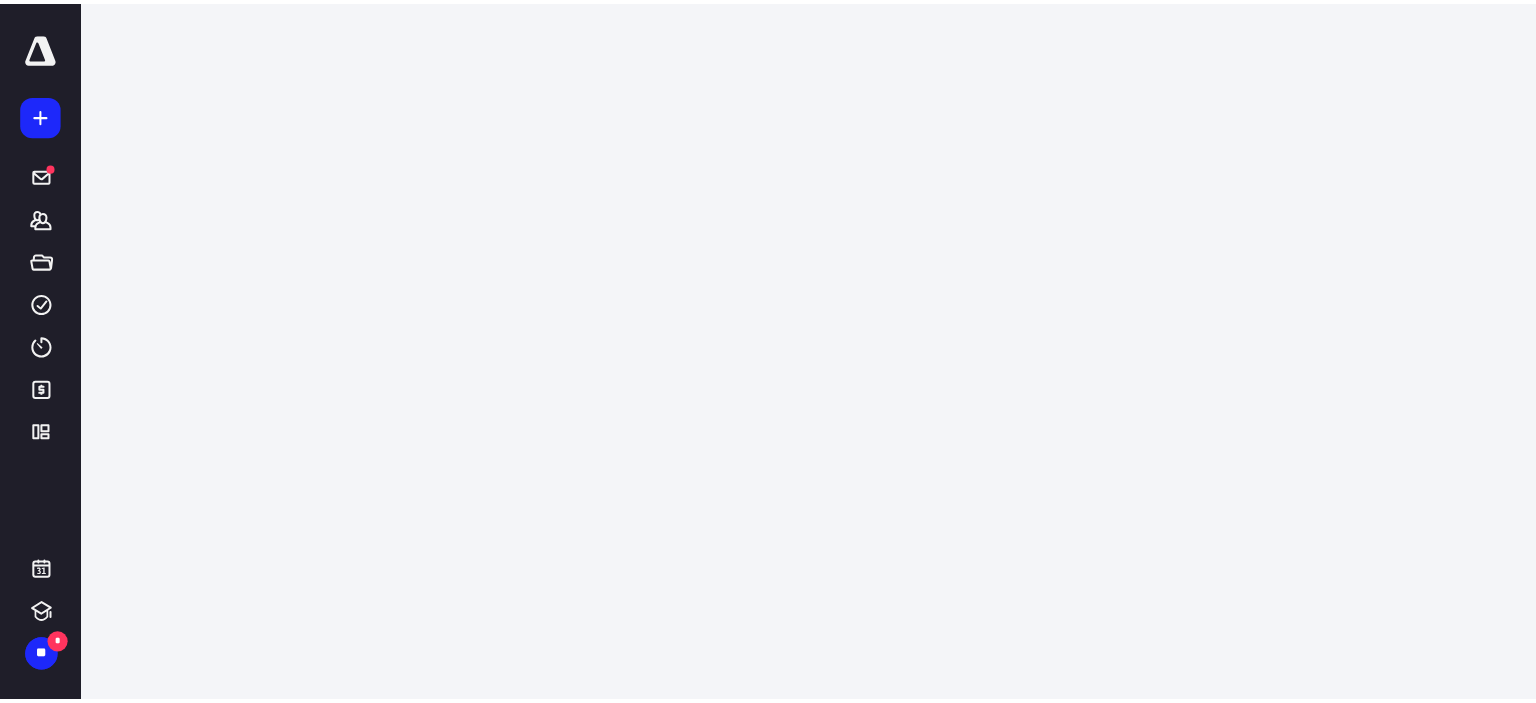 scroll, scrollTop: 0, scrollLeft: 0, axis: both 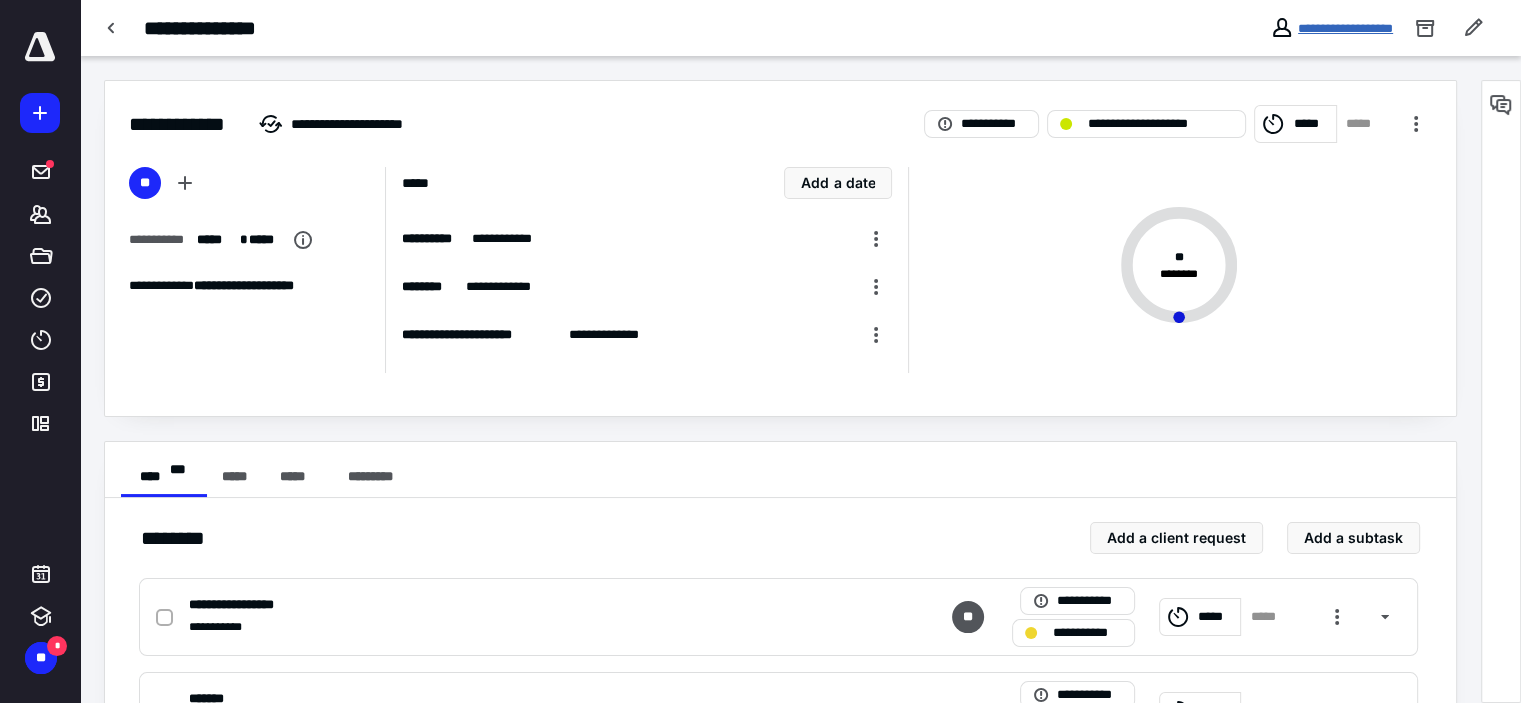 drag, startPoint x: 1319, startPoint y: 23, endPoint x: 1249, endPoint y: 39, distance: 71.80529 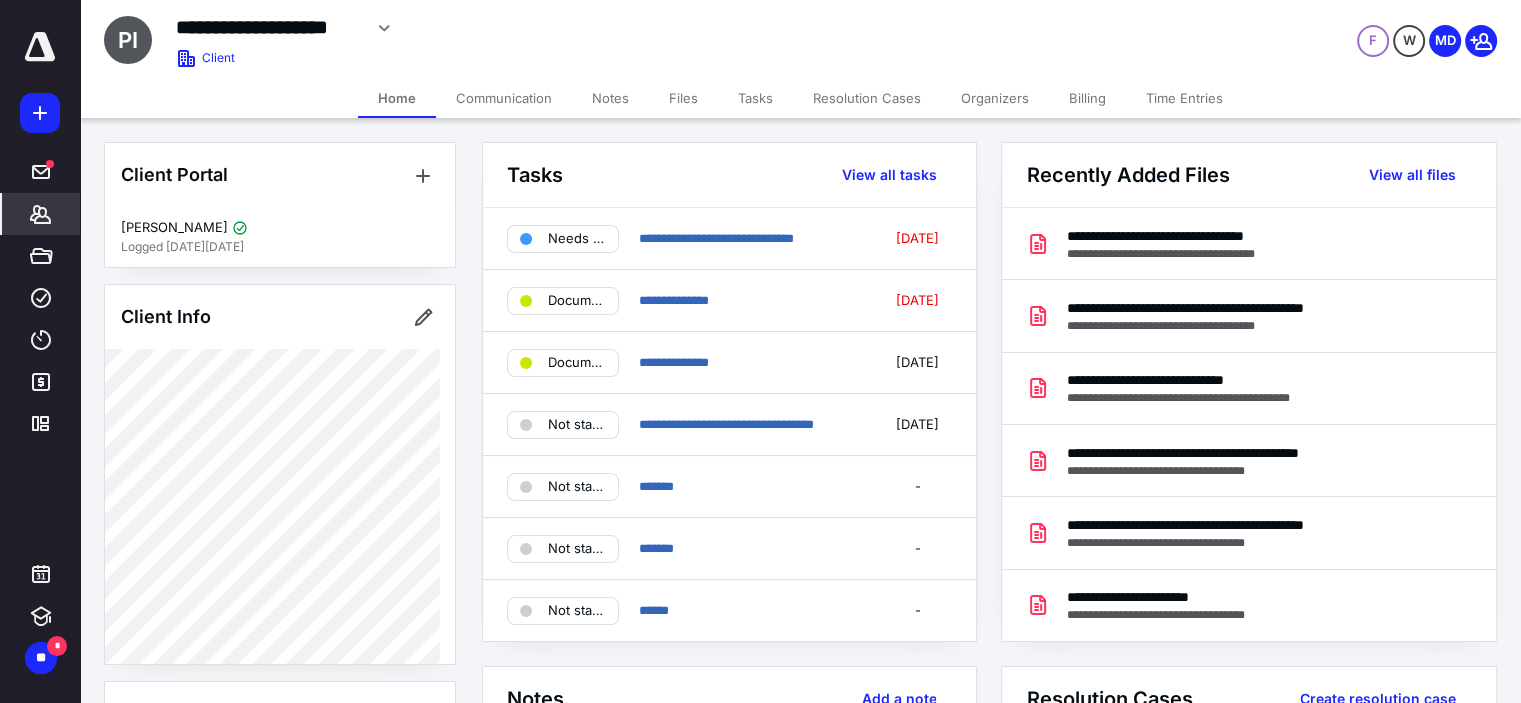 click on "Files" at bounding box center [683, 98] 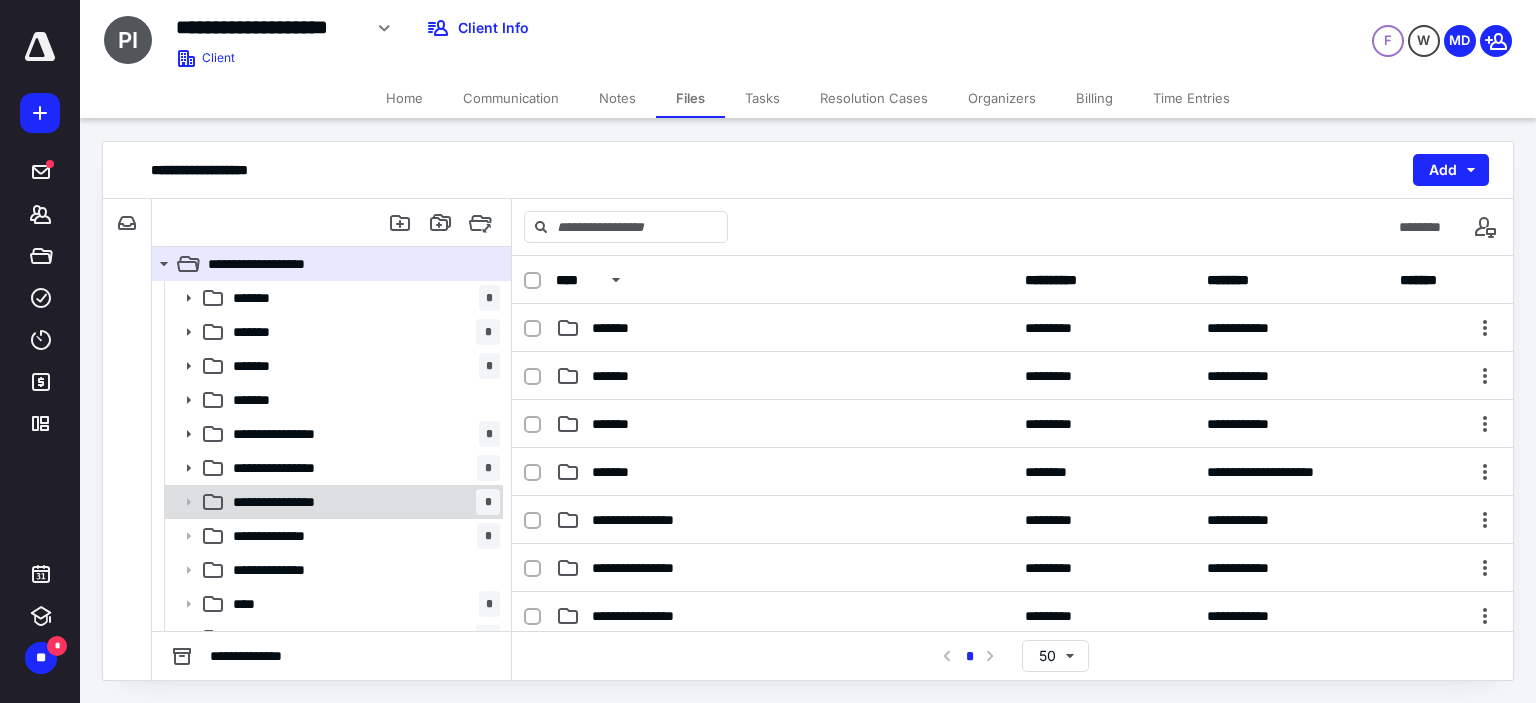 click 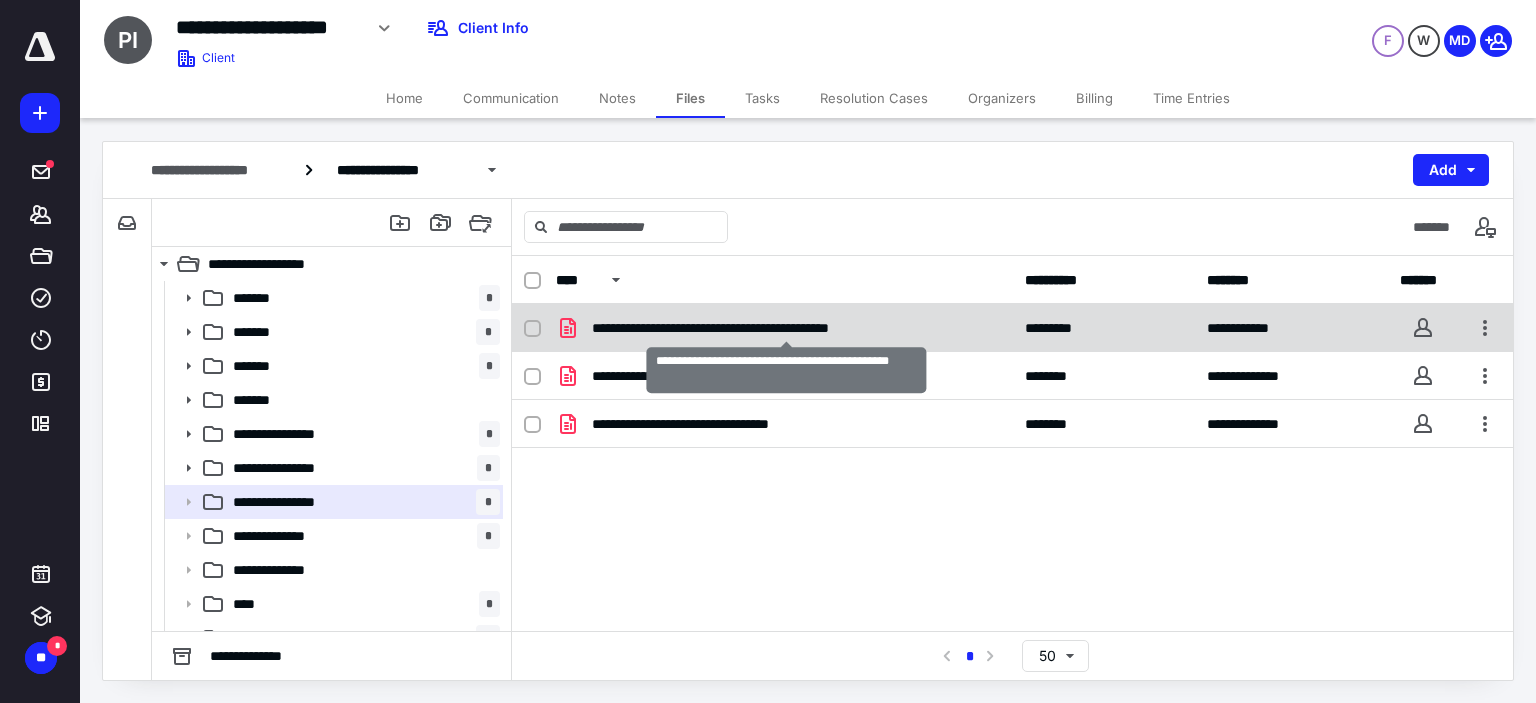 click on "**********" at bounding box center [787, 328] 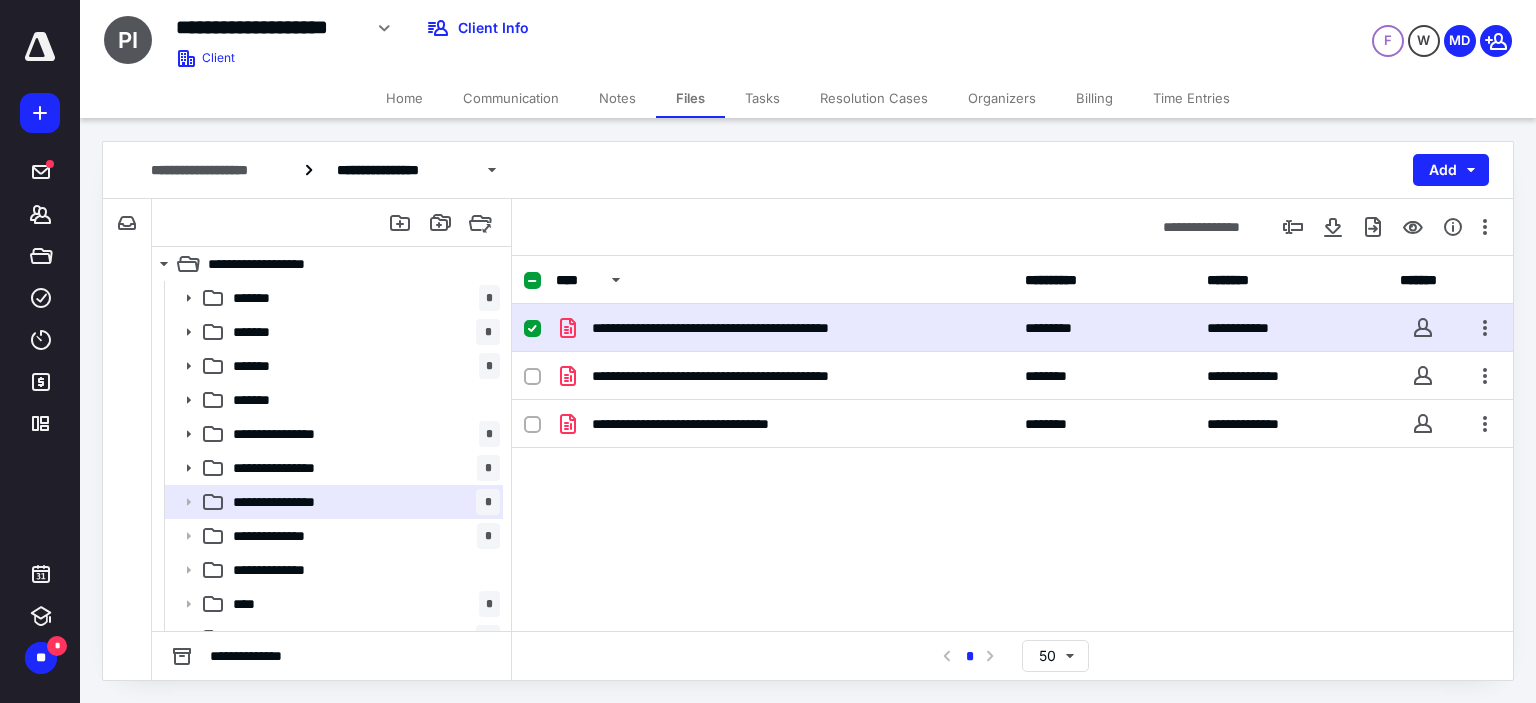 click on "**********" at bounding box center [787, 328] 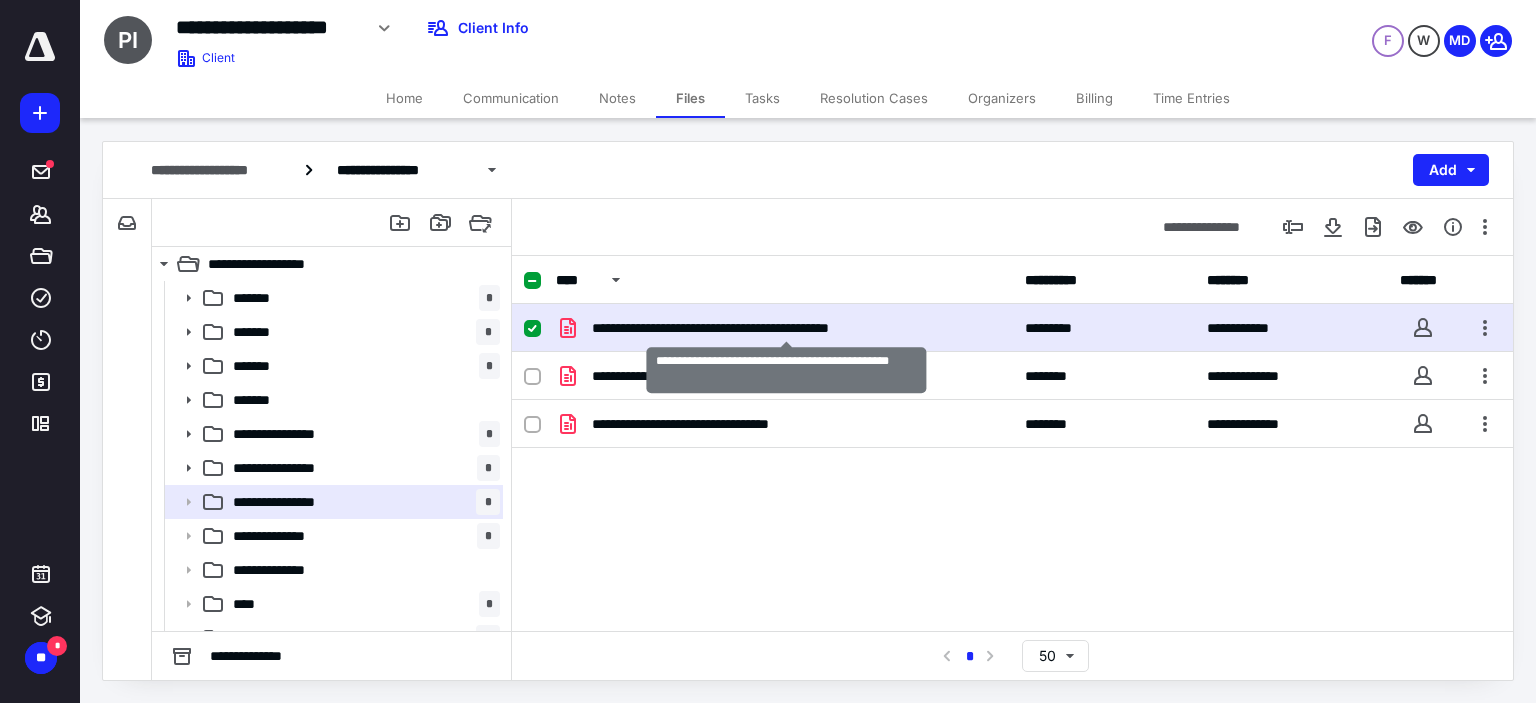 click on "**********" at bounding box center (787, 328) 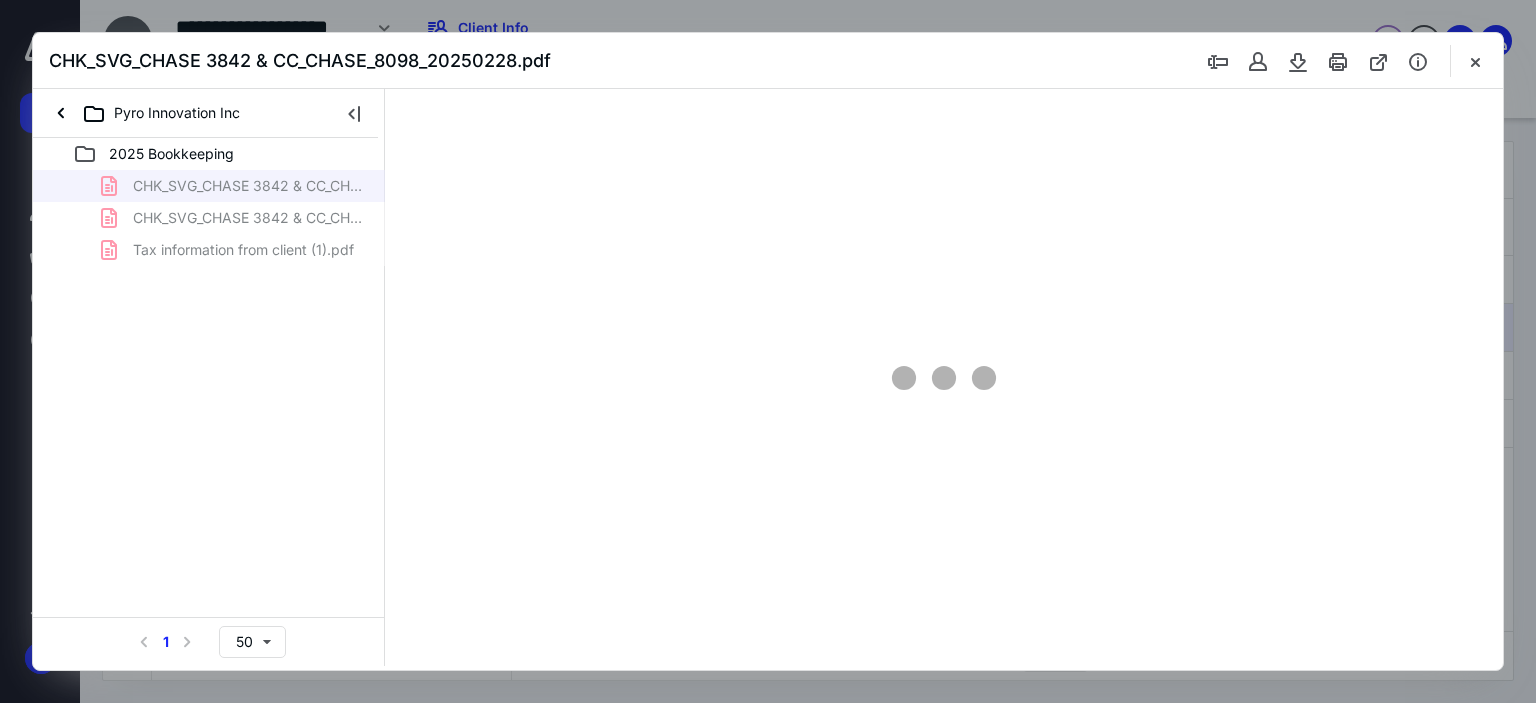 scroll, scrollTop: 0, scrollLeft: 0, axis: both 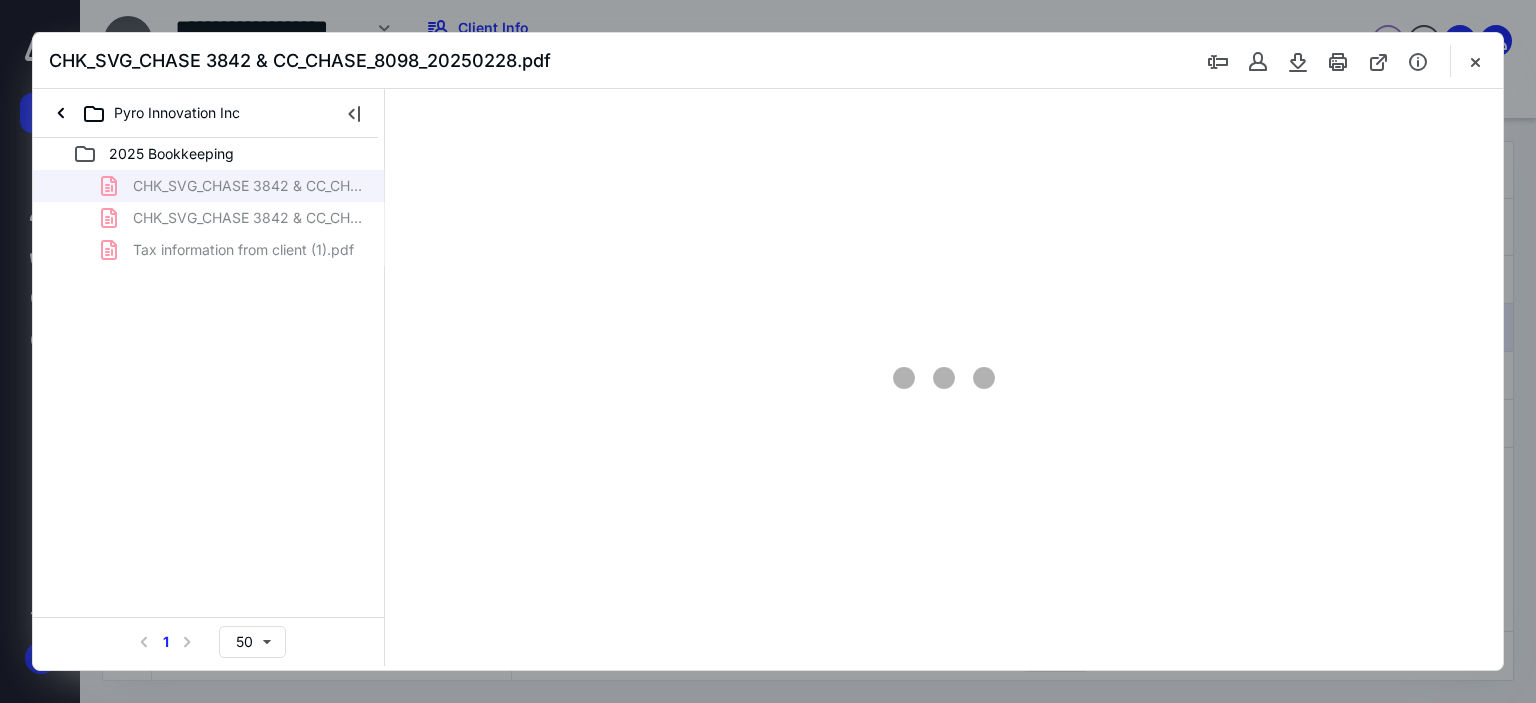 type on "180" 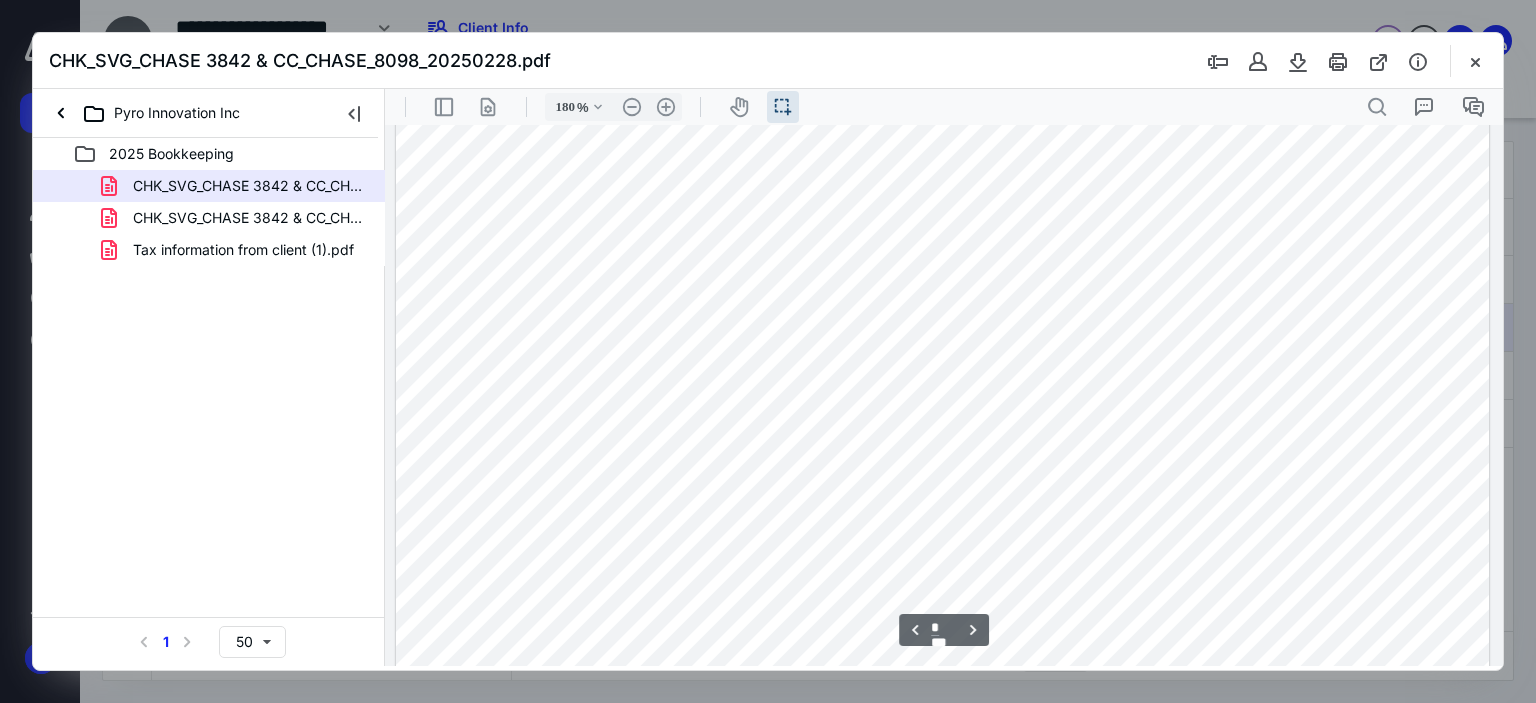 scroll, scrollTop: 2200, scrollLeft: 0, axis: vertical 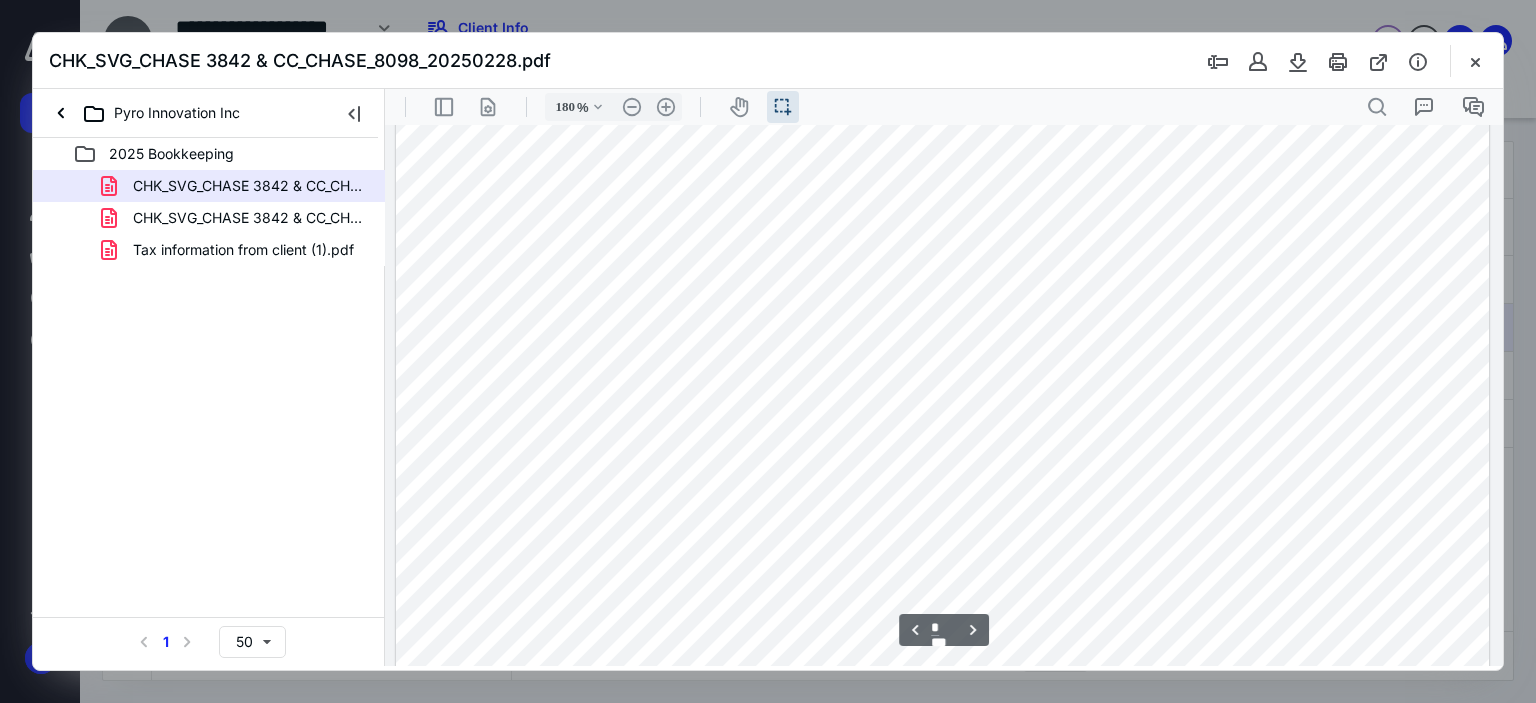 type on "*" 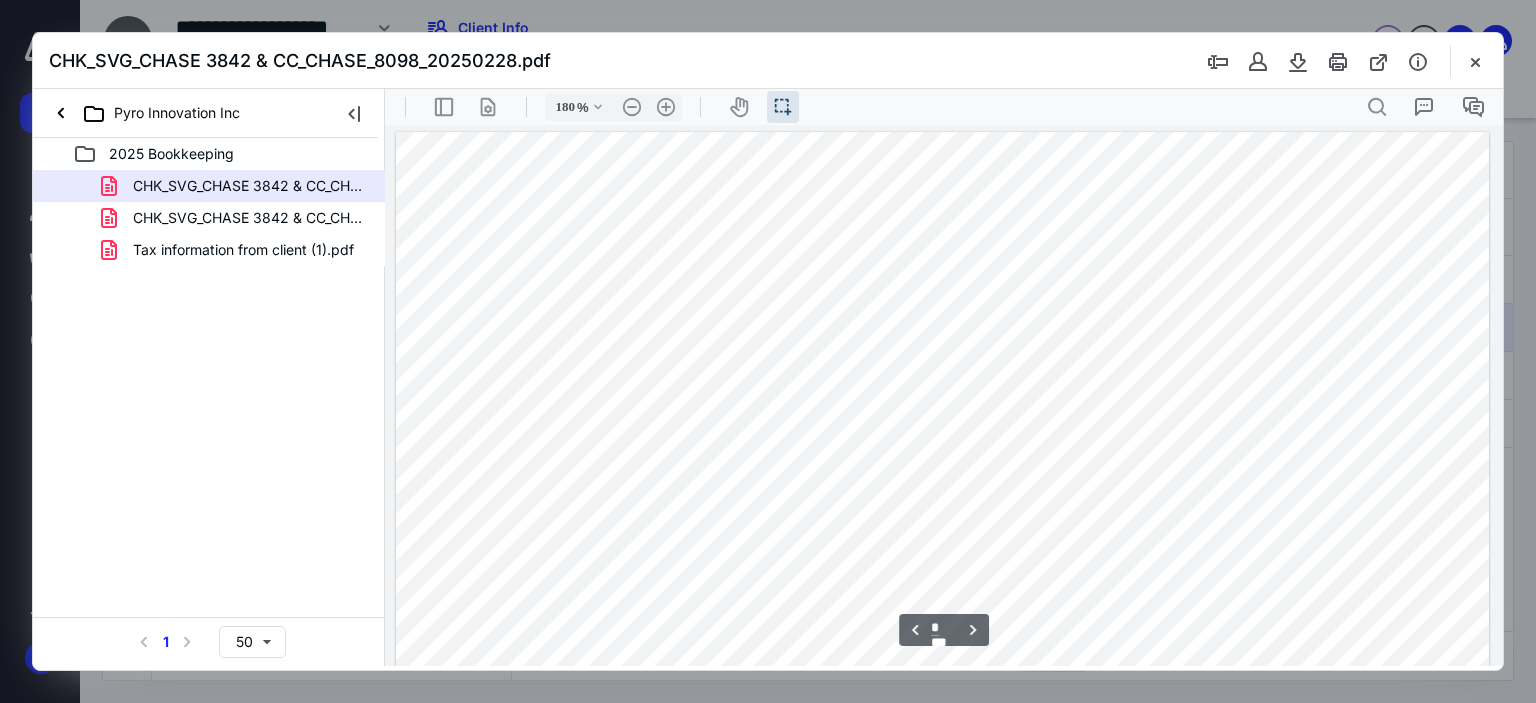scroll, scrollTop: 2900, scrollLeft: 0, axis: vertical 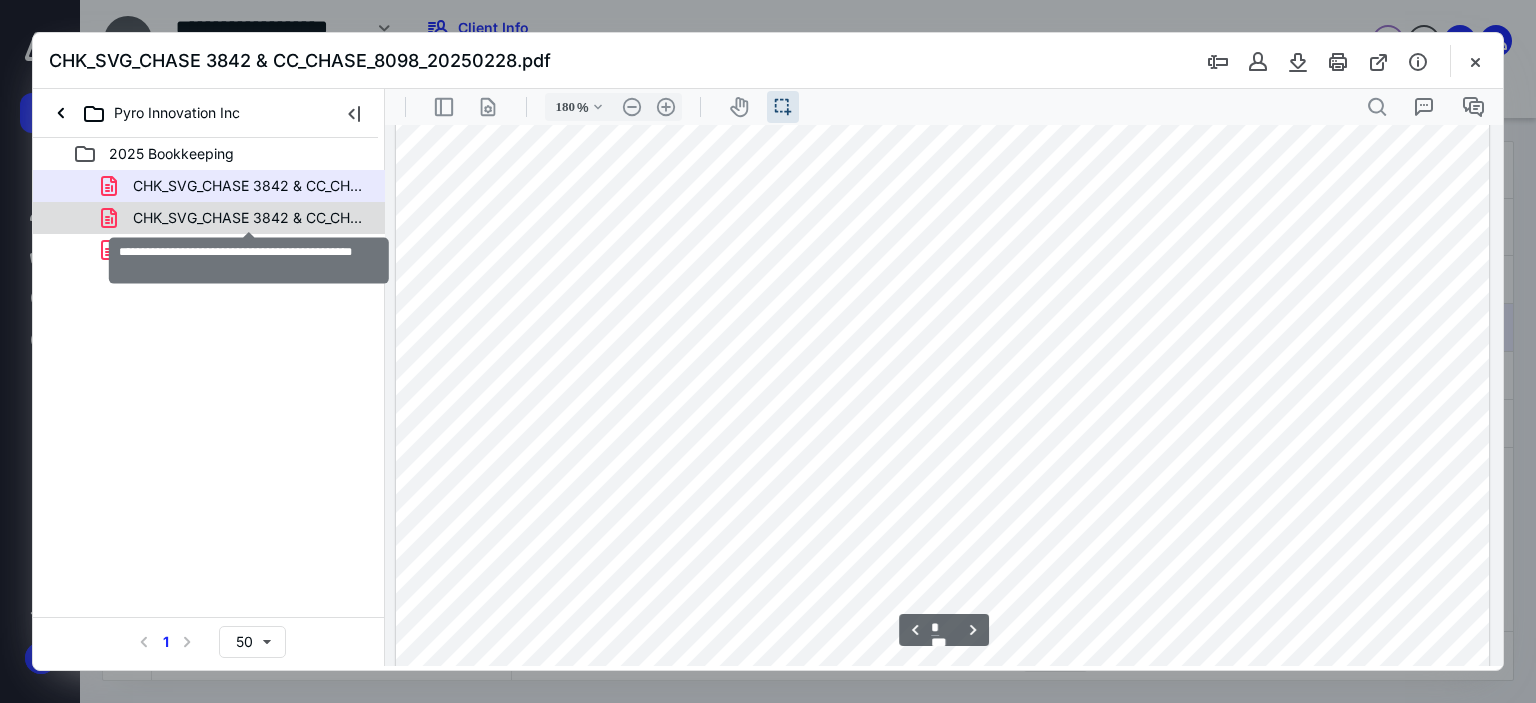 click on "CHK_SVG_CHASE 3842 & CC_CHASE_8098_20250331.pdf" at bounding box center [249, 218] 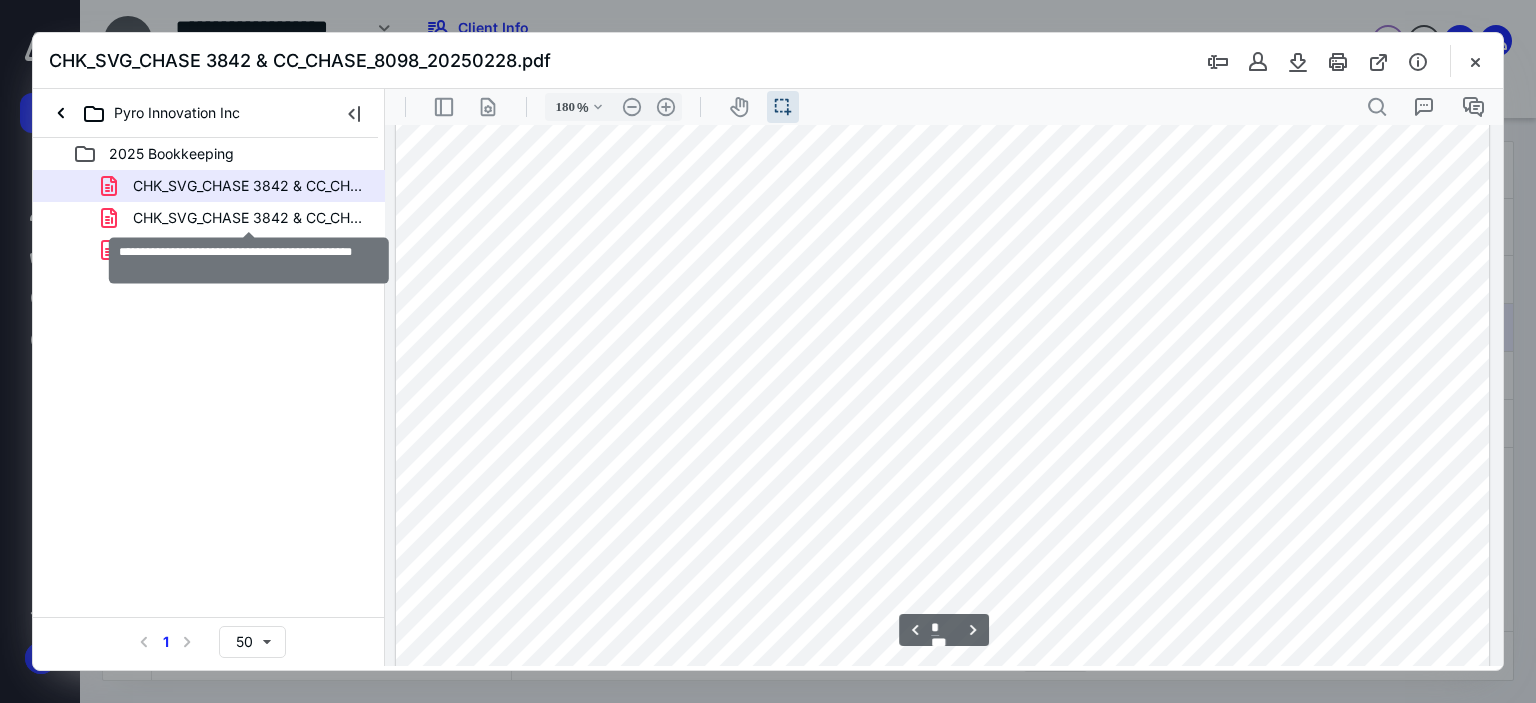 click on "CHK_SVG_CHASE 3842 & CC_CHASE_8098_20250228.pdf CHK_SVG_CHASE 3842 & CC_CHASE_8098_20250331.pdf Tax information from client (1).pdf" at bounding box center (209, 218) 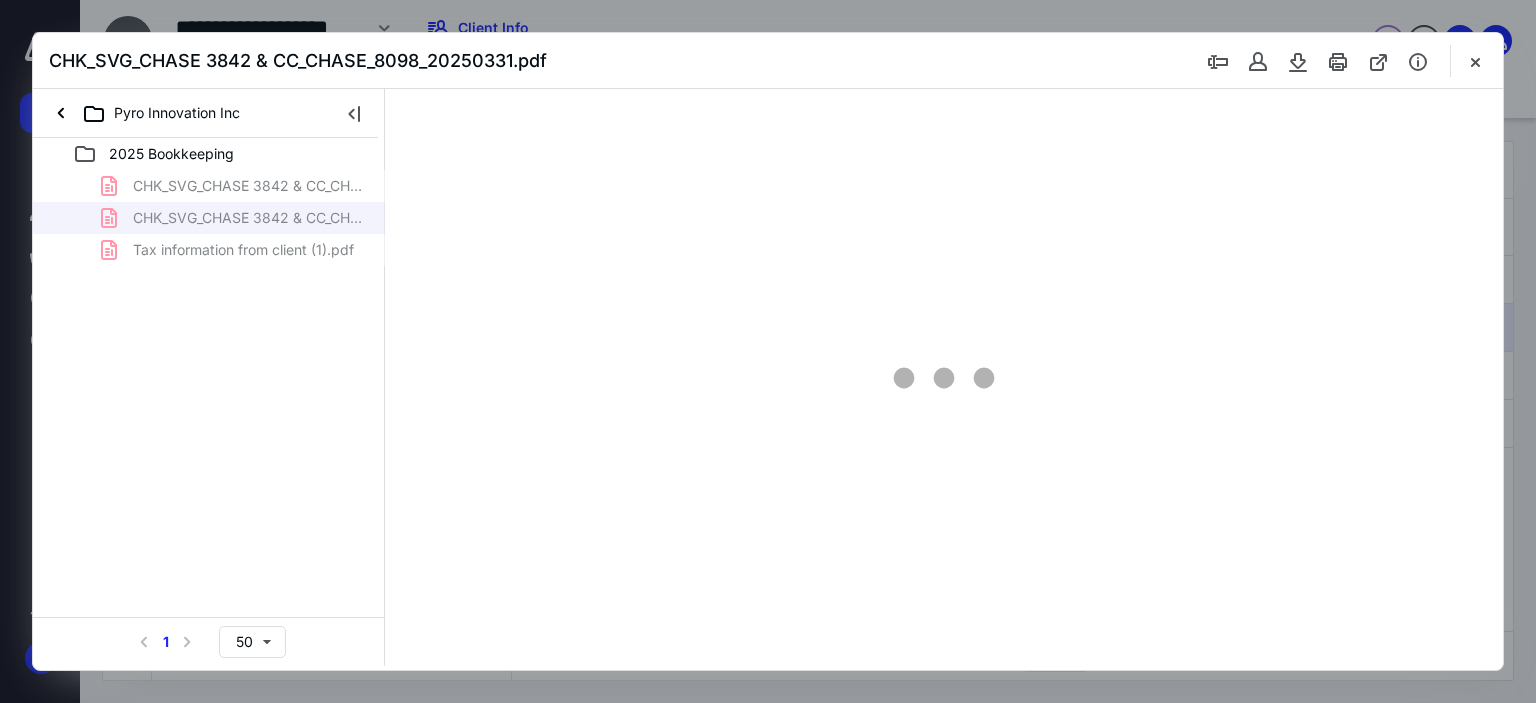 type on "180" 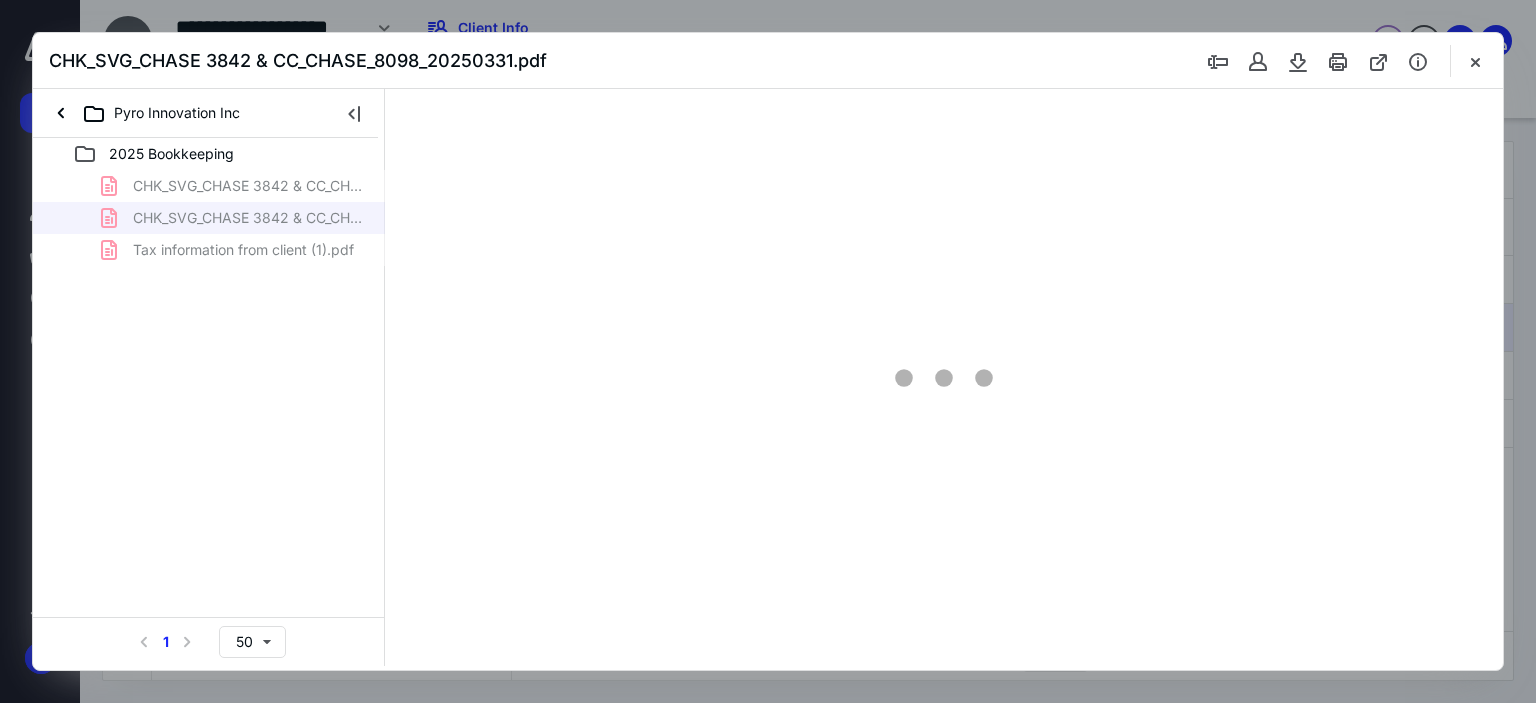scroll, scrollTop: 43, scrollLeft: 0, axis: vertical 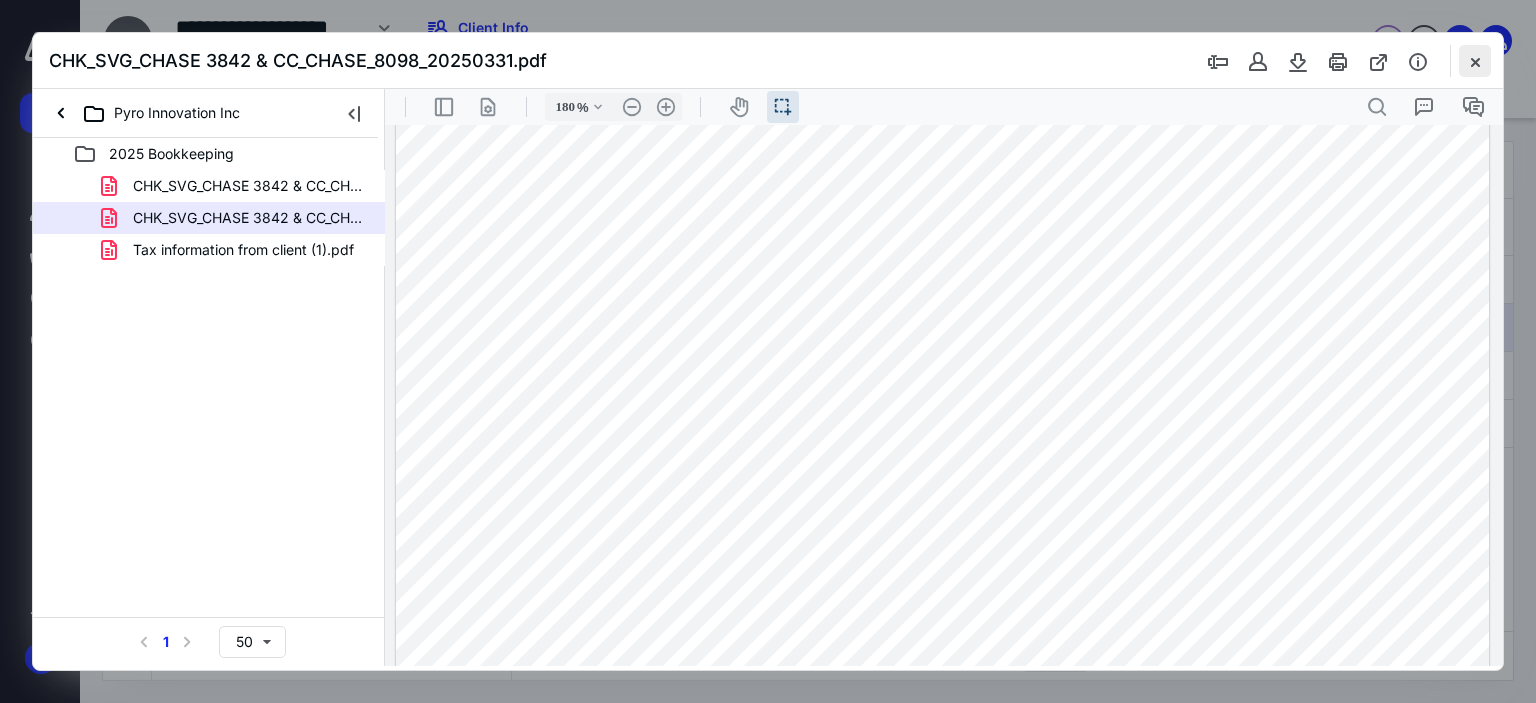 click at bounding box center [1475, 61] 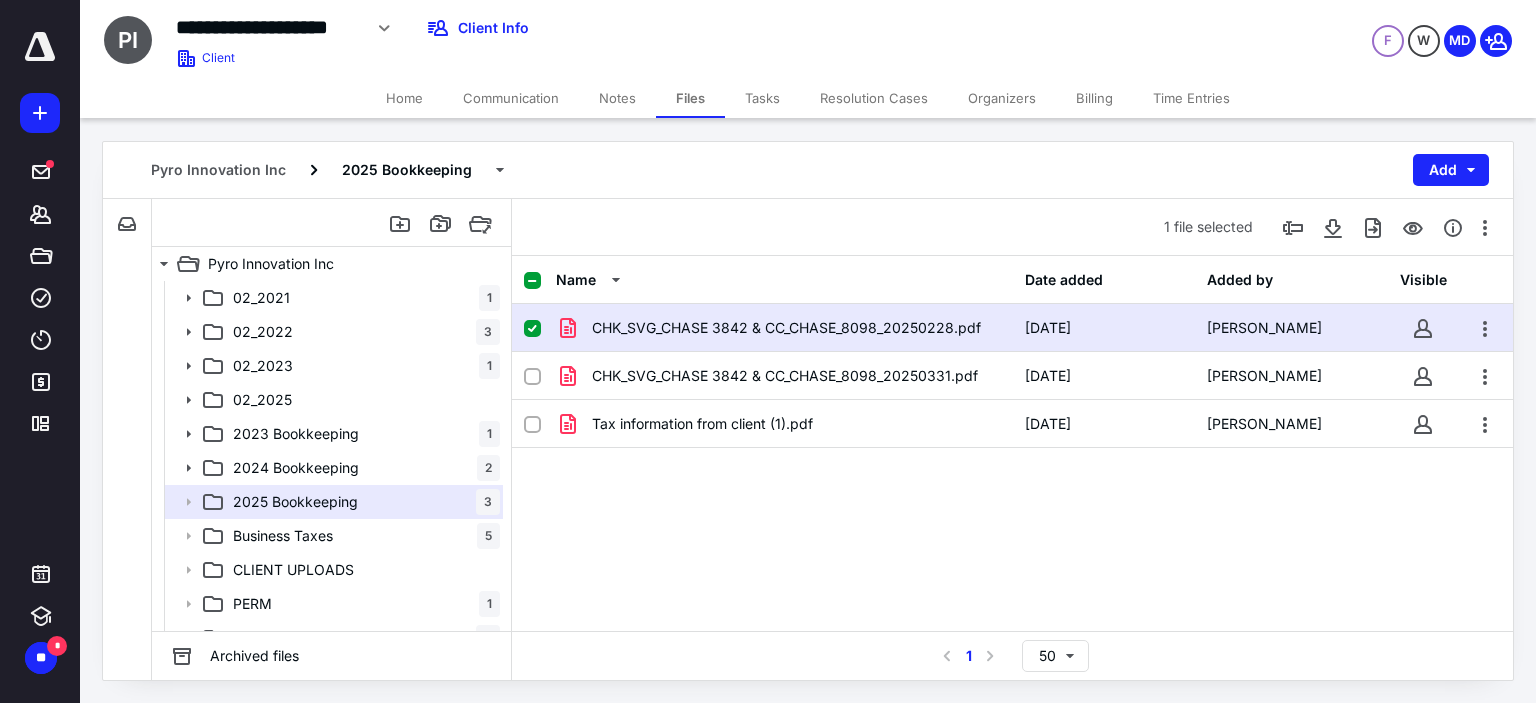 click at bounding box center (532, 329) 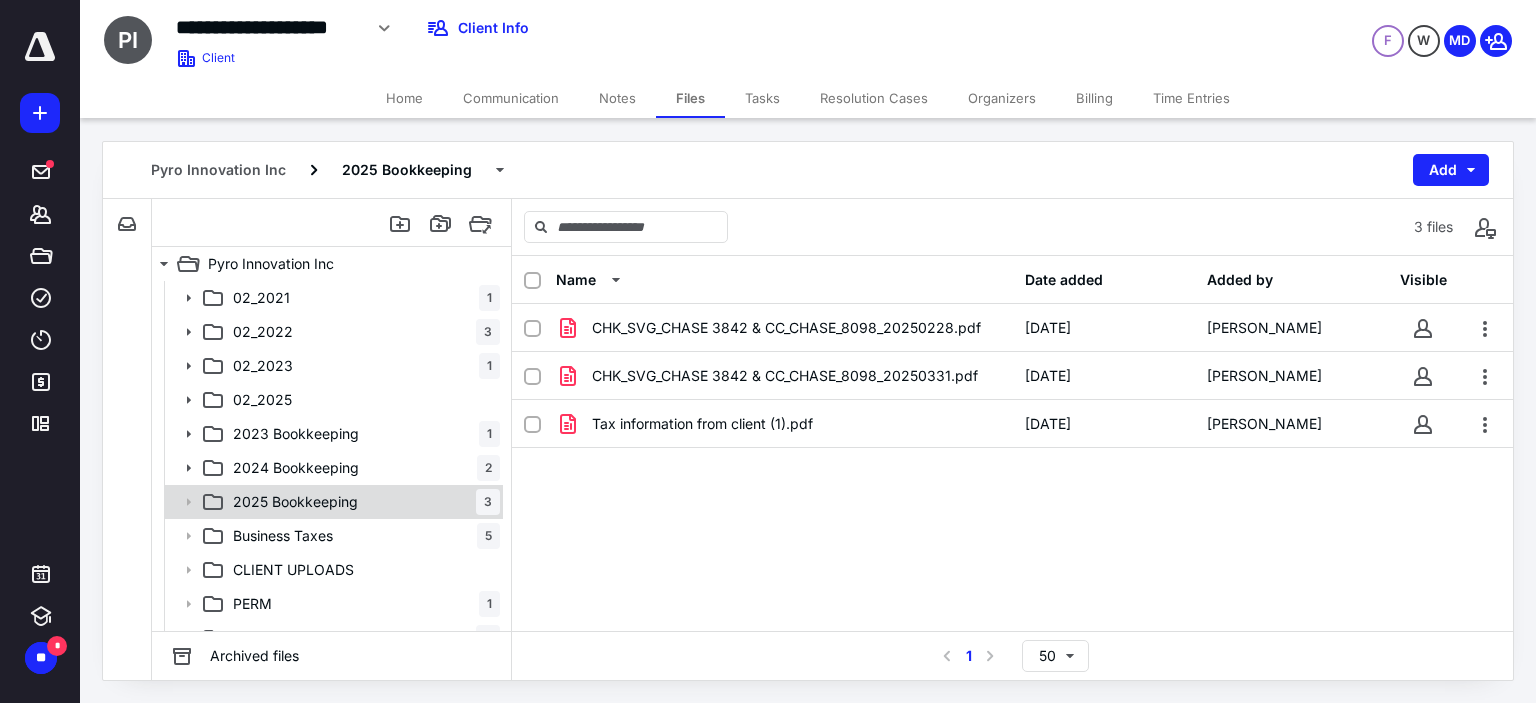 click 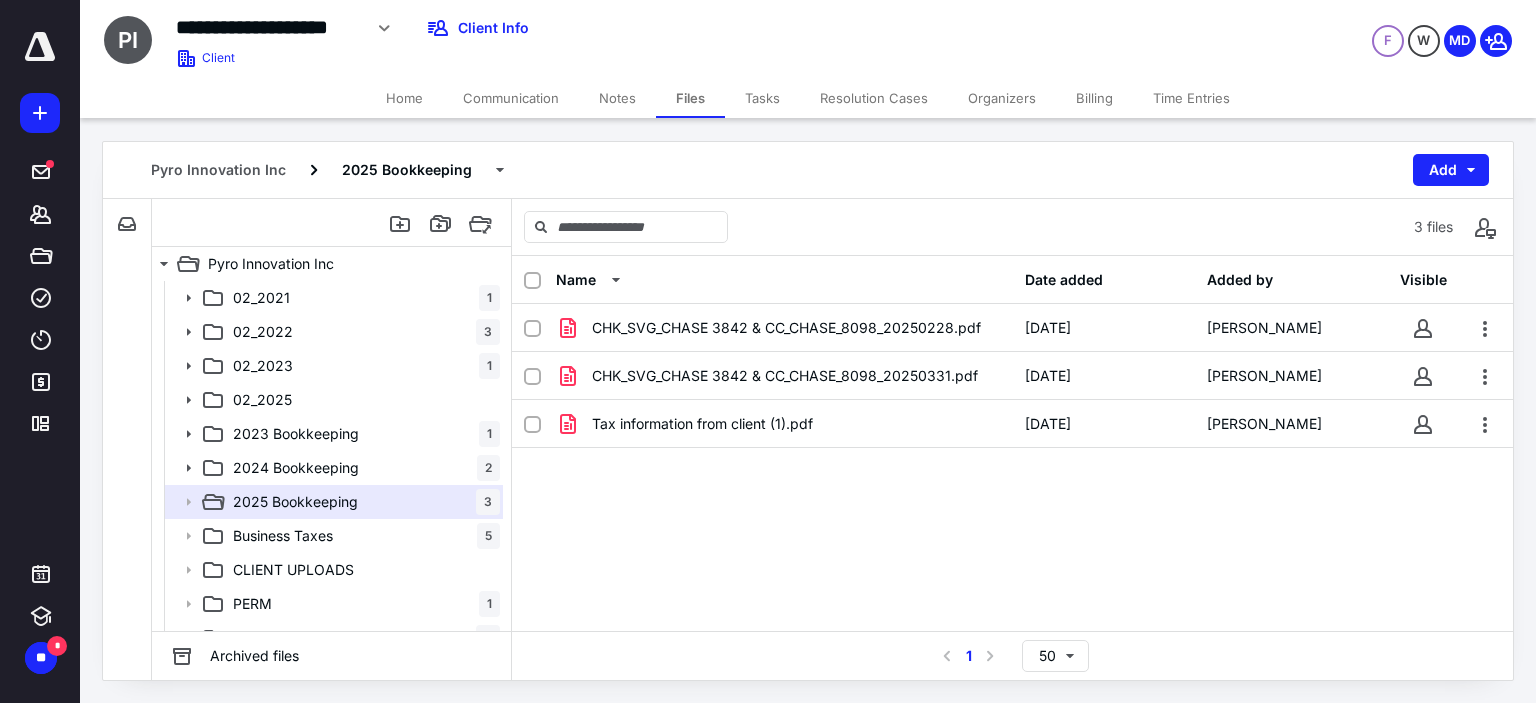 click 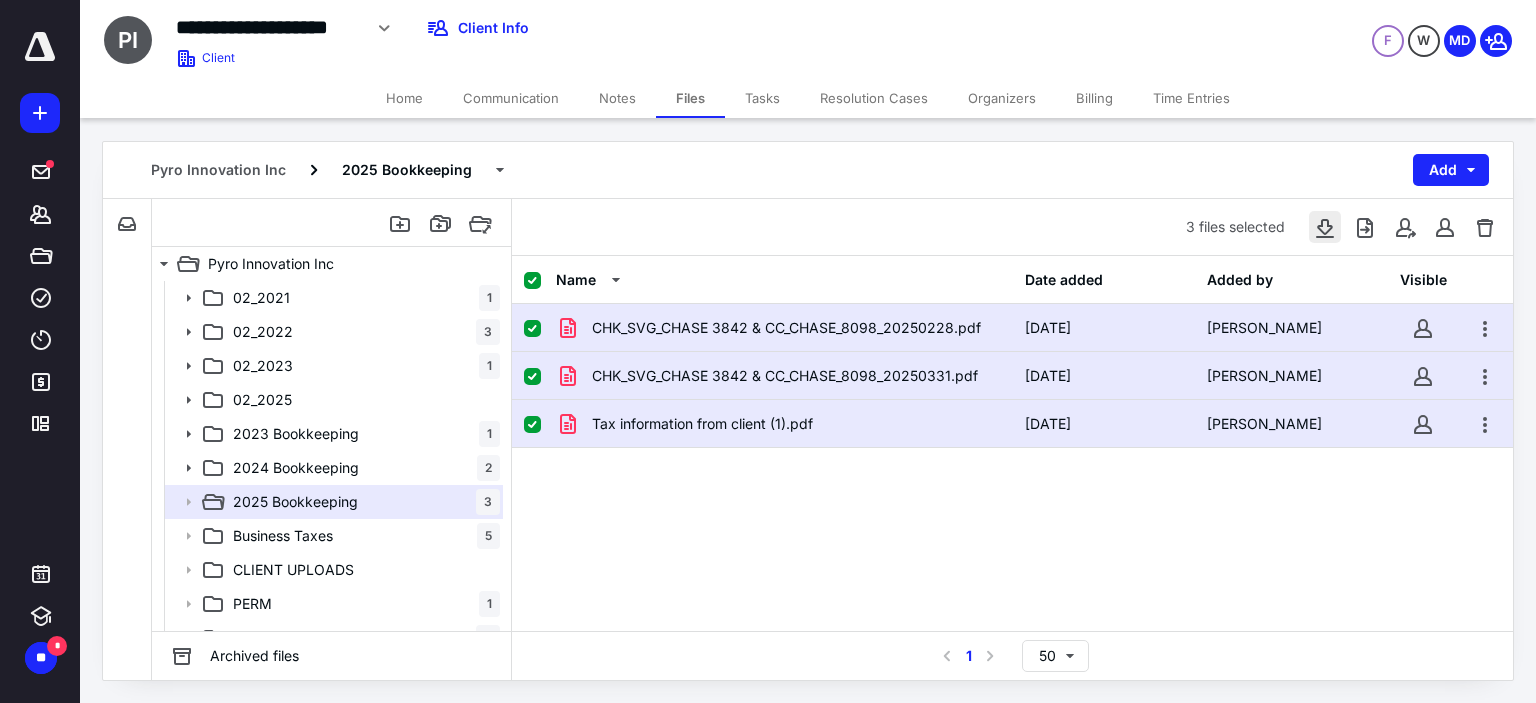 click at bounding box center [1325, 227] 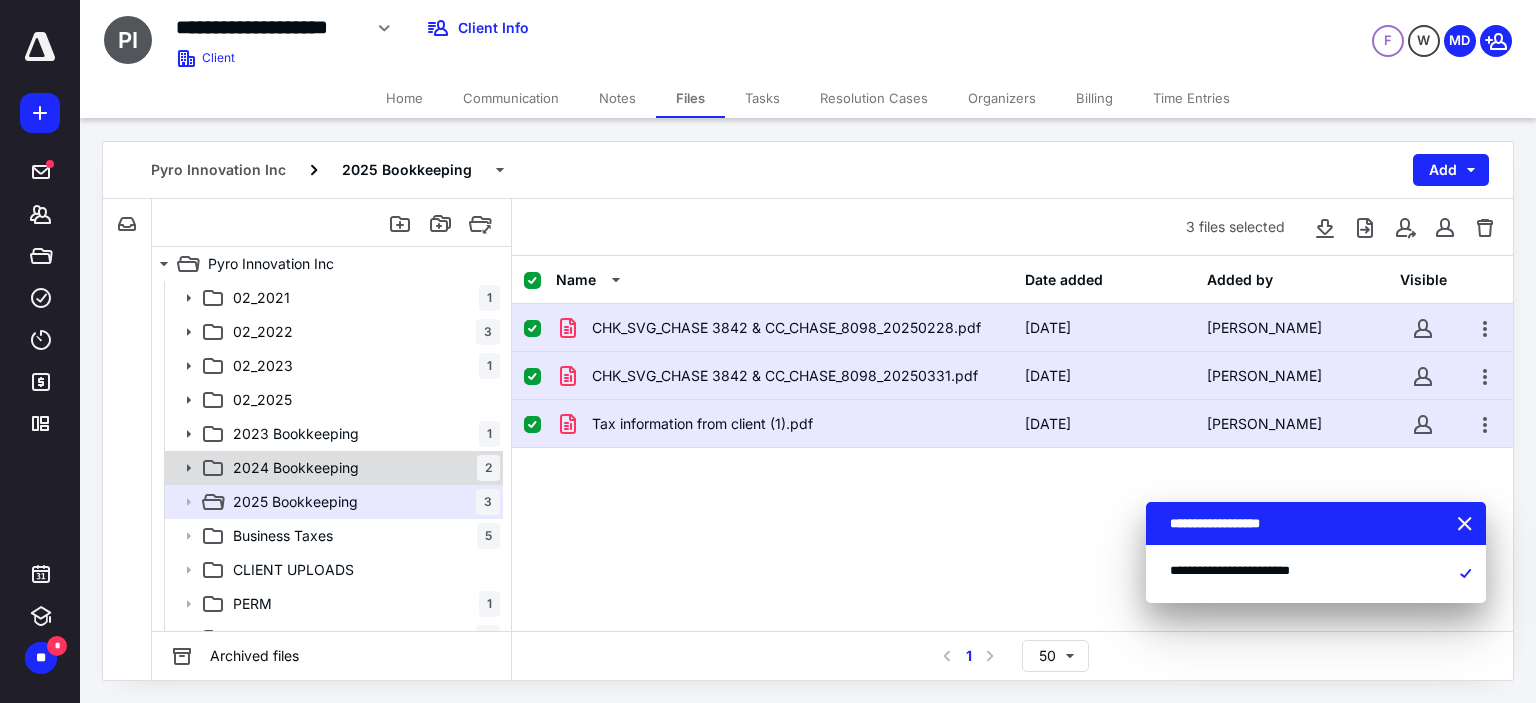 click 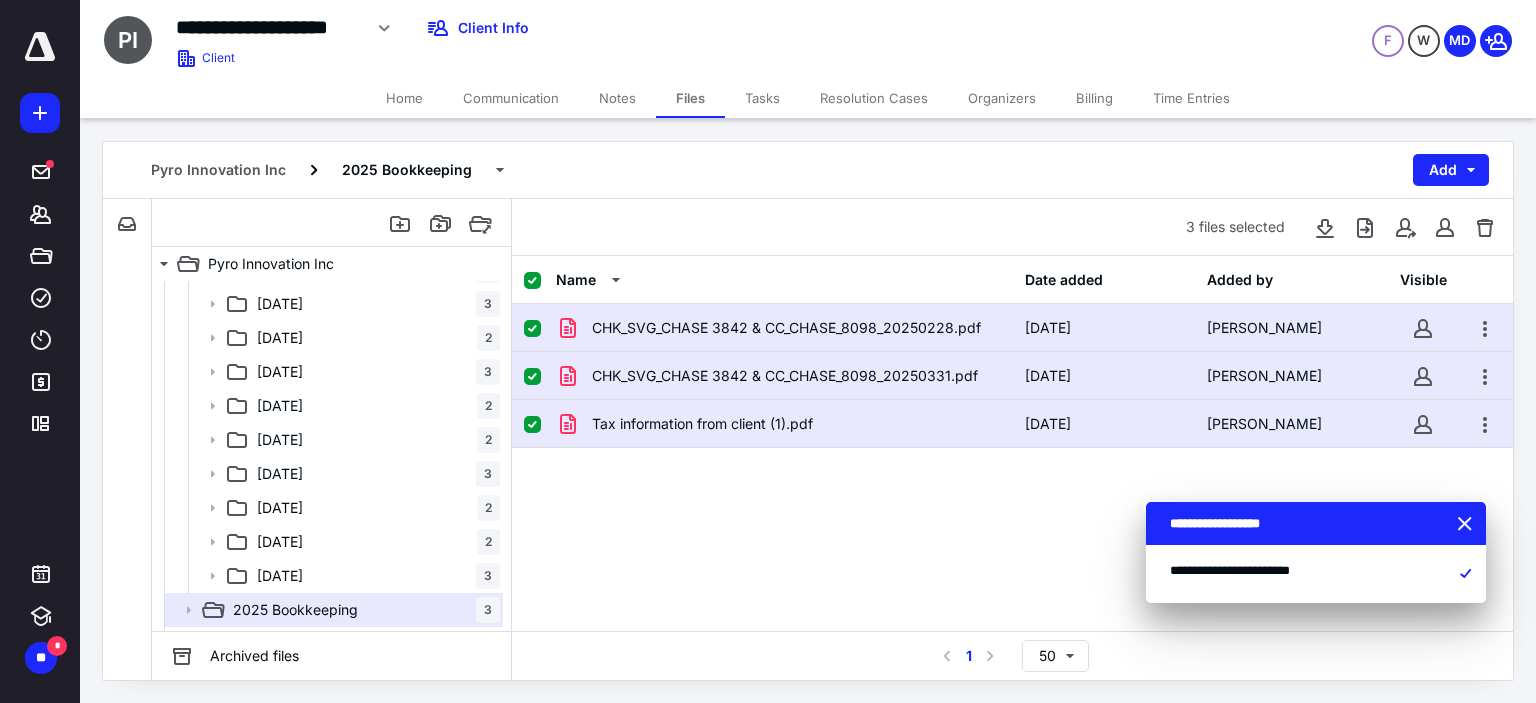 scroll, scrollTop: 430, scrollLeft: 0, axis: vertical 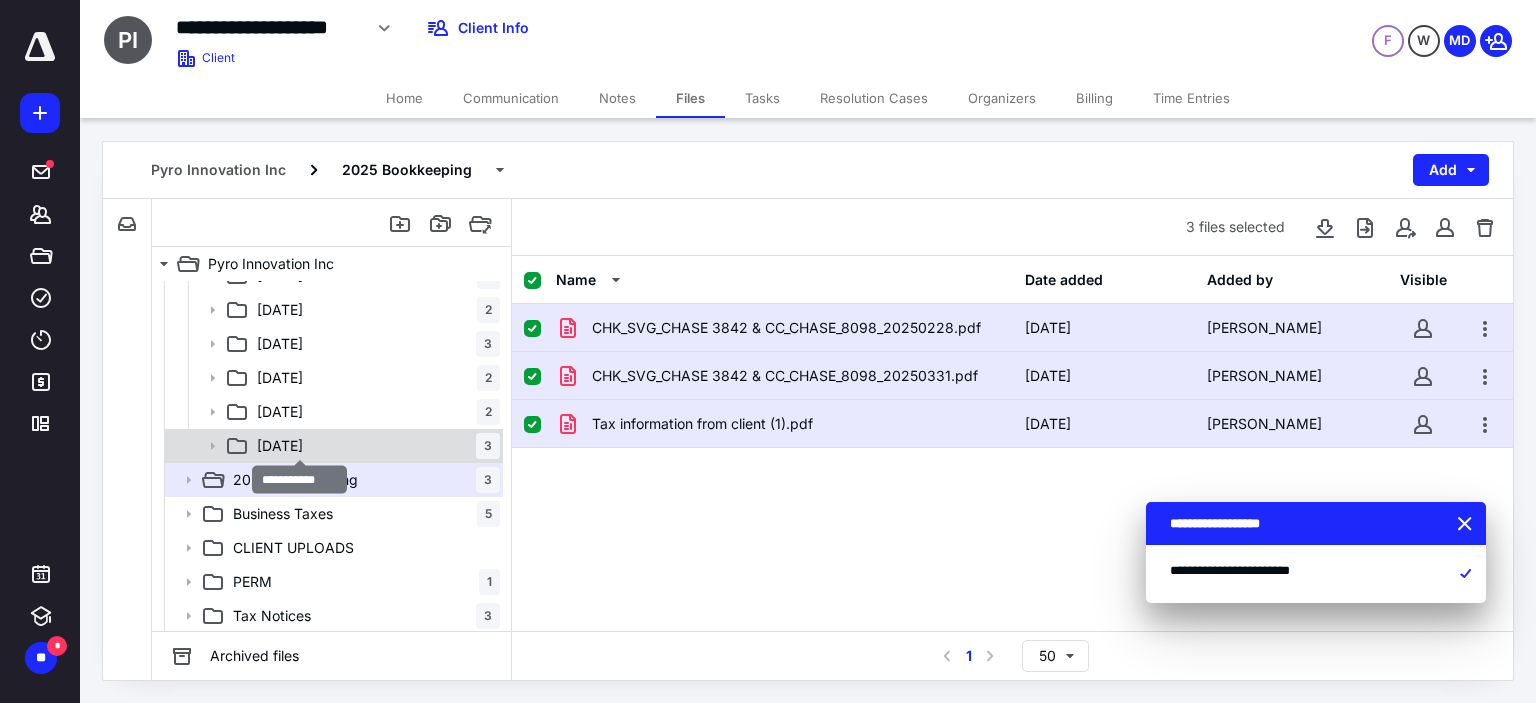 click on "[DATE]" at bounding box center [280, 446] 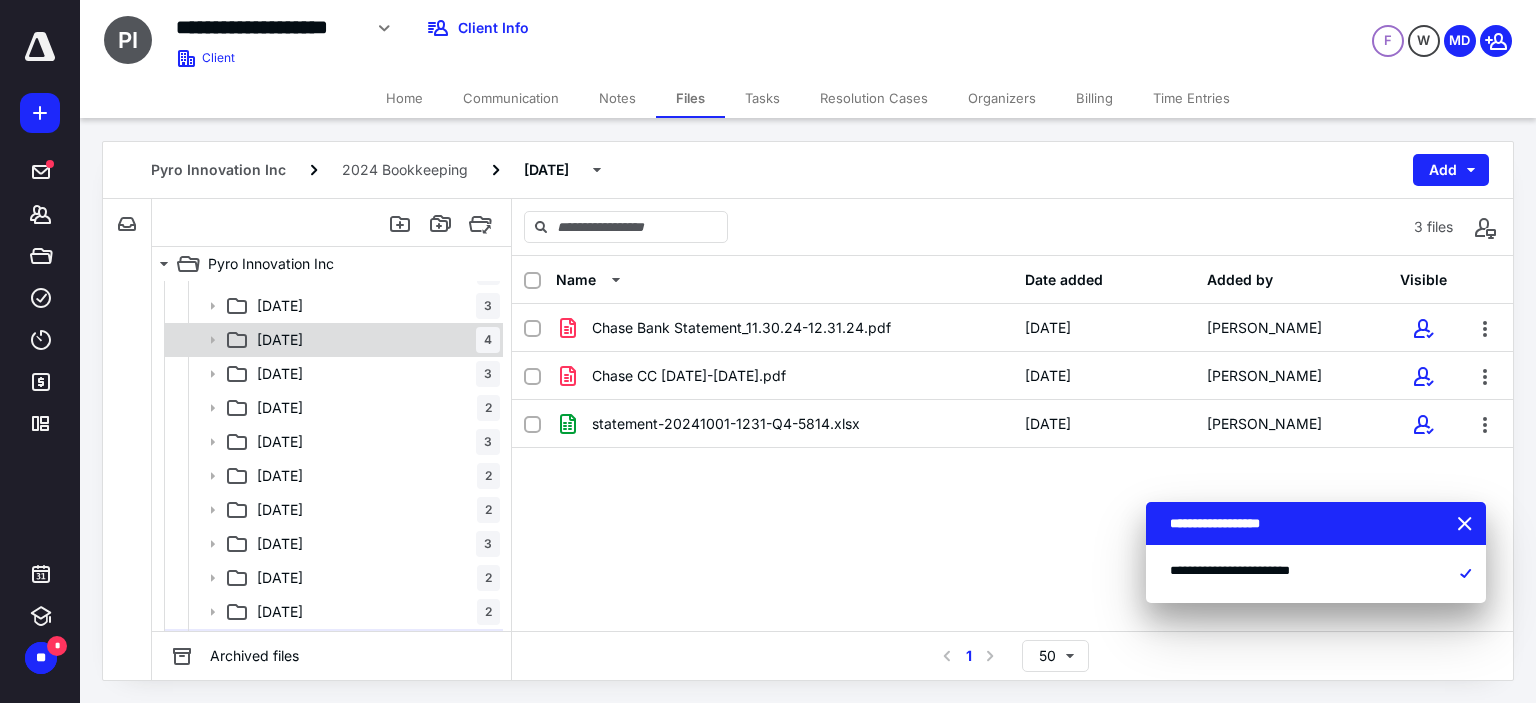 scroll, scrollTop: 130, scrollLeft: 0, axis: vertical 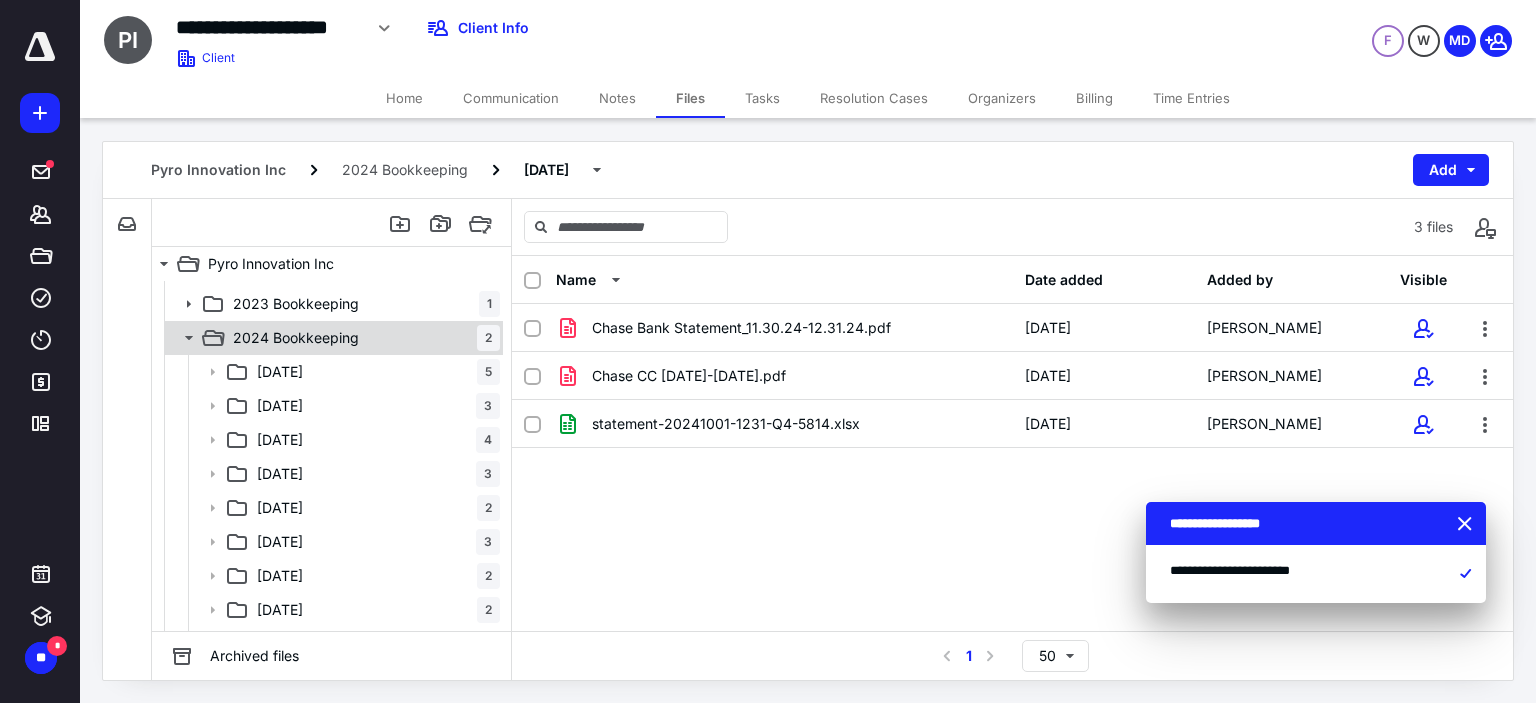 click 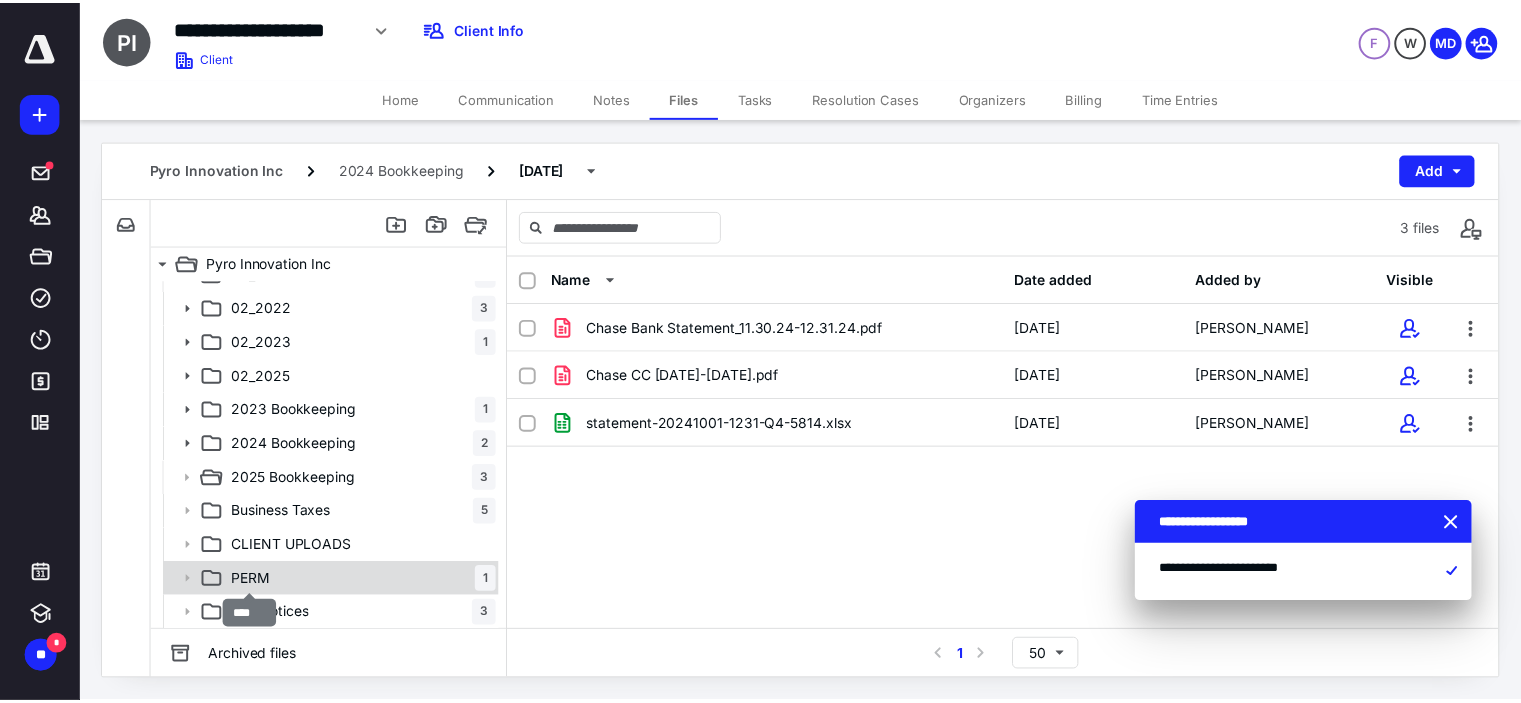 scroll, scrollTop: 22, scrollLeft: 0, axis: vertical 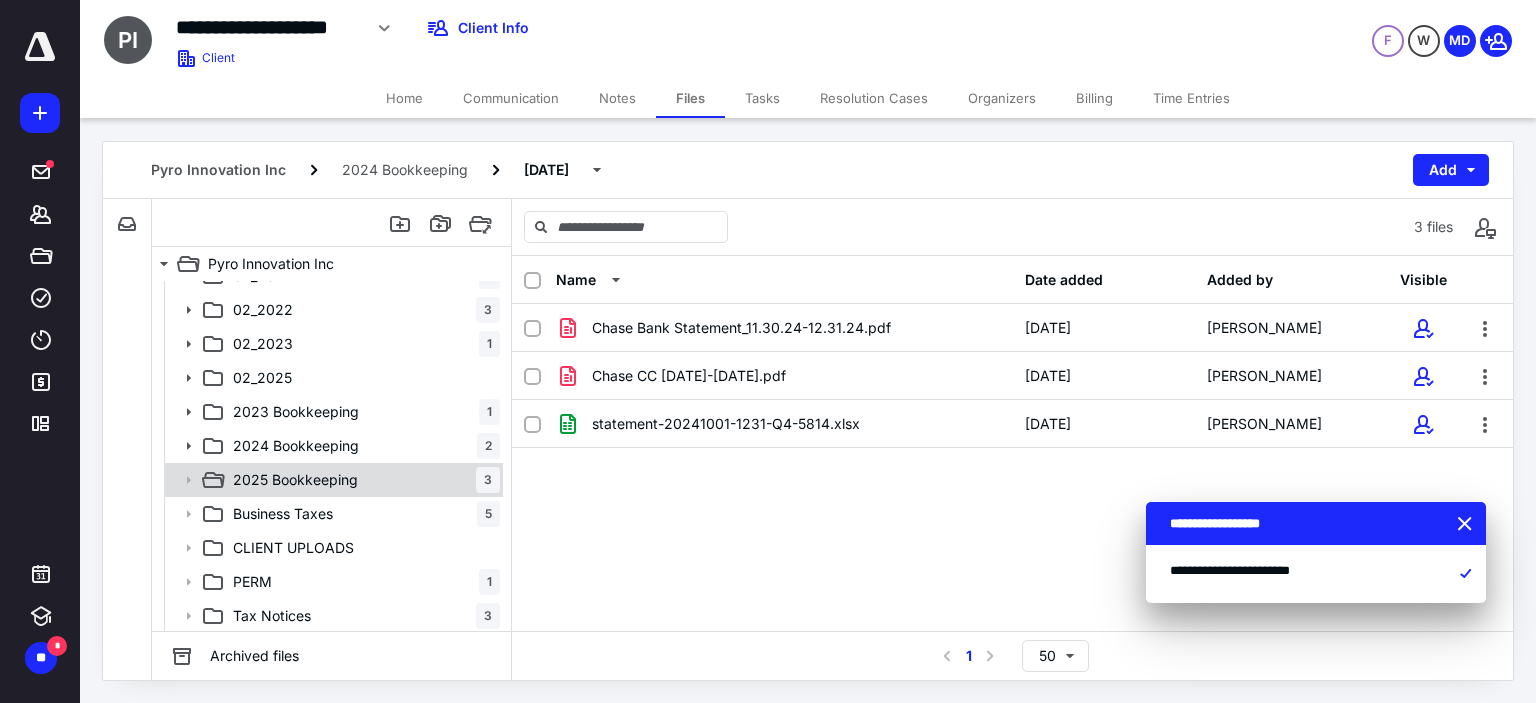 click 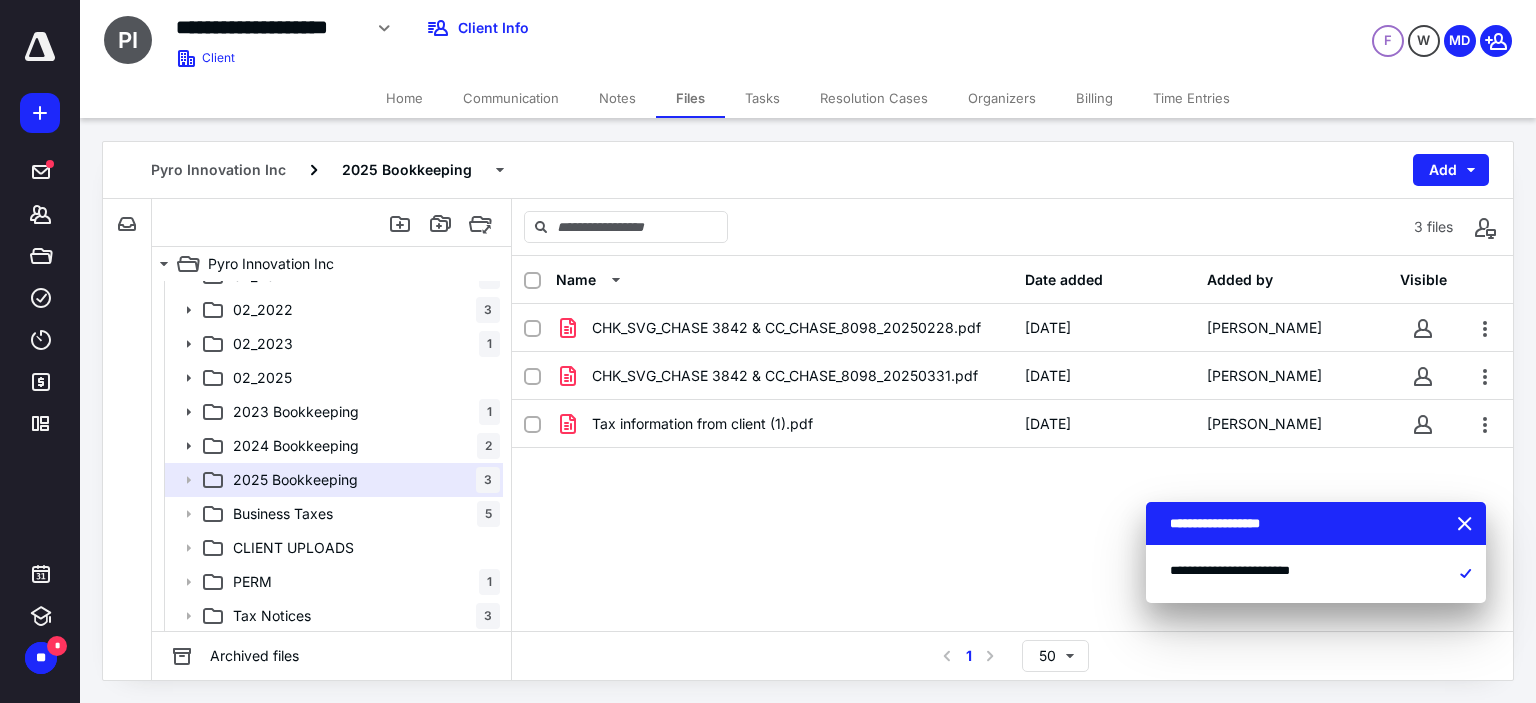 click 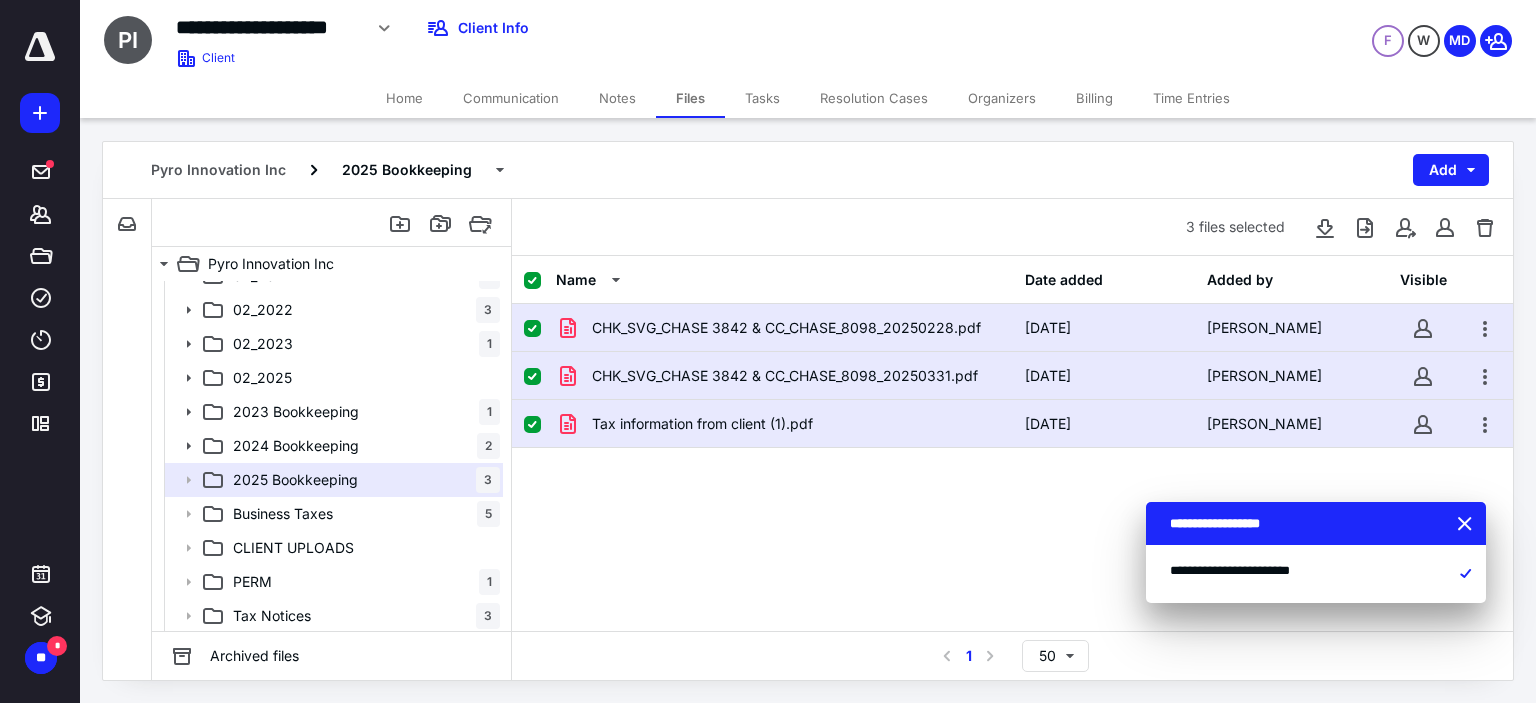 click on "Time Entries" at bounding box center (1191, 98) 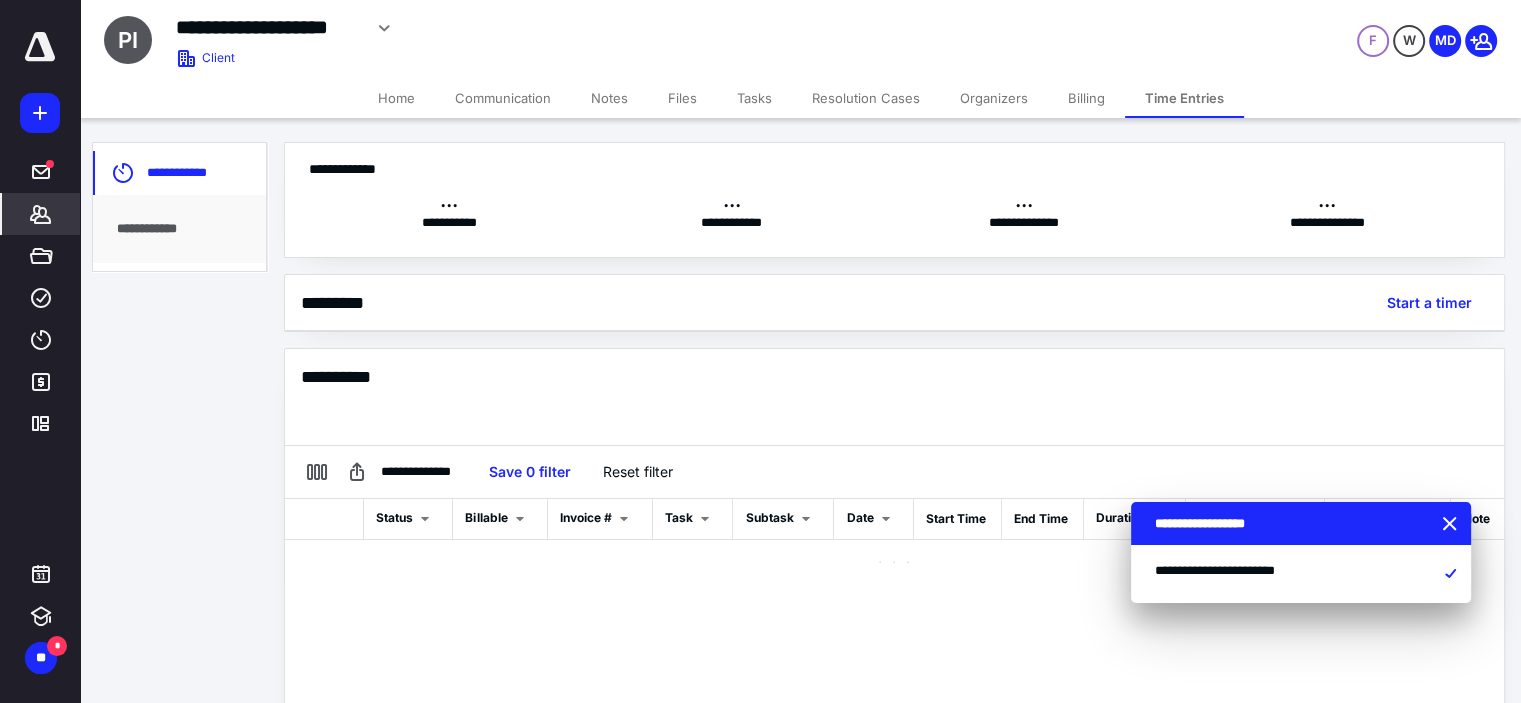 scroll, scrollTop: 0, scrollLeft: 0, axis: both 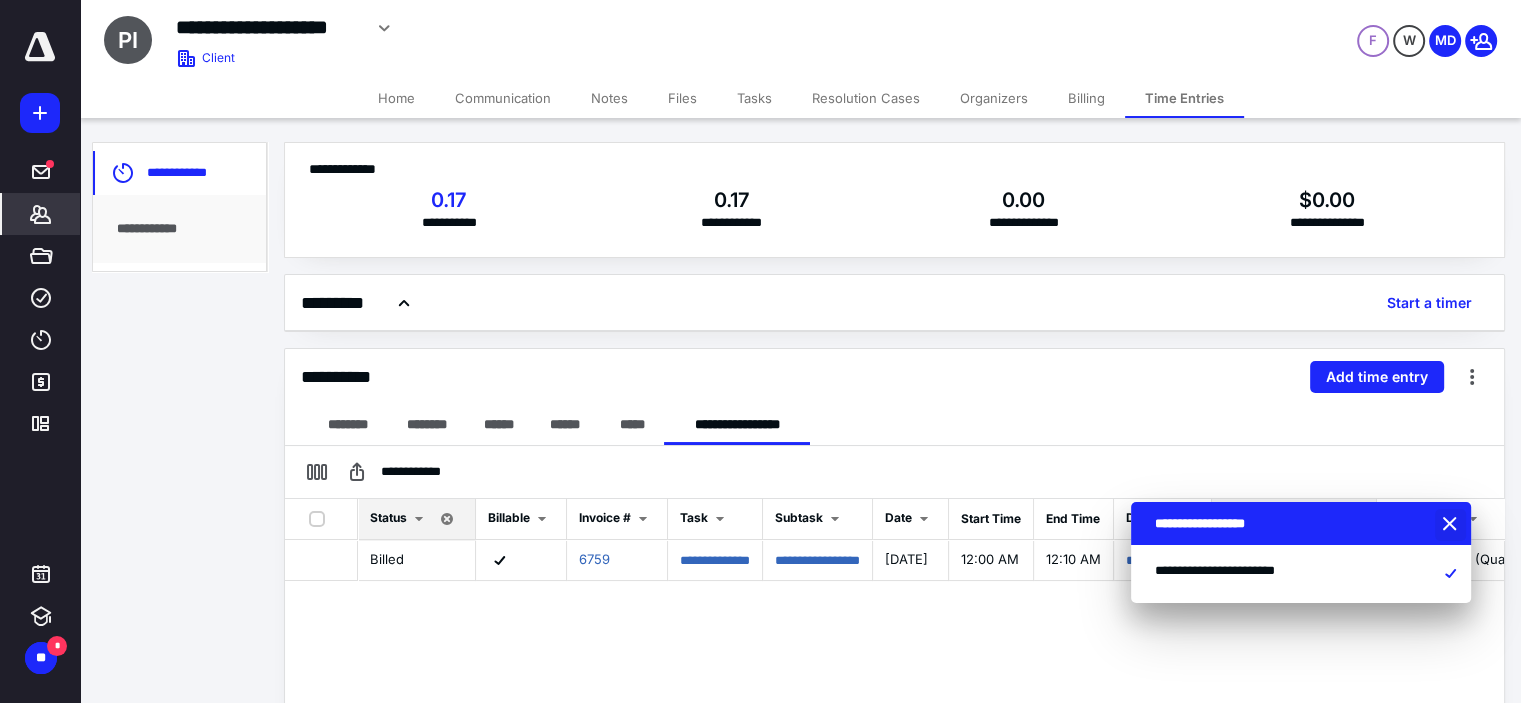 click at bounding box center [1452, 525] 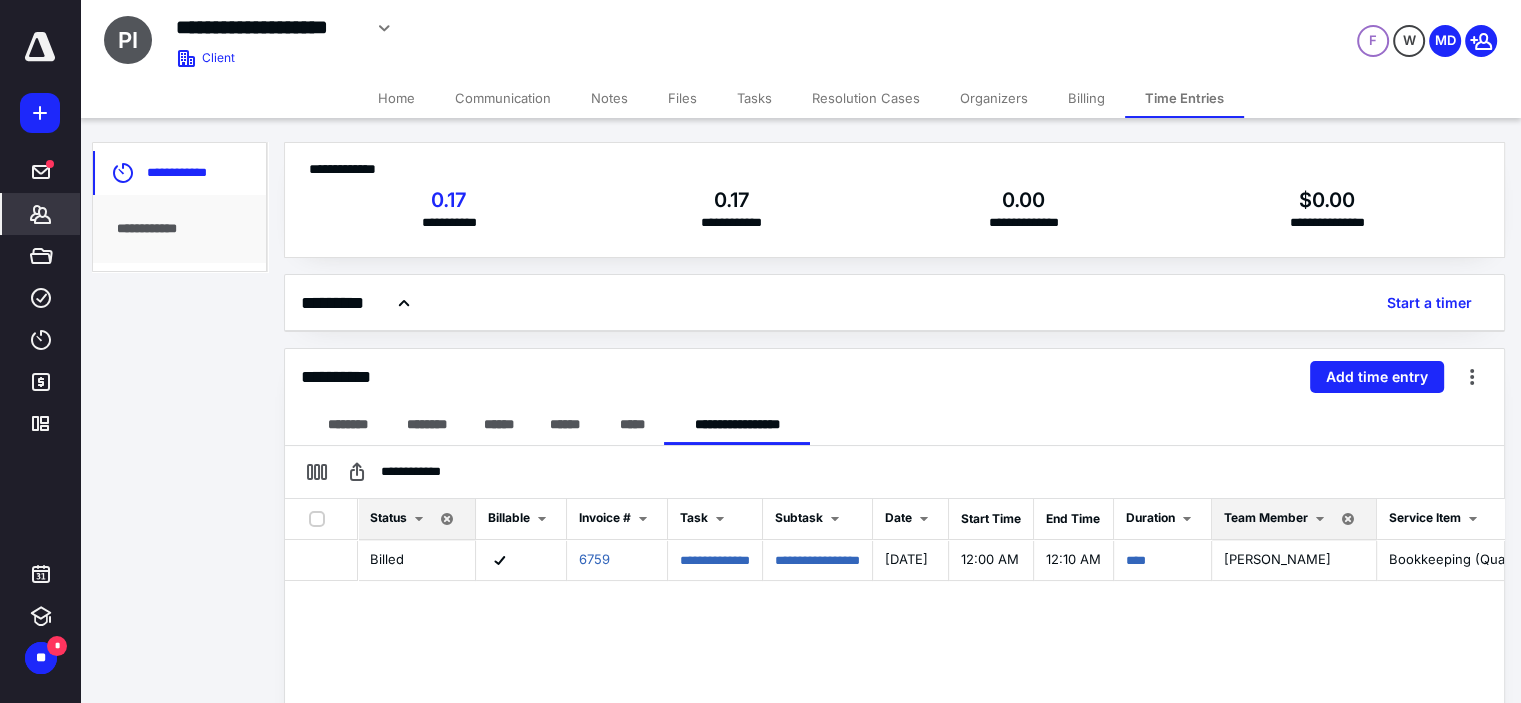 click on "Files" at bounding box center (682, 98) 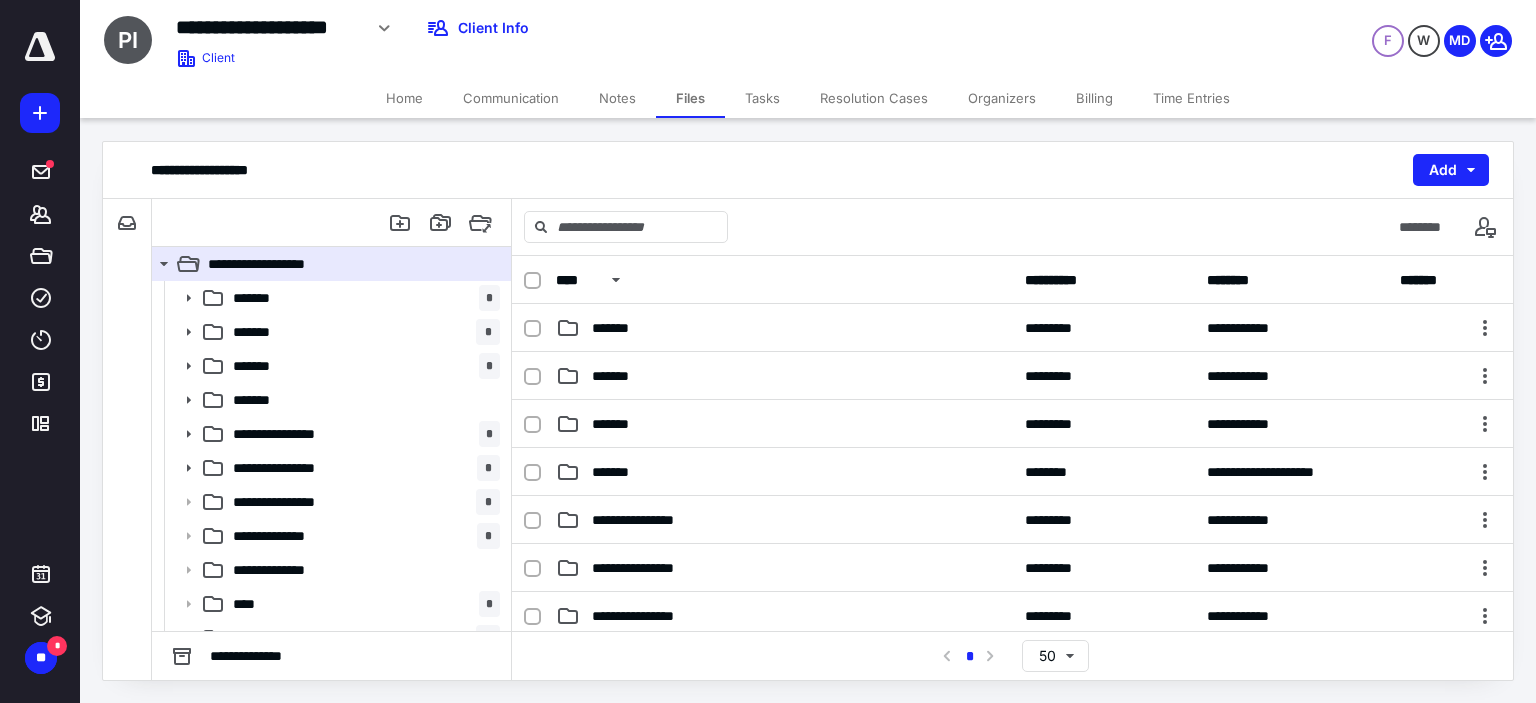 click on "Time Entries" at bounding box center (1191, 98) 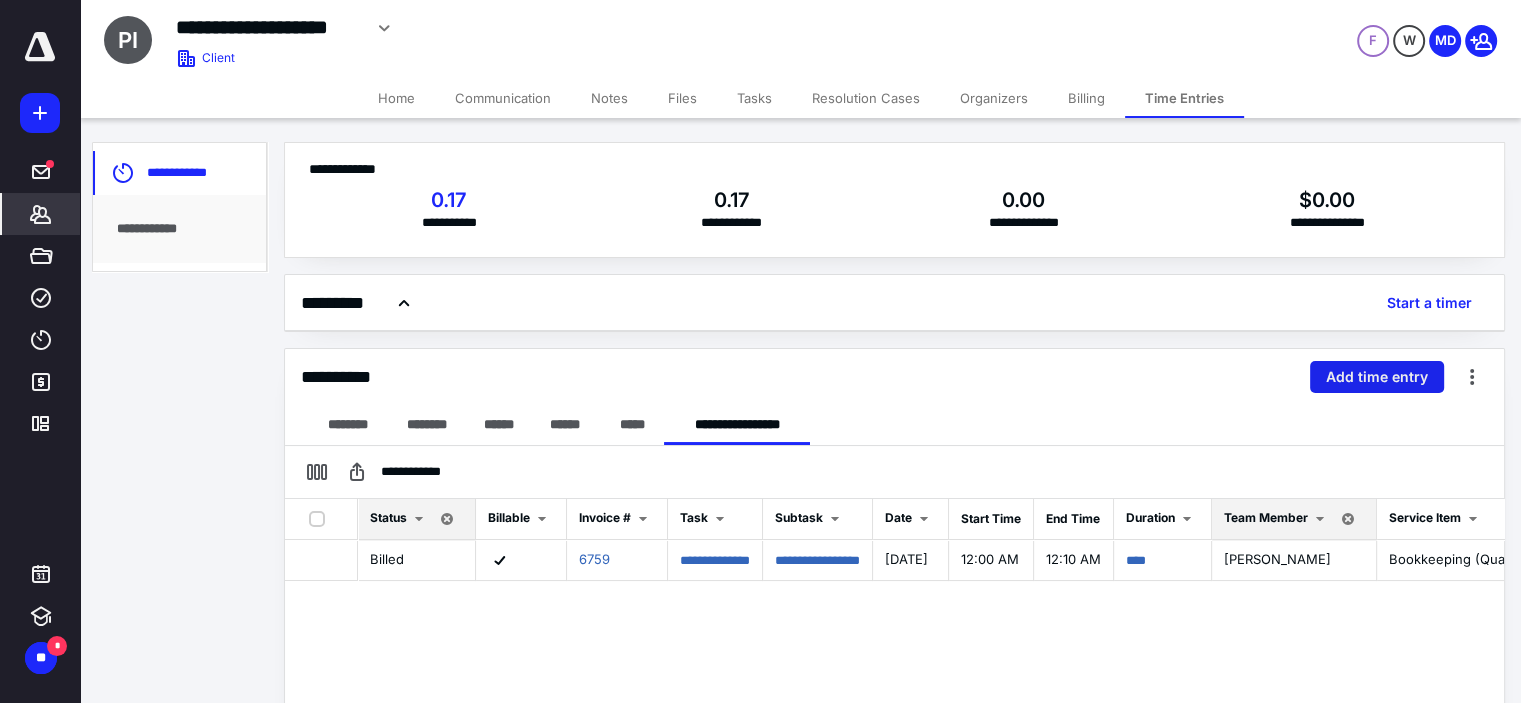 click on "Add time entry" at bounding box center (1377, 377) 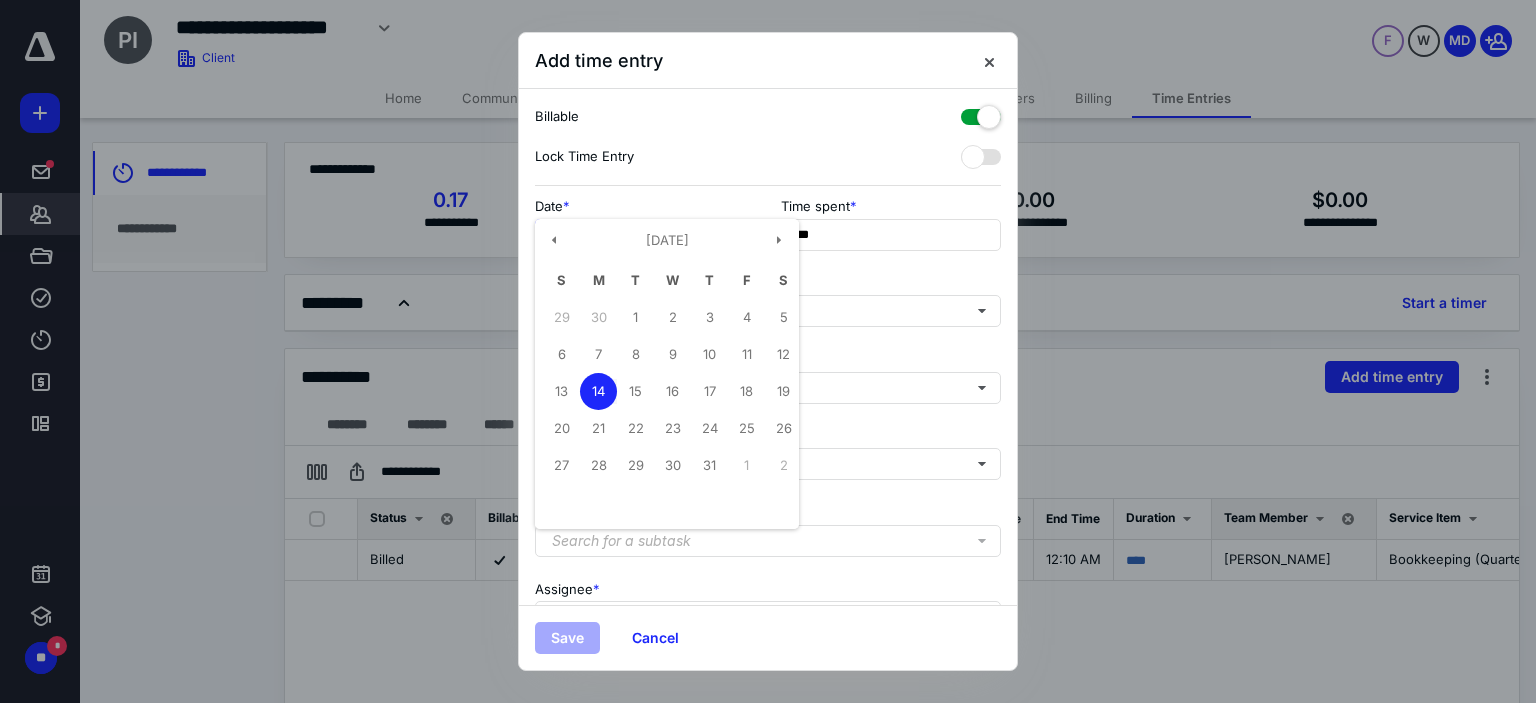 click on "**********" at bounding box center (645, 235) 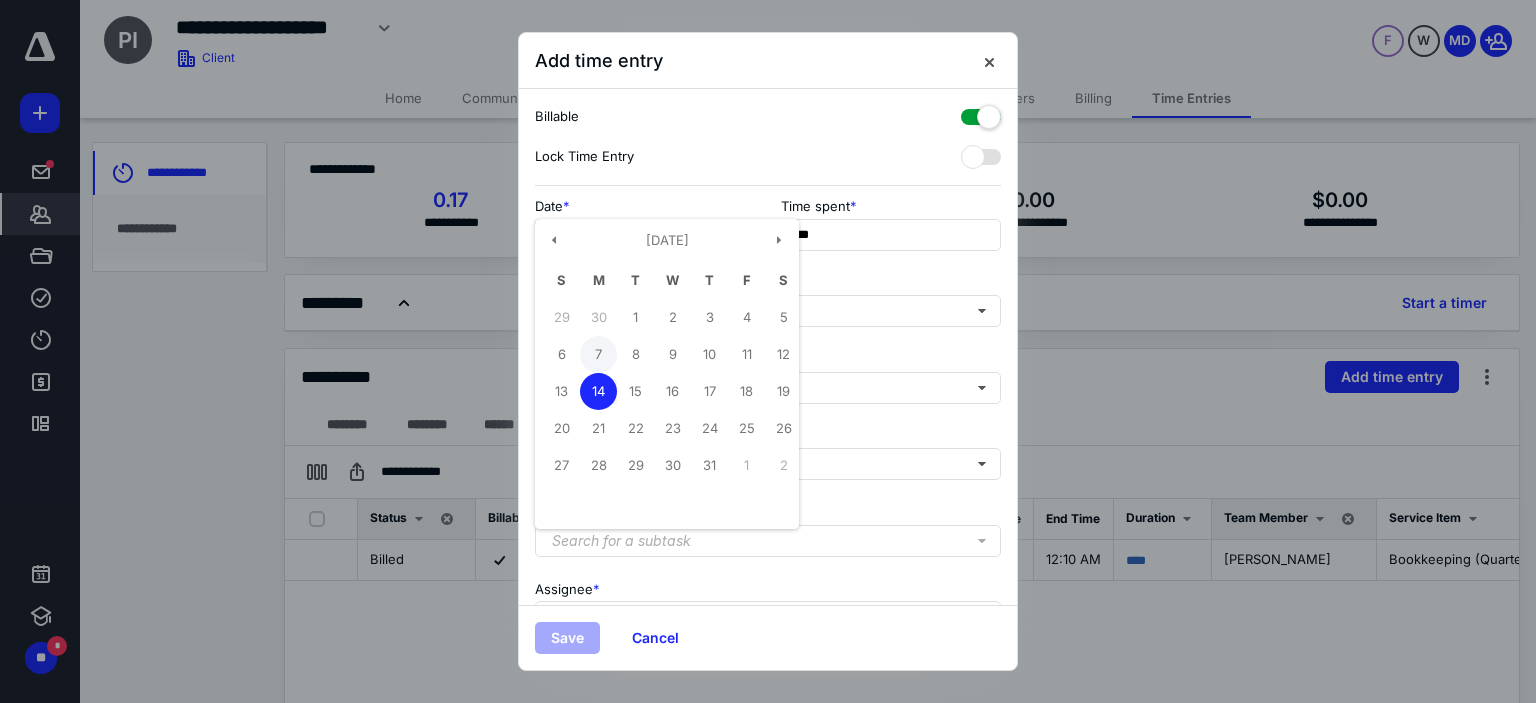 click on "7" at bounding box center [598, 354] 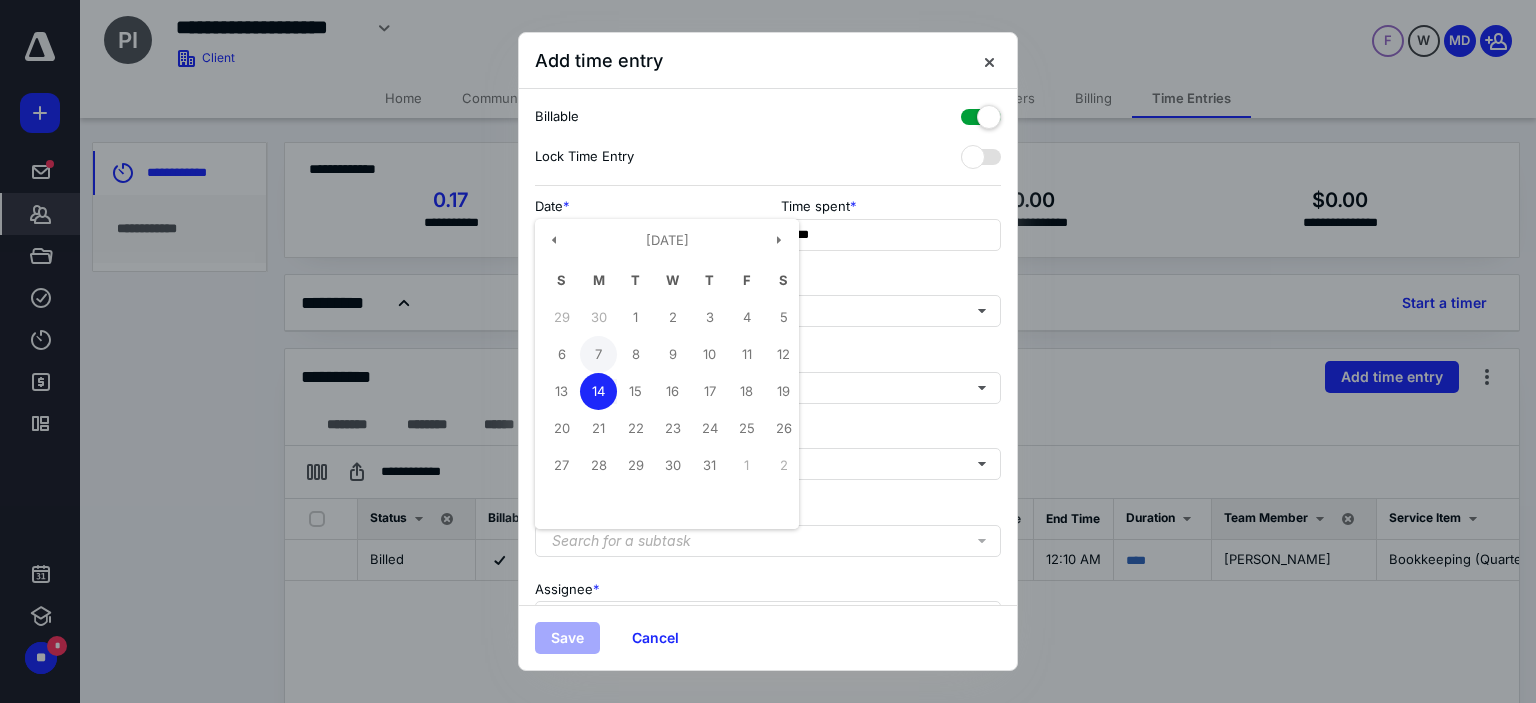 type on "**********" 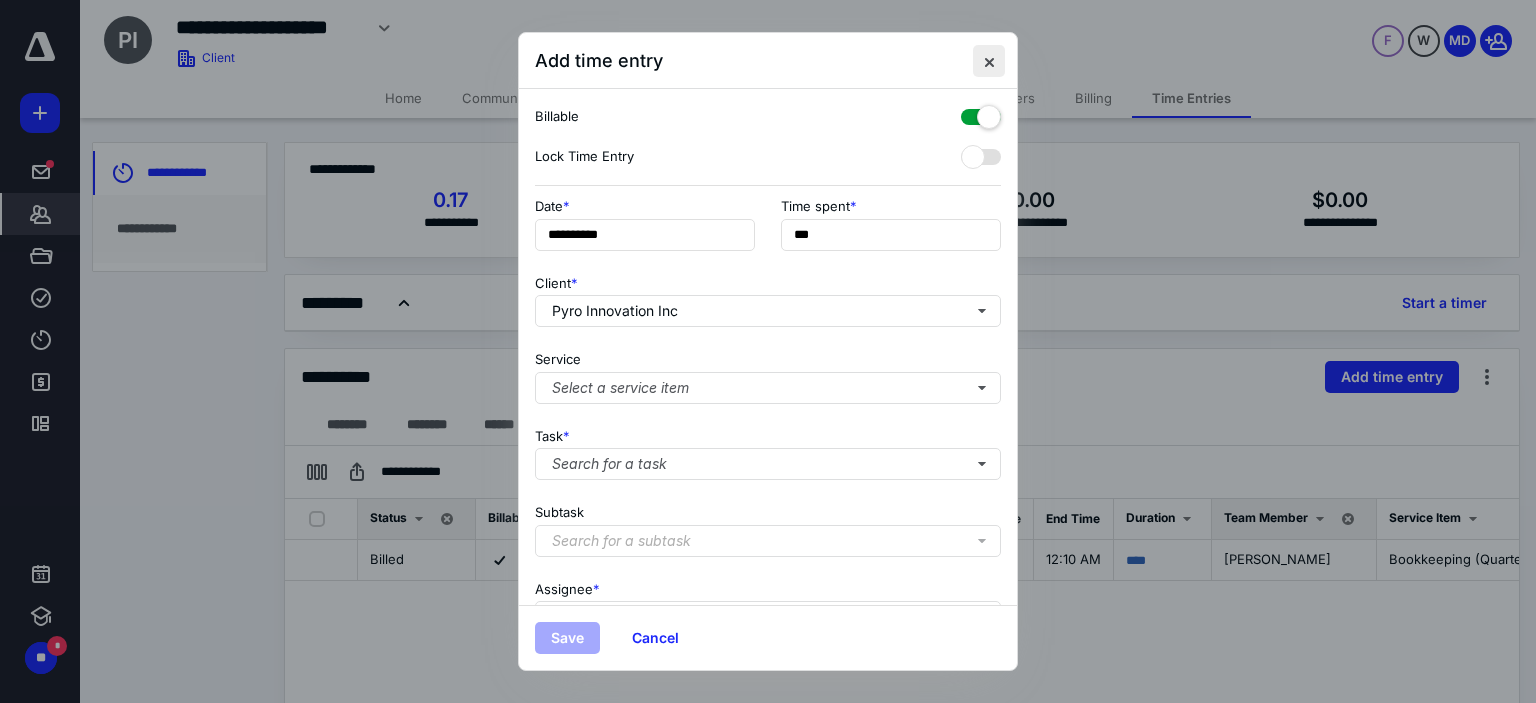 click at bounding box center (989, 61) 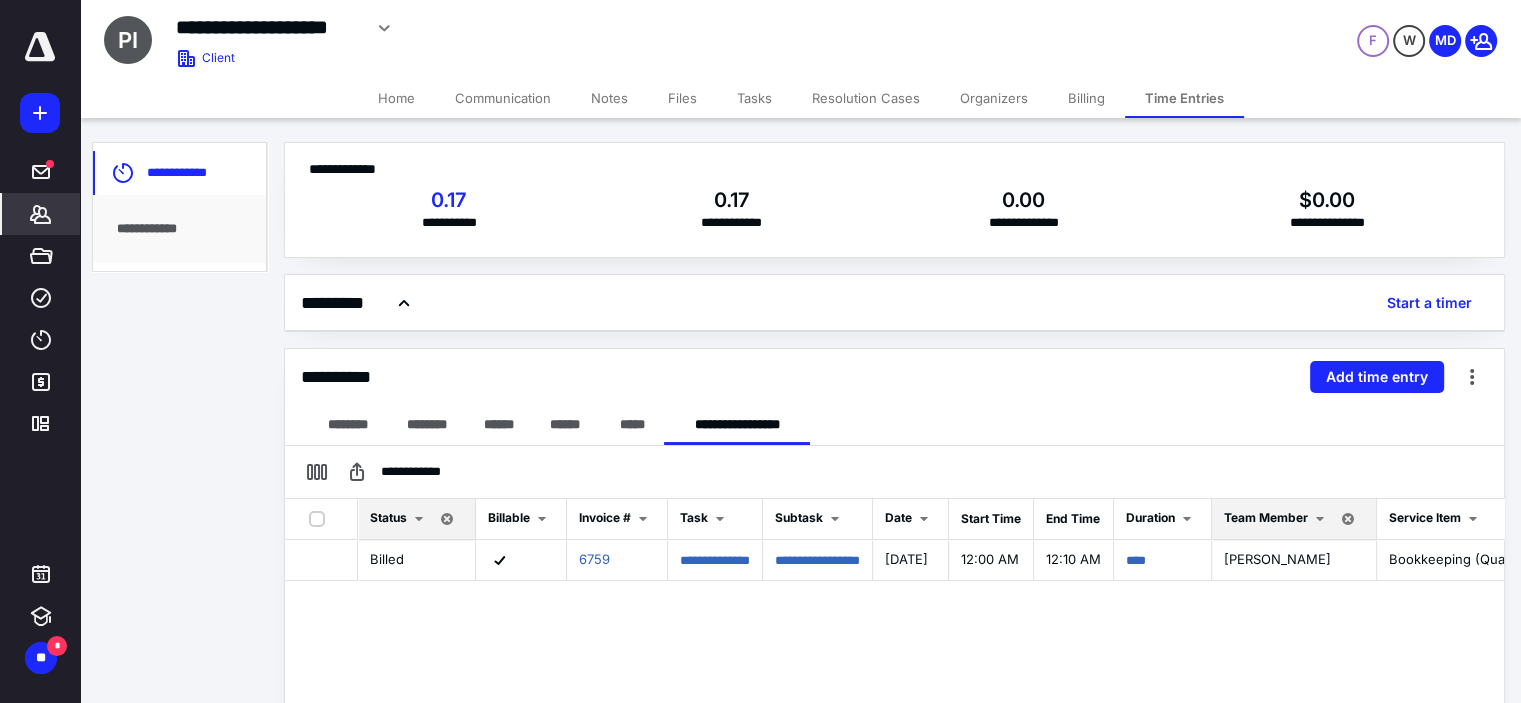 click on "Tasks" at bounding box center (754, 98) 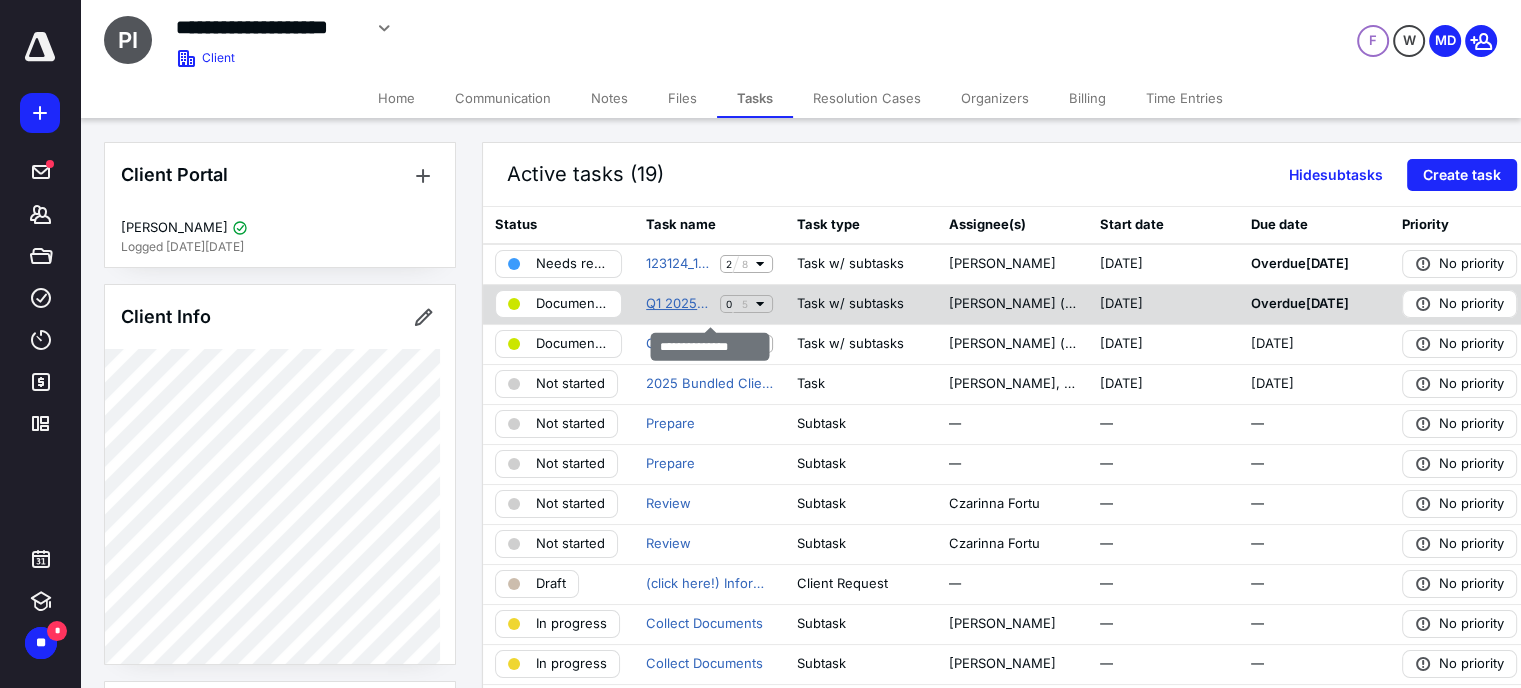 click on "Q1 2025_BK_QTR" at bounding box center (679, 304) 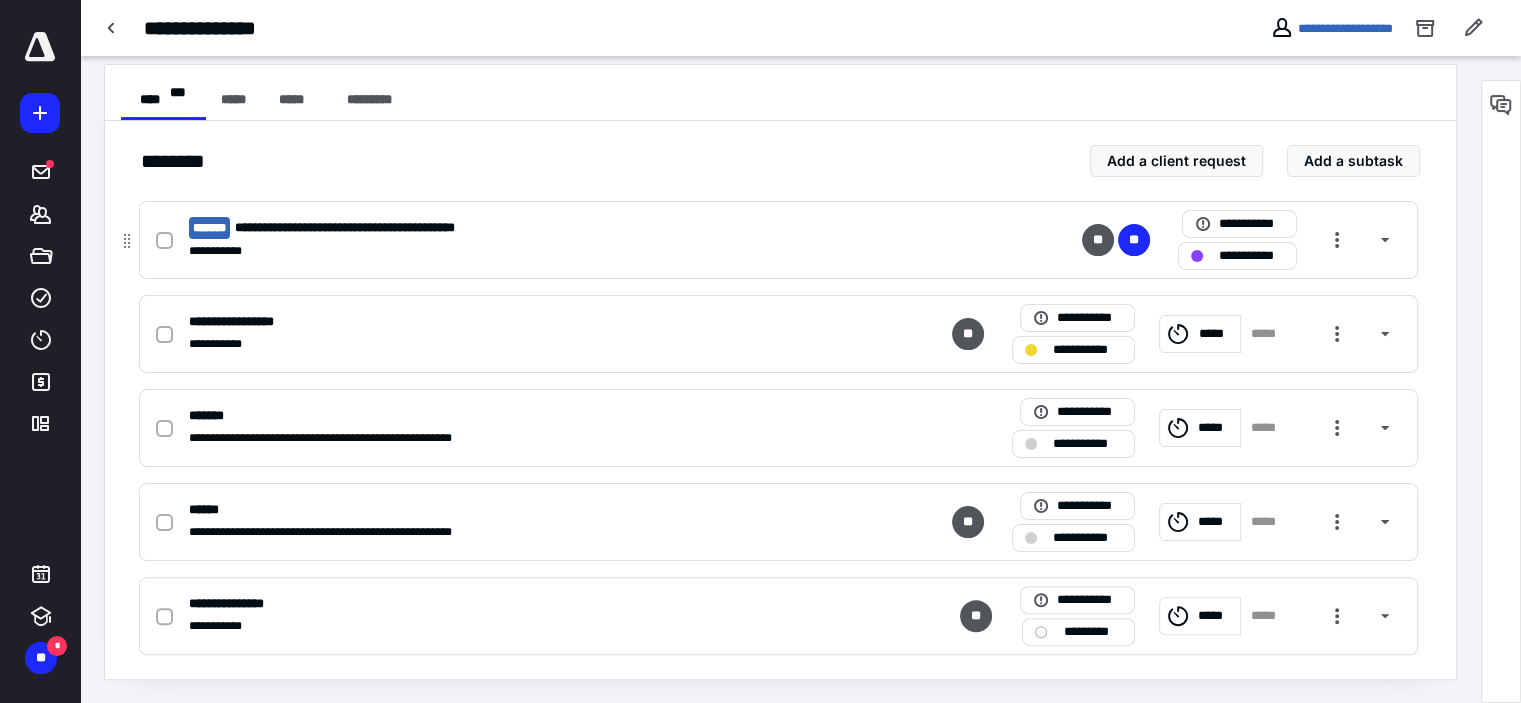 scroll, scrollTop: 177, scrollLeft: 0, axis: vertical 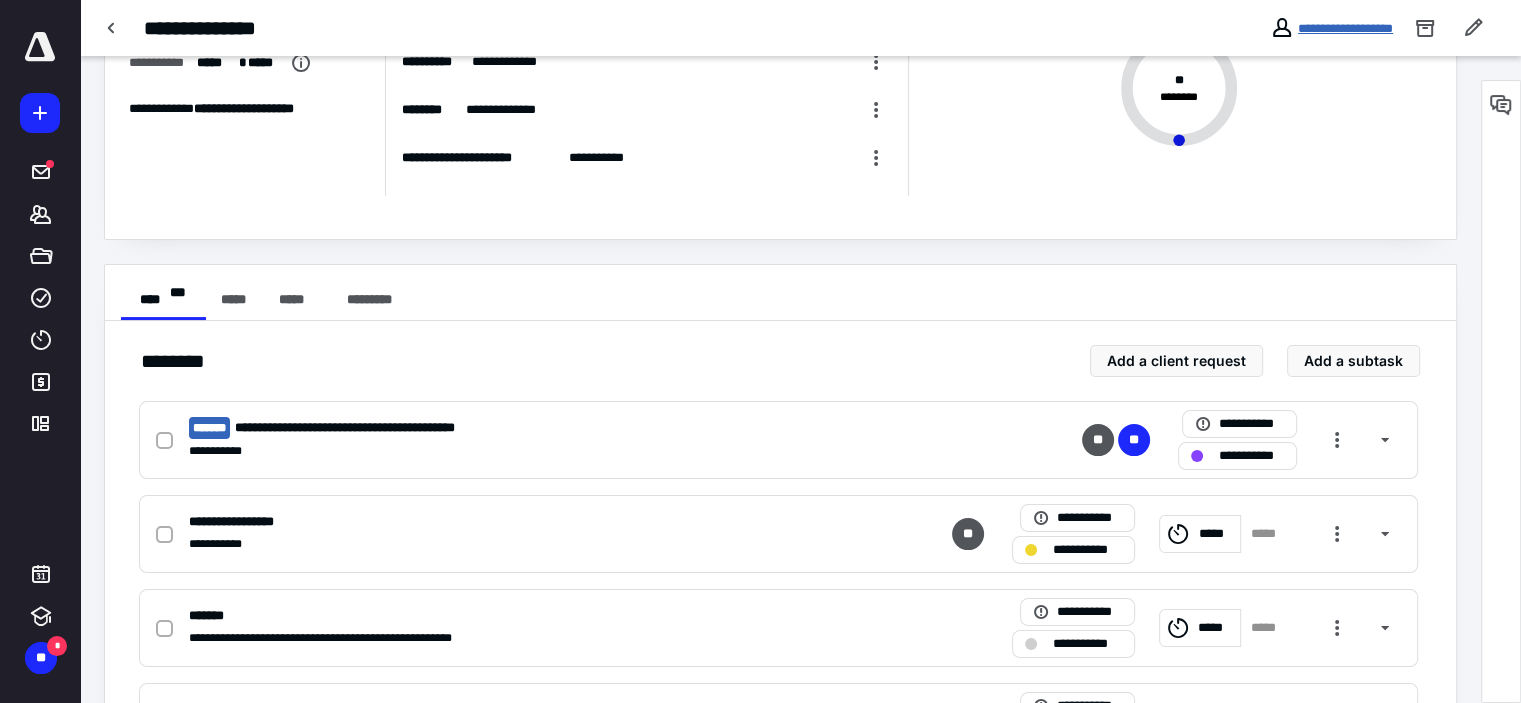 click on "**********" at bounding box center (1345, 28) 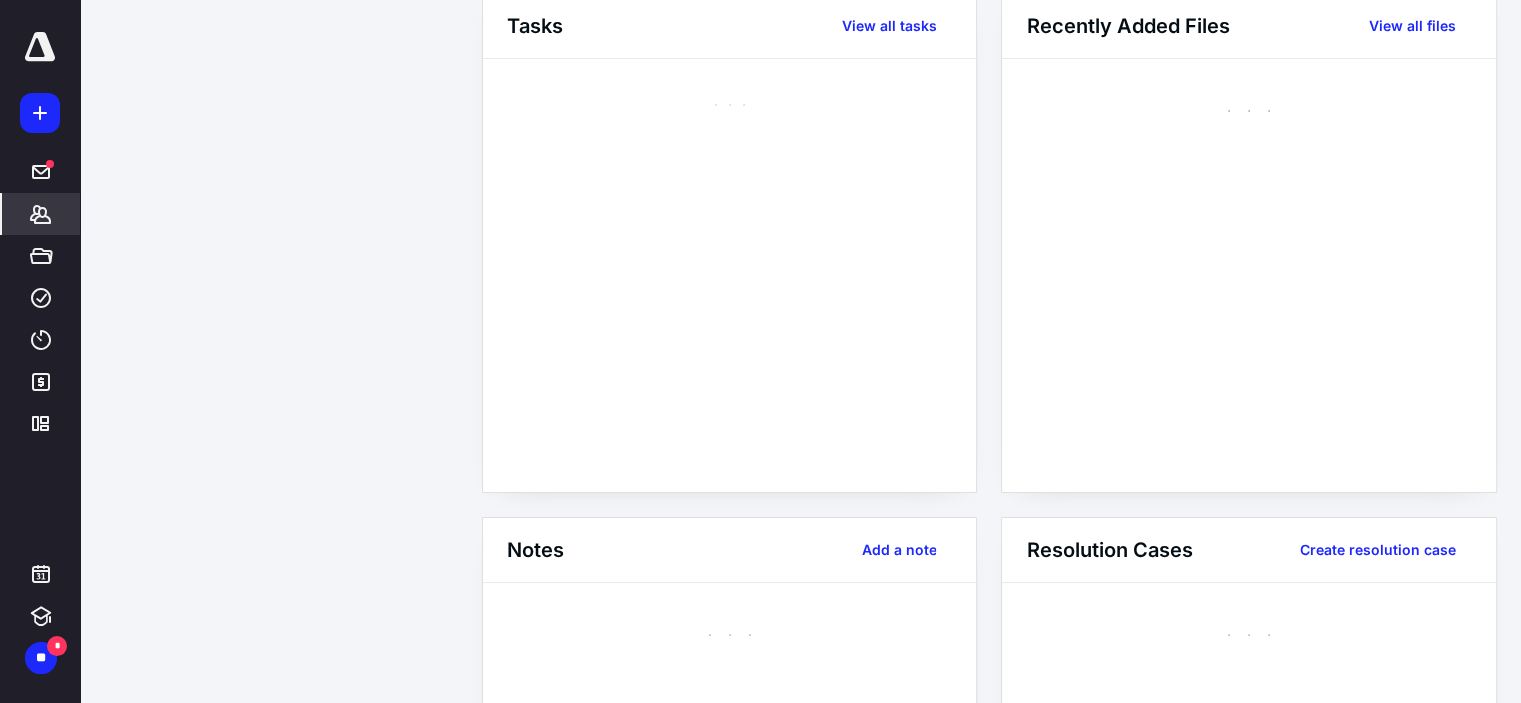 scroll, scrollTop: 0, scrollLeft: 0, axis: both 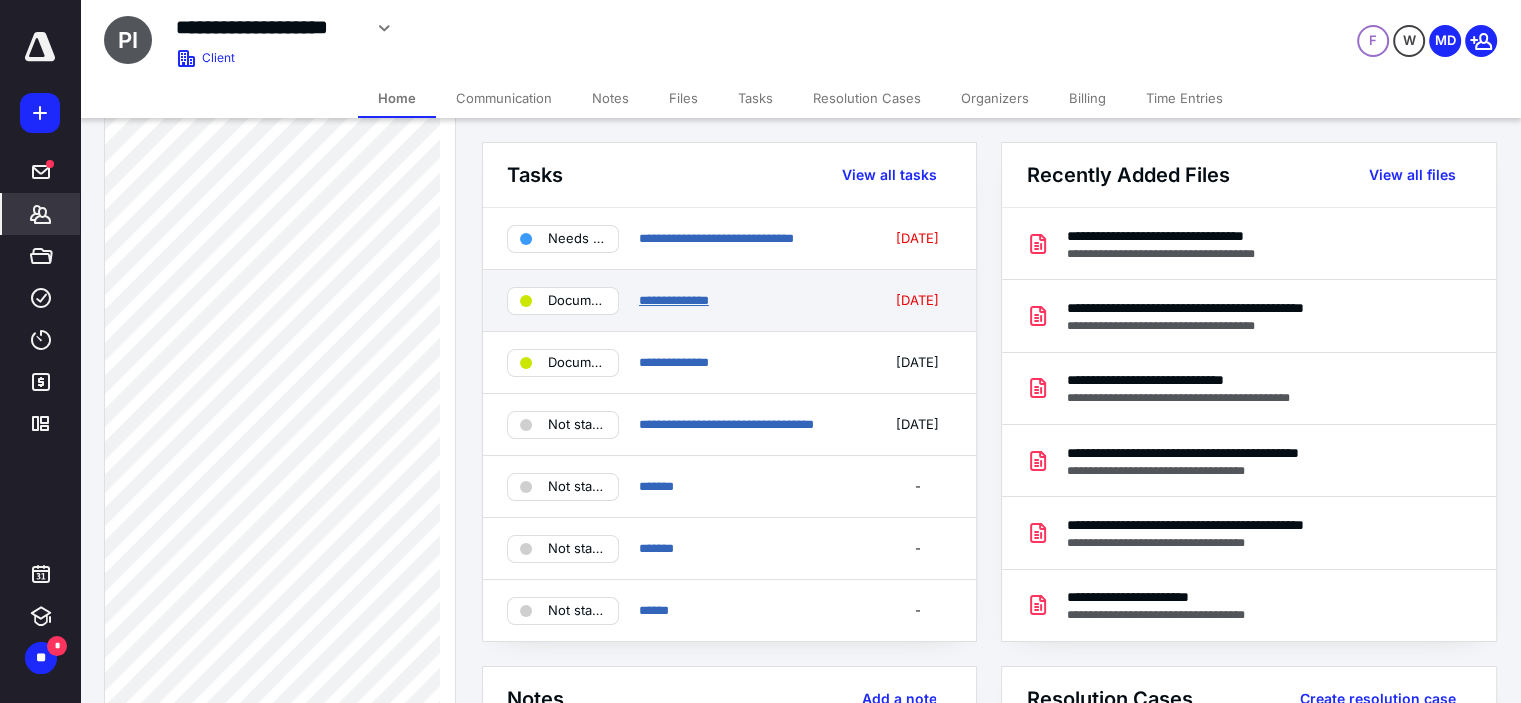 click on "**********" at bounding box center [674, 300] 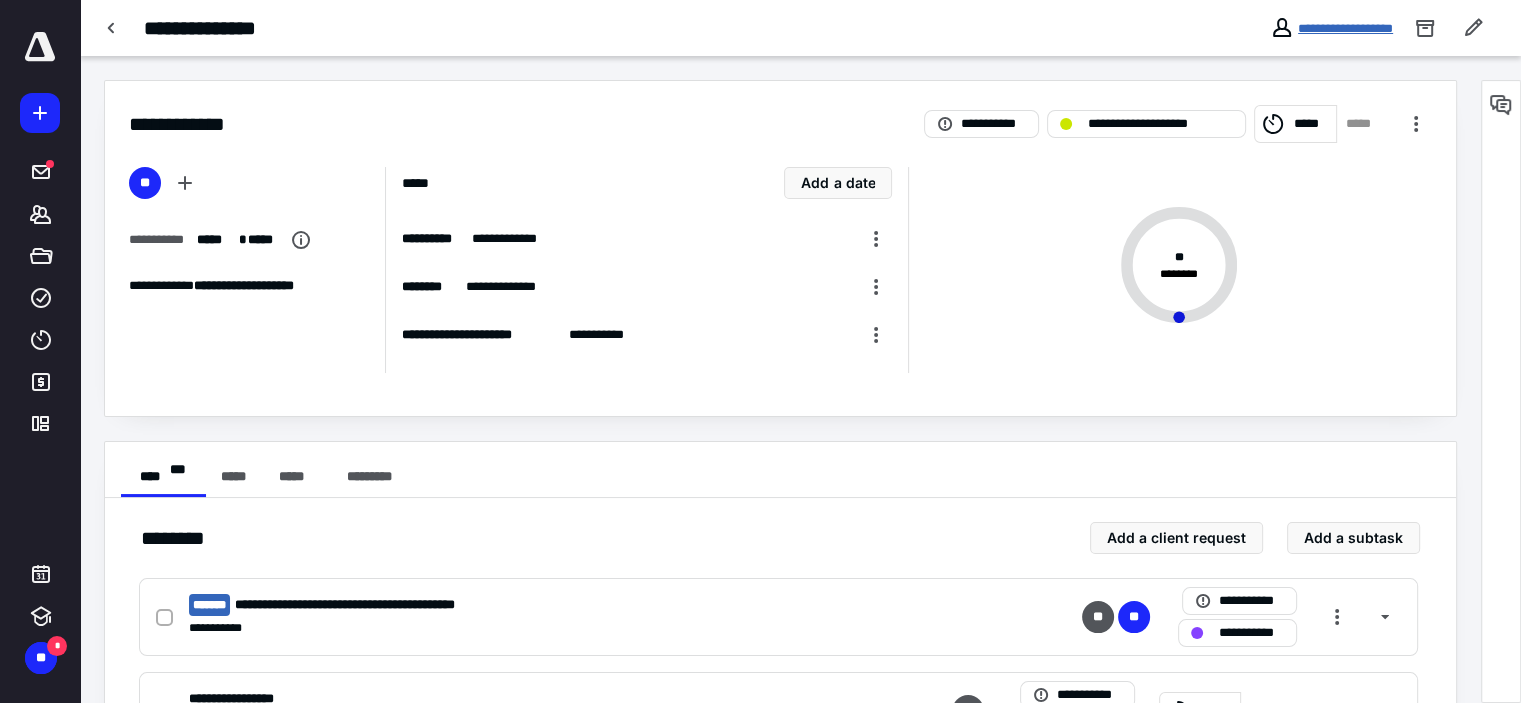 click on "**********" at bounding box center [1345, 28] 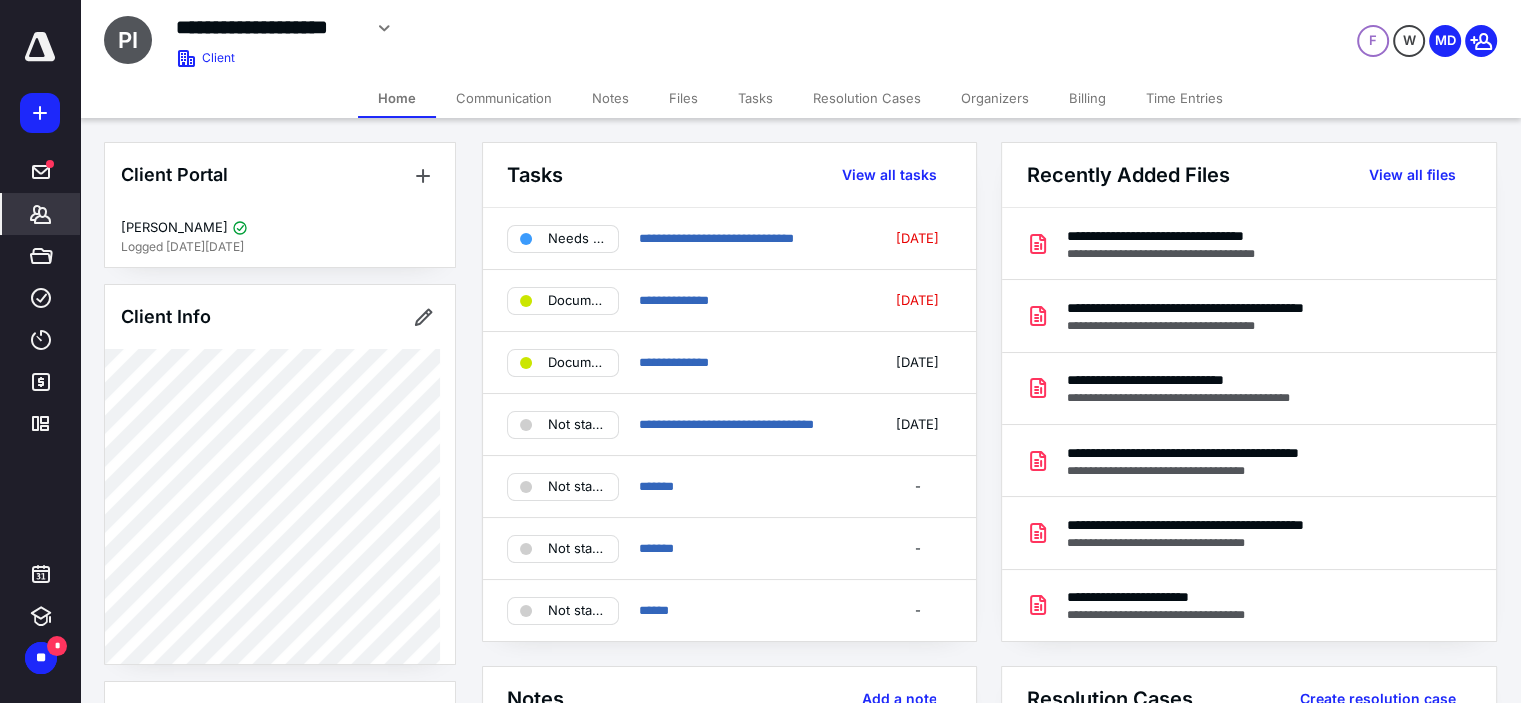 click on "Time Entries" at bounding box center [1184, 98] 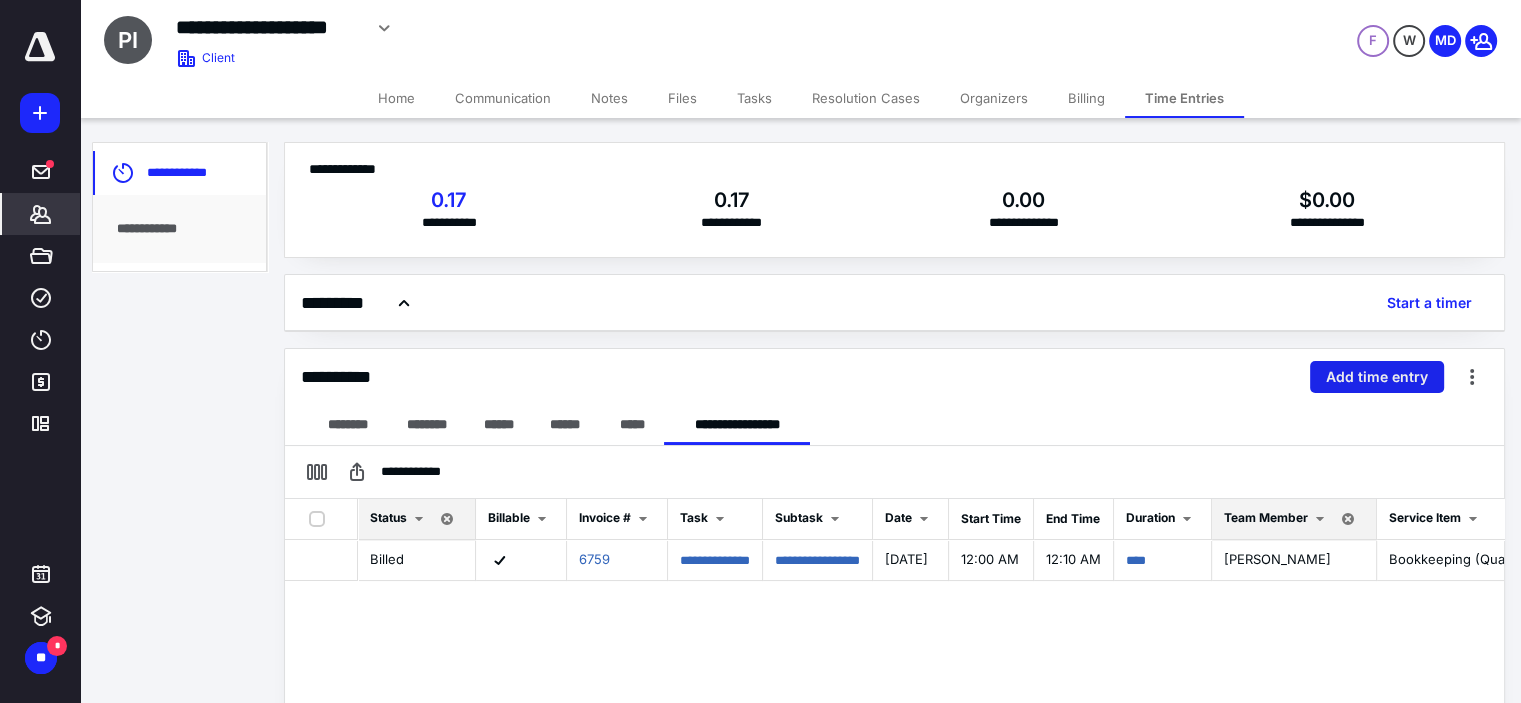 click on "Add time entry" at bounding box center [1377, 377] 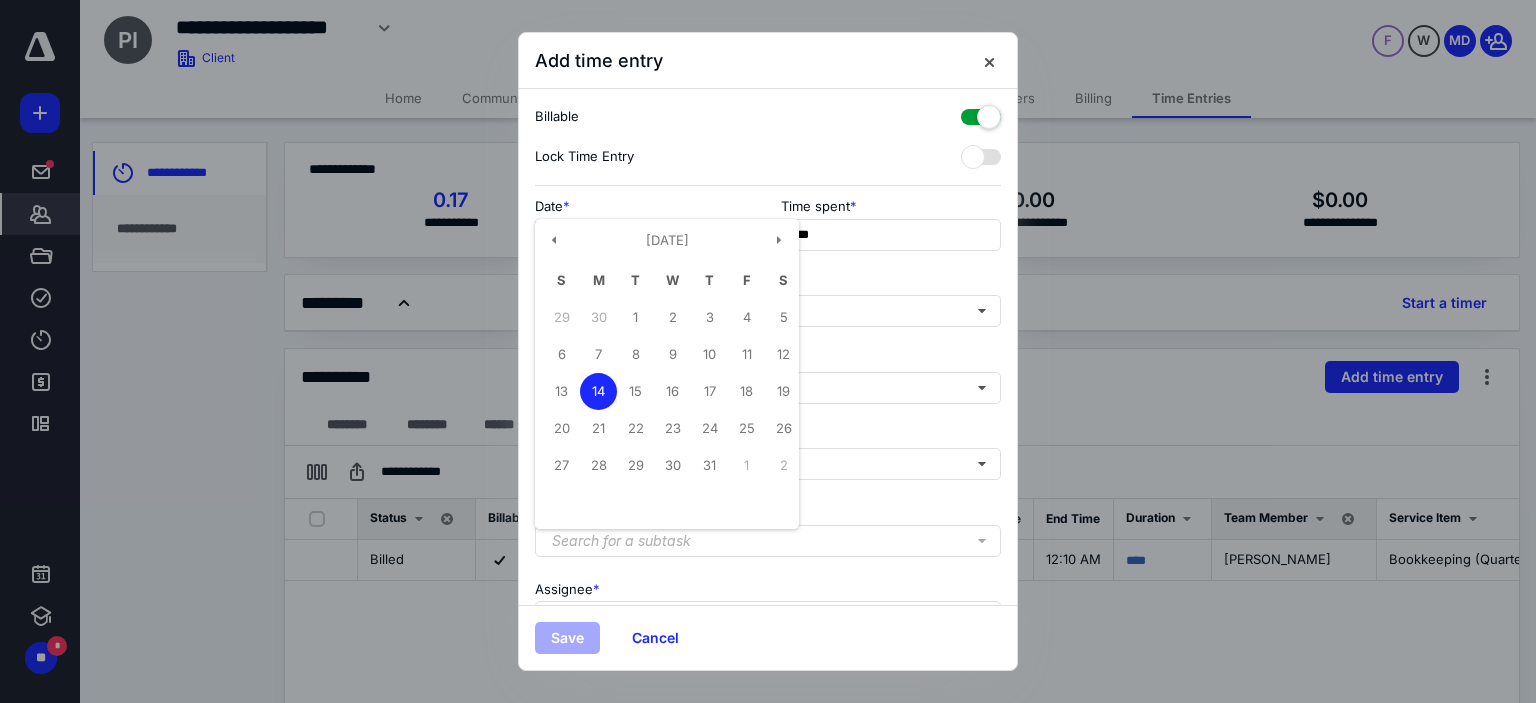 click on "**********" at bounding box center (645, 235) 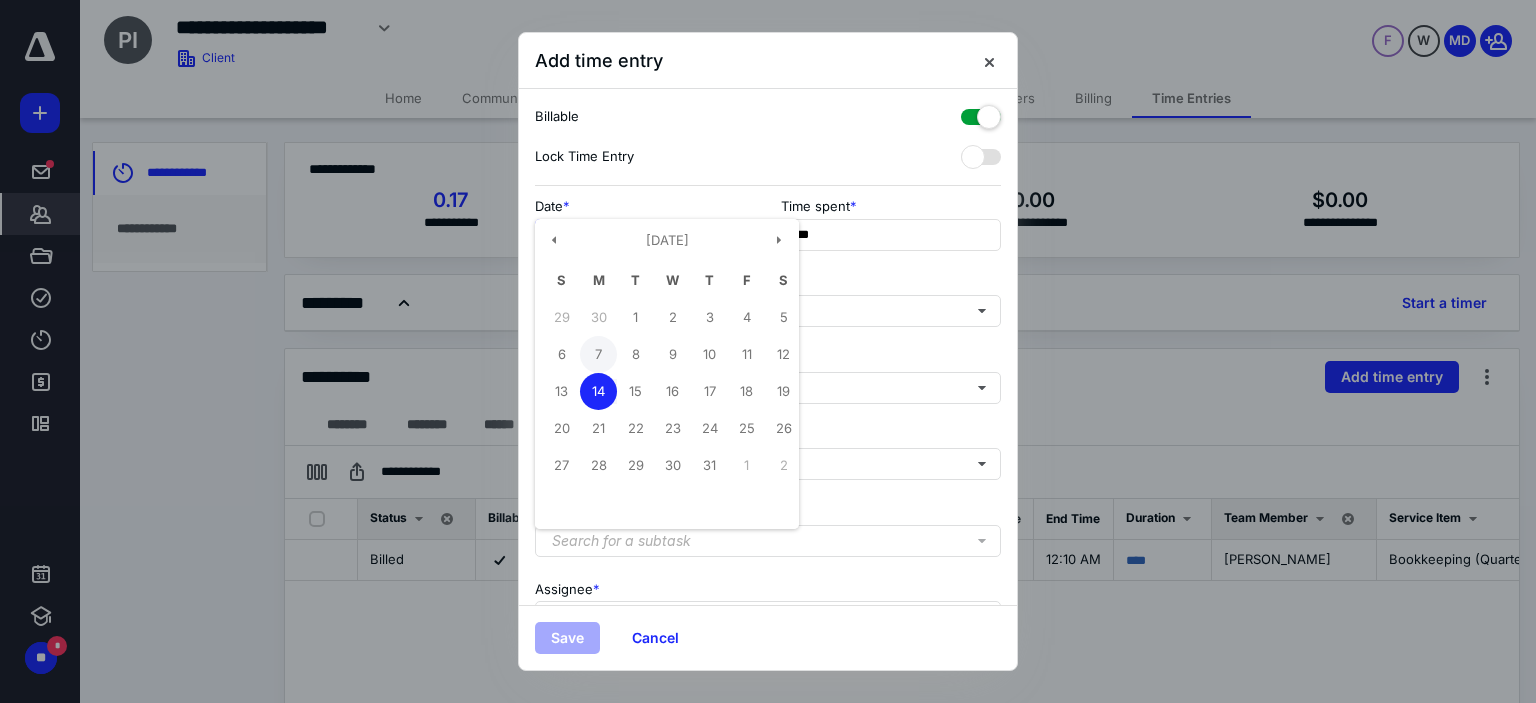 click on "7" at bounding box center (598, 354) 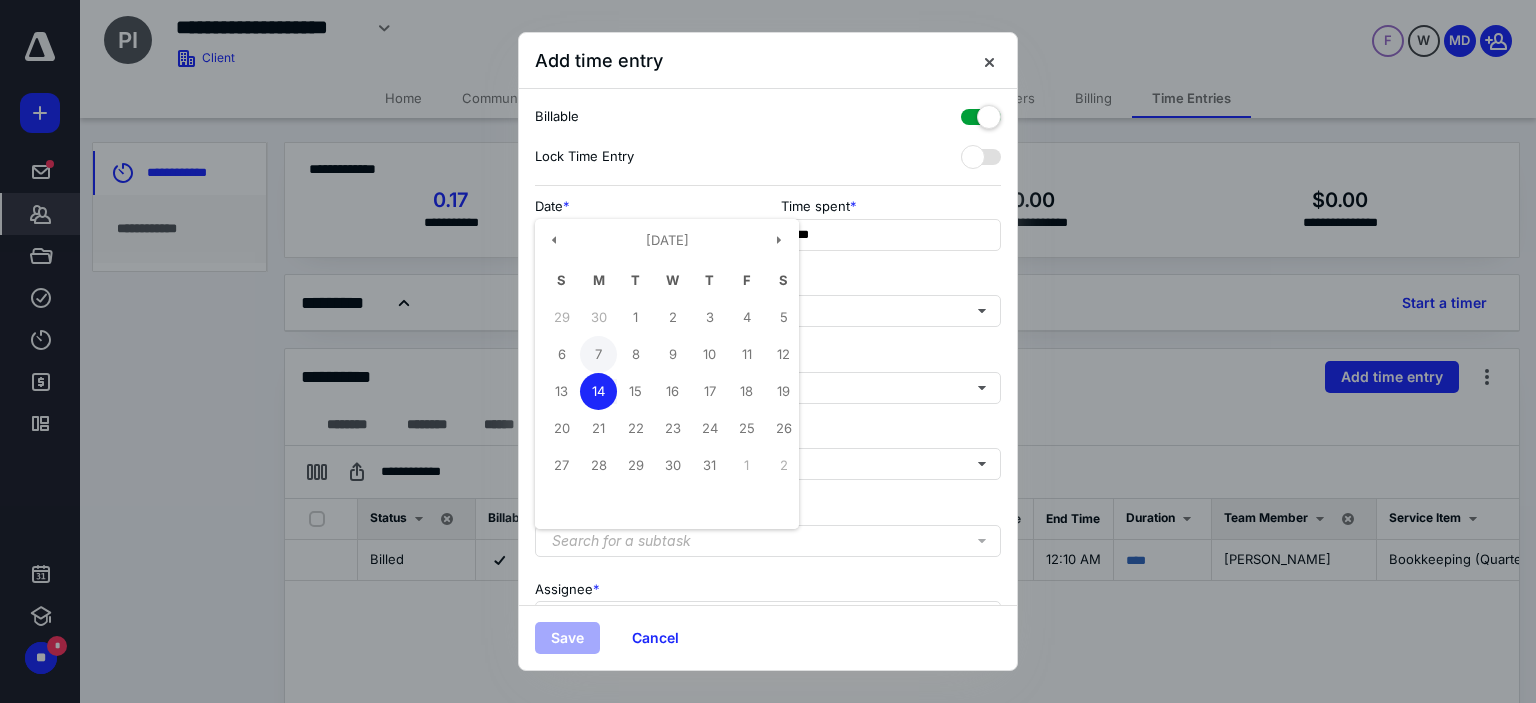 type on "**********" 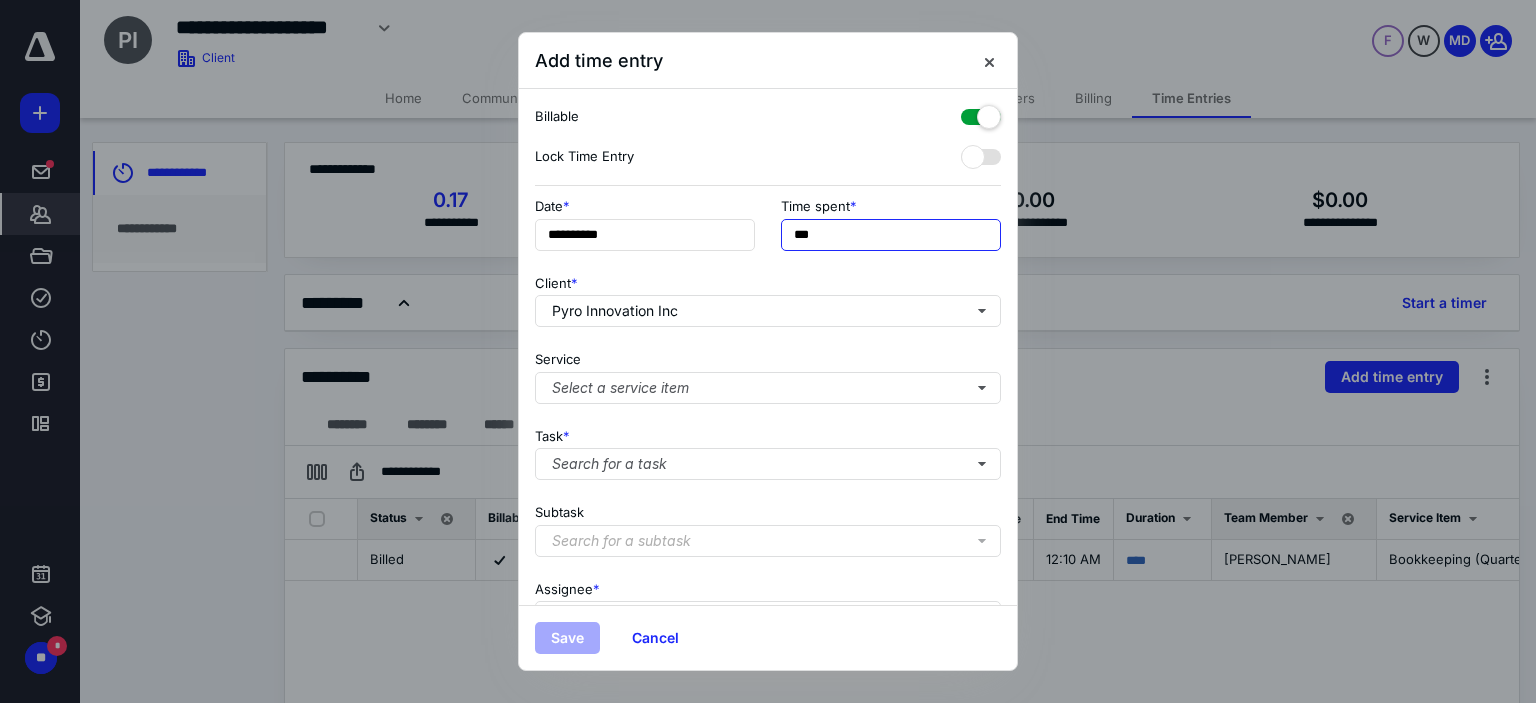 click on "***" at bounding box center (891, 235) 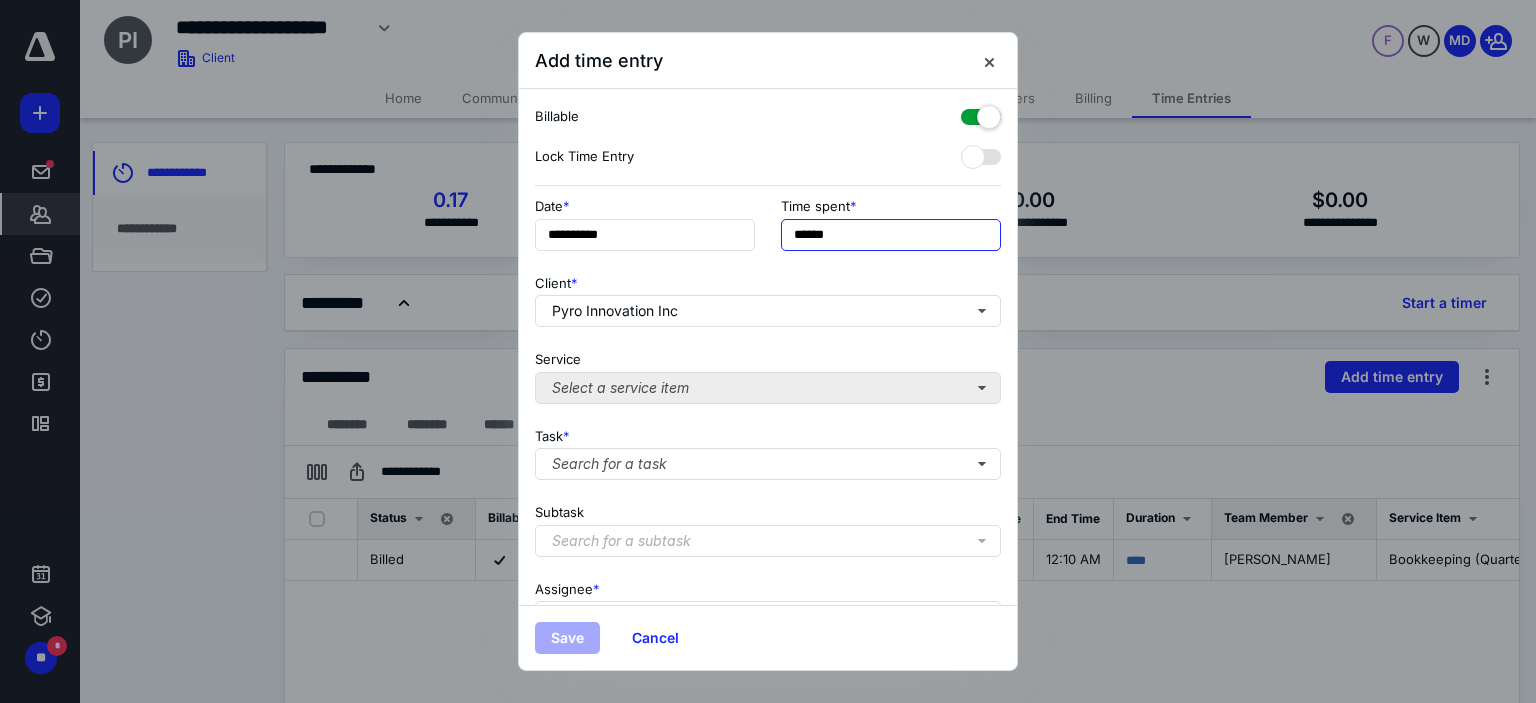 type on "******" 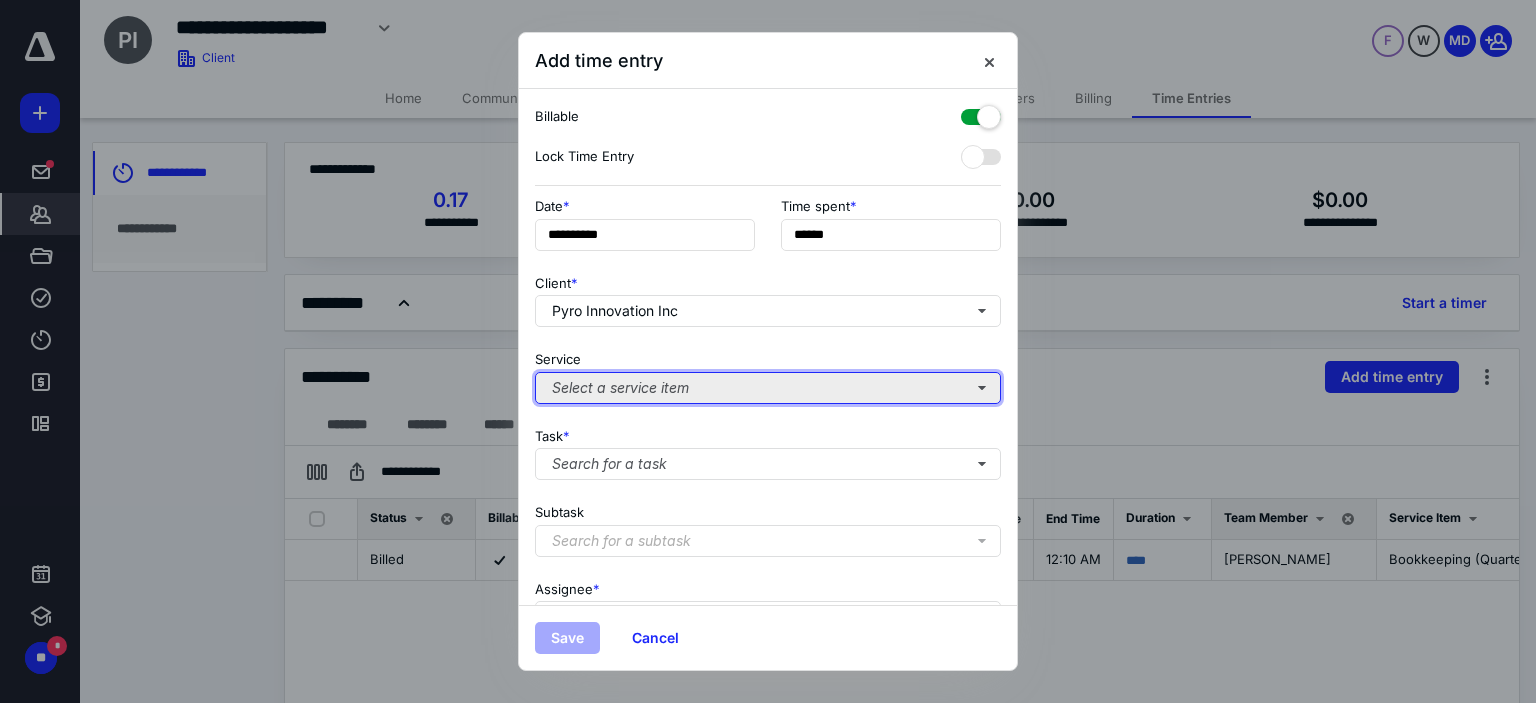 click on "Select a service item" at bounding box center (768, 388) 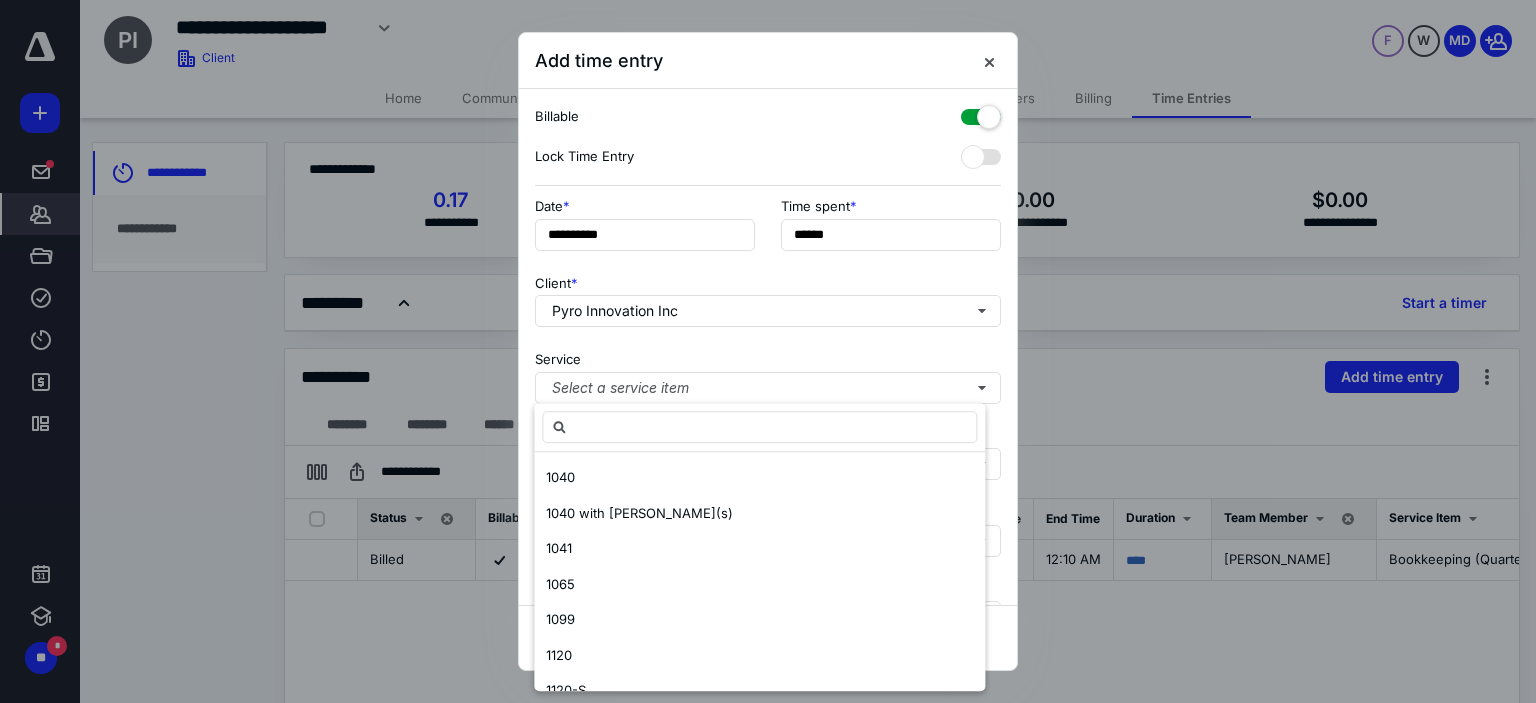 scroll, scrollTop: 500, scrollLeft: 0, axis: vertical 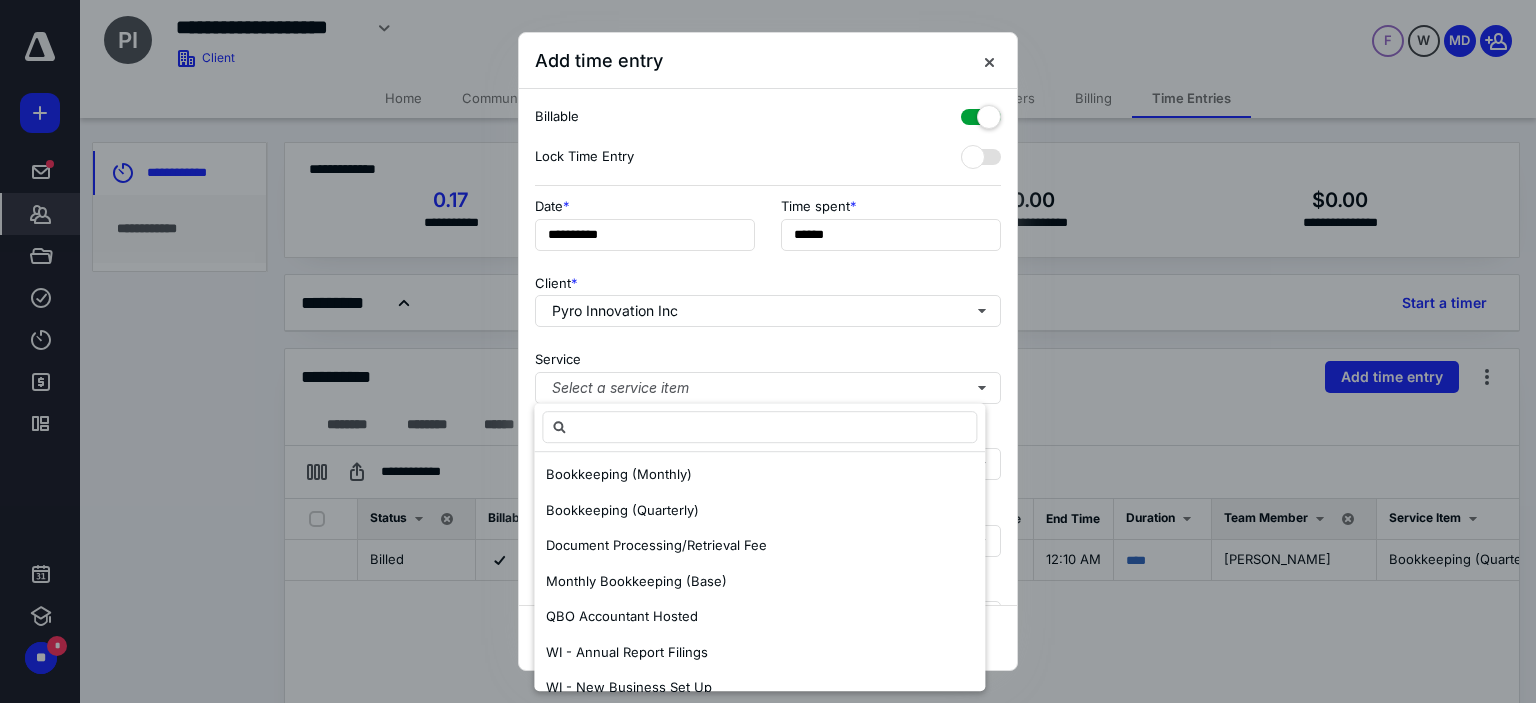 click on "Bookkeeping (Quarterly)" at bounding box center [622, 510] 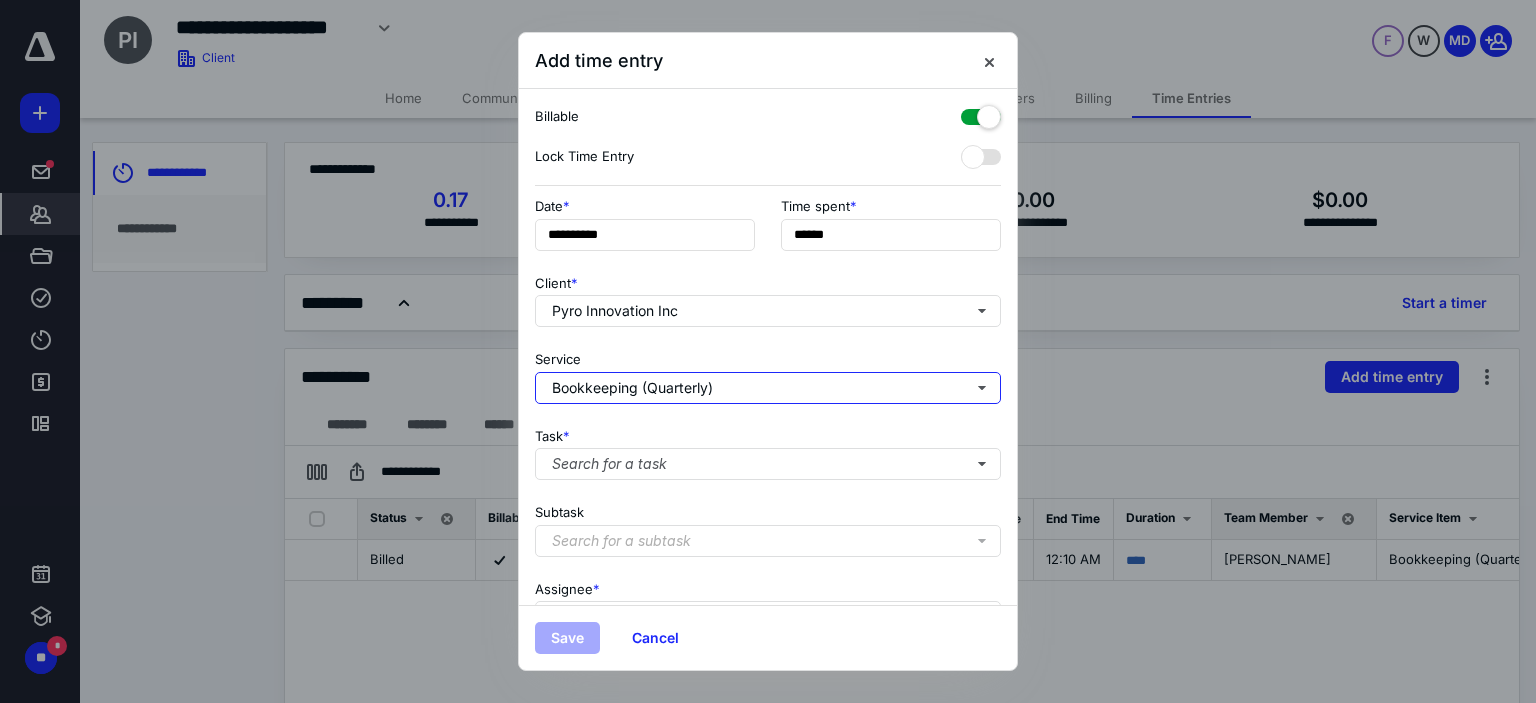 scroll, scrollTop: 0, scrollLeft: 0, axis: both 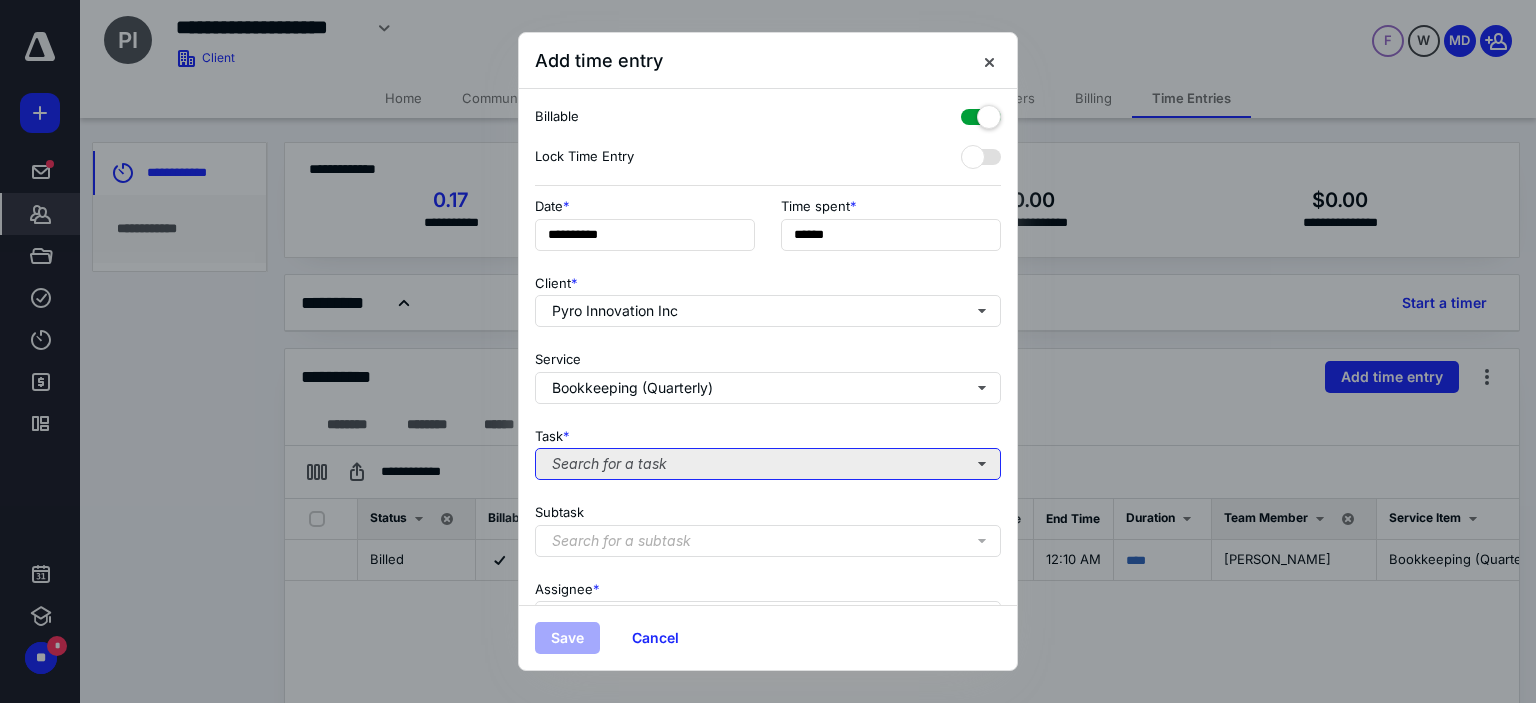 click on "Search for a task" at bounding box center (768, 464) 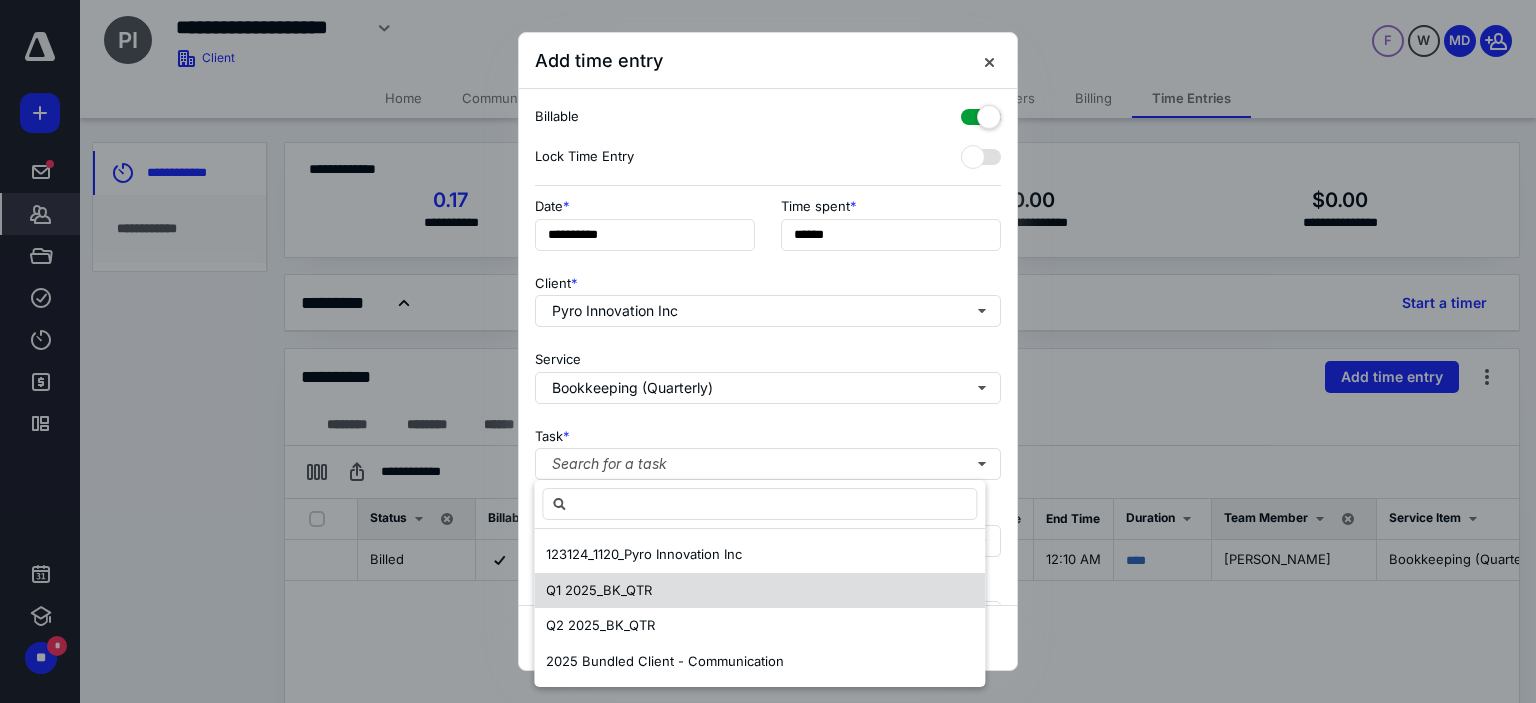 click on "Q1 2025_BK_QTR" at bounding box center (759, 591) 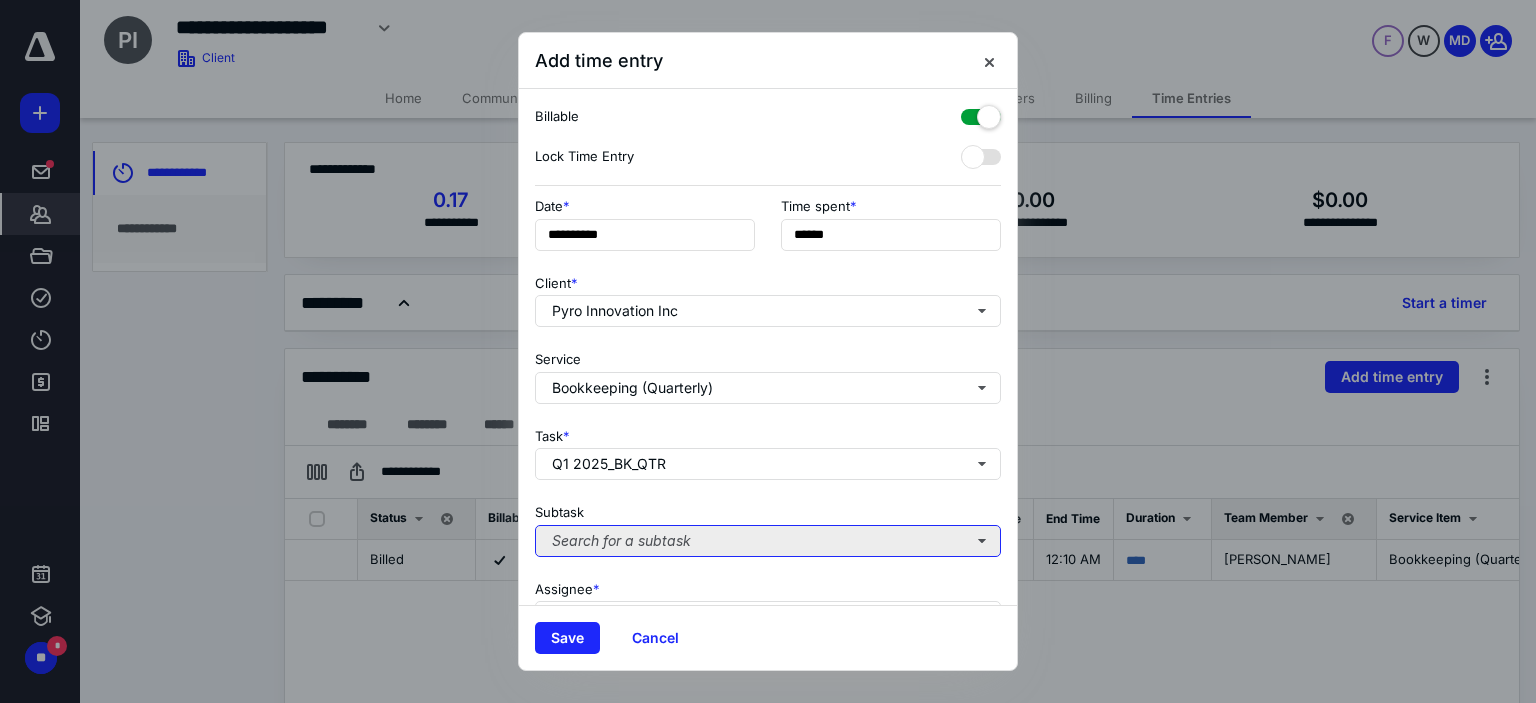 click on "Search for a subtask" at bounding box center (768, 541) 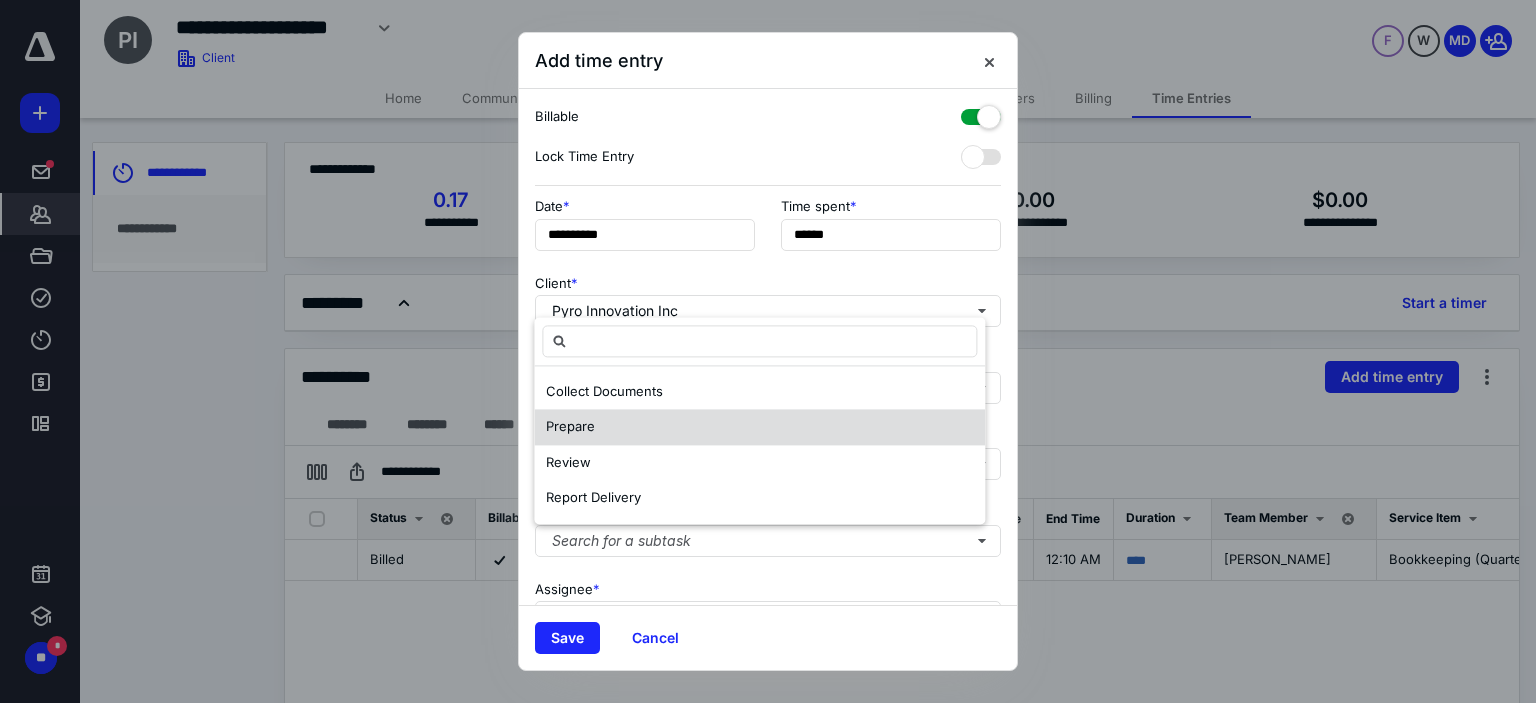 click on "Prepare" at bounding box center (759, 428) 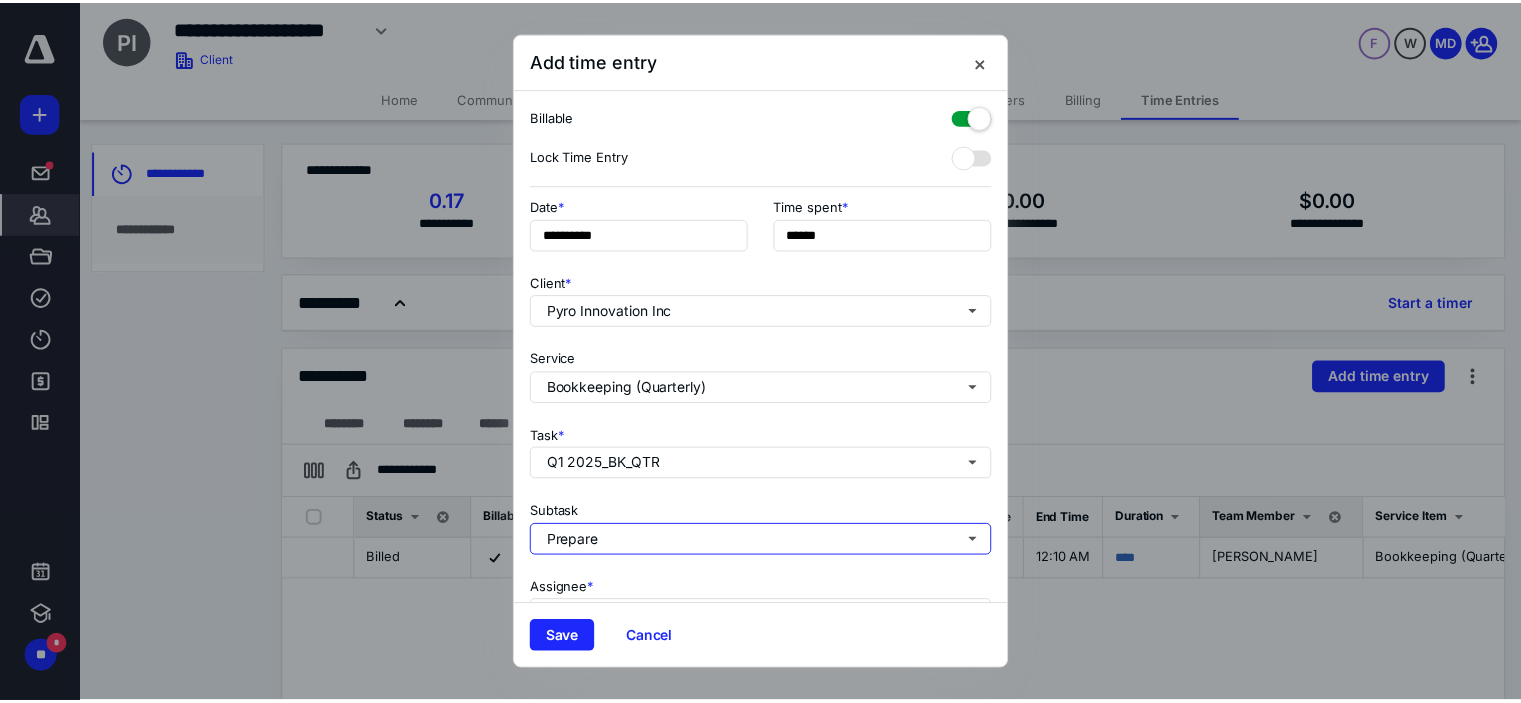 scroll, scrollTop: 197, scrollLeft: 0, axis: vertical 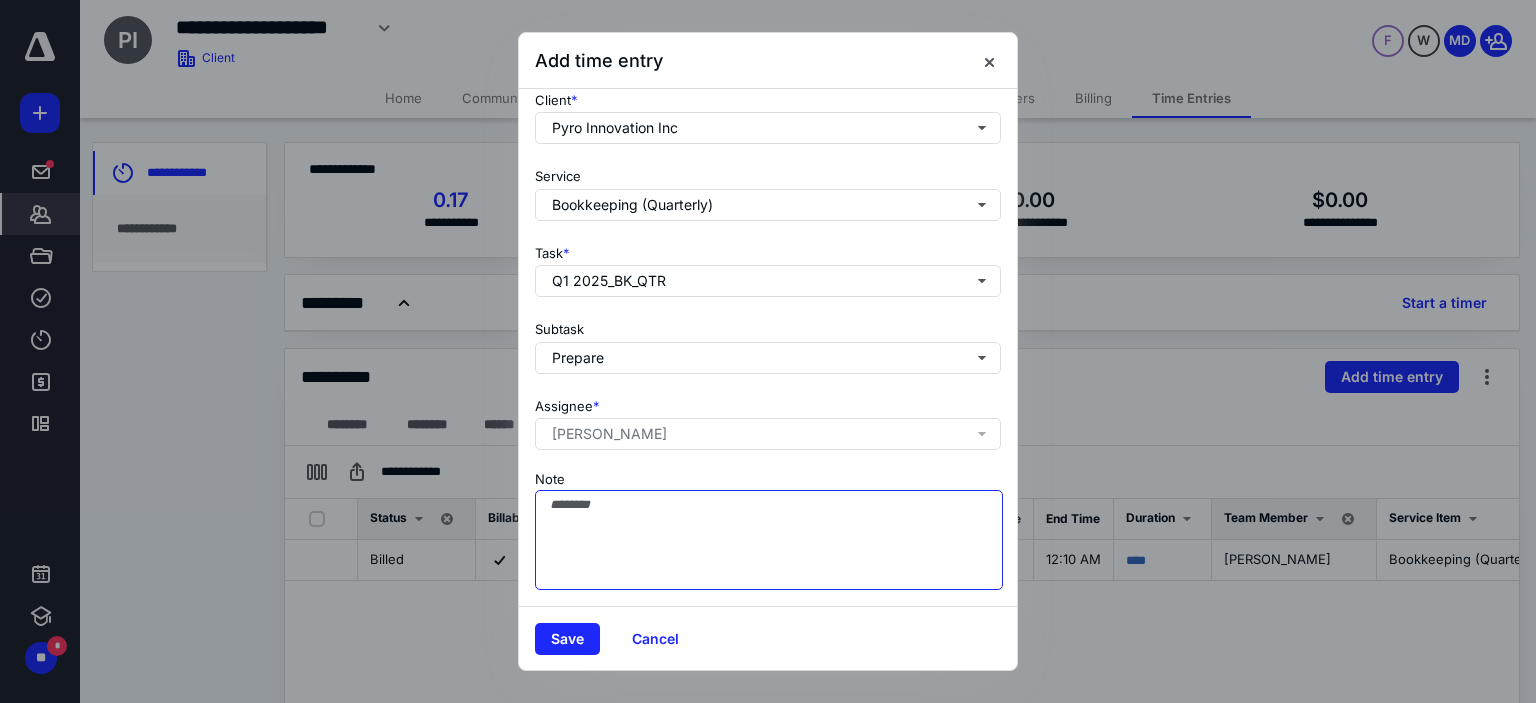 click on "Note" at bounding box center (769, 540) 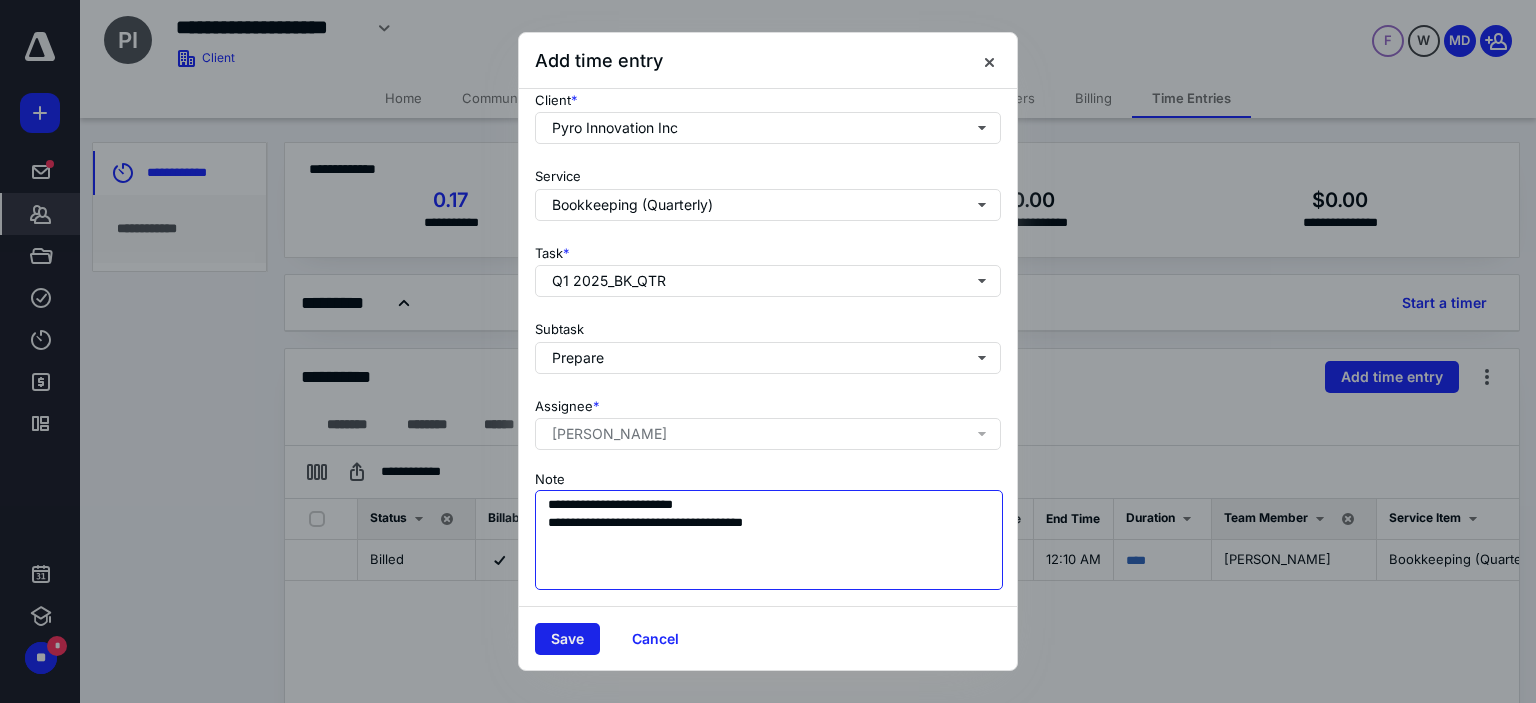 type on "**********" 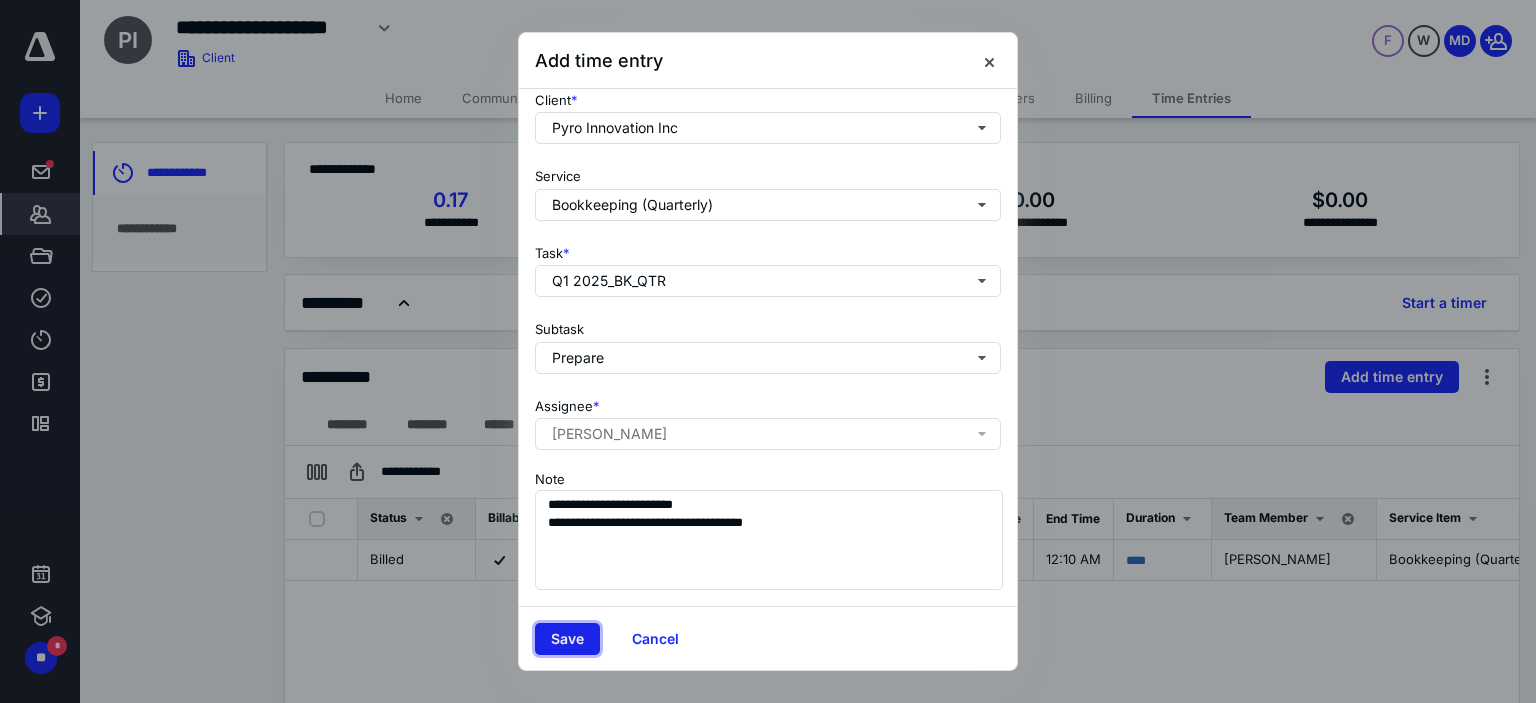 click on "Save" at bounding box center (567, 639) 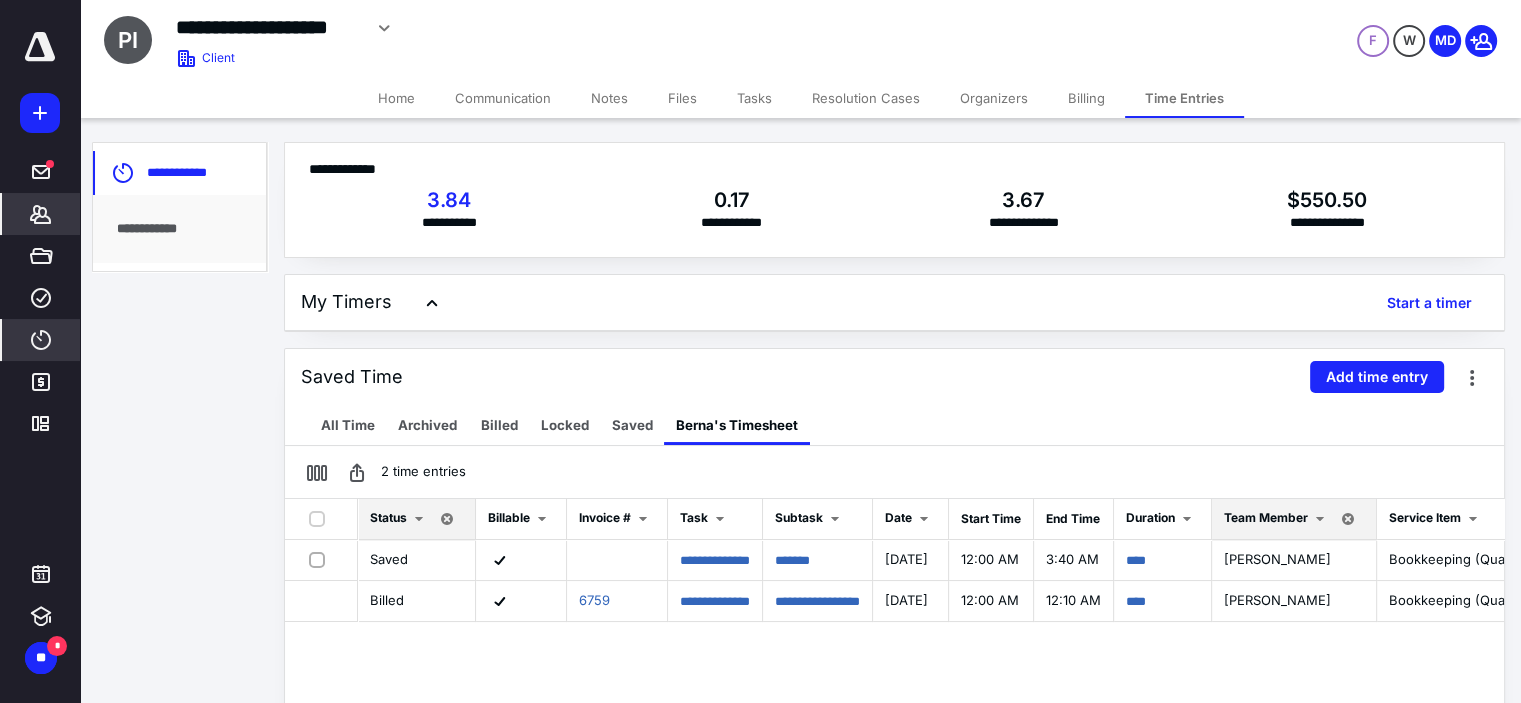 click 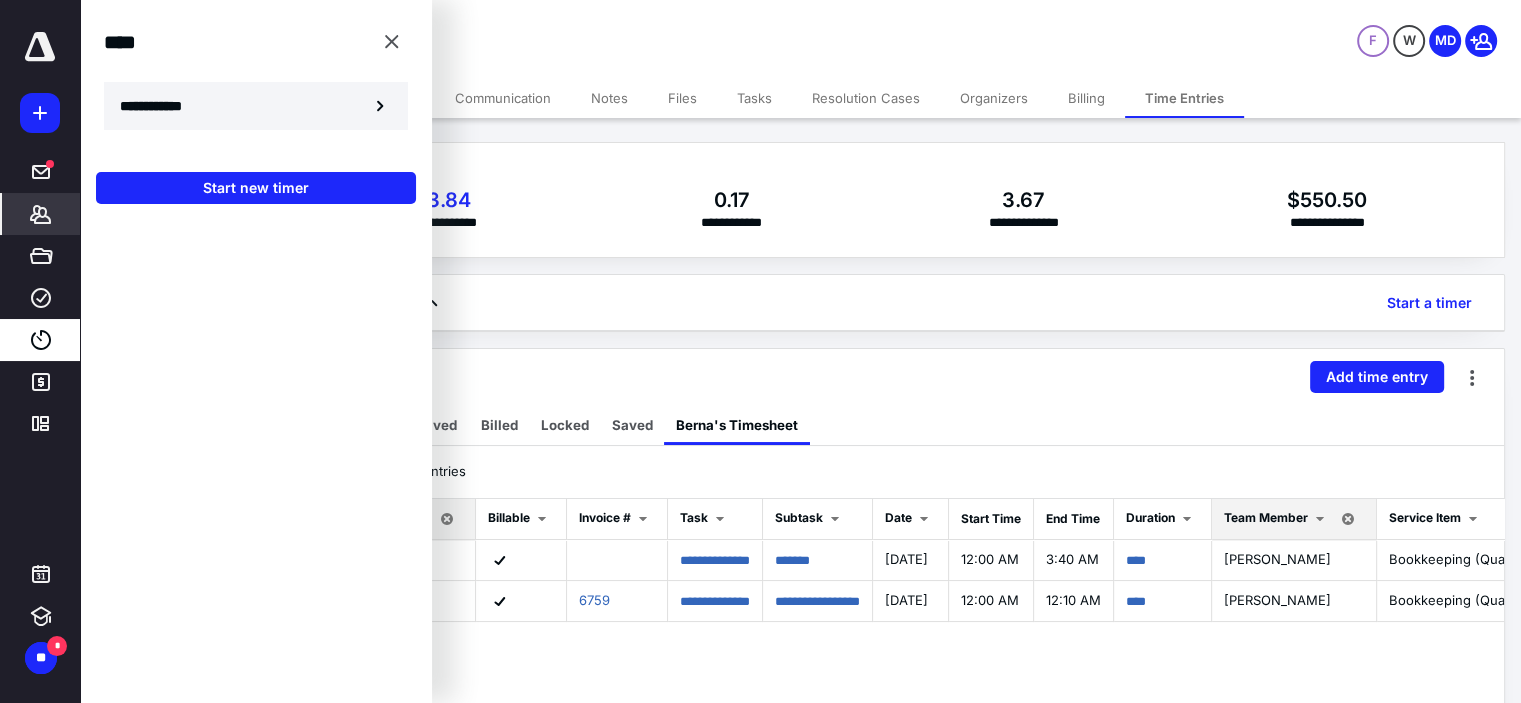 click on "**********" at bounding box center [162, 106] 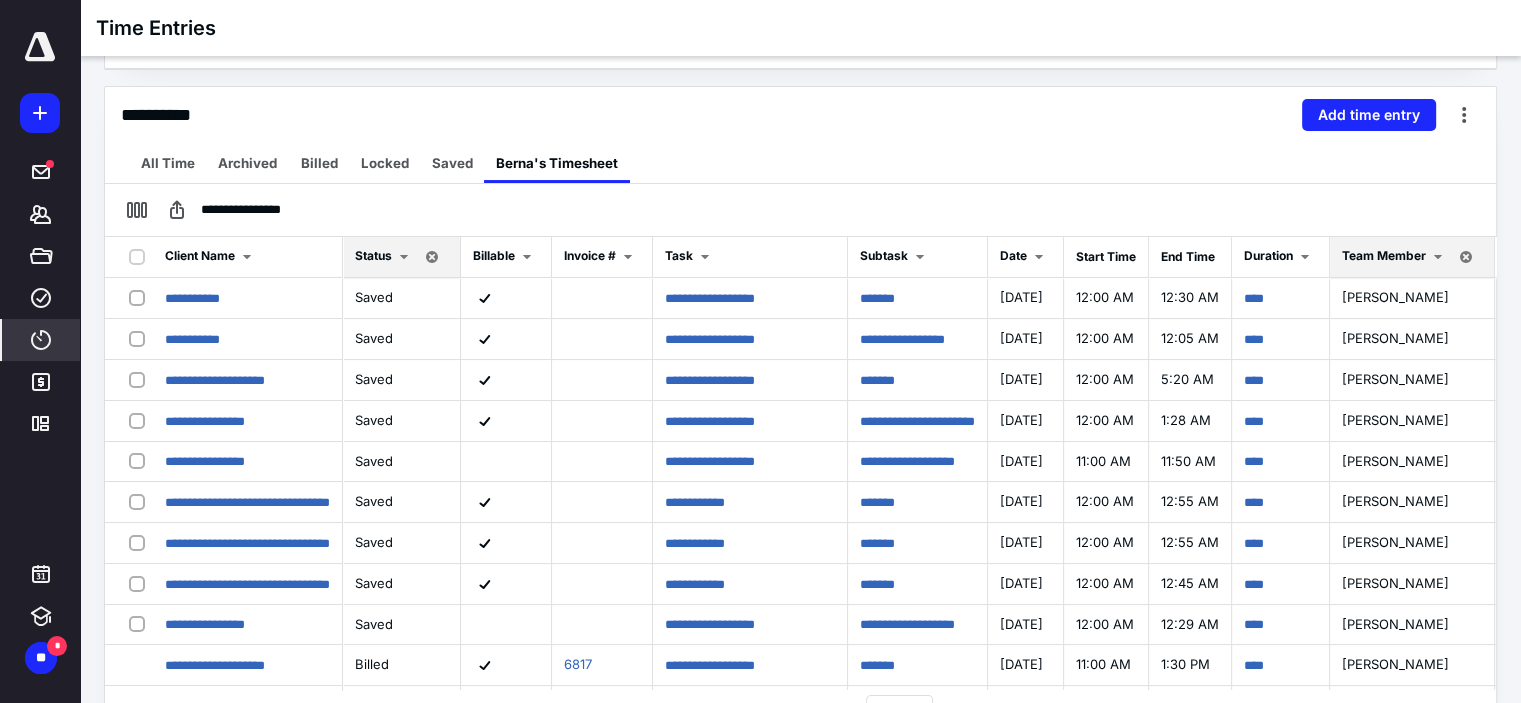 scroll, scrollTop: 228, scrollLeft: 0, axis: vertical 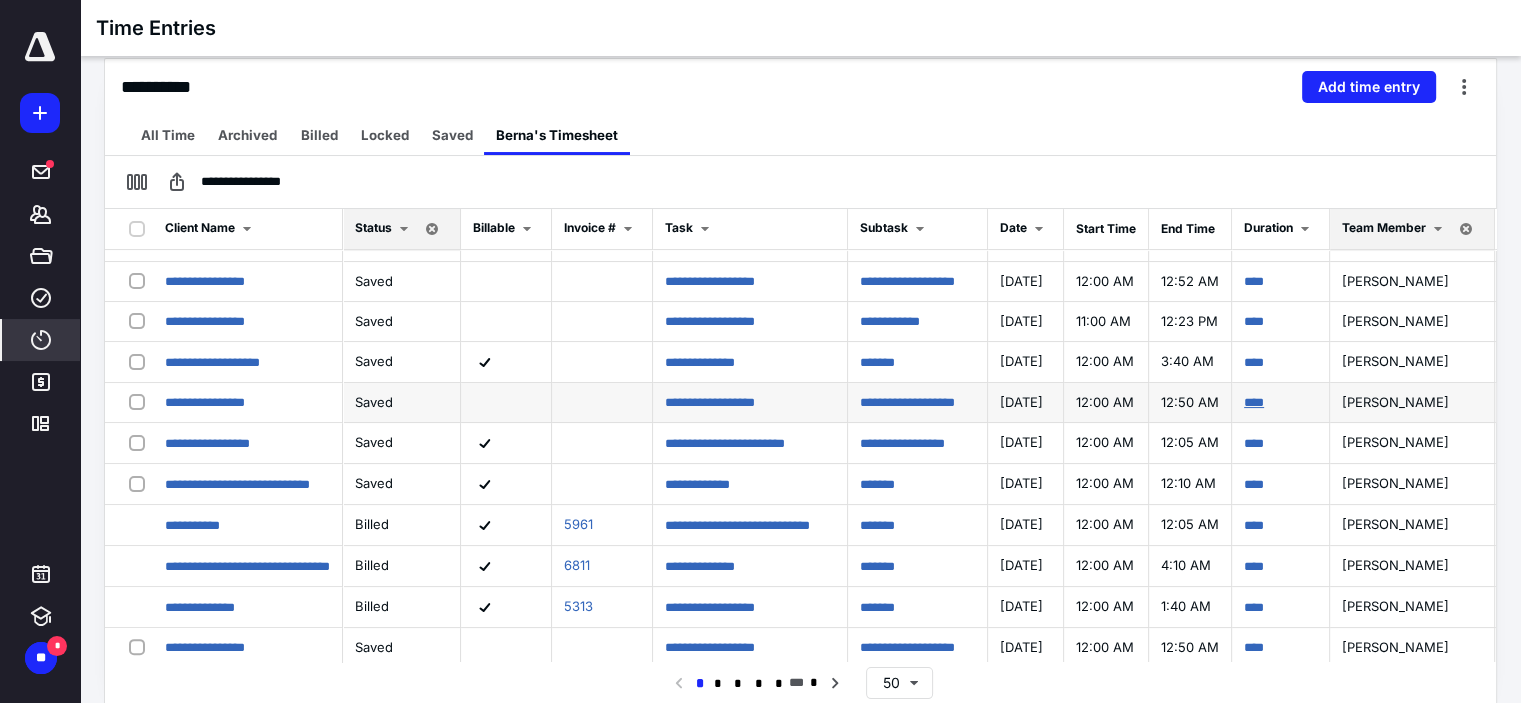 click on "****" at bounding box center (1254, 402) 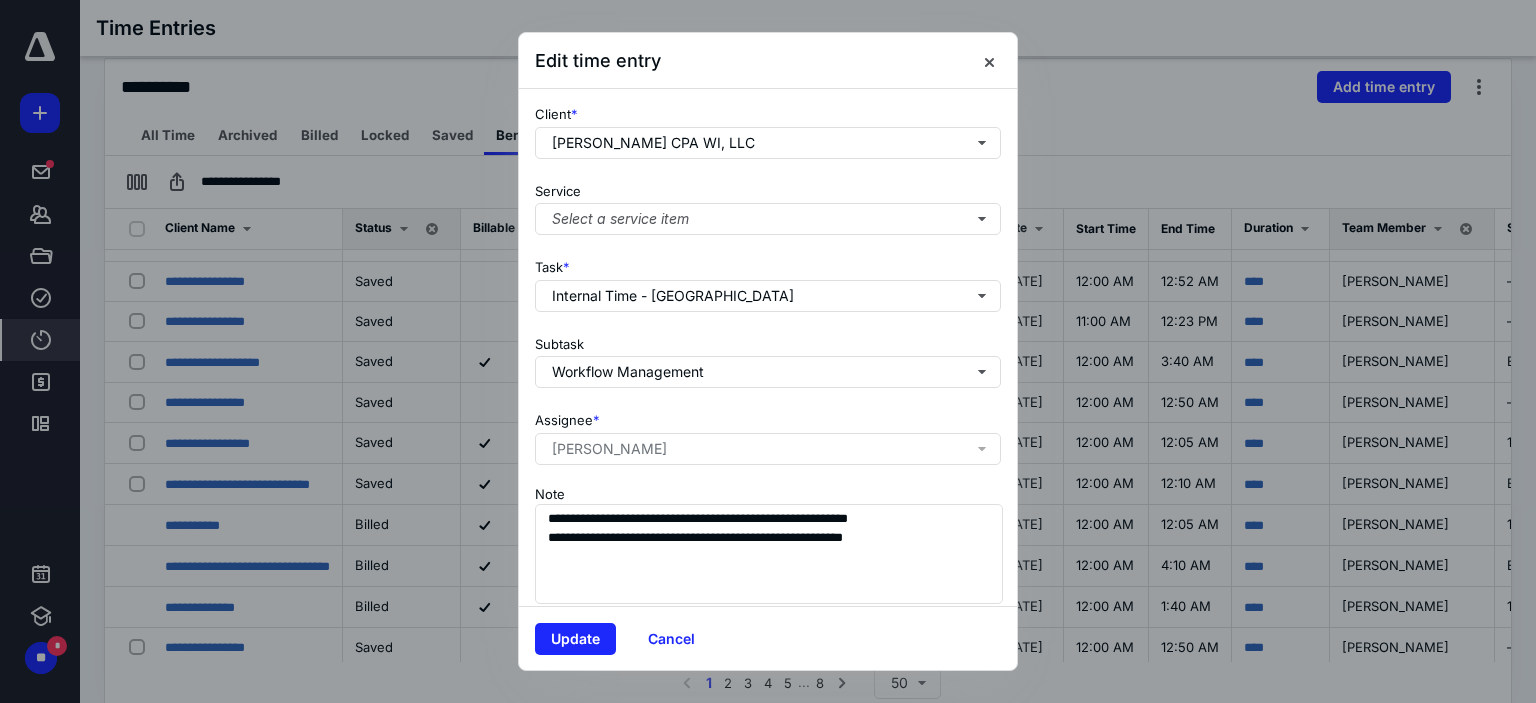 scroll, scrollTop: 0, scrollLeft: 0, axis: both 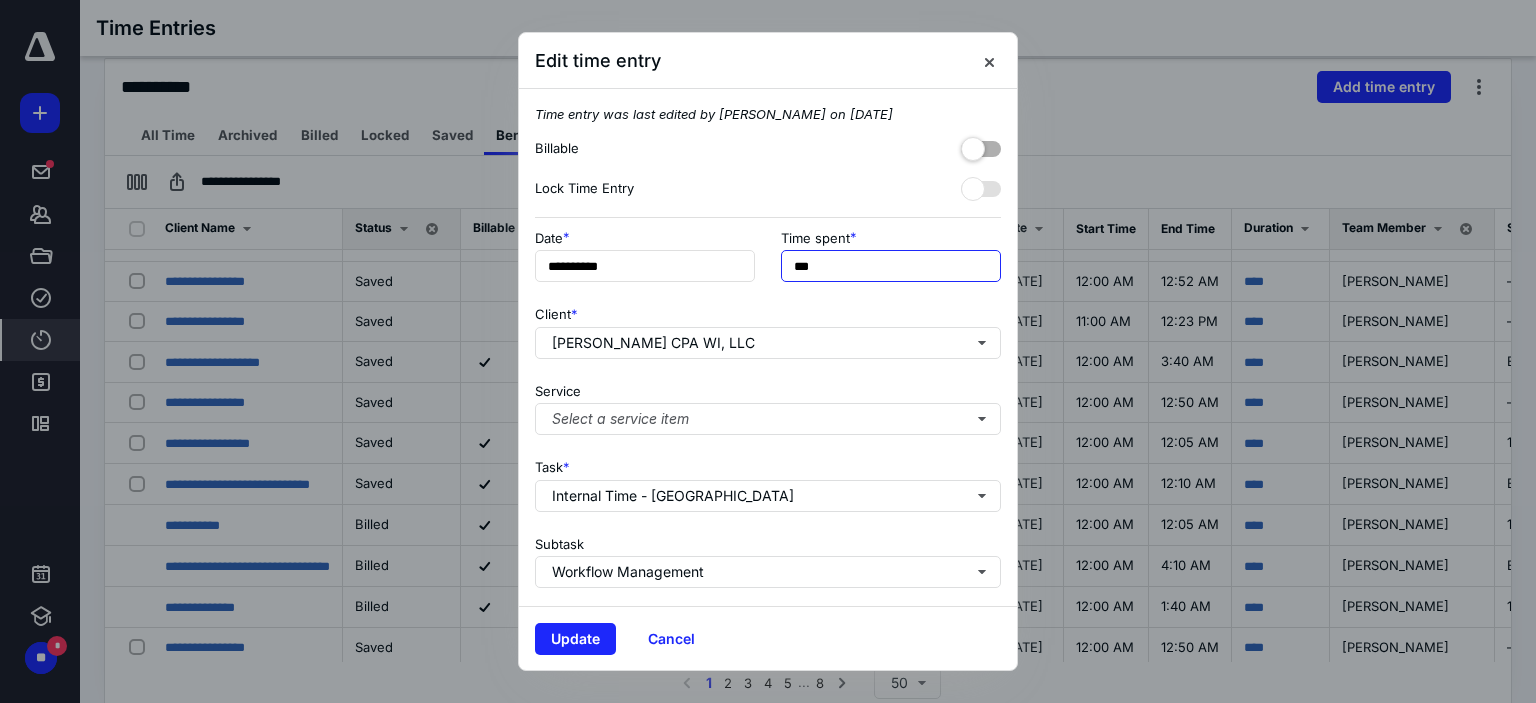click on "***" at bounding box center (891, 266) 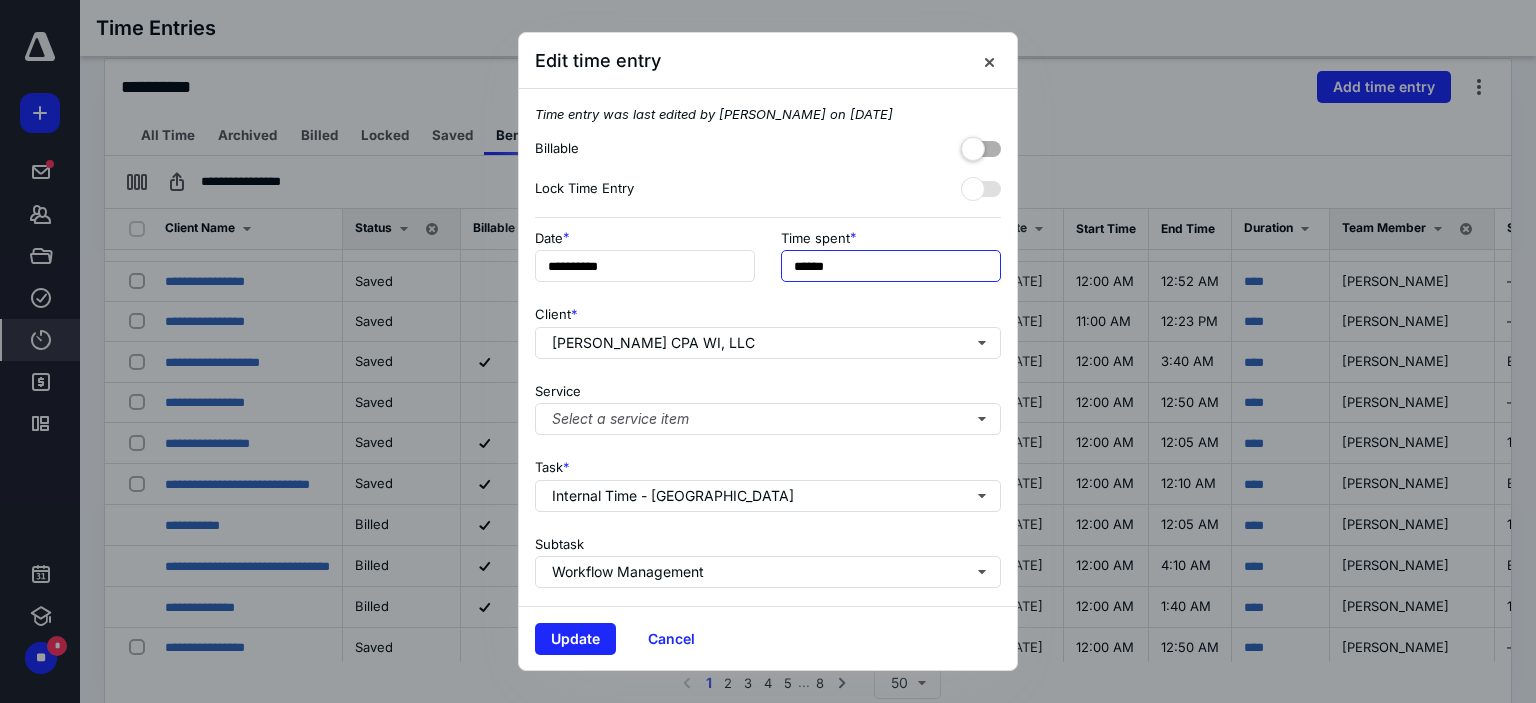 type on "******" 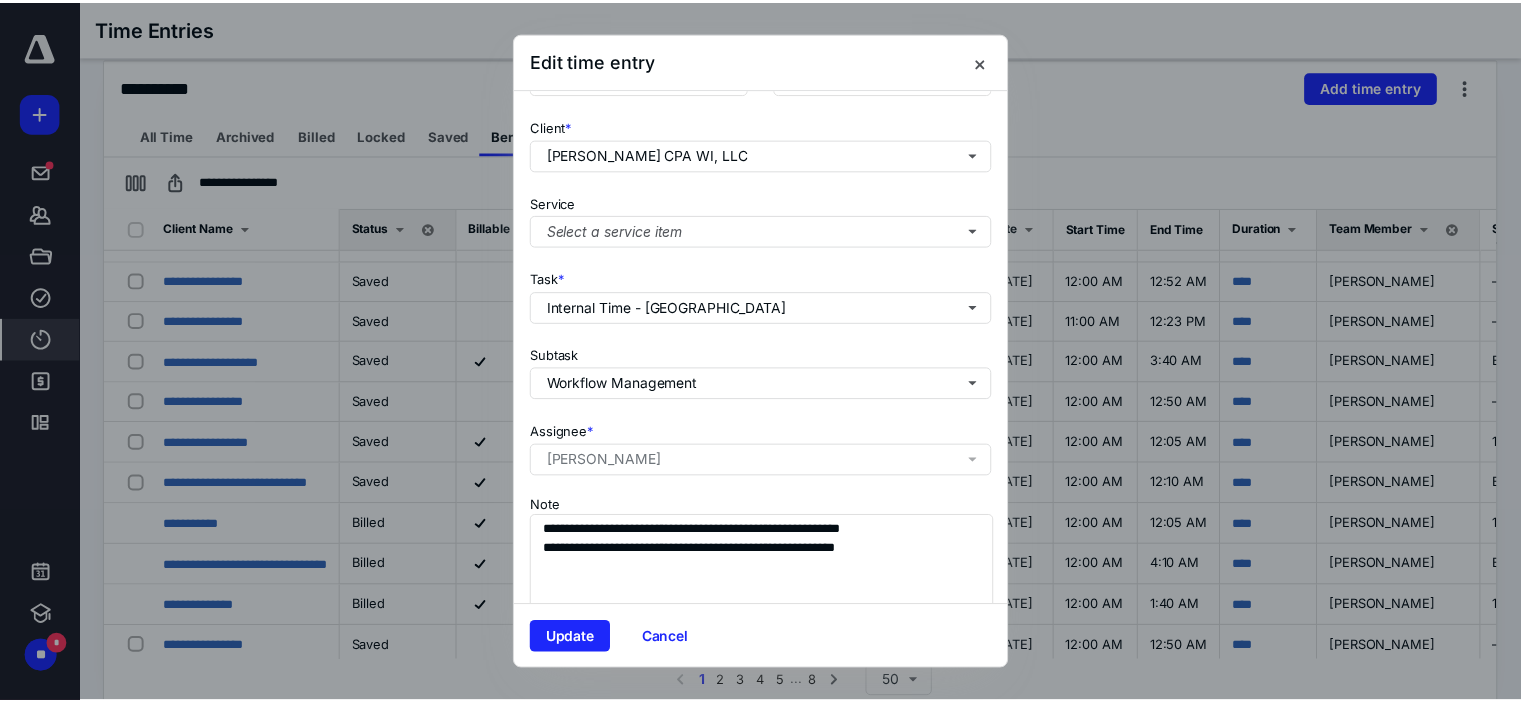 scroll, scrollTop: 229, scrollLeft: 0, axis: vertical 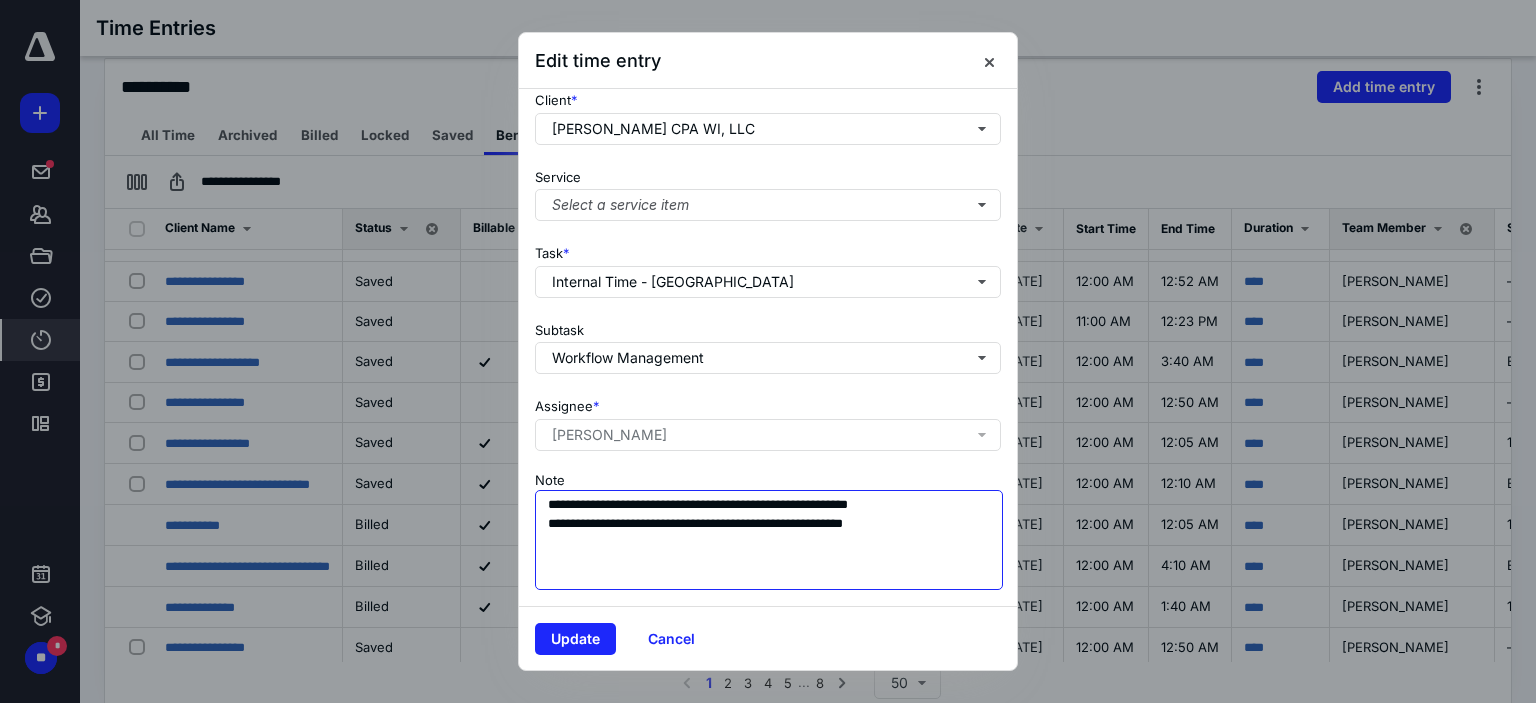 click on "**********" at bounding box center [769, 540] 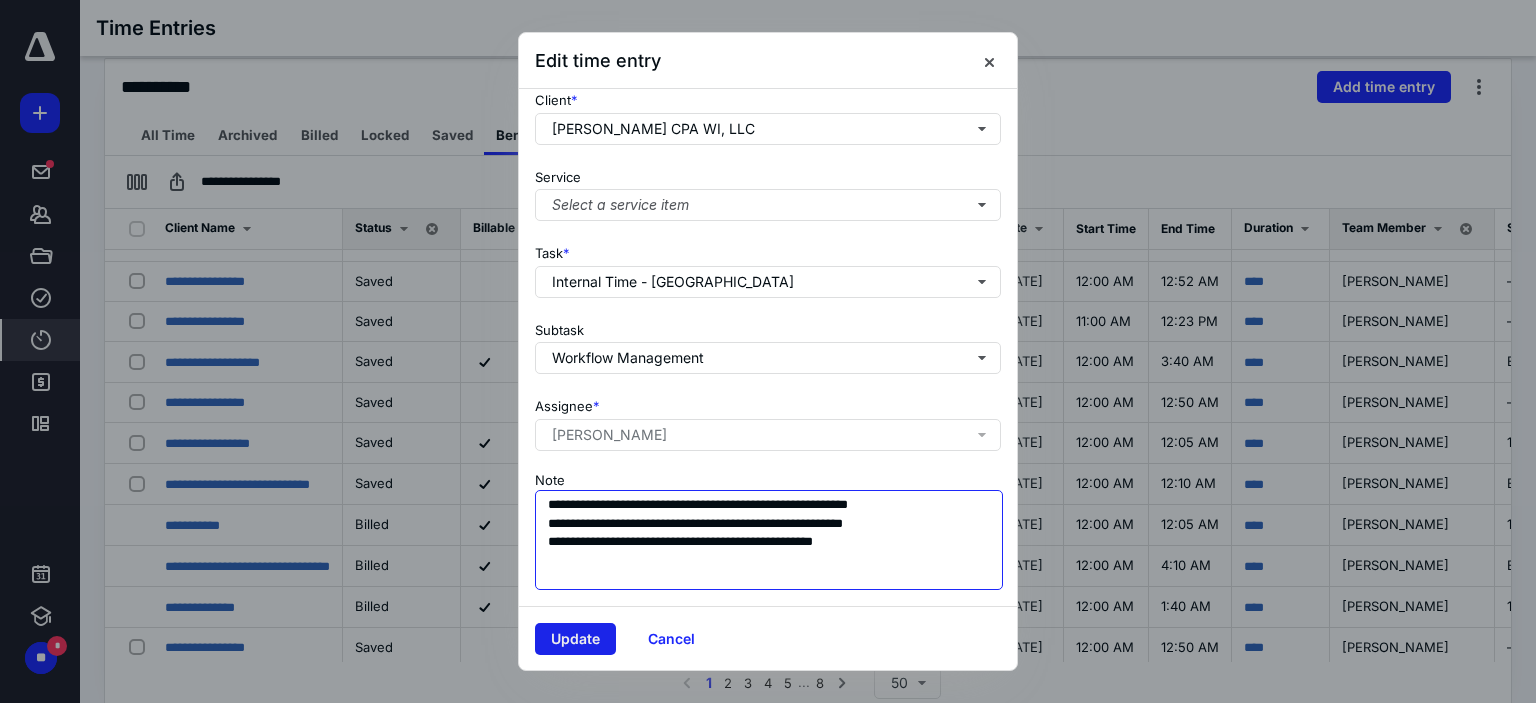 type on "**********" 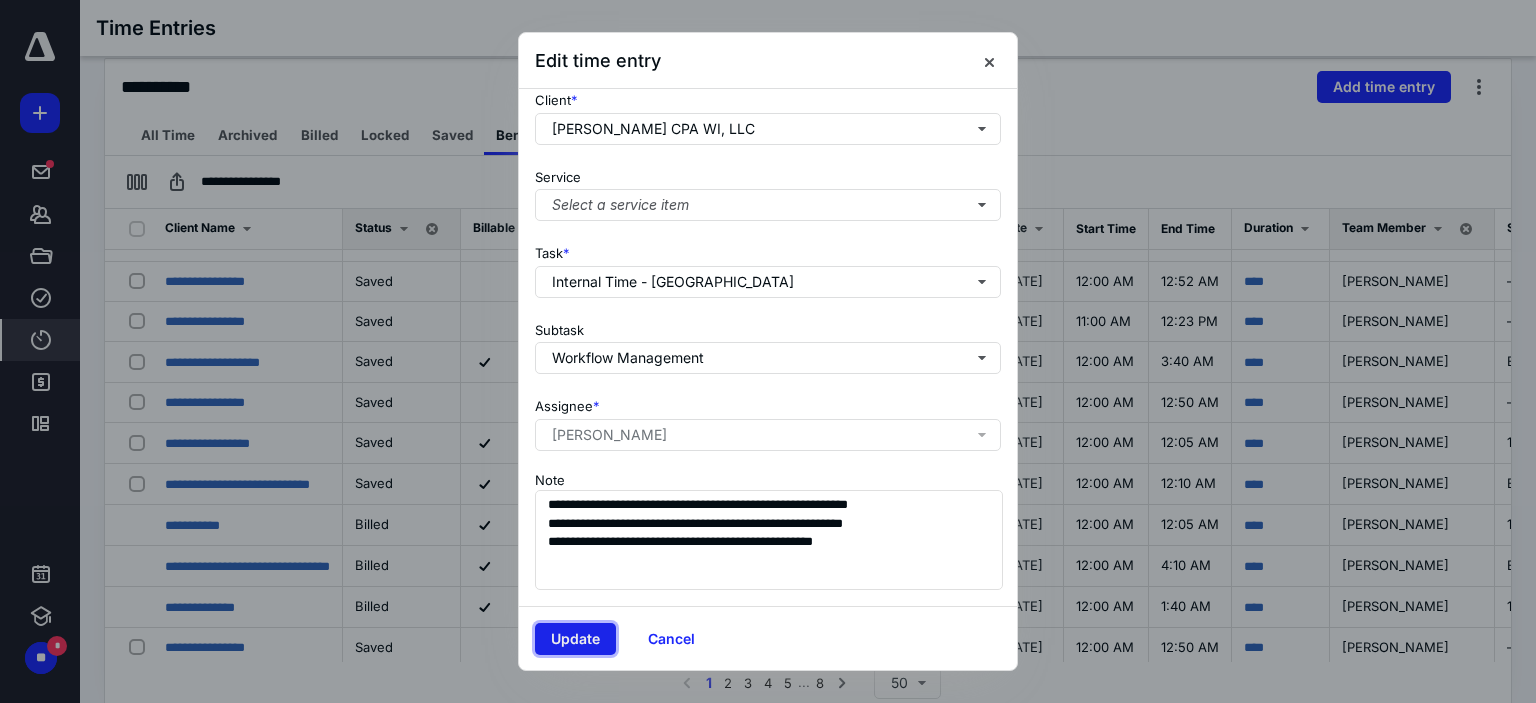 click on "Update" at bounding box center (575, 639) 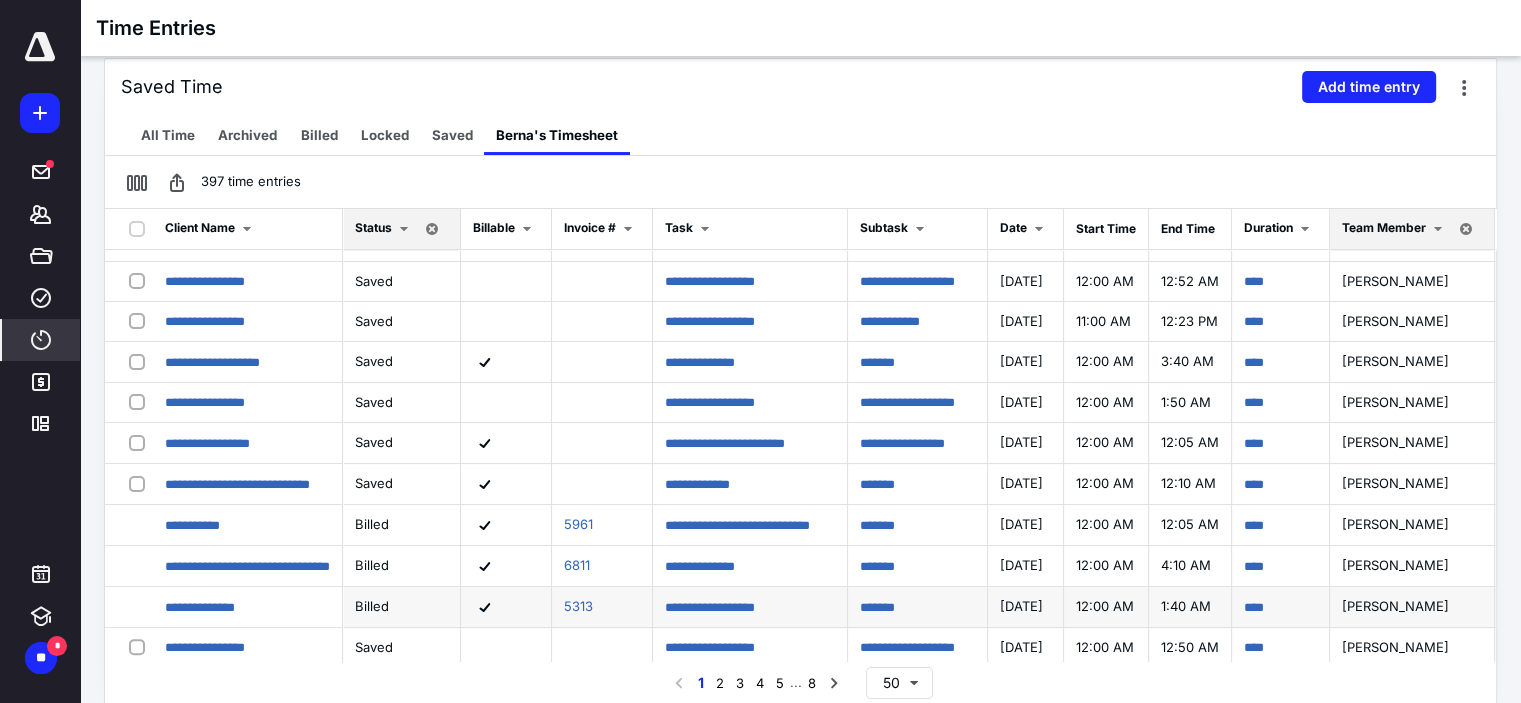 scroll, scrollTop: 500, scrollLeft: 0, axis: vertical 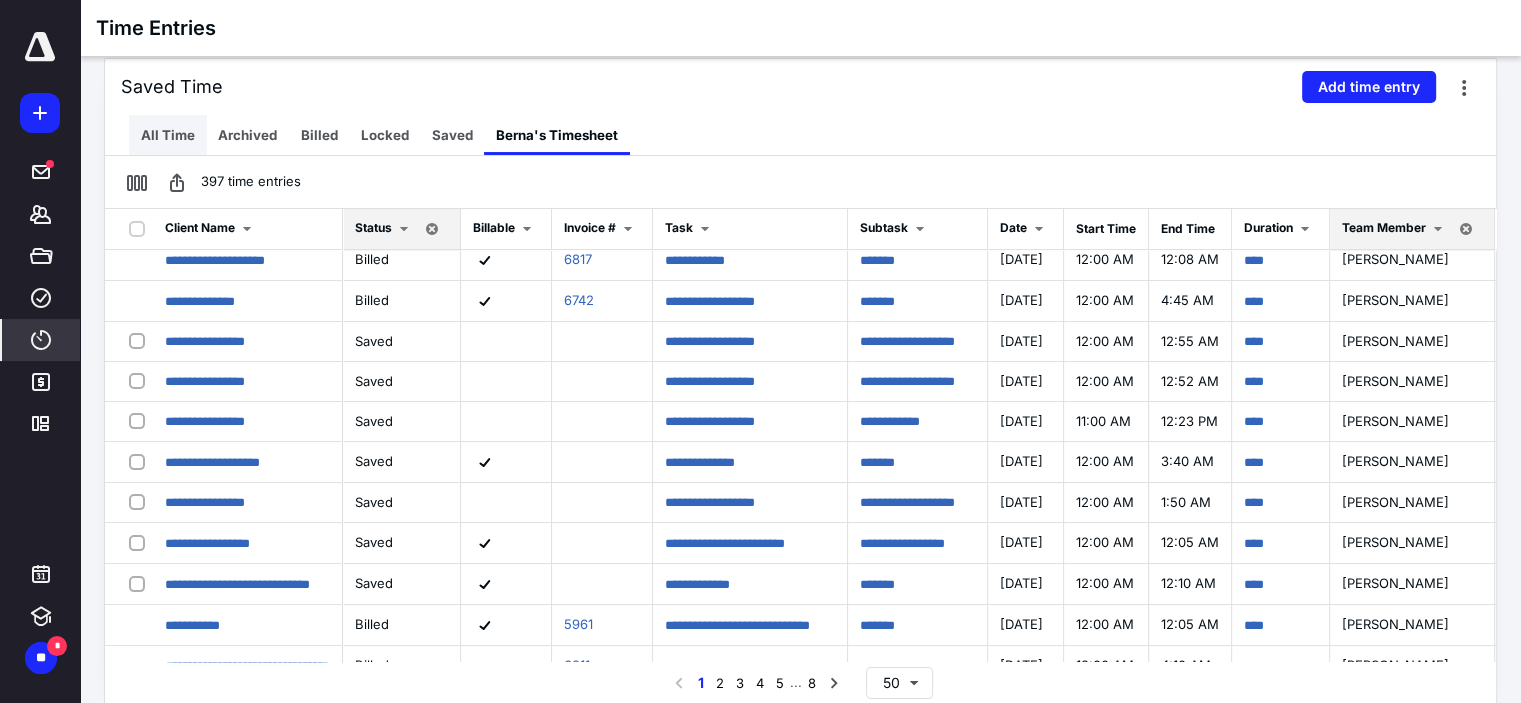 click on "All Time" at bounding box center (168, 135) 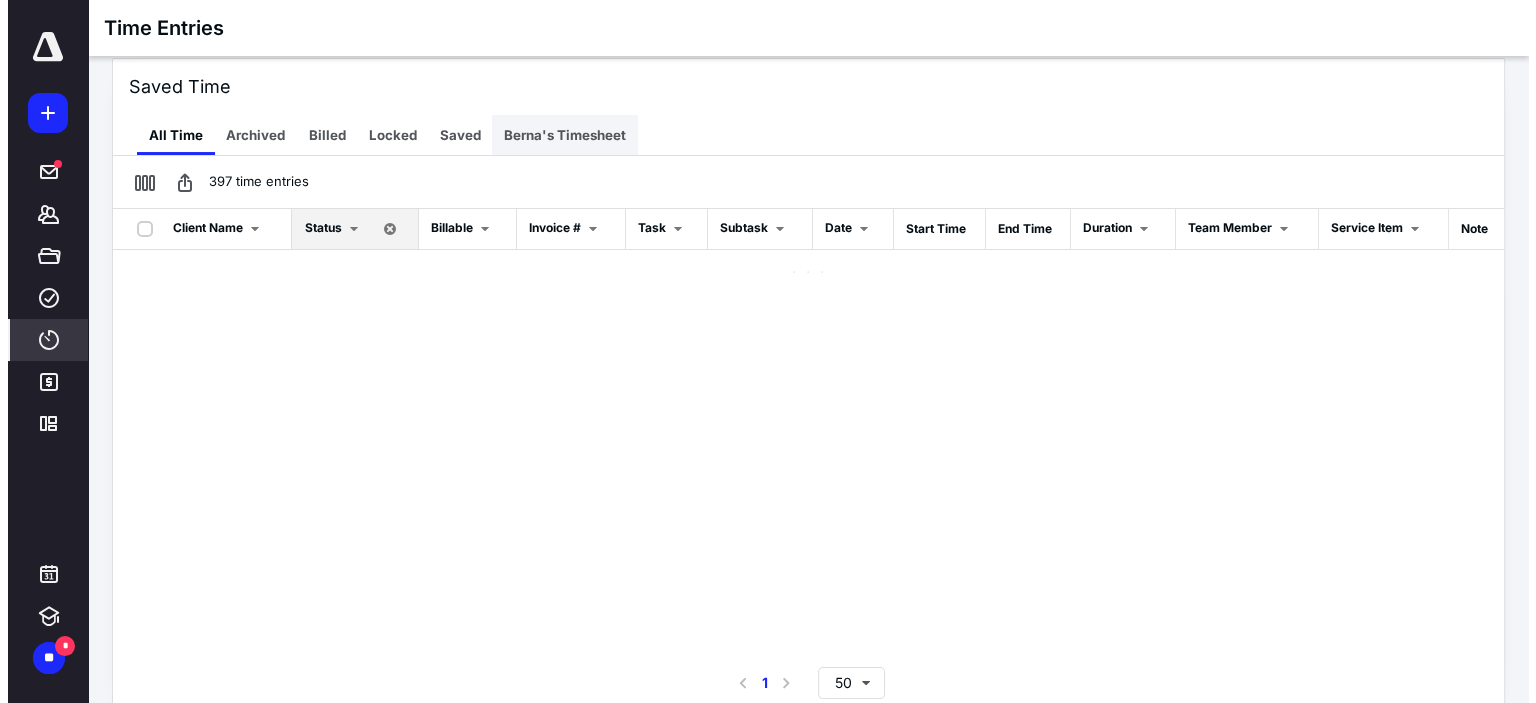 scroll, scrollTop: 0, scrollLeft: 0, axis: both 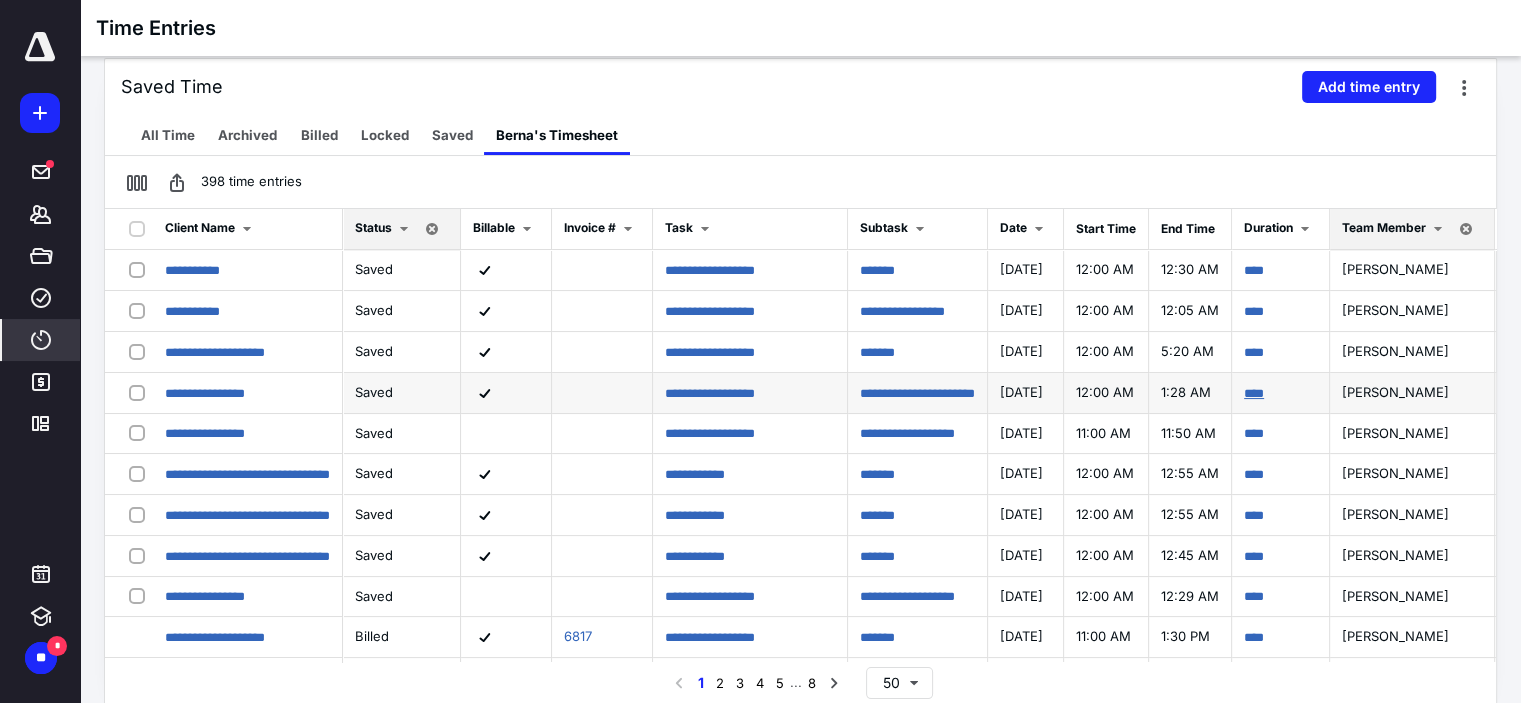click on "****" at bounding box center [1254, 393] 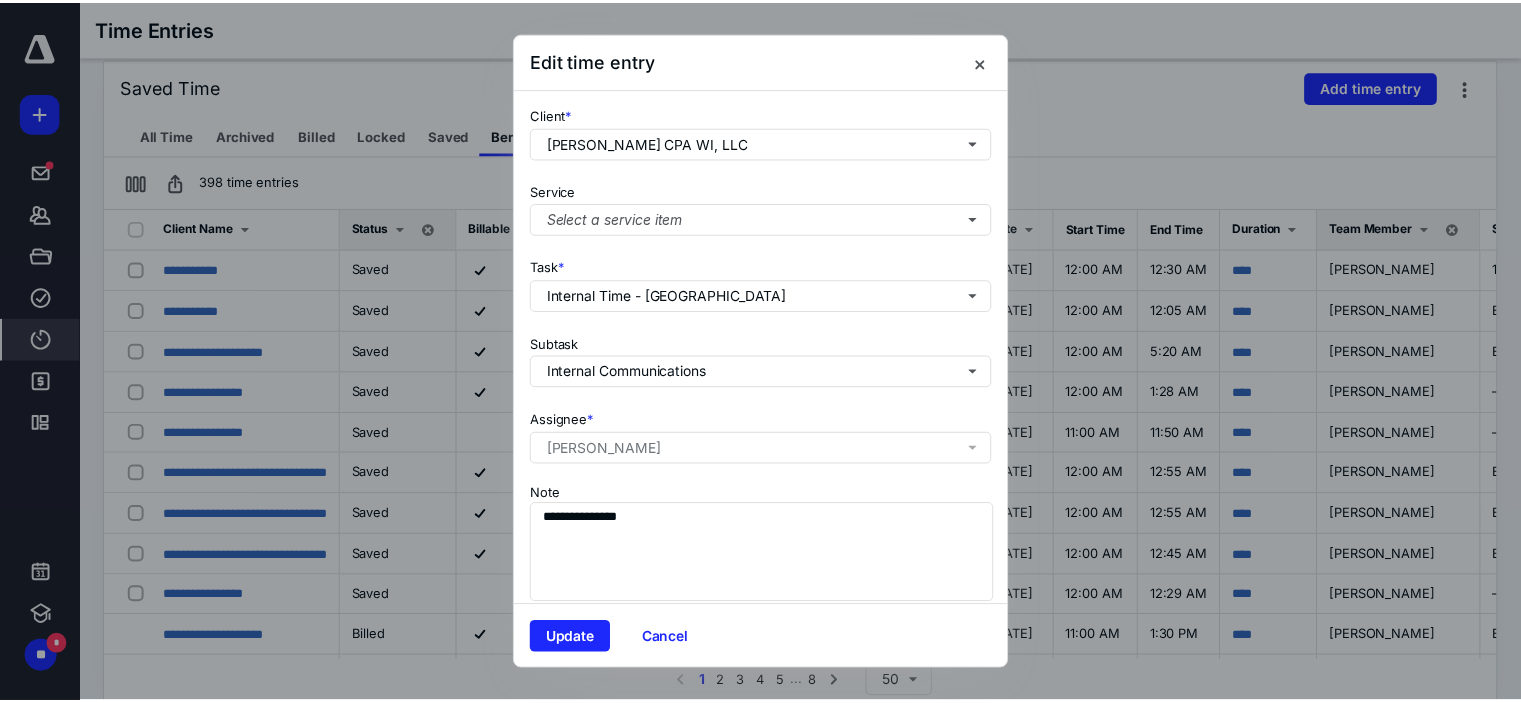scroll, scrollTop: 229, scrollLeft: 0, axis: vertical 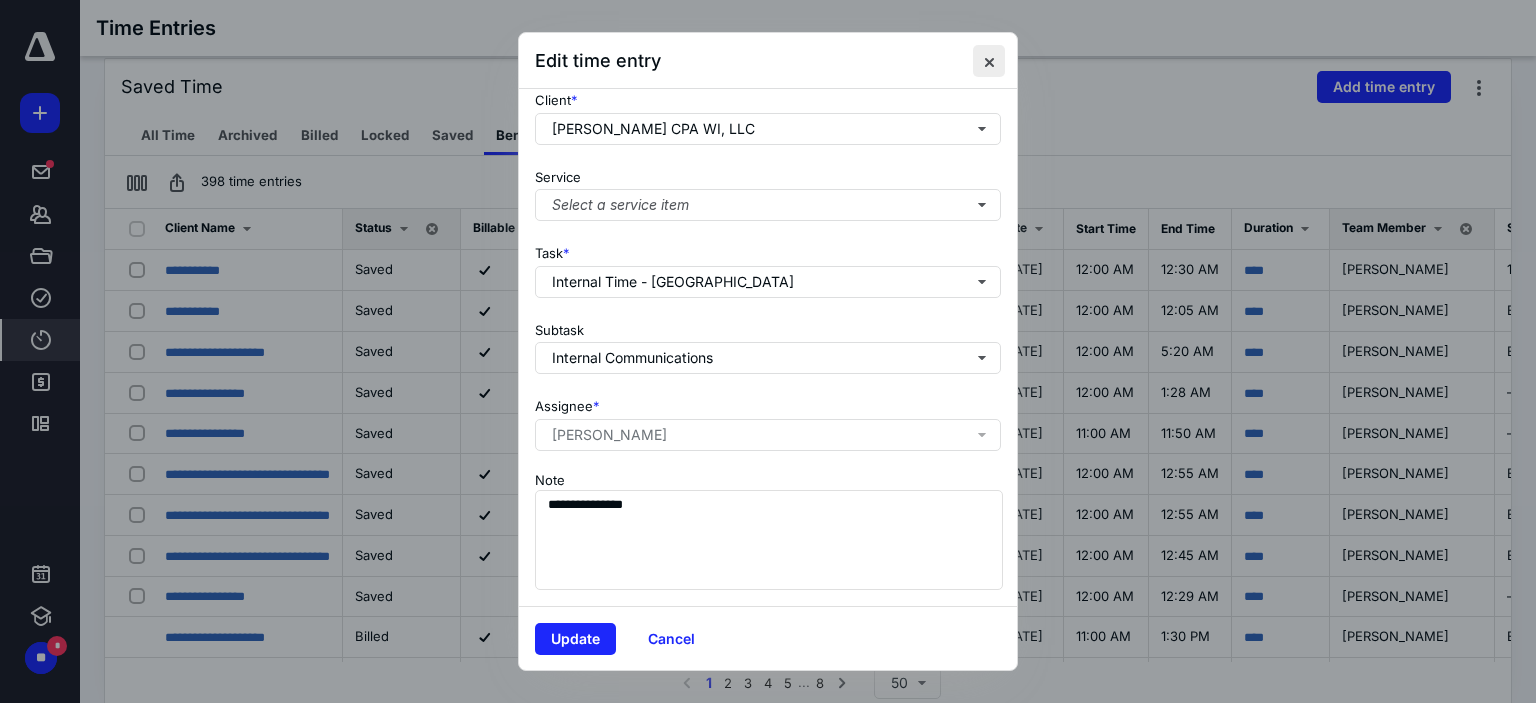 click at bounding box center [989, 61] 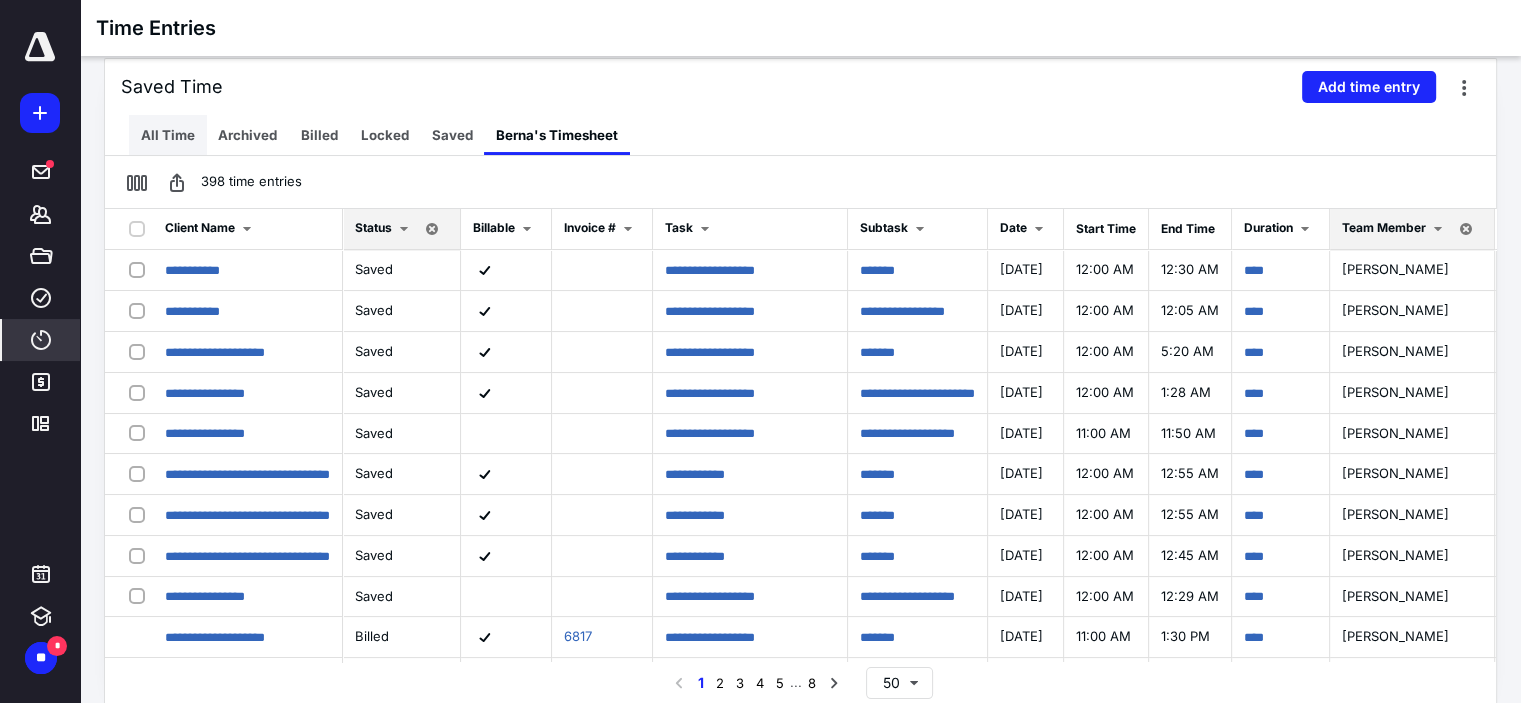 click on "All Time" at bounding box center [168, 135] 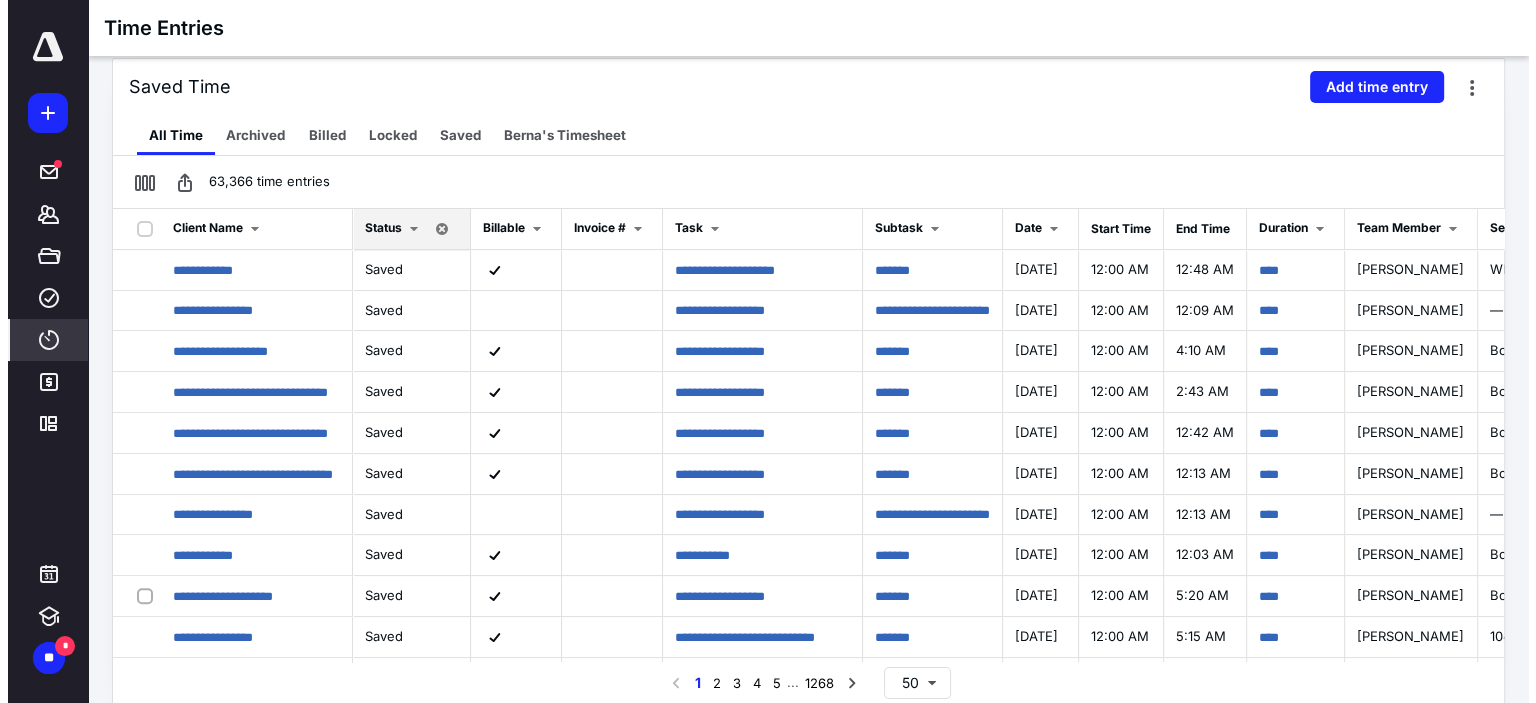scroll, scrollTop: 1200, scrollLeft: 0, axis: vertical 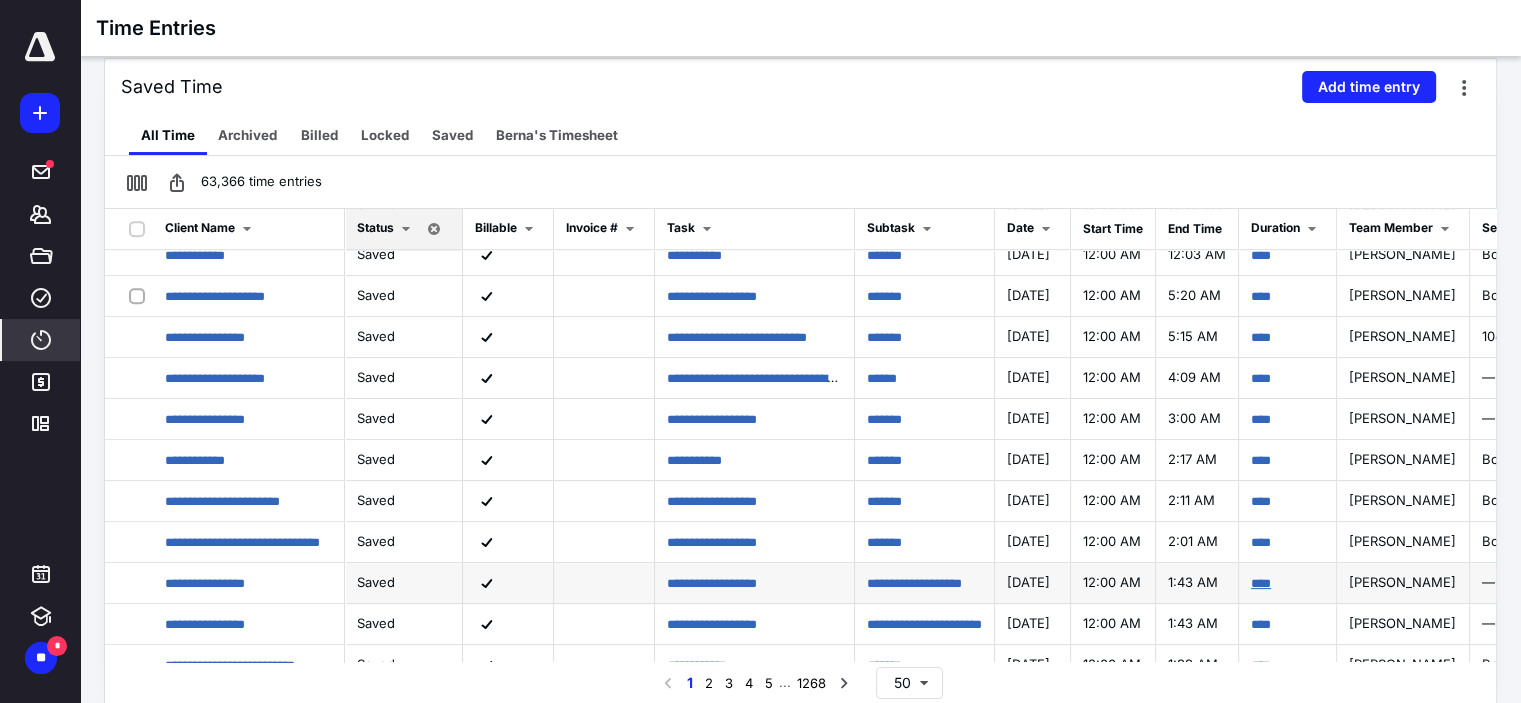 click on "****" at bounding box center [1261, 583] 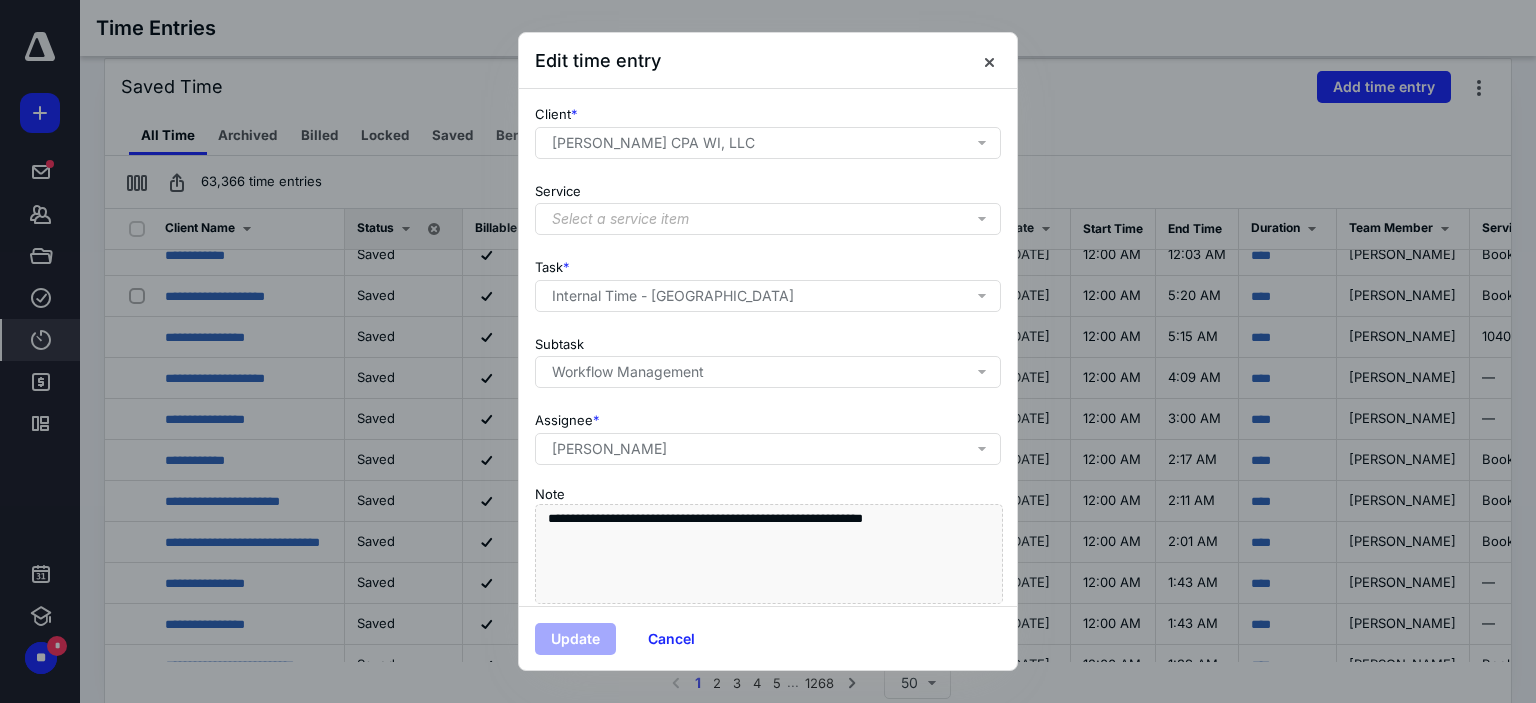 scroll, scrollTop: 229, scrollLeft: 0, axis: vertical 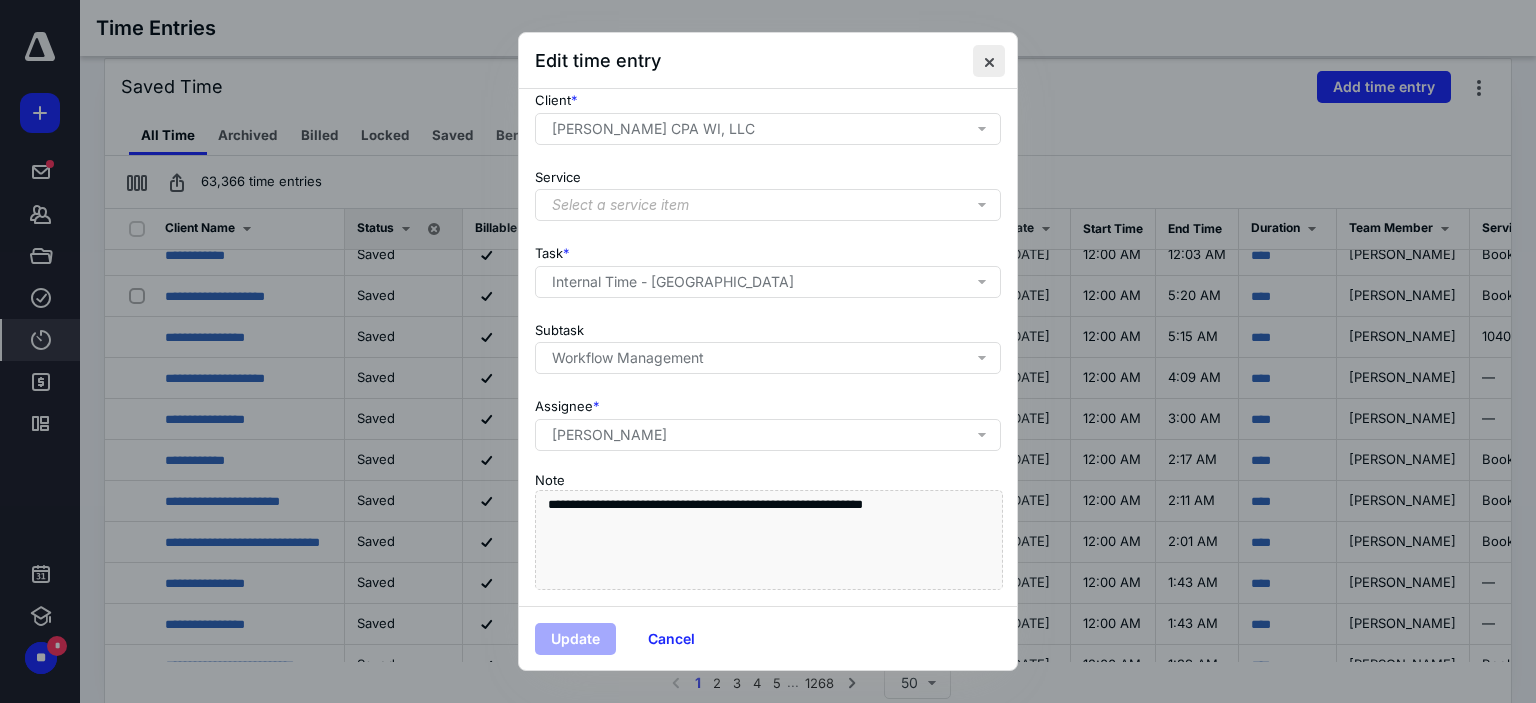click at bounding box center [989, 61] 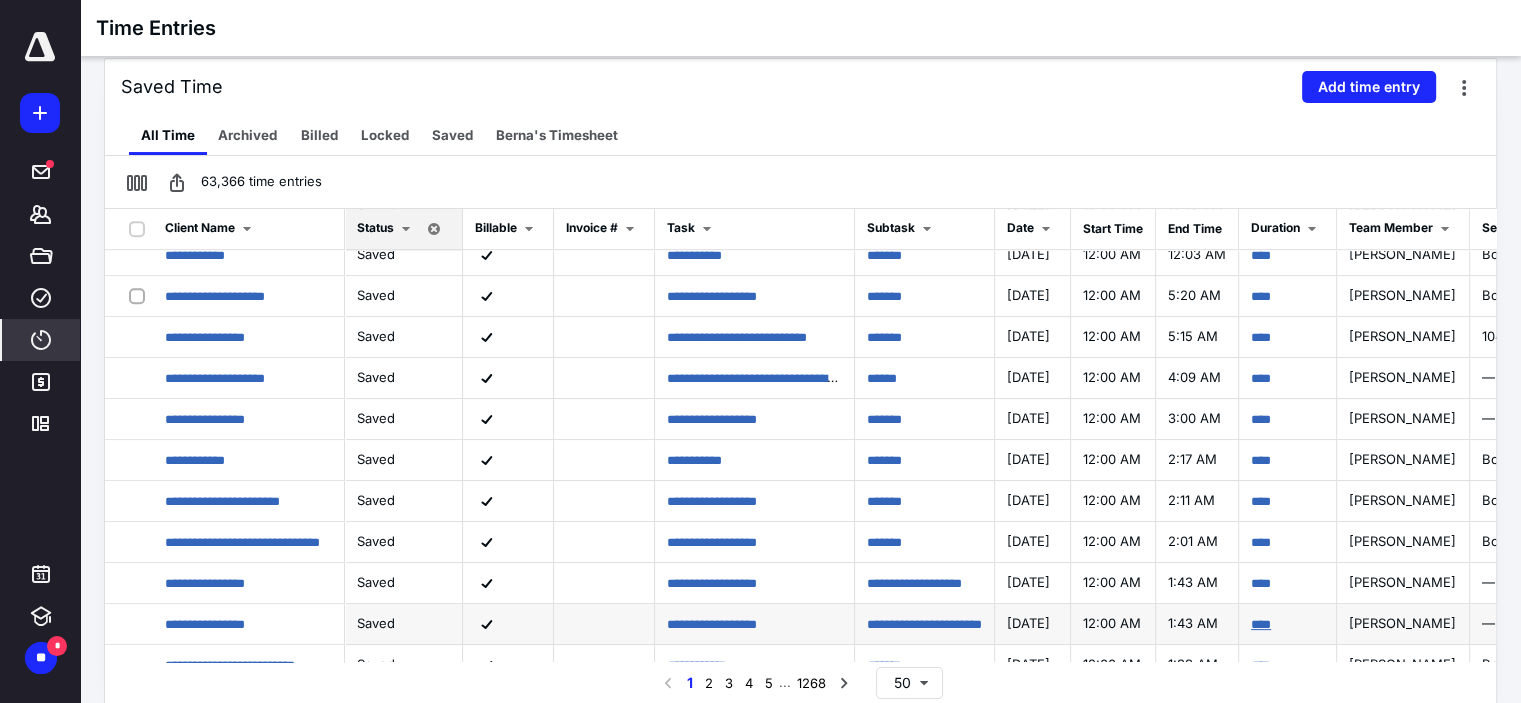 click on "****" at bounding box center (1261, 624) 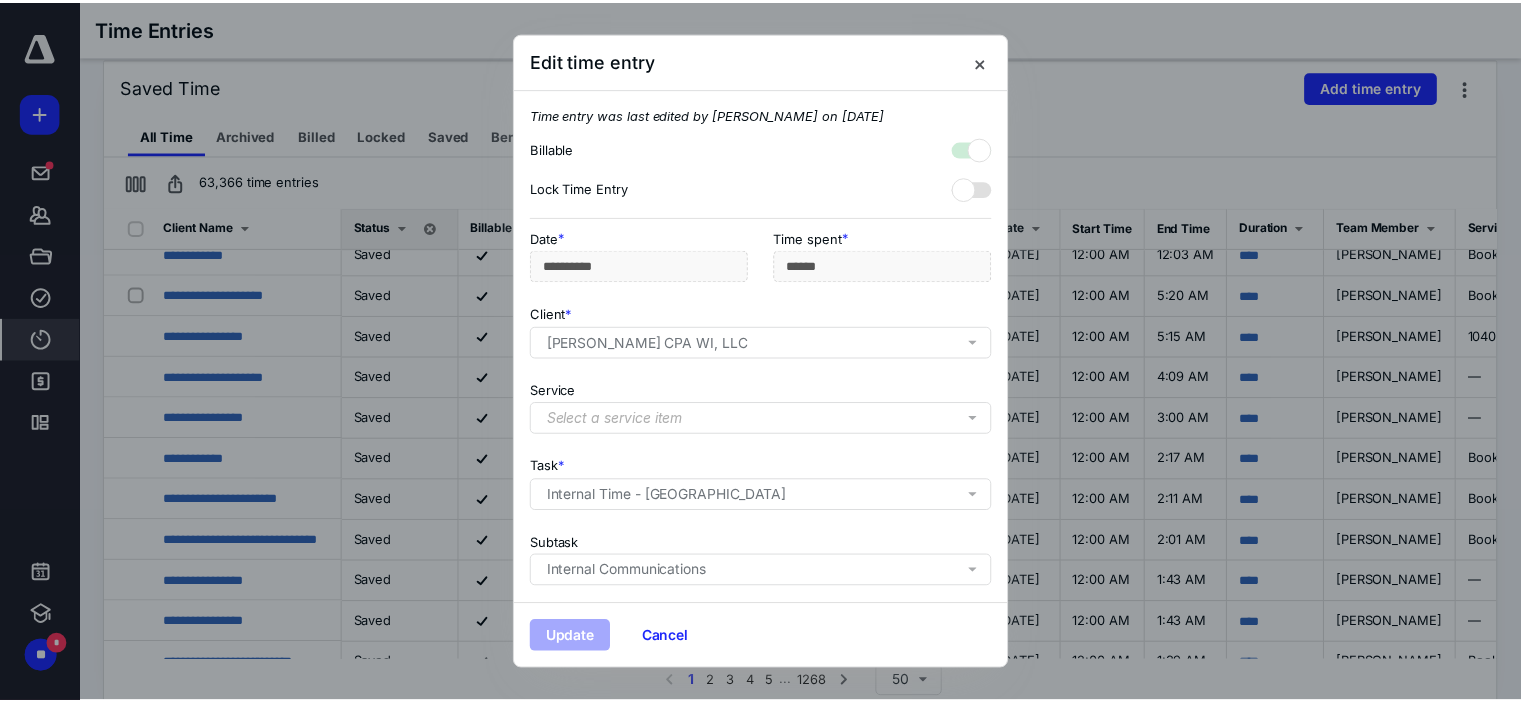 scroll, scrollTop: 229, scrollLeft: 0, axis: vertical 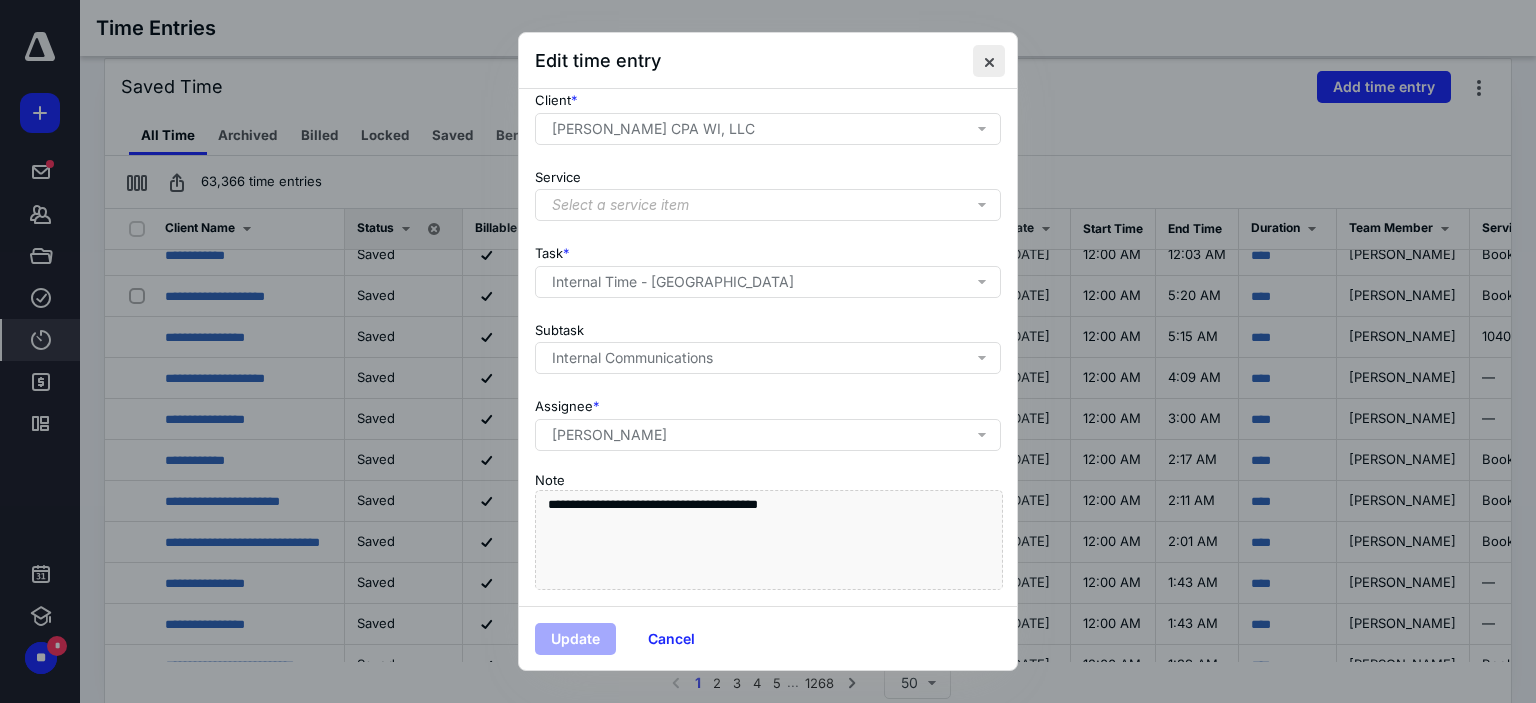 click at bounding box center (989, 61) 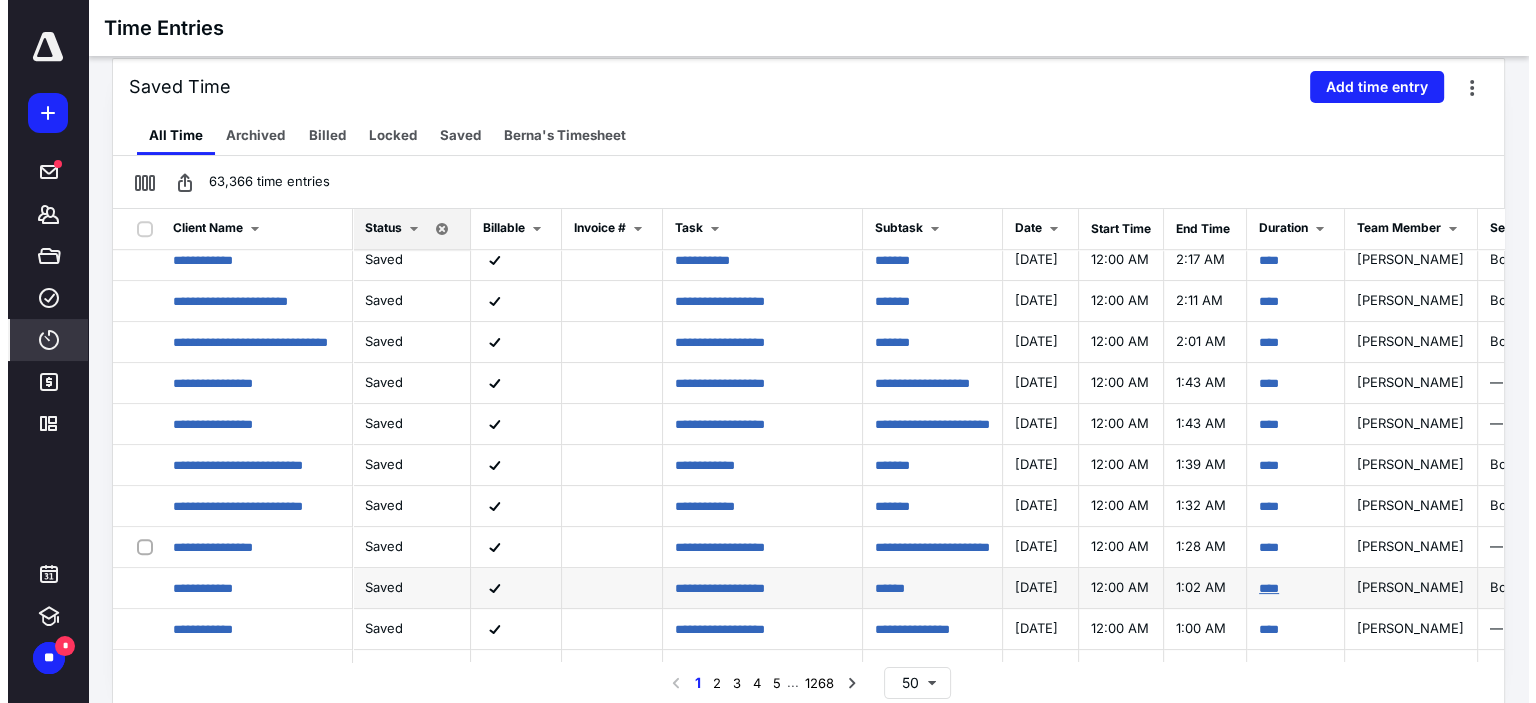 scroll, scrollTop: 1500, scrollLeft: 0, axis: vertical 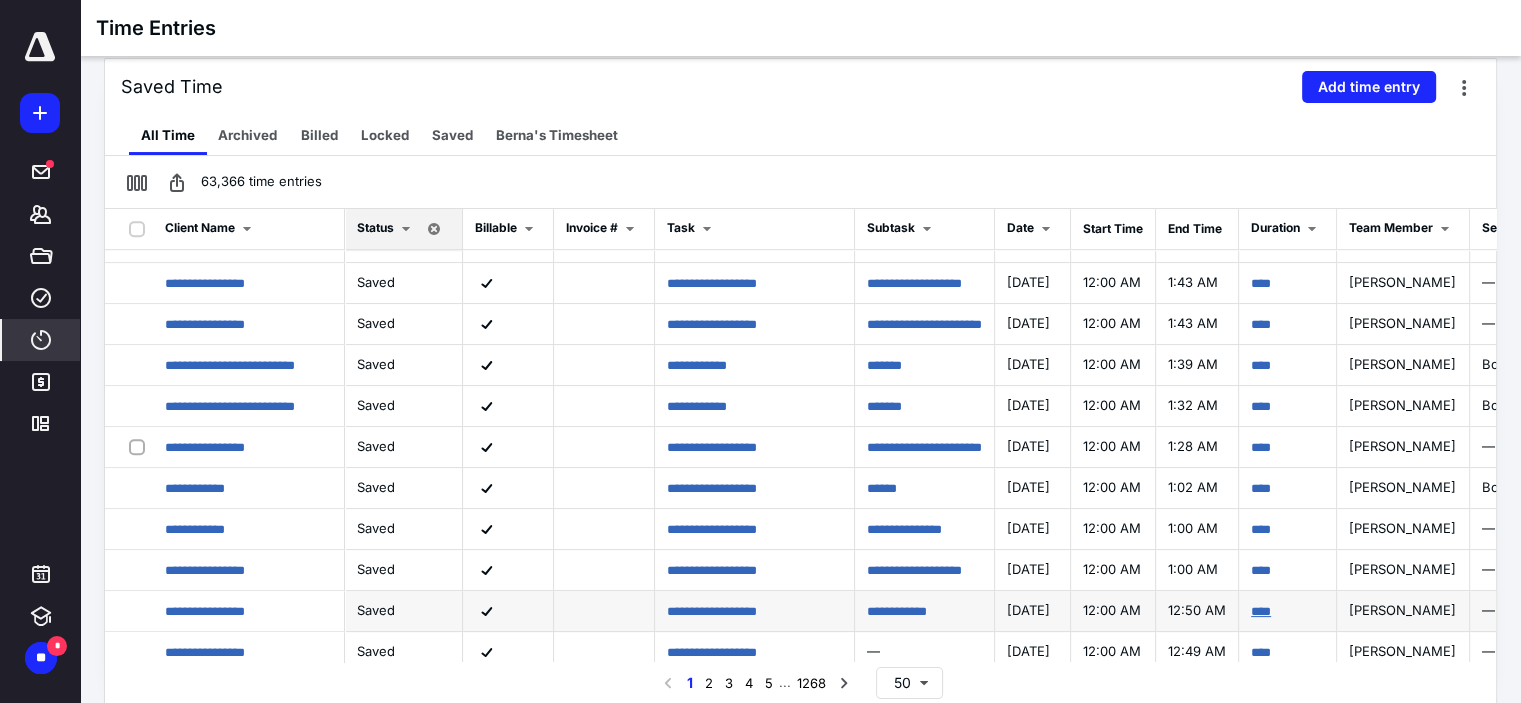 click on "****" at bounding box center (1261, 611) 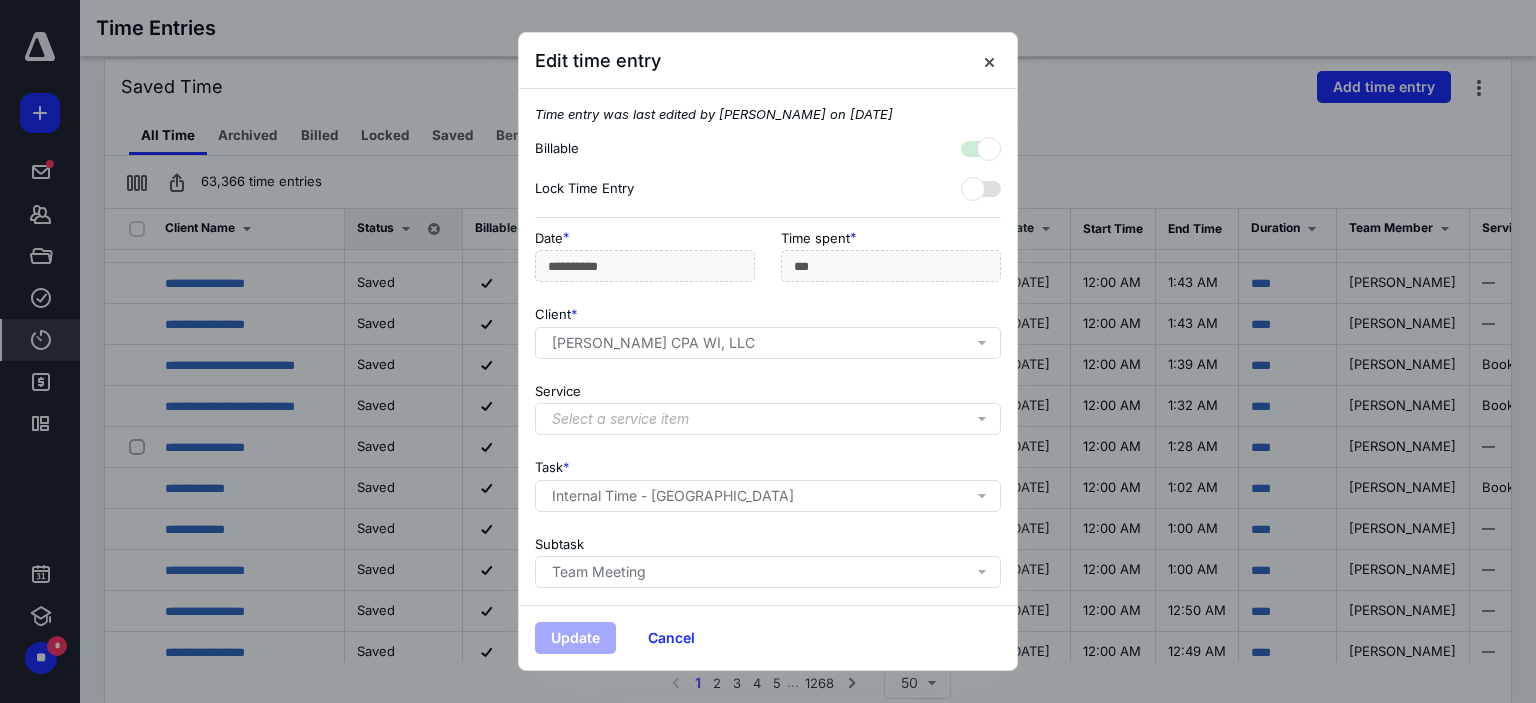 scroll, scrollTop: 229, scrollLeft: 0, axis: vertical 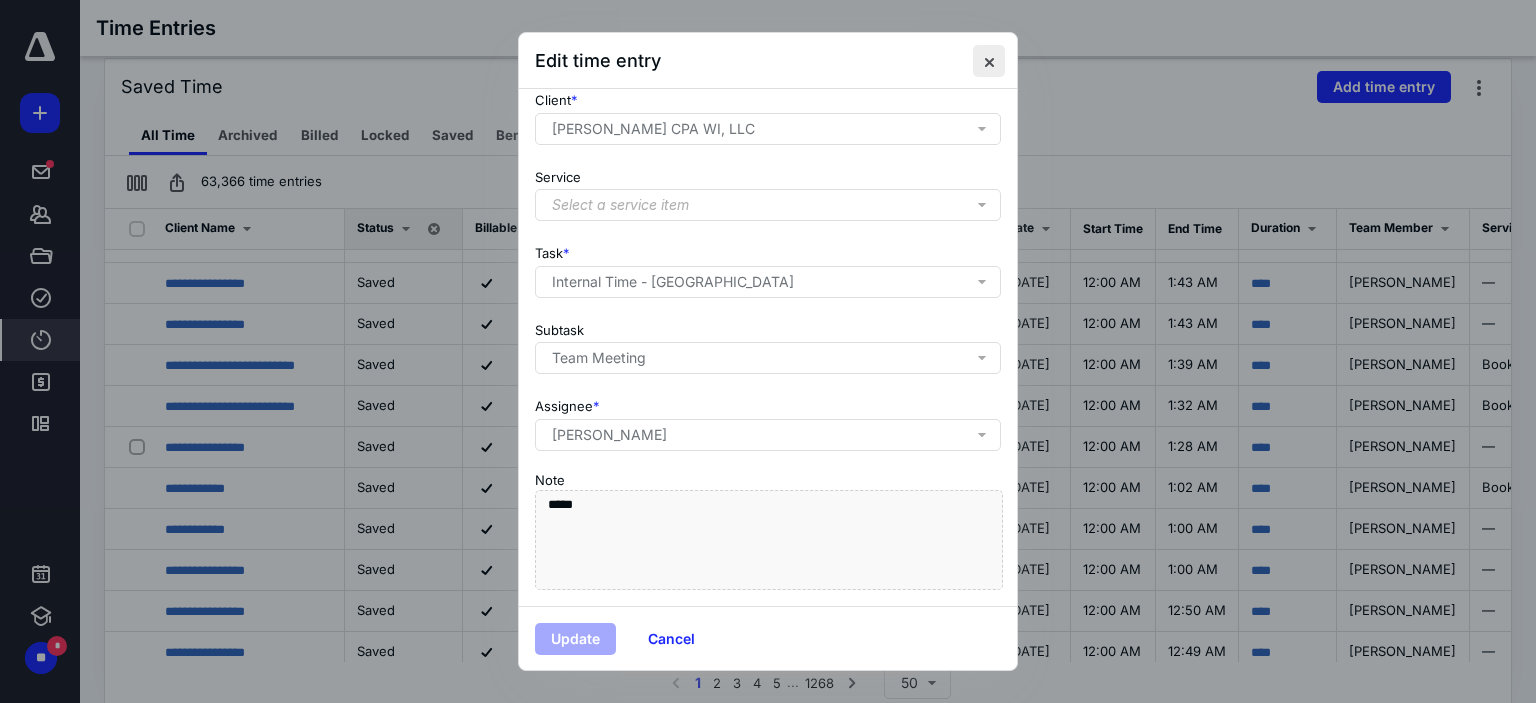 click at bounding box center [989, 61] 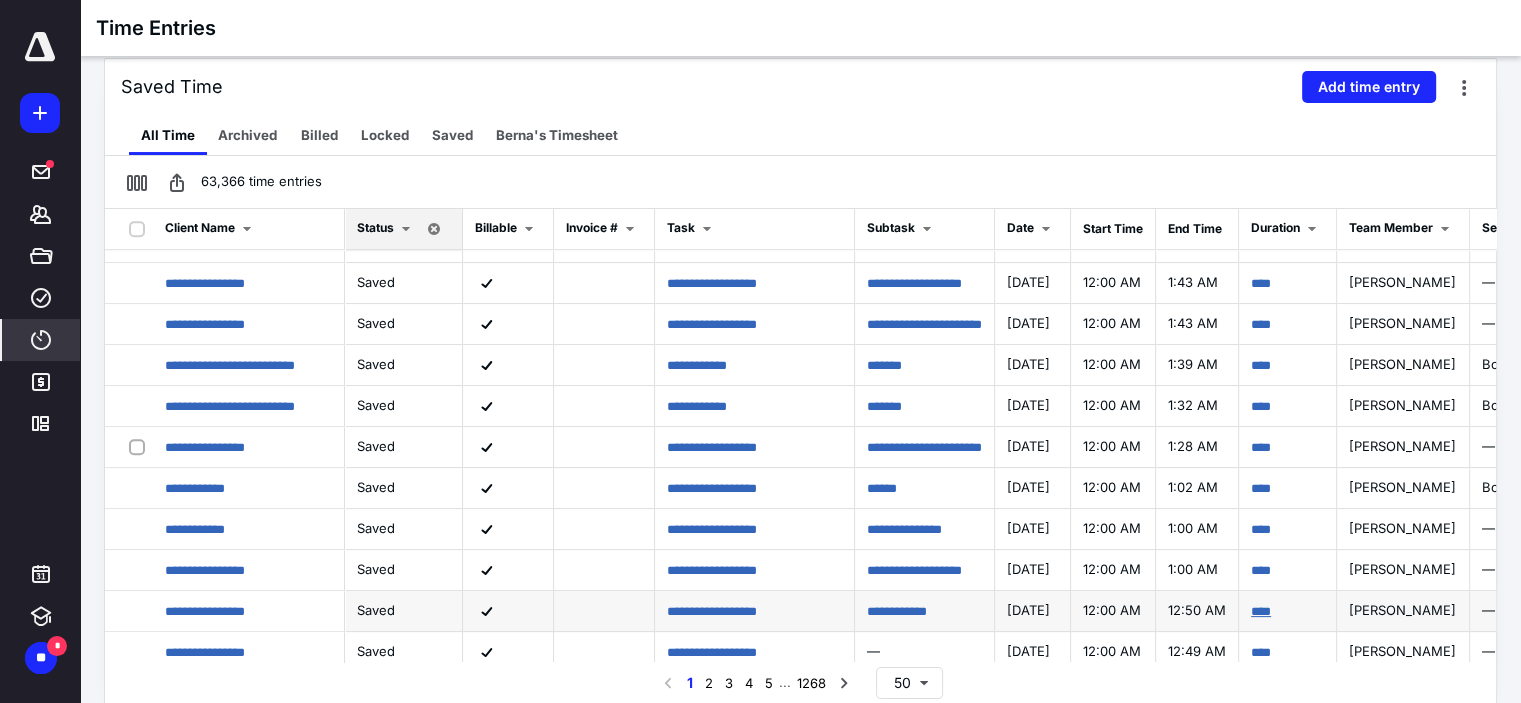 click on "****" at bounding box center (1261, 611) 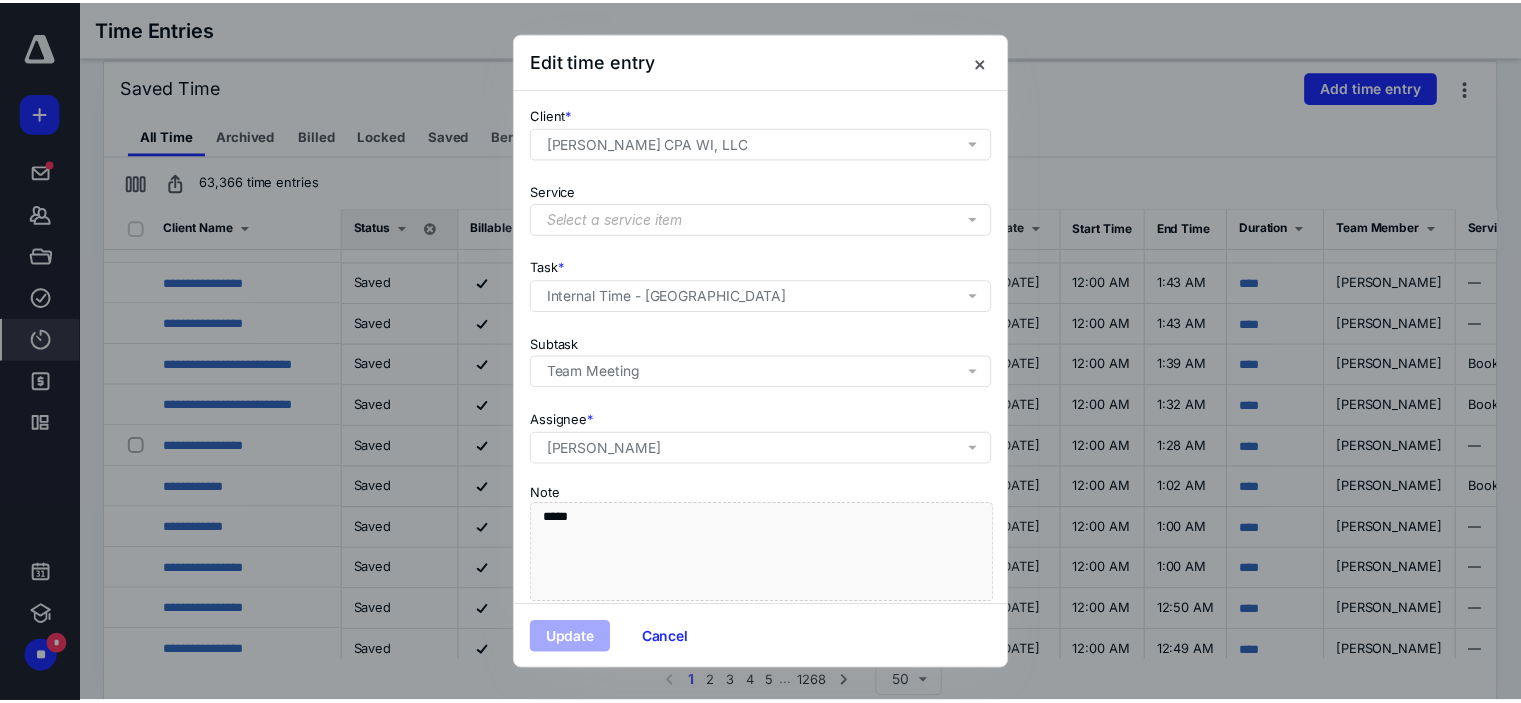 scroll, scrollTop: 229, scrollLeft: 0, axis: vertical 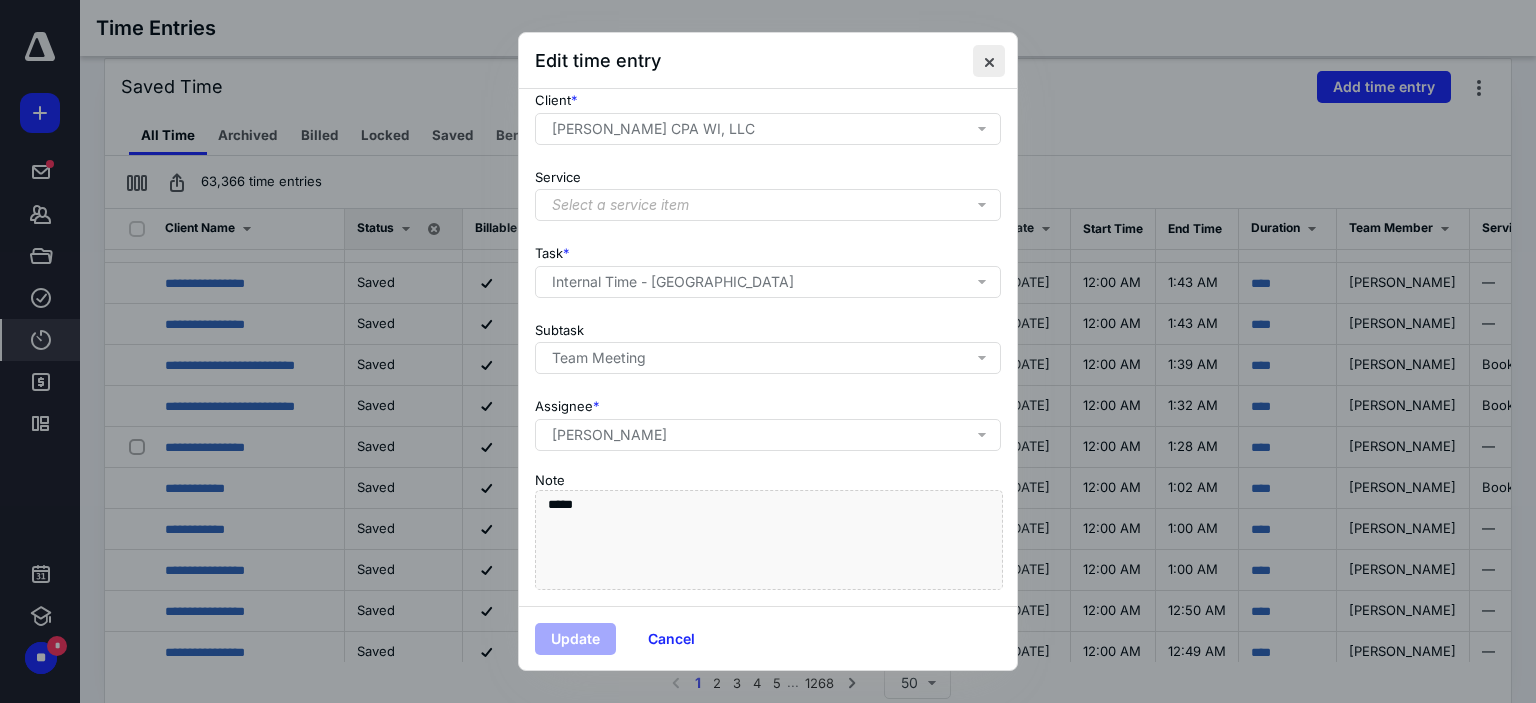 click at bounding box center (989, 61) 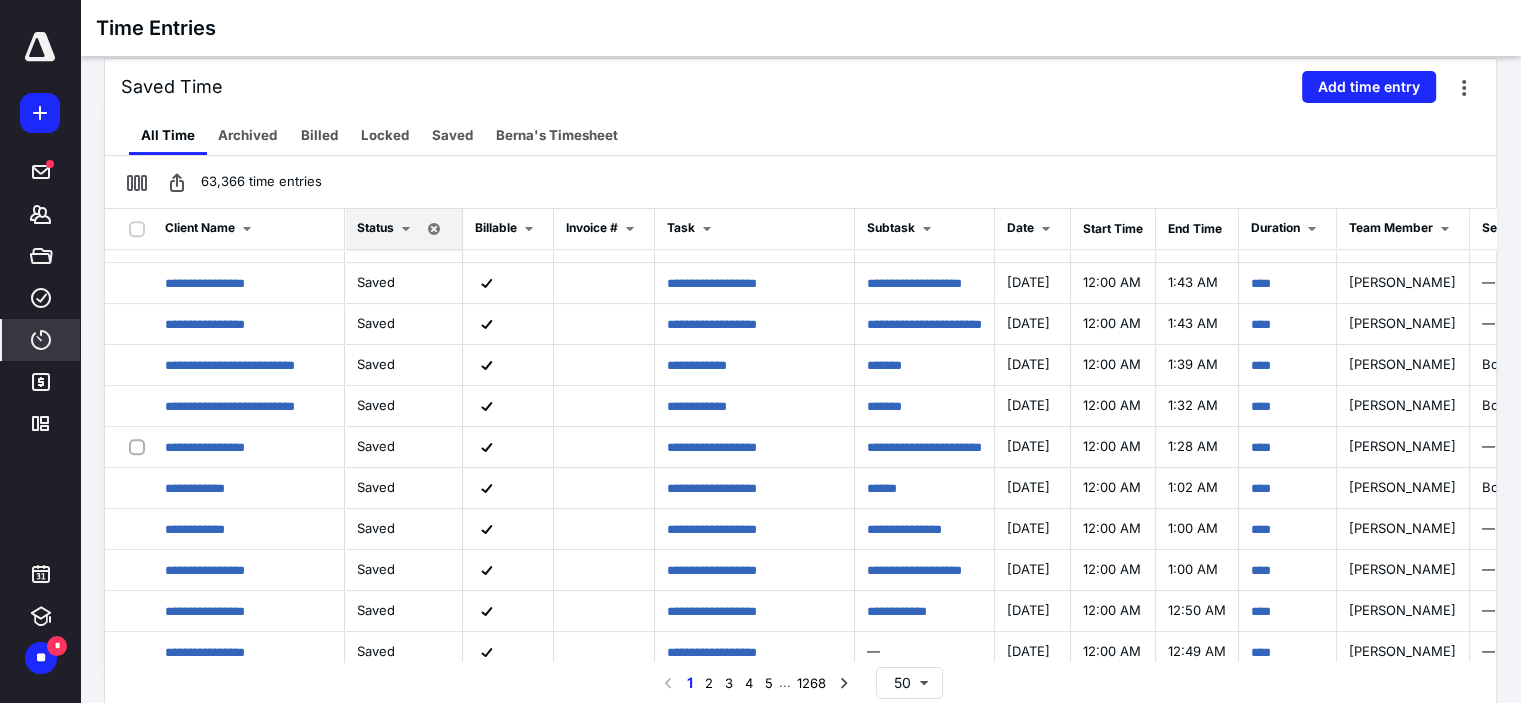 click on "Berna's Timesheet" at bounding box center (557, 135) 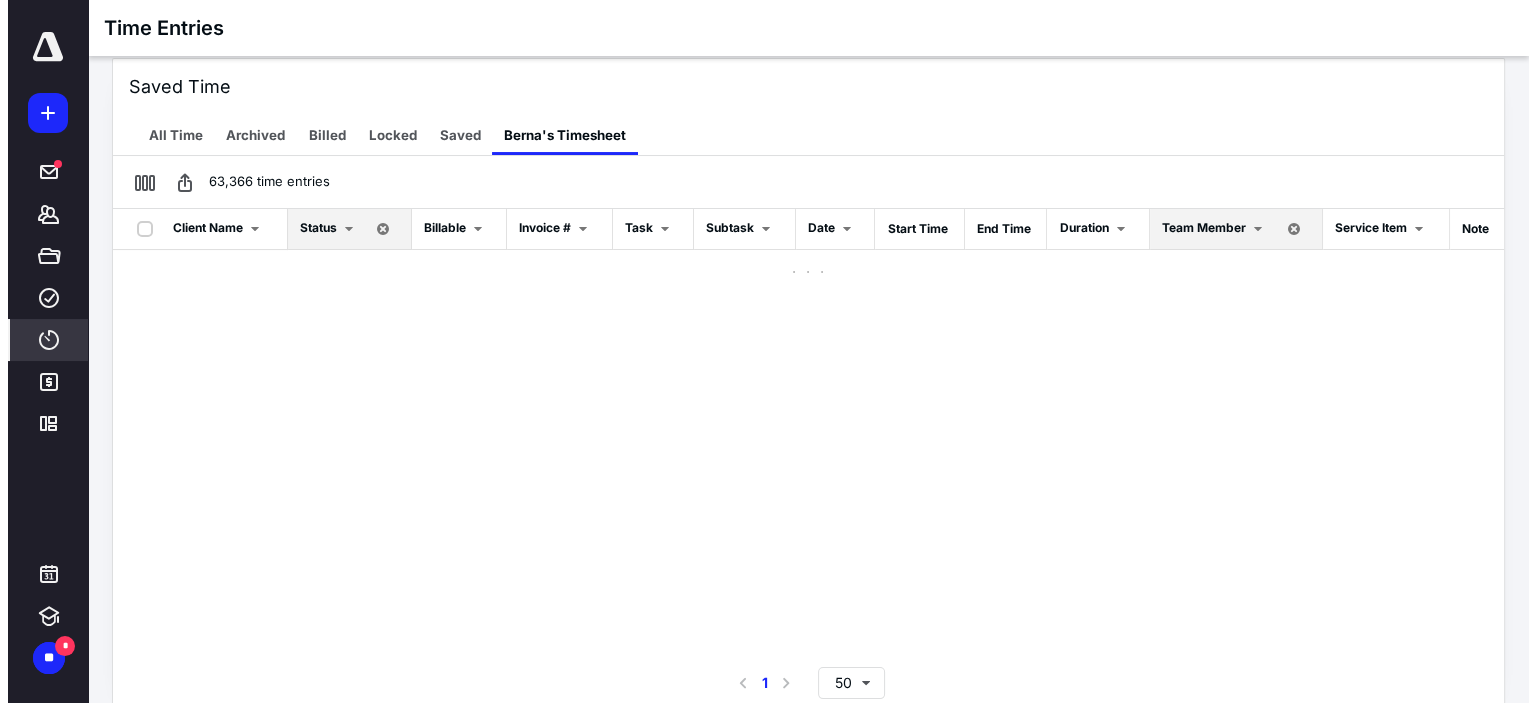 scroll, scrollTop: 0, scrollLeft: 0, axis: both 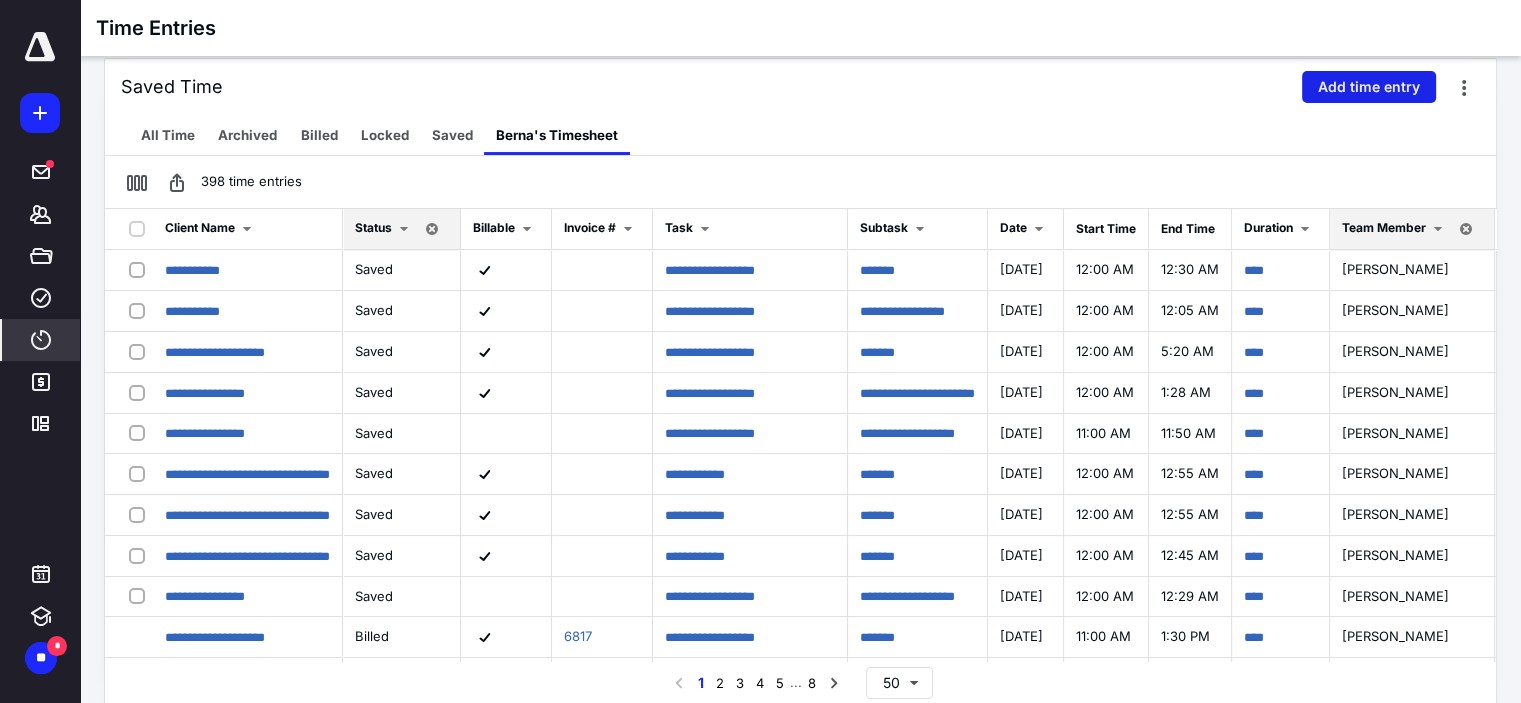 click on "Add time entry" at bounding box center [1369, 87] 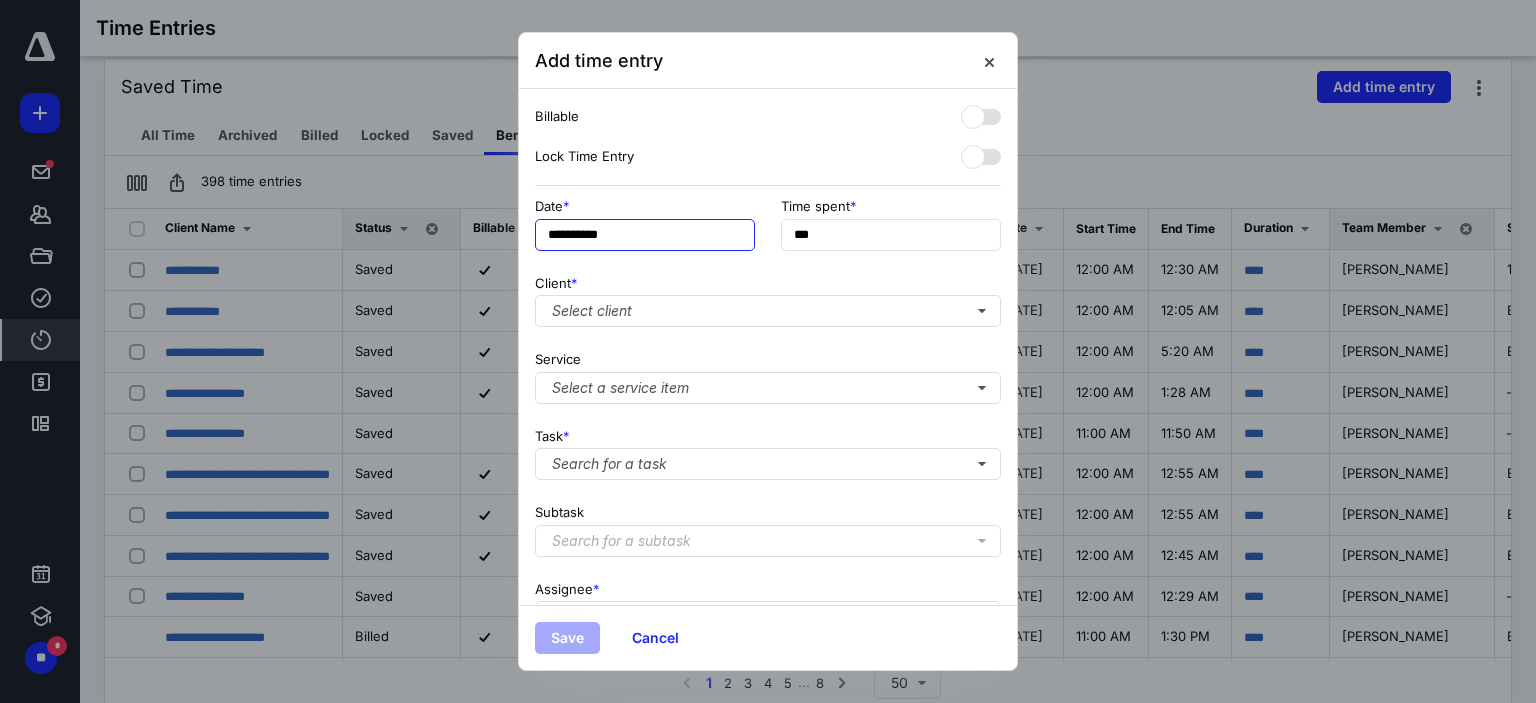 click on "**********" at bounding box center [645, 235] 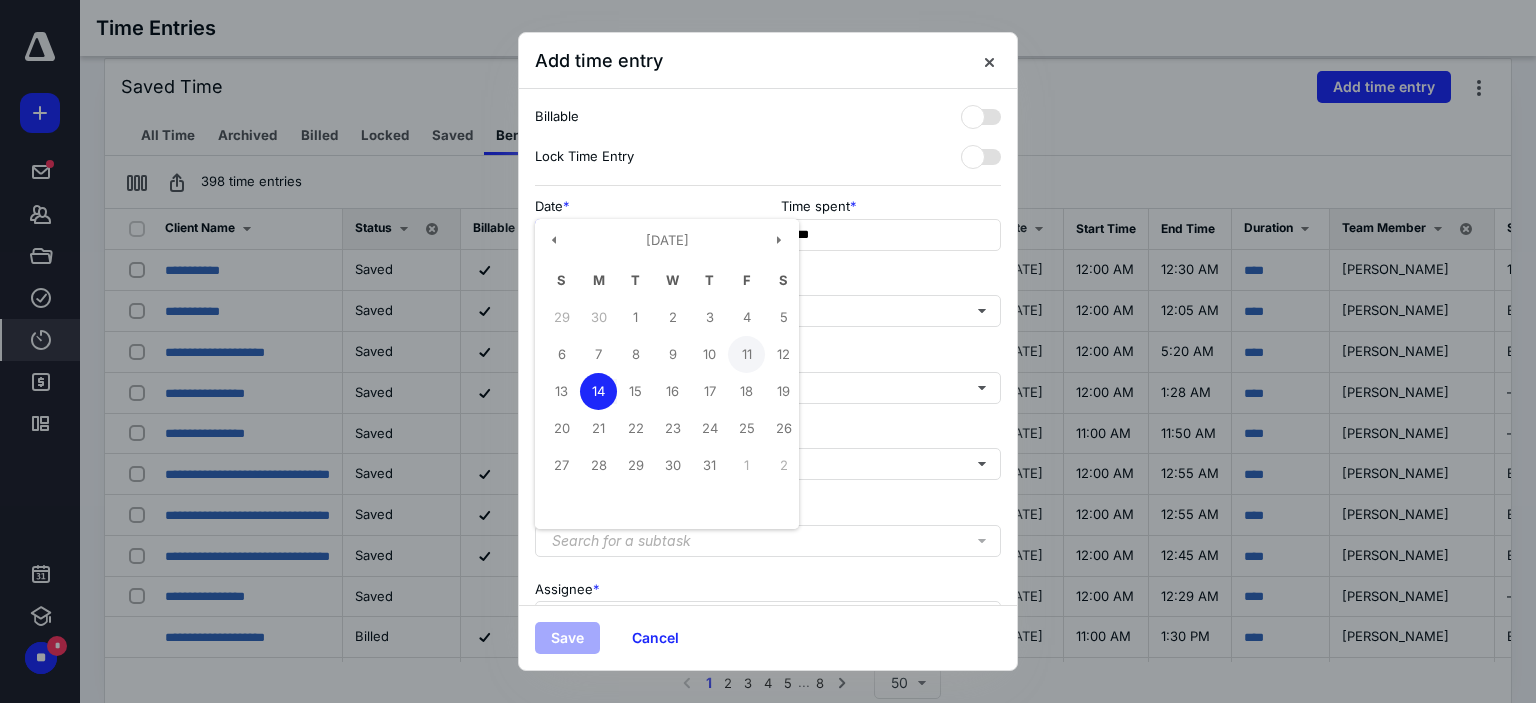 click on "11" at bounding box center (746, 354) 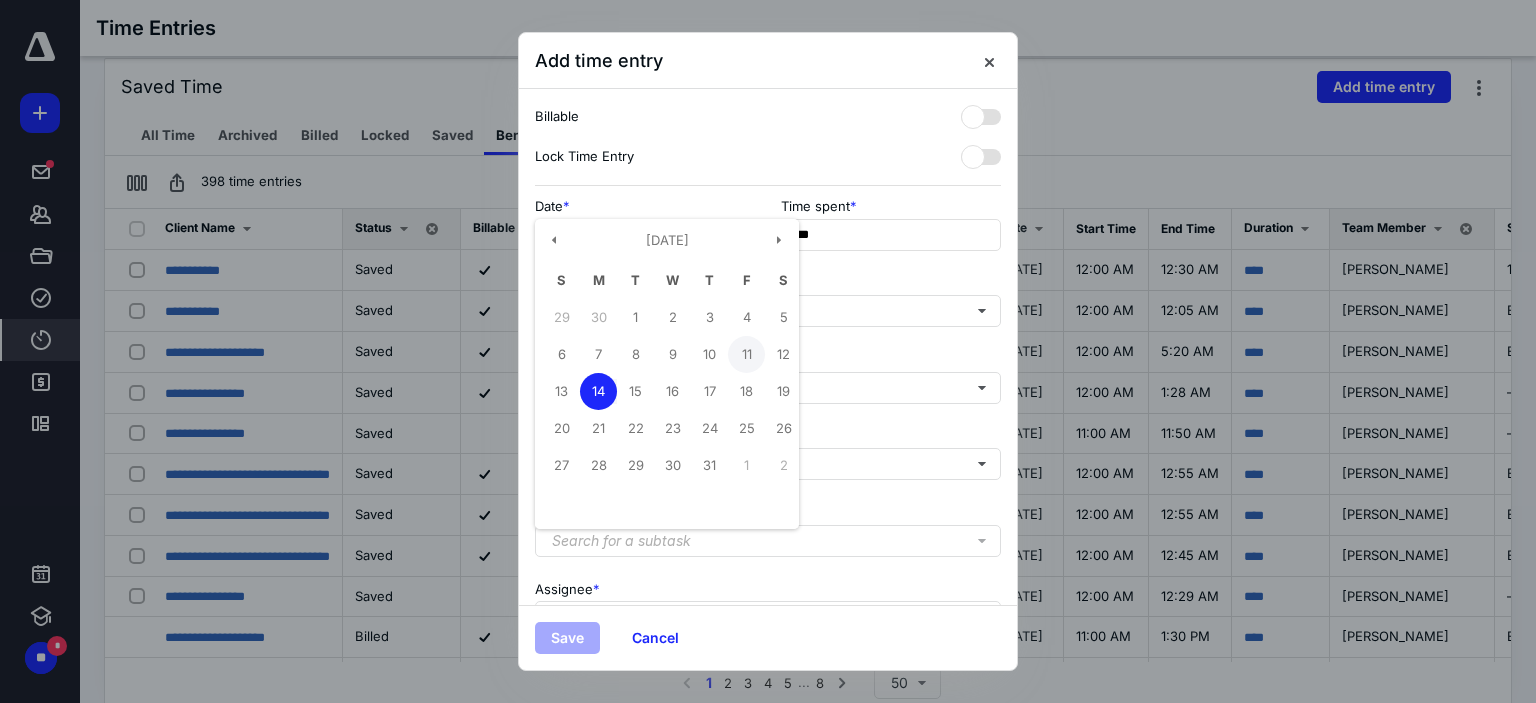 type on "**********" 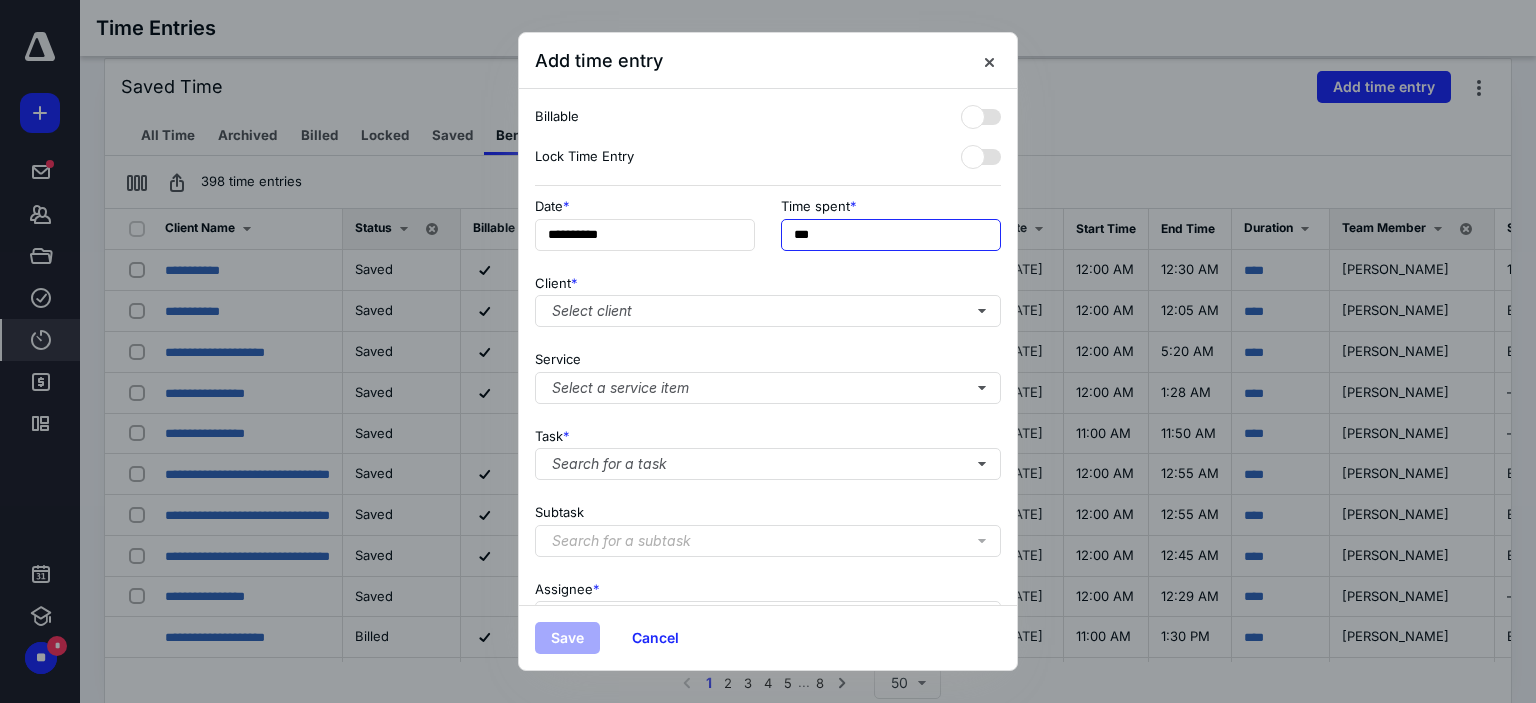 click on "***" at bounding box center (891, 235) 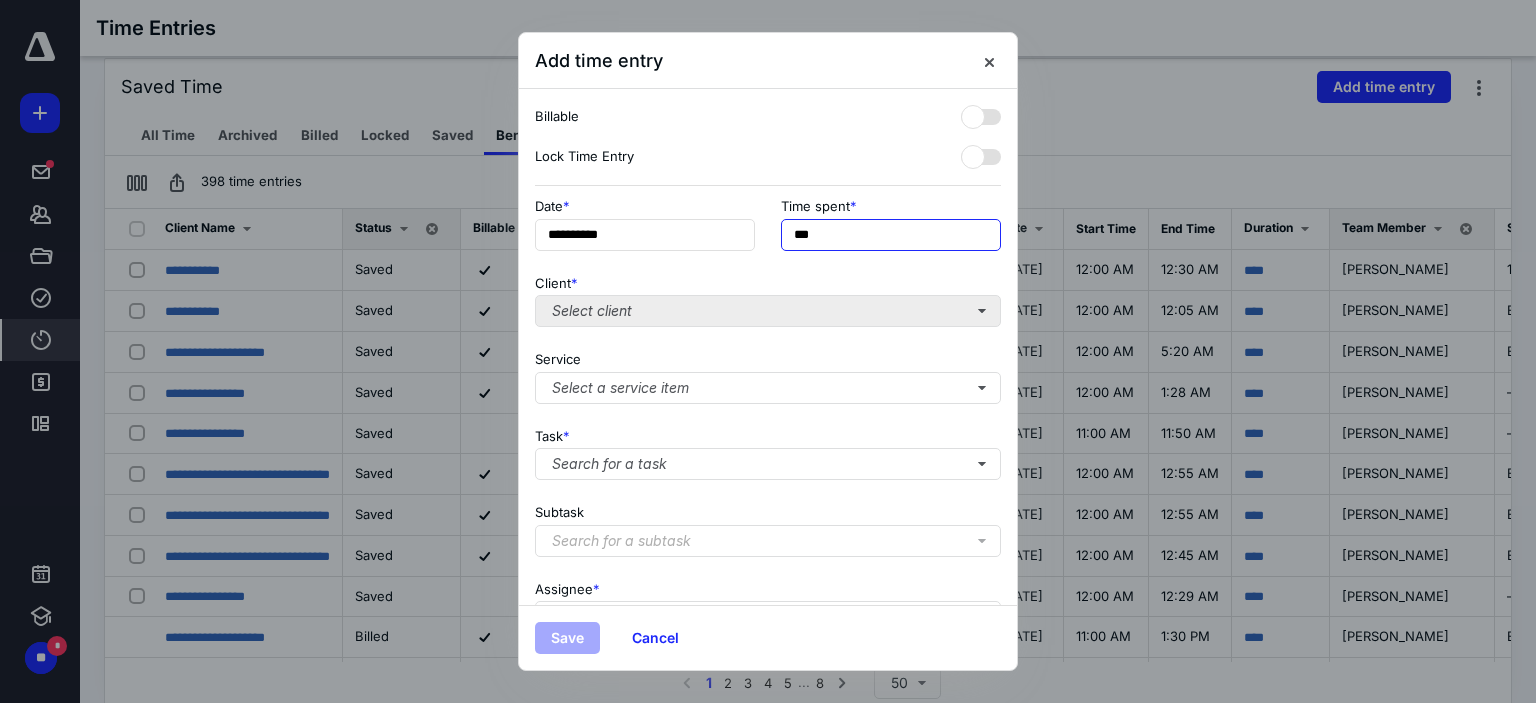 type on "***" 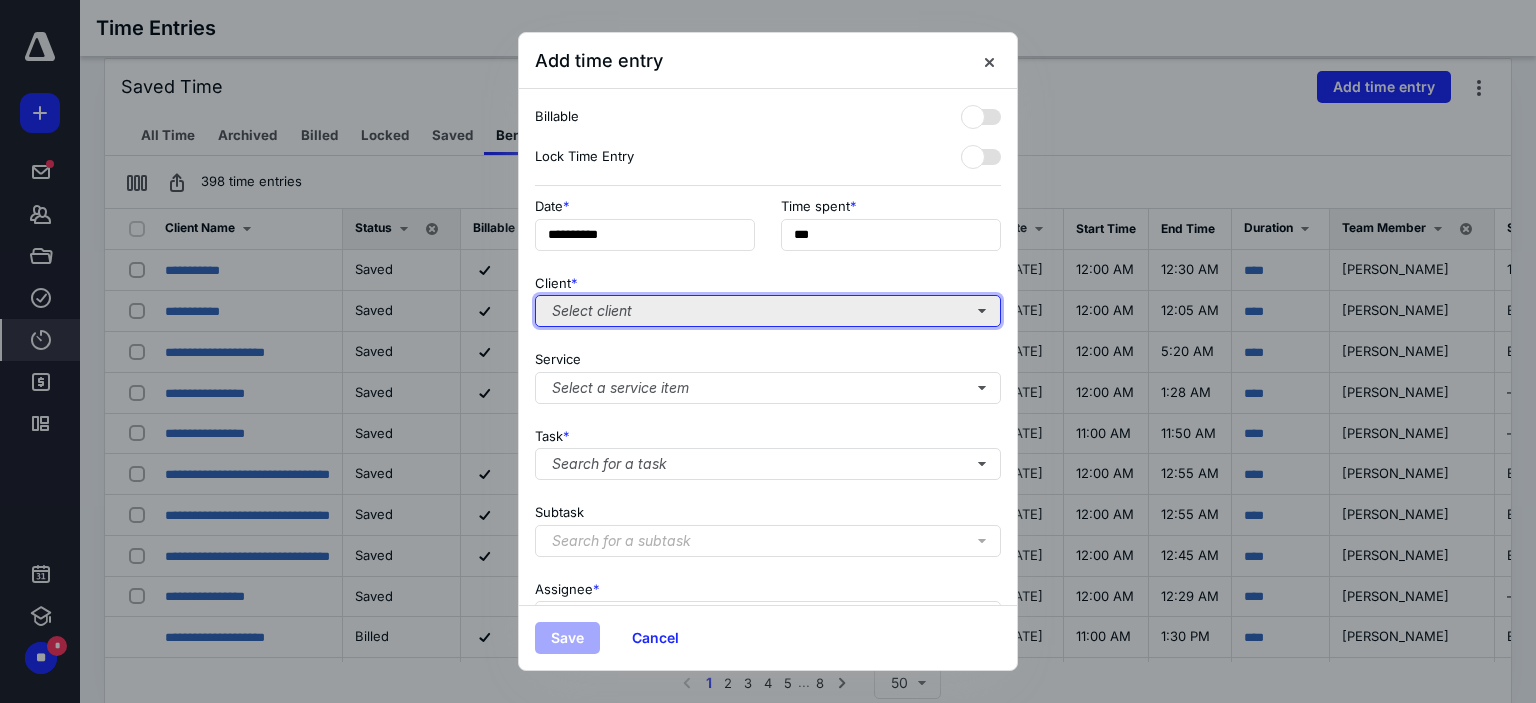 click on "Select client" at bounding box center (768, 311) 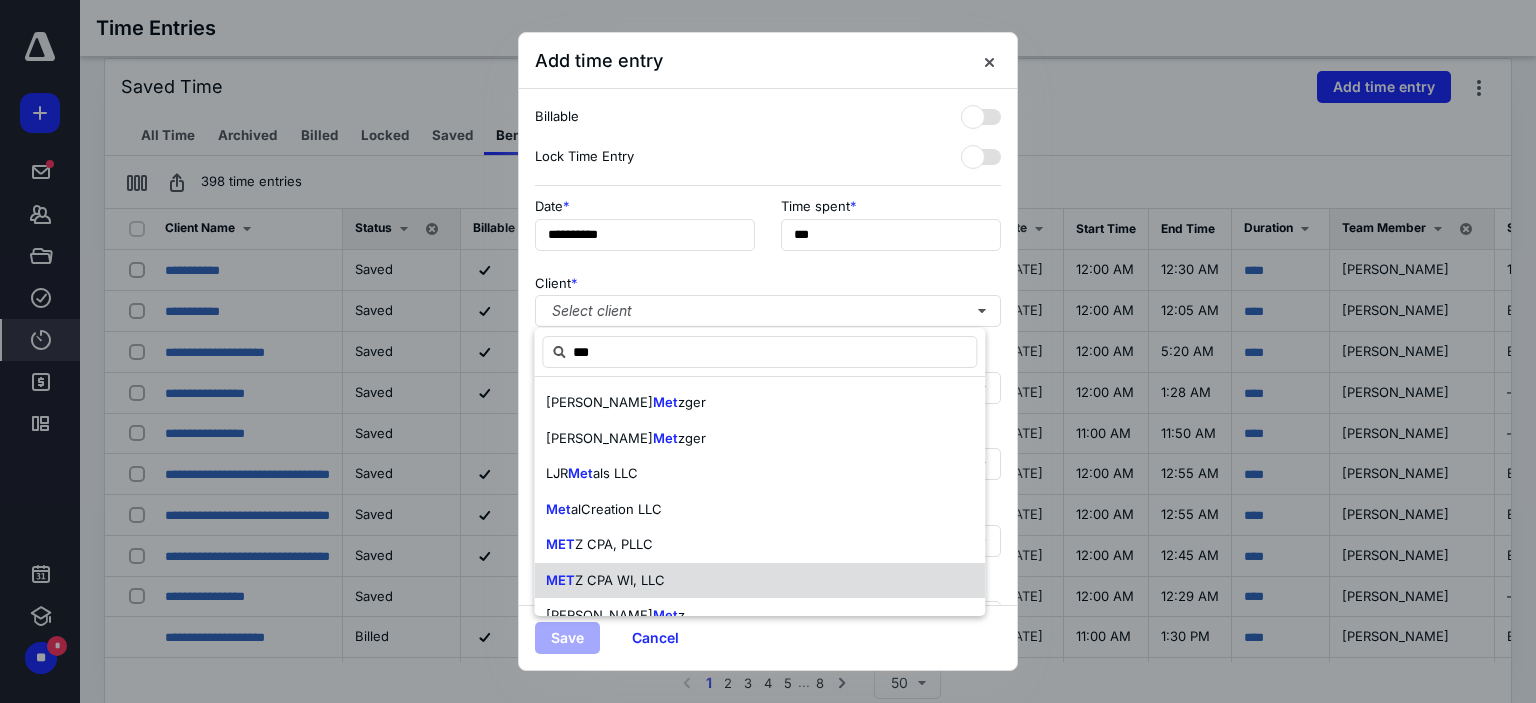 click on "MET Z CPA WI, LLC" at bounding box center [759, 581] 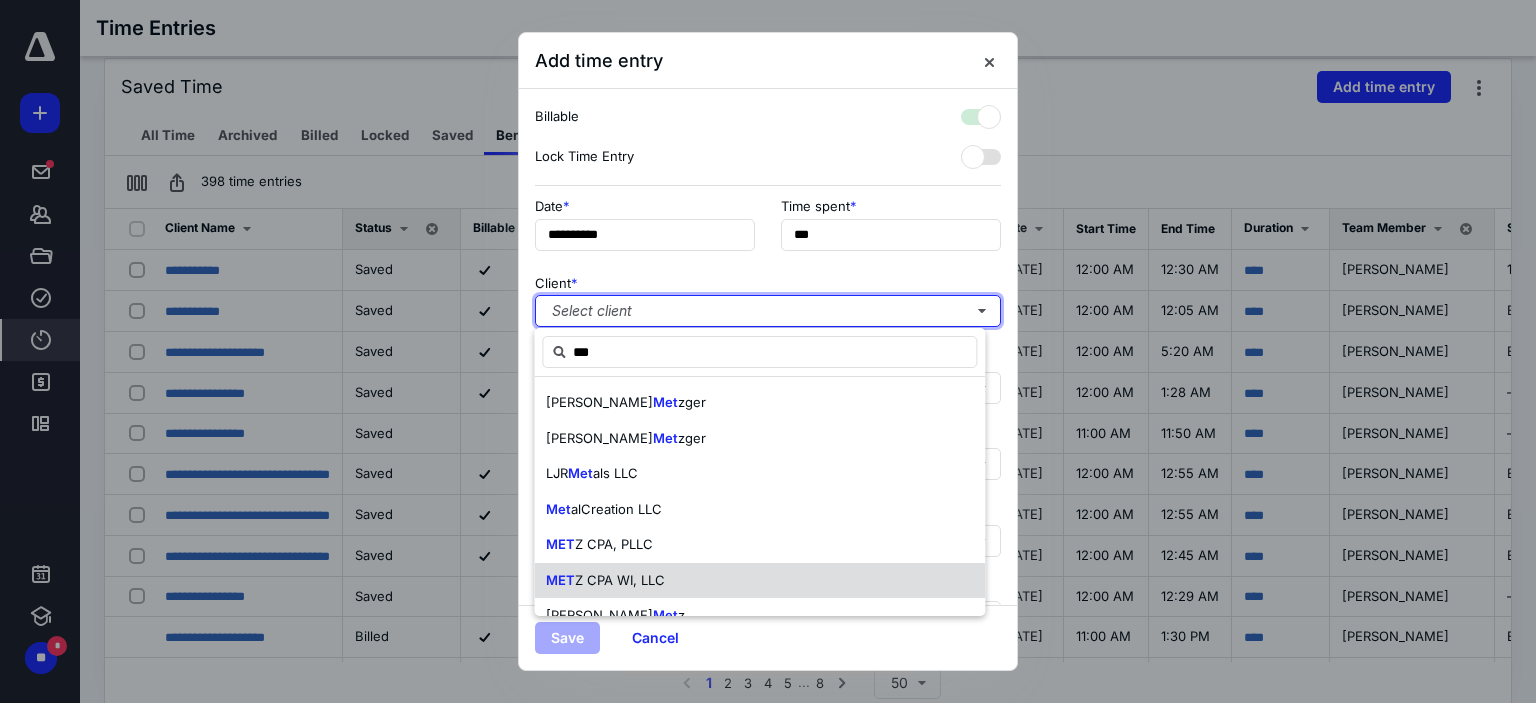 checkbox on "true" 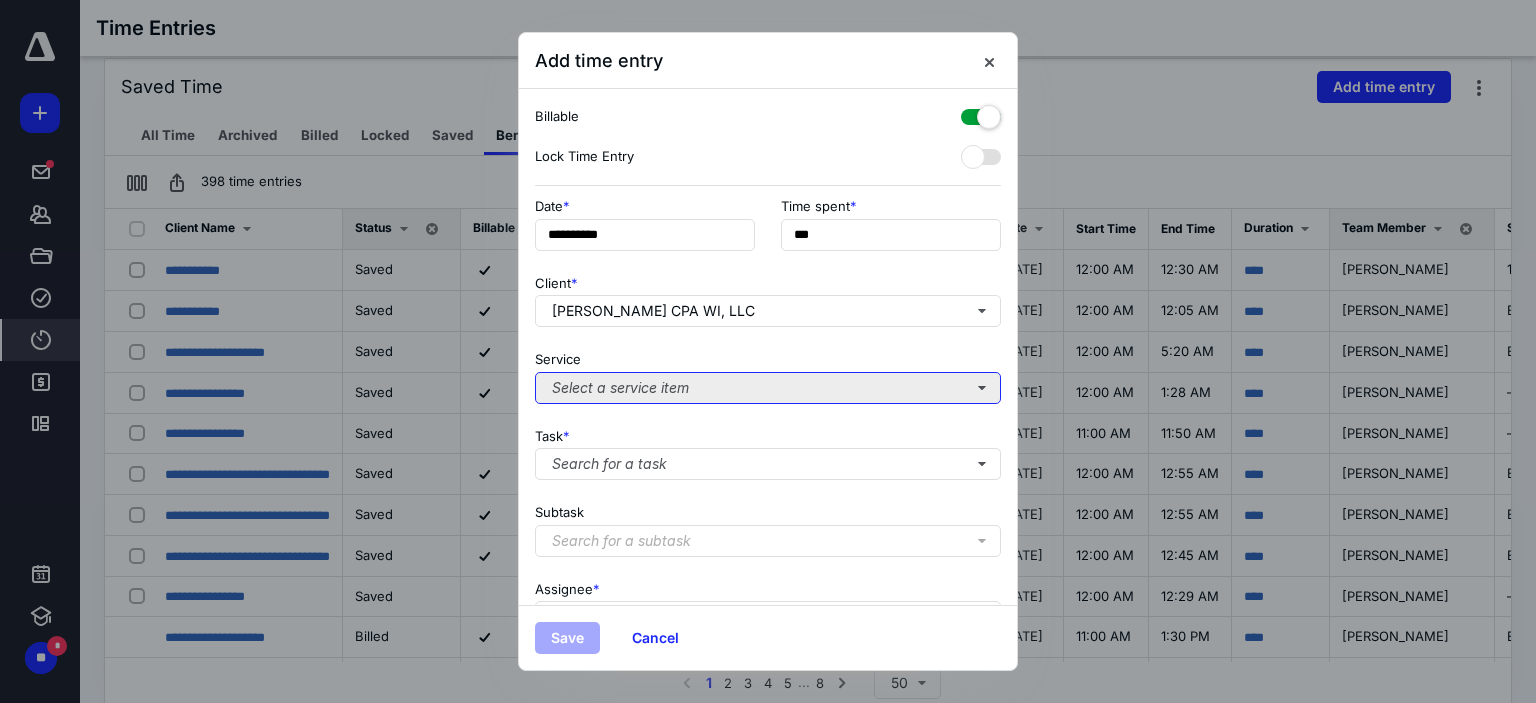 click on "Select a service item" at bounding box center [768, 388] 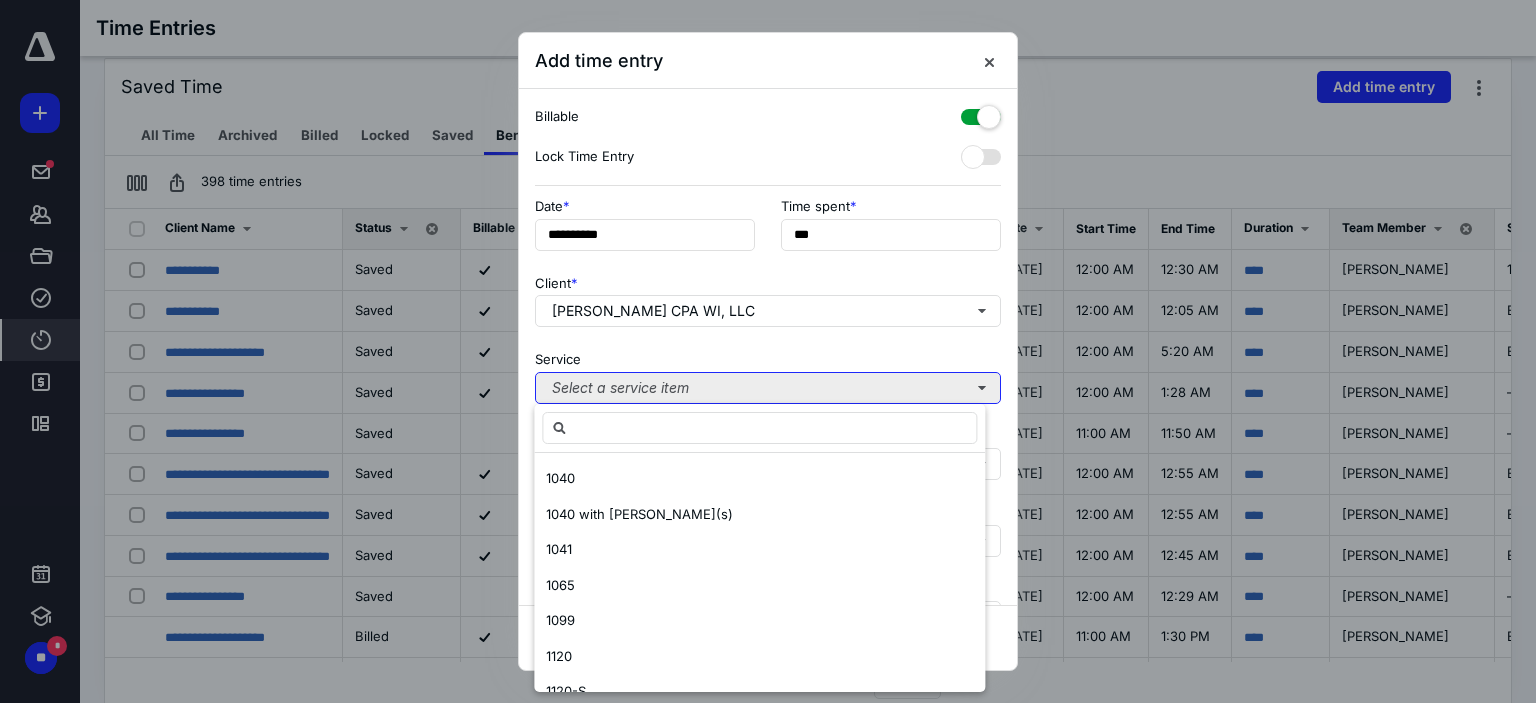 click on "Select a service item" at bounding box center (768, 388) 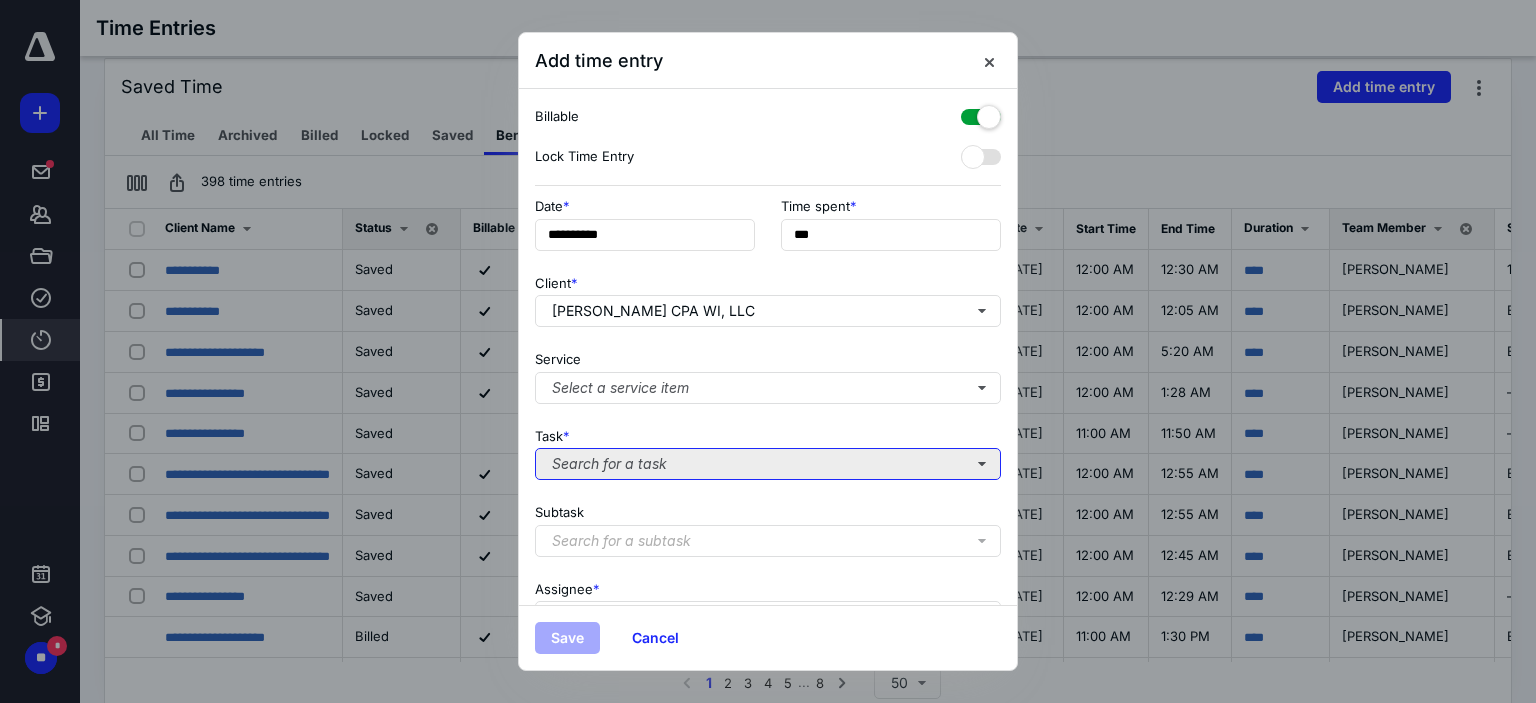 click on "Search for a task" at bounding box center (768, 464) 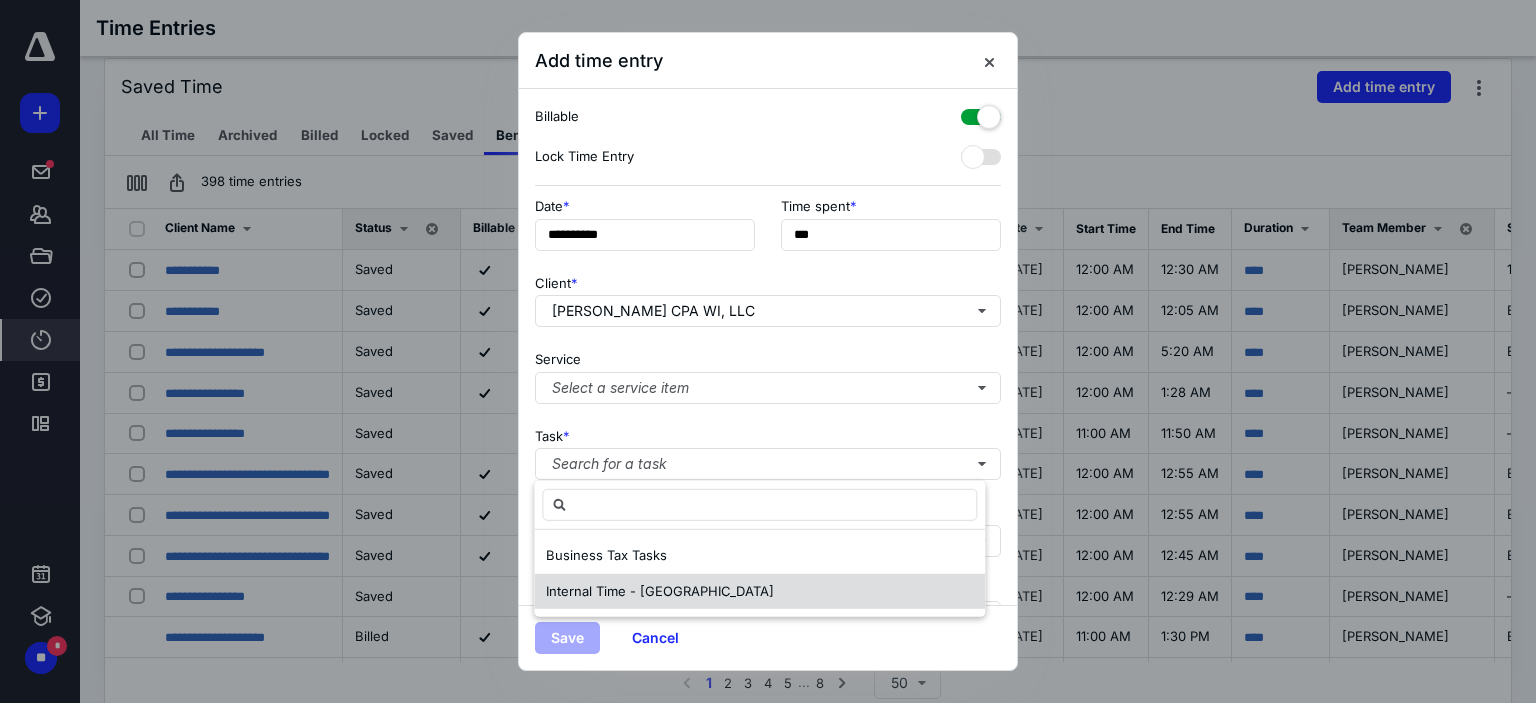 click on "Internal Time - [GEOGRAPHIC_DATA]" at bounding box center (660, 590) 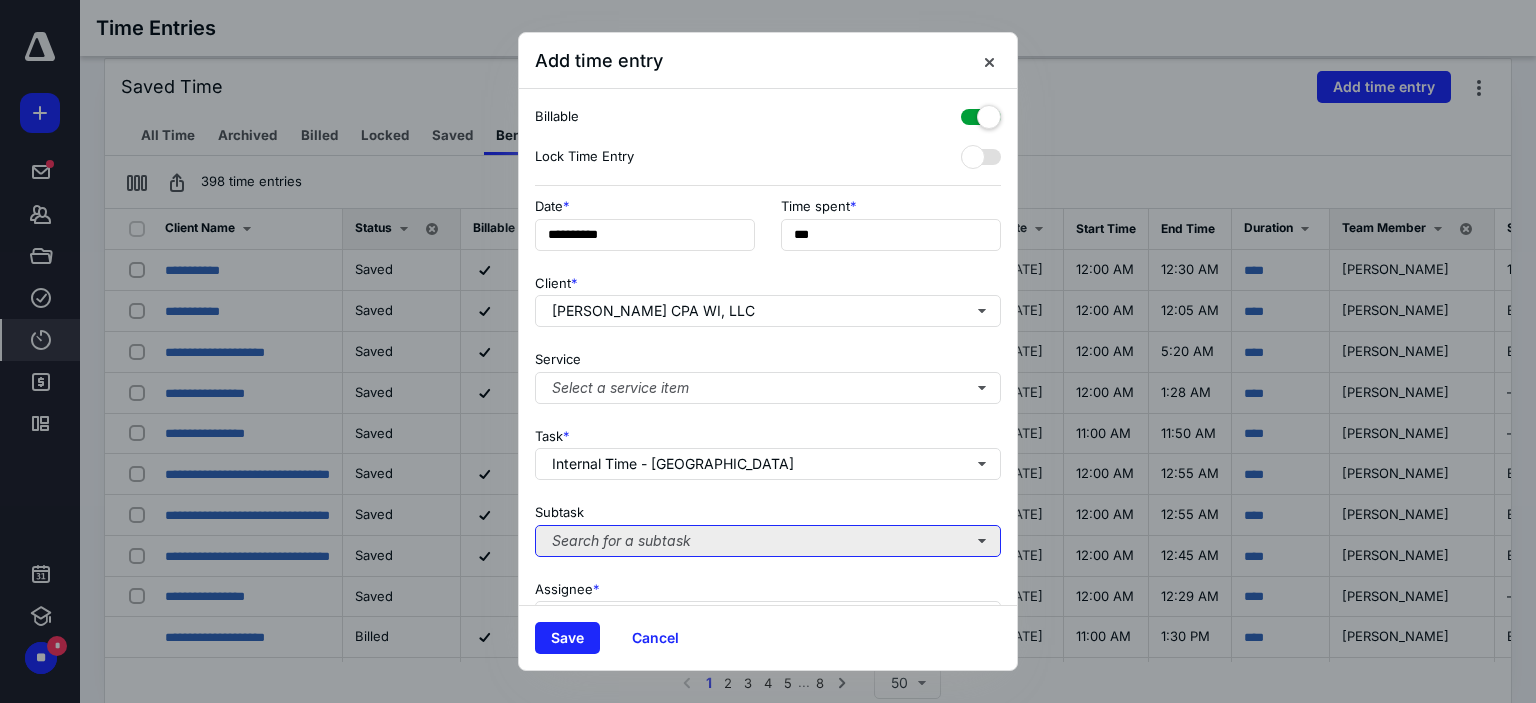 click on "Search for a subtask" at bounding box center [768, 541] 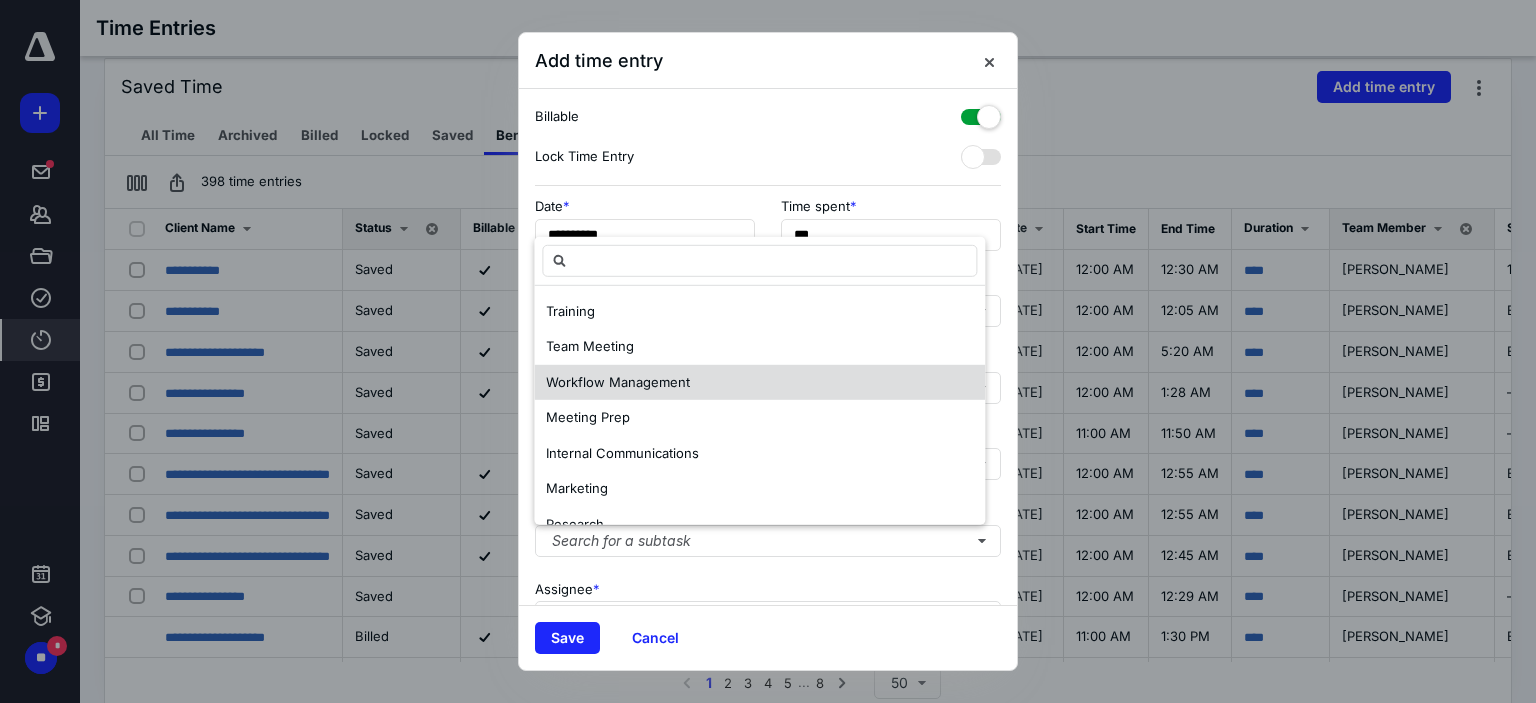click on "Workflow Management" at bounding box center (618, 382) 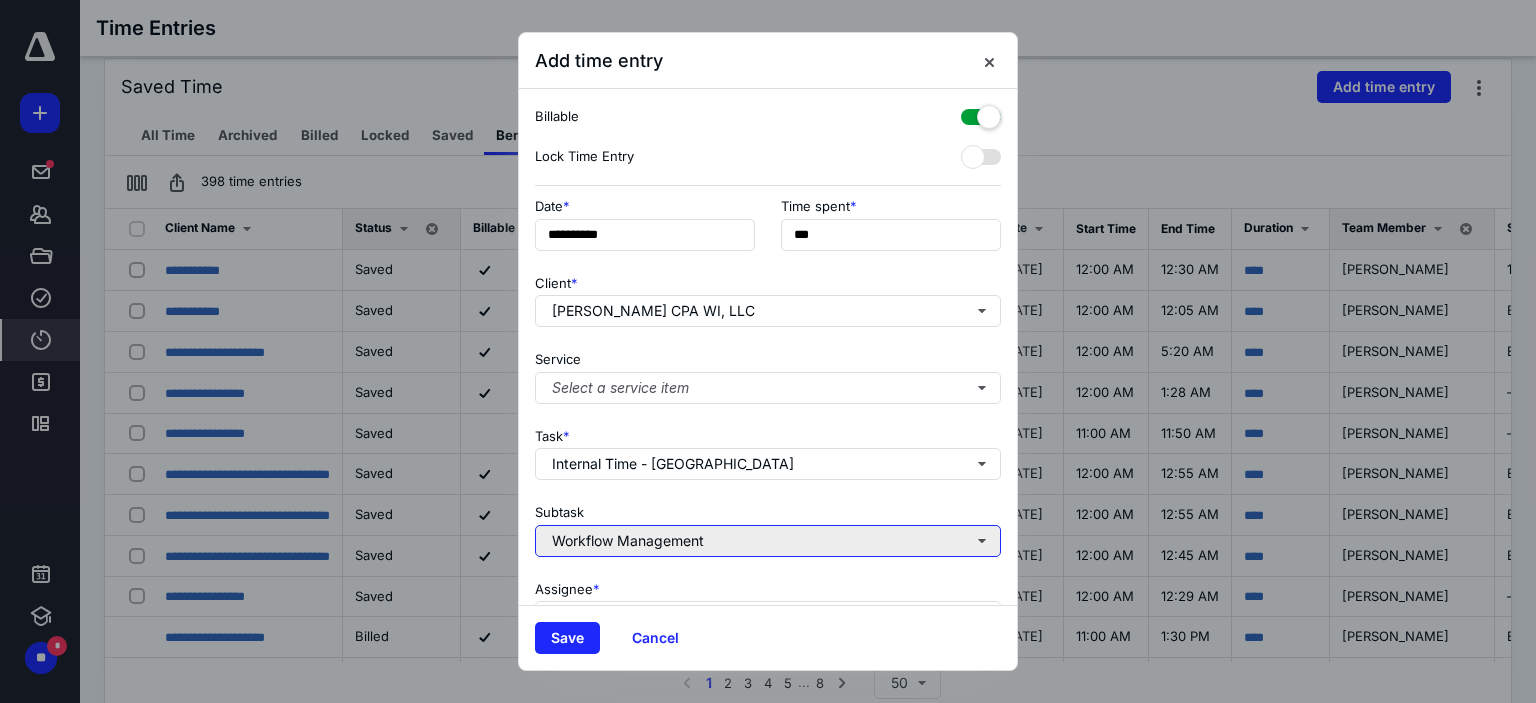 scroll, scrollTop: 197, scrollLeft: 0, axis: vertical 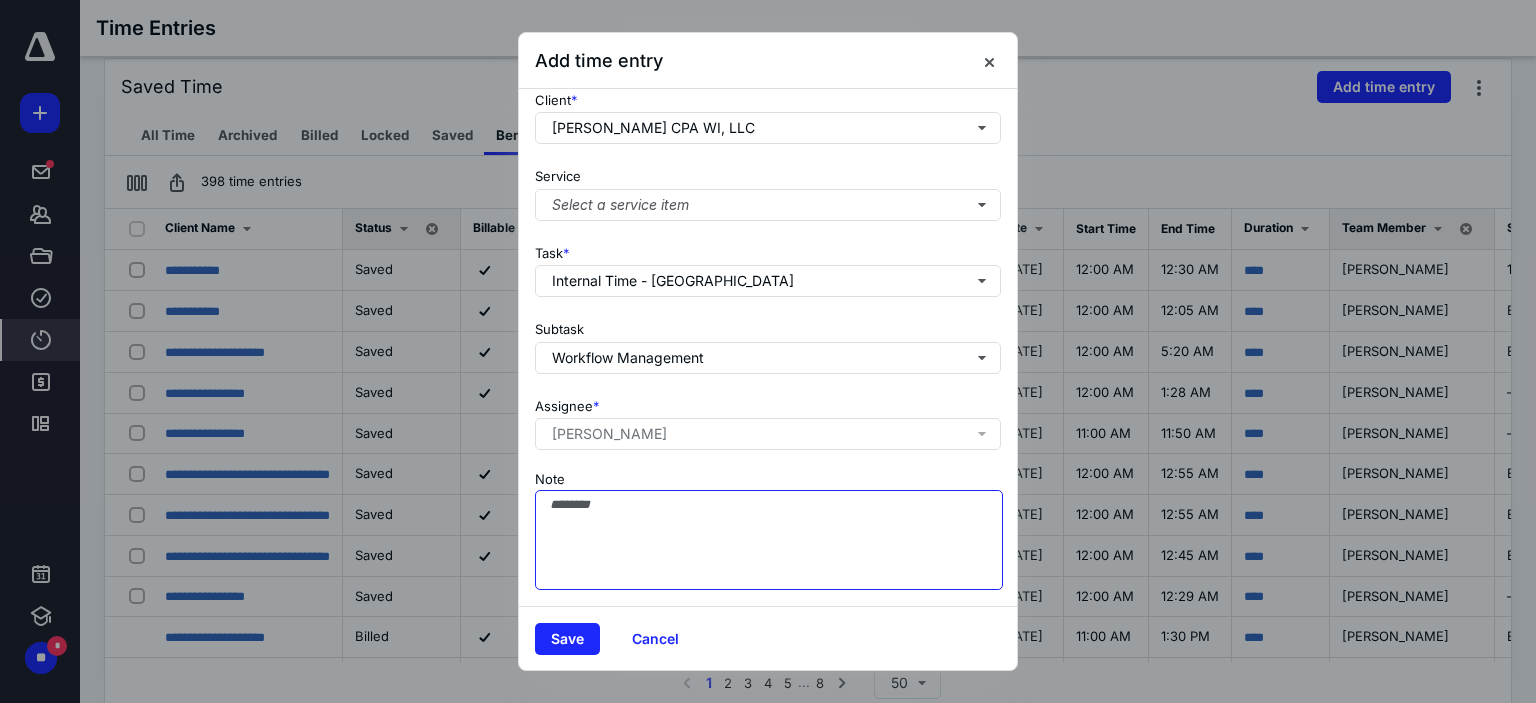 click on "Note" at bounding box center [769, 540] 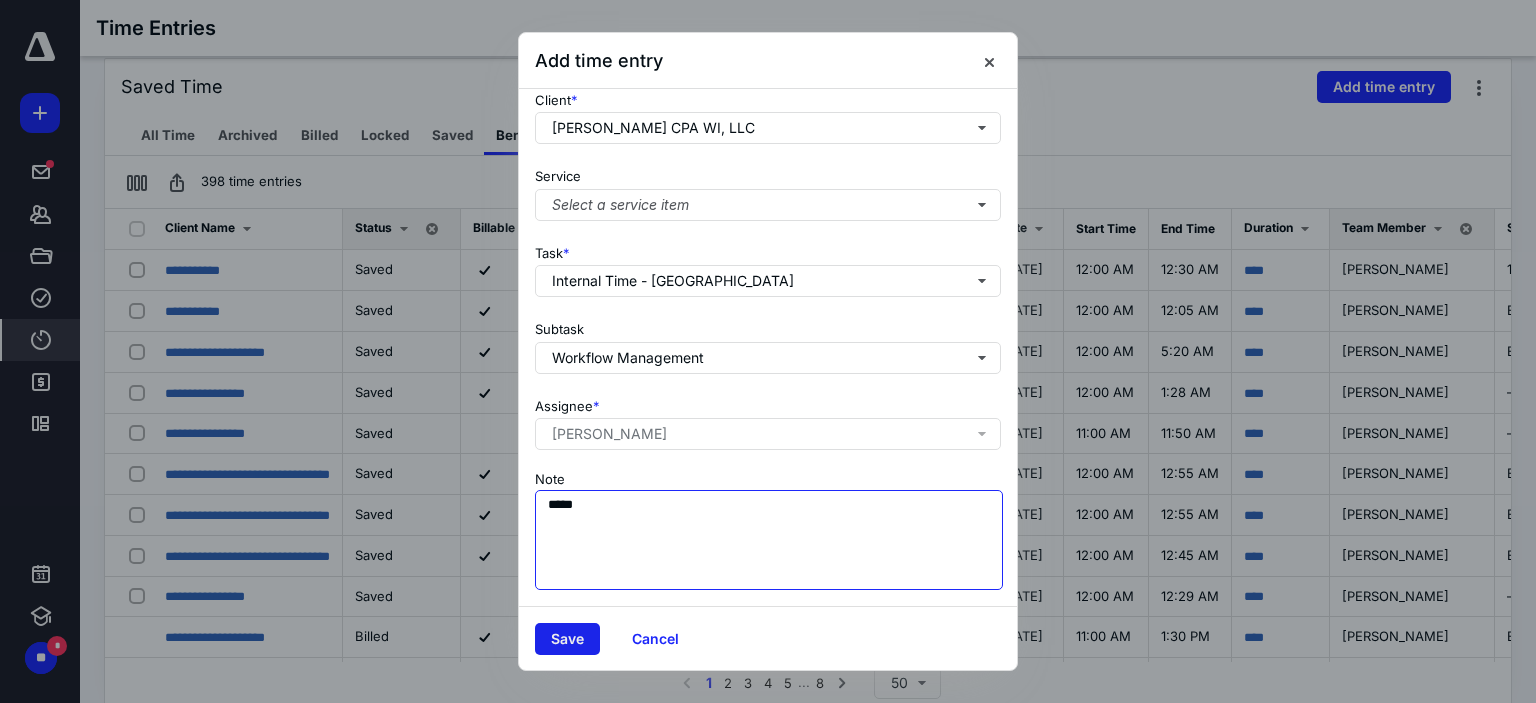 type on "*****" 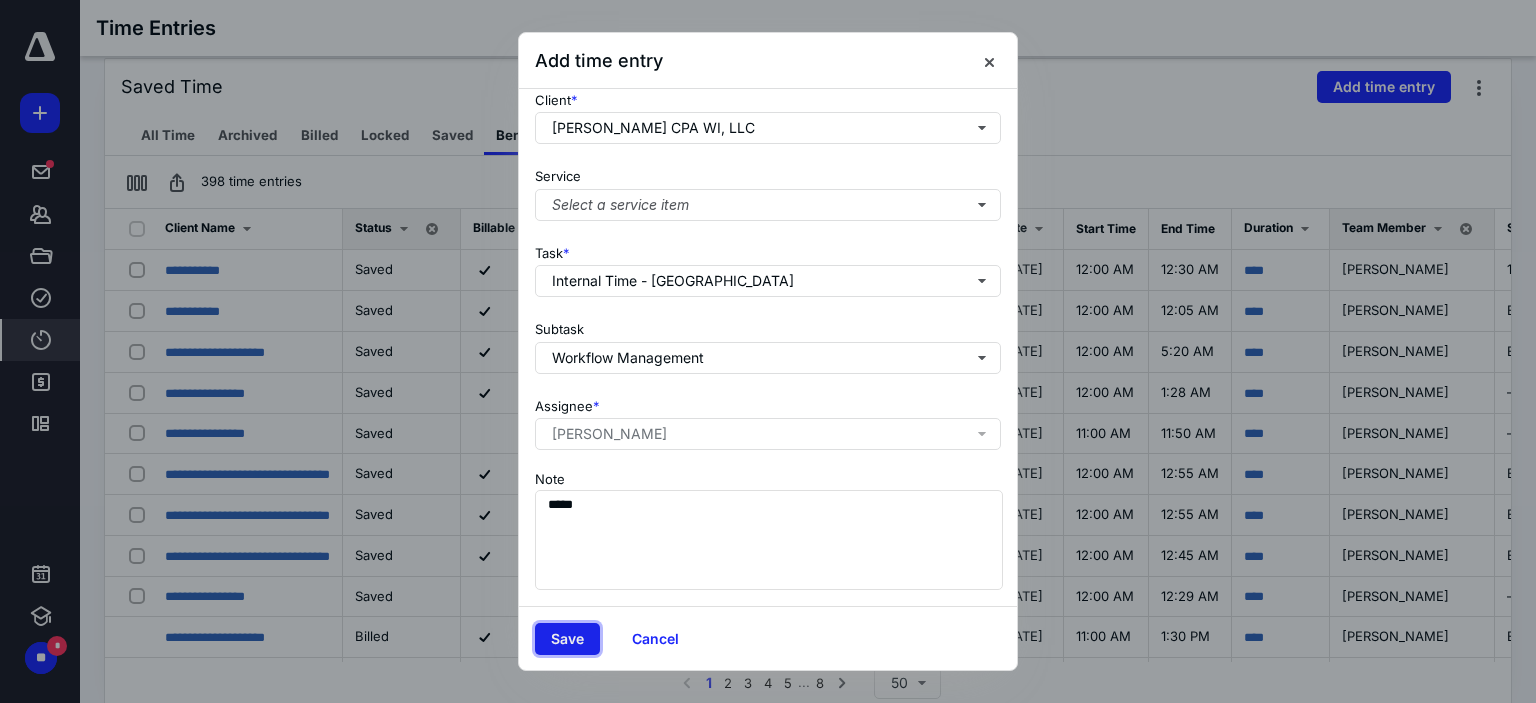 click on "Save" at bounding box center [567, 639] 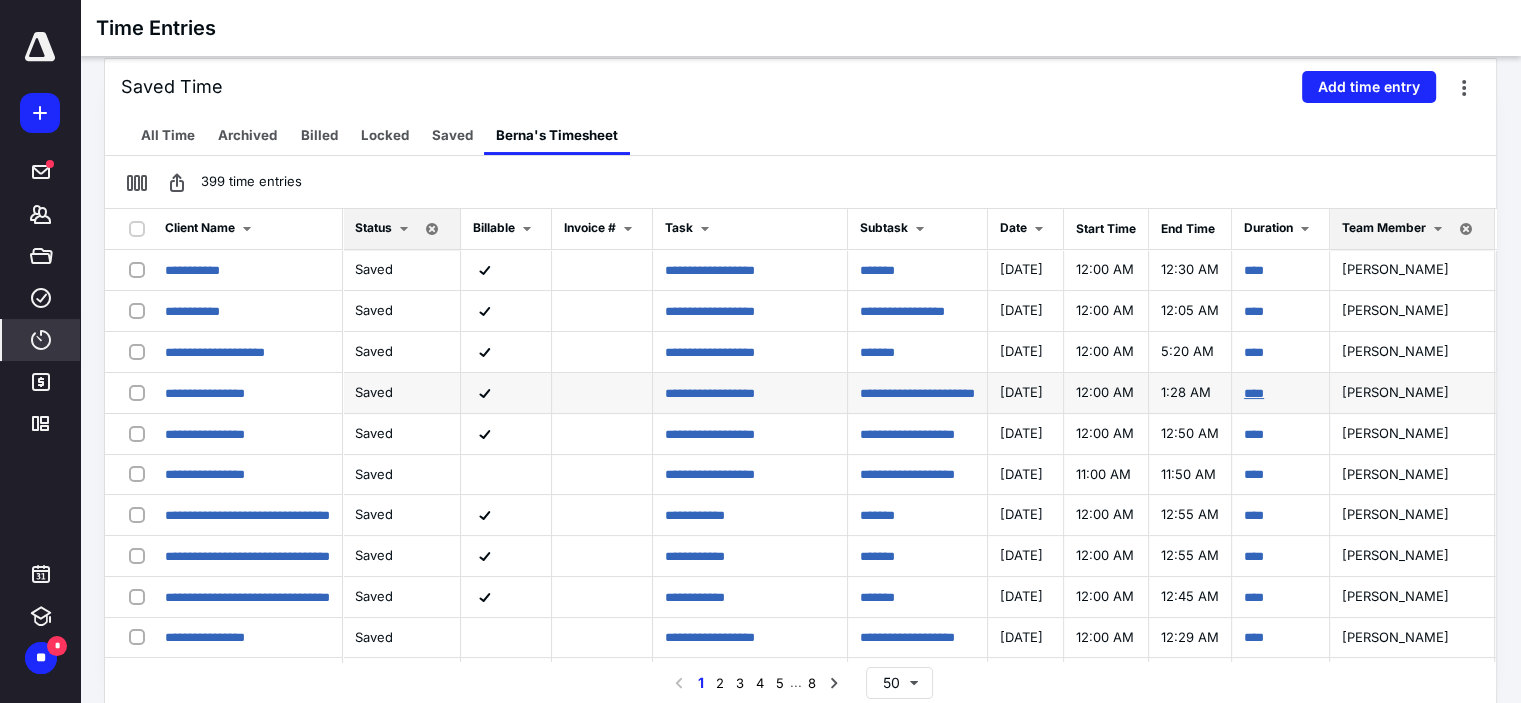 click on "****" at bounding box center (1254, 393) 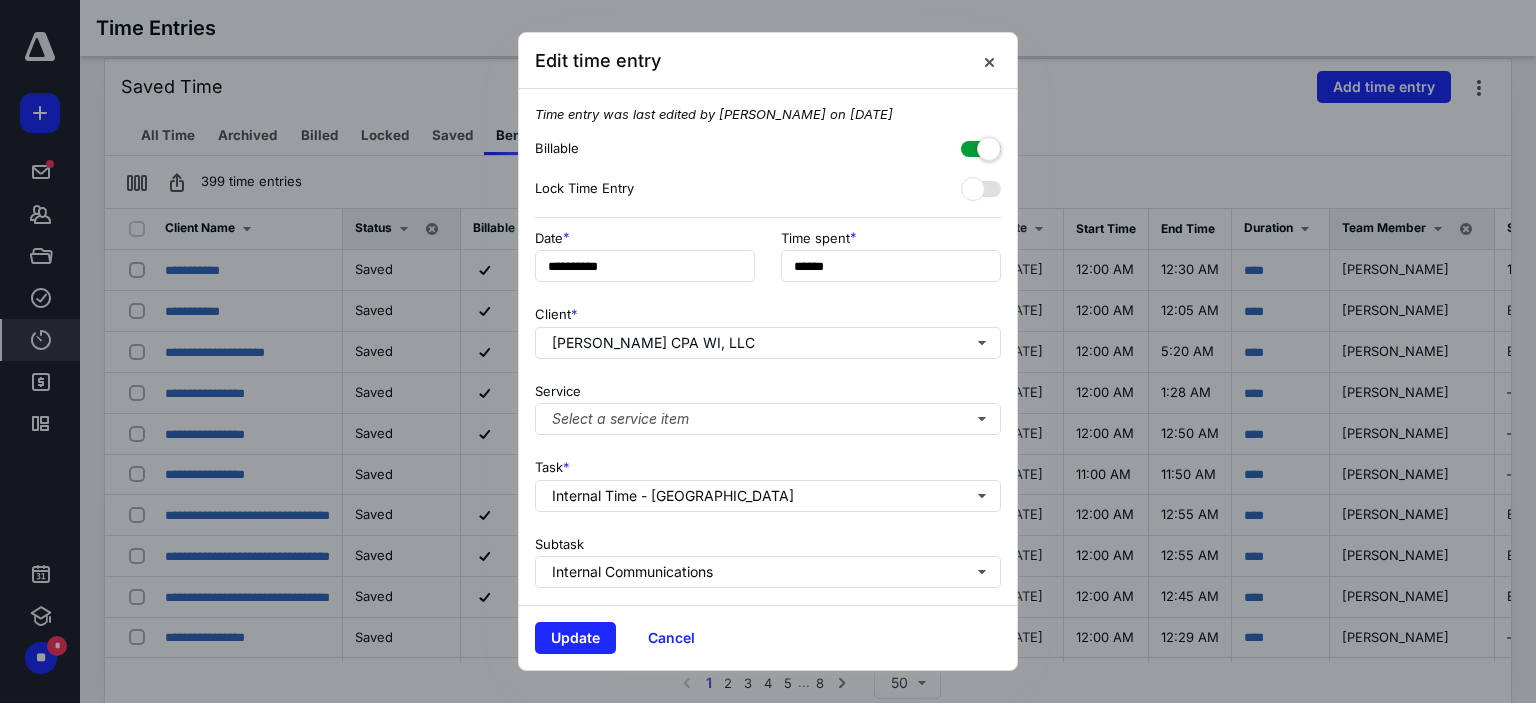 scroll, scrollTop: 229, scrollLeft: 0, axis: vertical 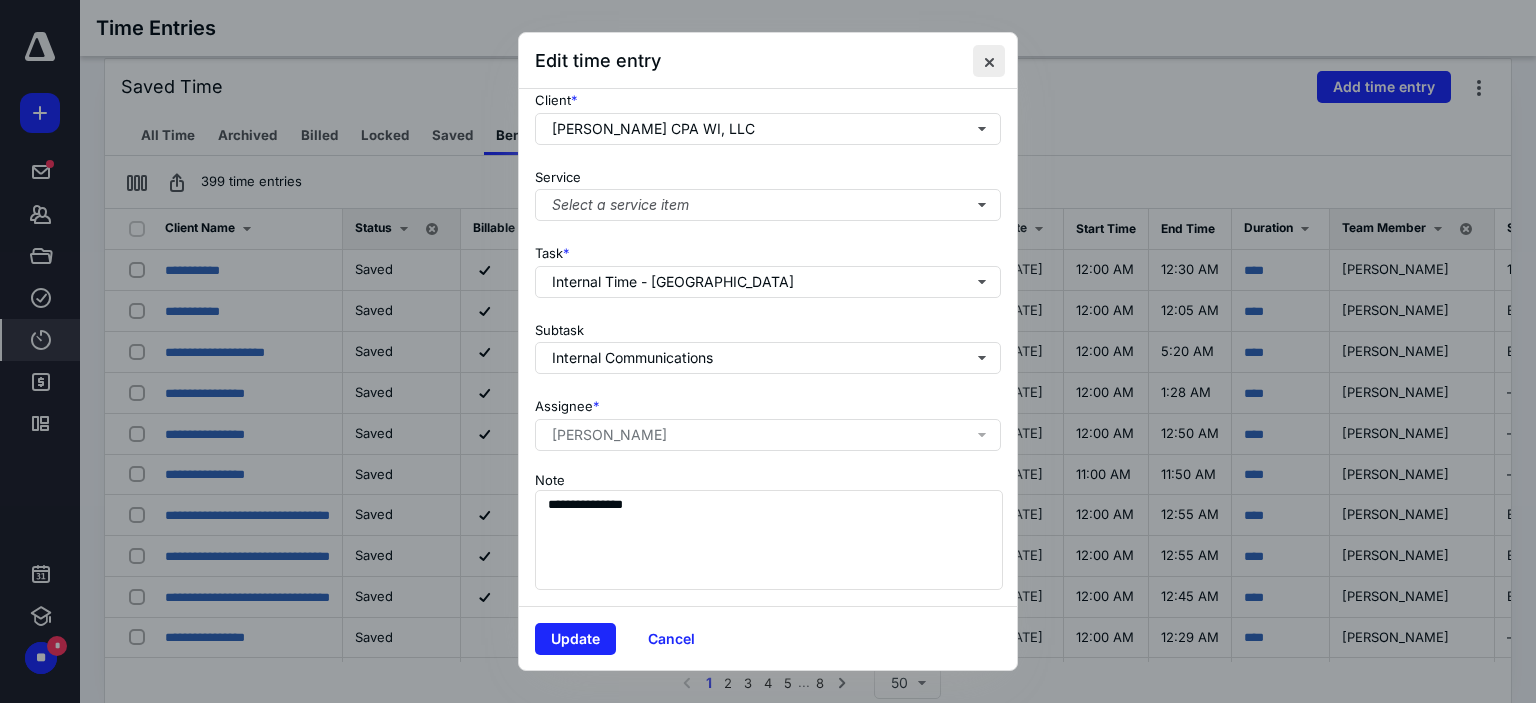 click at bounding box center [989, 61] 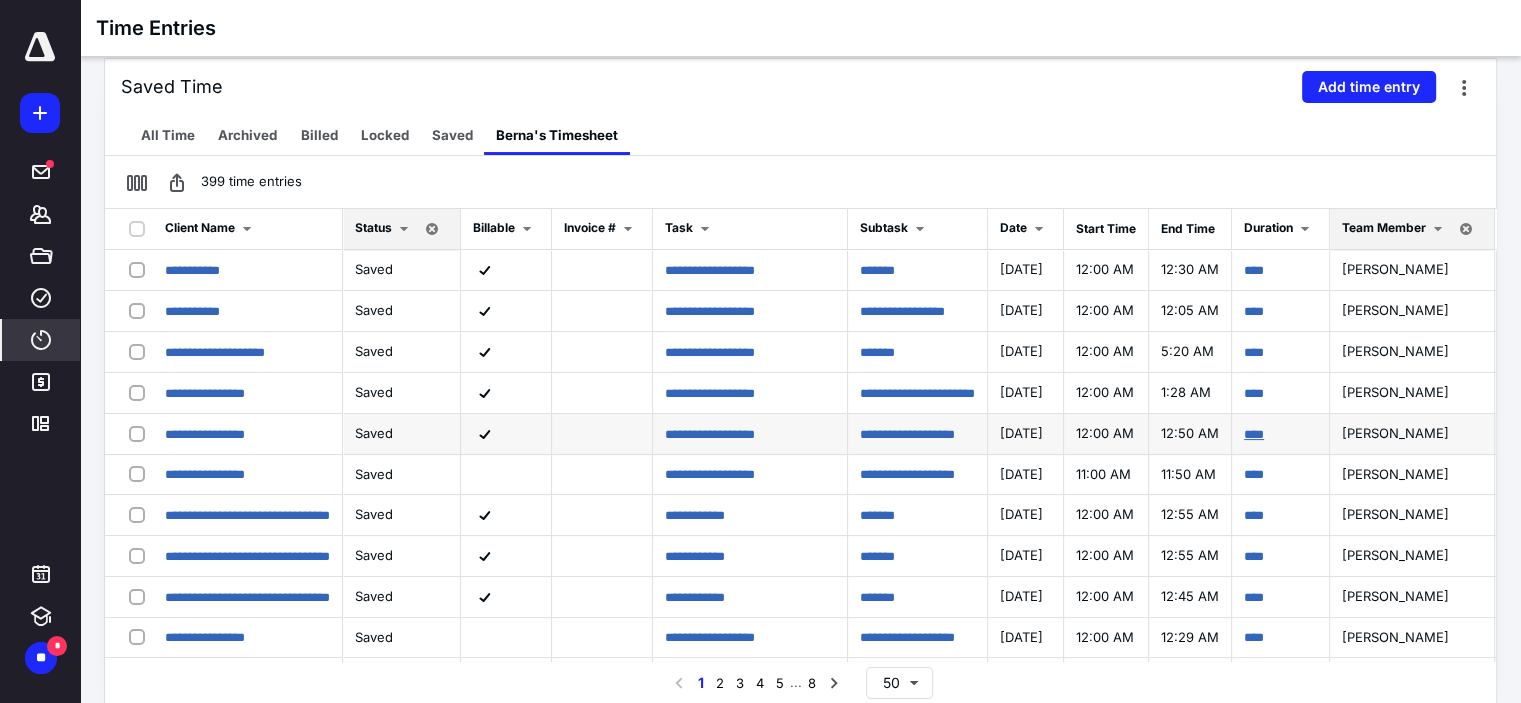 click on "****" at bounding box center [1254, 434] 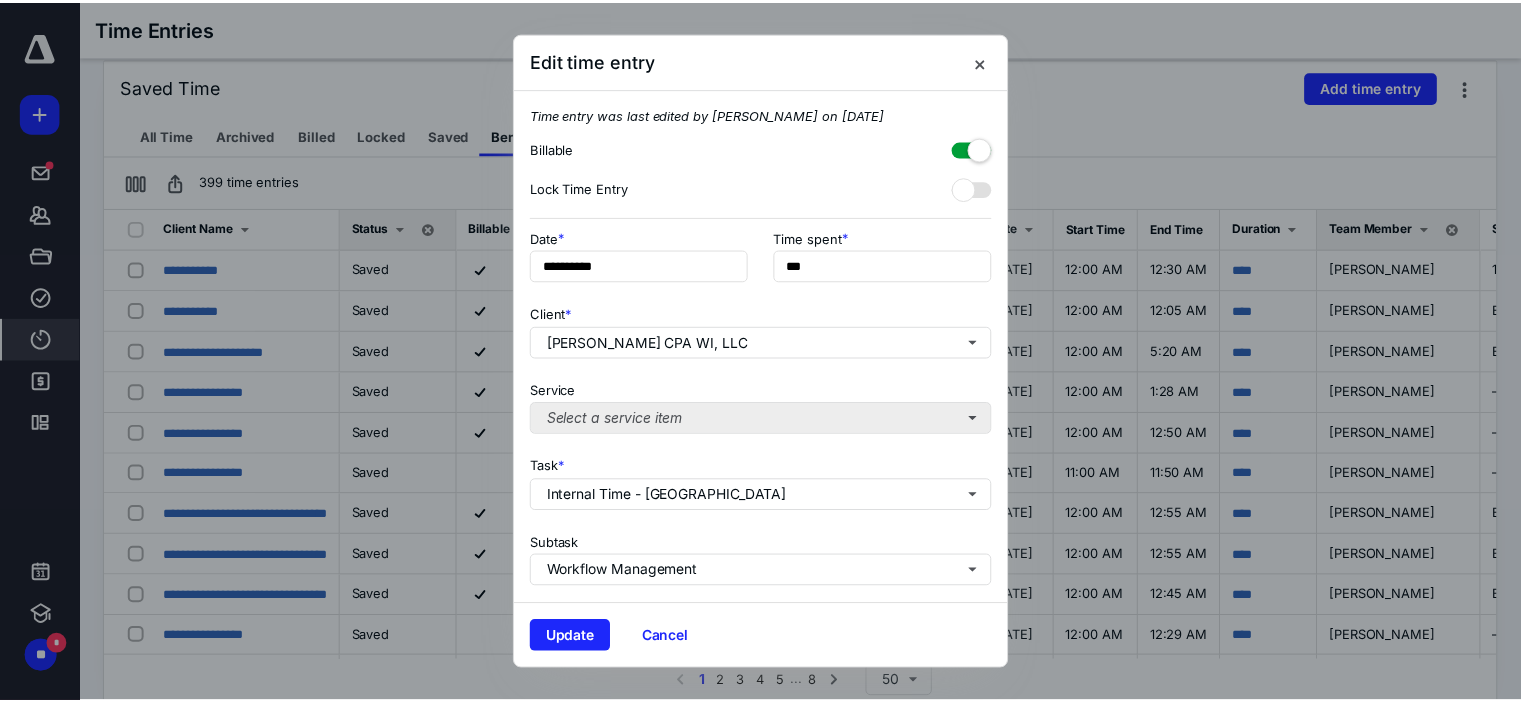 scroll, scrollTop: 229, scrollLeft: 0, axis: vertical 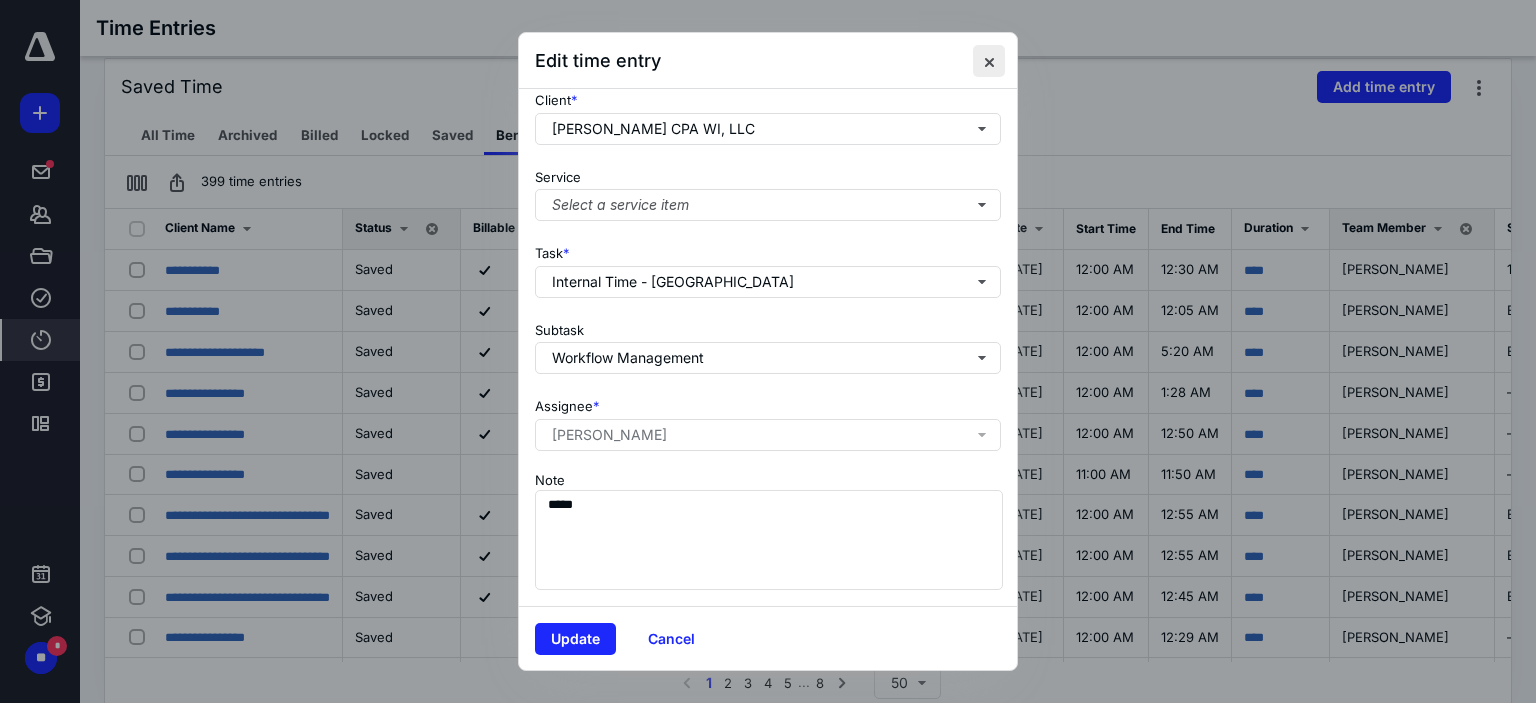 click at bounding box center [989, 61] 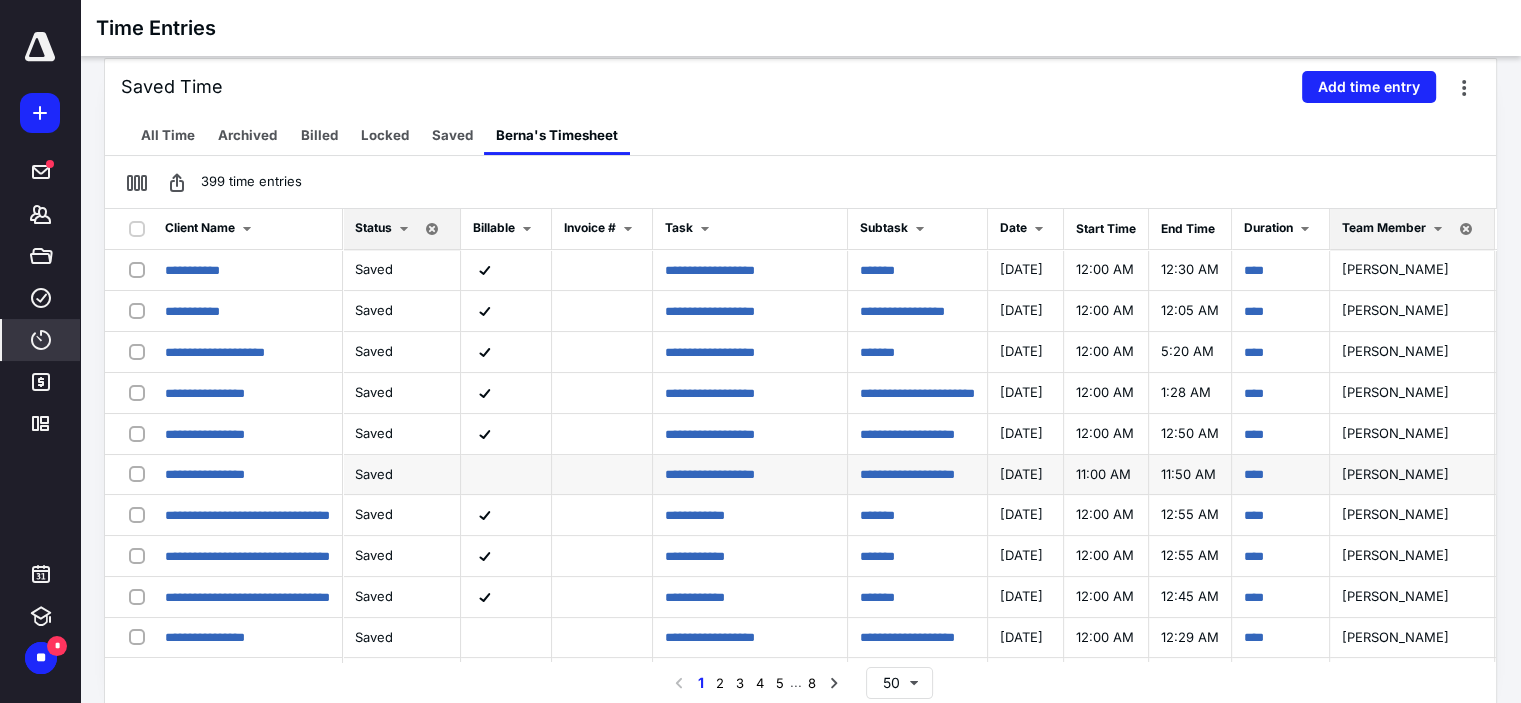 scroll, scrollTop: 100, scrollLeft: 0, axis: vertical 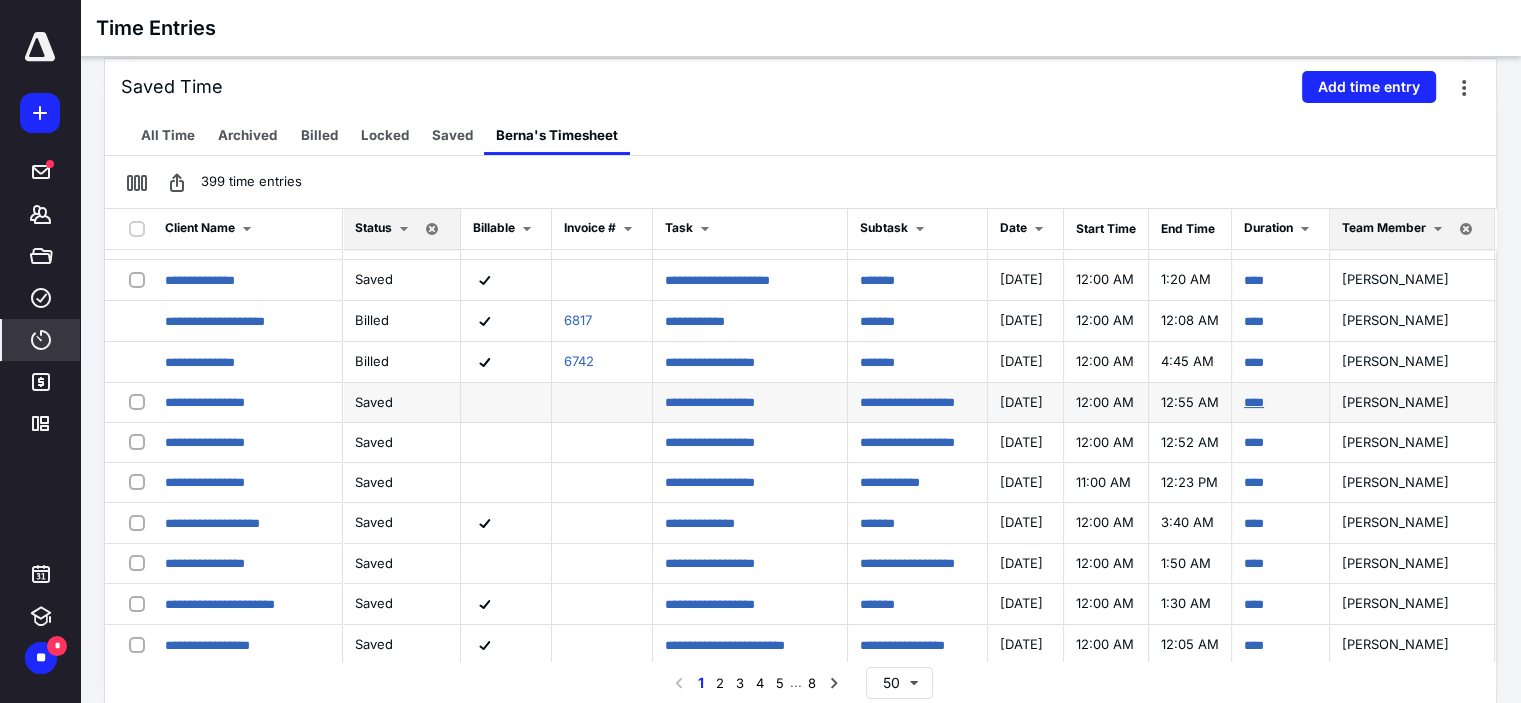 click on "****" at bounding box center (1254, 402) 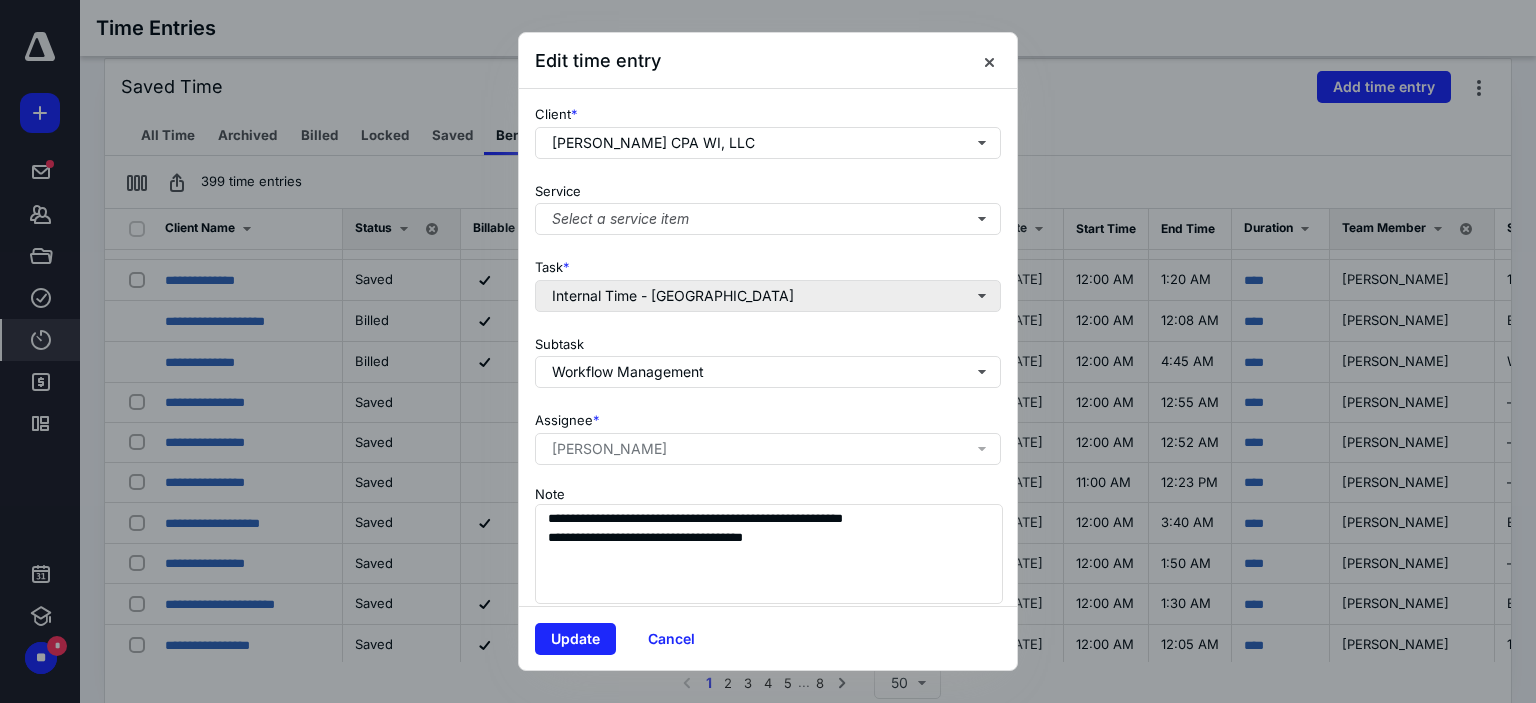 scroll, scrollTop: 100, scrollLeft: 0, axis: vertical 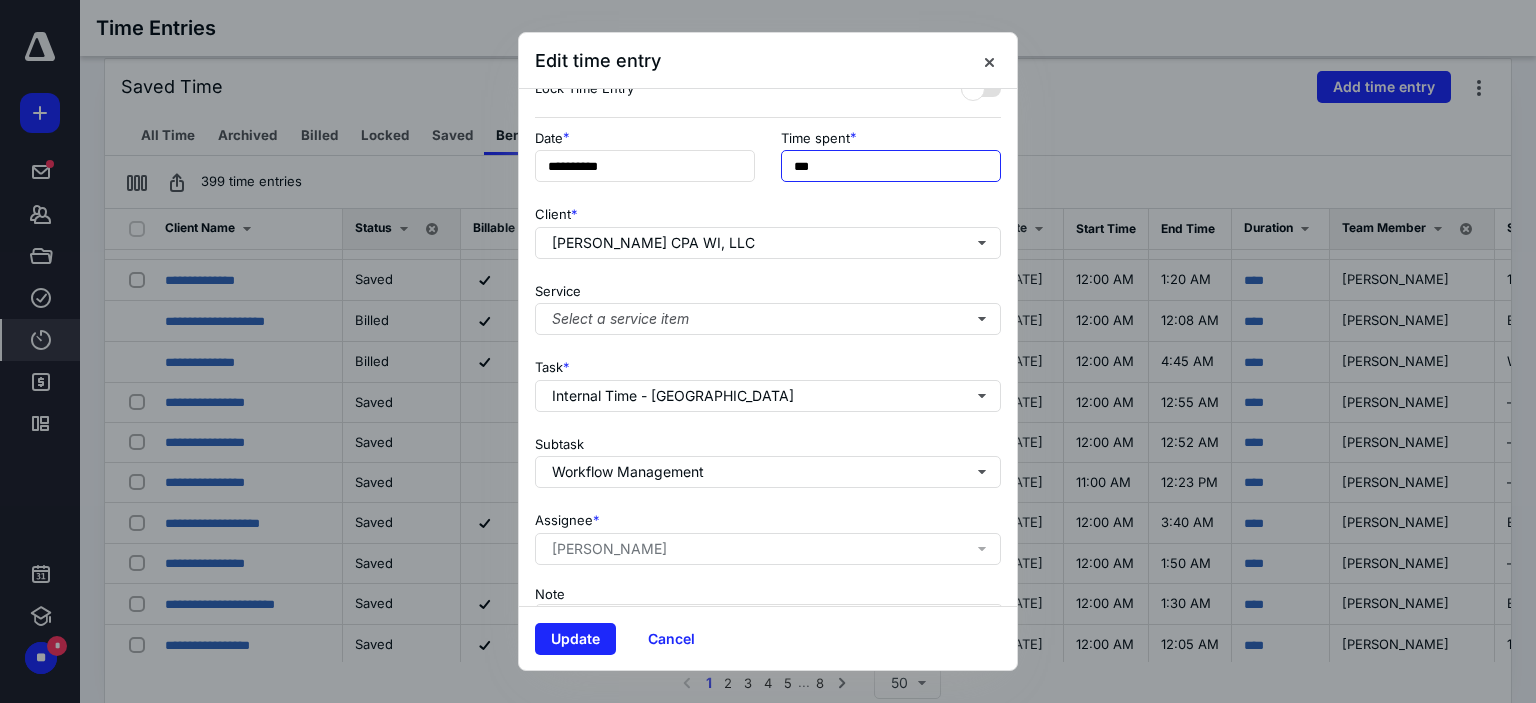 drag, startPoint x: 789, startPoint y: 164, endPoint x: 806, endPoint y: 166, distance: 17.117243 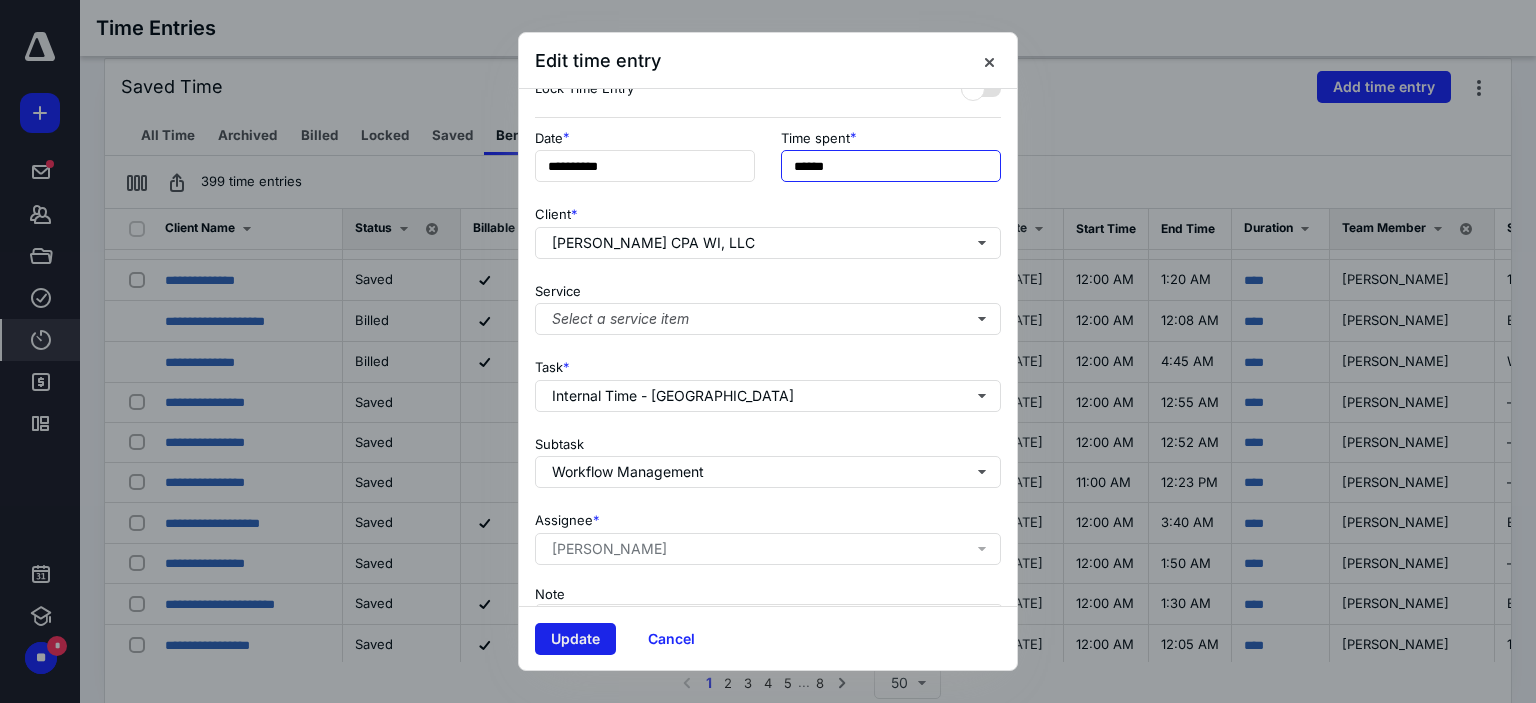 type on "******" 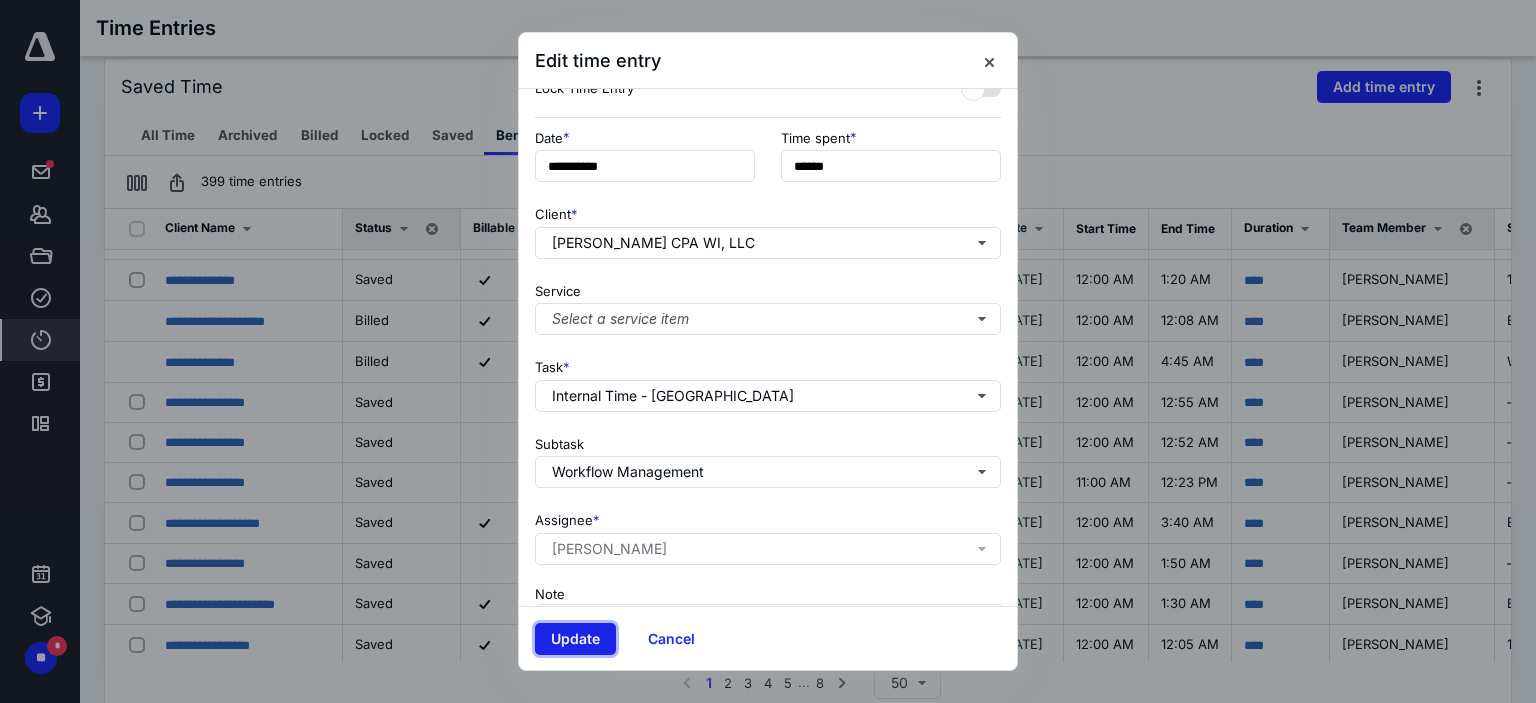 click on "Update" at bounding box center (575, 639) 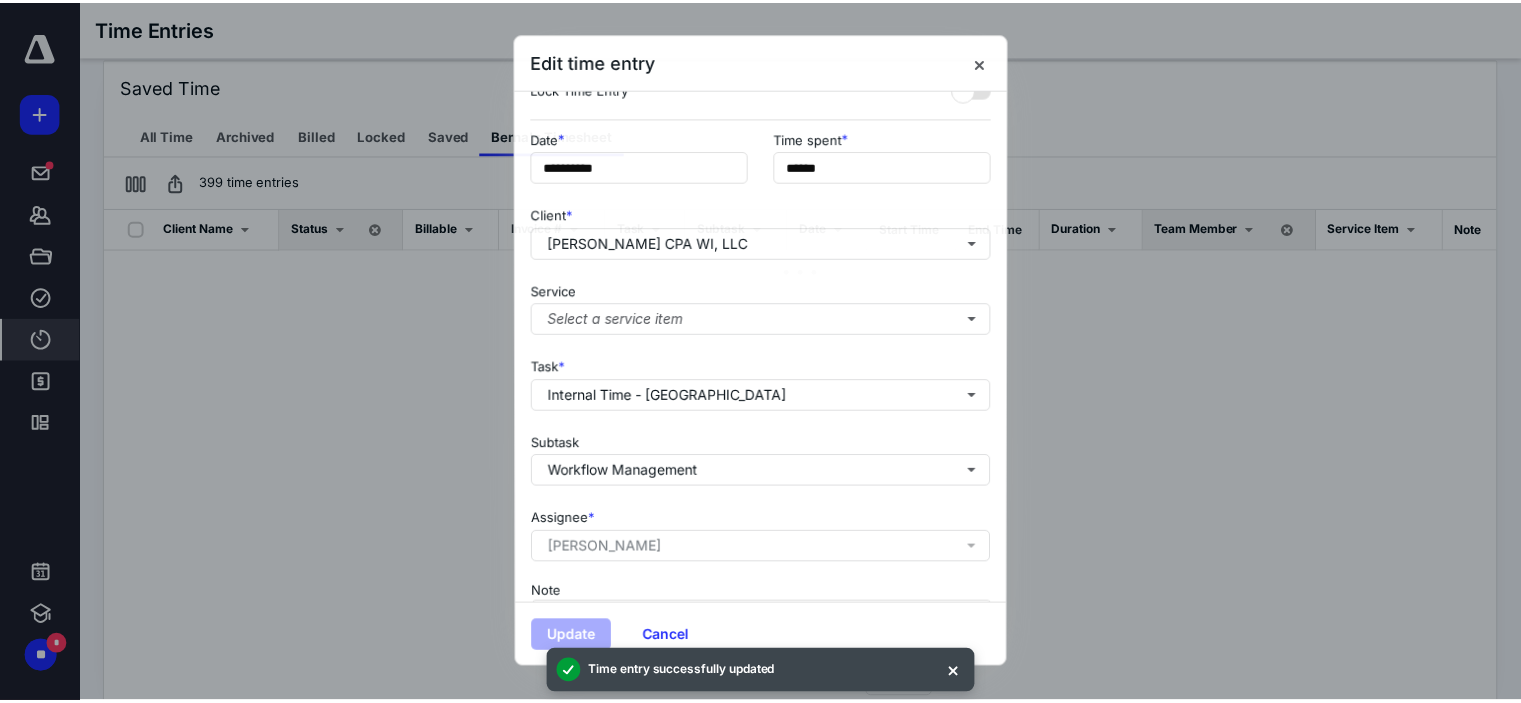 scroll, scrollTop: 0, scrollLeft: 0, axis: both 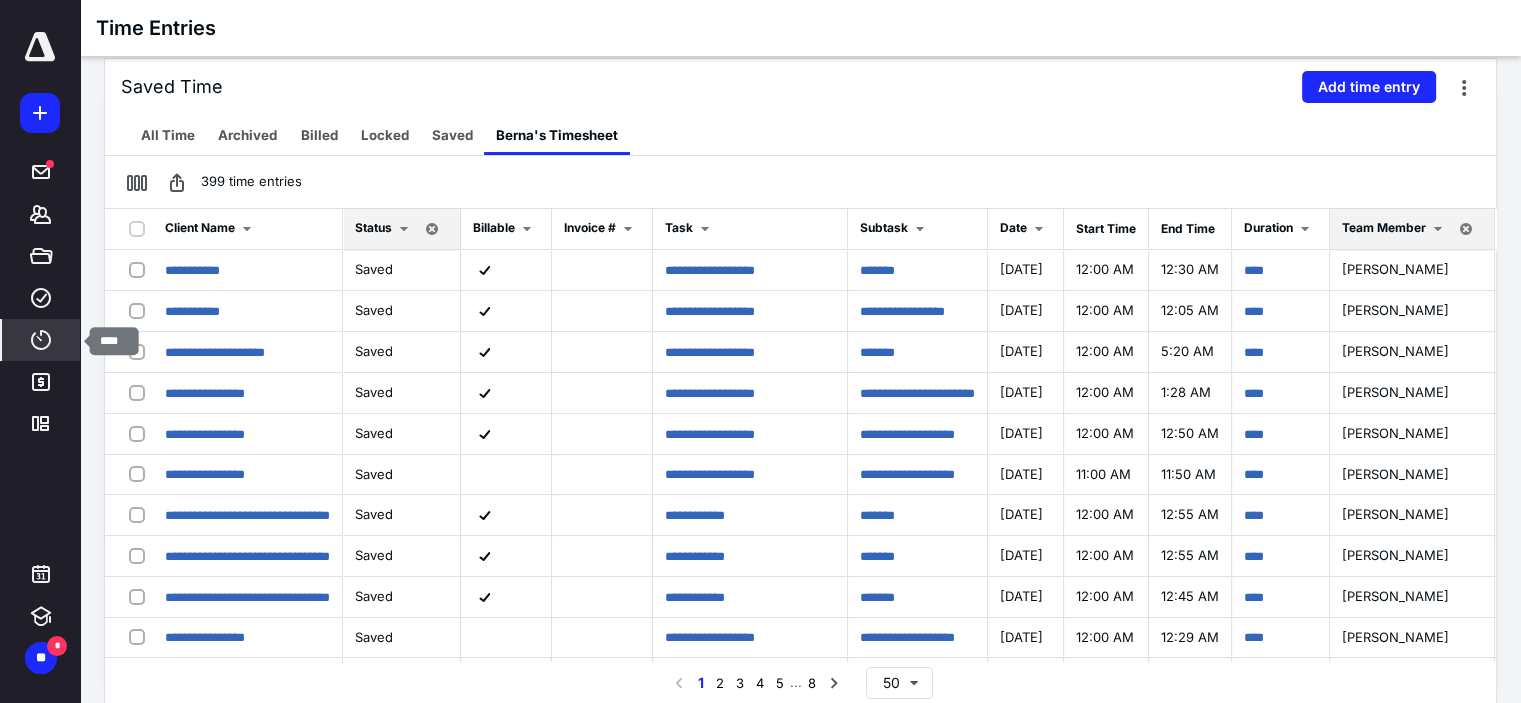 click 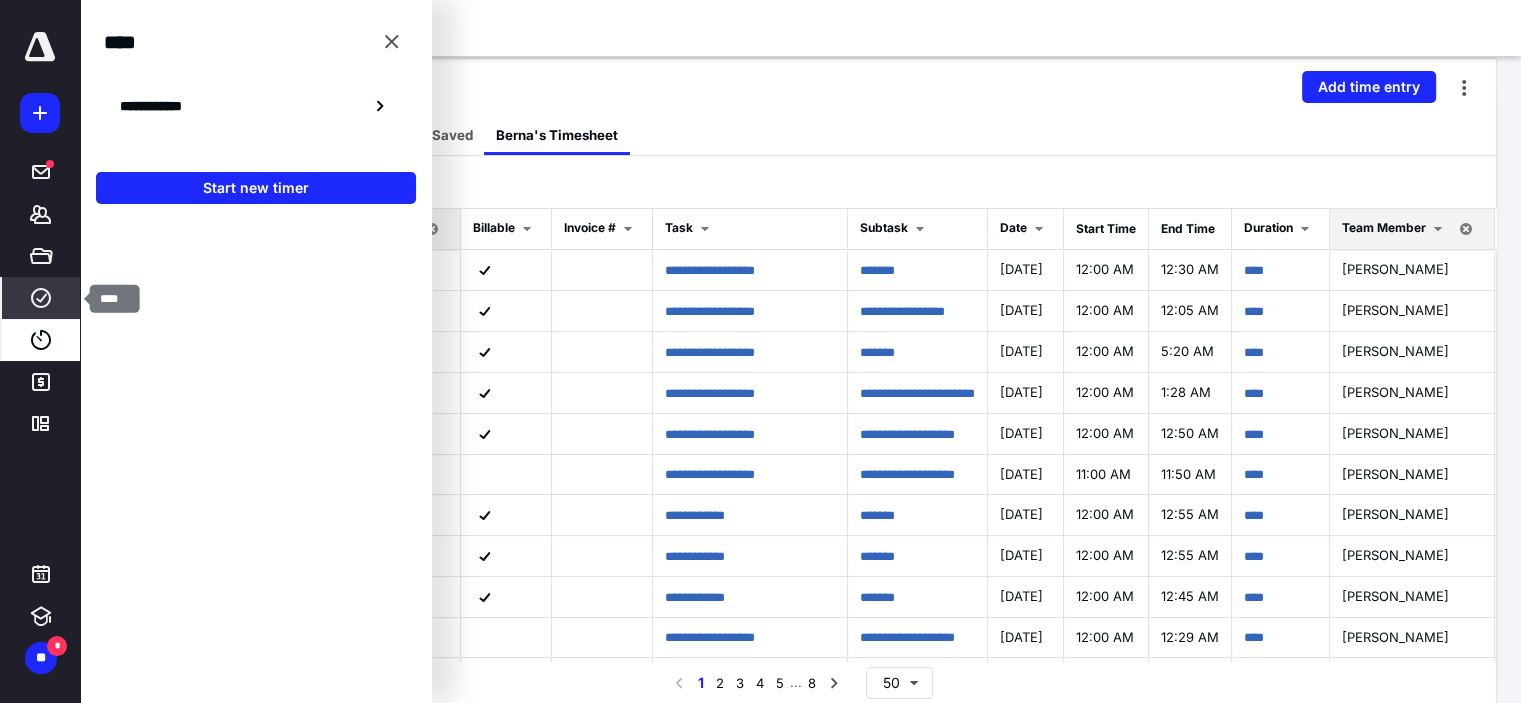 click 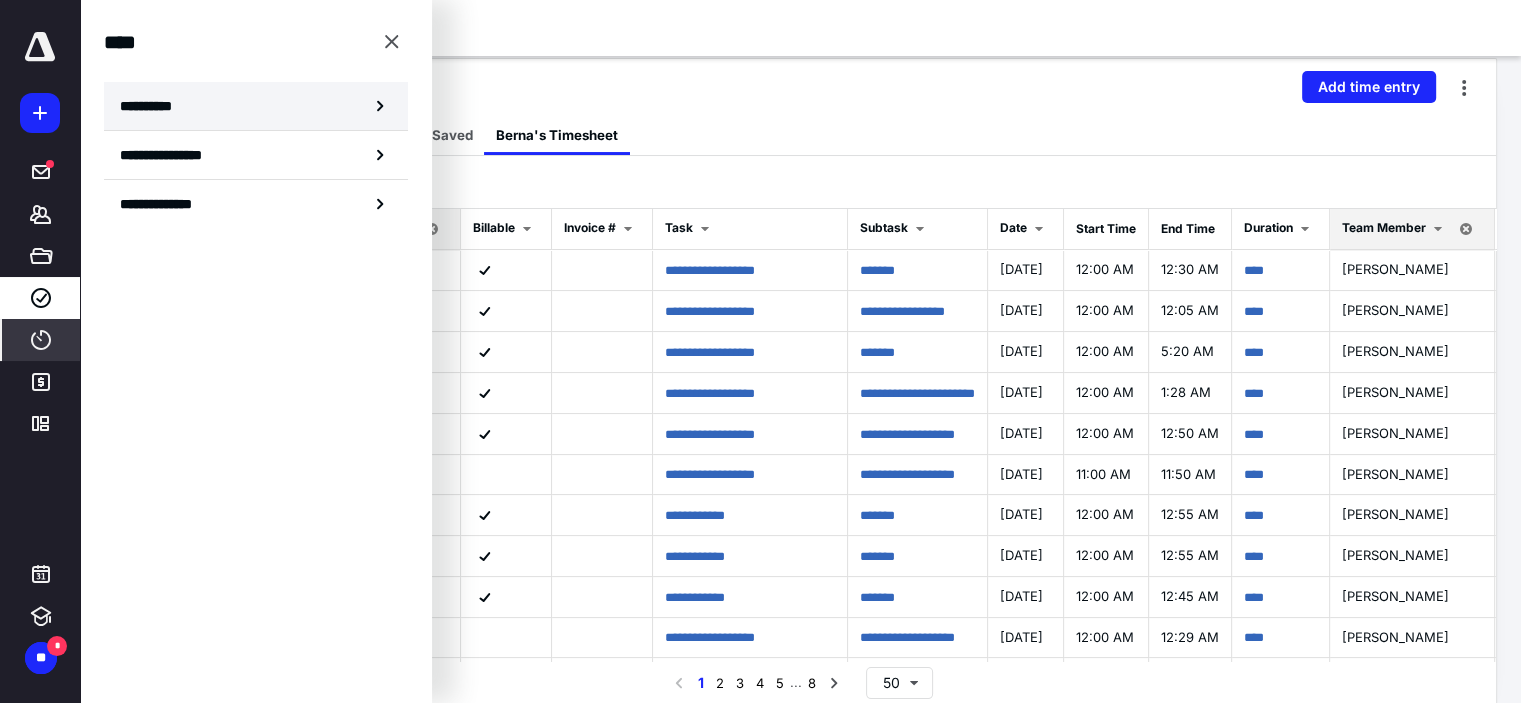 click on "**********" at bounding box center (153, 106) 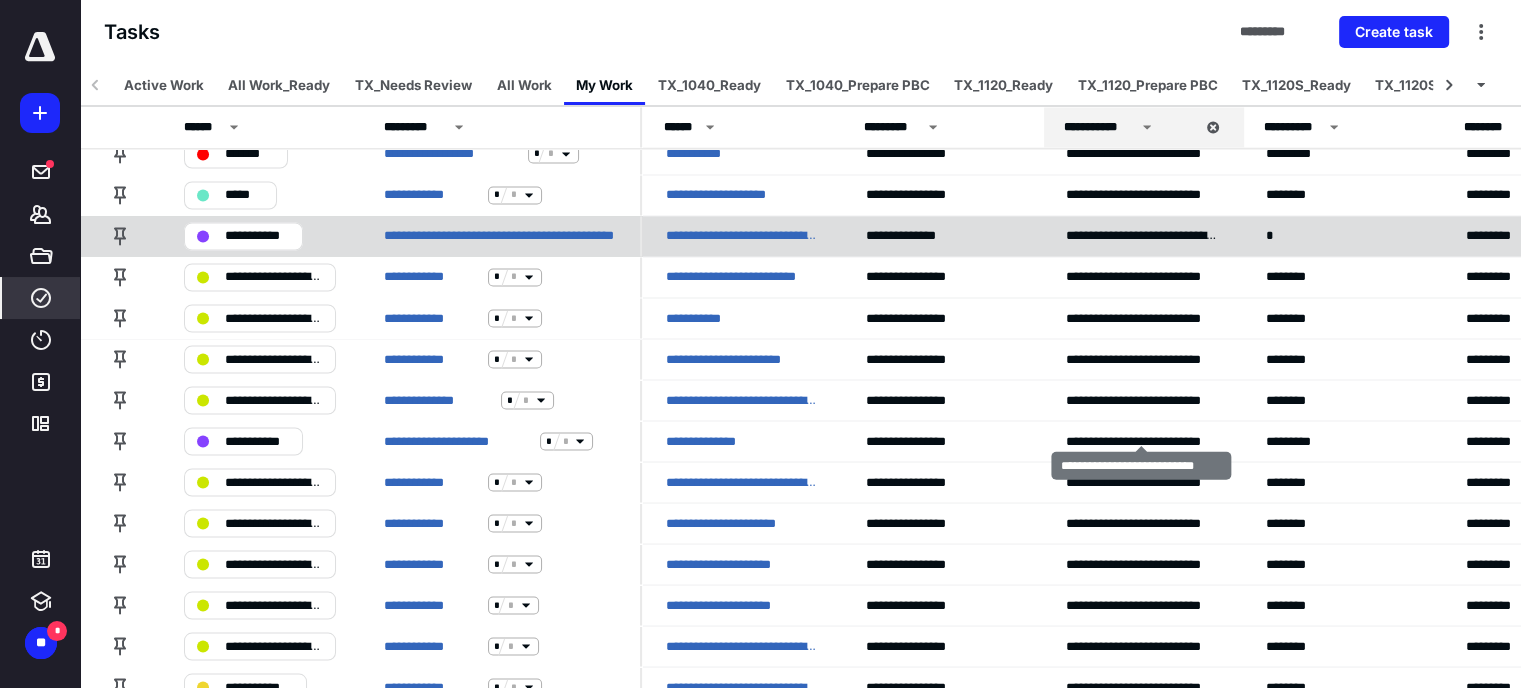 scroll, scrollTop: 3584, scrollLeft: 0, axis: vertical 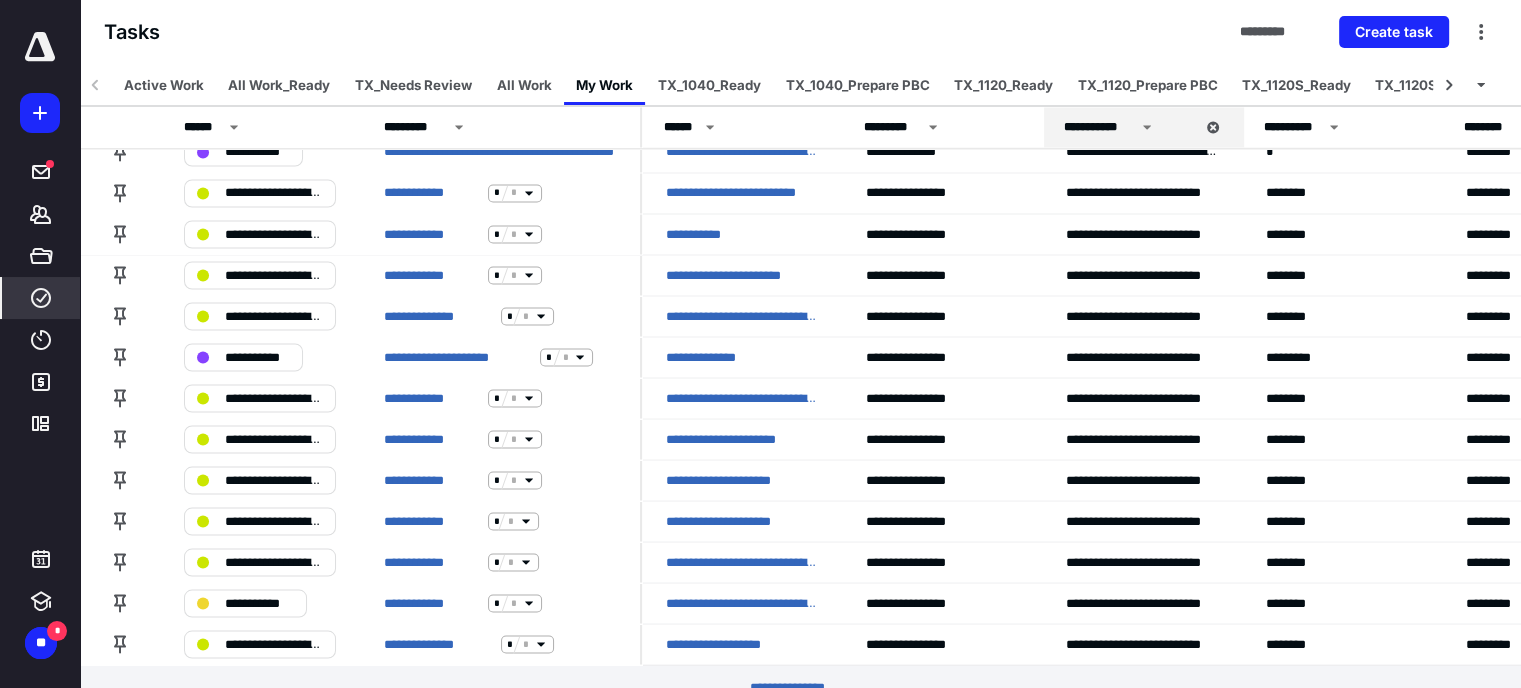 click on "********* *****" at bounding box center [801, 687] 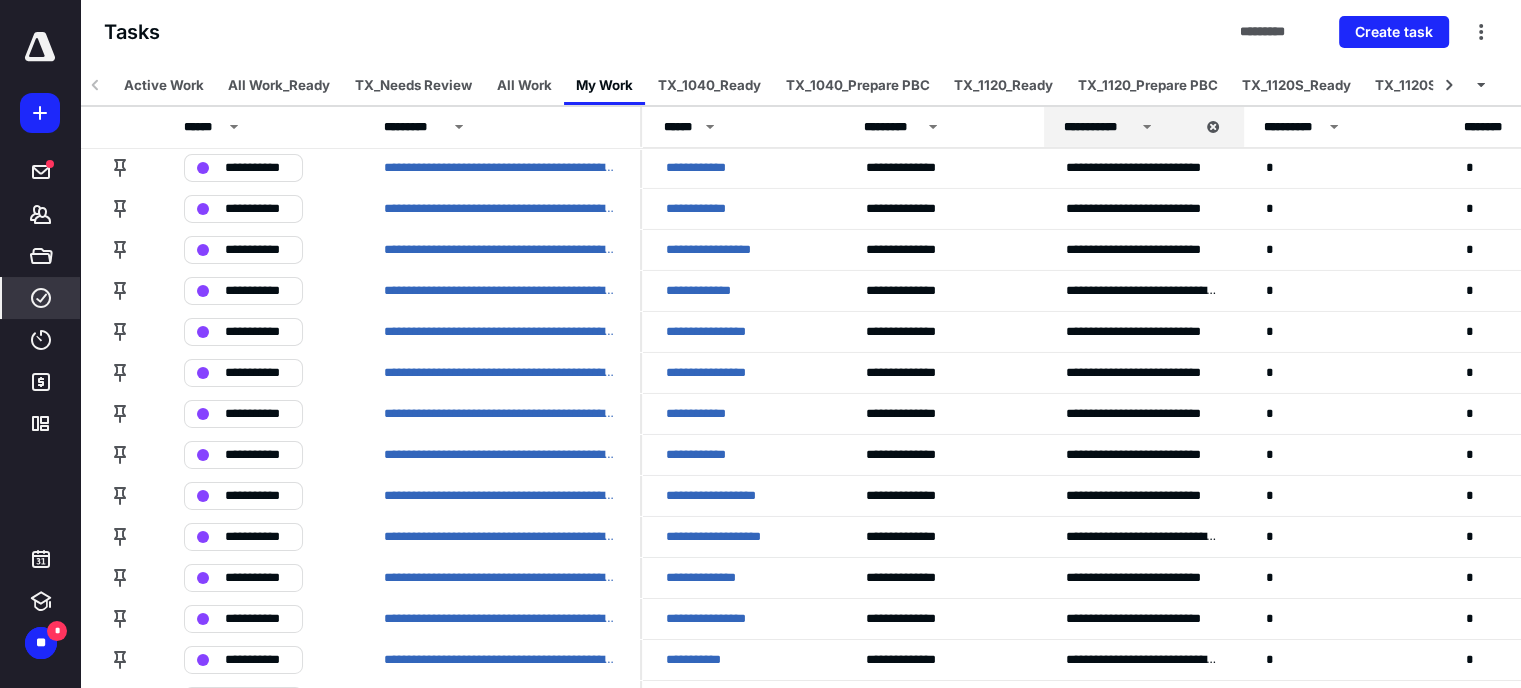 scroll, scrollTop: 6992, scrollLeft: 0, axis: vertical 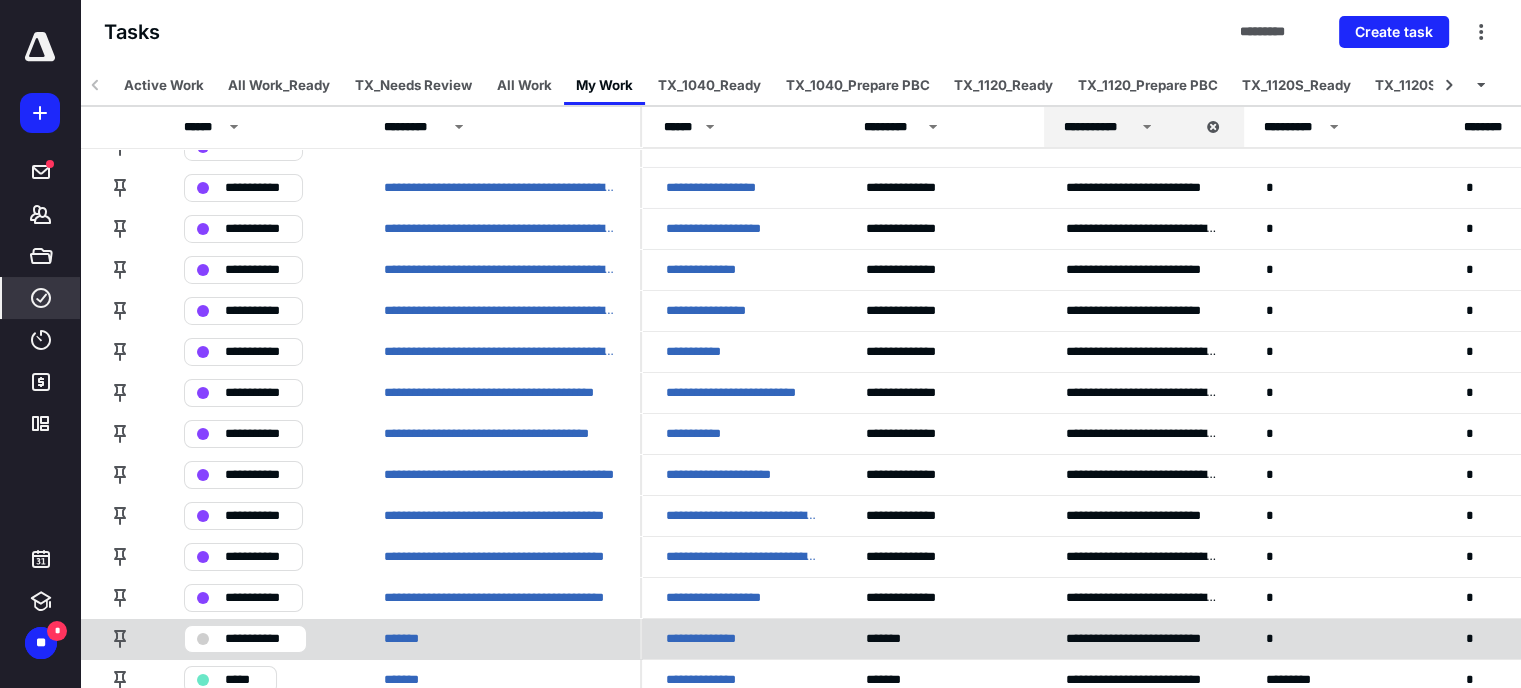 drag, startPoint x: 728, startPoint y: 639, endPoint x: 819, endPoint y: 599, distance: 99.40322 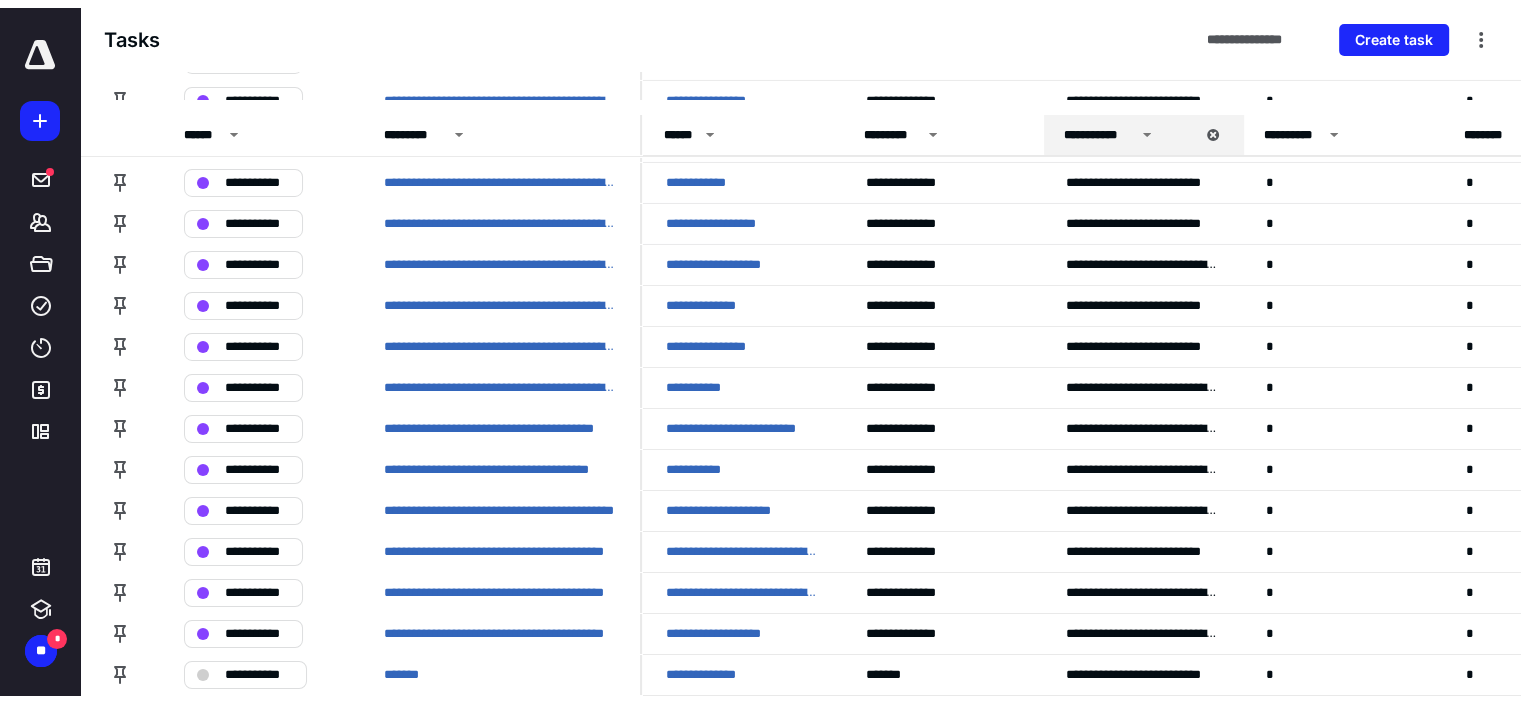 scroll, scrollTop: 0, scrollLeft: 0, axis: both 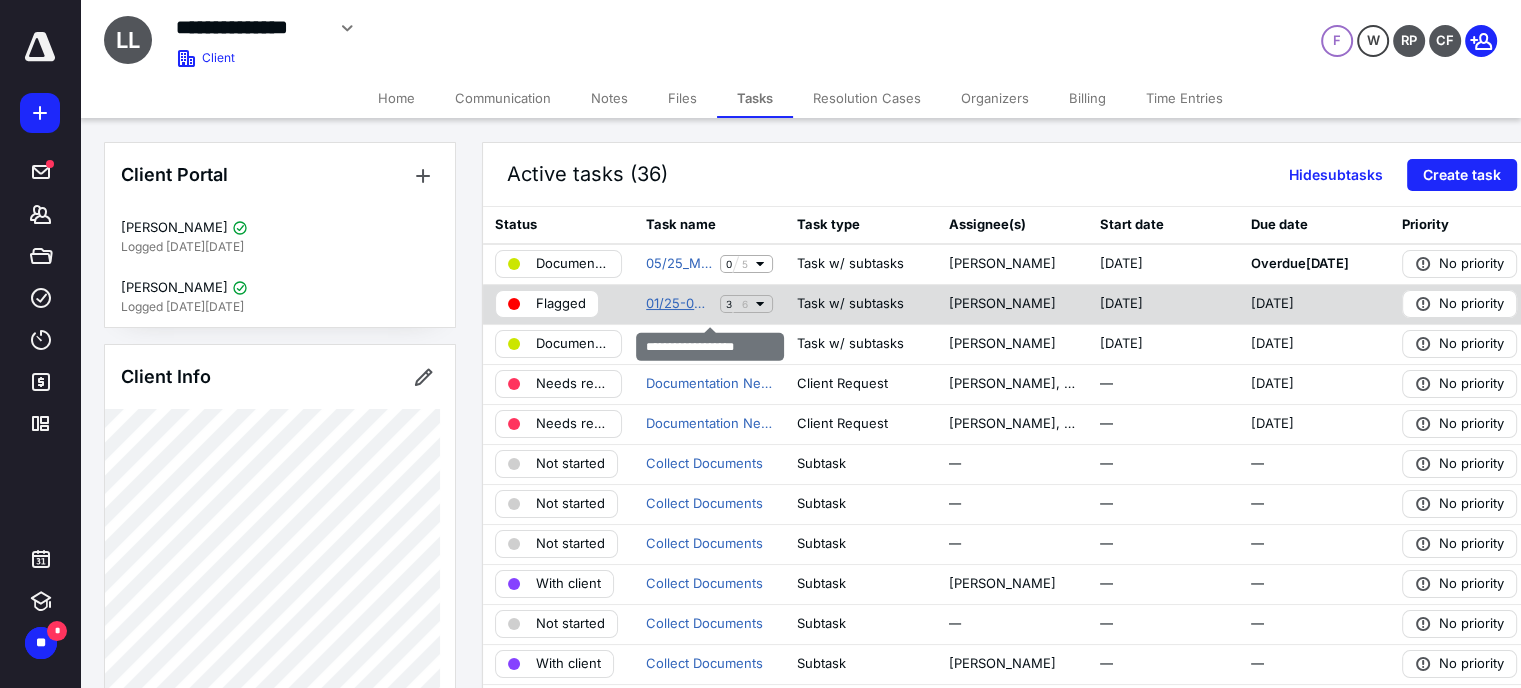 click on "01/25-04/25_MTH_BK" at bounding box center [679, 304] 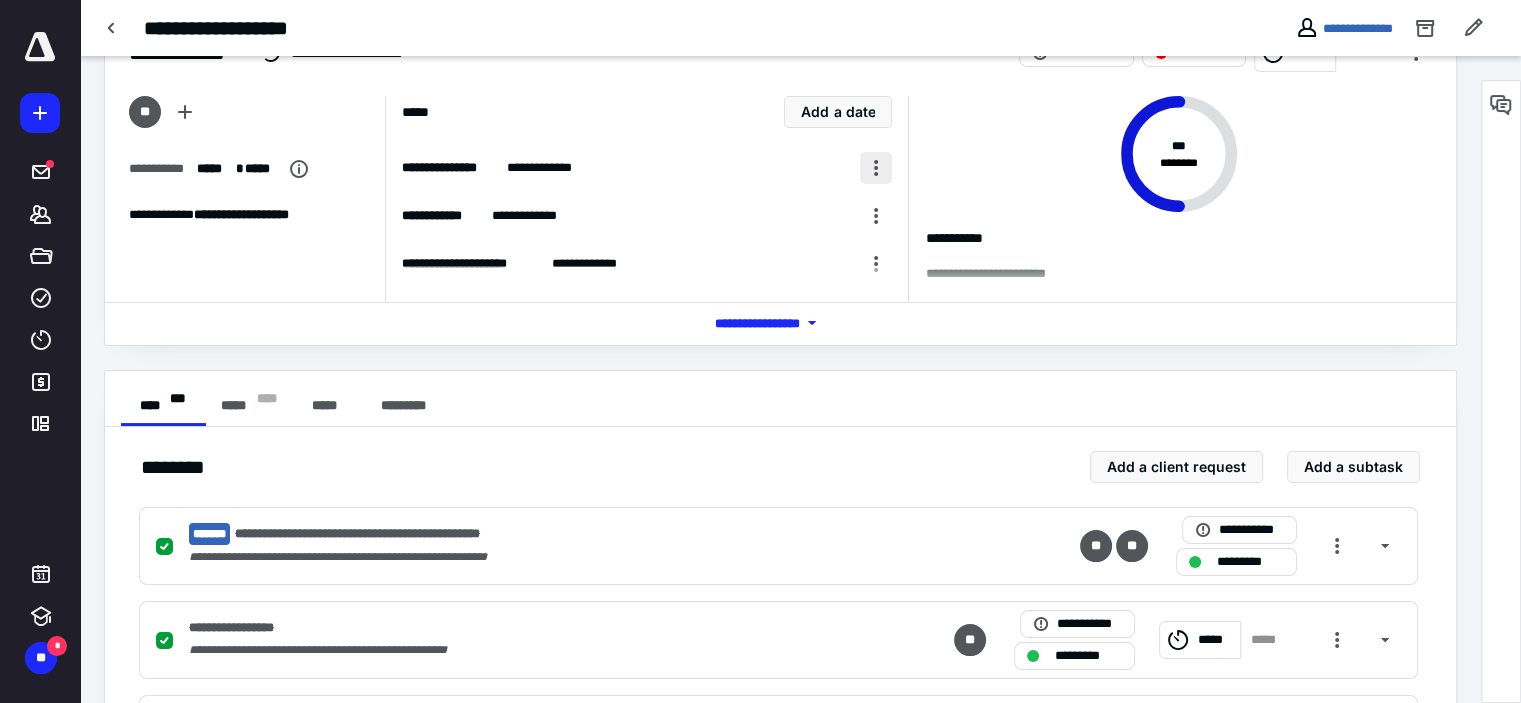 scroll, scrollTop: 0, scrollLeft: 0, axis: both 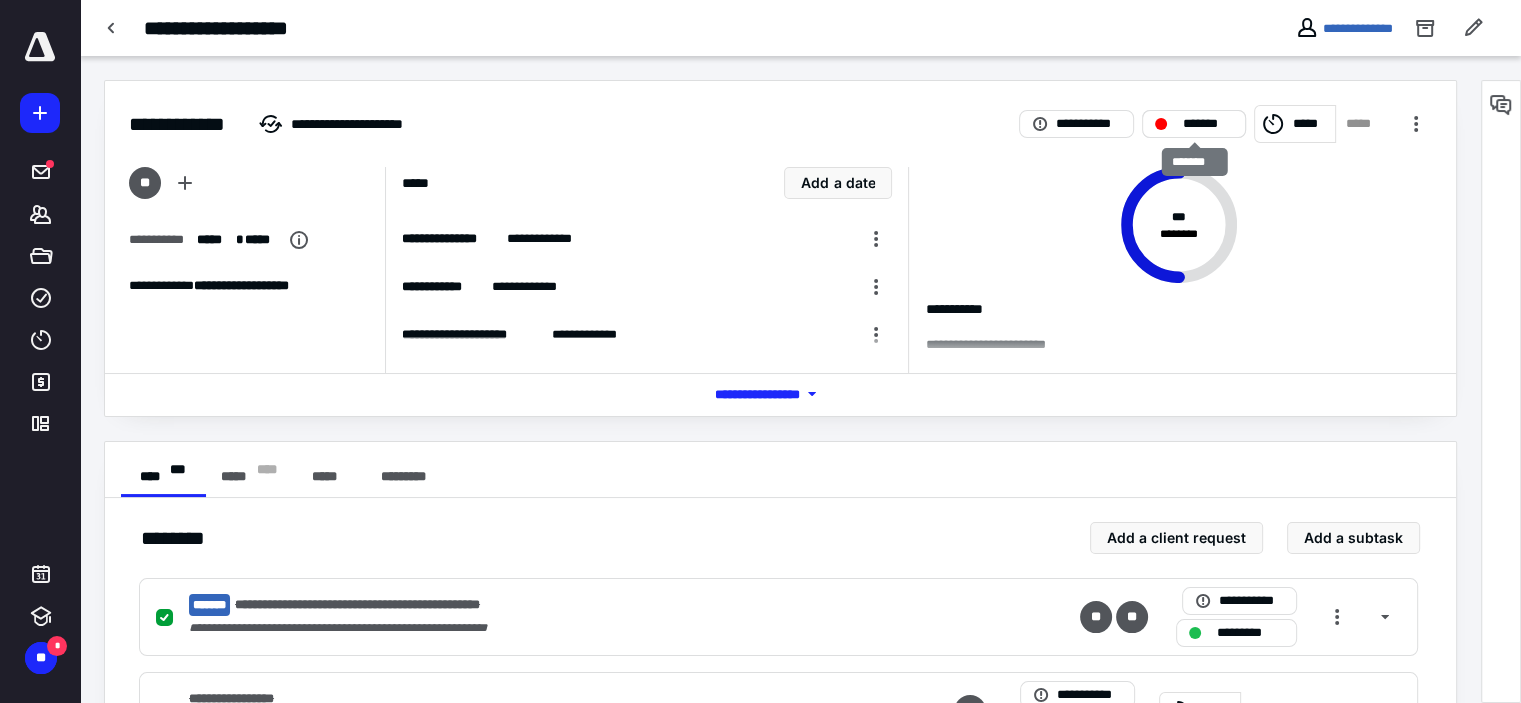 click on "*******" at bounding box center (1208, 124) 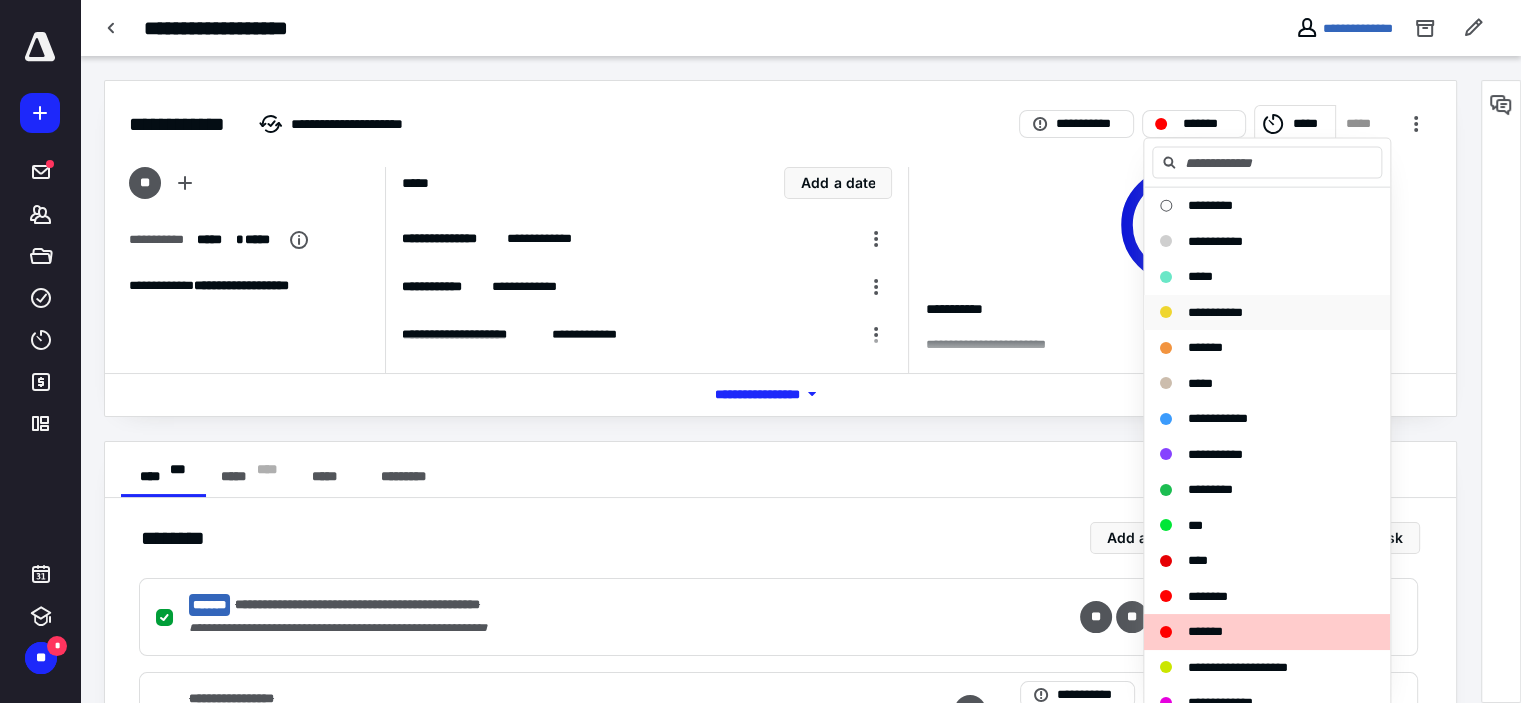 click on "**********" at bounding box center (1215, 311) 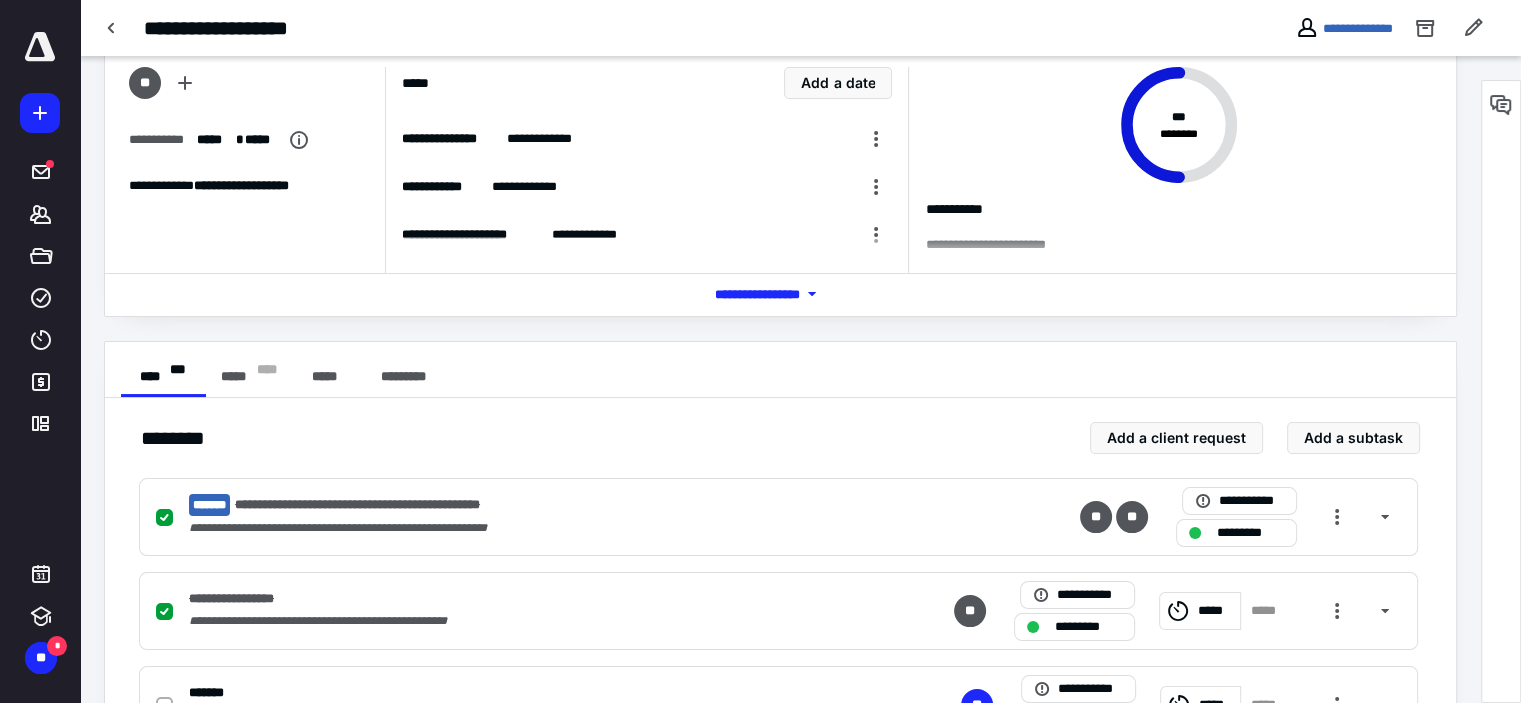 scroll, scrollTop: 300, scrollLeft: 0, axis: vertical 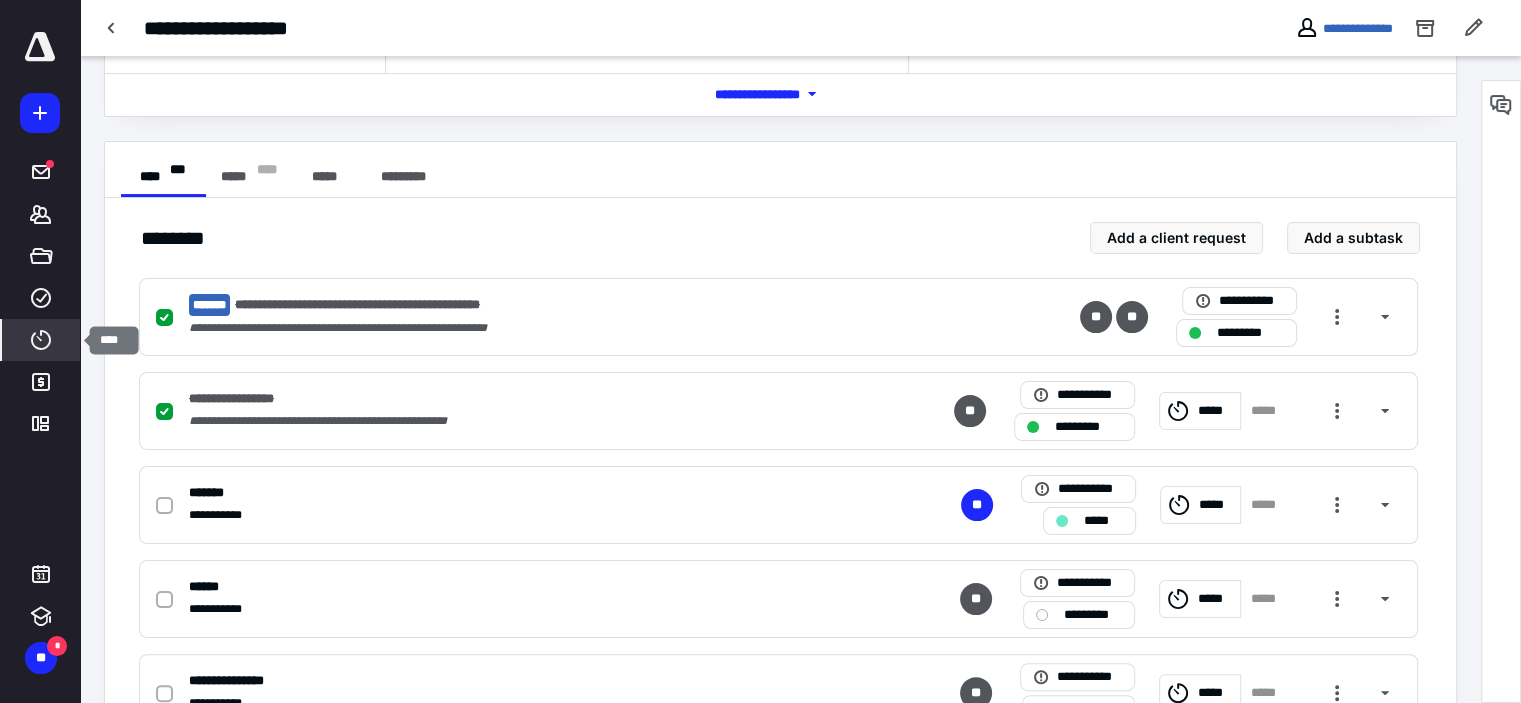 click 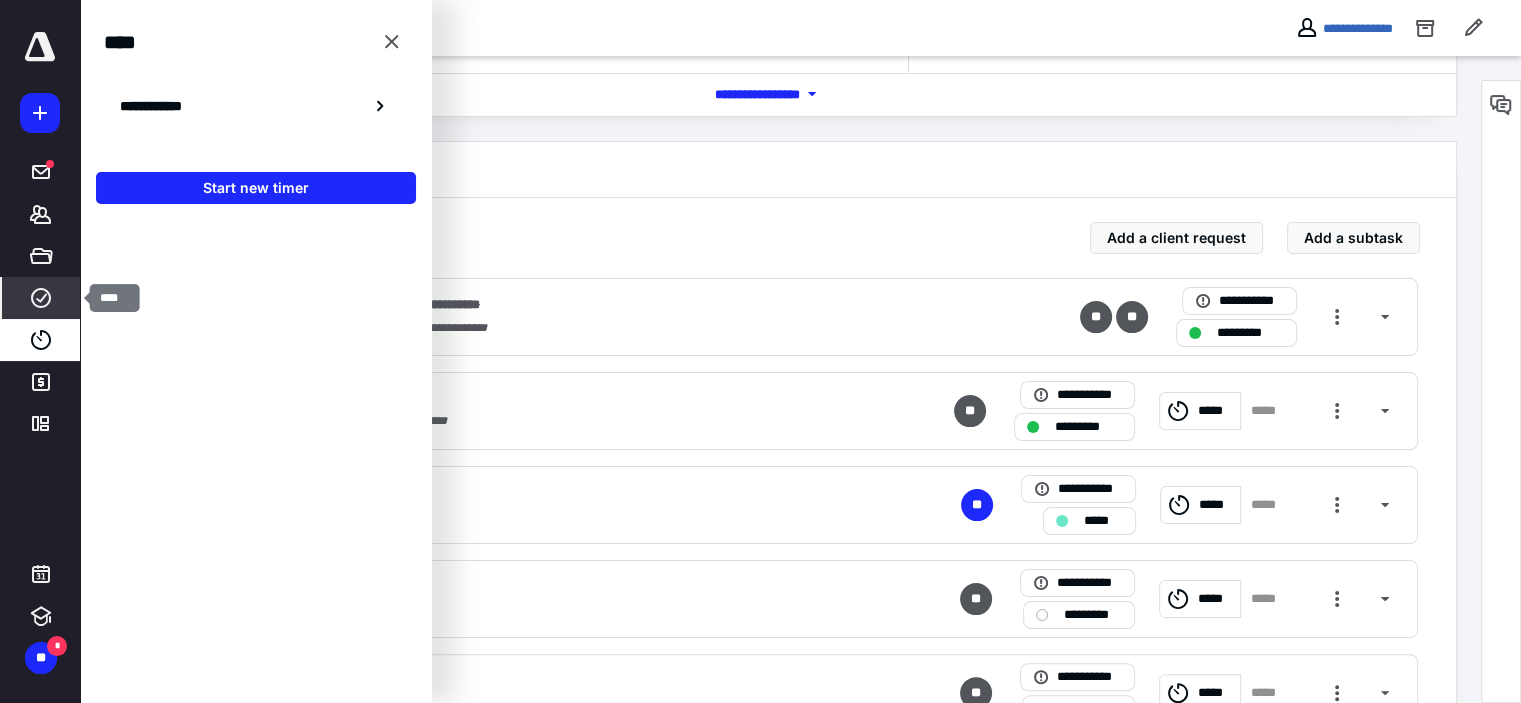 click 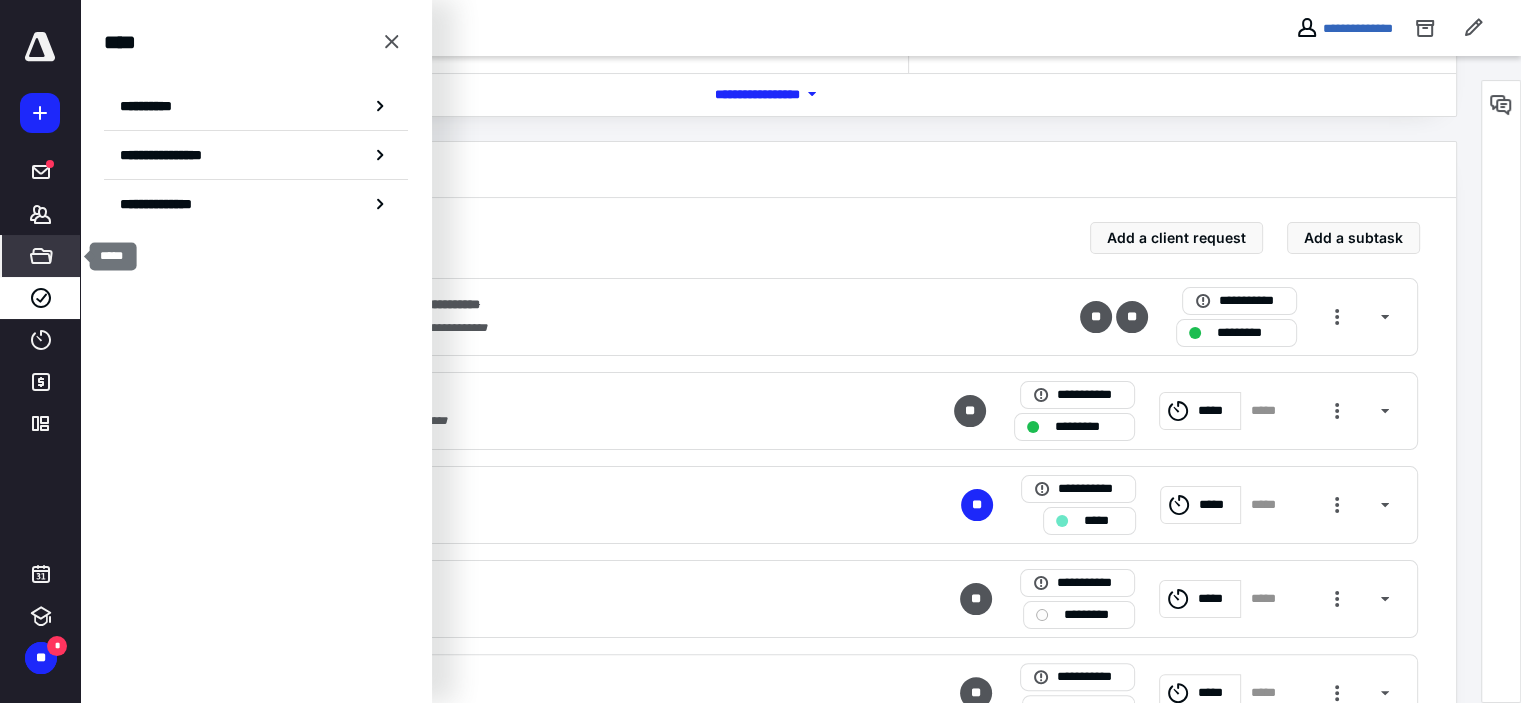 click 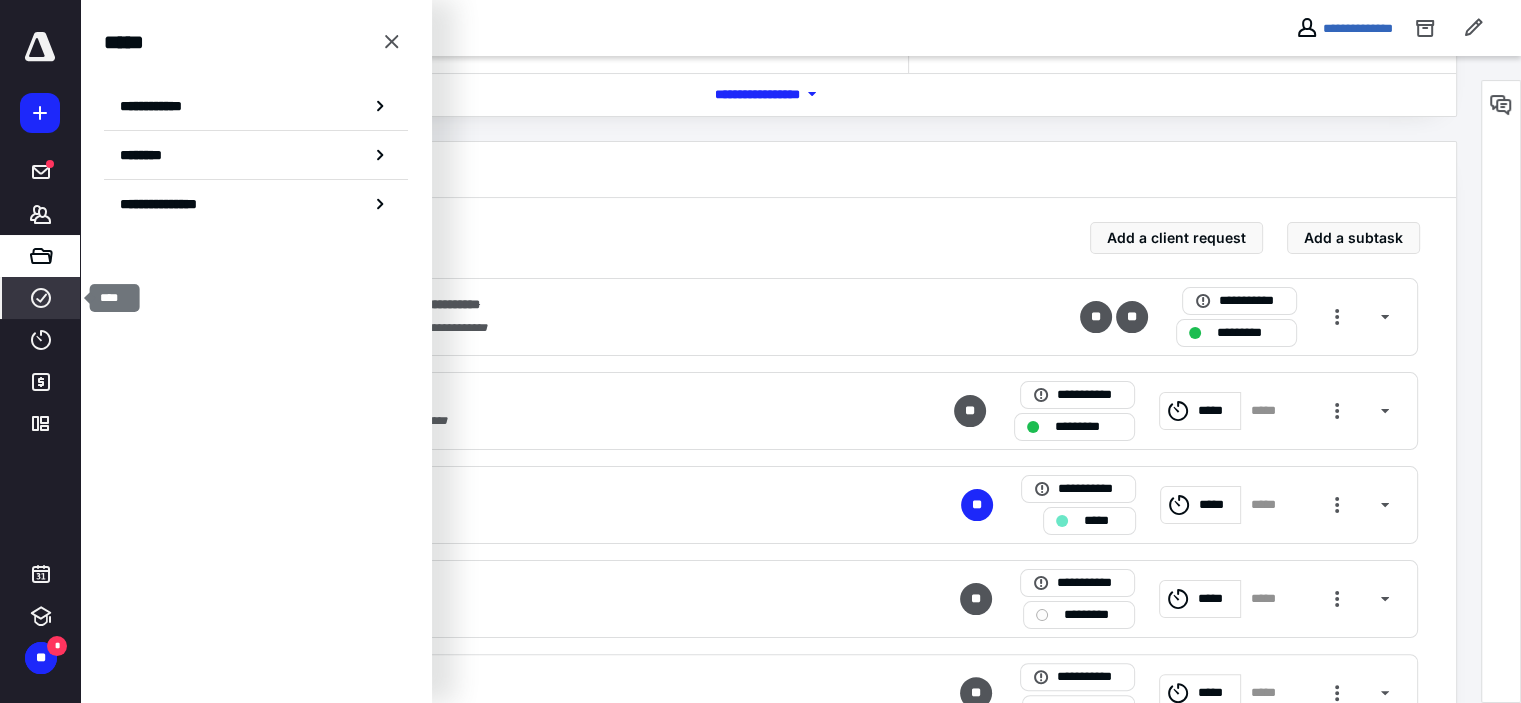 click 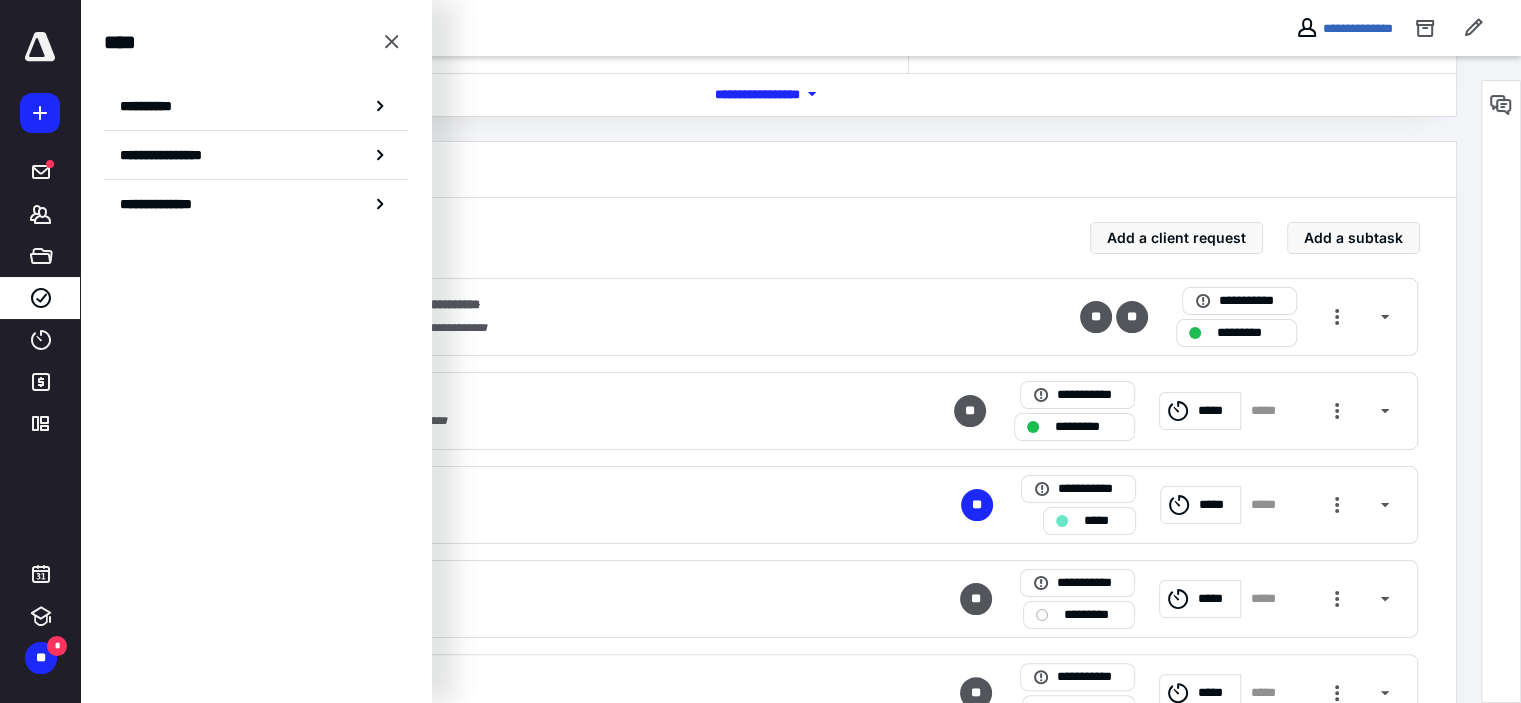 click on "**********" at bounding box center [153, 106] 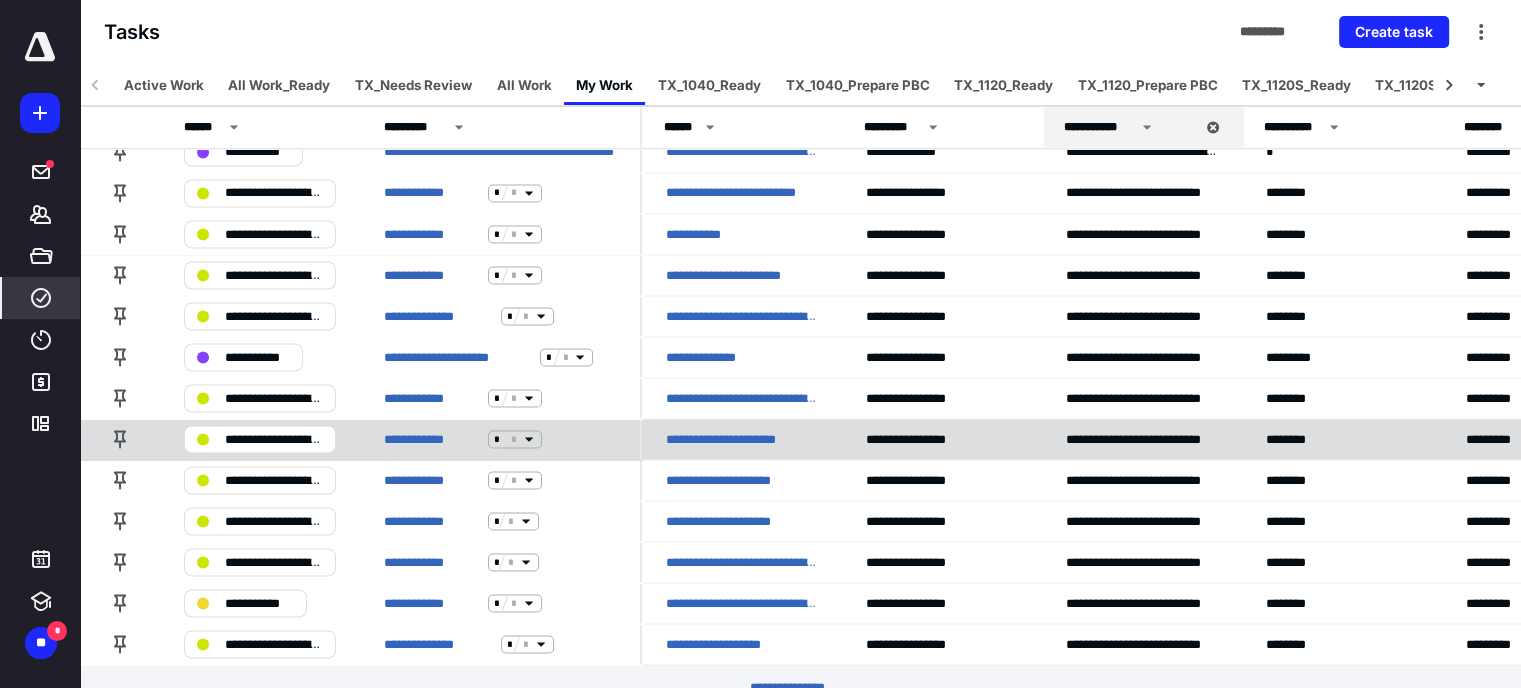 scroll, scrollTop: 3184, scrollLeft: 0, axis: vertical 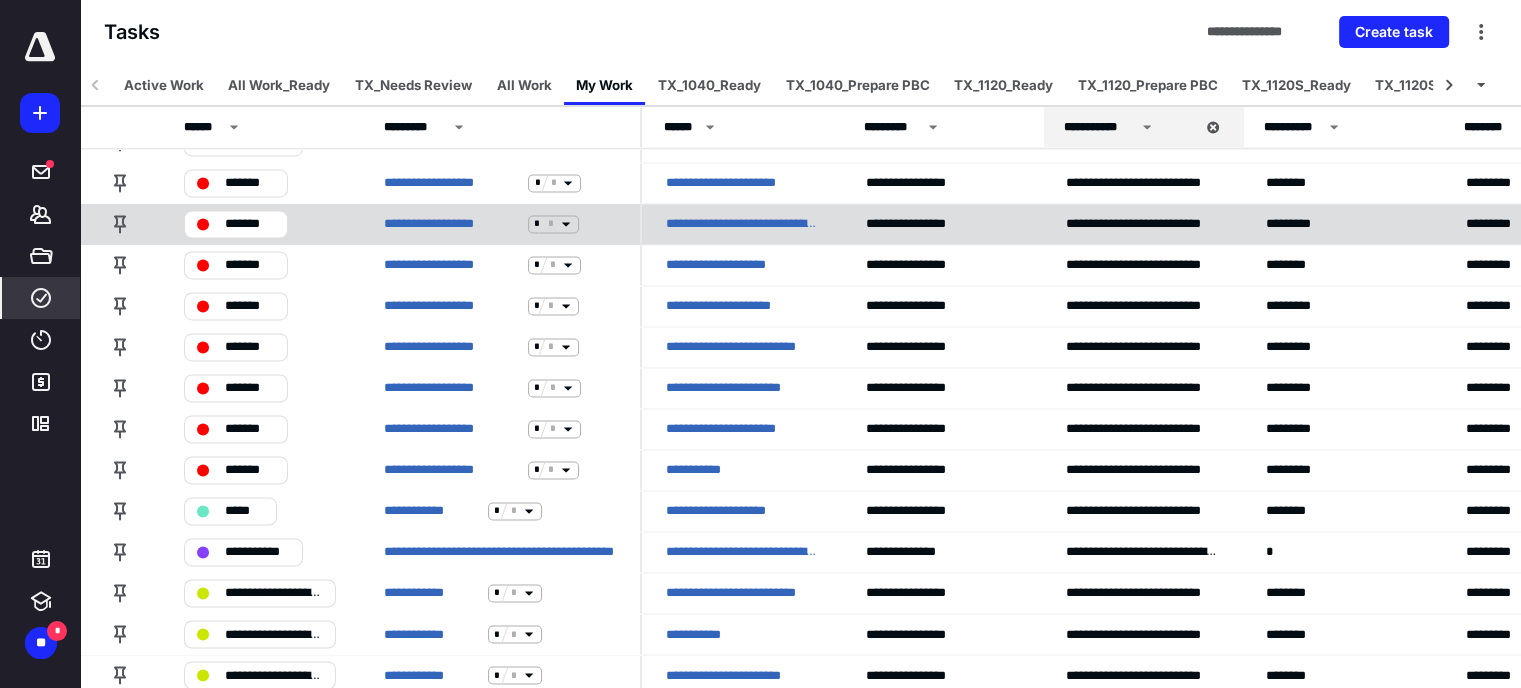 click on "**********" at bounding box center [742, 224] 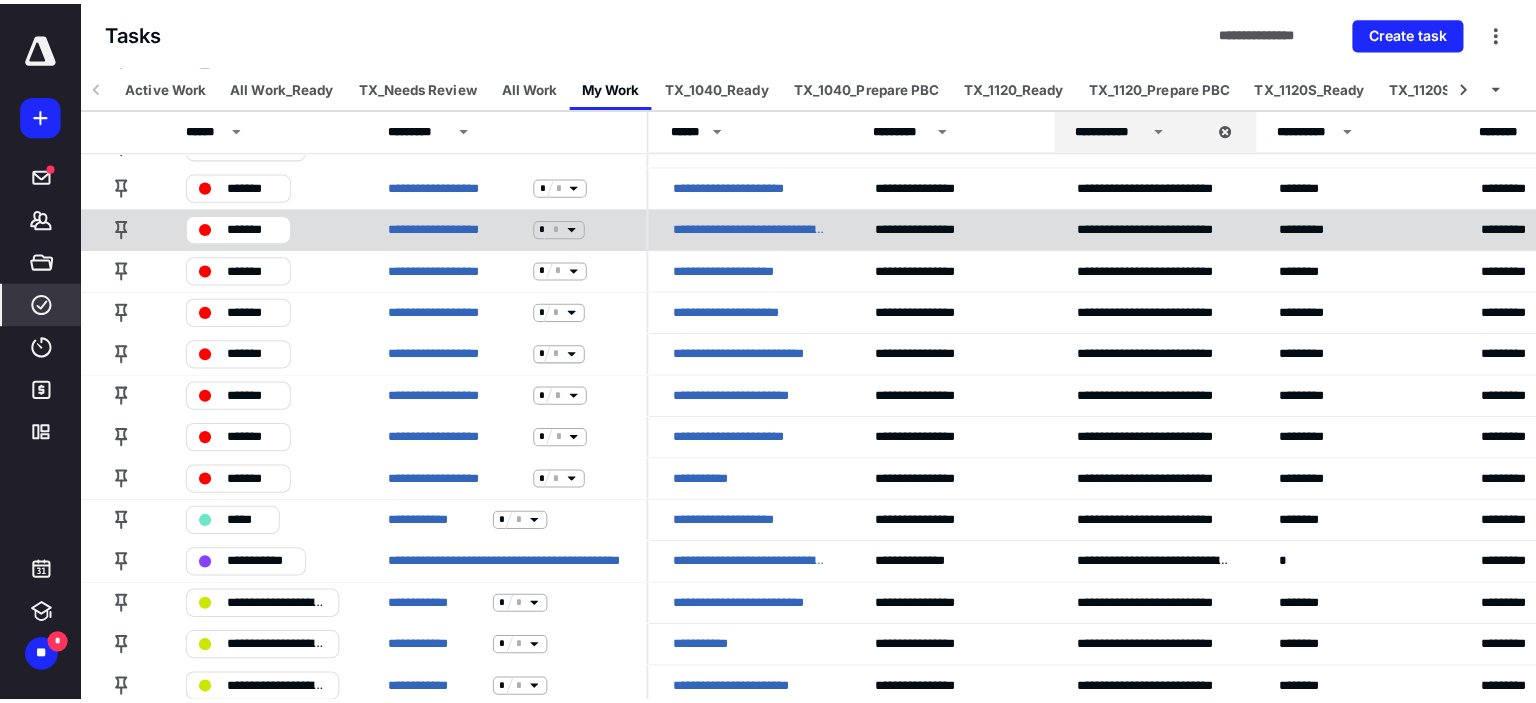 scroll, scrollTop: 0, scrollLeft: 0, axis: both 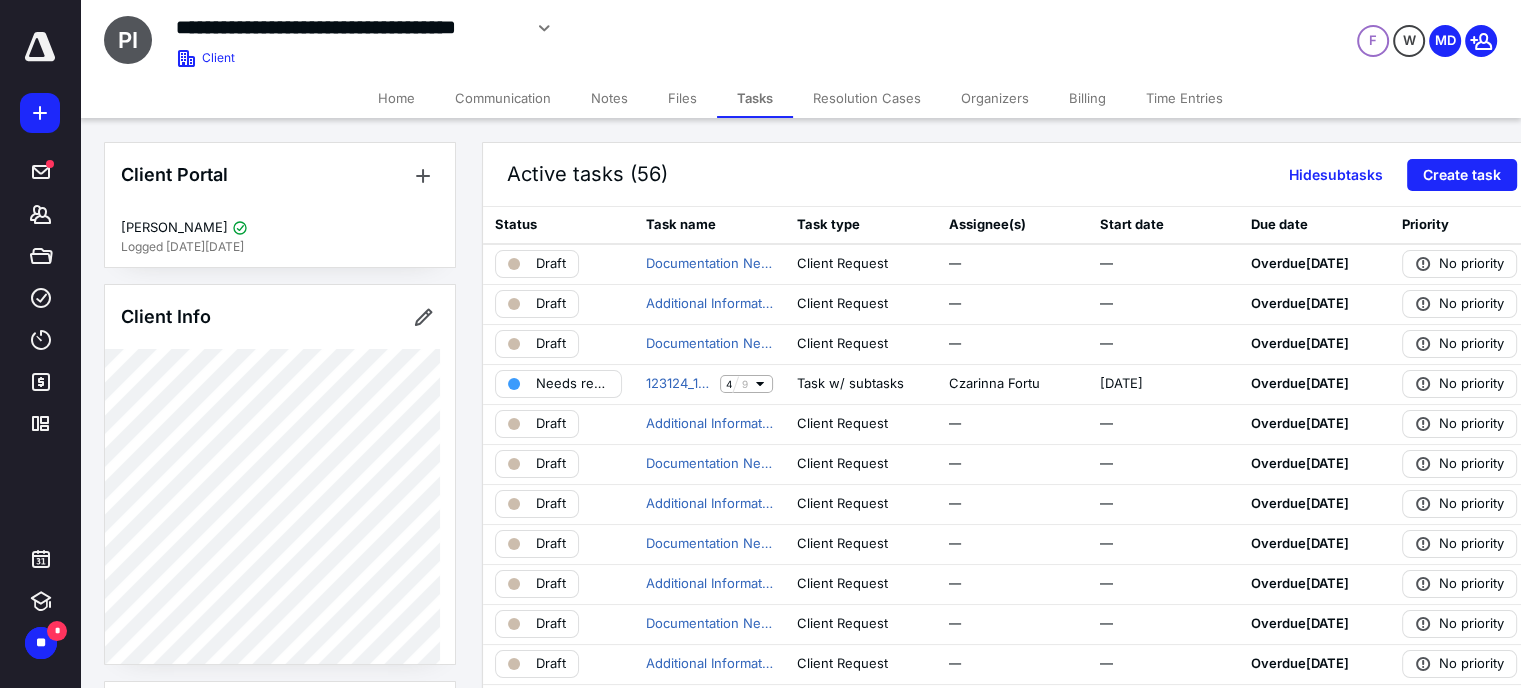 click on "Files" at bounding box center (682, 98) 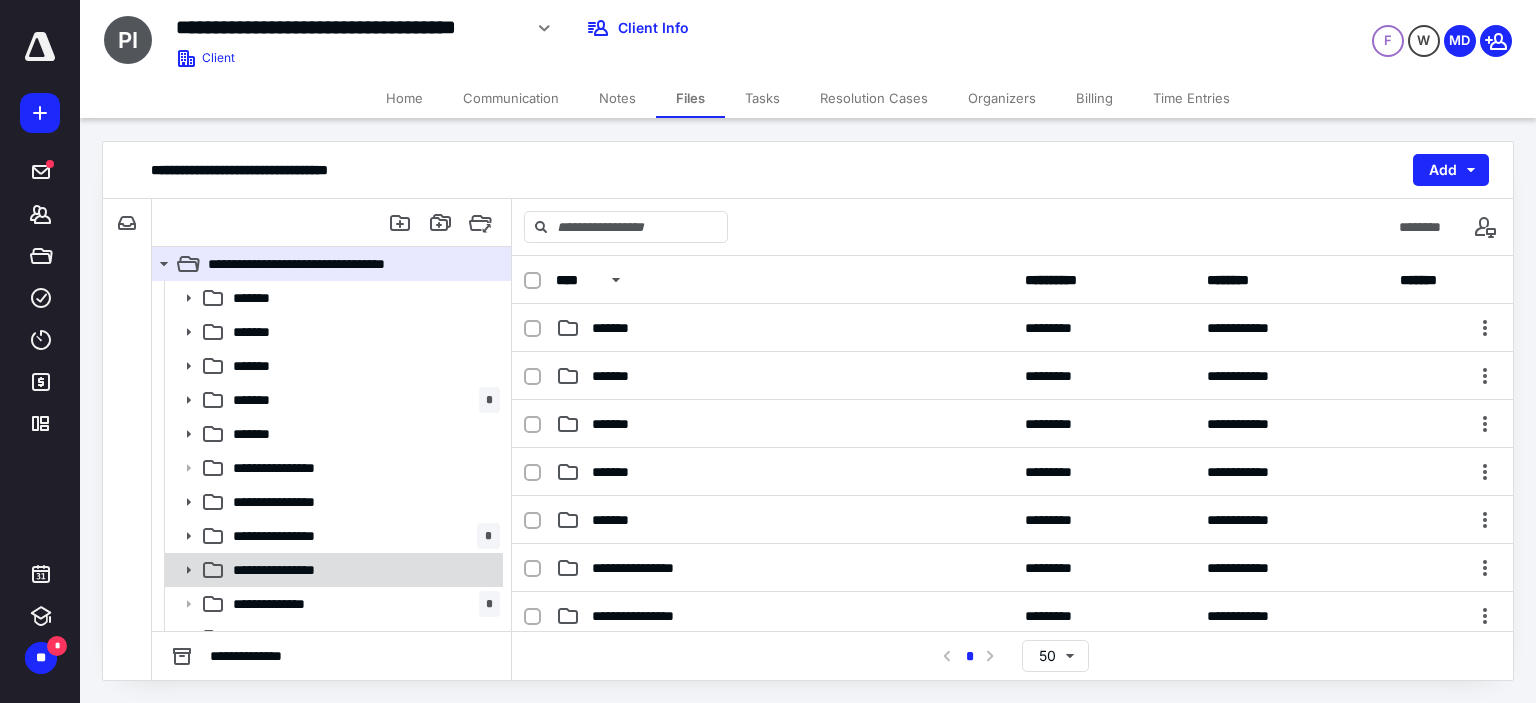 click 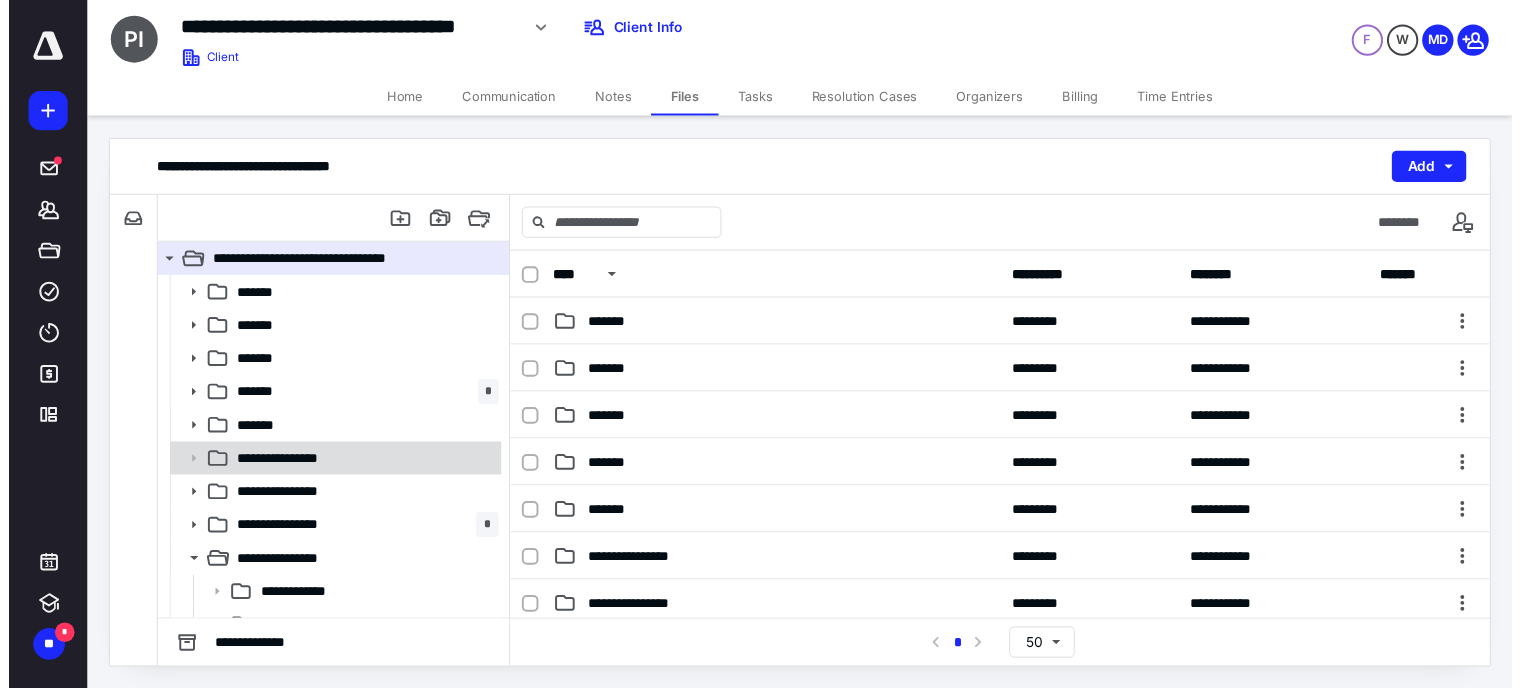 scroll, scrollTop: 192, scrollLeft: 0, axis: vertical 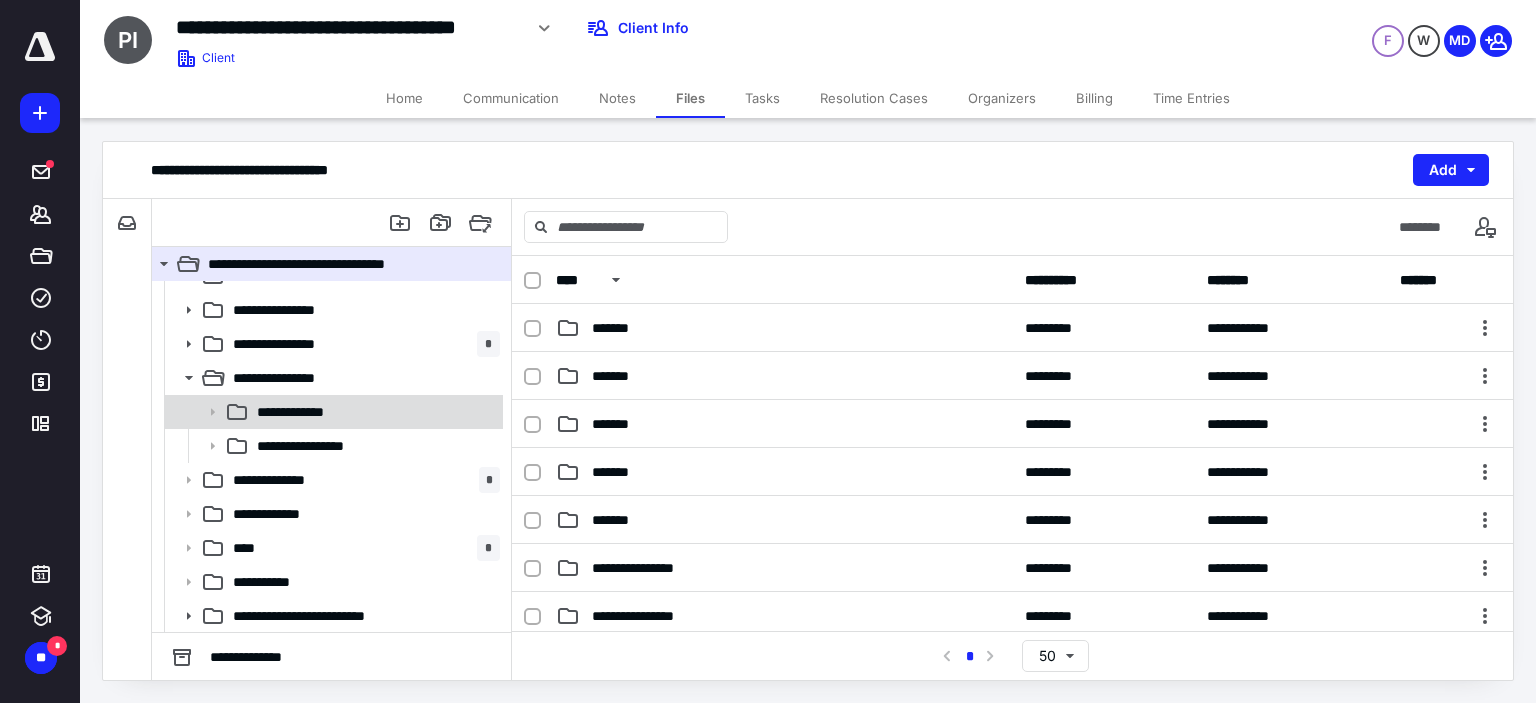 click 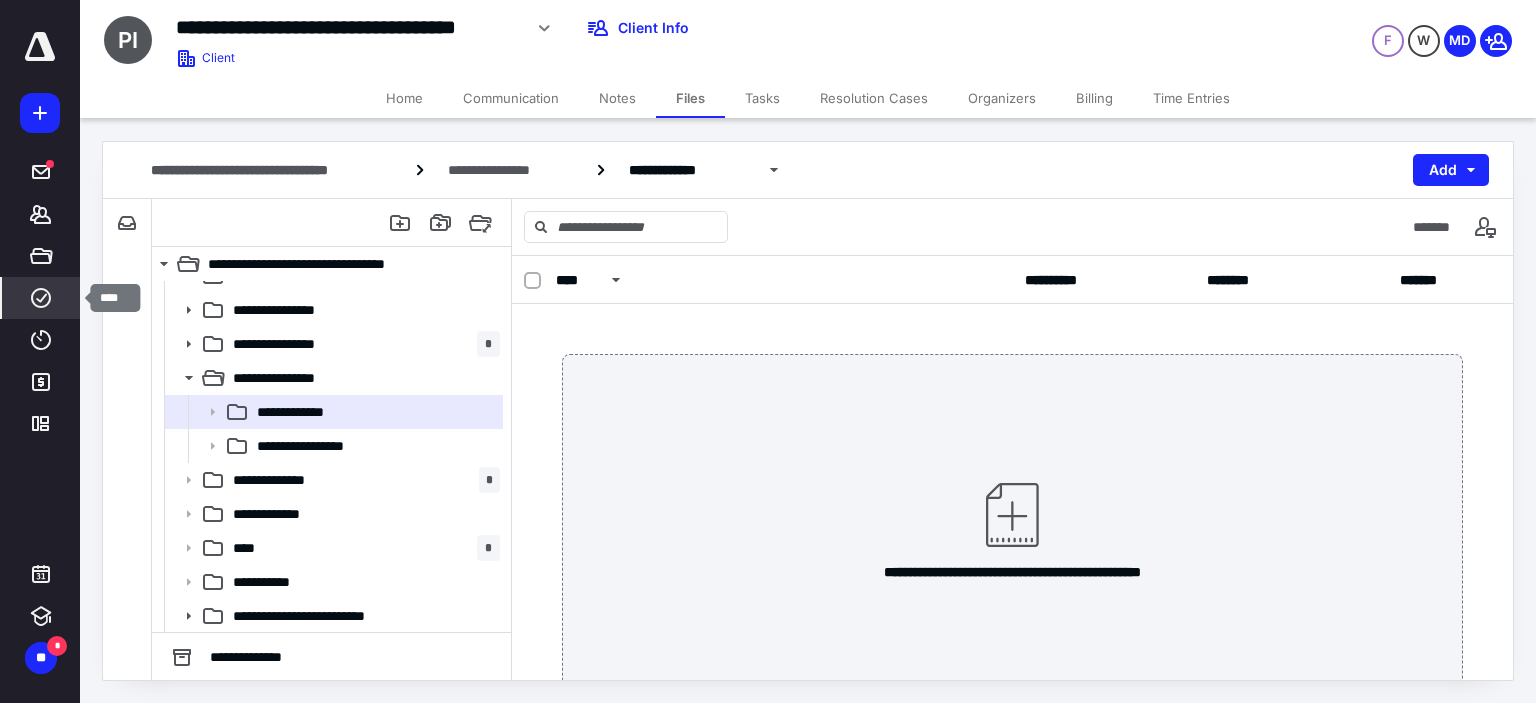 click 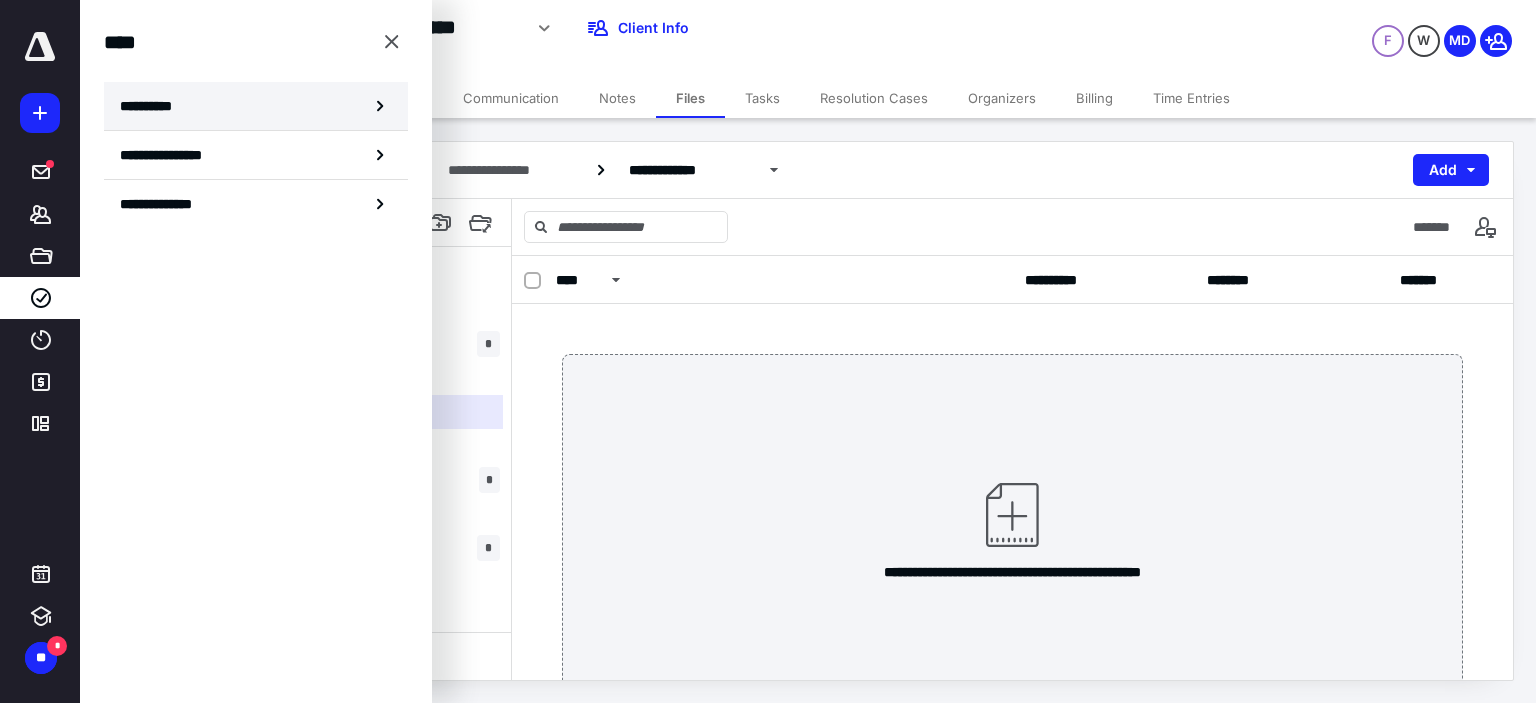 click on "**********" at bounding box center (256, 106) 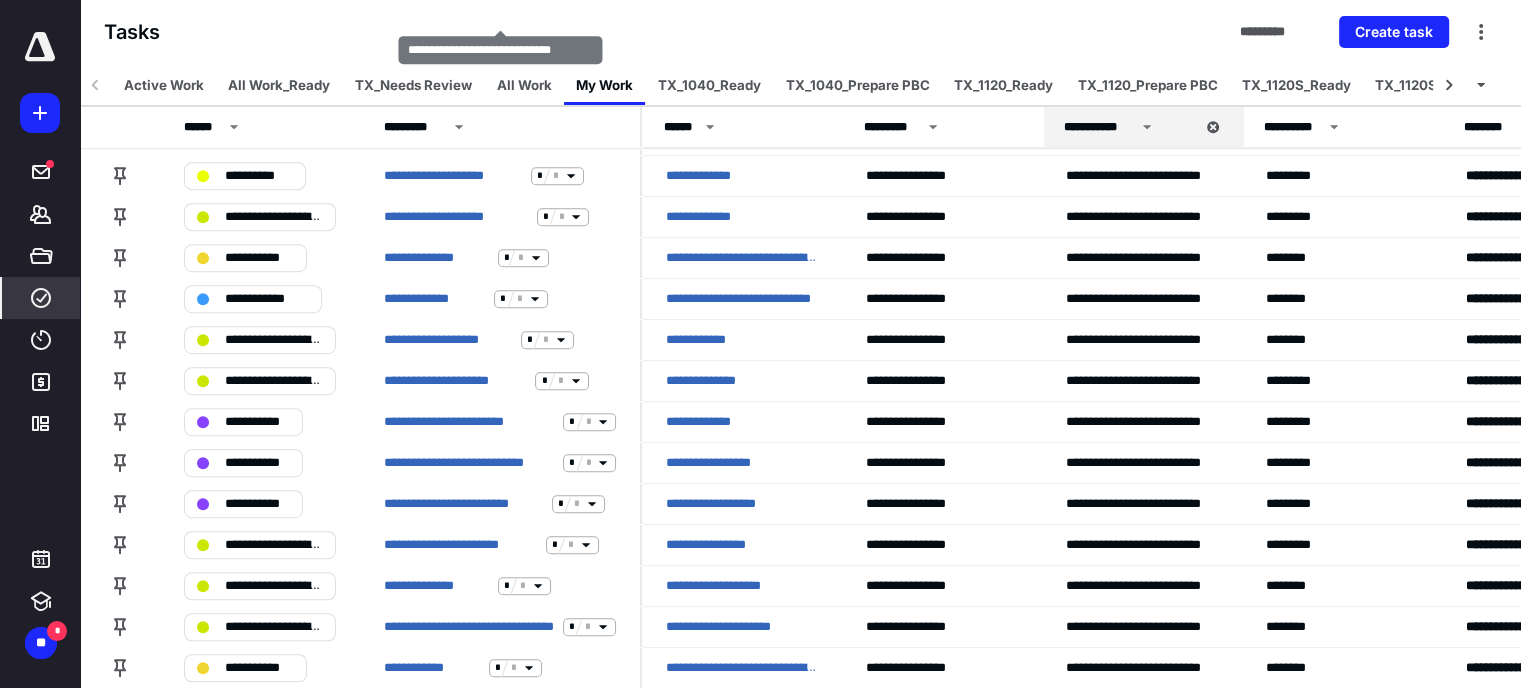 scroll, scrollTop: 1200, scrollLeft: 0, axis: vertical 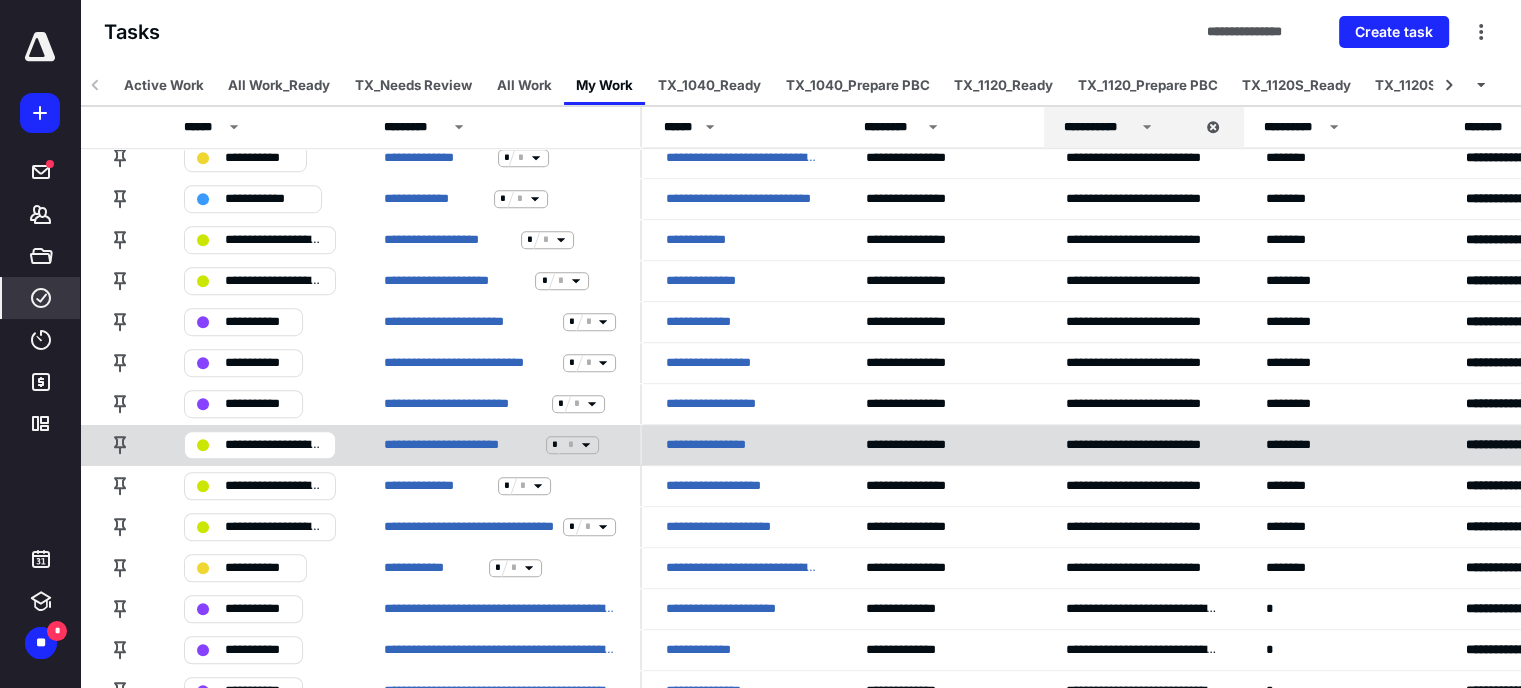 click on "**********" at bounding box center [717, 445] 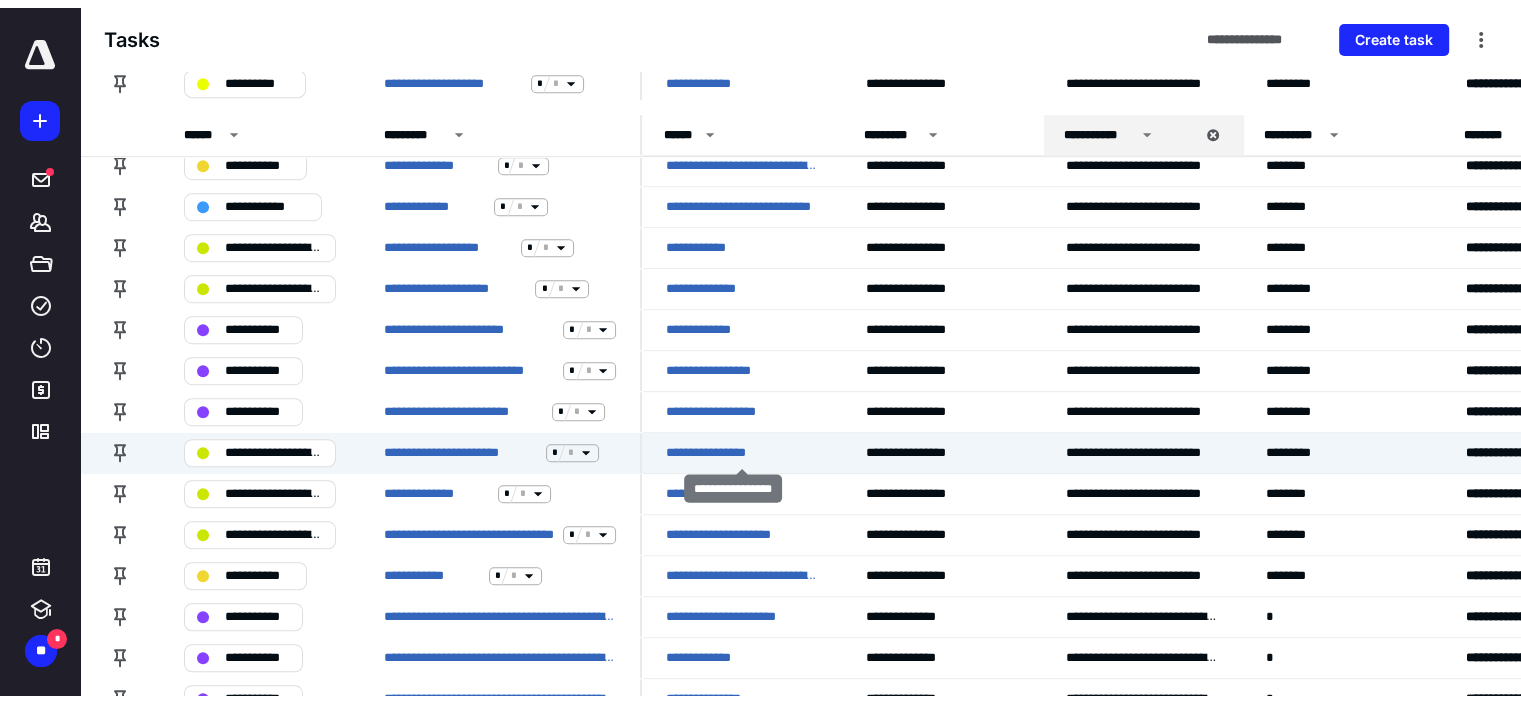 scroll, scrollTop: 0, scrollLeft: 0, axis: both 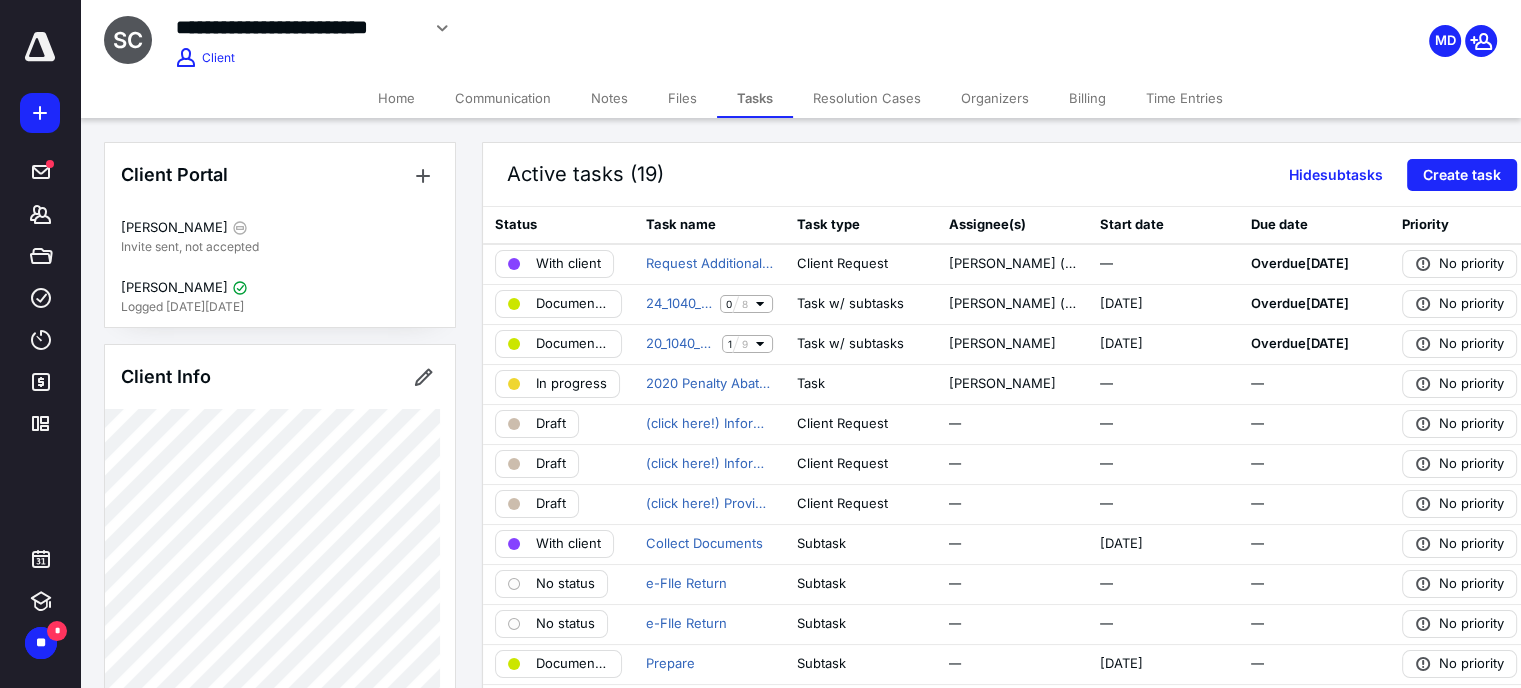 click on "Time Entries" at bounding box center (1184, 98) 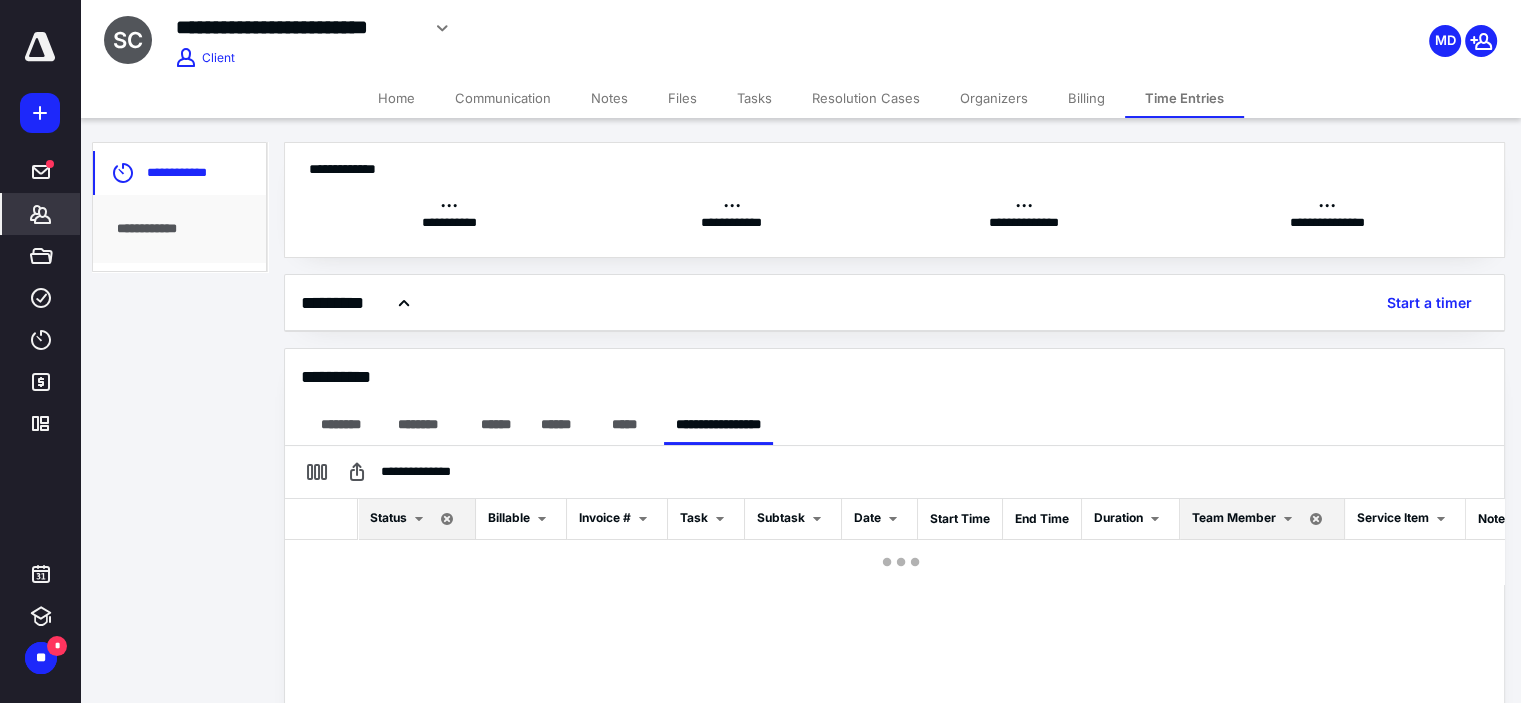 scroll, scrollTop: 0, scrollLeft: 0, axis: both 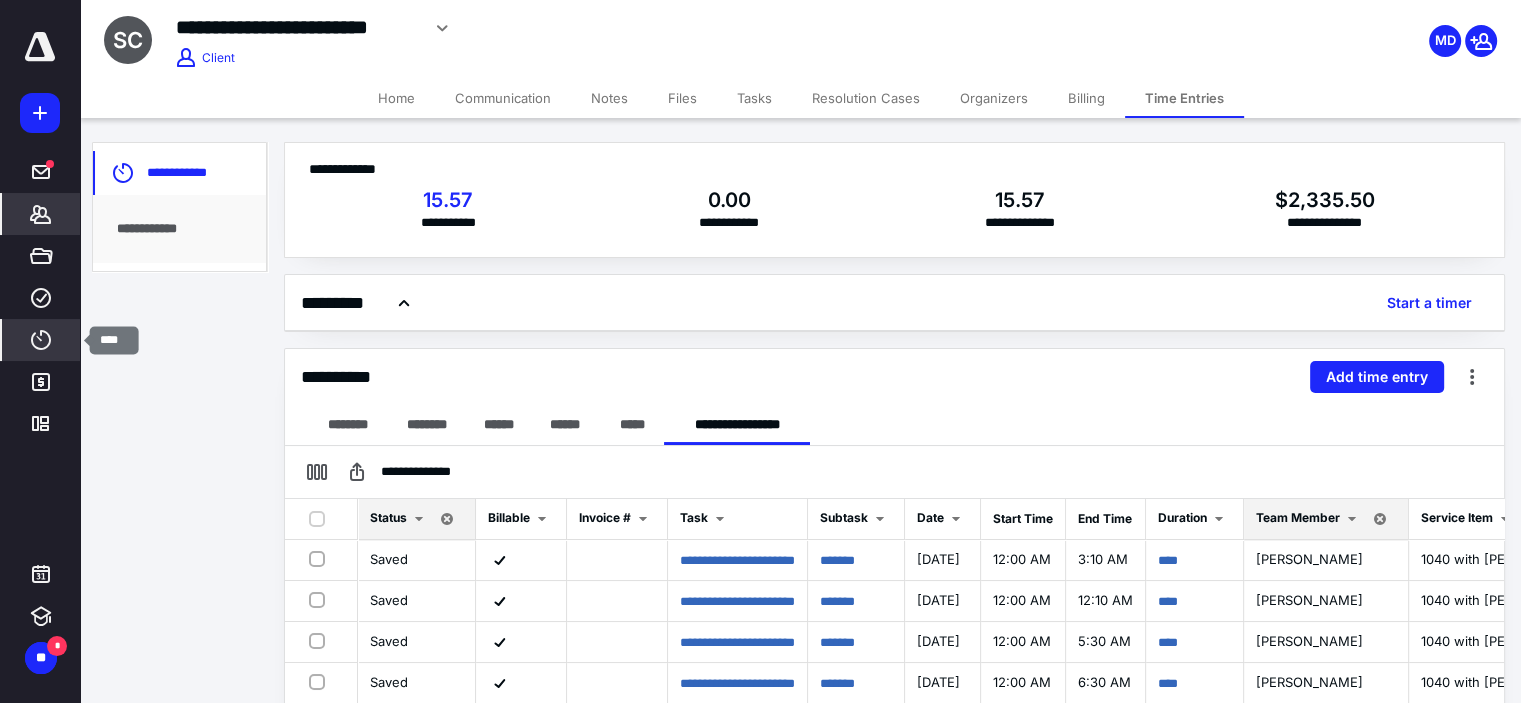 click 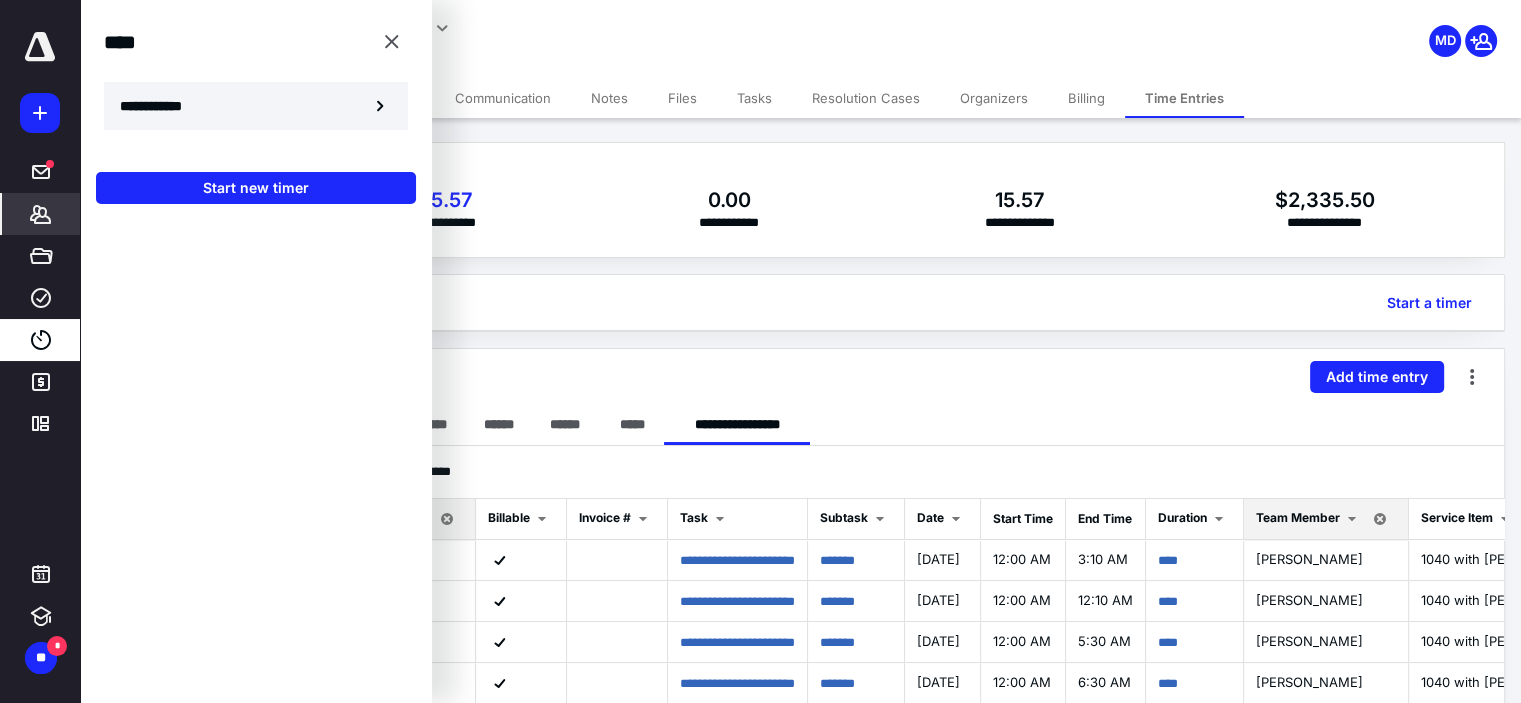 click on "**********" at bounding box center (162, 106) 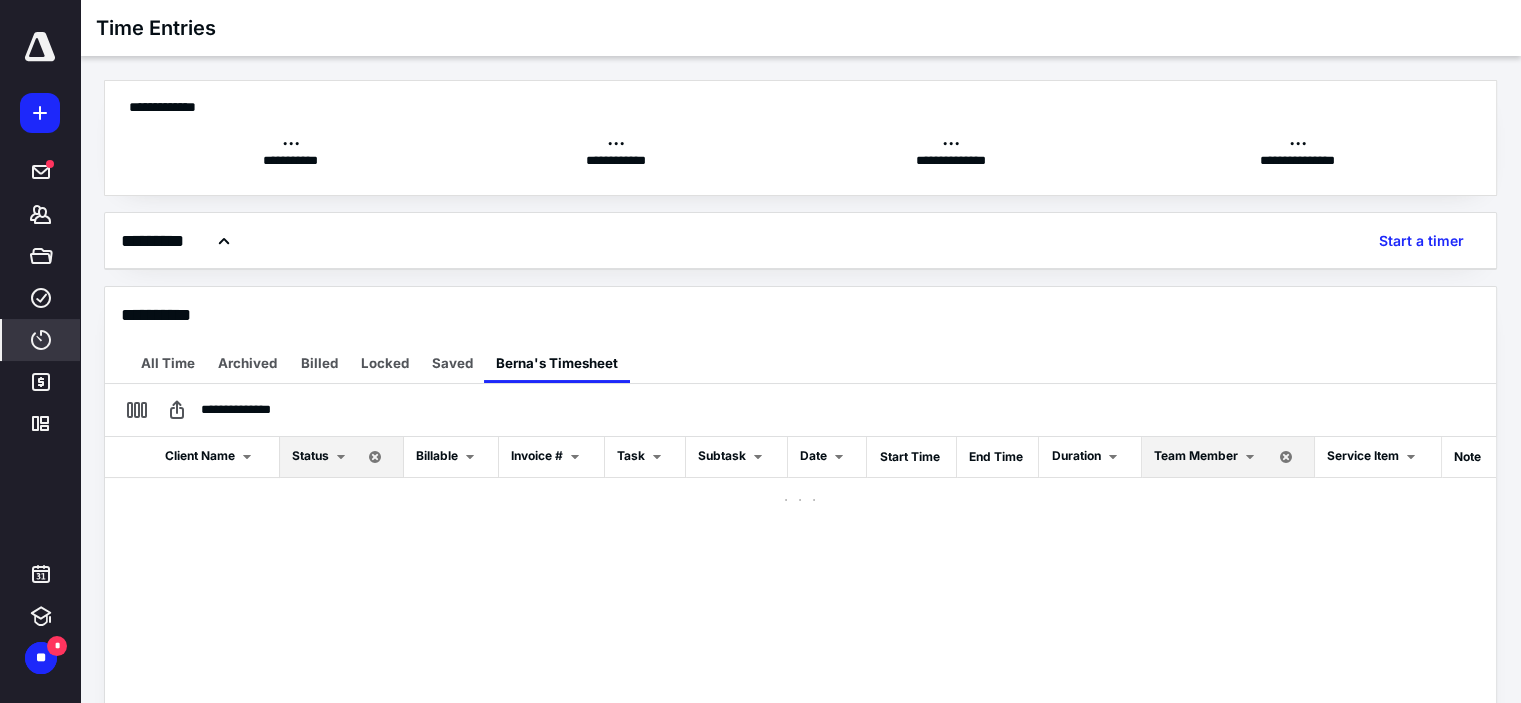 scroll, scrollTop: 0, scrollLeft: 0, axis: both 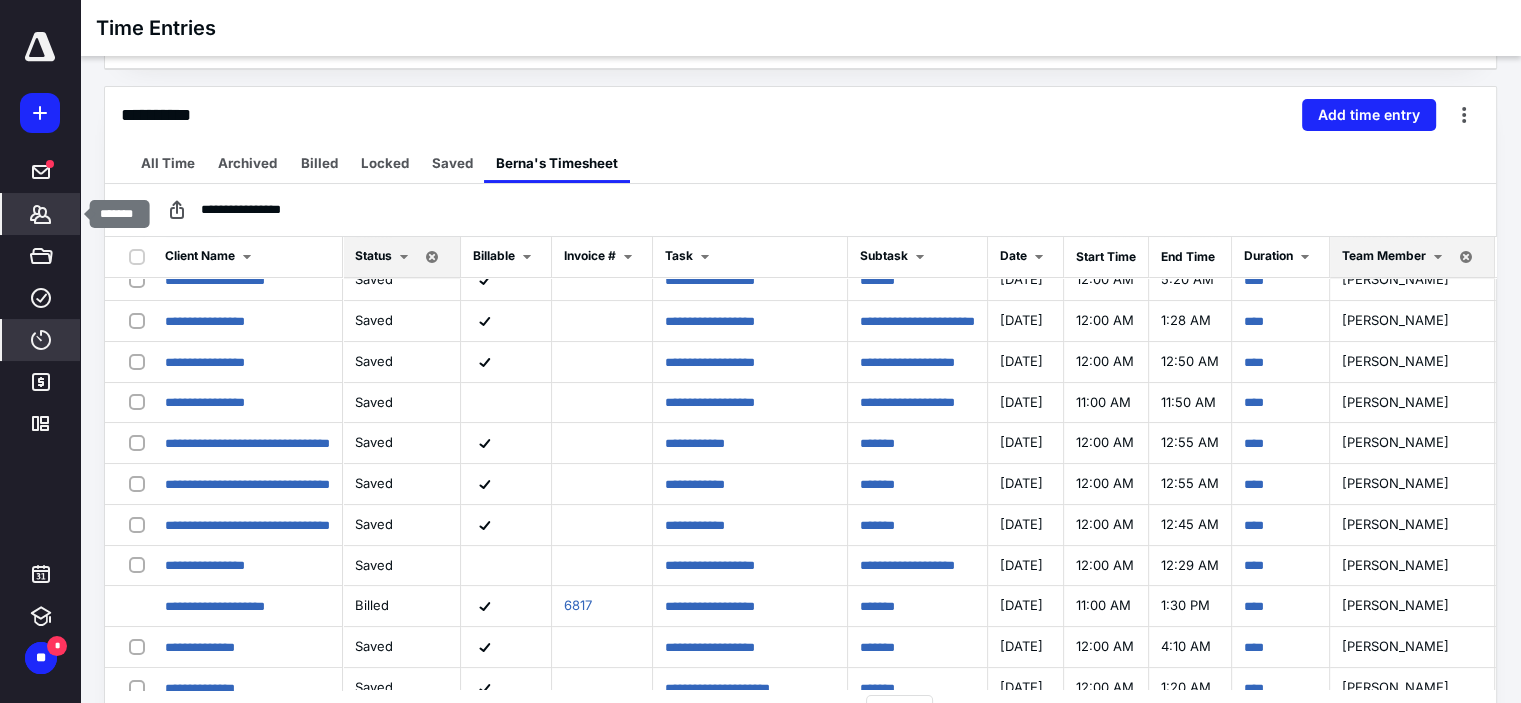 click 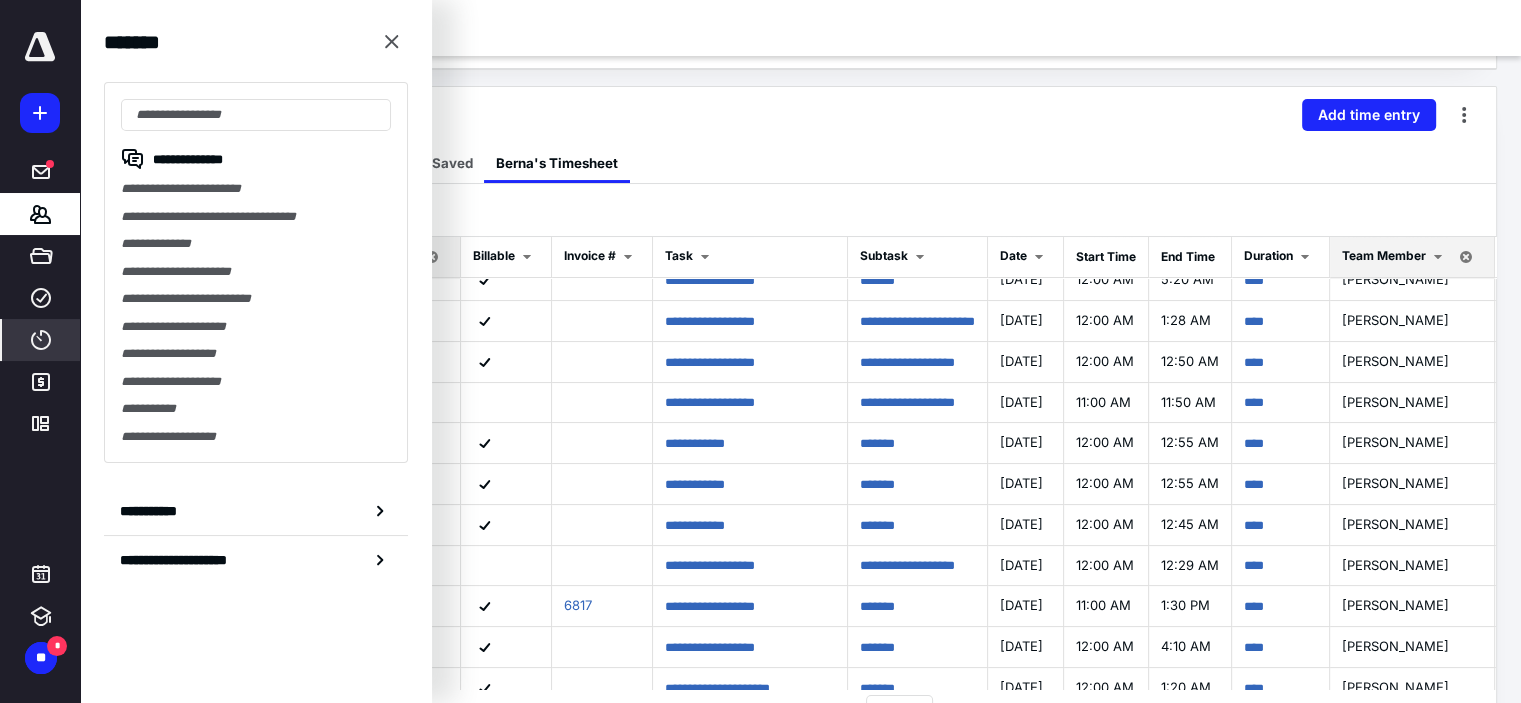 click on "**********" at bounding box center [256, 272] 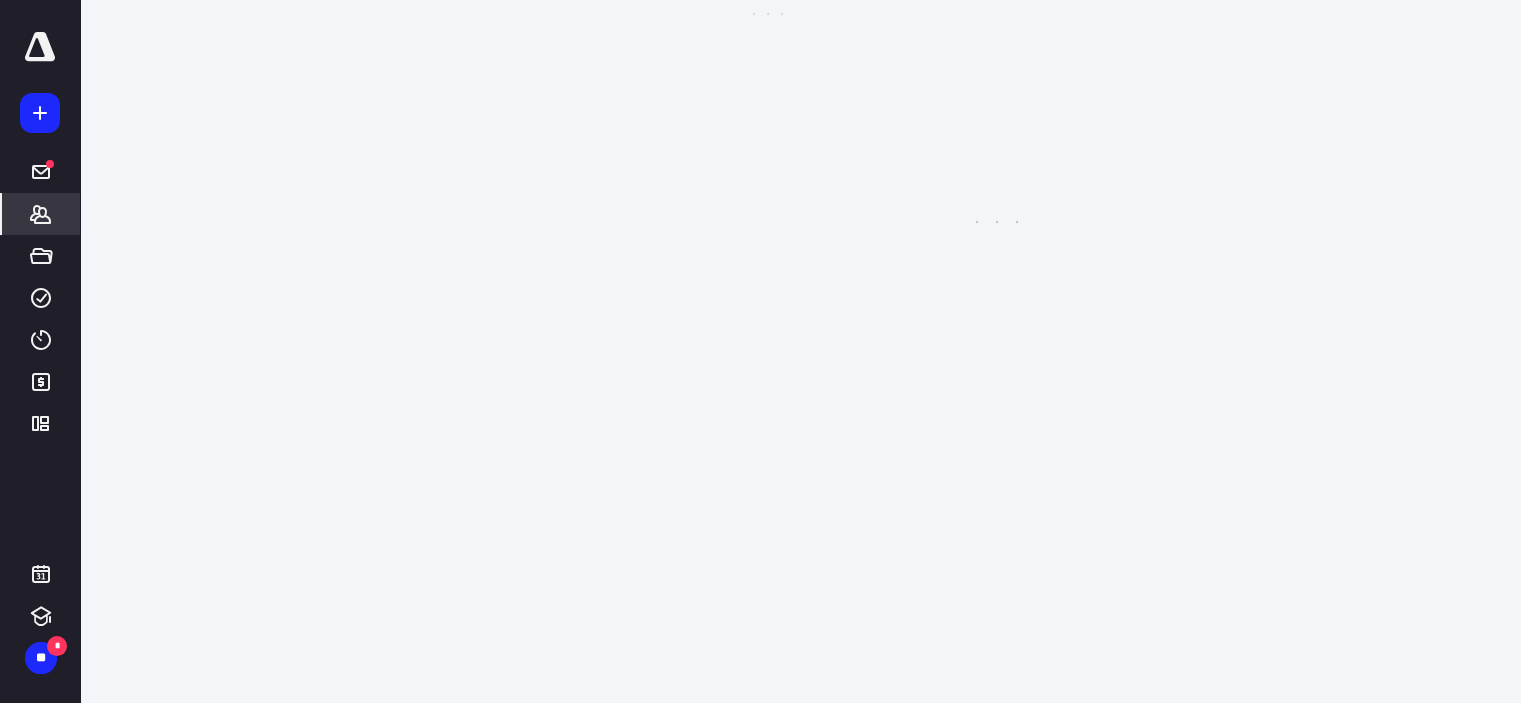 scroll, scrollTop: 0, scrollLeft: 0, axis: both 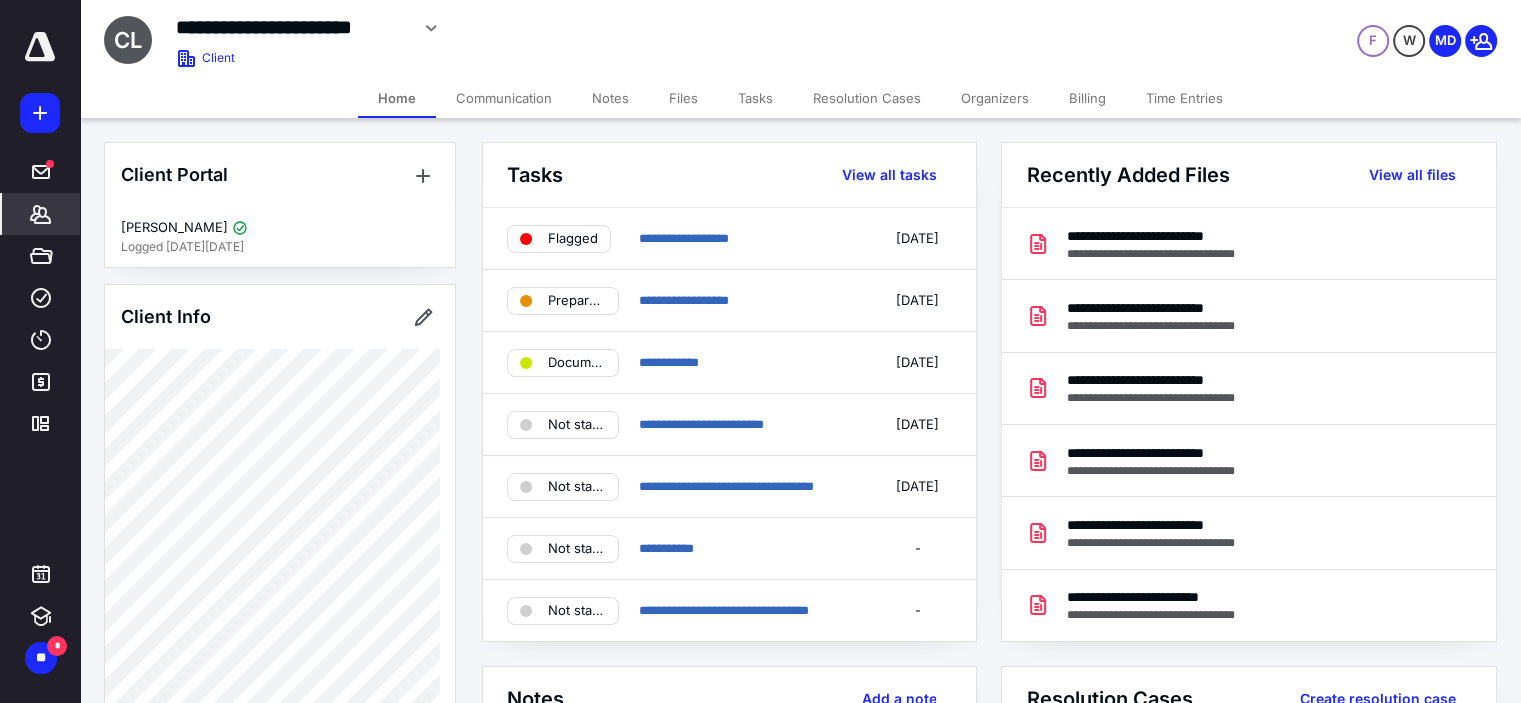 click on "Time Entries" at bounding box center (1184, 98) 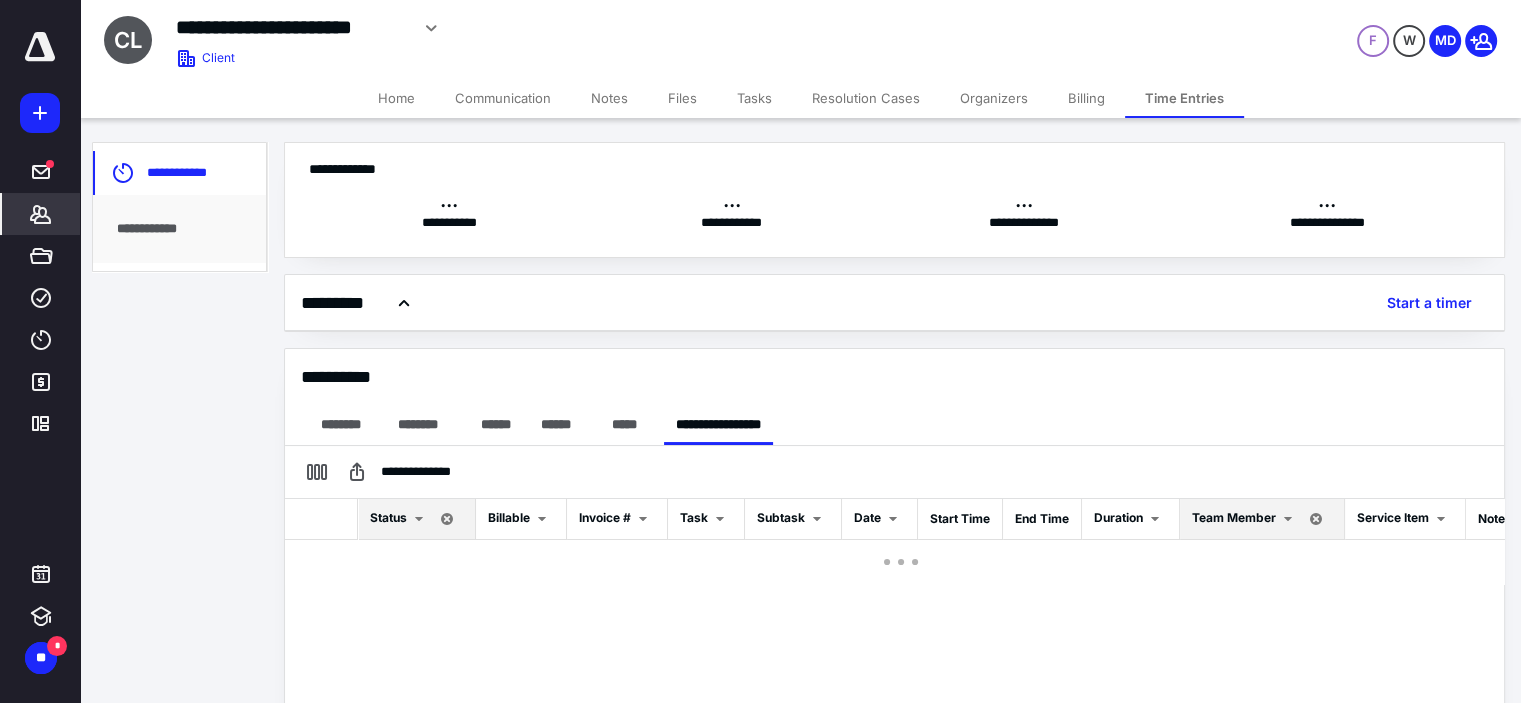 scroll, scrollTop: 0, scrollLeft: 0, axis: both 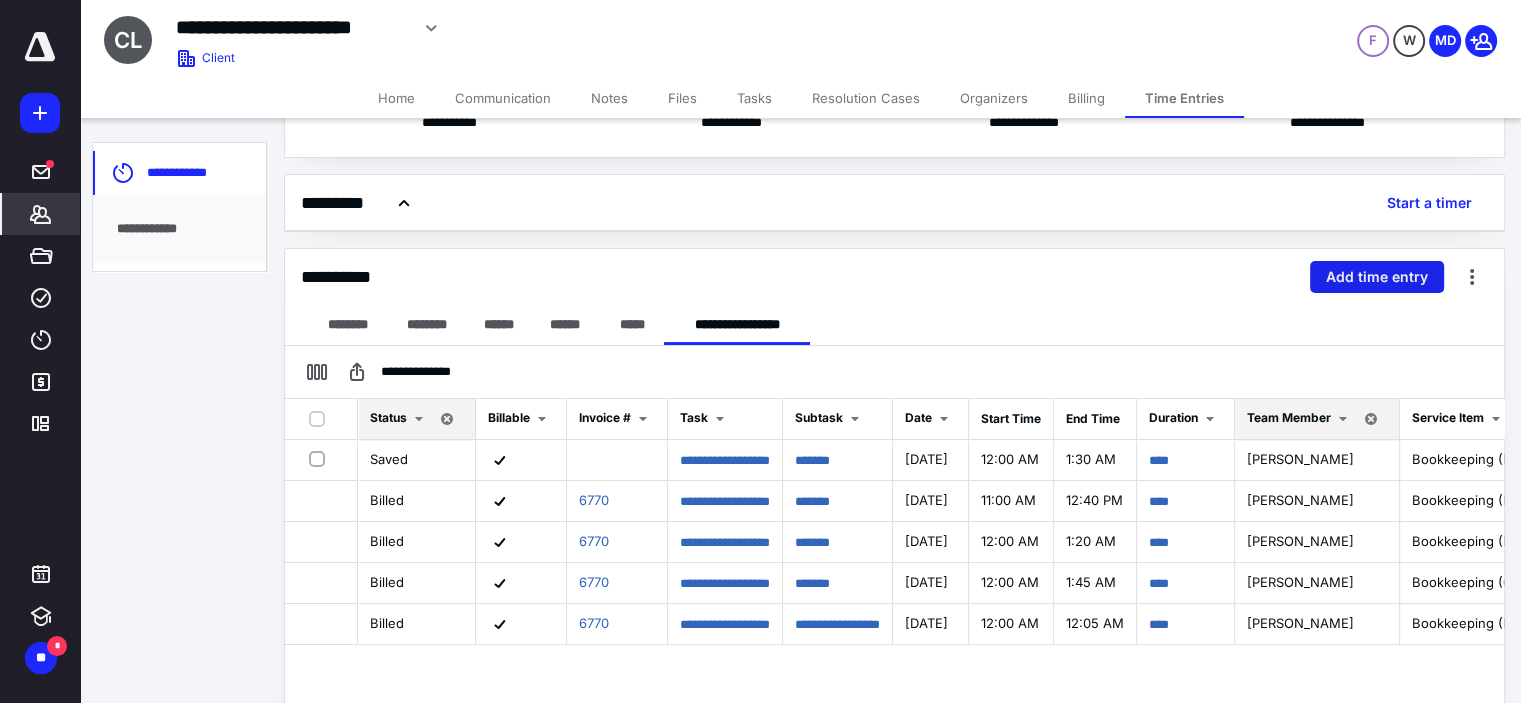 click on "Add time entry" at bounding box center (1377, 277) 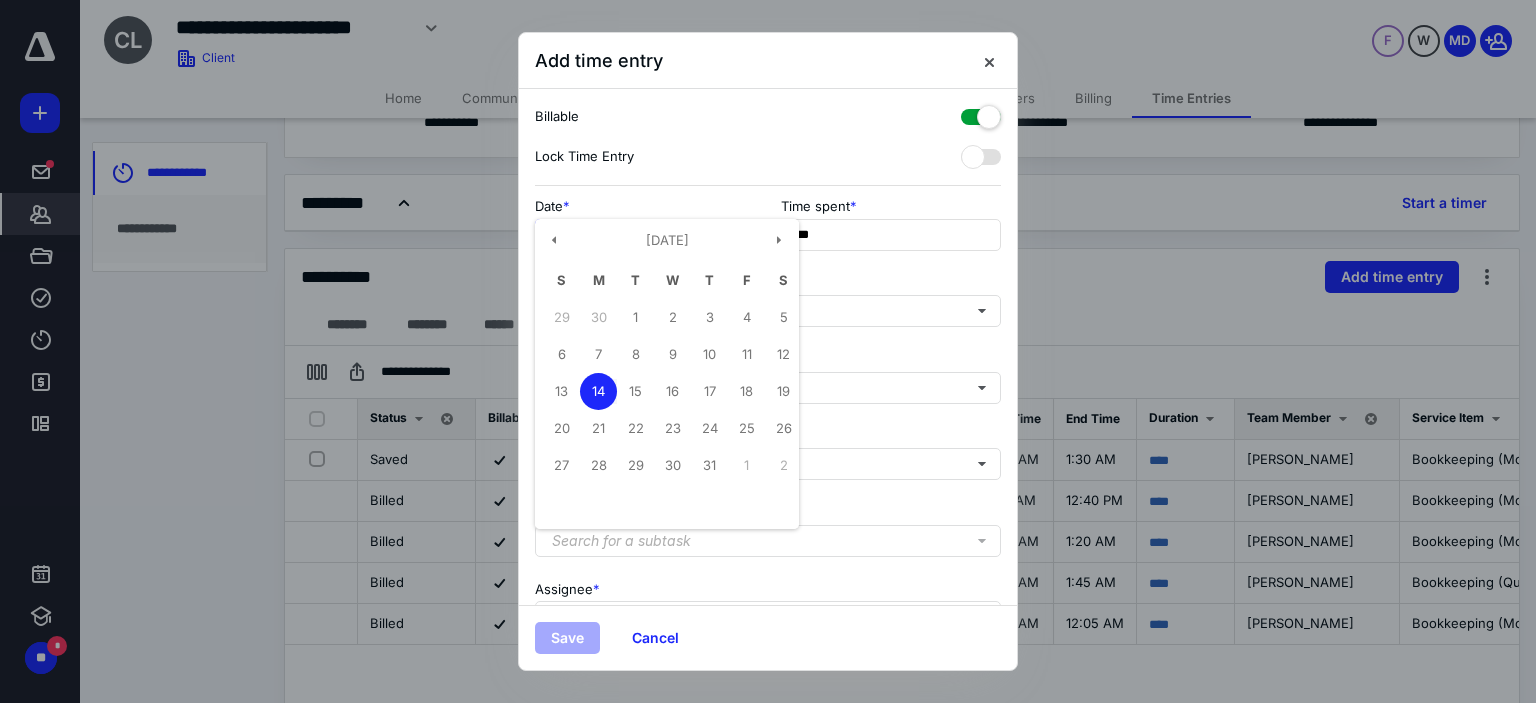 click on "**********" at bounding box center (645, 235) 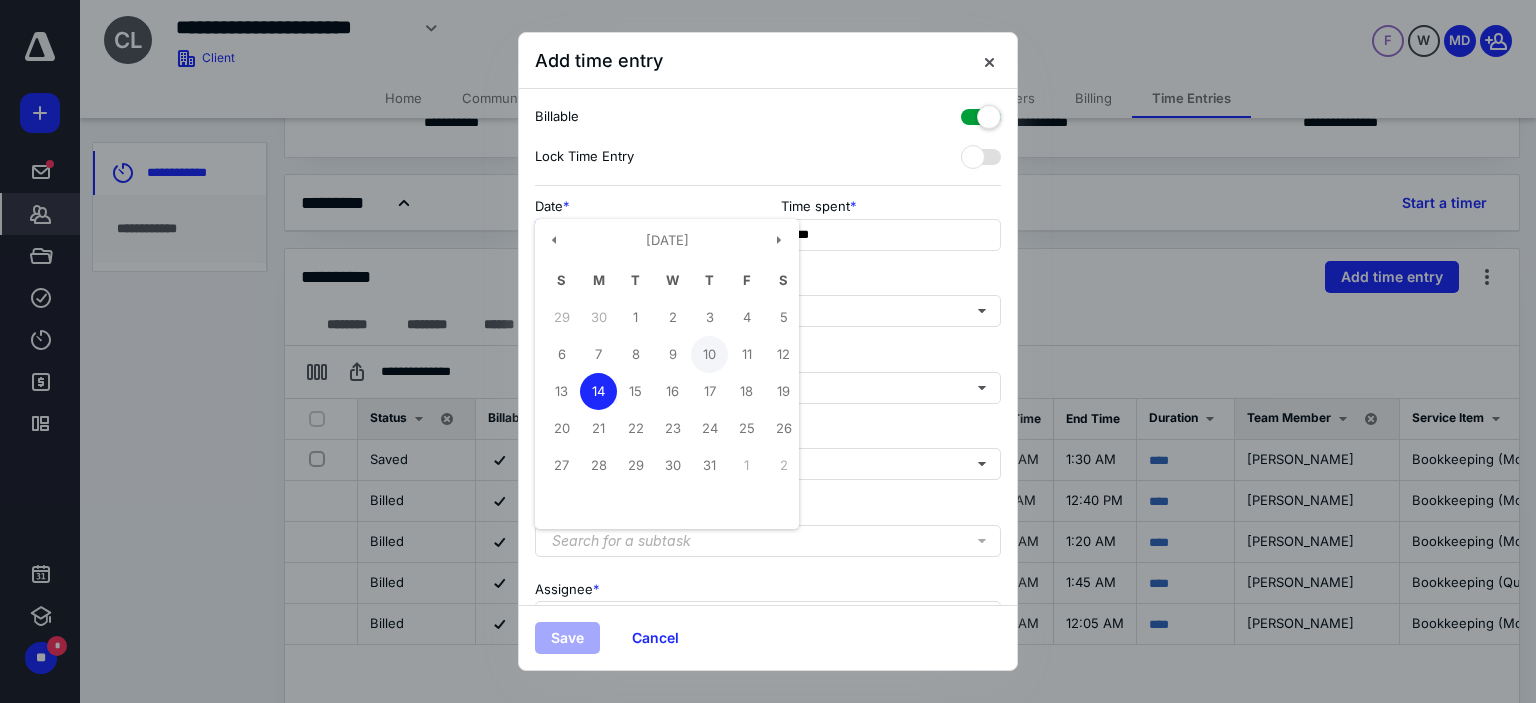 click on "10" at bounding box center (709, 354) 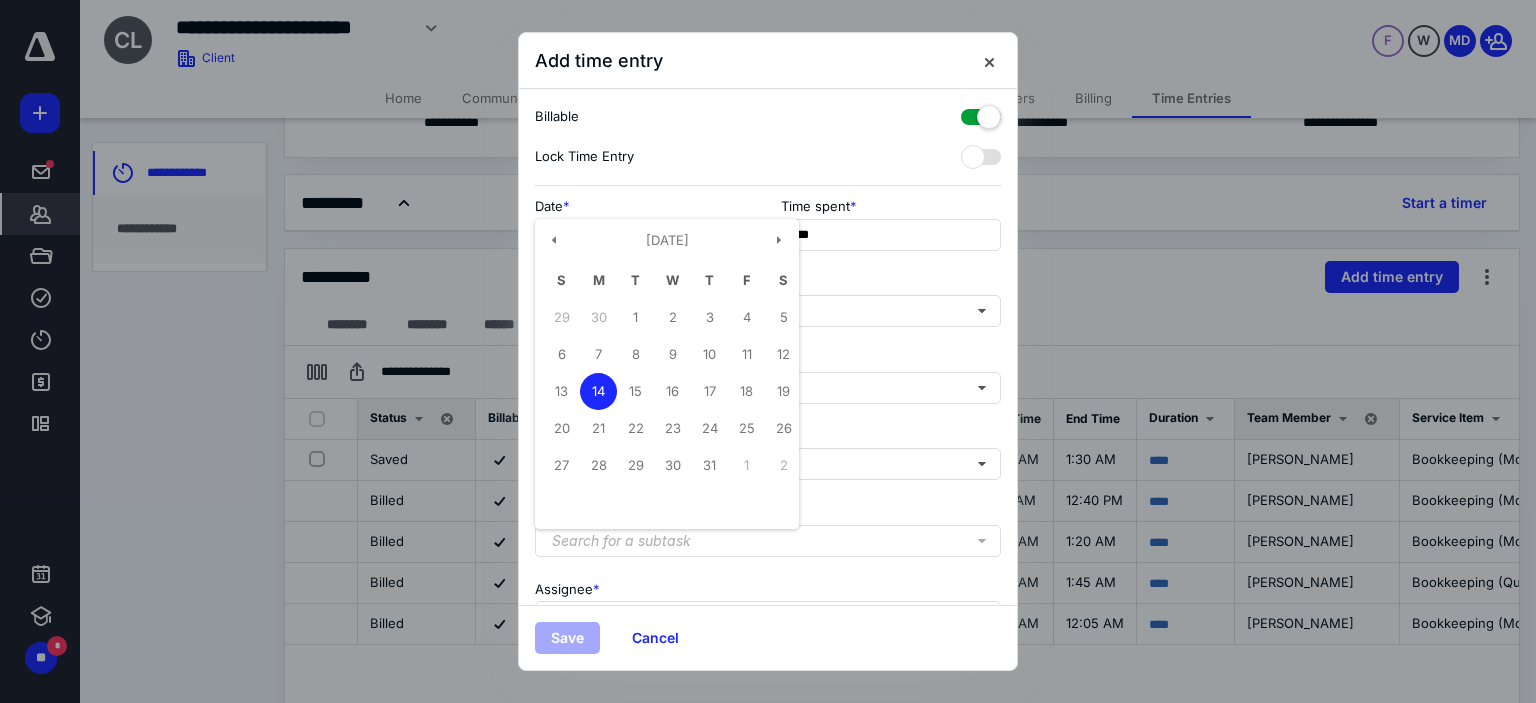 type on "**********" 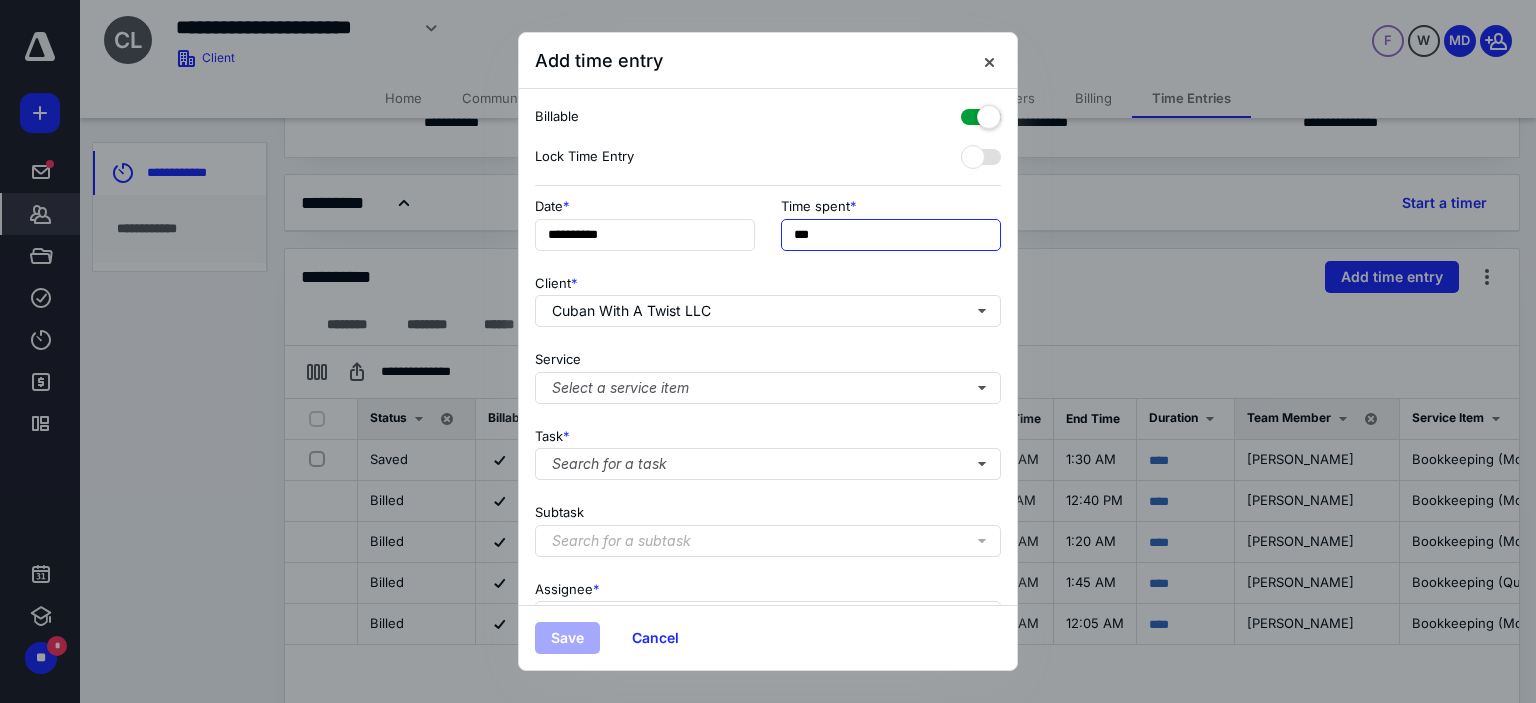 click on "***" at bounding box center [891, 235] 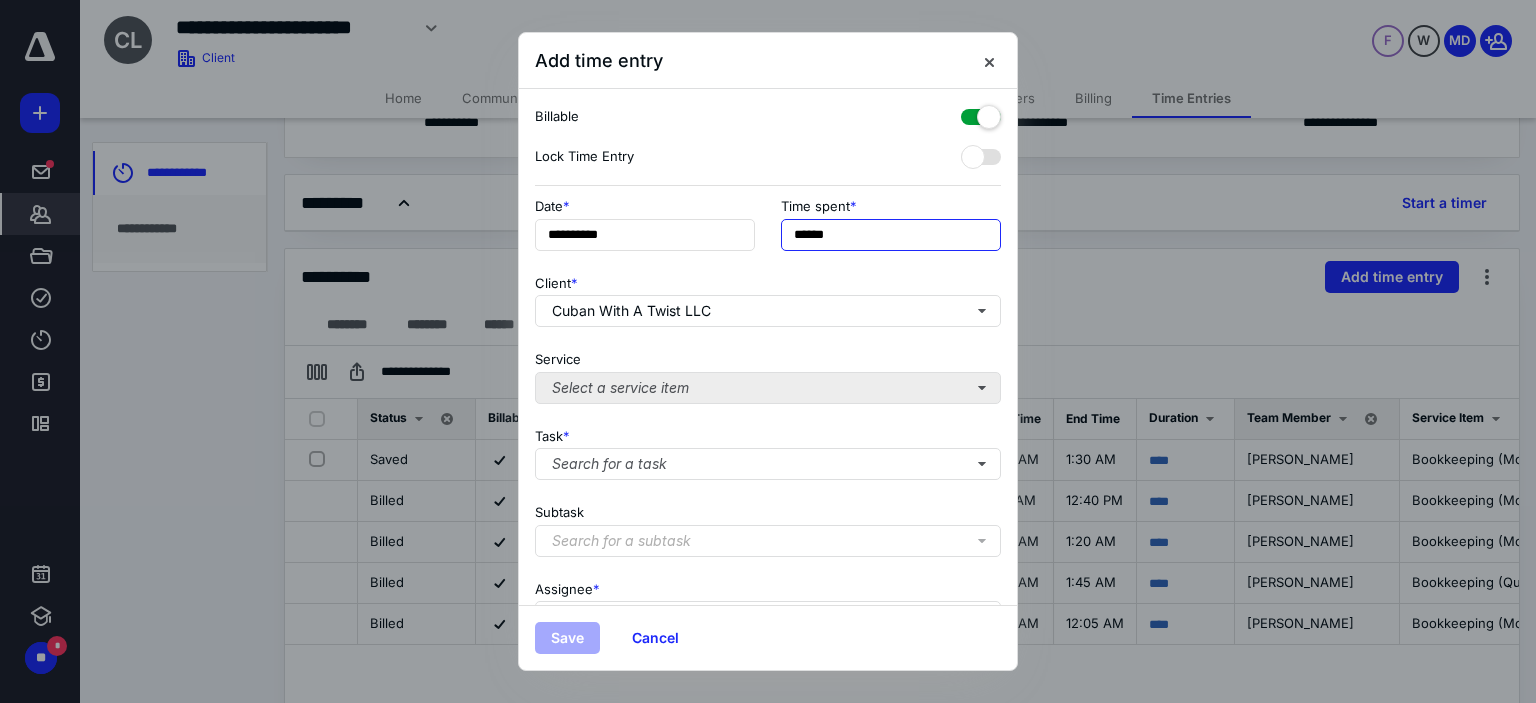 type on "******" 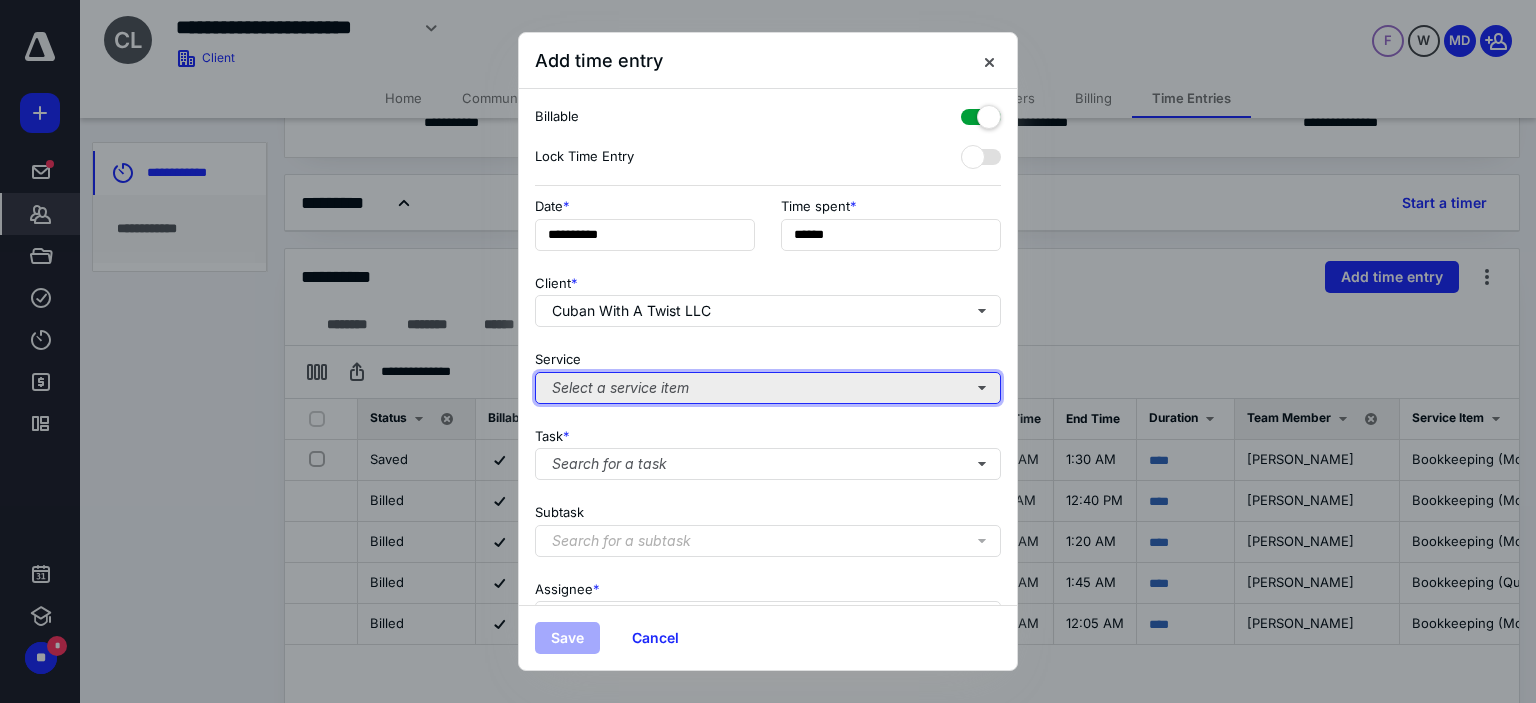 click on "Select a service item" at bounding box center (768, 388) 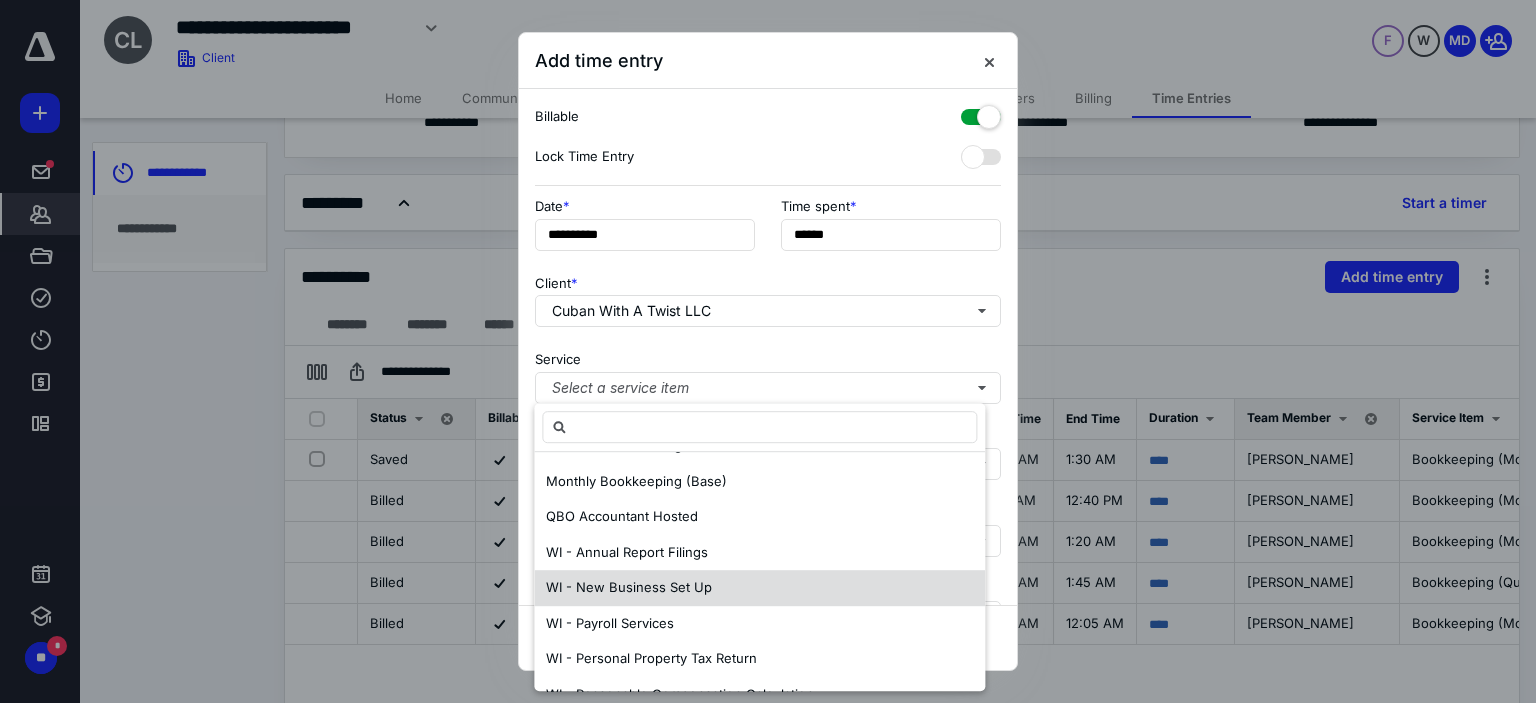 scroll, scrollTop: 400, scrollLeft: 0, axis: vertical 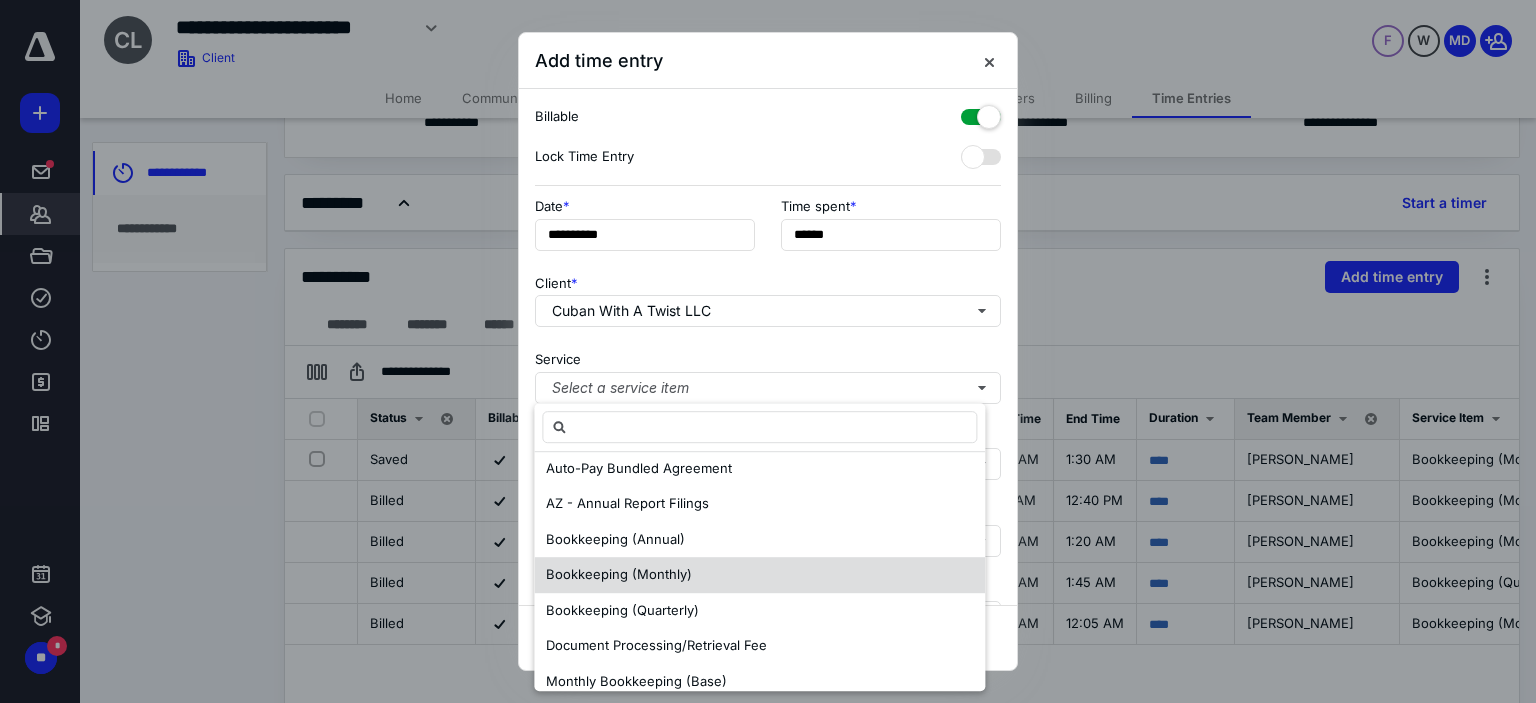 click on "Bookkeeping (Monthly)" at bounding box center [759, 575] 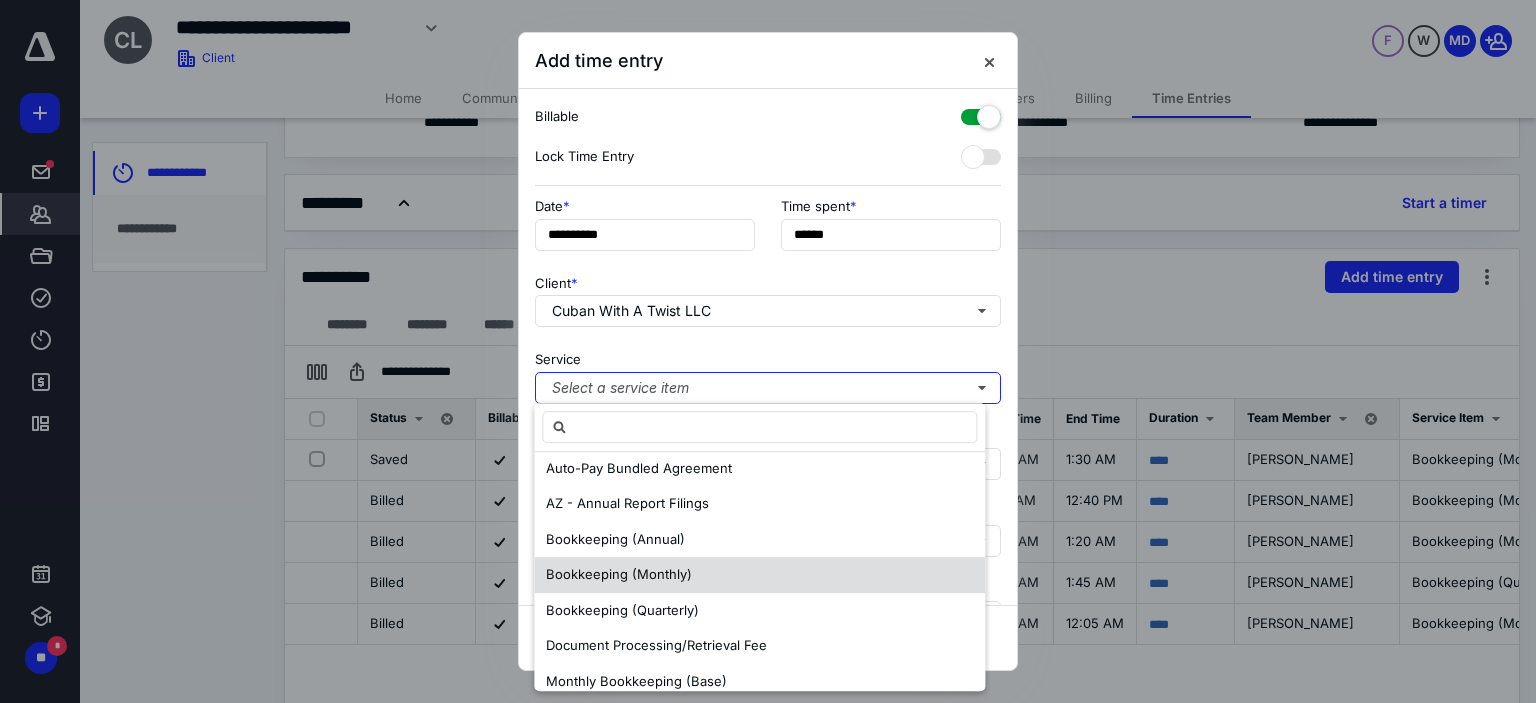scroll, scrollTop: 0, scrollLeft: 0, axis: both 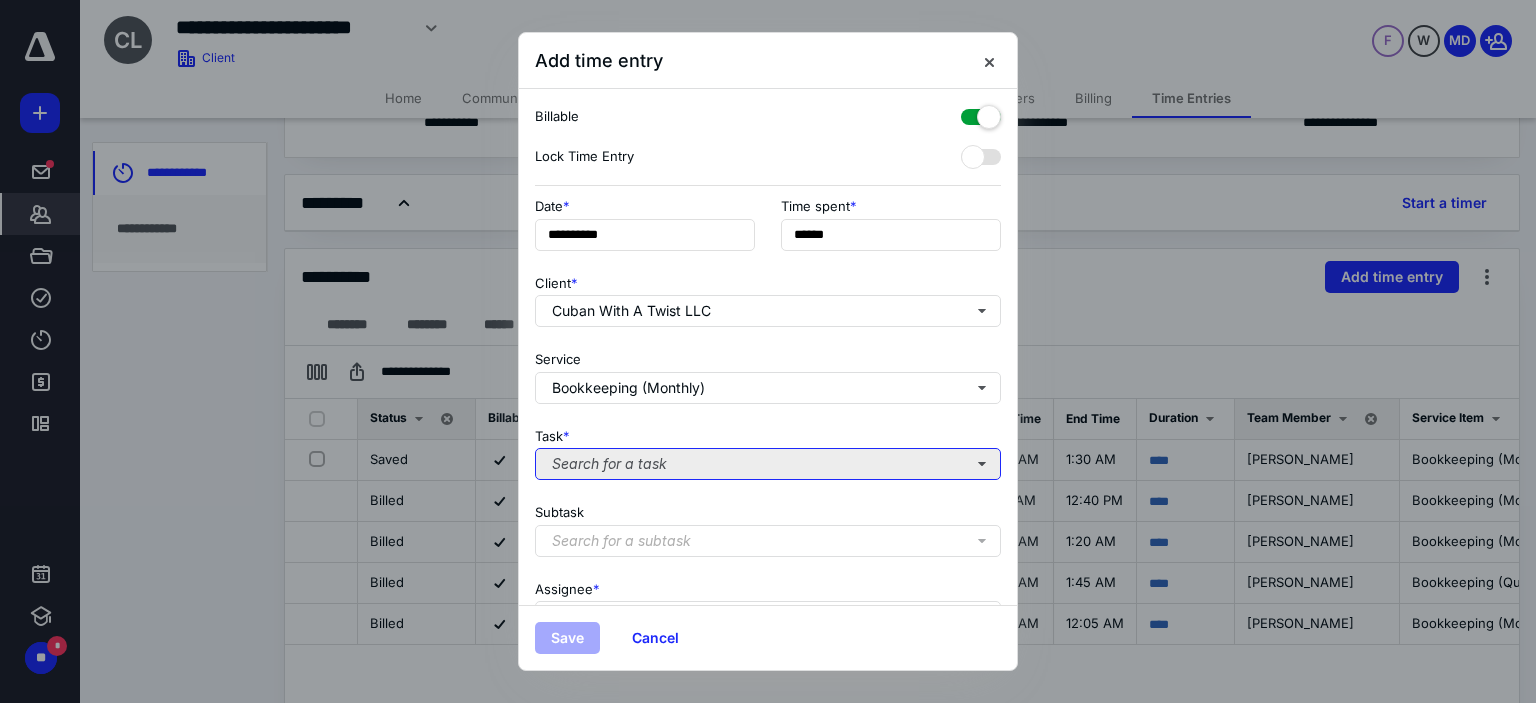 click on "Search for a task" at bounding box center (768, 464) 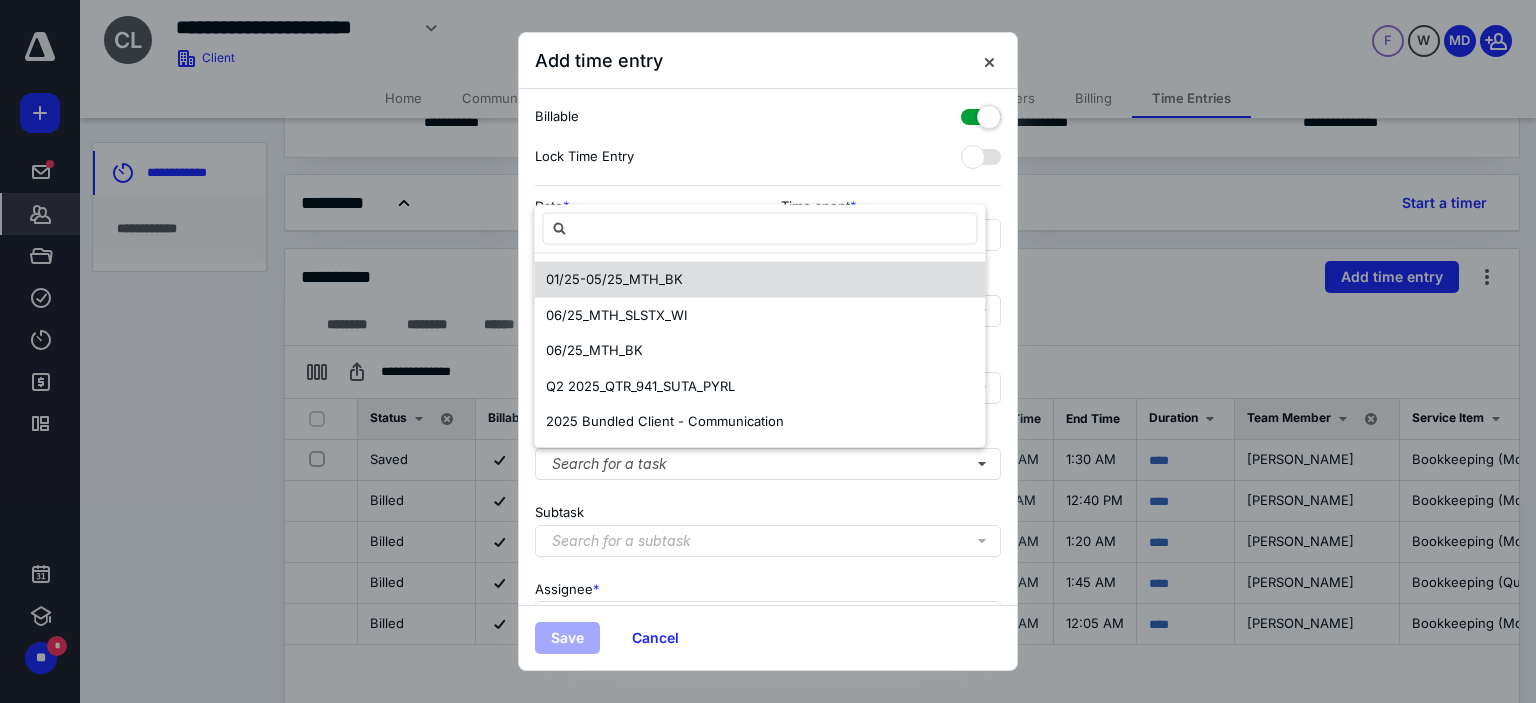 click on "01/25-05/25_MTH_BK" at bounding box center [614, 279] 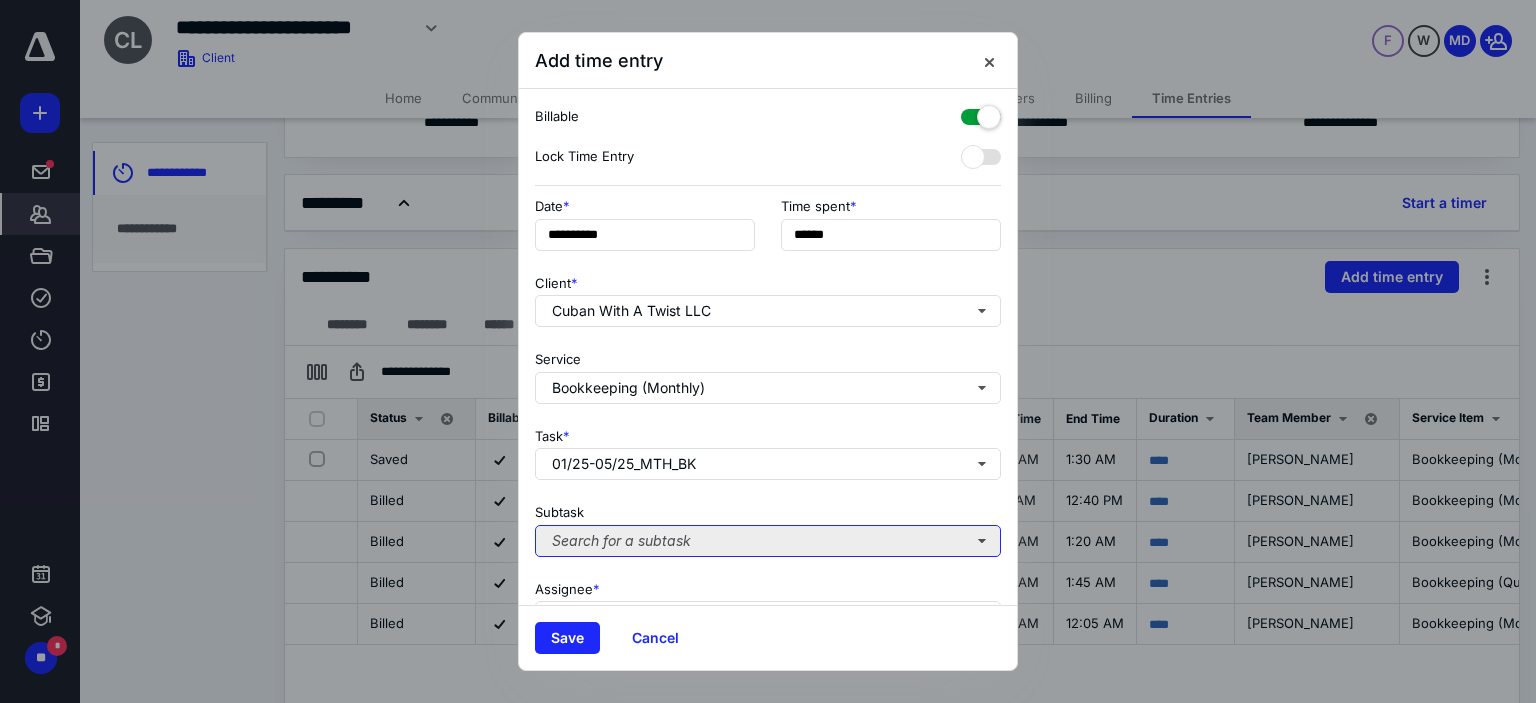 click on "Search for a subtask" at bounding box center [768, 541] 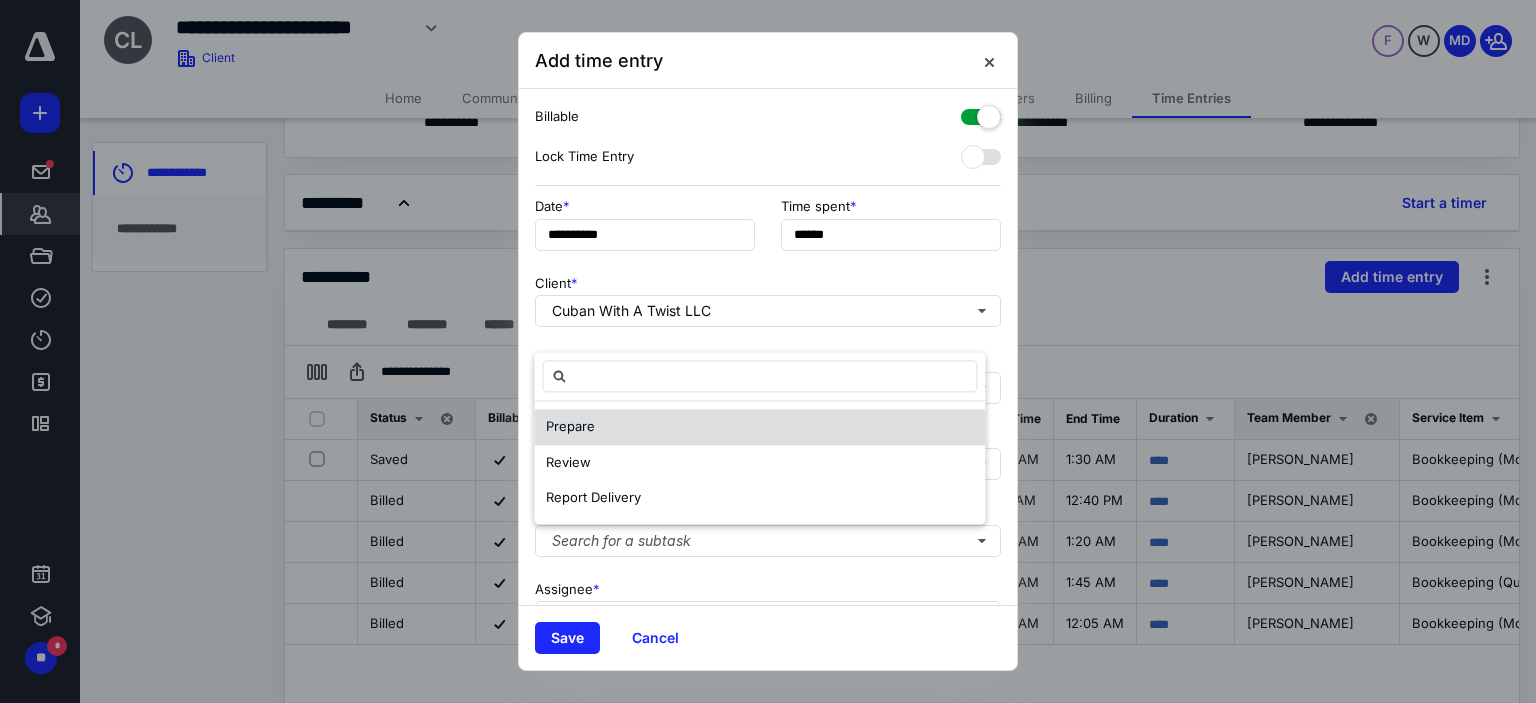 click on "Prepare" at bounding box center [570, 427] 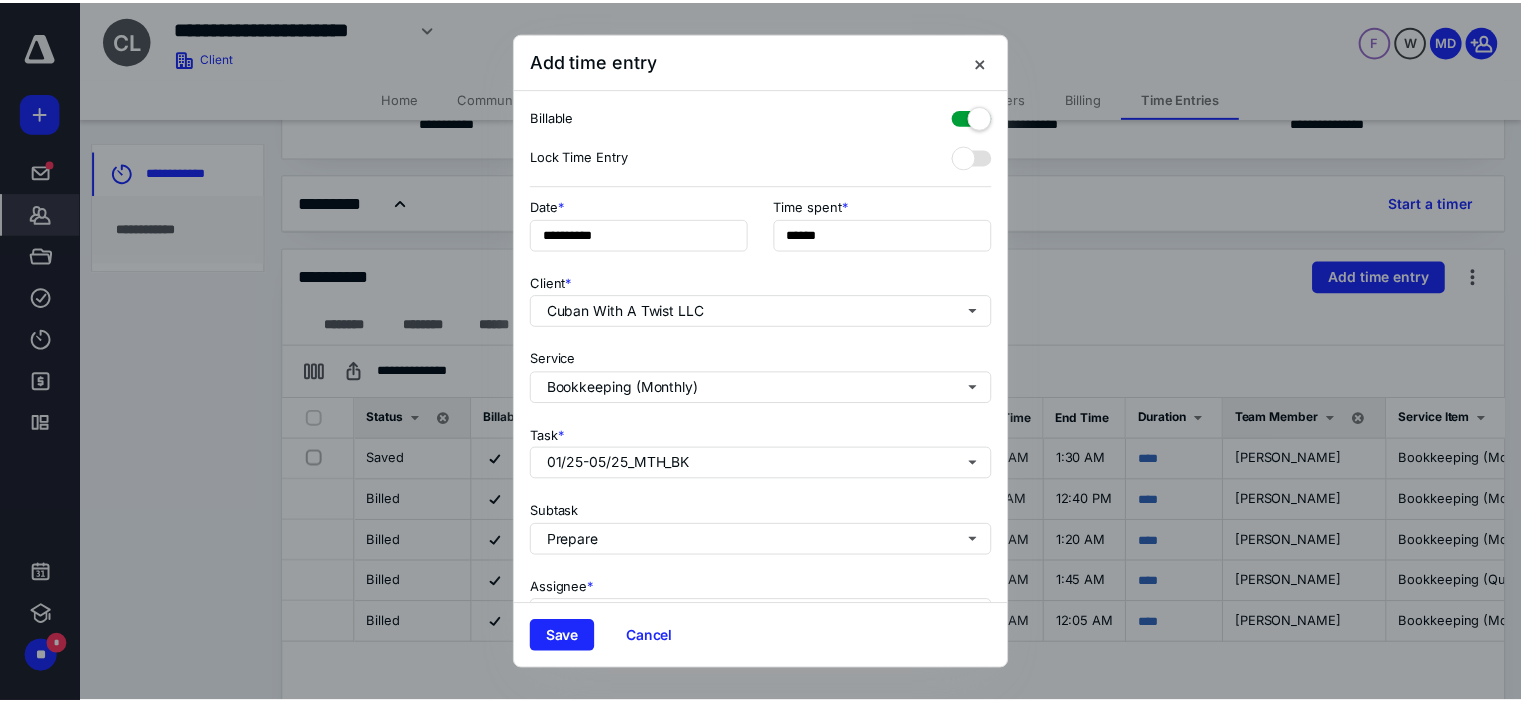 scroll, scrollTop: 197, scrollLeft: 0, axis: vertical 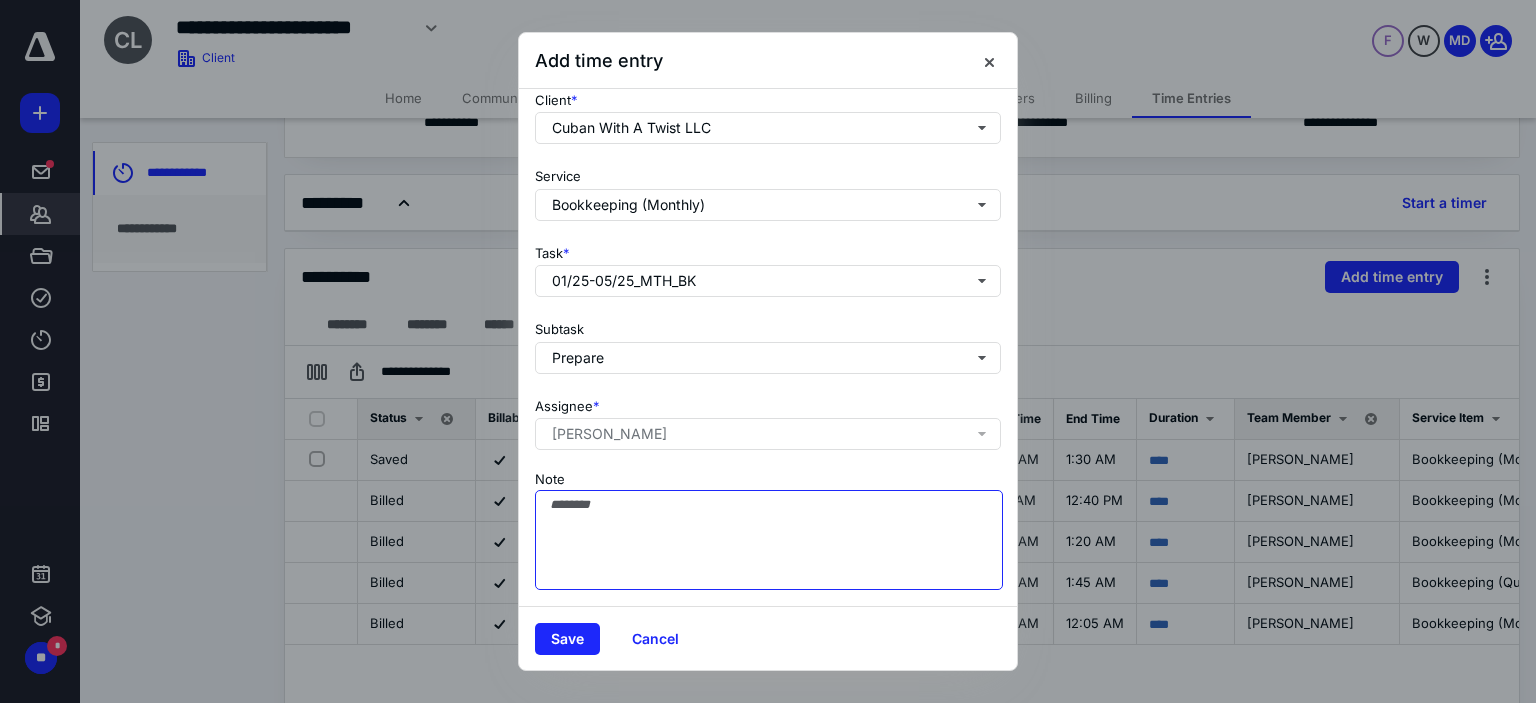 click on "Note" at bounding box center [769, 540] 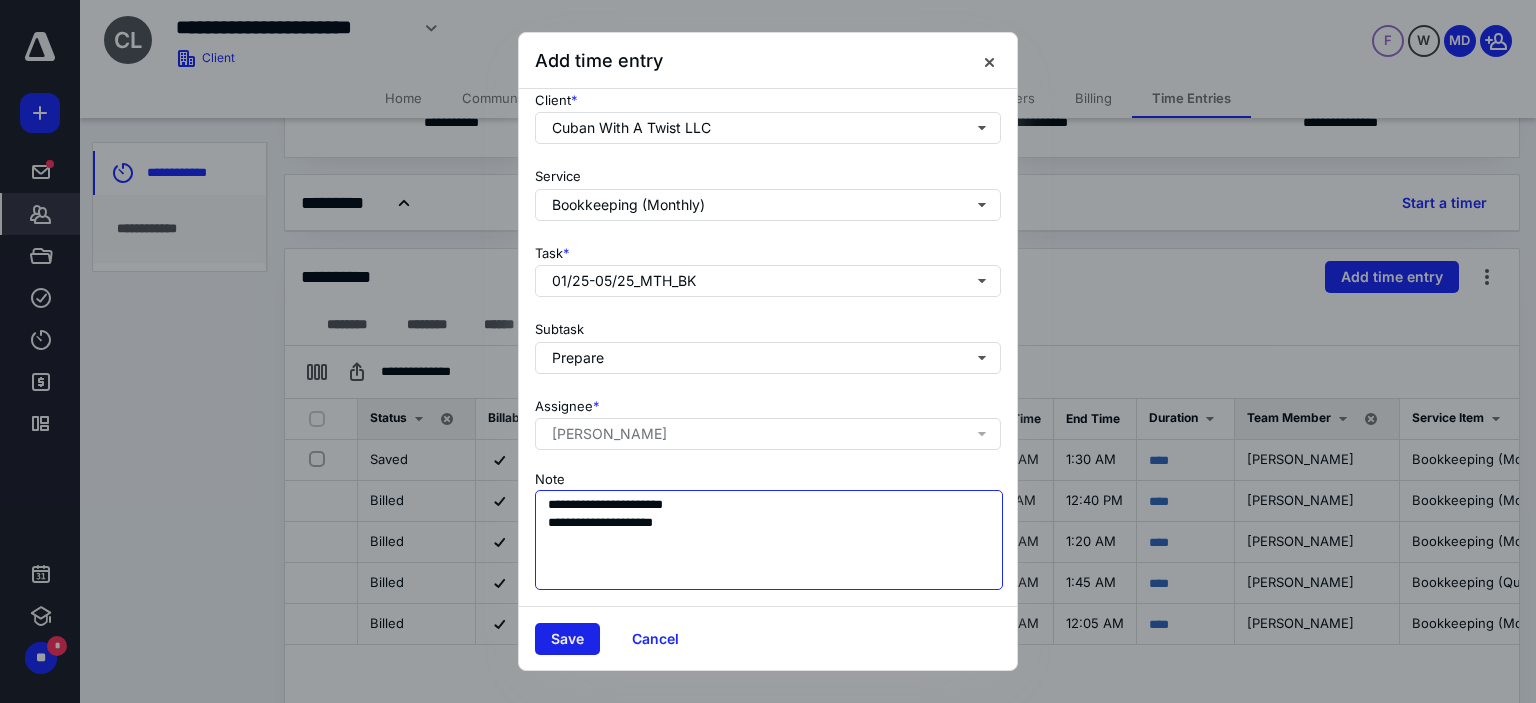 type on "**********" 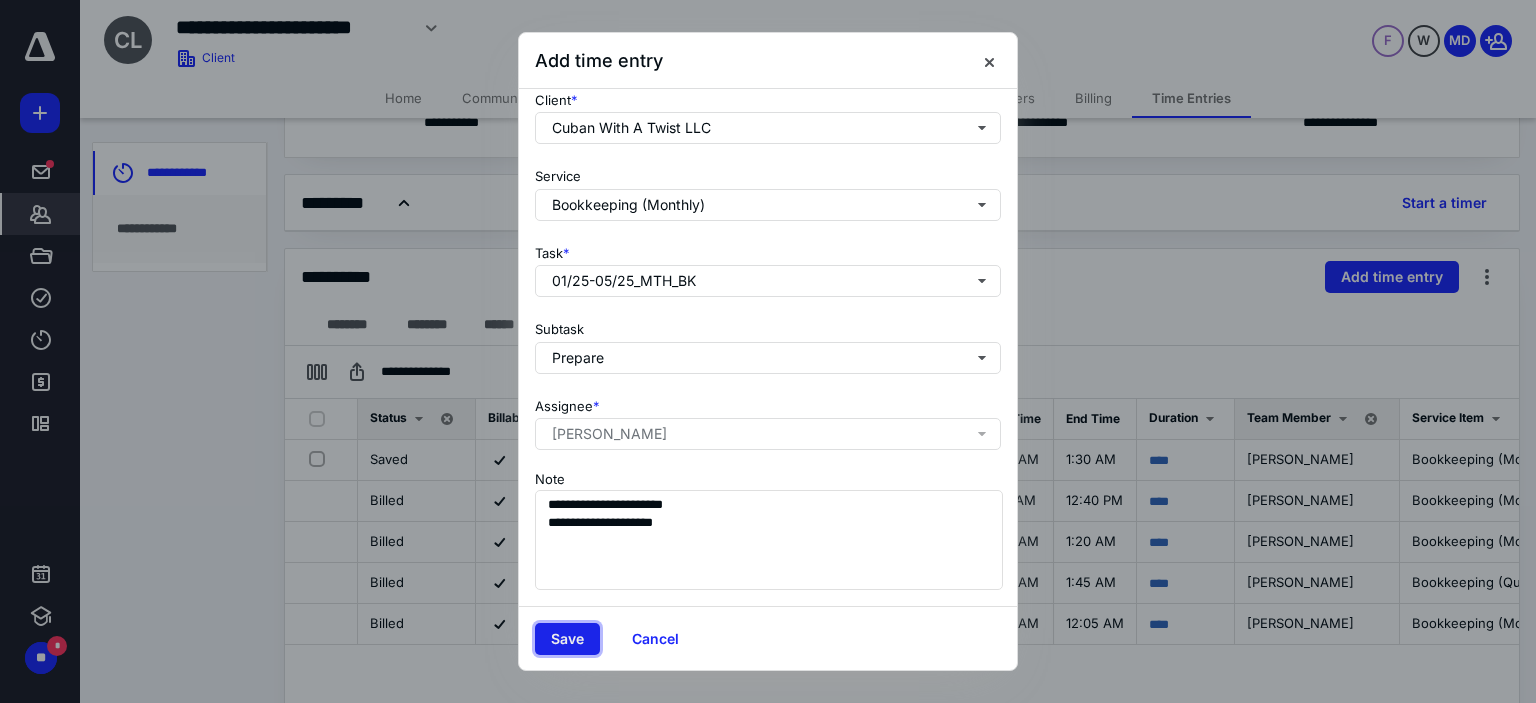 drag, startPoint x: 555, startPoint y: 631, endPoint x: 572, endPoint y: 647, distance: 23.345236 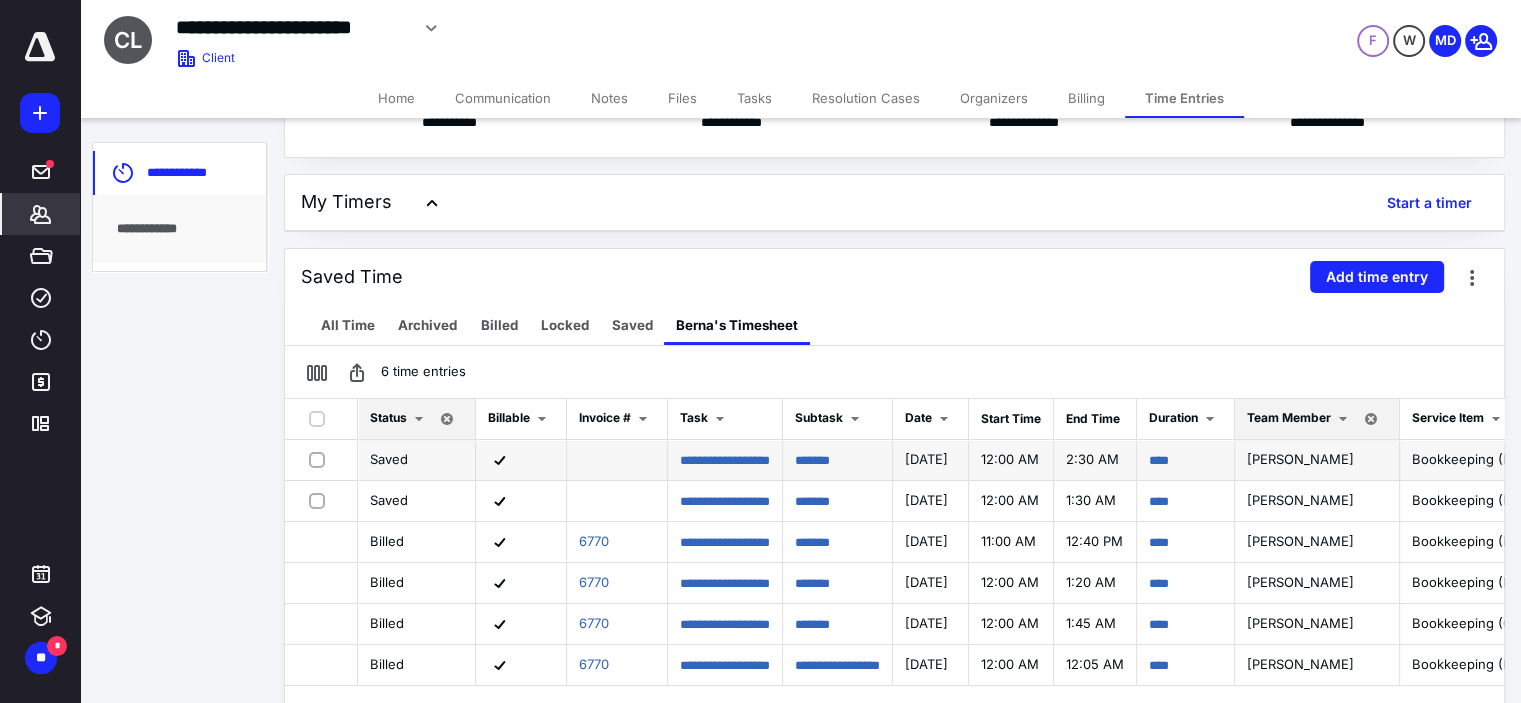 scroll, scrollTop: 0, scrollLeft: 0, axis: both 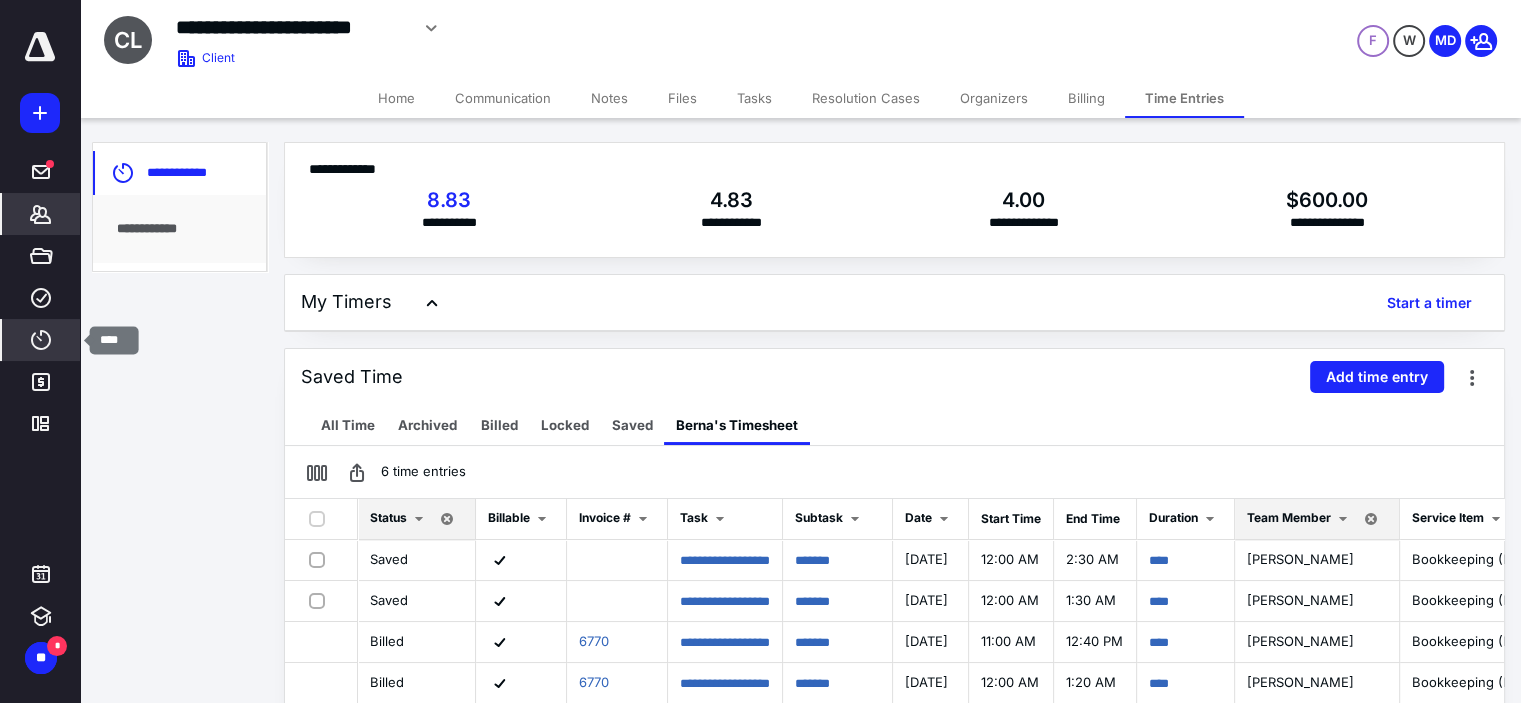 click 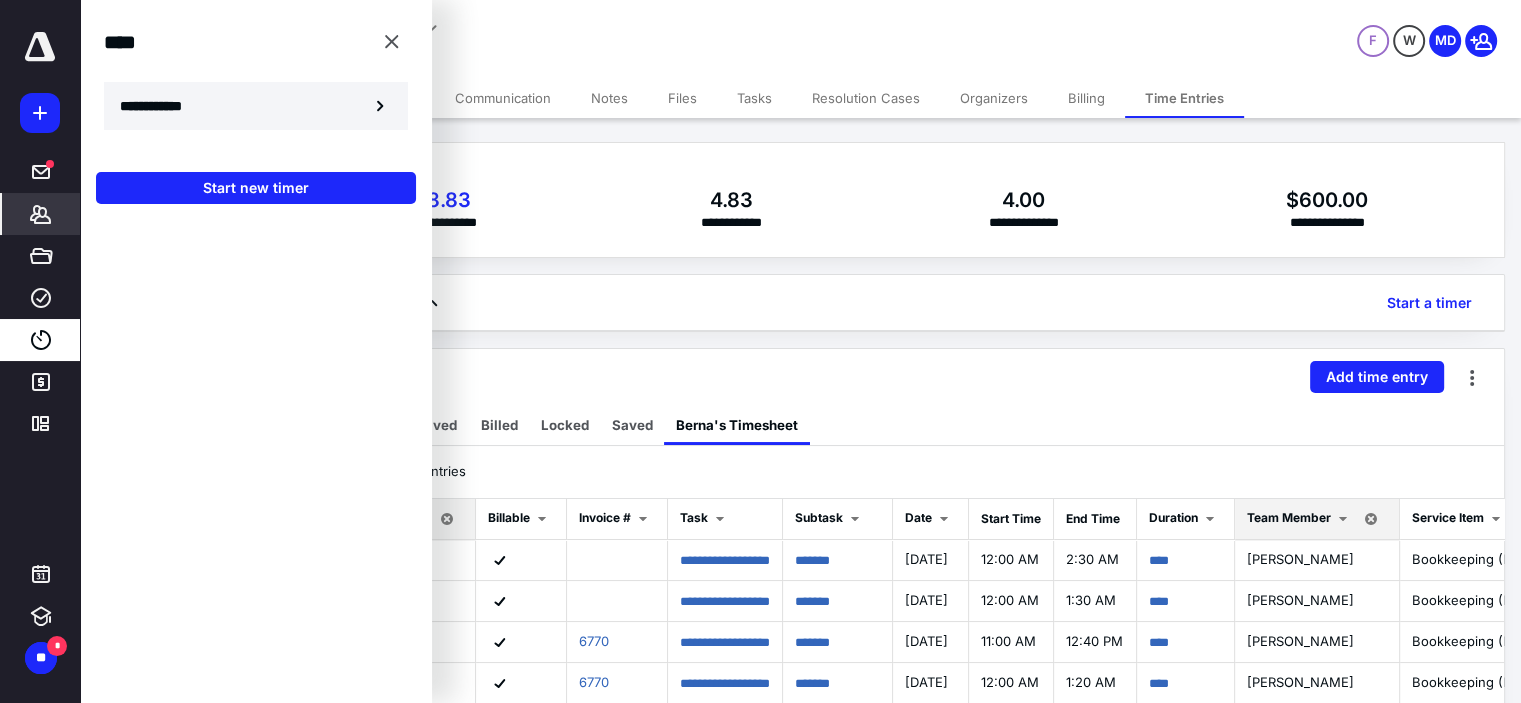 click on "**********" at bounding box center [162, 106] 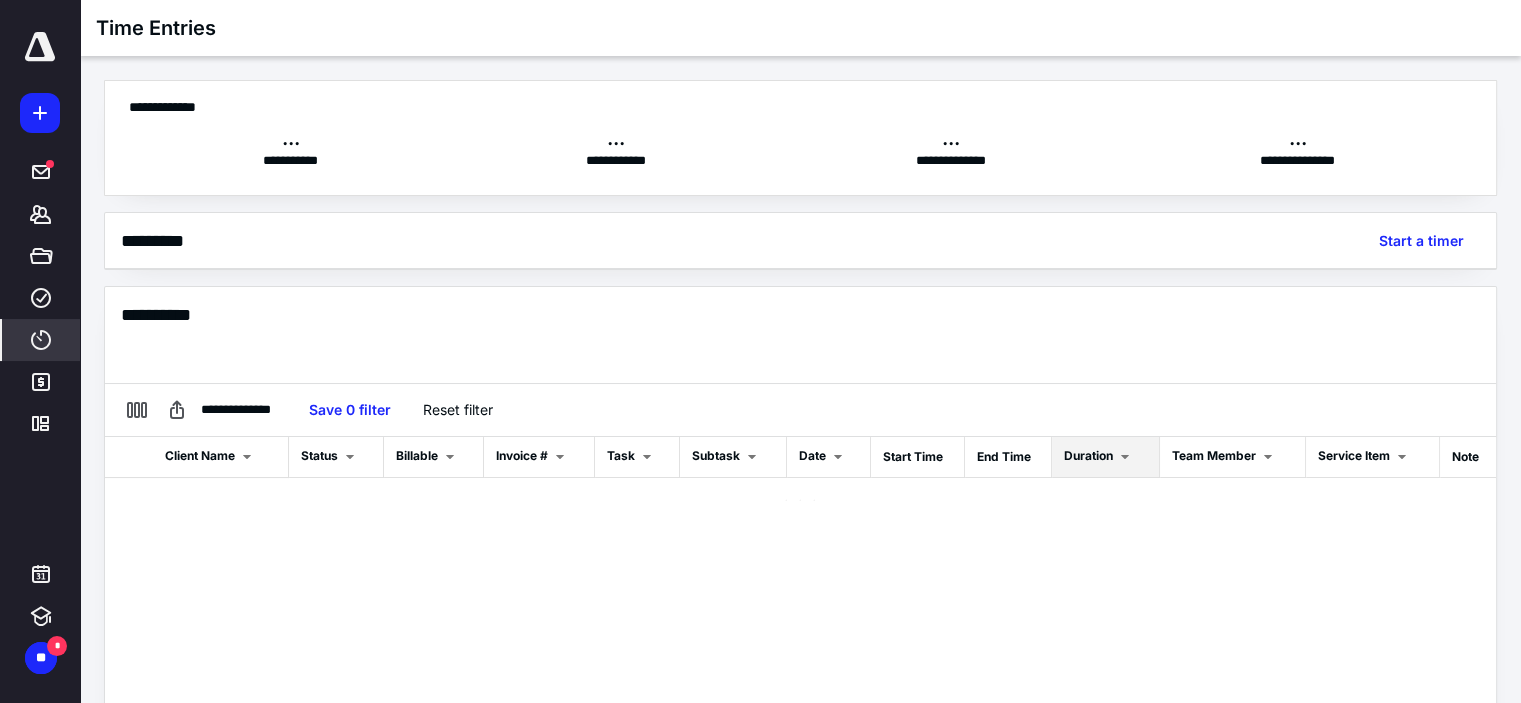 scroll, scrollTop: 0, scrollLeft: 0, axis: both 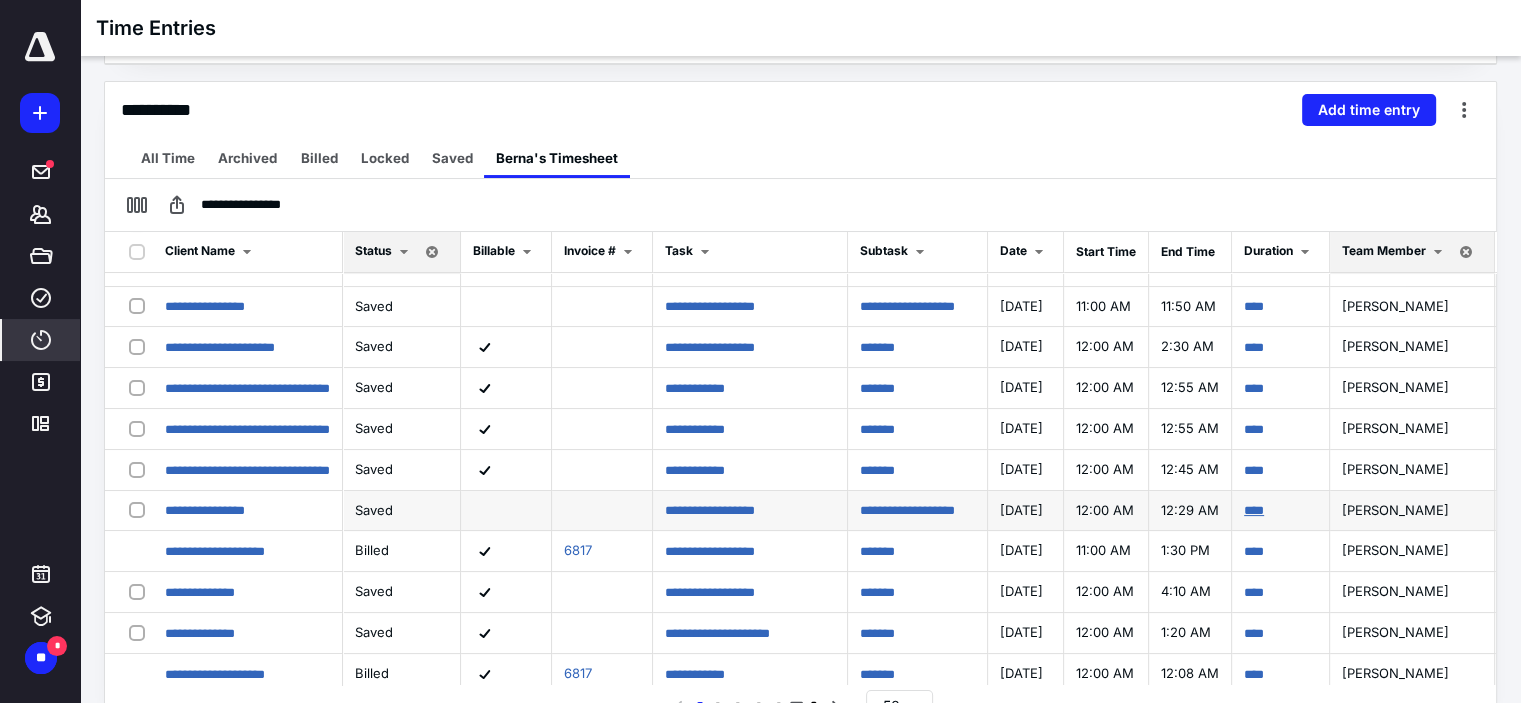 click on "****" at bounding box center (1254, 510) 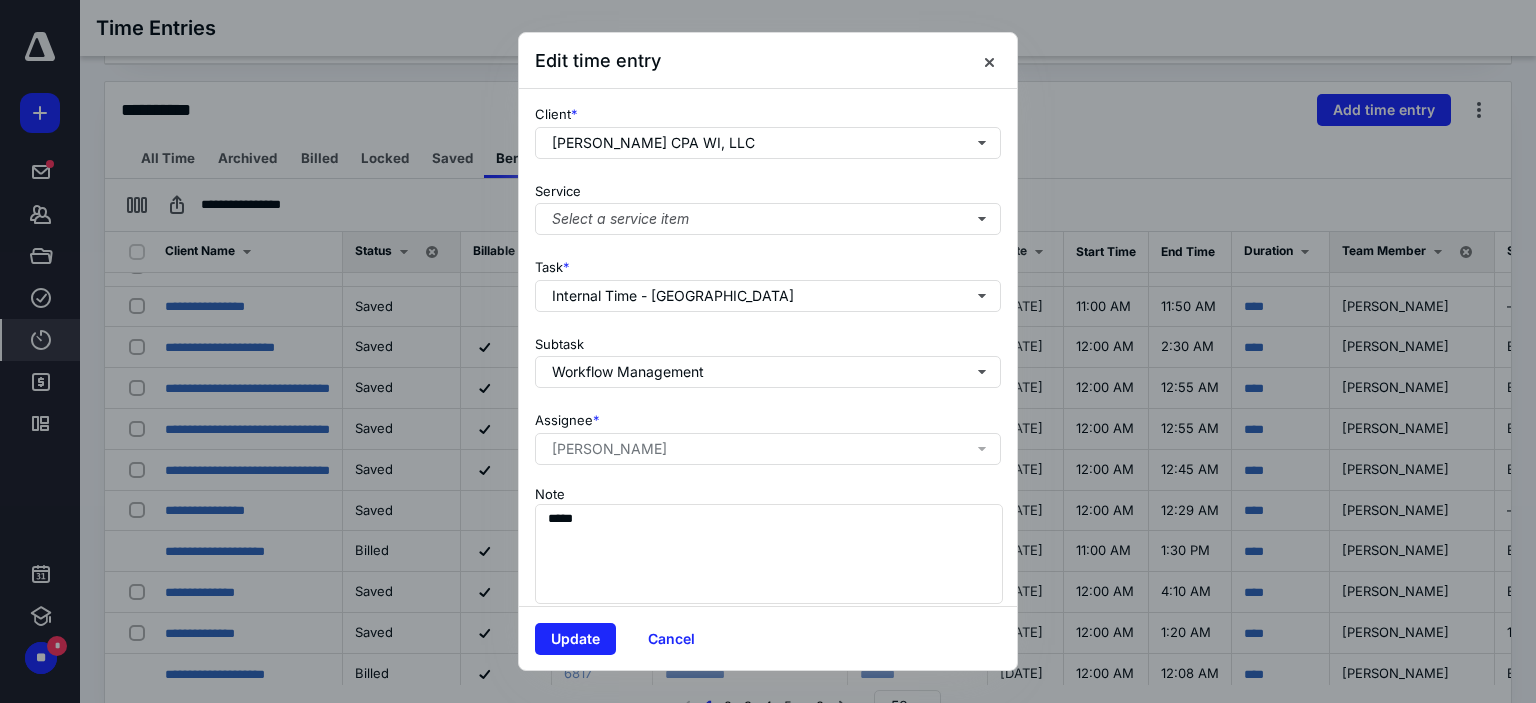 scroll, scrollTop: 229, scrollLeft: 0, axis: vertical 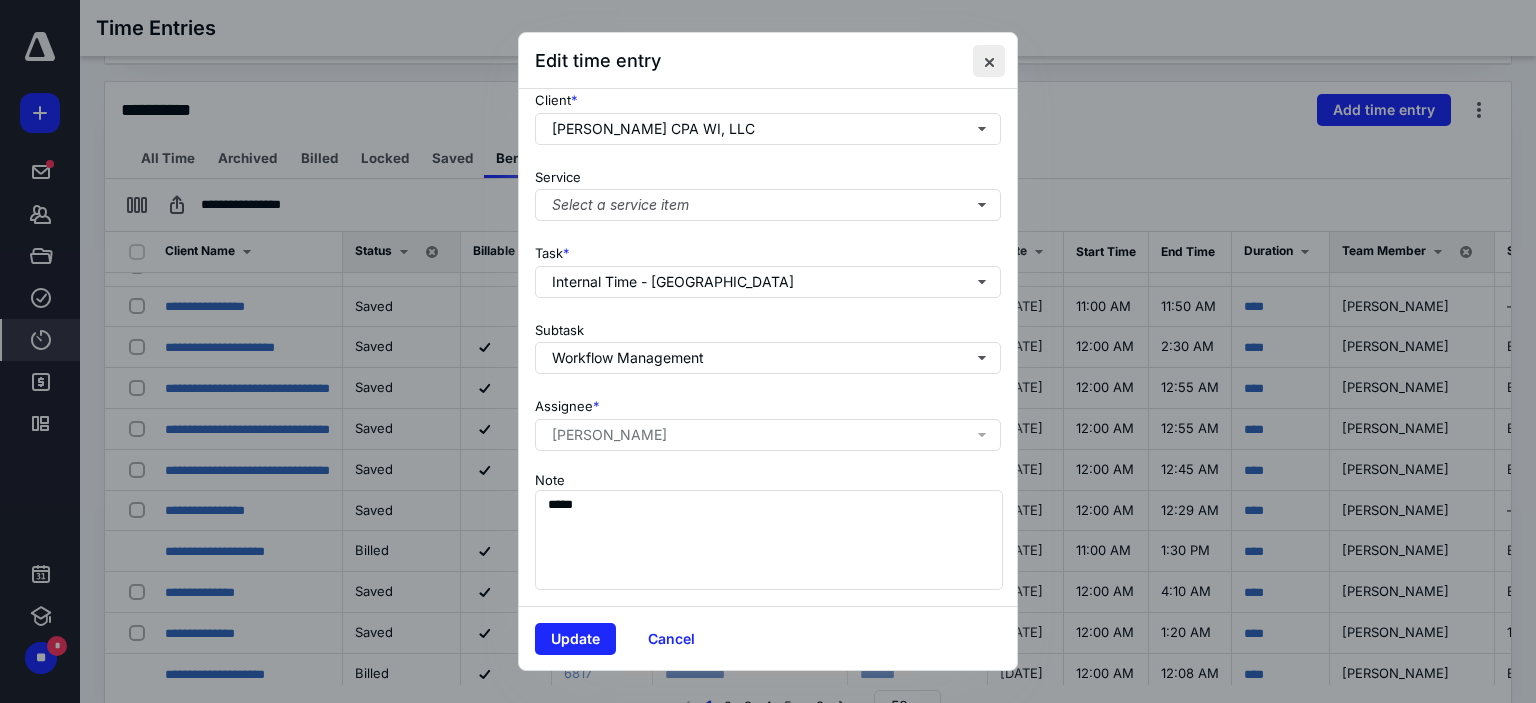 click at bounding box center [989, 61] 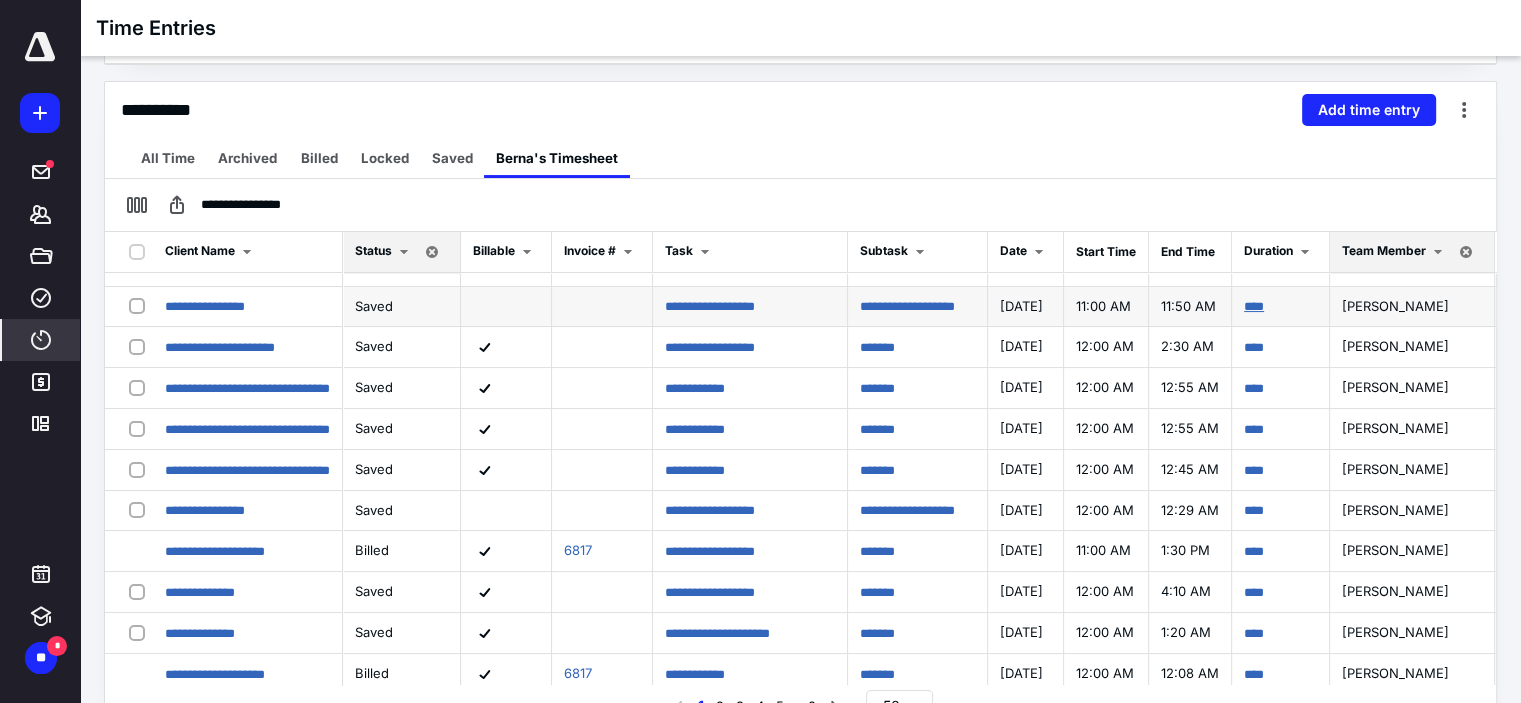 click on "****" at bounding box center (1254, 306) 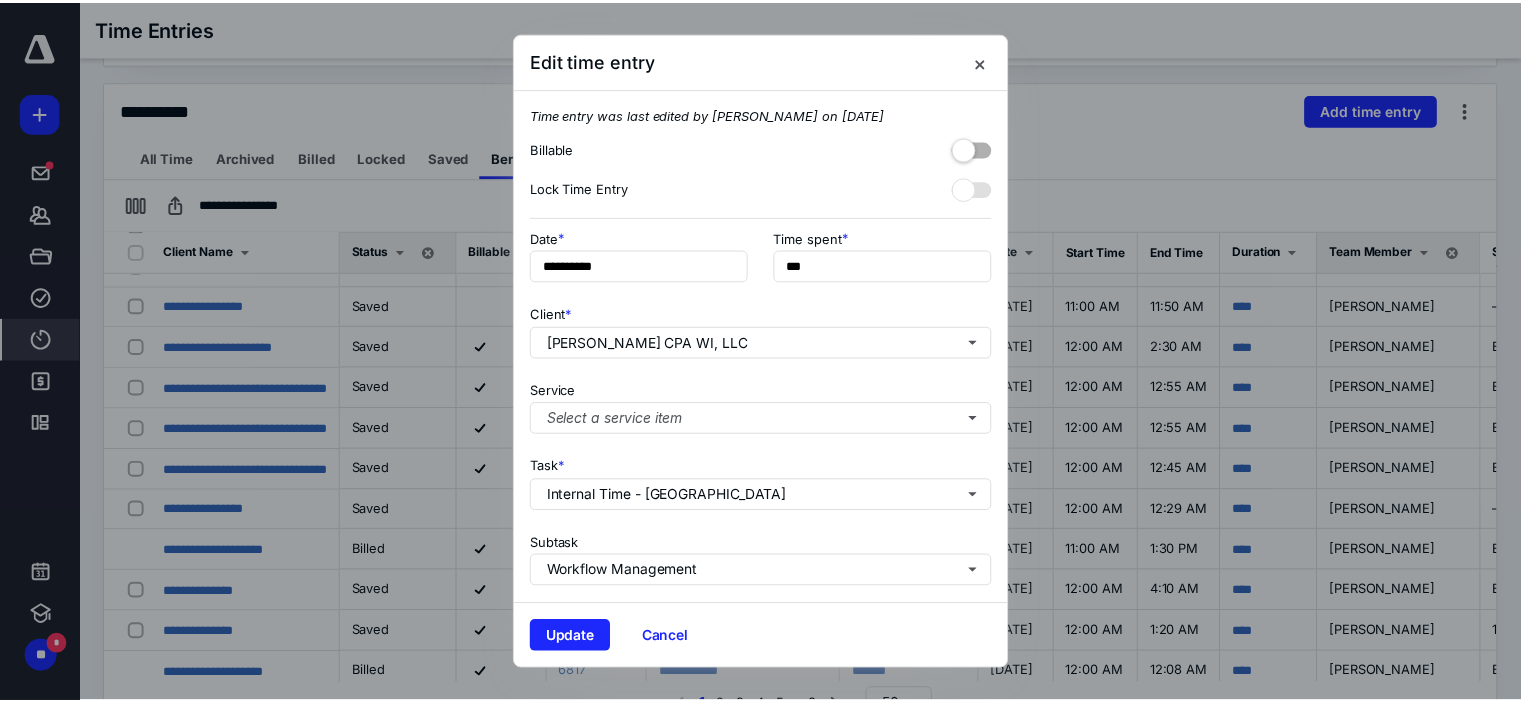scroll, scrollTop: 200, scrollLeft: 0, axis: vertical 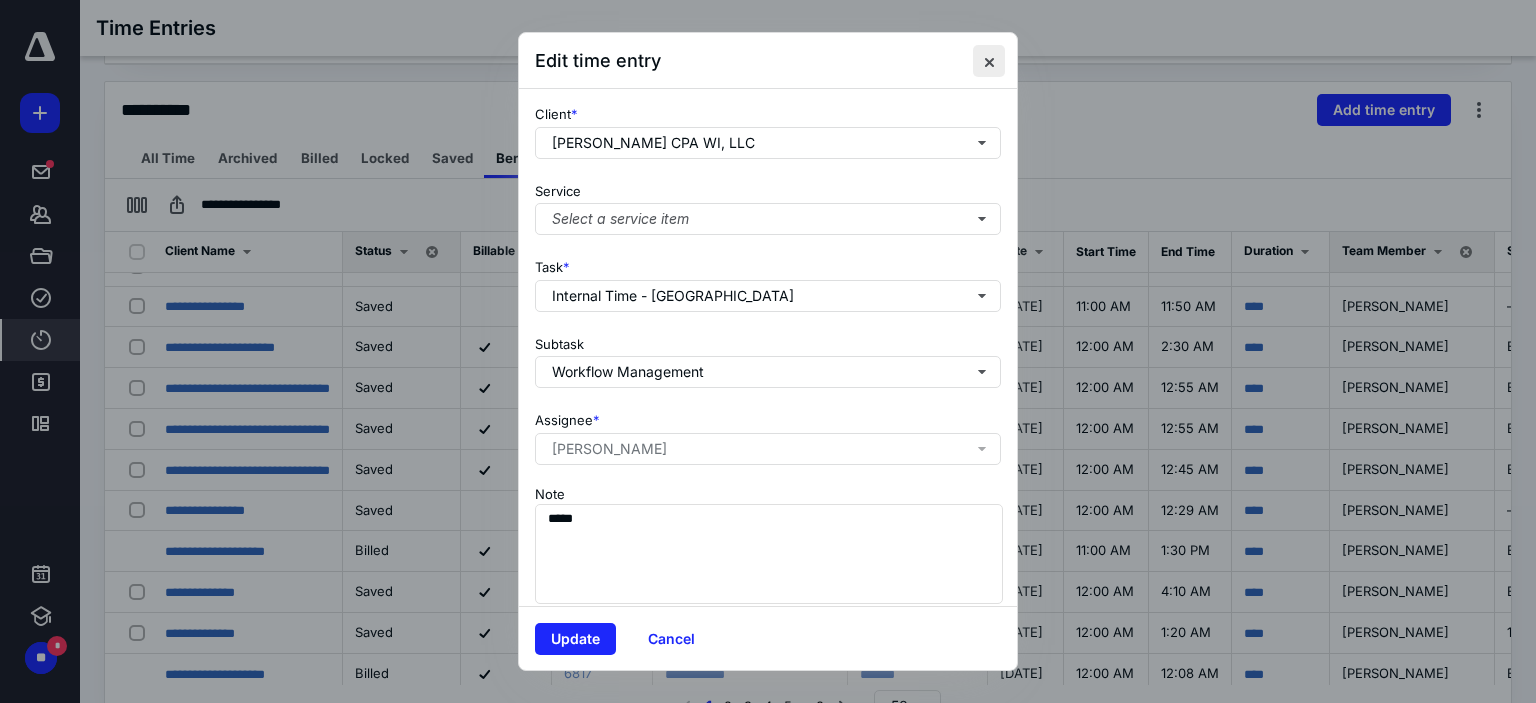 click at bounding box center [989, 61] 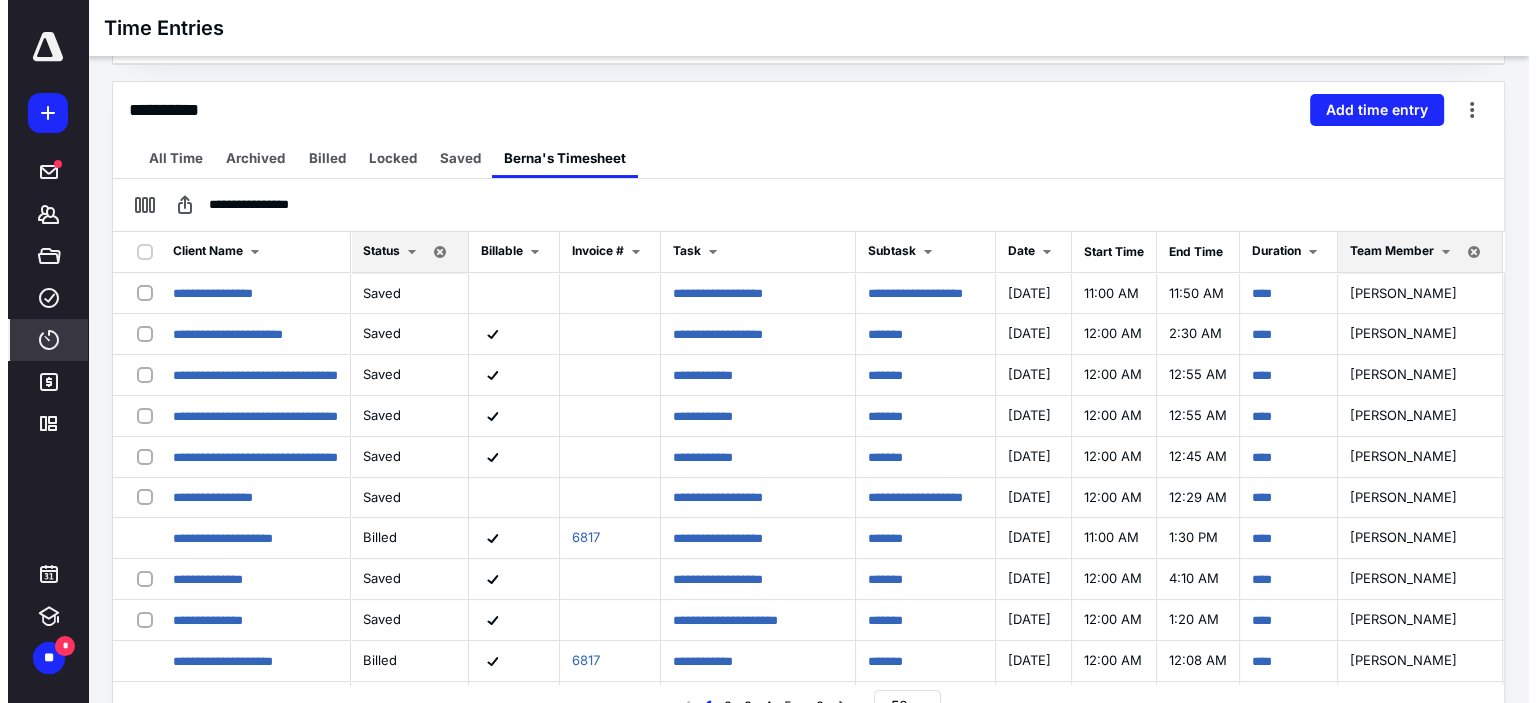 scroll, scrollTop: 200, scrollLeft: 0, axis: vertical 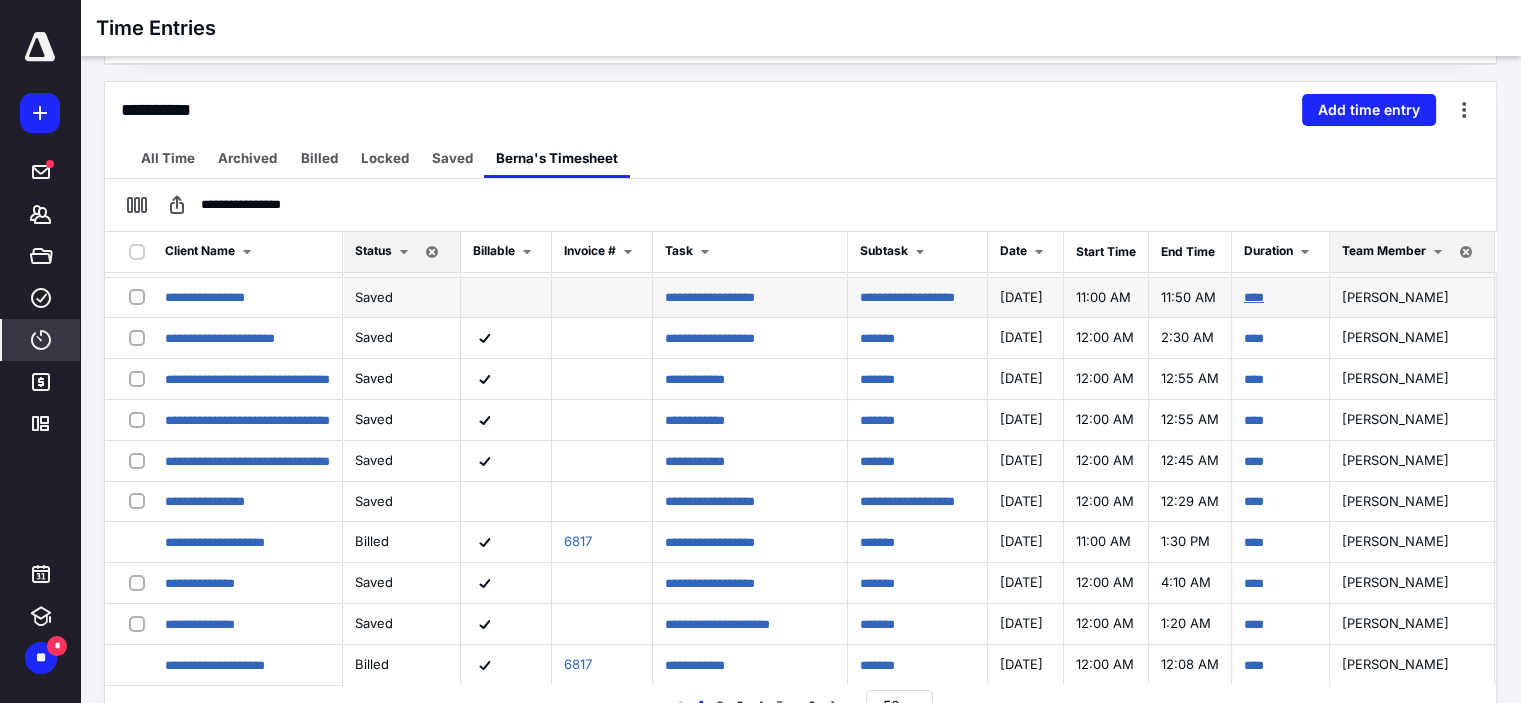 click on "****" at bounding box center (1254, 297) 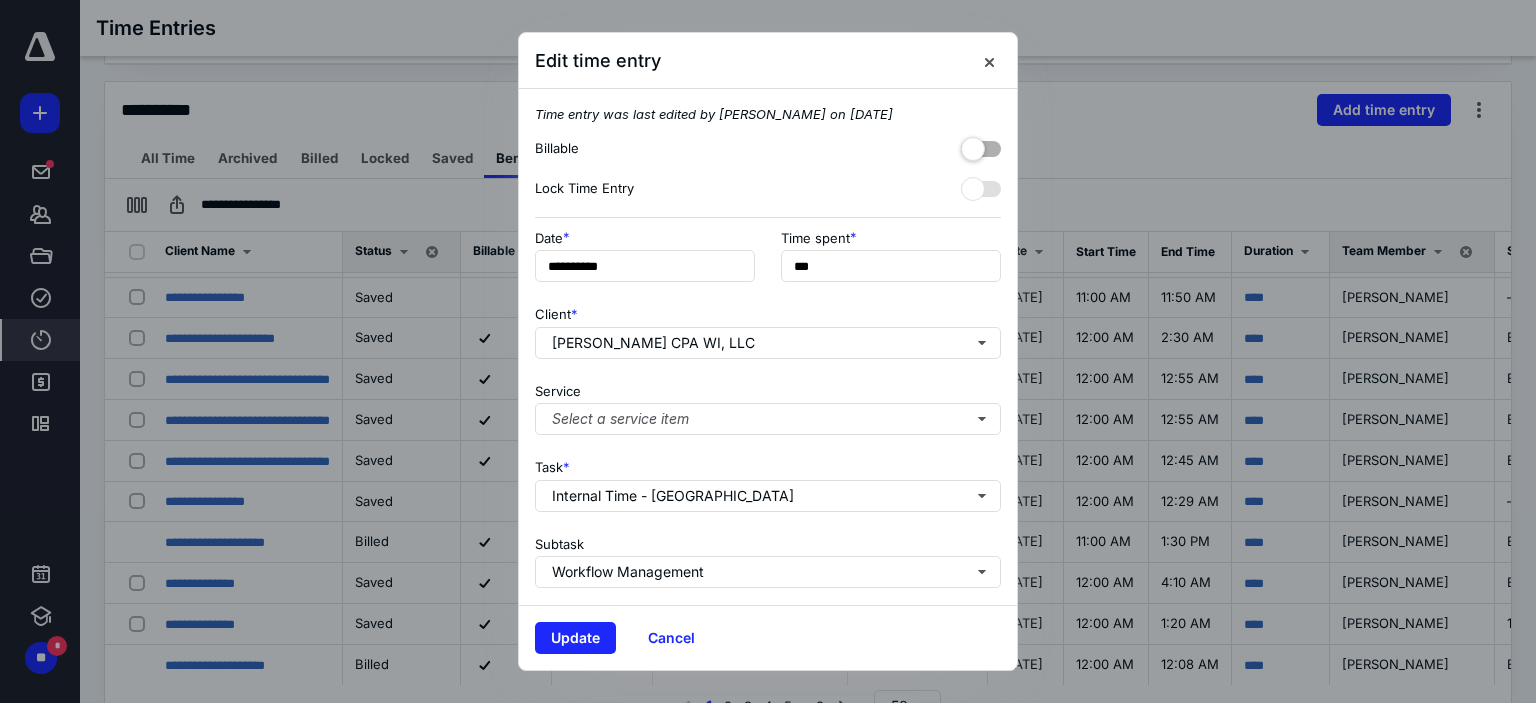 scroll, scrollTop: 200, scrollLeft: 0, axis: vertical 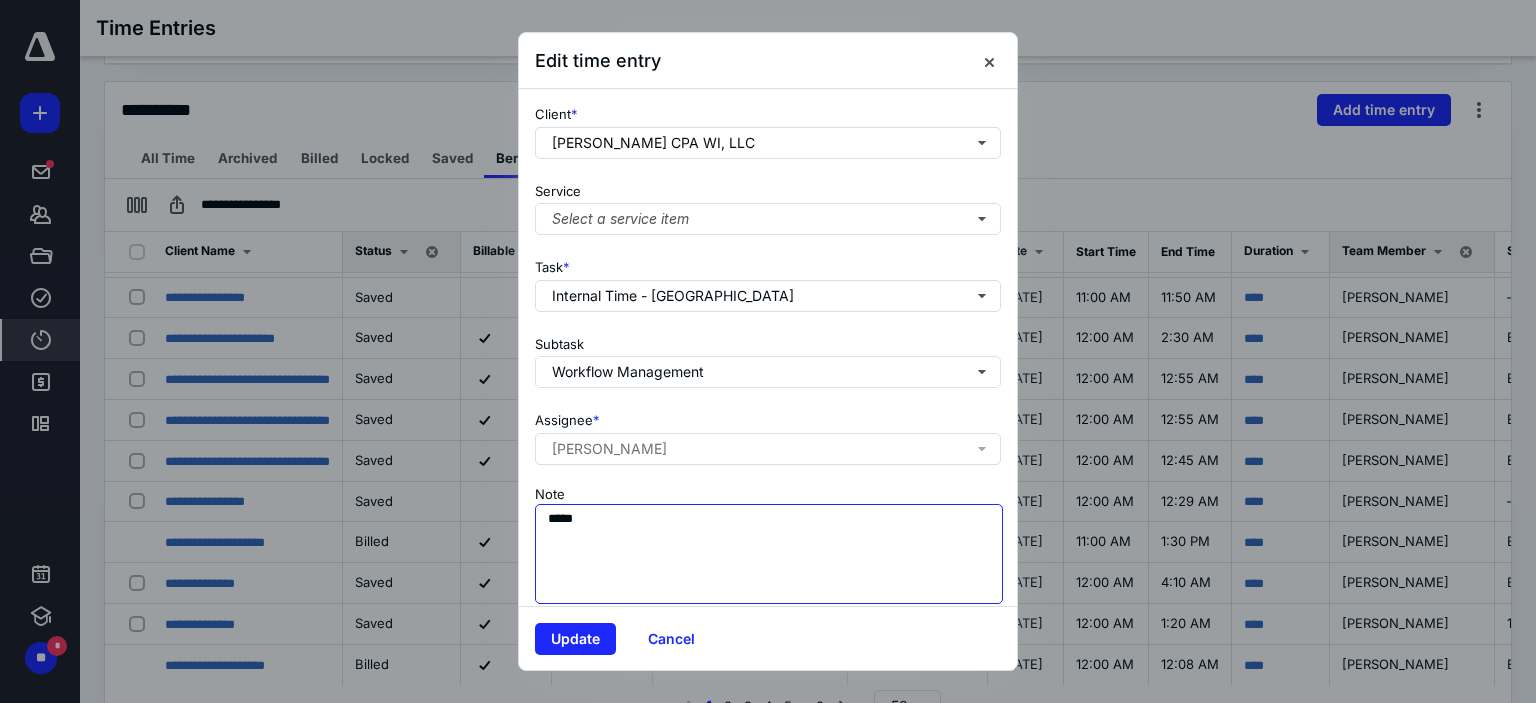 drag, startPoint x: 596, startPoint y: 521, endPoint x: 480, endPoint y: 517, distance: 116.06895 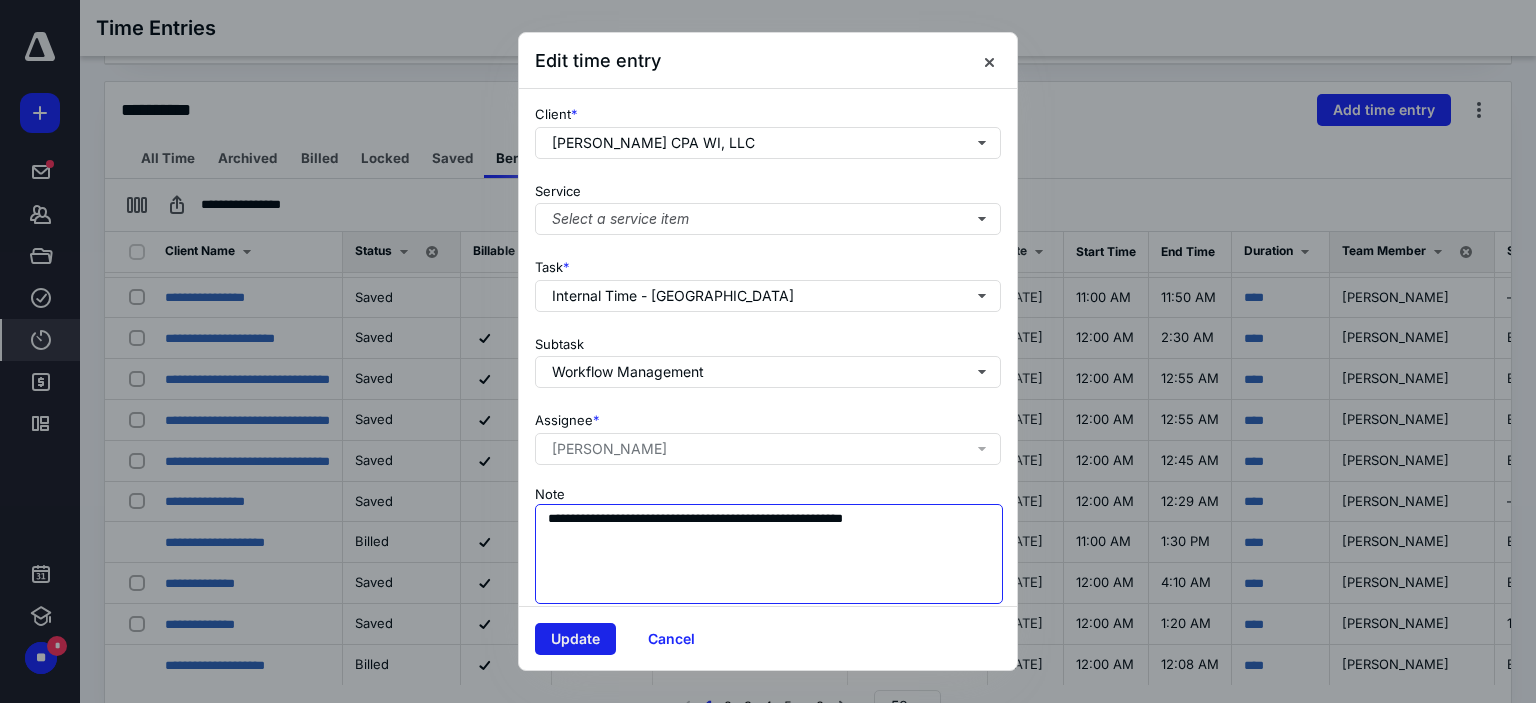 type on "**********" 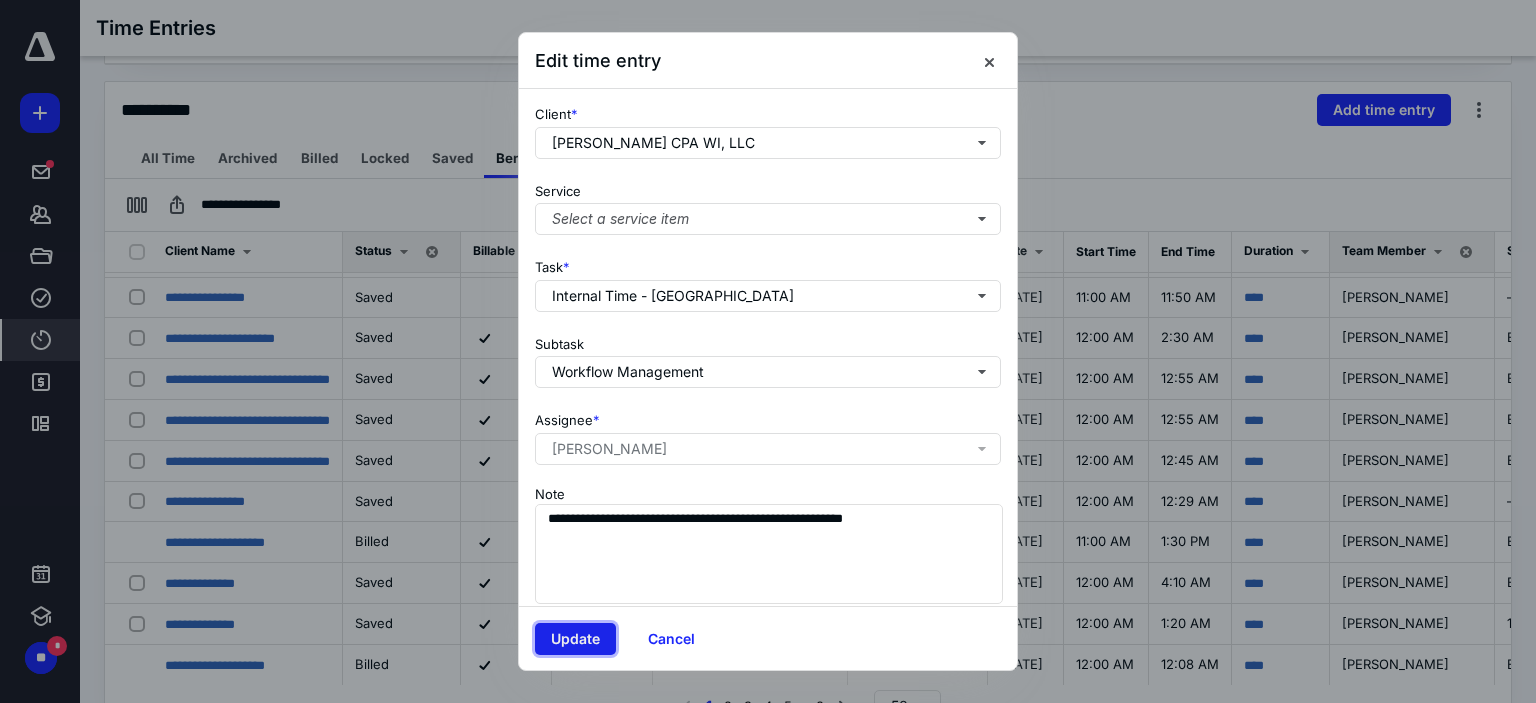 click on "Update" at bounding box center [575, 639] 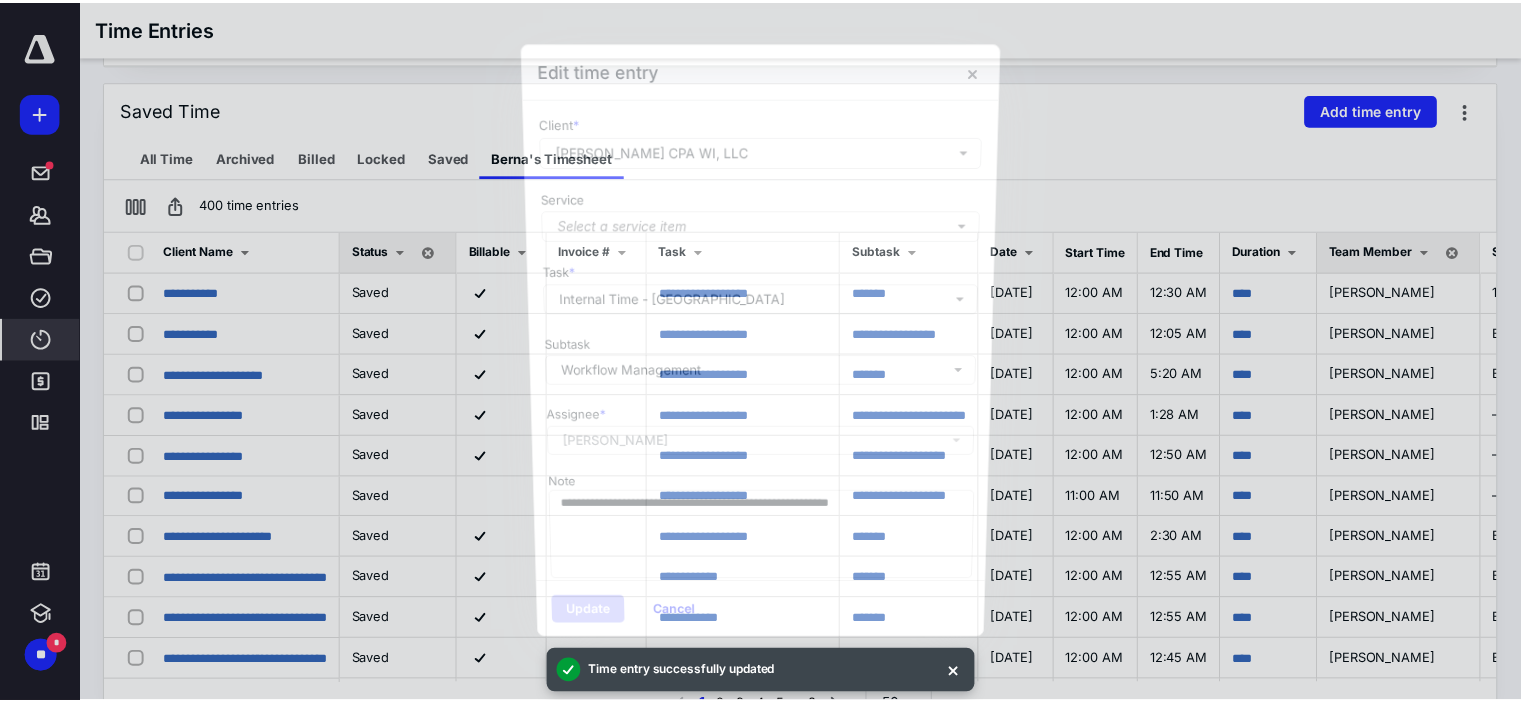 scroll, scrollTop: 0, scrollLeft: 0, axis: both 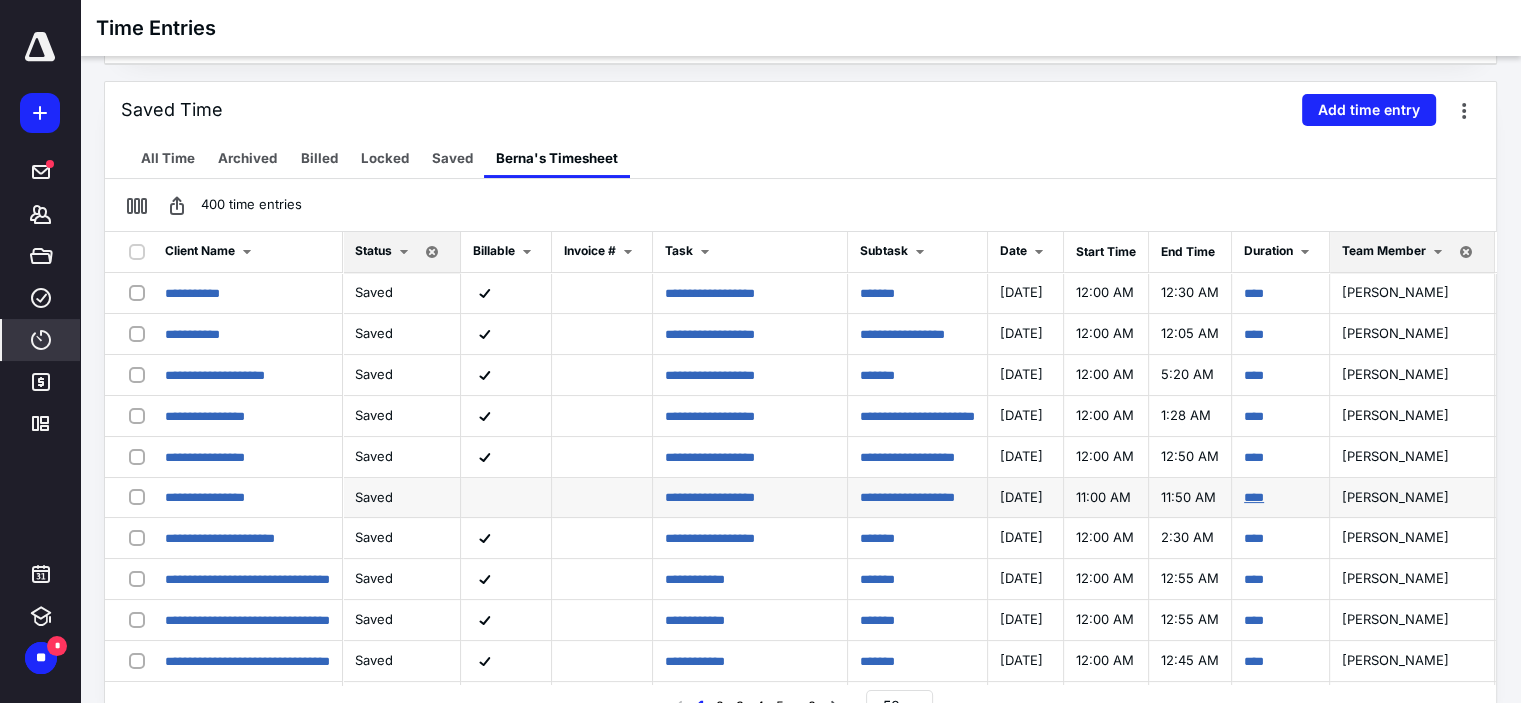 click on "****" at bounding box center (1254, 497) 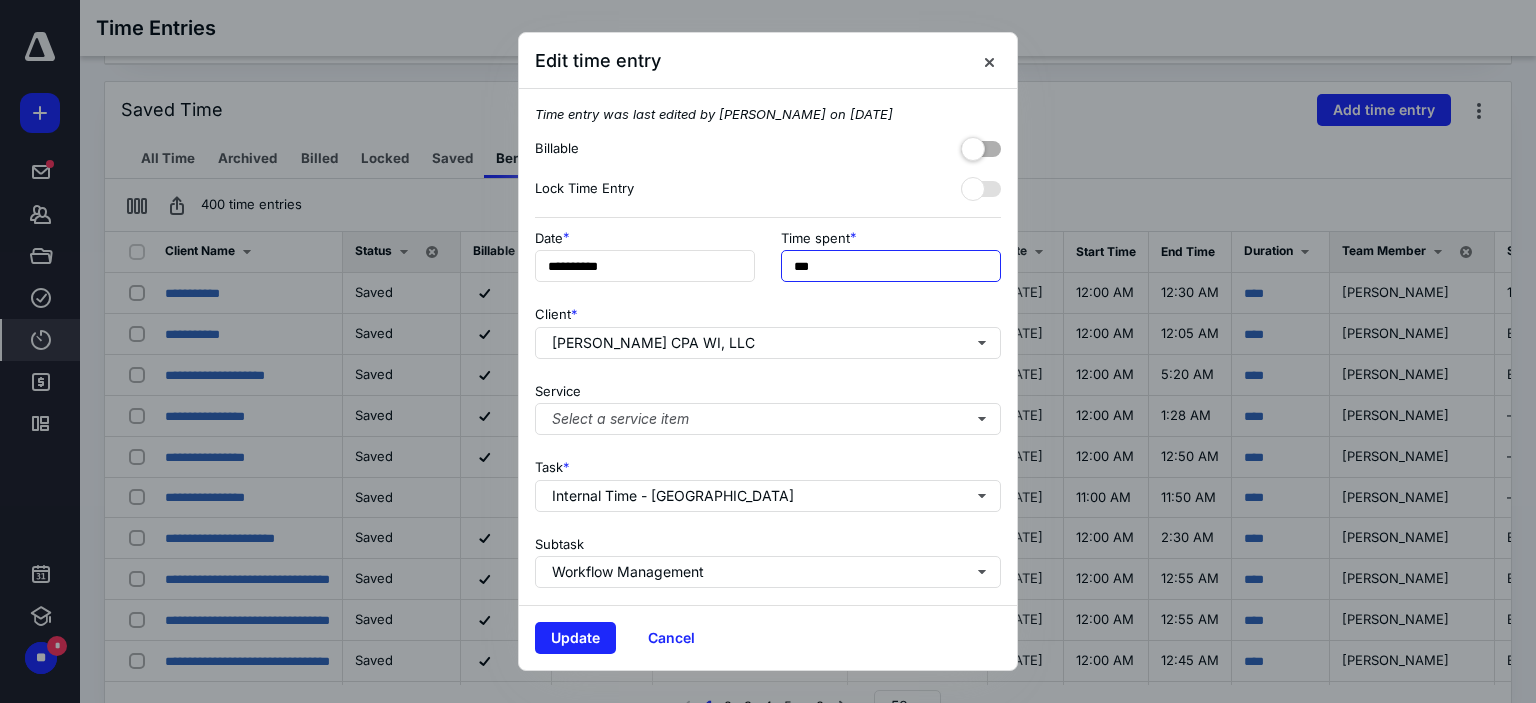 drag, startPoint x: 797, startPoint y: 263, endPoint x: 782, endPoint y: 263, distance: 15 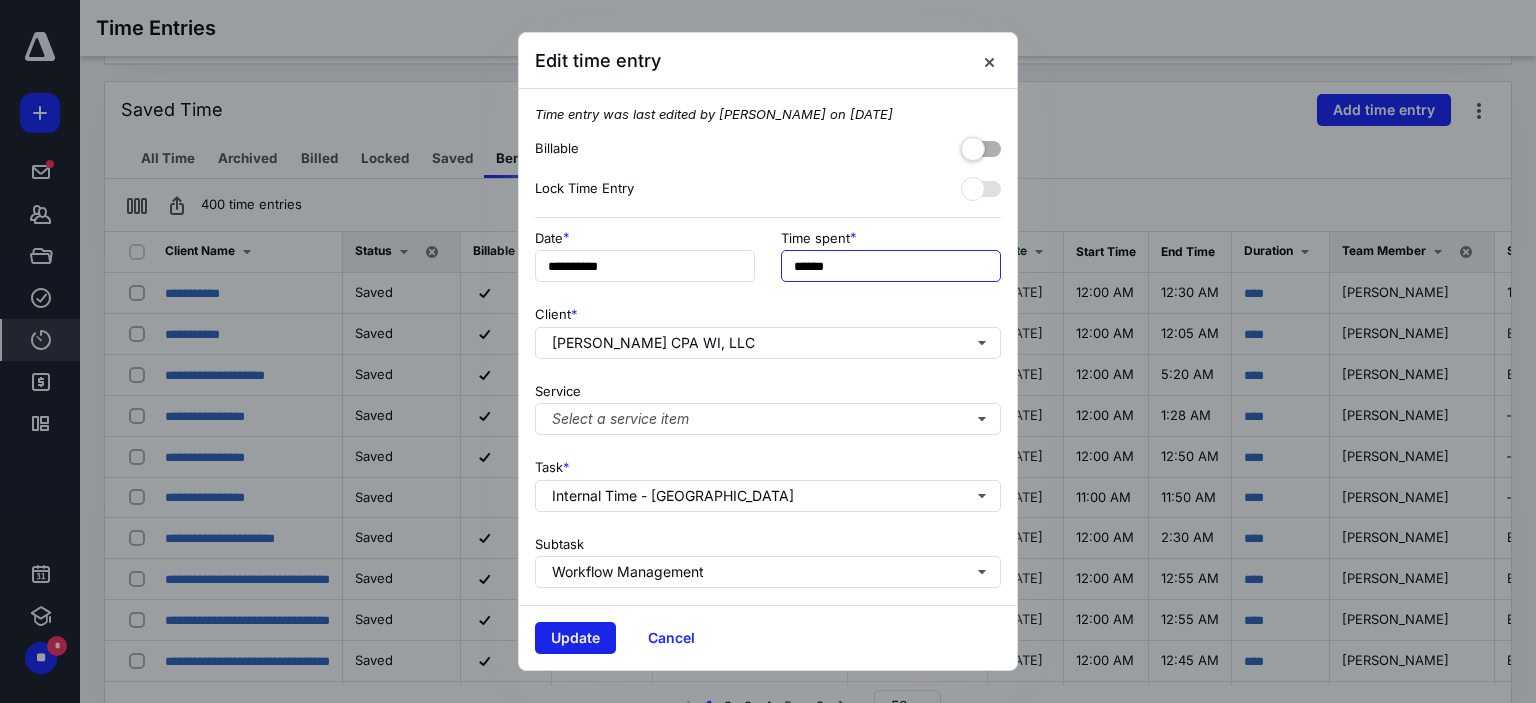 type on "******" 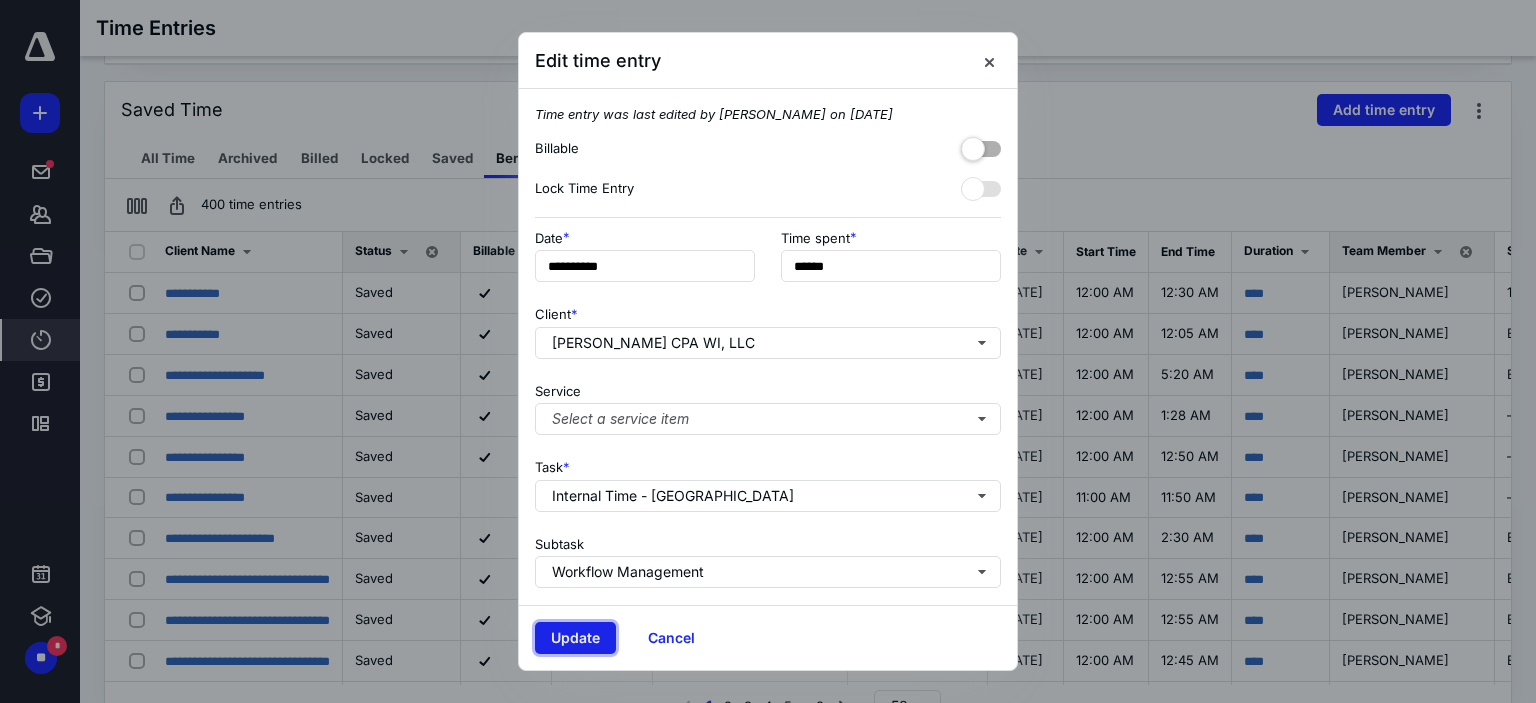 click on "Update" at bounding box center [575, 638] 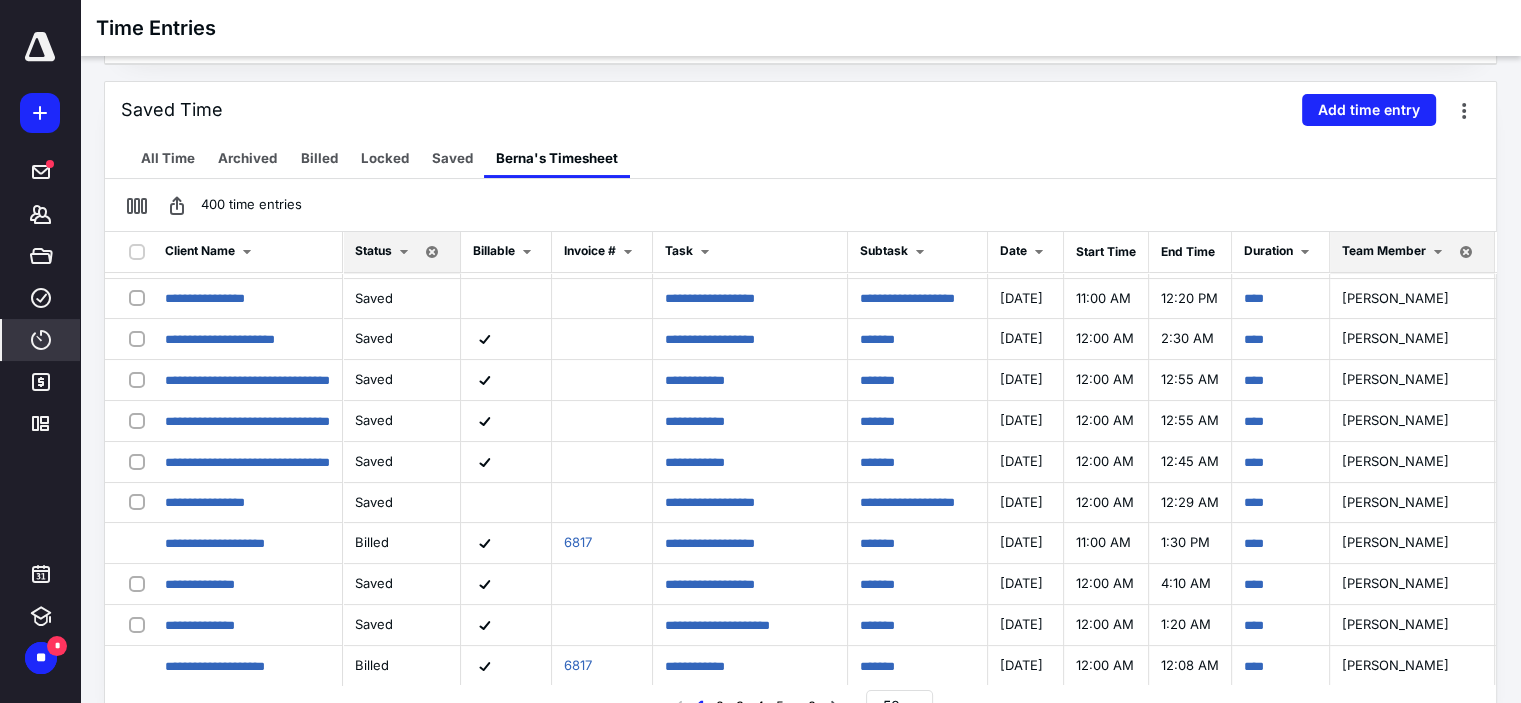 scroll, scrollTop: 208, scrollLeft: 0, axis: vertical 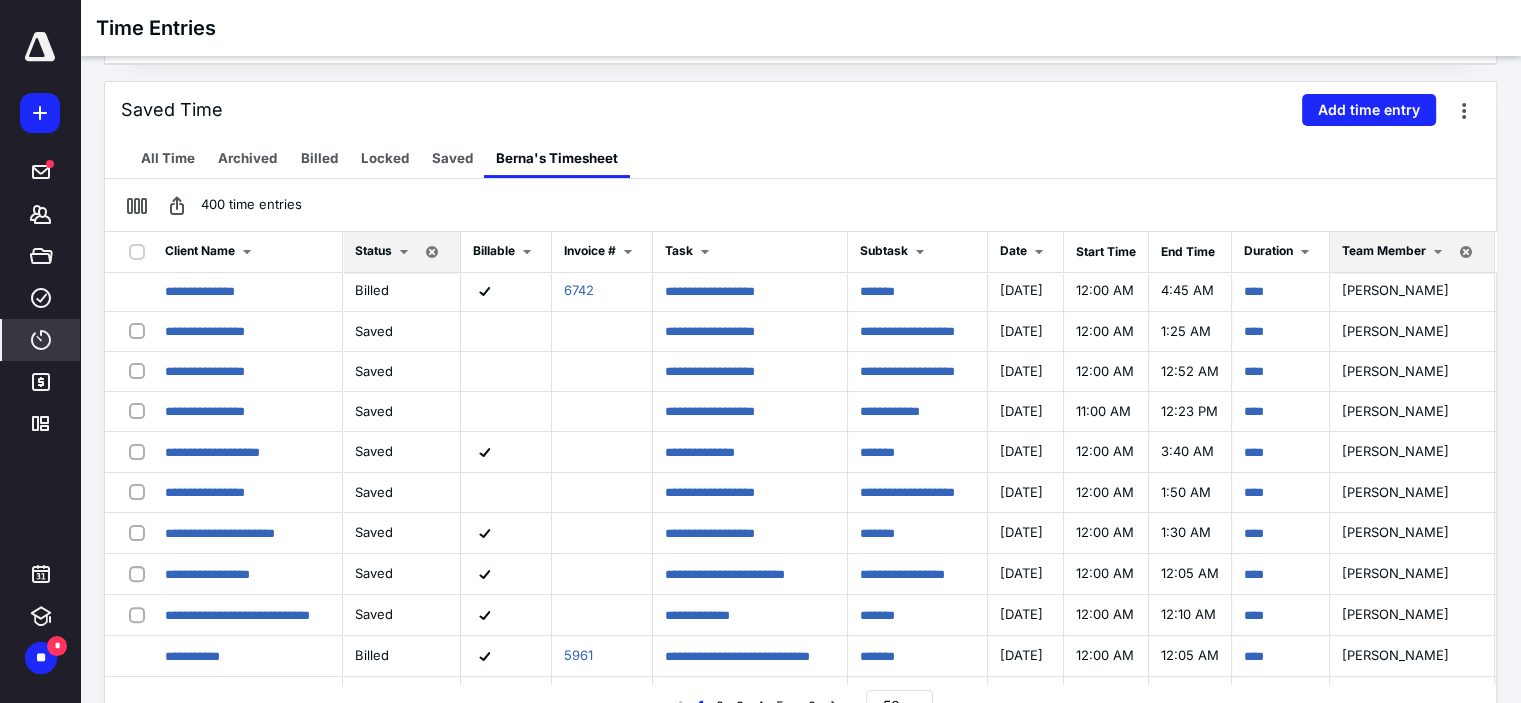 click on "Saved Time Add time entry" at bounding box center (800, 110) 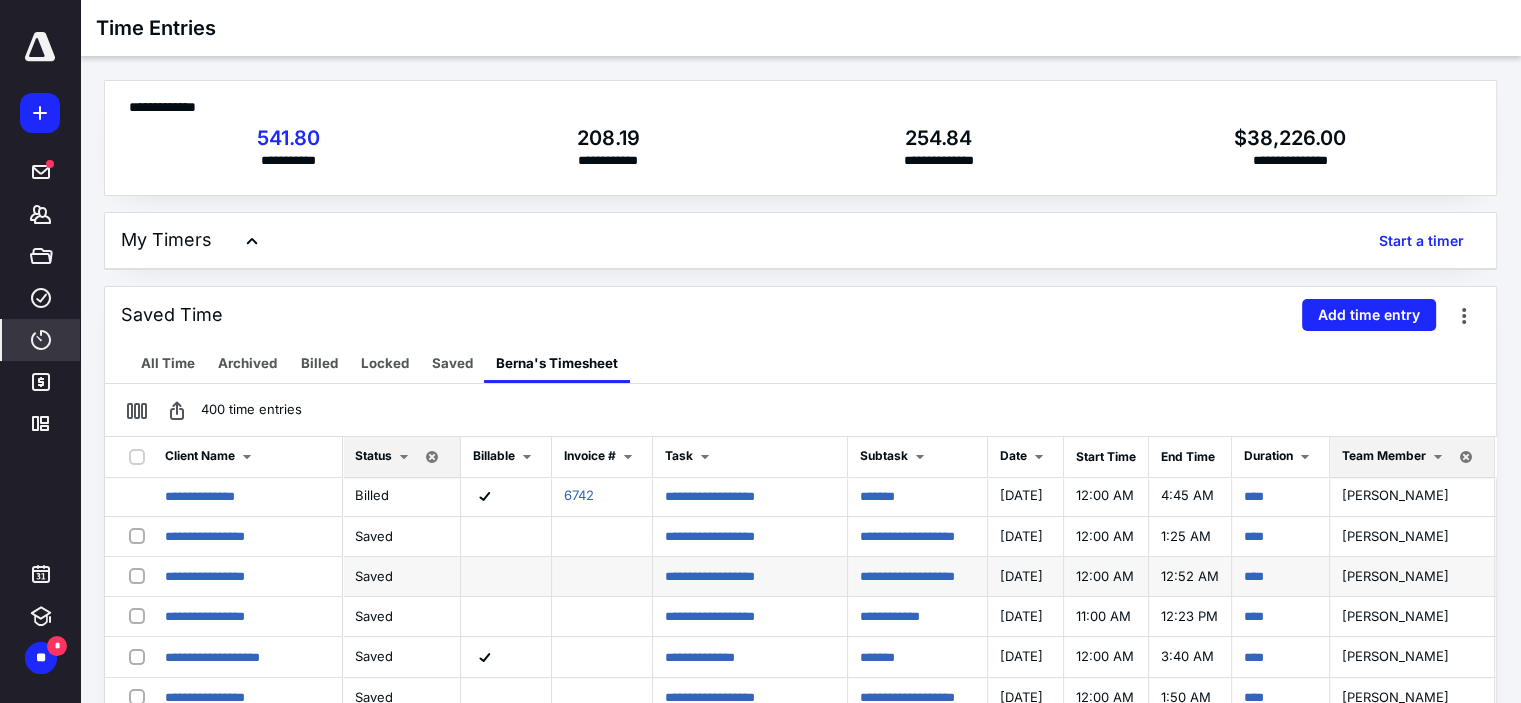 scroll, scrollTop: 715, scrollLeft: 0, axis: vertical 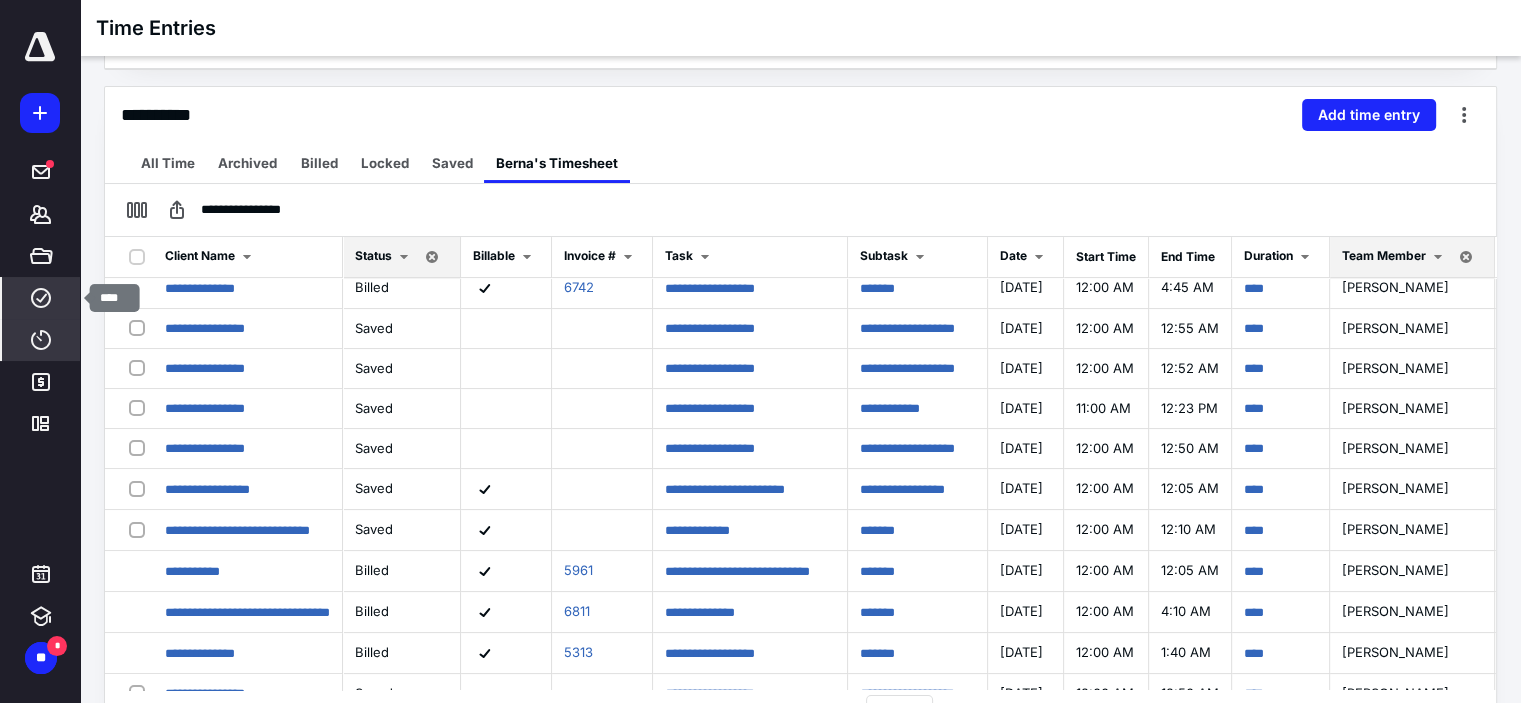 click 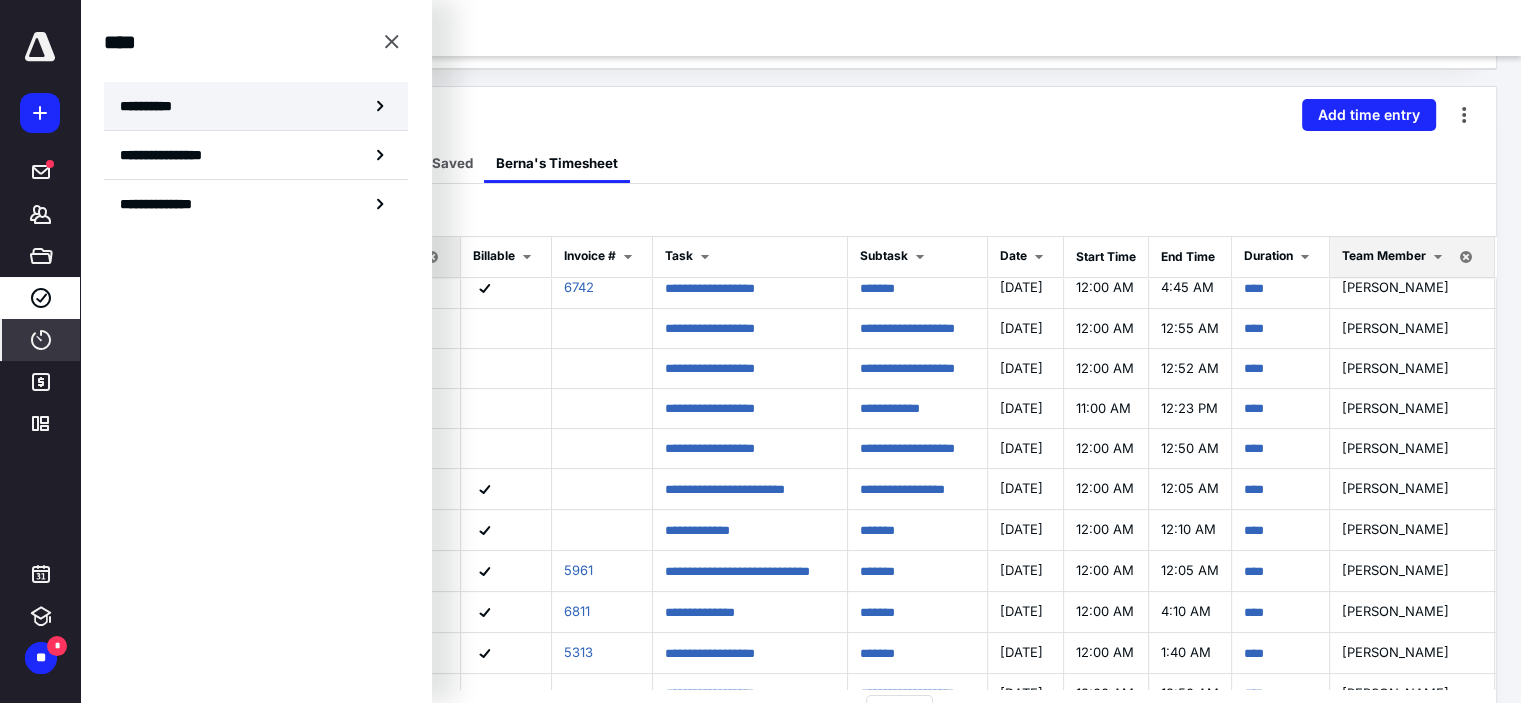 click on "**********" at bounding box center (153, 106) 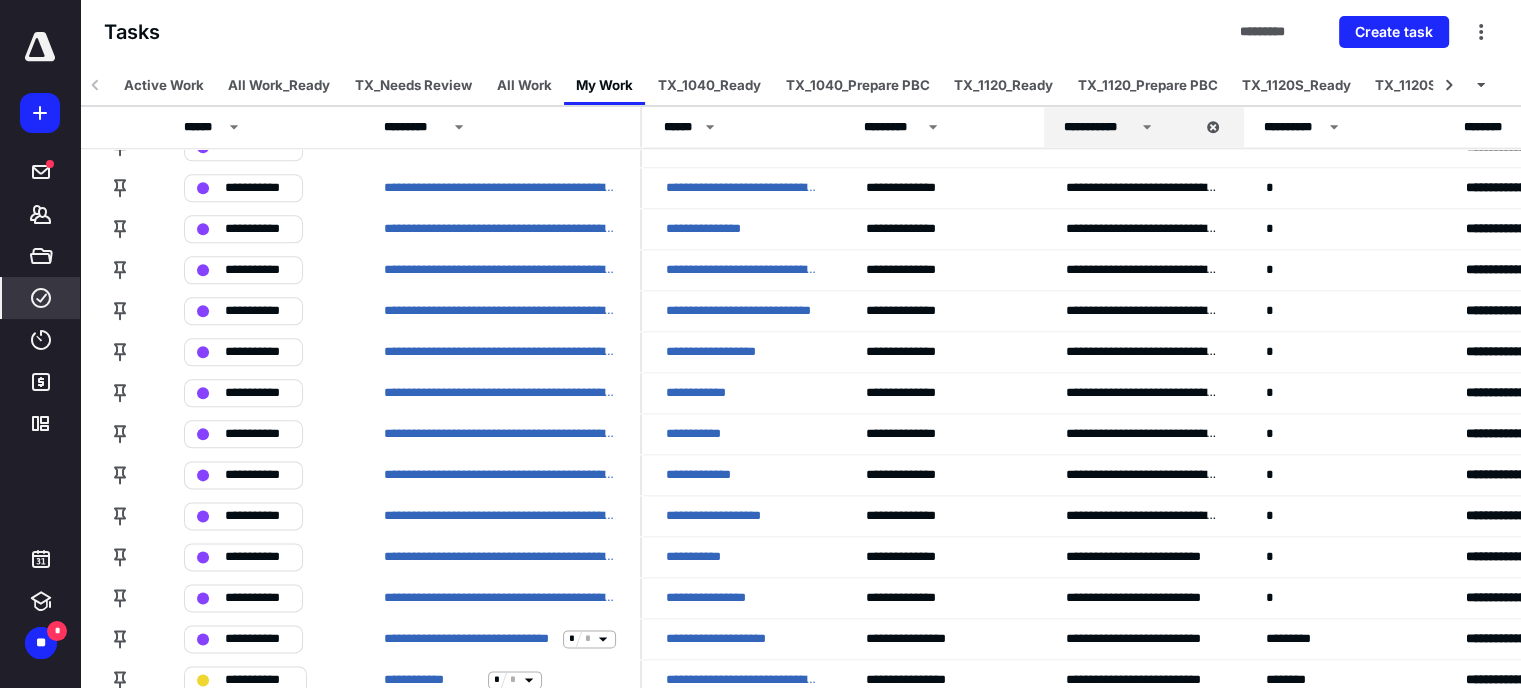 scroll, scrollTop: 2800, scrollLeft: 0, axis: vertical 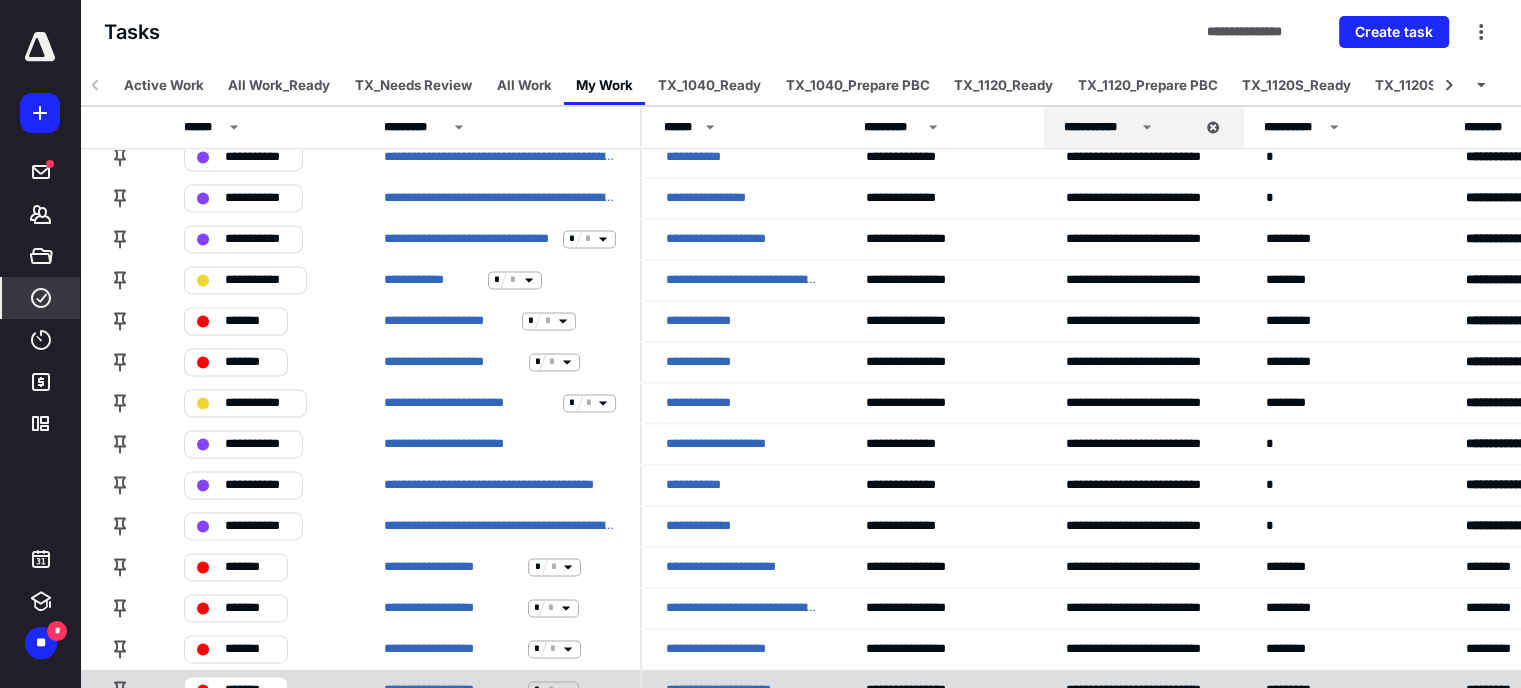 click on "**********" at bounding box center [452, 690] 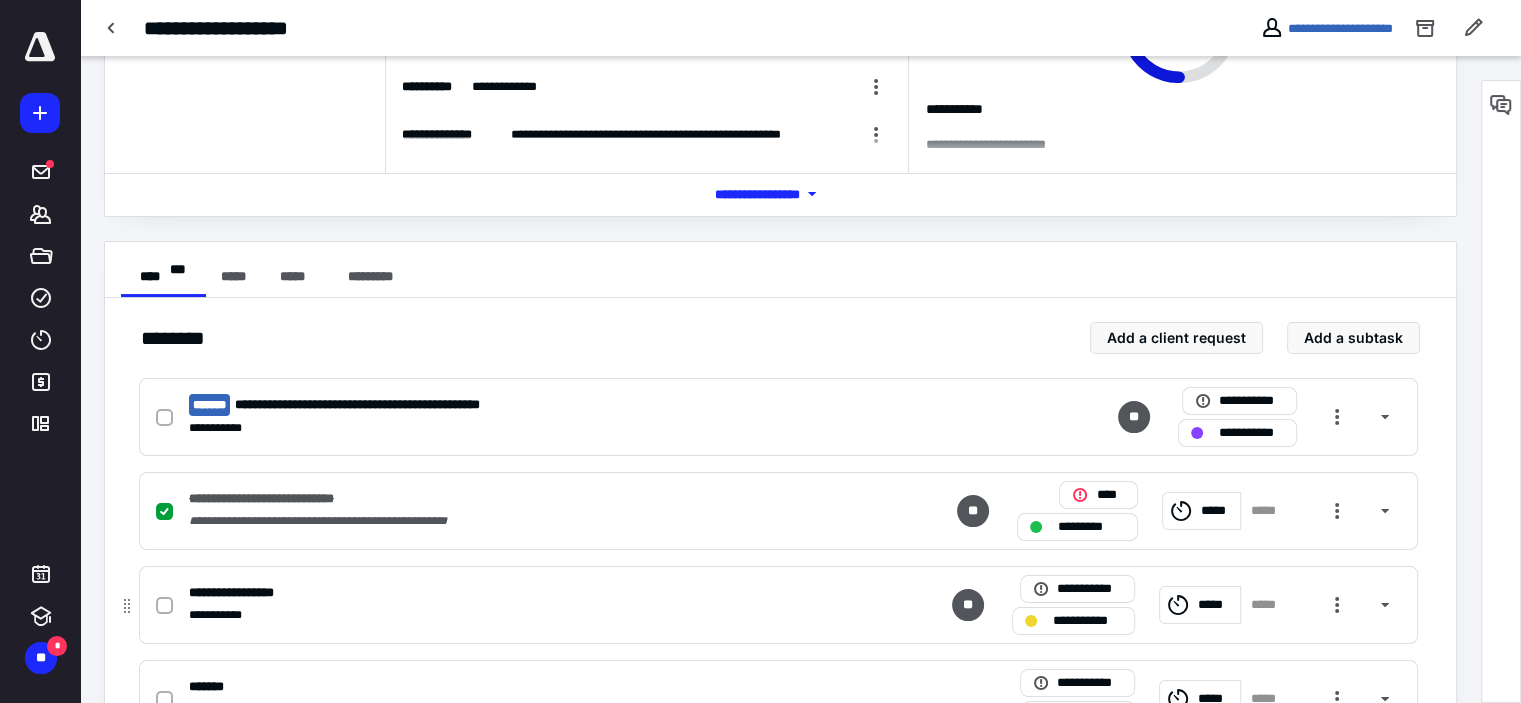 scroll, scrollTop: 400, scrollLeft: 0, axis: vertical 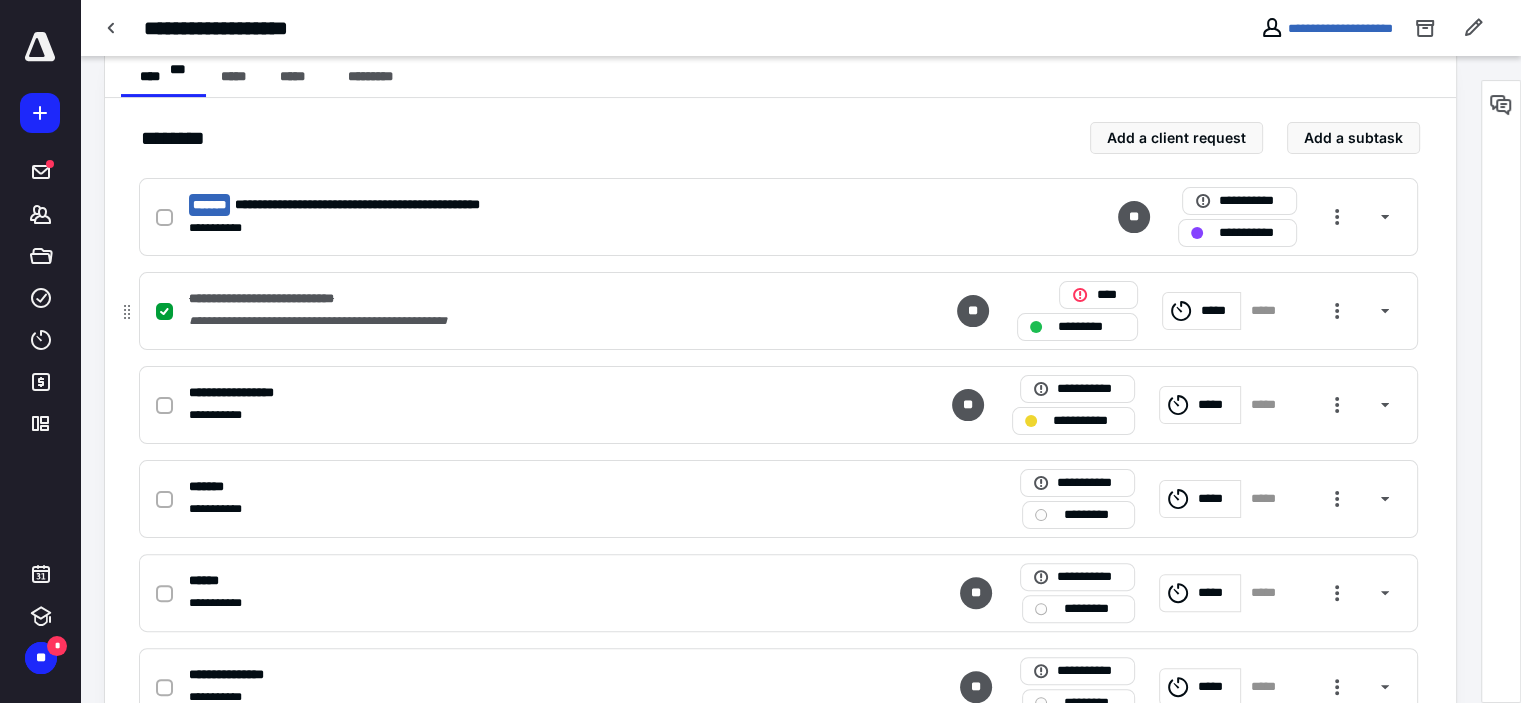 click on "**********" at bounding box center (516, 321) 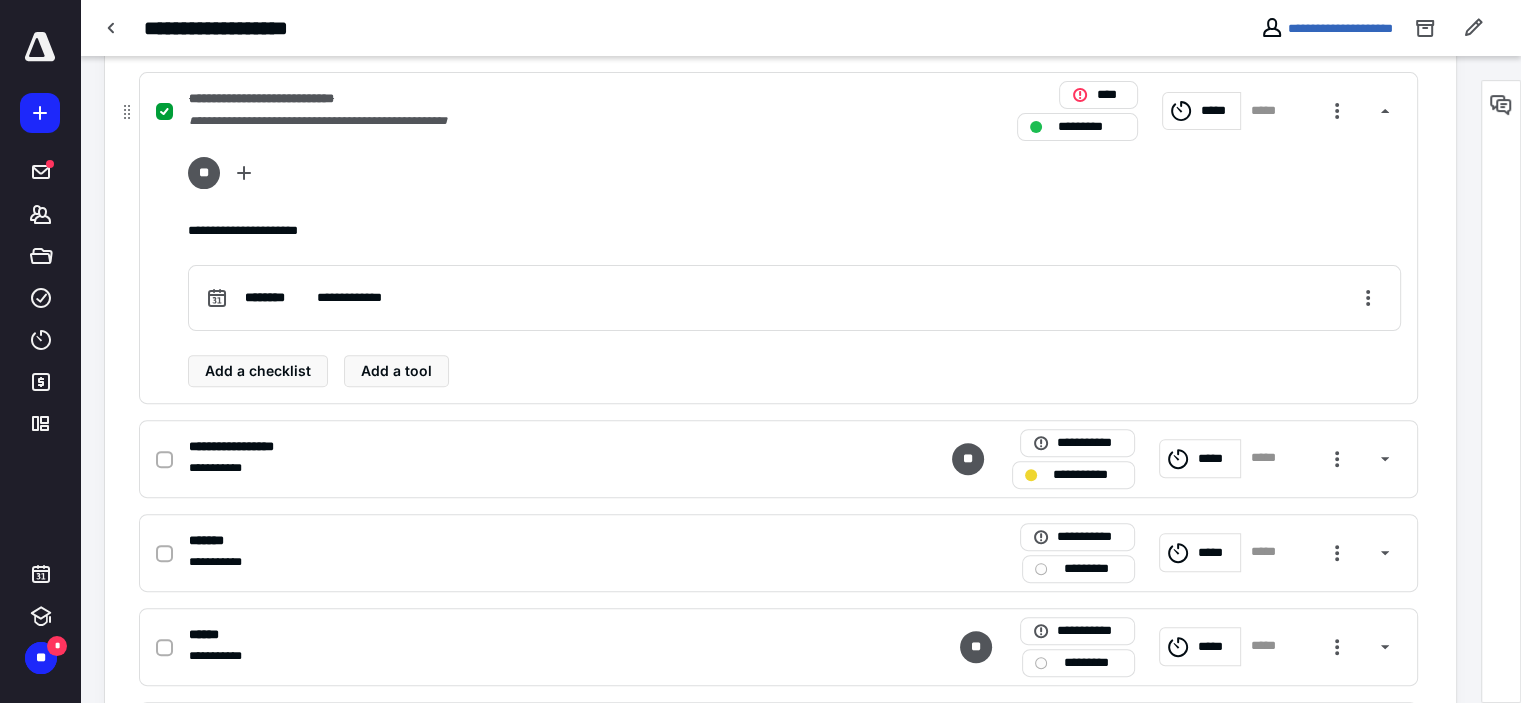 scroll, scrollTop: 400, scrollLeft: 0, axis: vertical 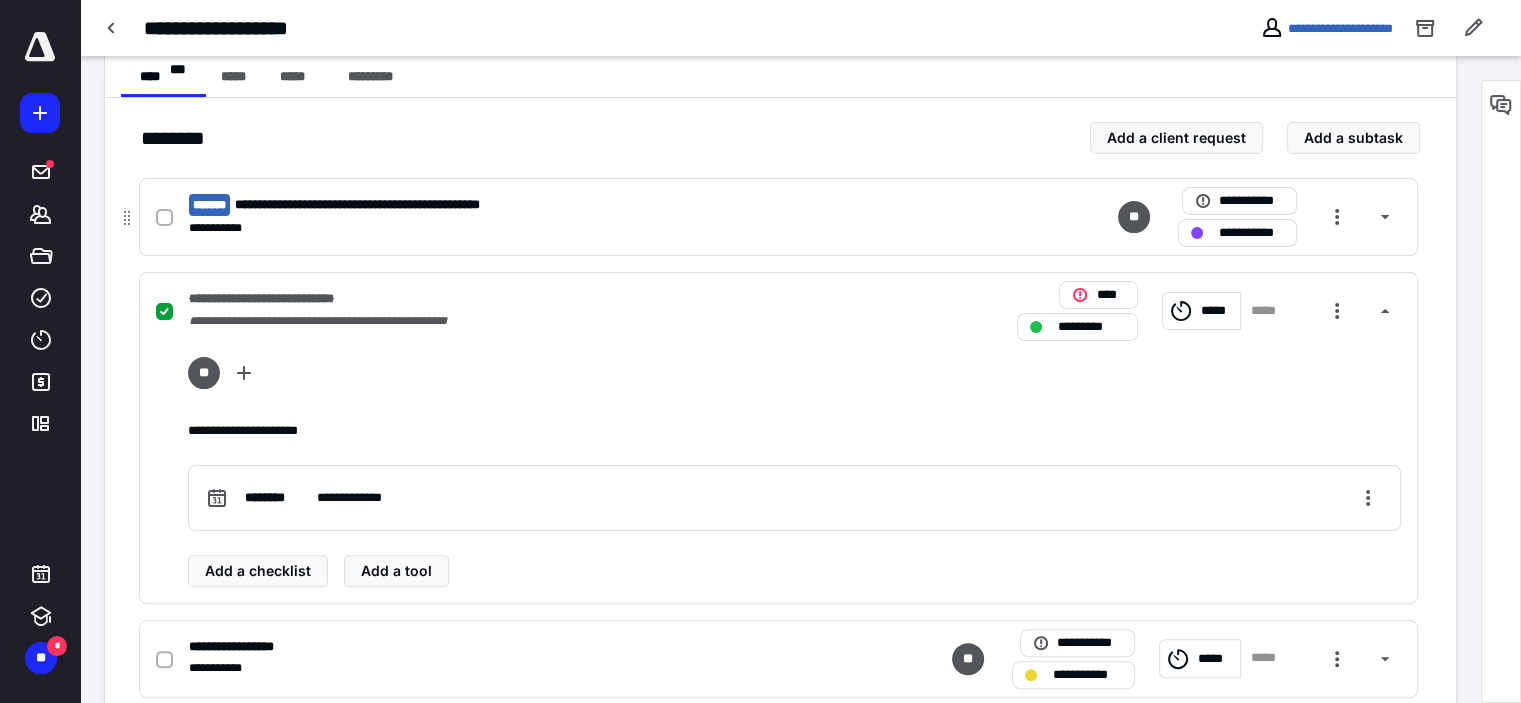 click on "**********" at bounding box center (778, 217) 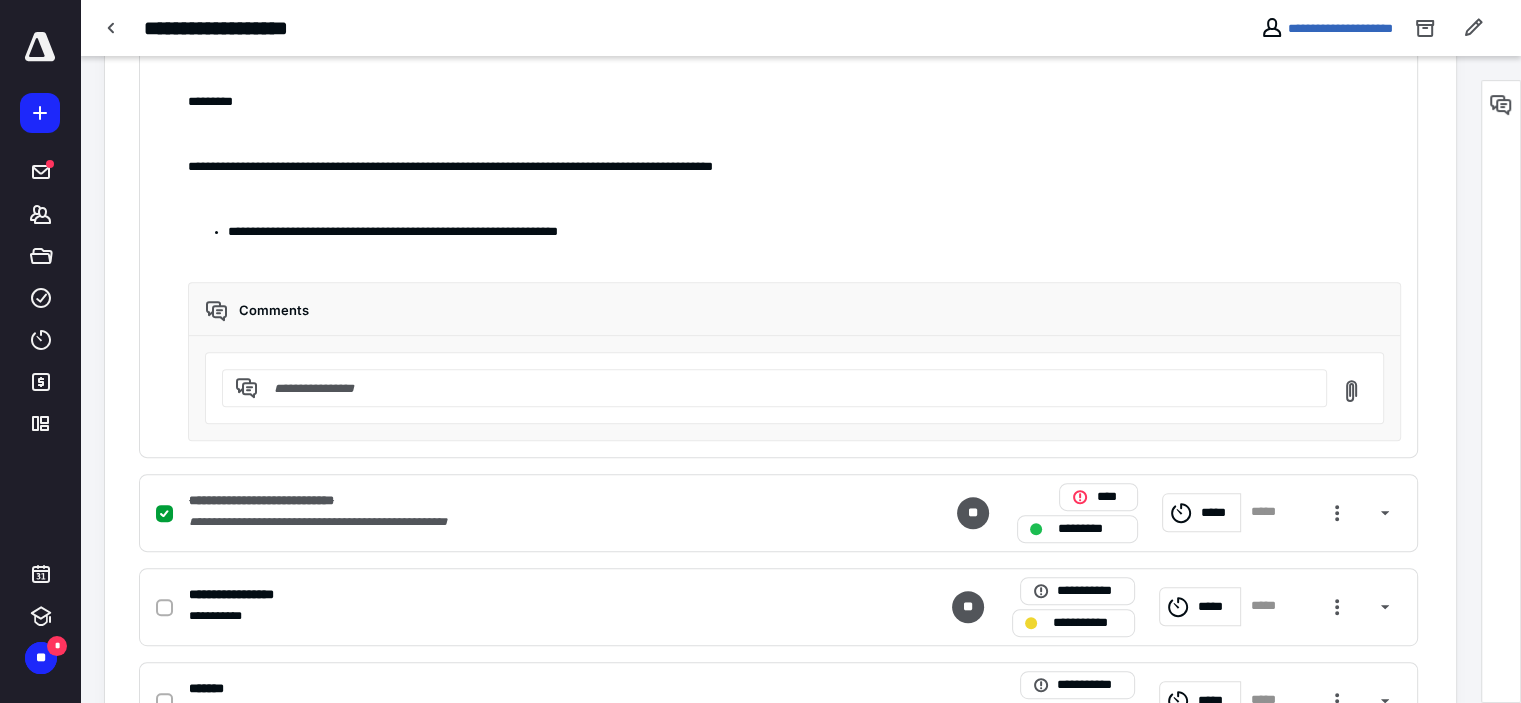 scroll, scrollTop: 400, scrollLeft: 0, axis: vertical 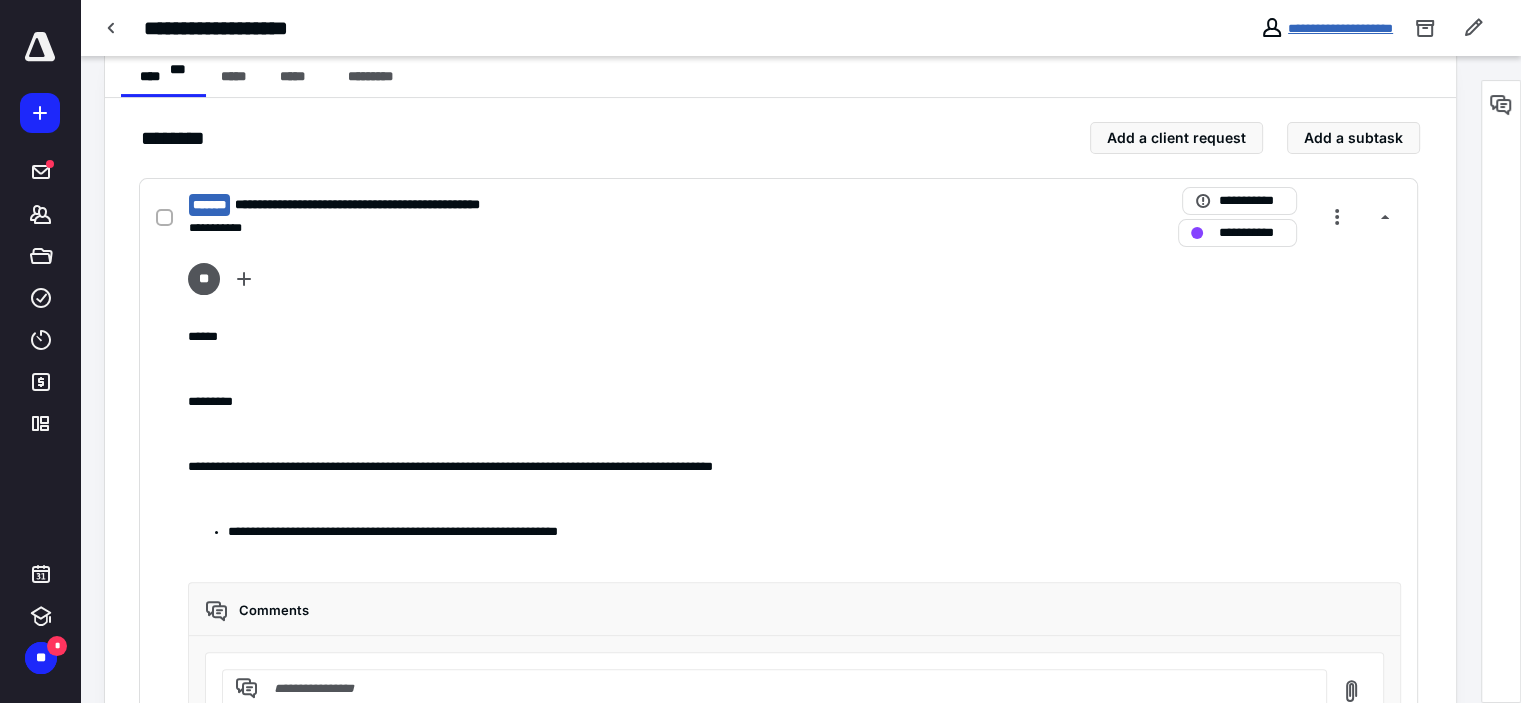 click on "**********" at bounding box center (1340, 28) 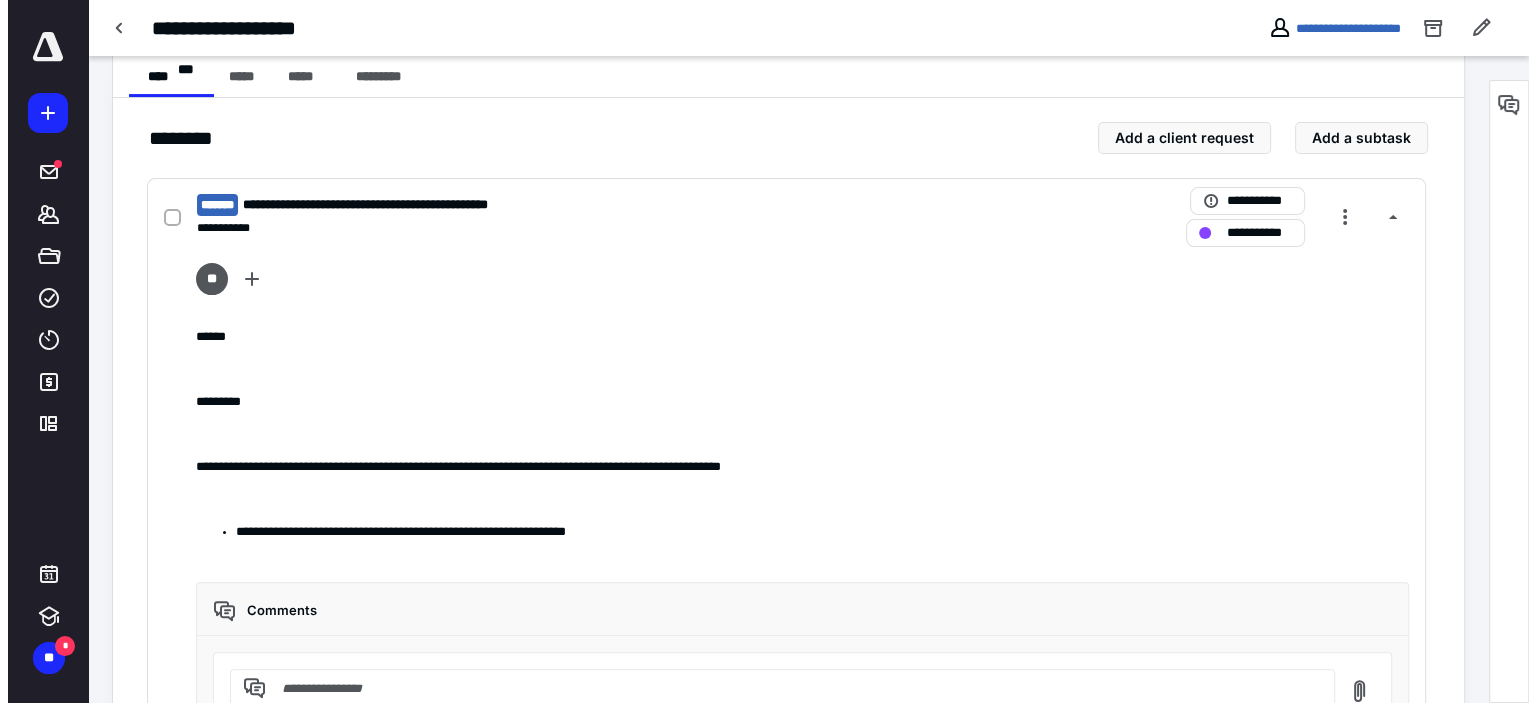 scroll, scrollTop: 0, scrollLeft: 0, axis: both 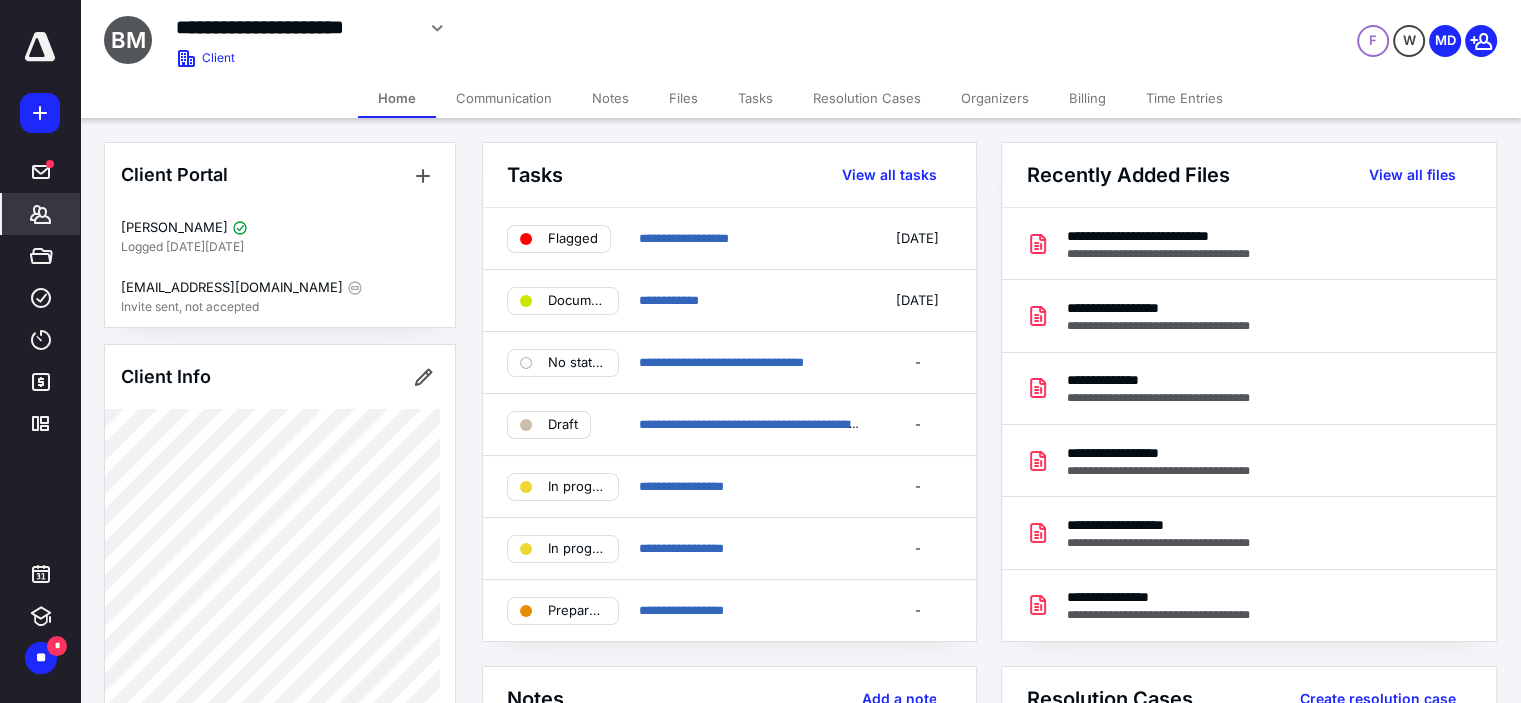 click on "Files" at bounding box center [683, 98] 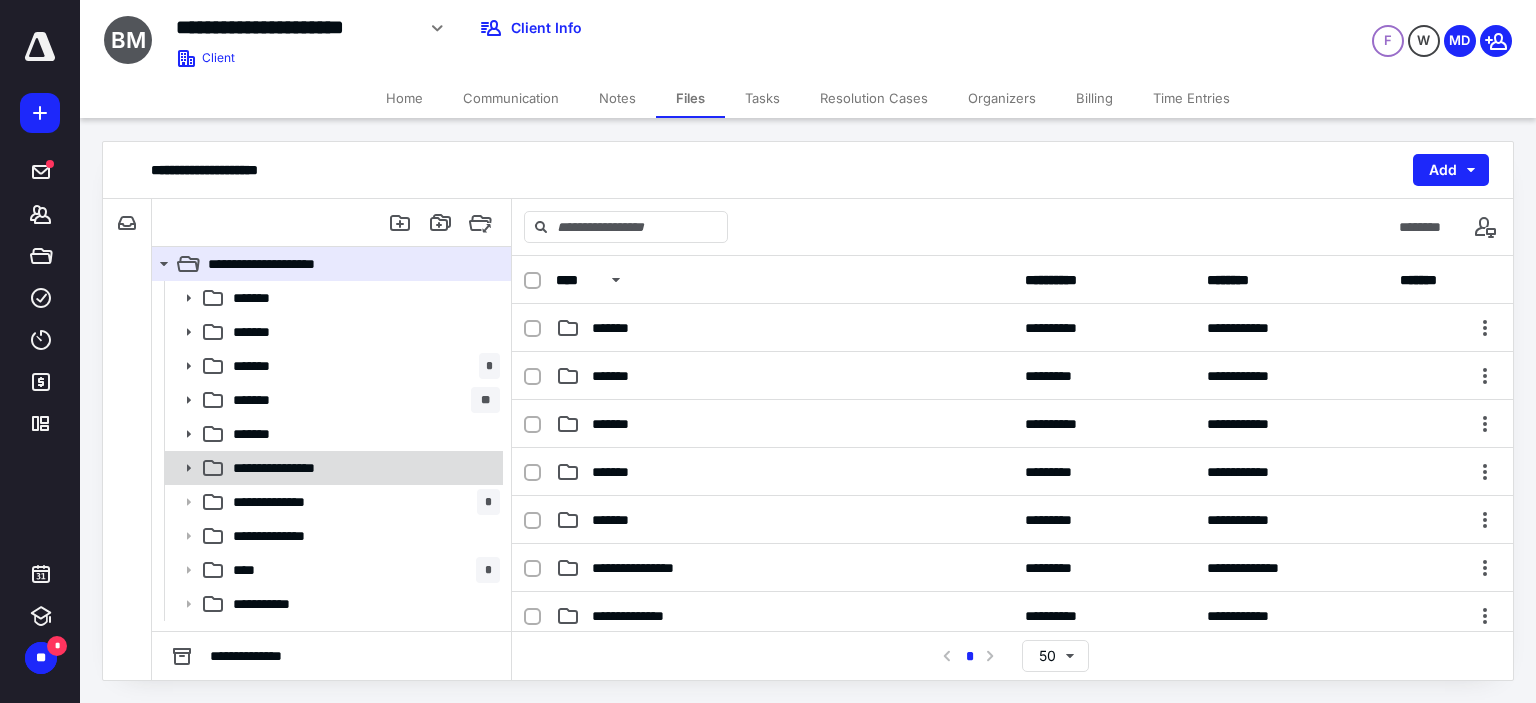 click 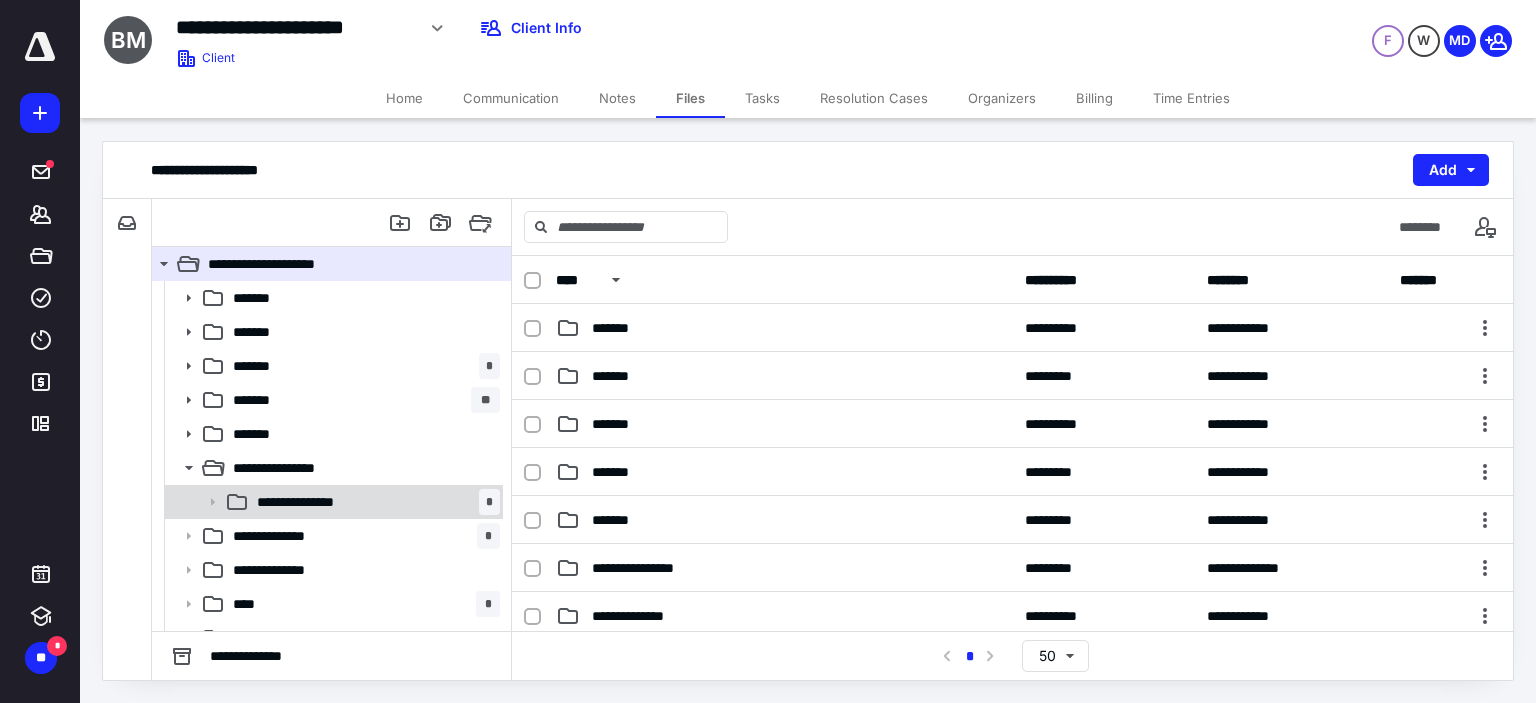 click 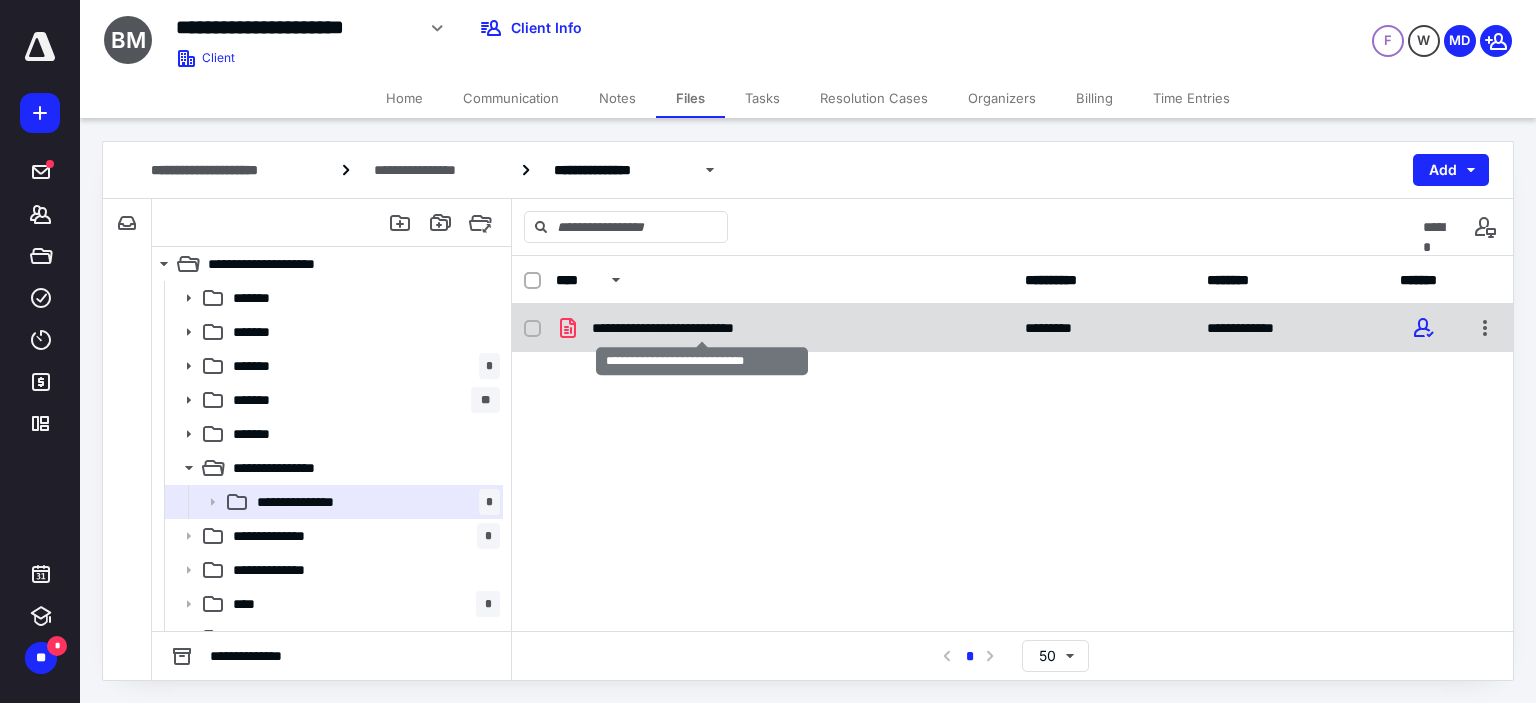 click on "**********" at bounding box center [702, 328] 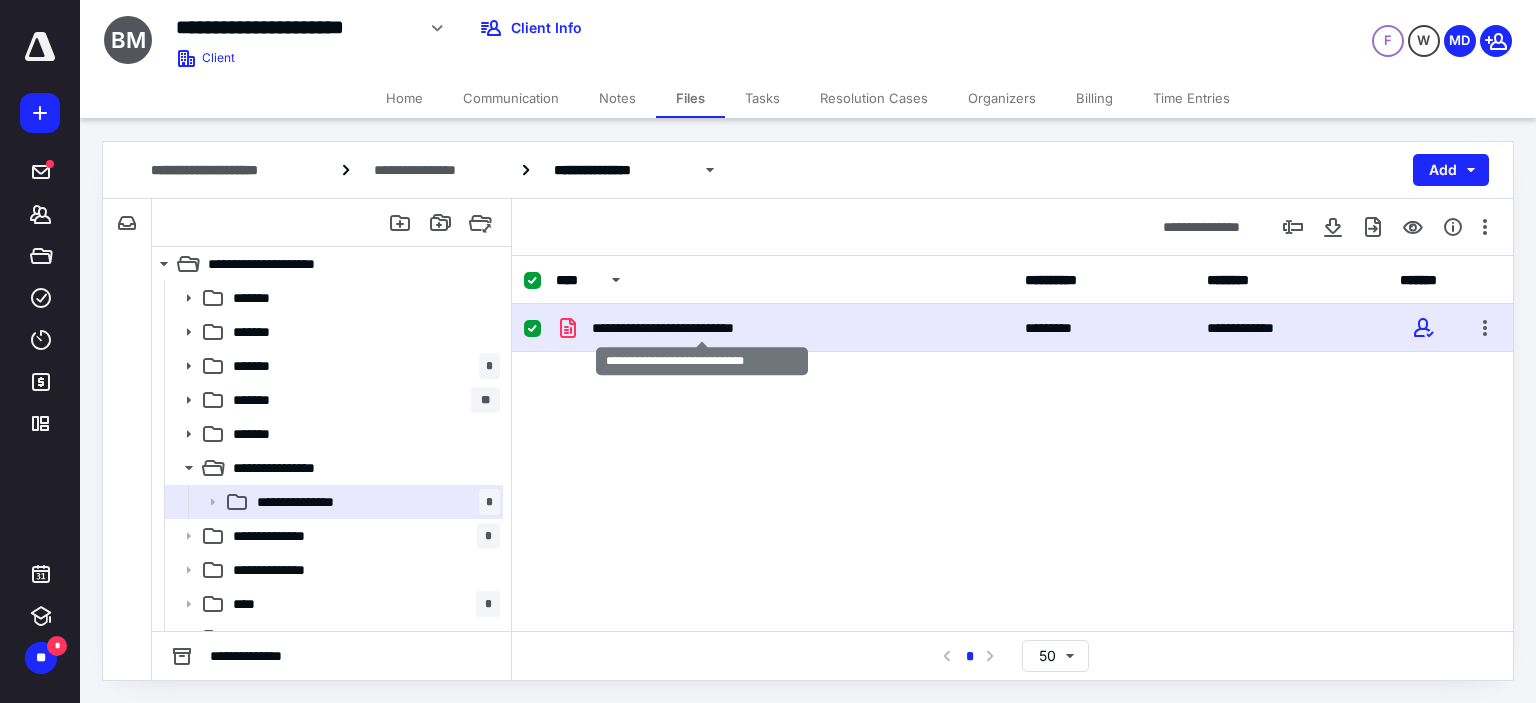 click on "**********" at bounding box center (702, 328) 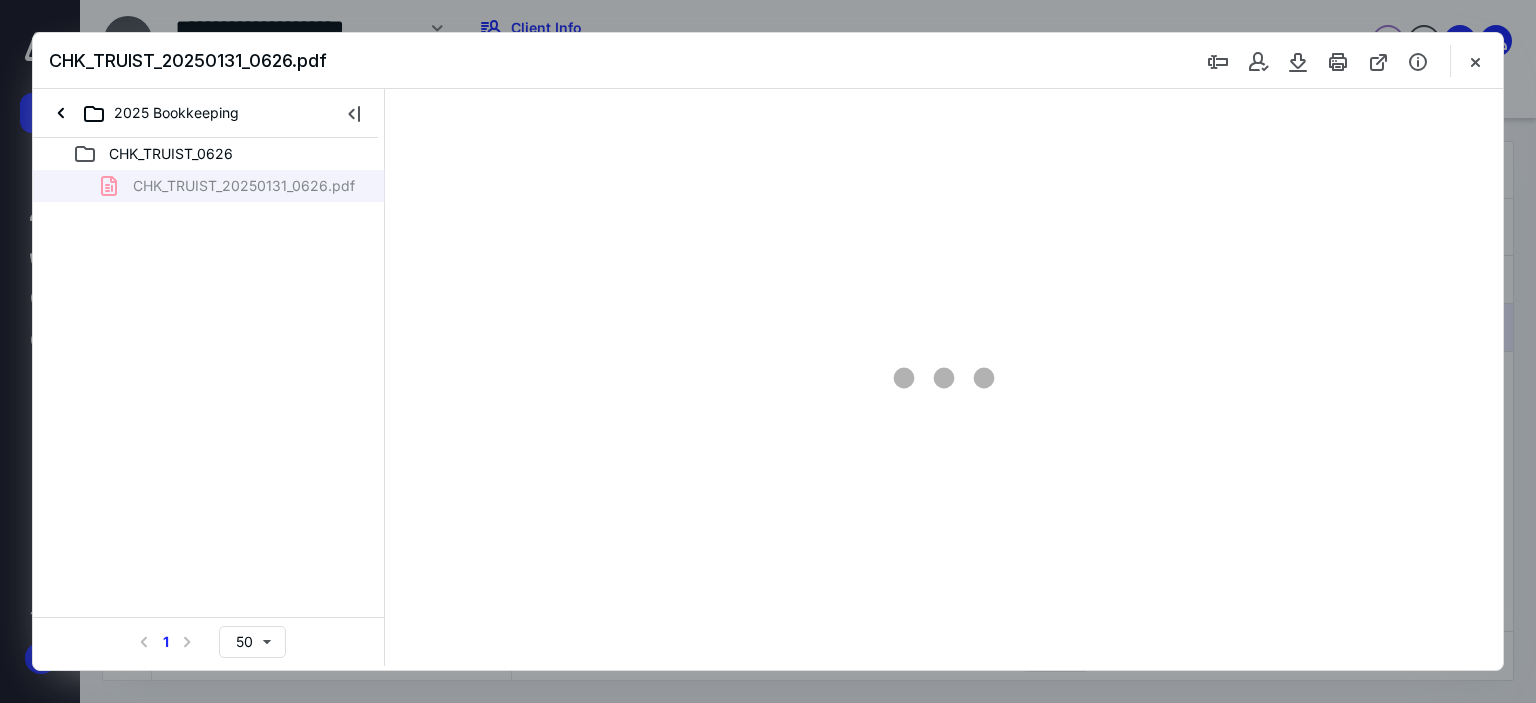 scroll, scrollTop: 0, scrollLeft: 0, axis: both 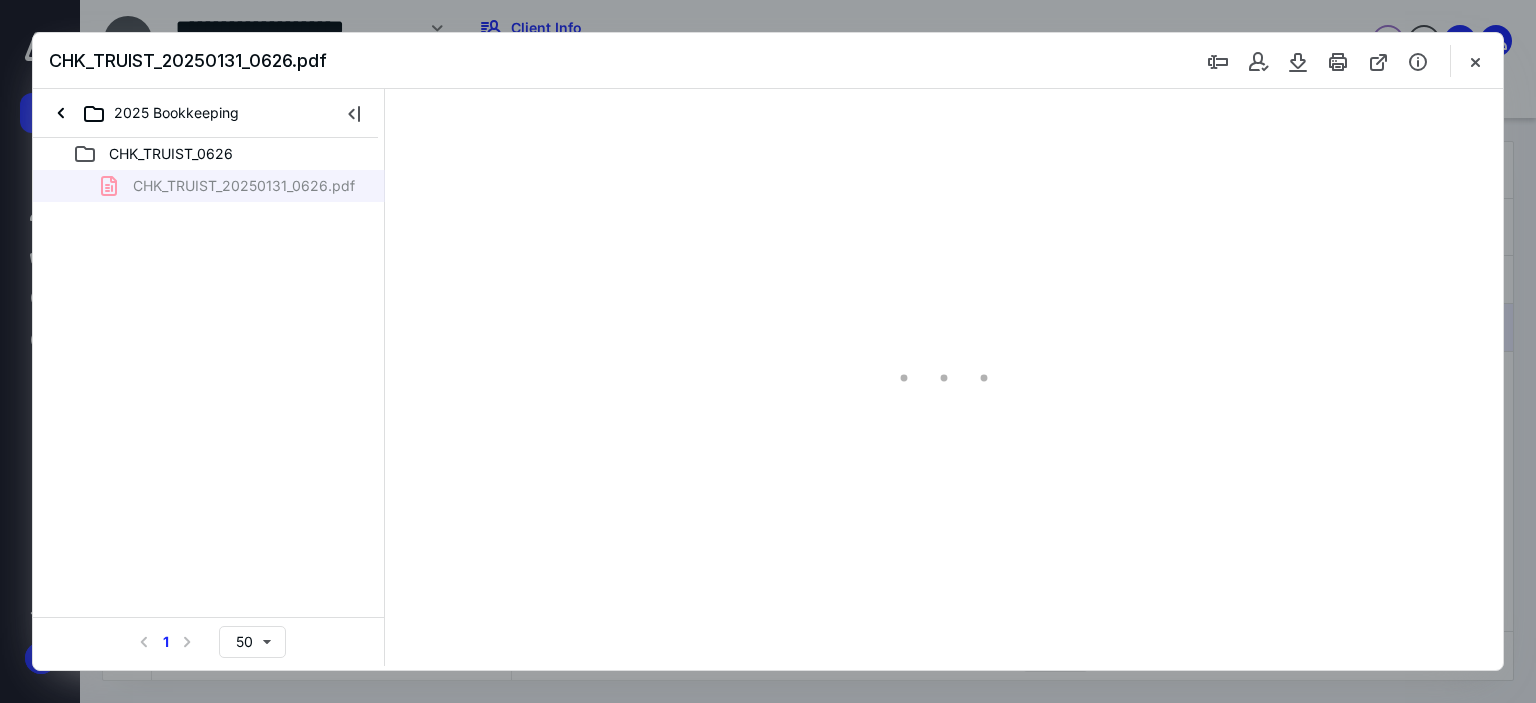 type on "179" 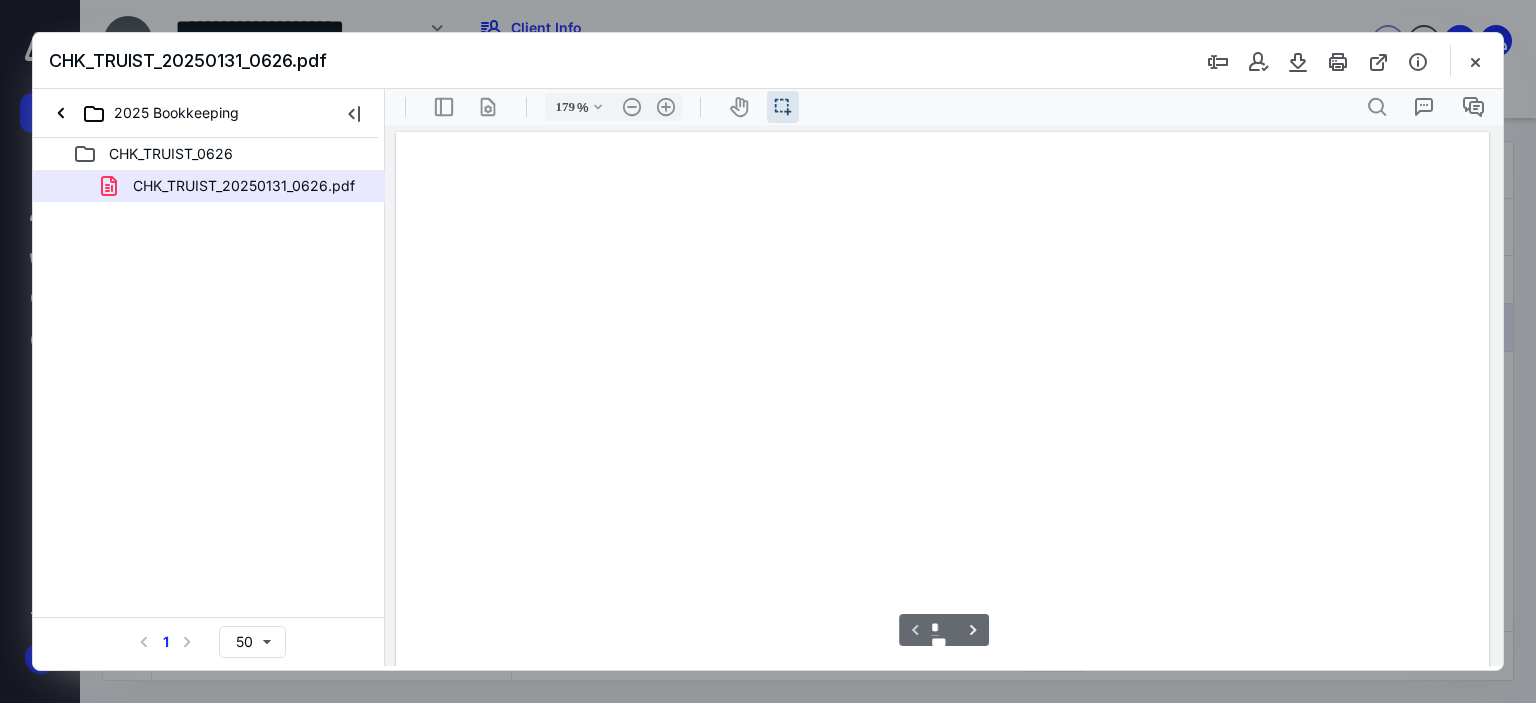 scroll, scrollTop: 43, scrollLeft: 0, axis: vertical 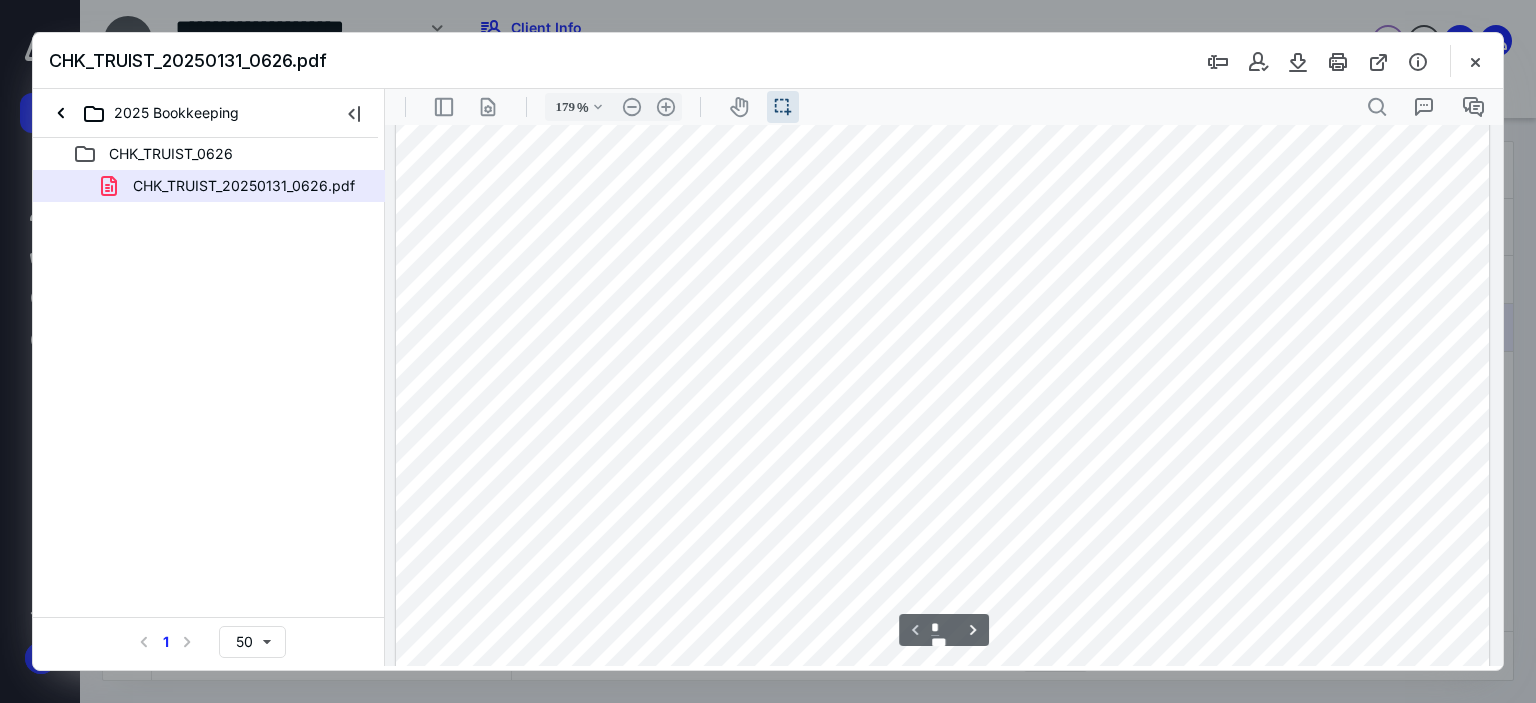 type on "*" 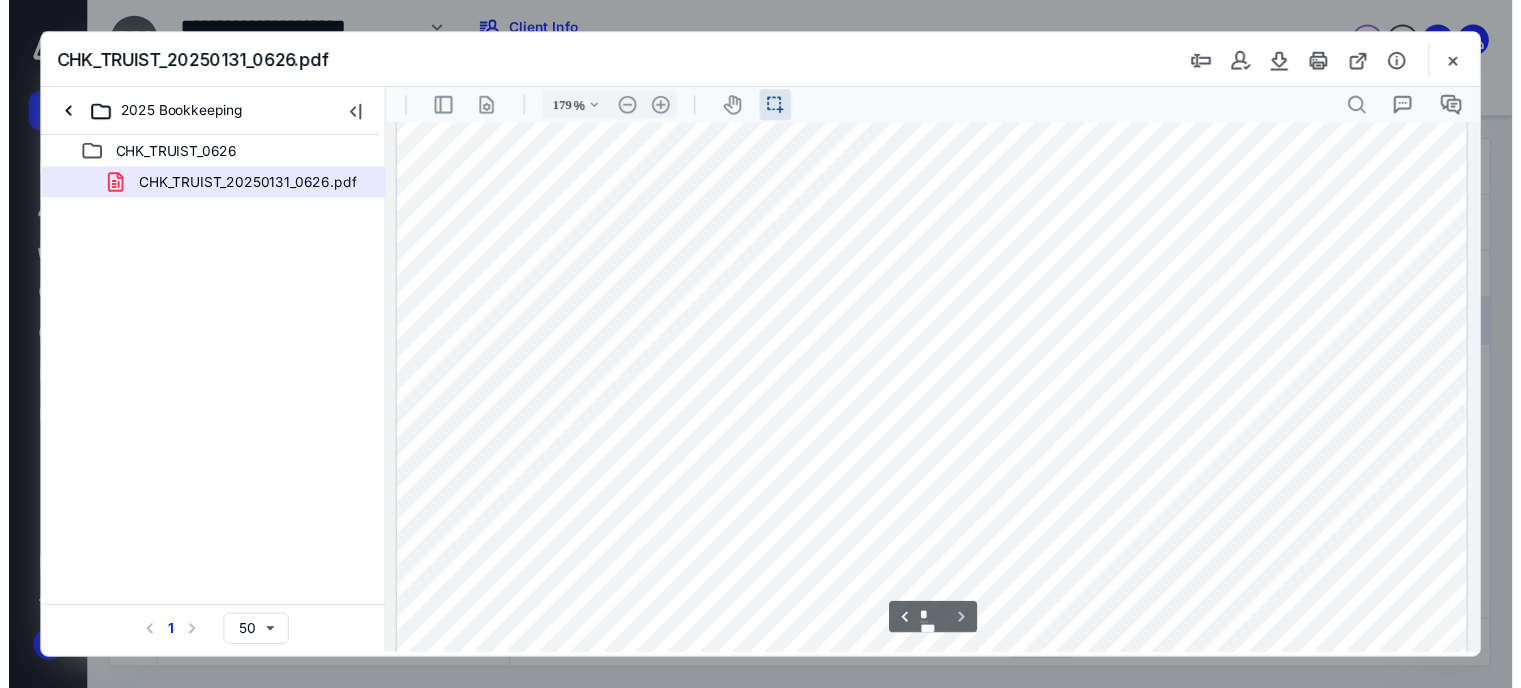 scroll, scrollTop: 2316, scrollLeft: 0, axis: vertical 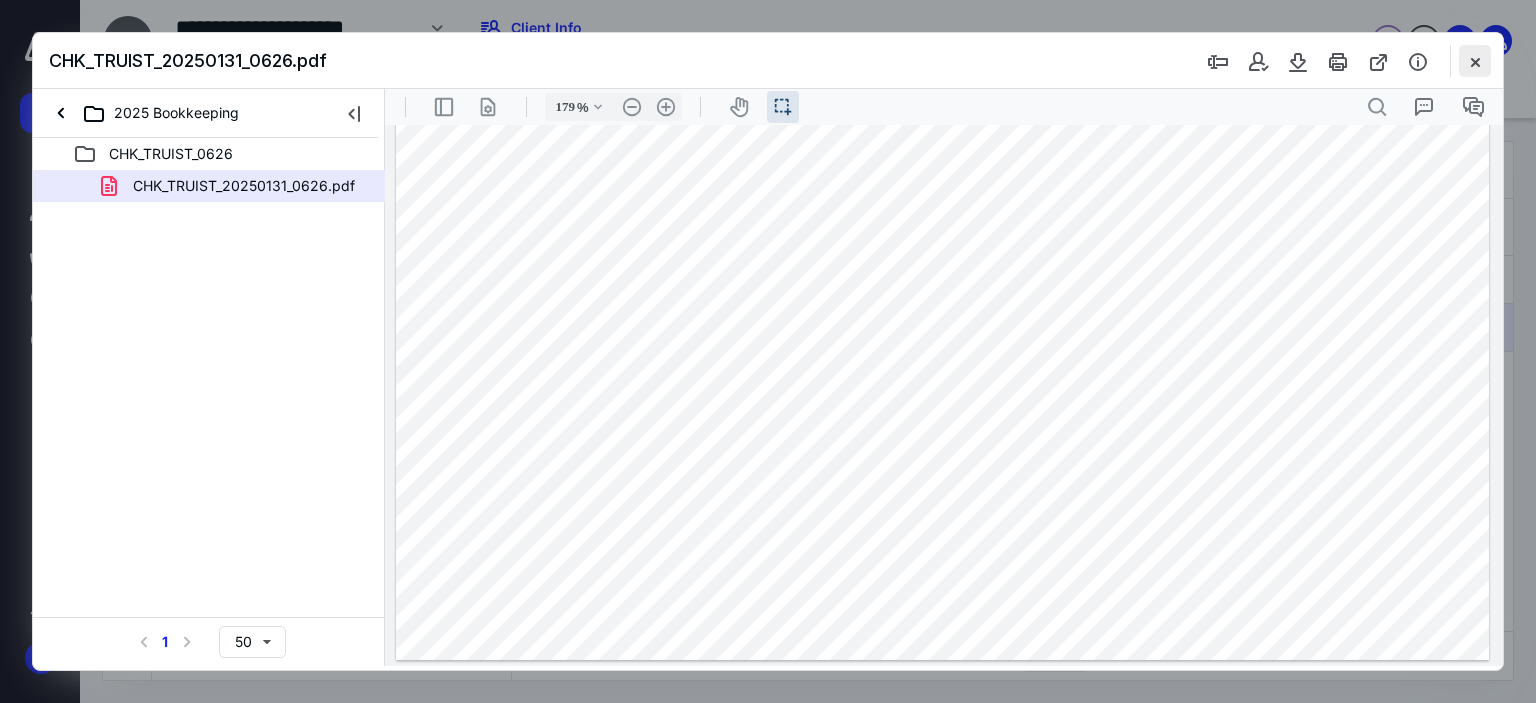 click at bounding box center [1475, 61] 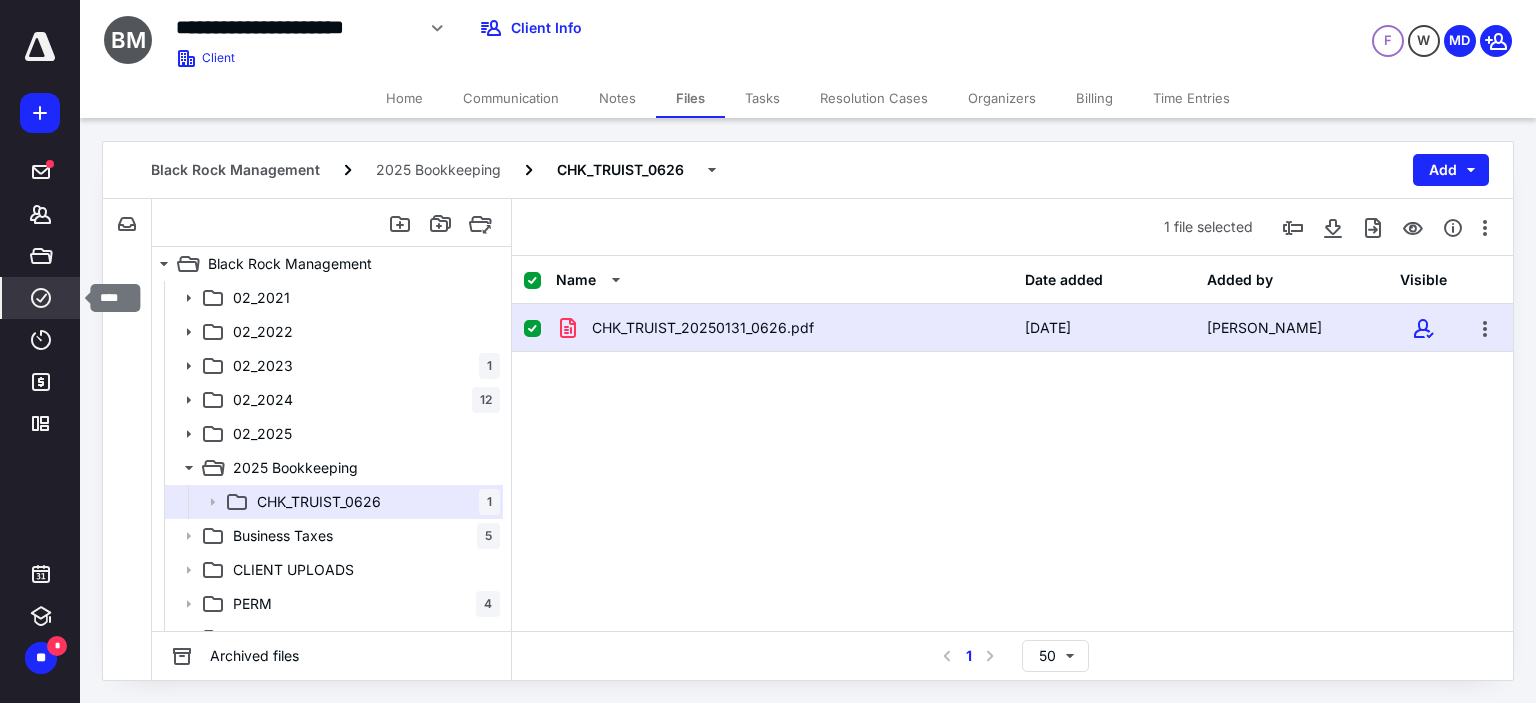 click 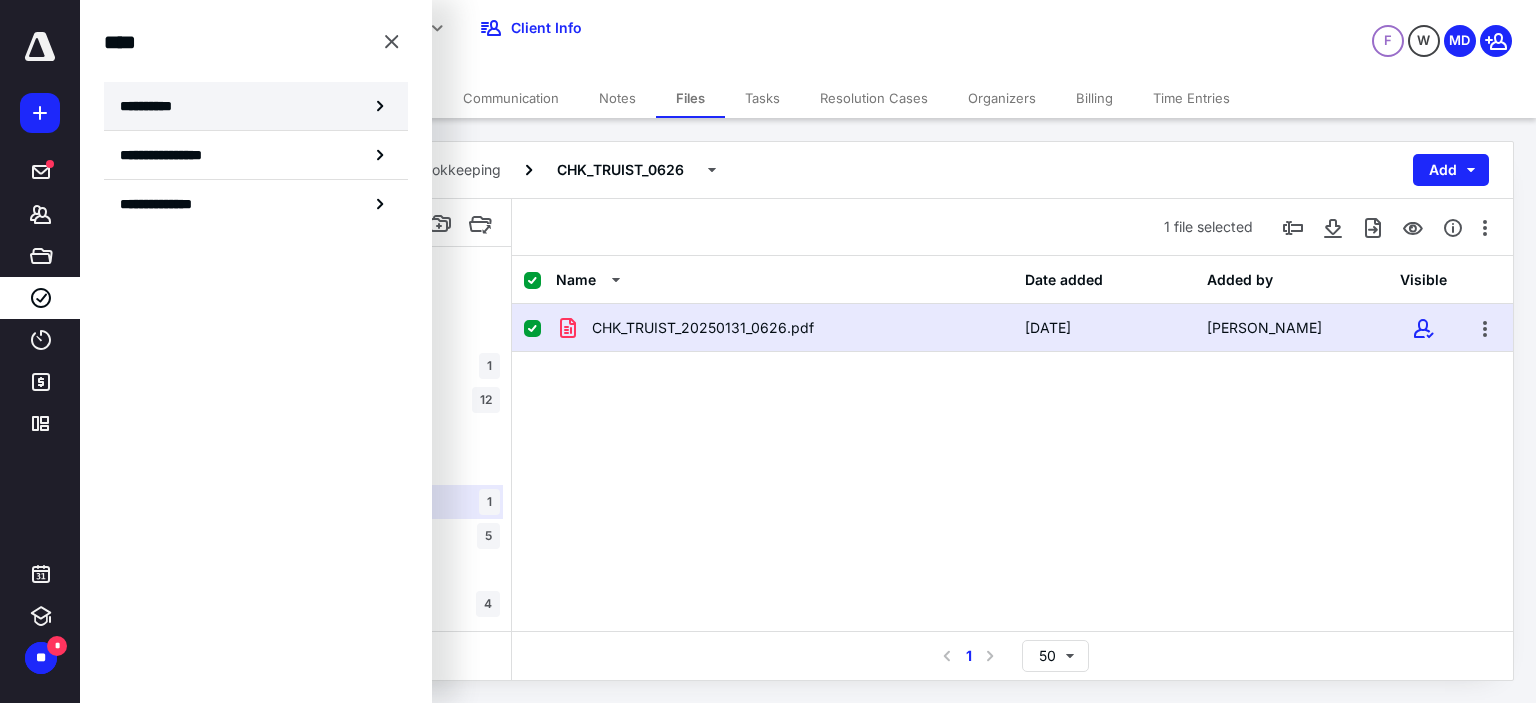 click on "**********" at bounding box center (153, 106) 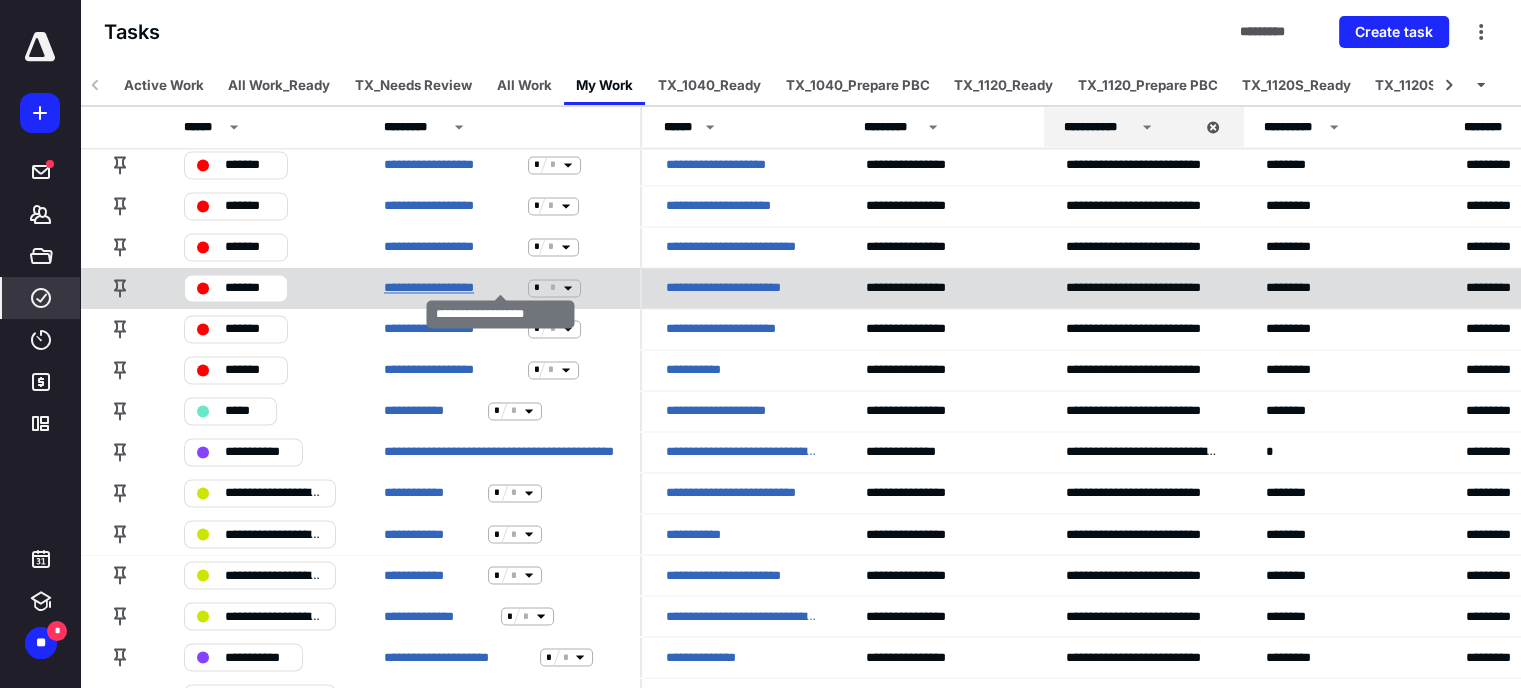 scroll, scrollTop: 3184, scrollLeft: 0, axis: vertical 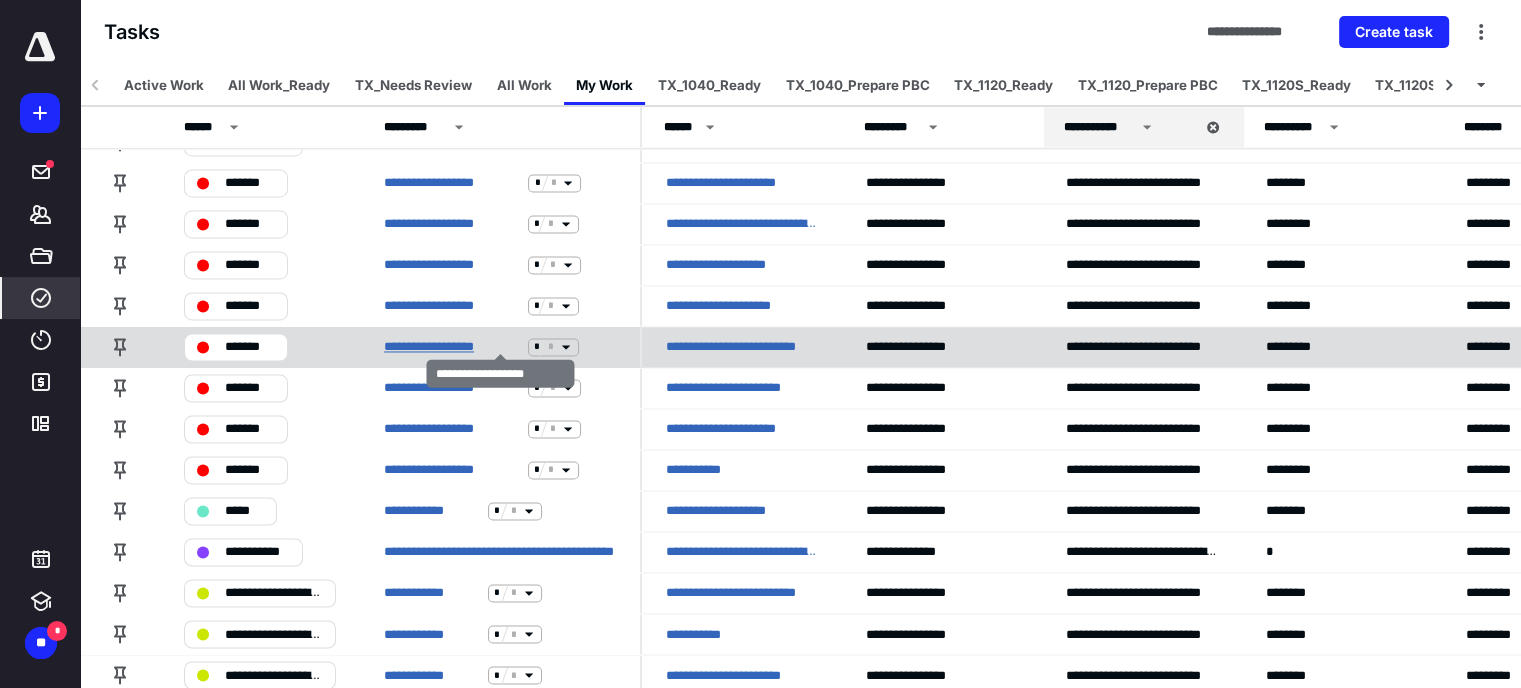 click on "**********" at bounding box center (452, 347) 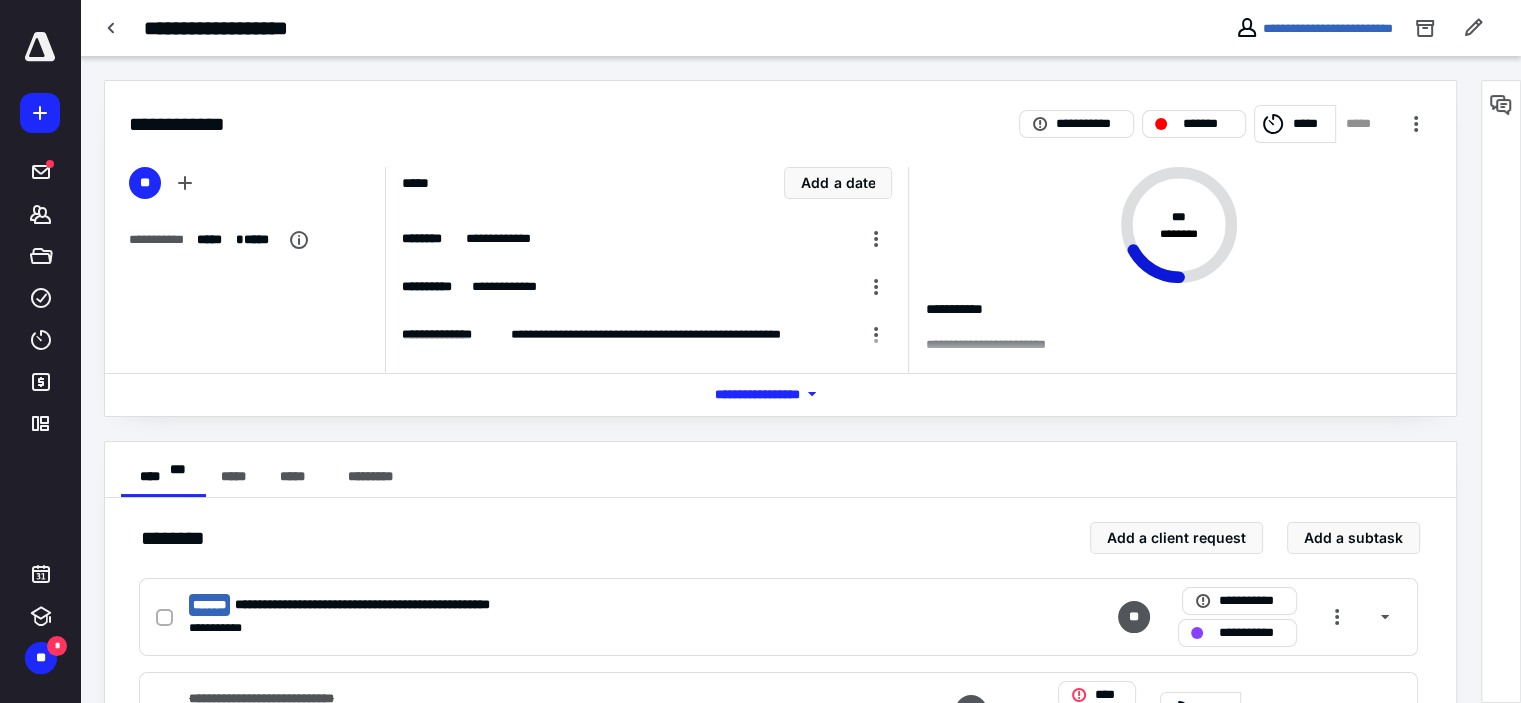 scroll, scrollTop: 200, scrollLeft: 0, axis: vertical 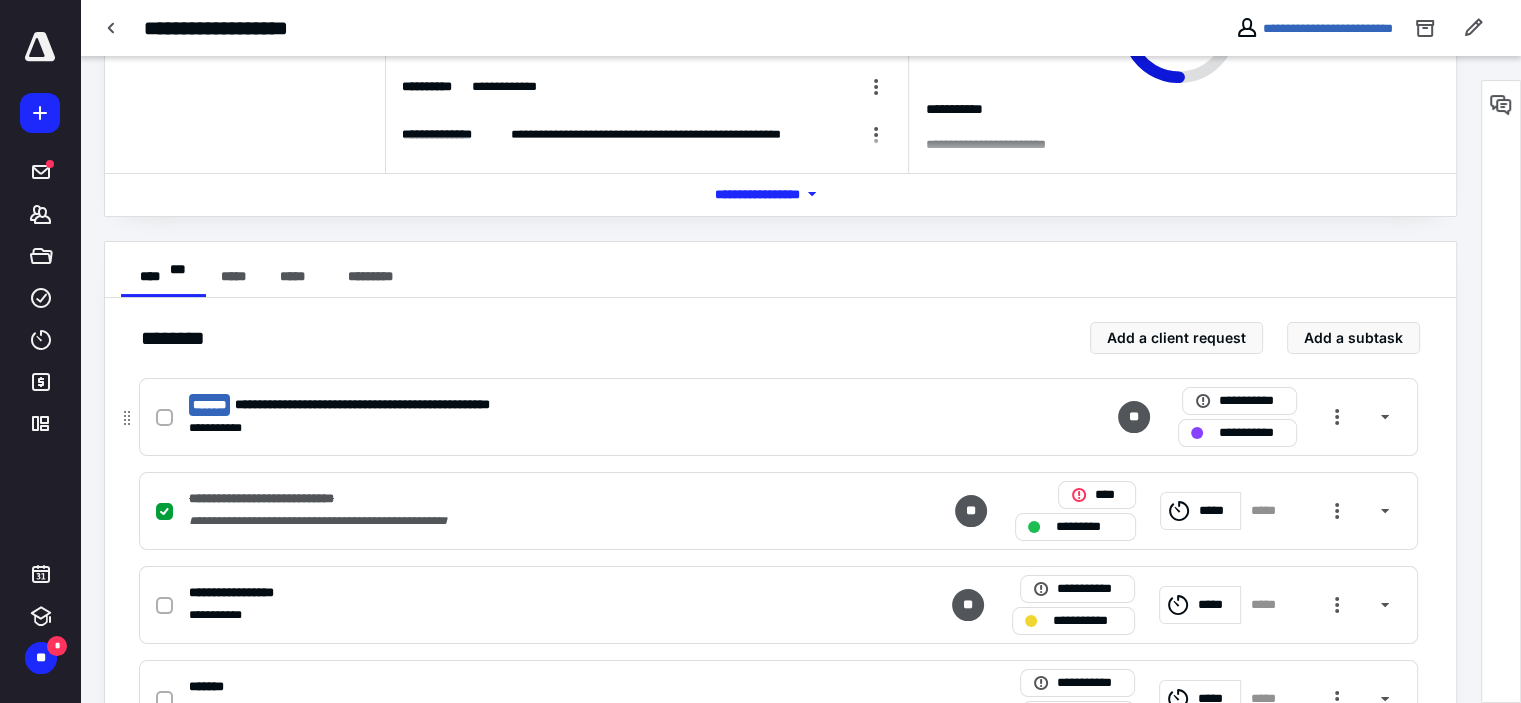 click on "**********" at bounding box center (404, 405) 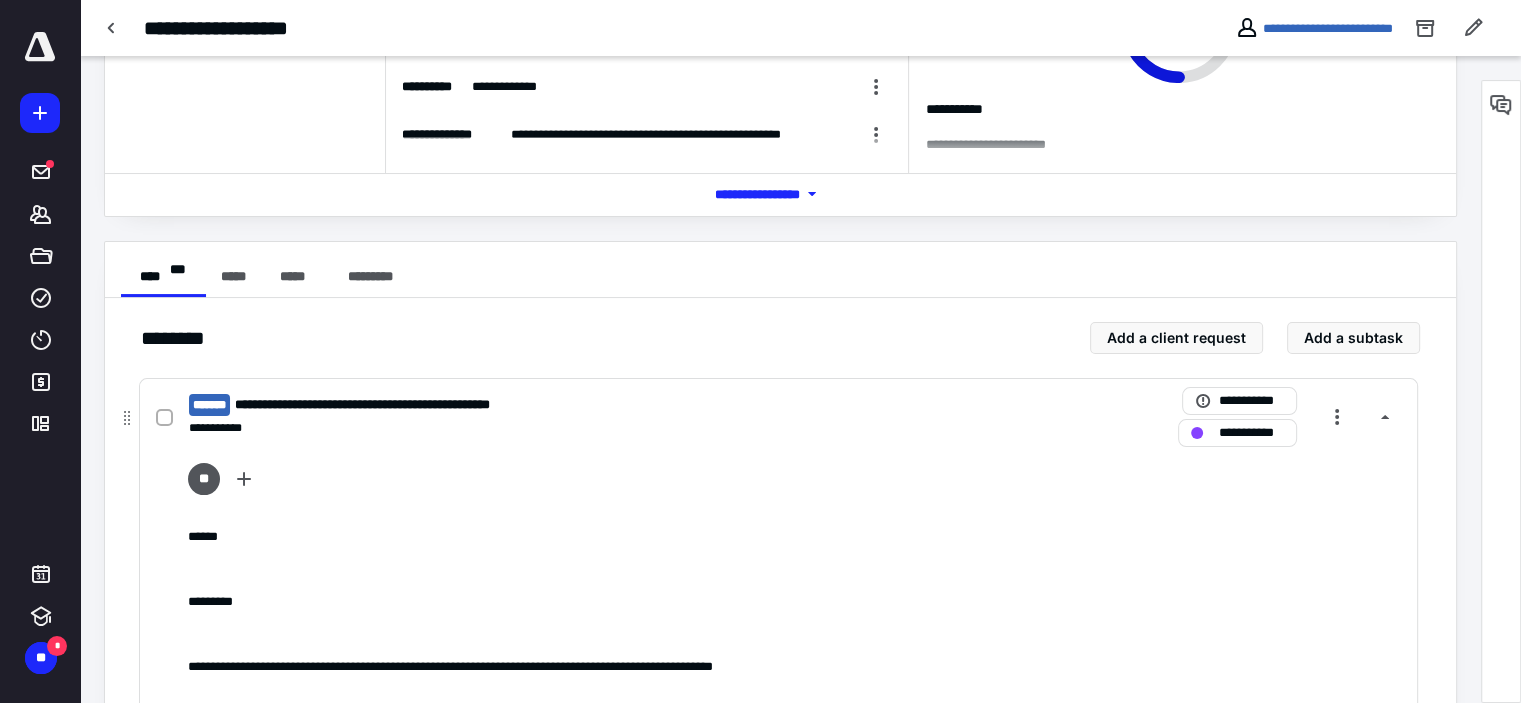 scroll, scrollTop: 800, scrollLeft: 0, axis: vertical 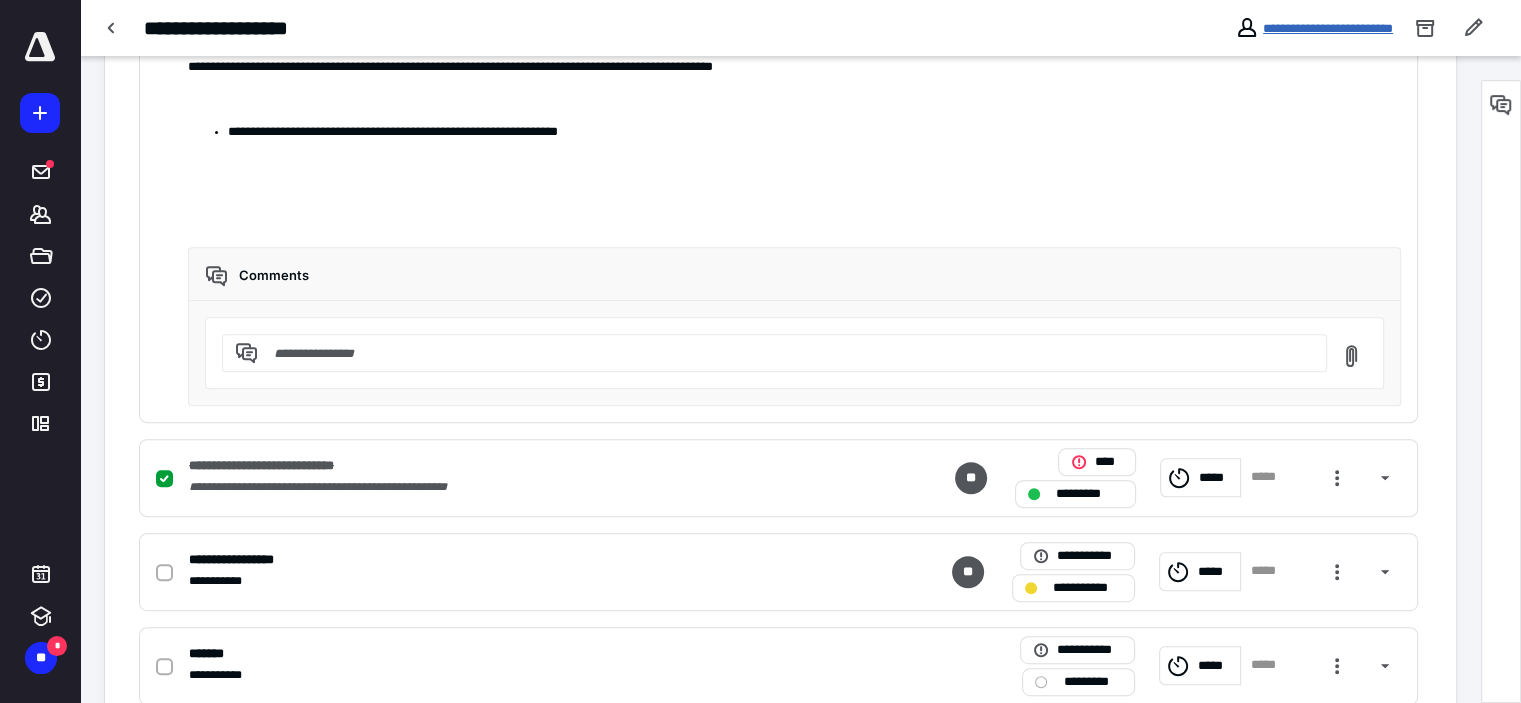 click on "**********" at bounding box center [1328, 28] 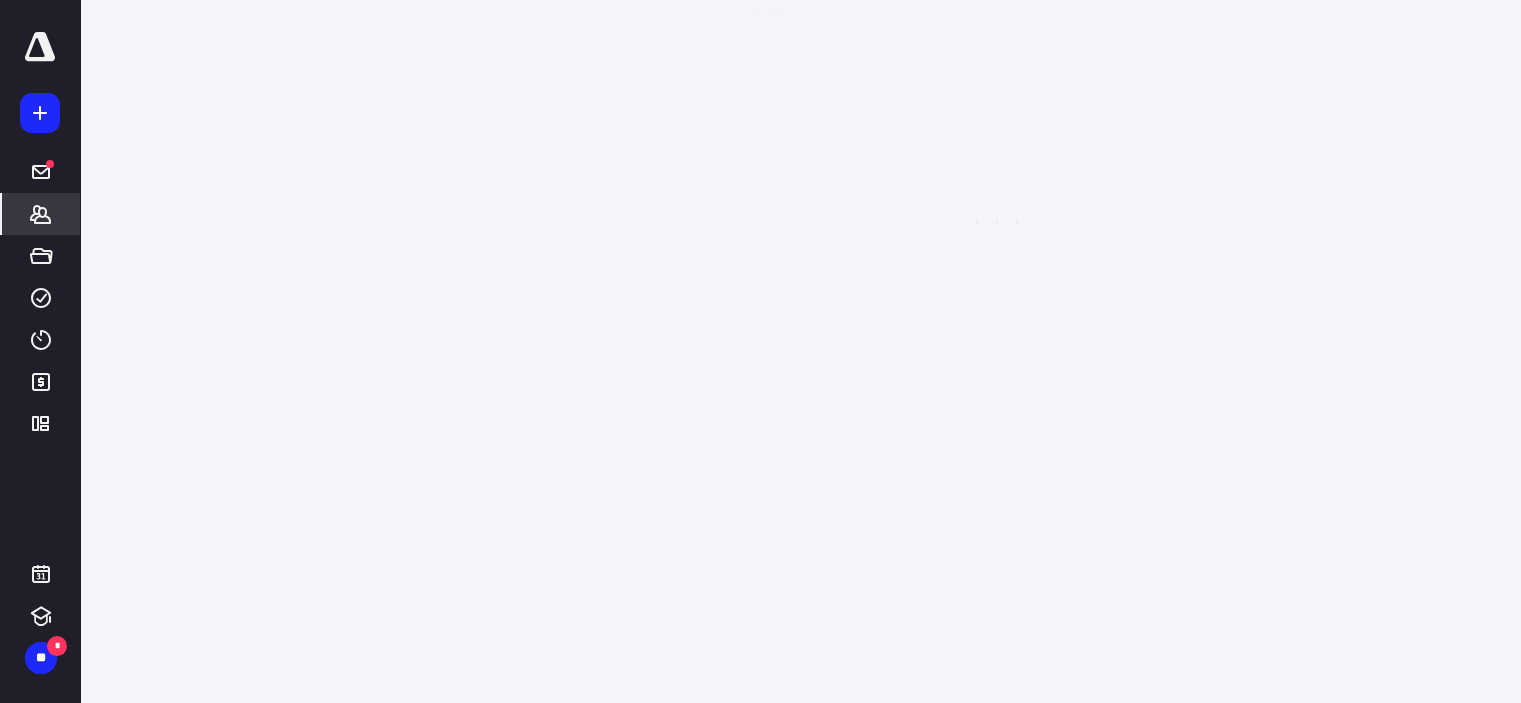 scroll, scrollTop: 0, scrollLeft: 0, axis: both 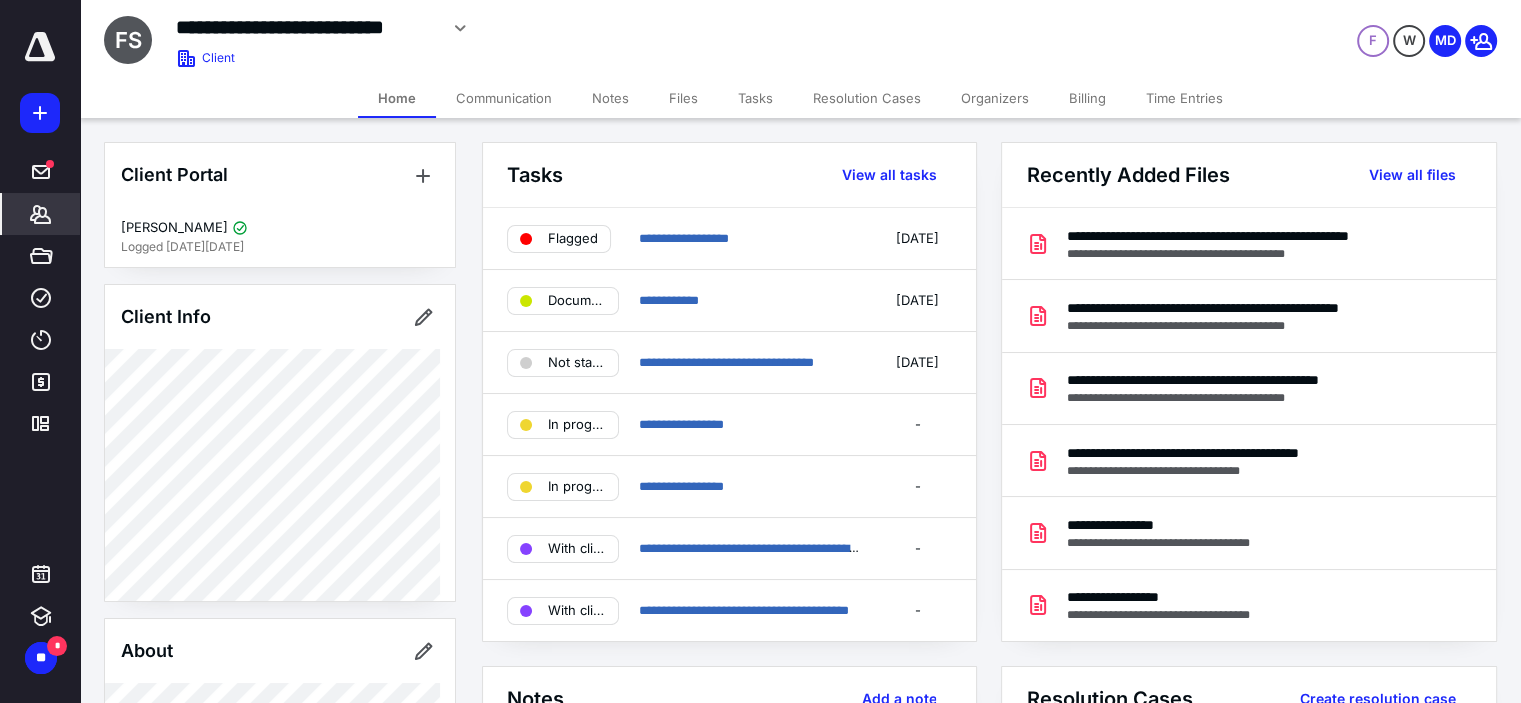 click on "Files" at bounding box center (683, 98) 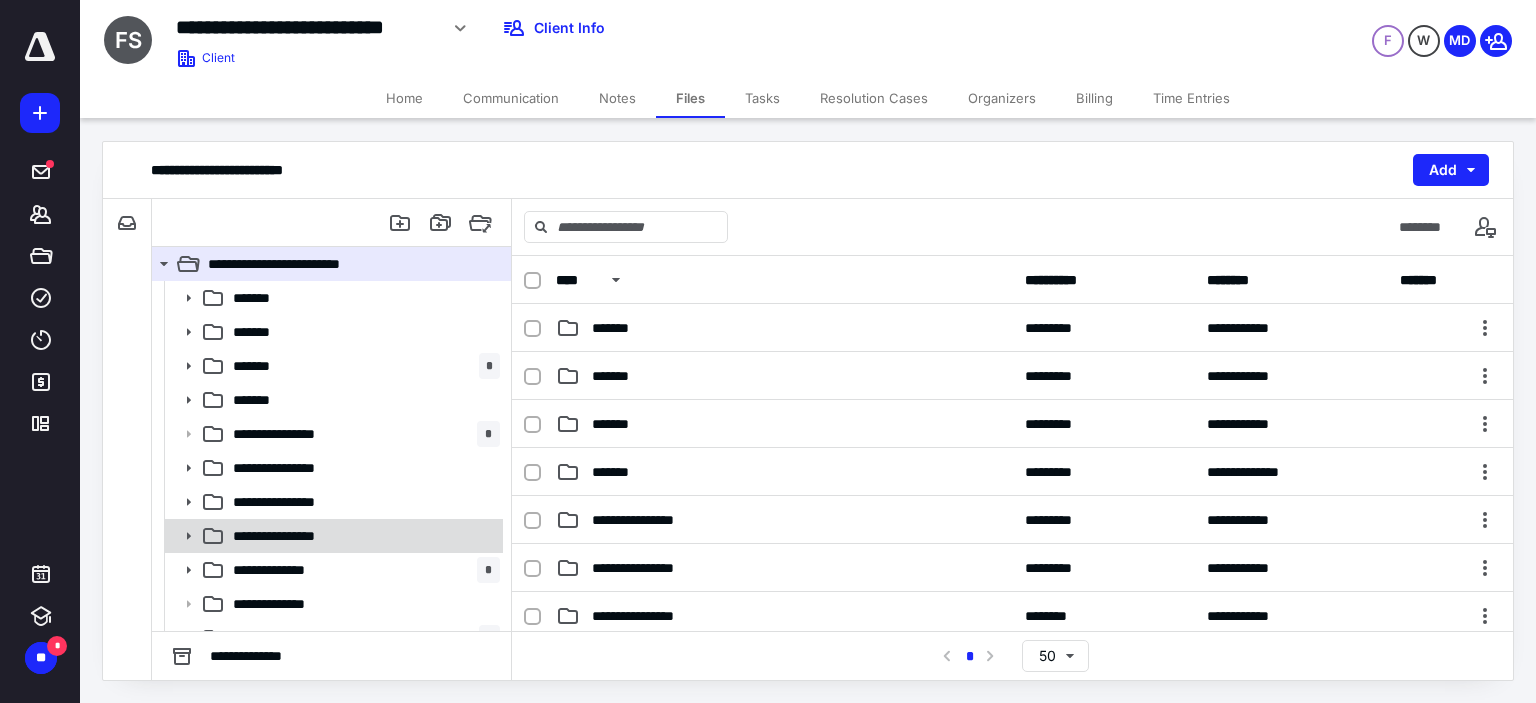 click 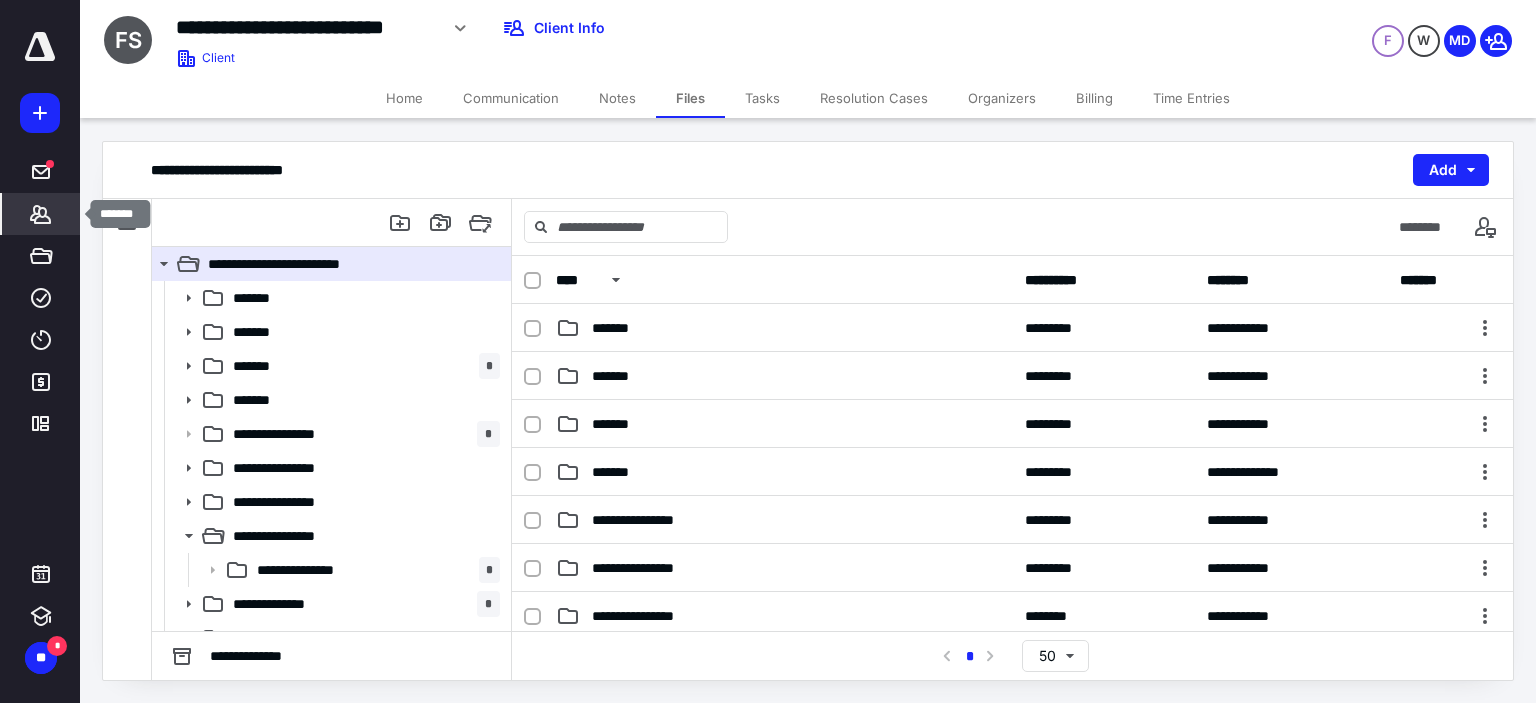 click 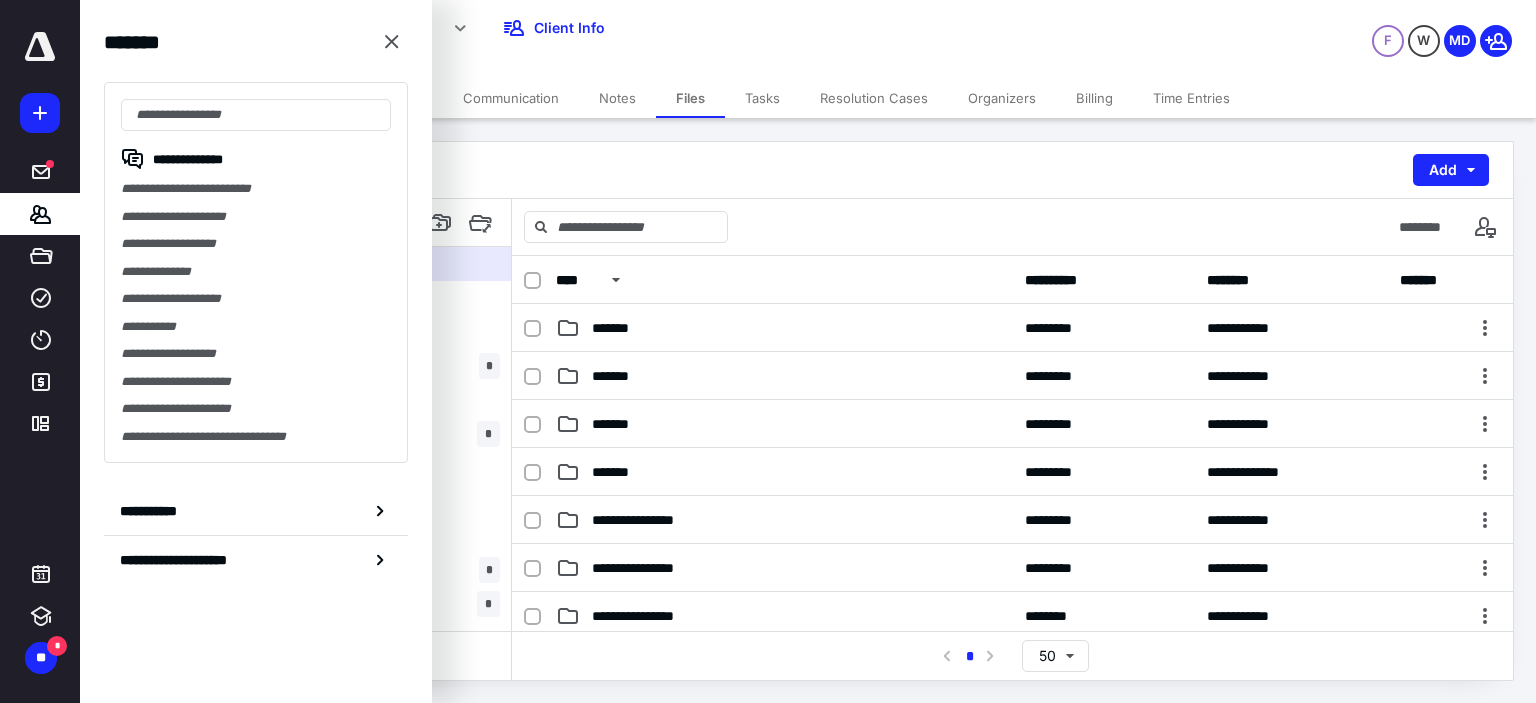 click on "**********" at bounding box center (256, 382) 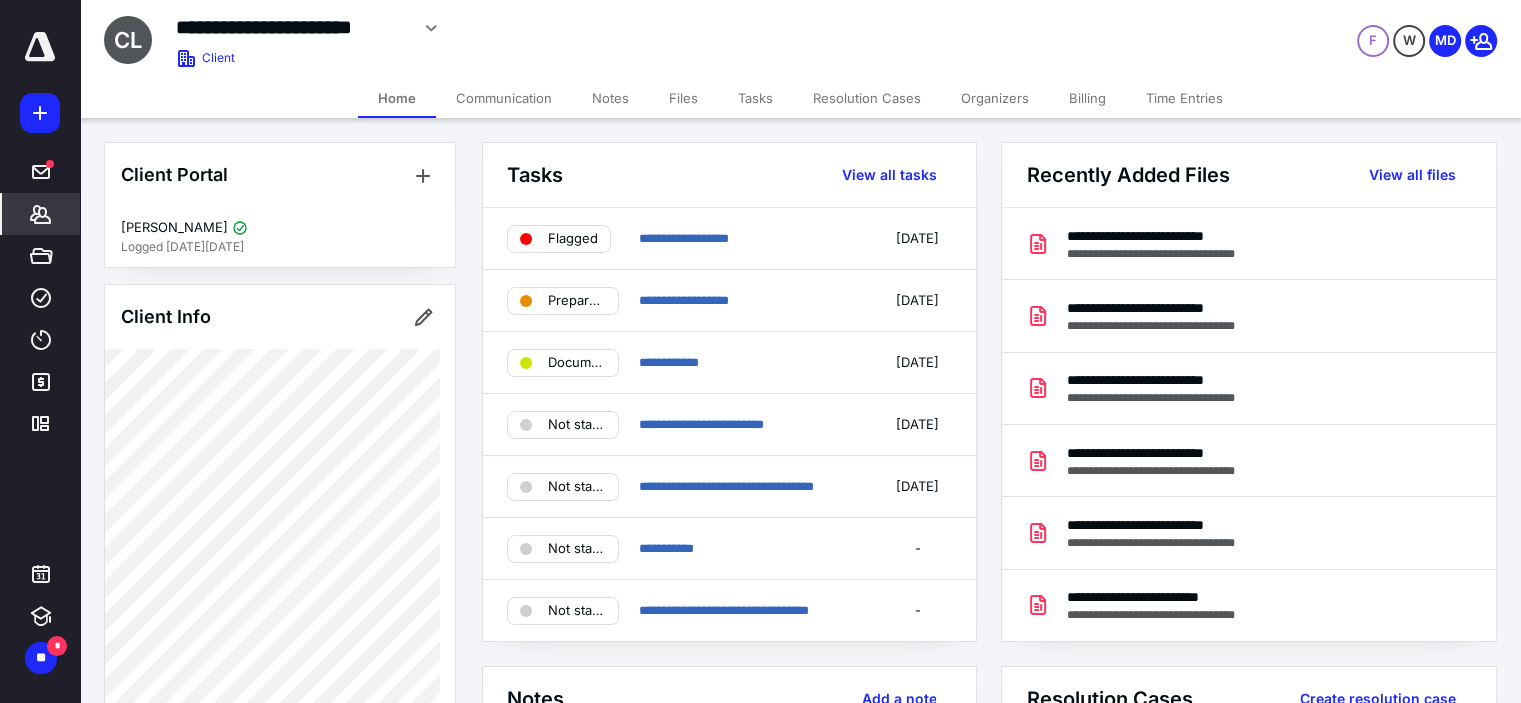click on "Time Entries" at bounding box center [1184, 98] 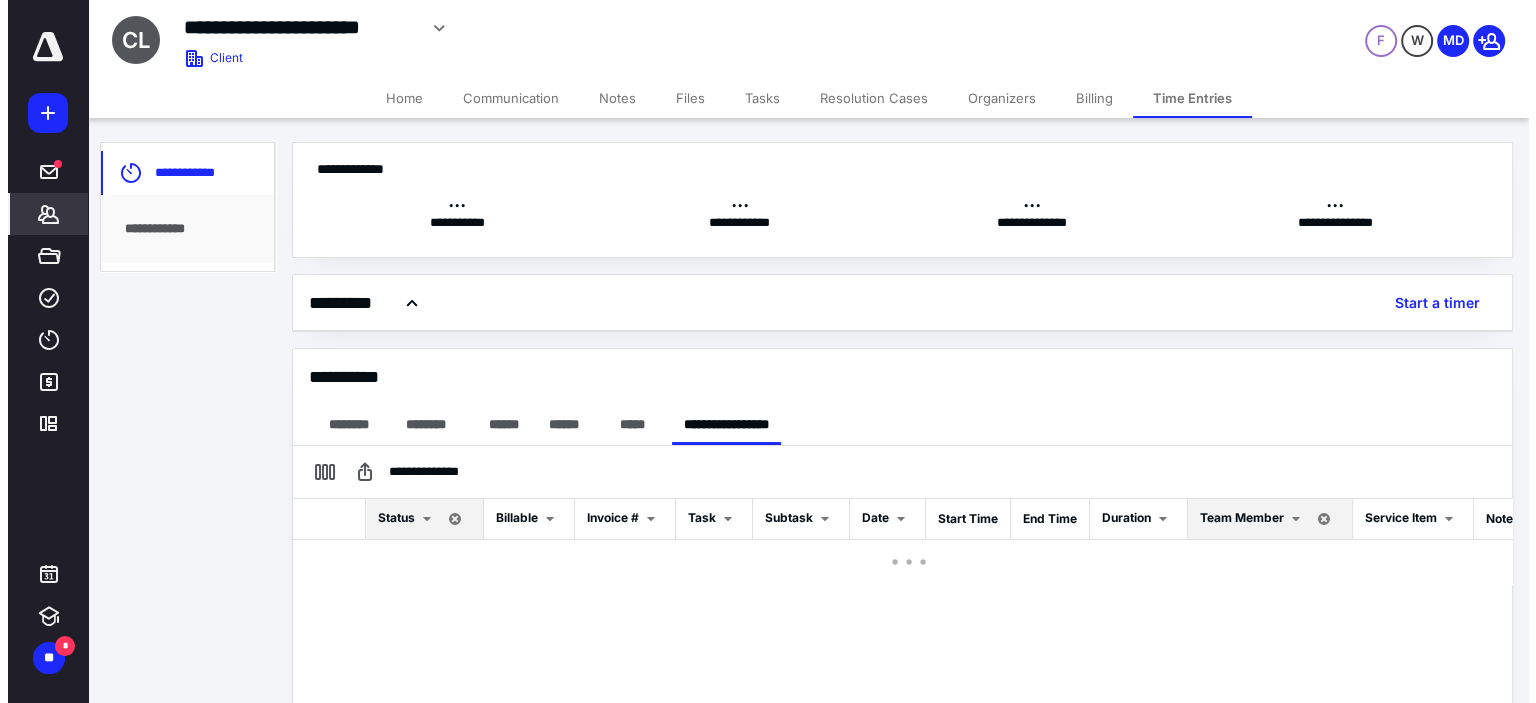 scroll, scrollTop: 0, scrollLeft: 0, axis: both 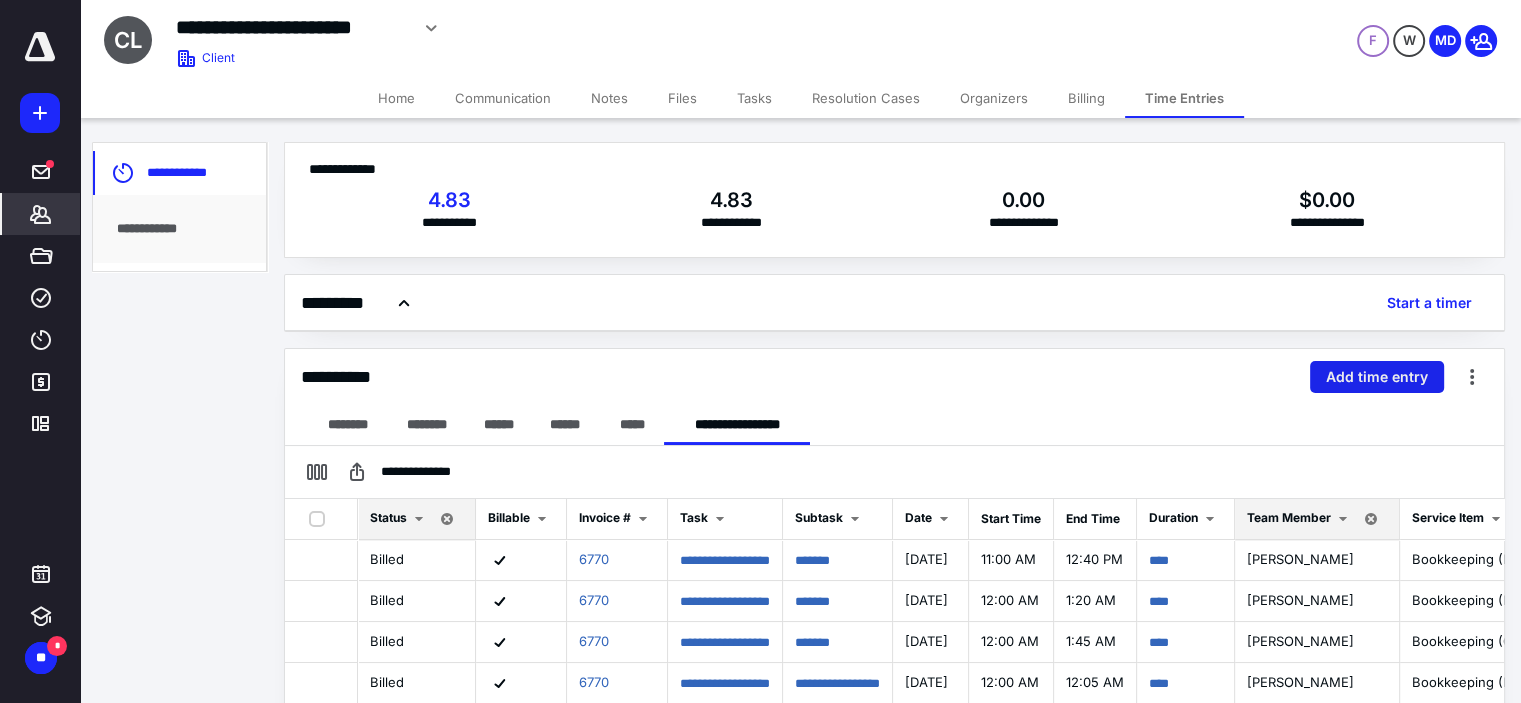 click on "Add time entry" at bounding box center (1377, 377) 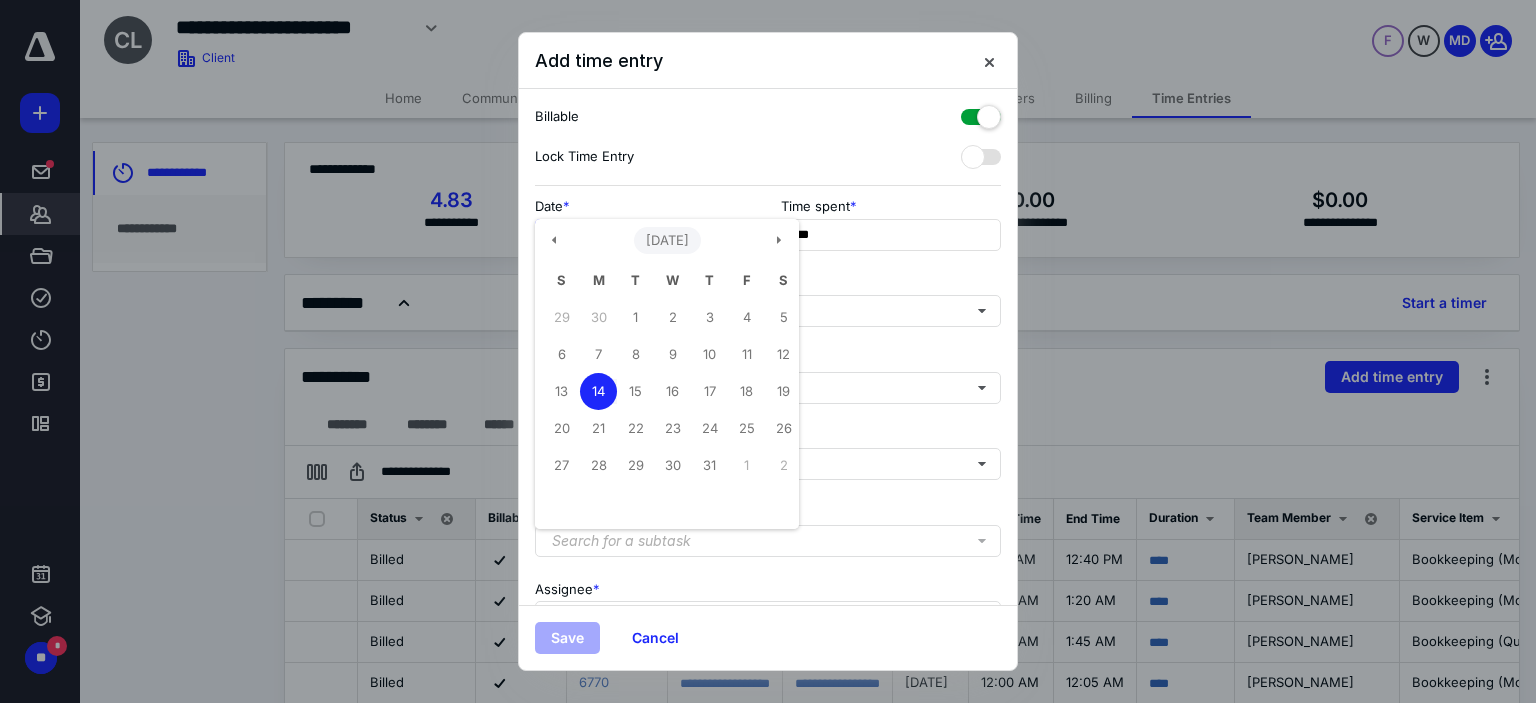 click on "**********" at bounding box center (645, 235) 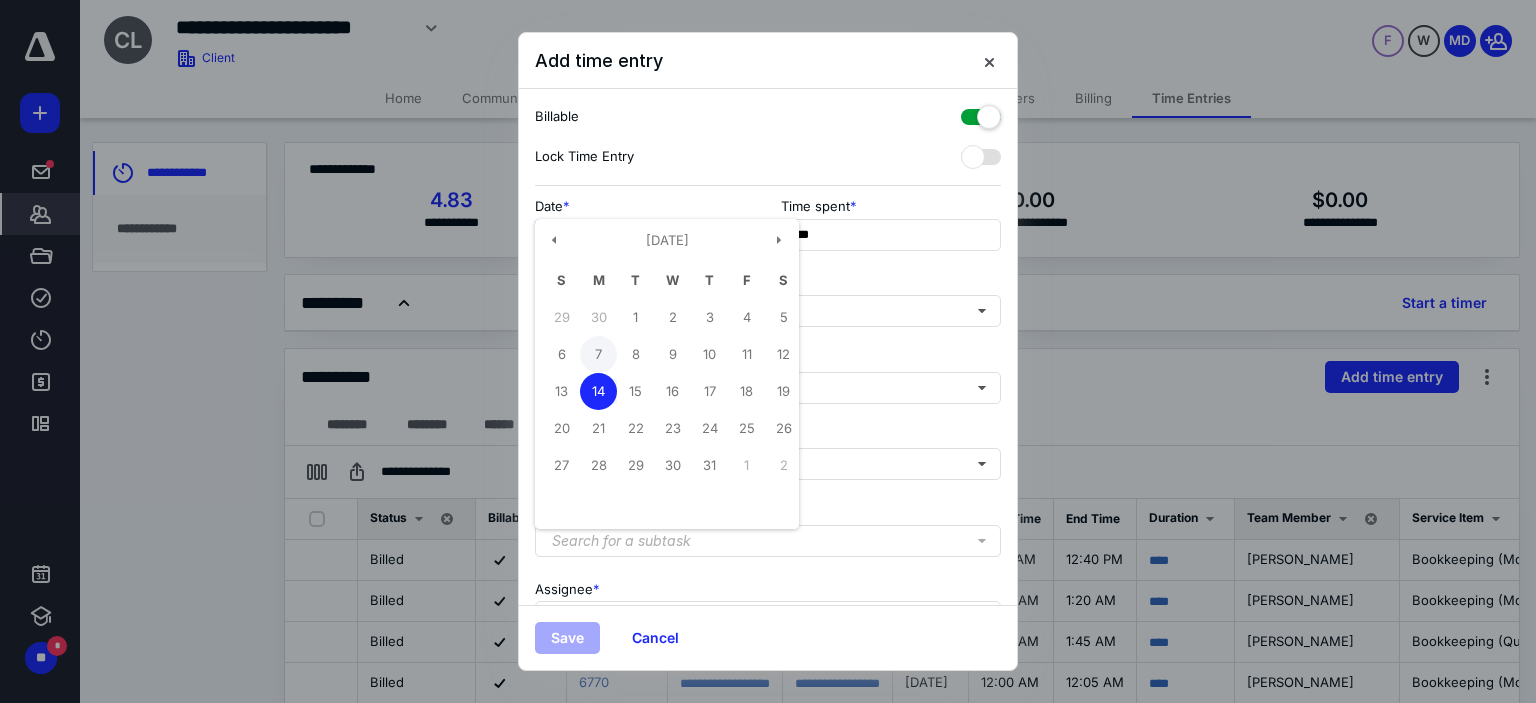 click on "7" at bounding box center [598, 354] 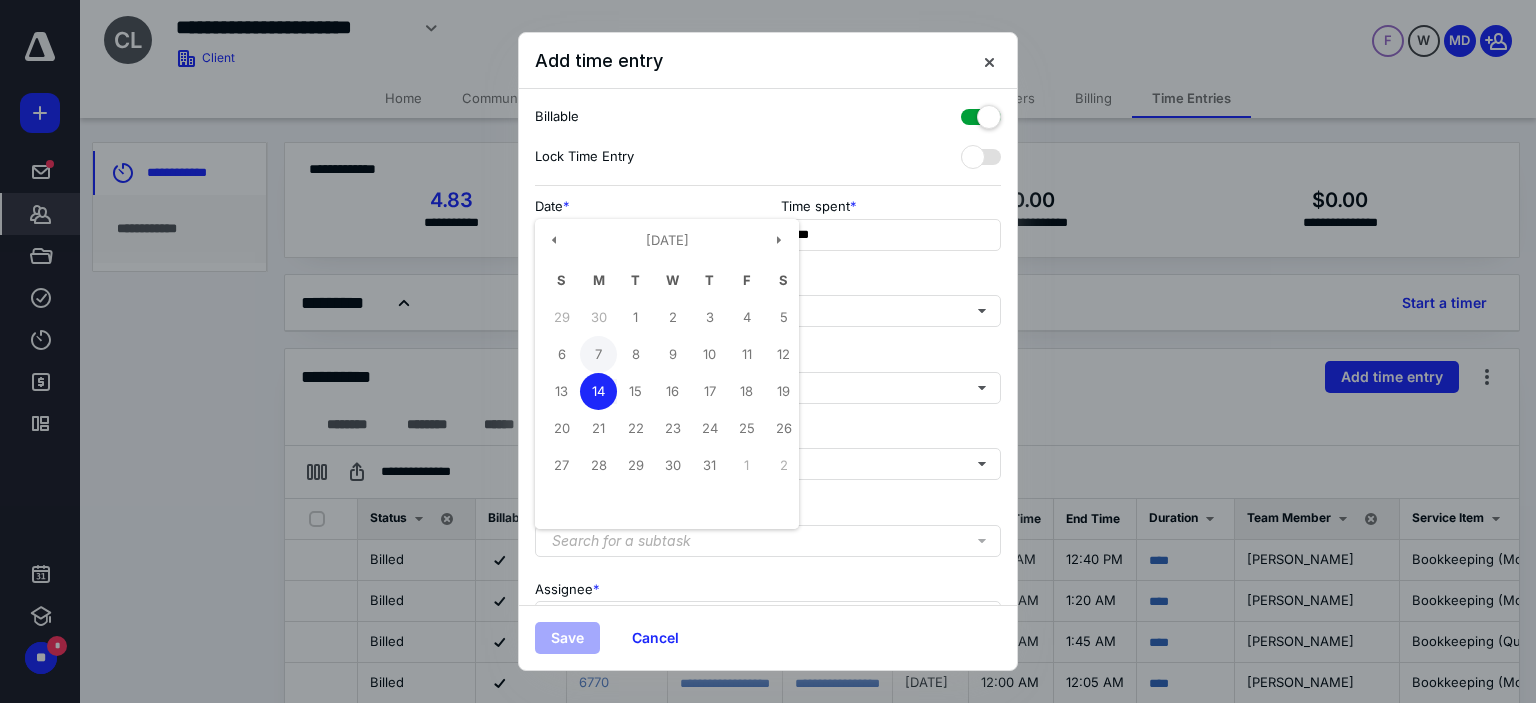 type on "**********" 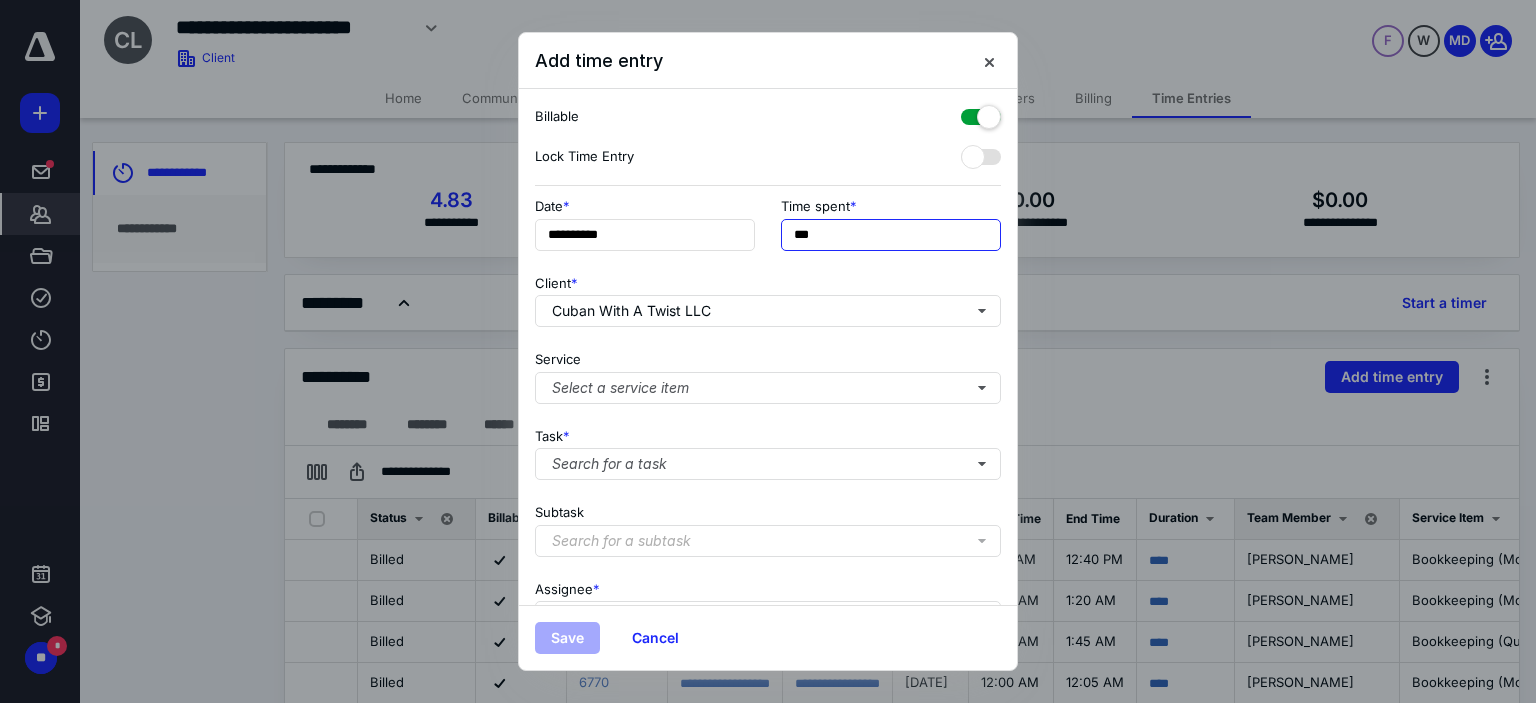 click on "***" at bounding box center [891, 235] 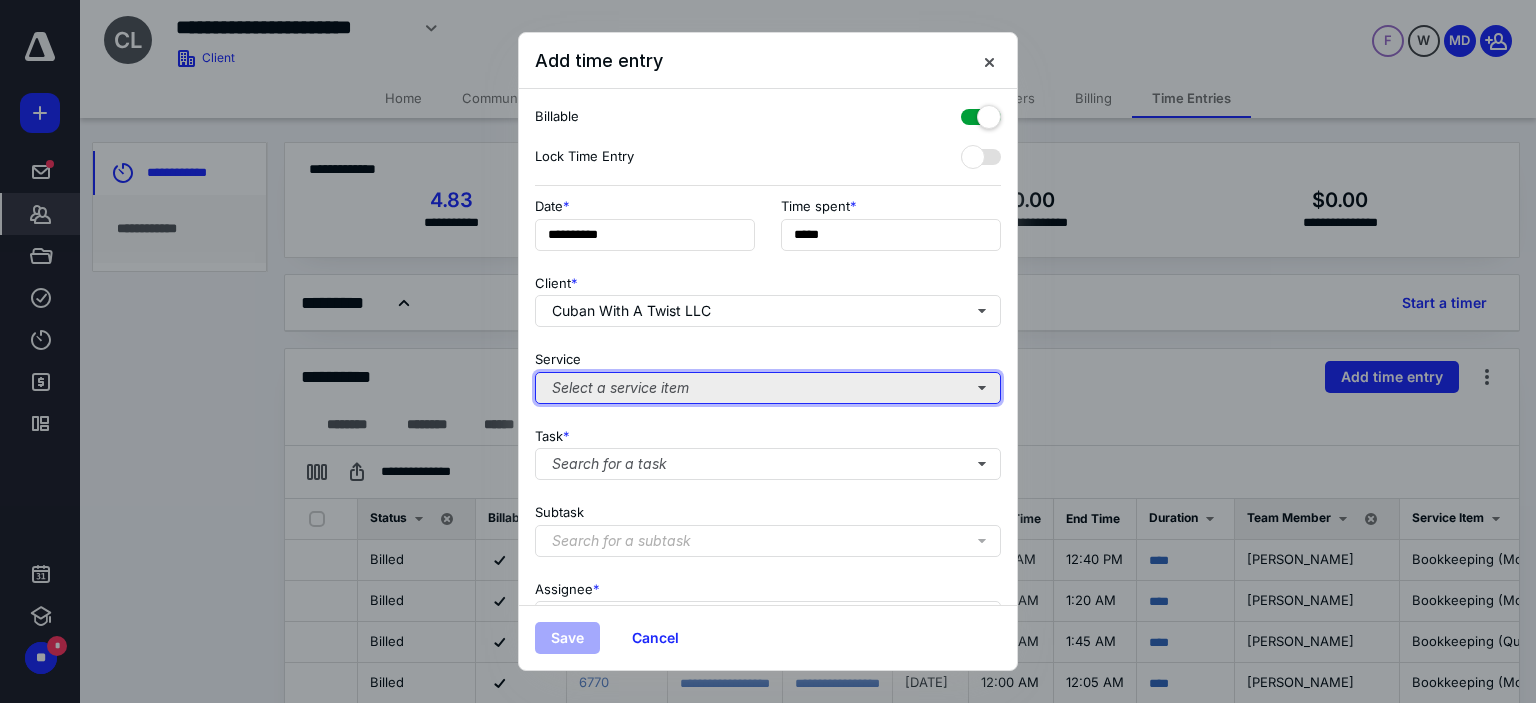 type on "******" 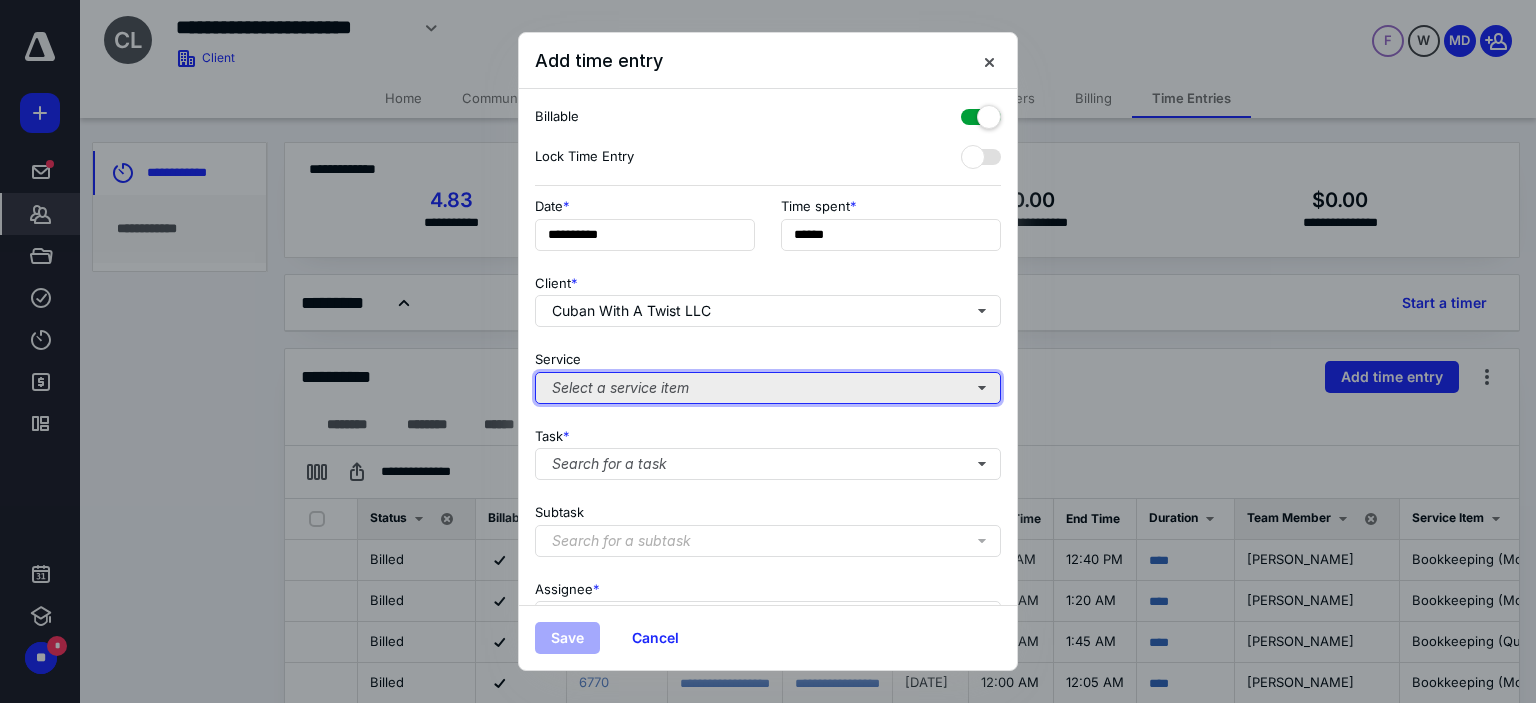 click on "Select a service item" at bounding box center (768, 388) 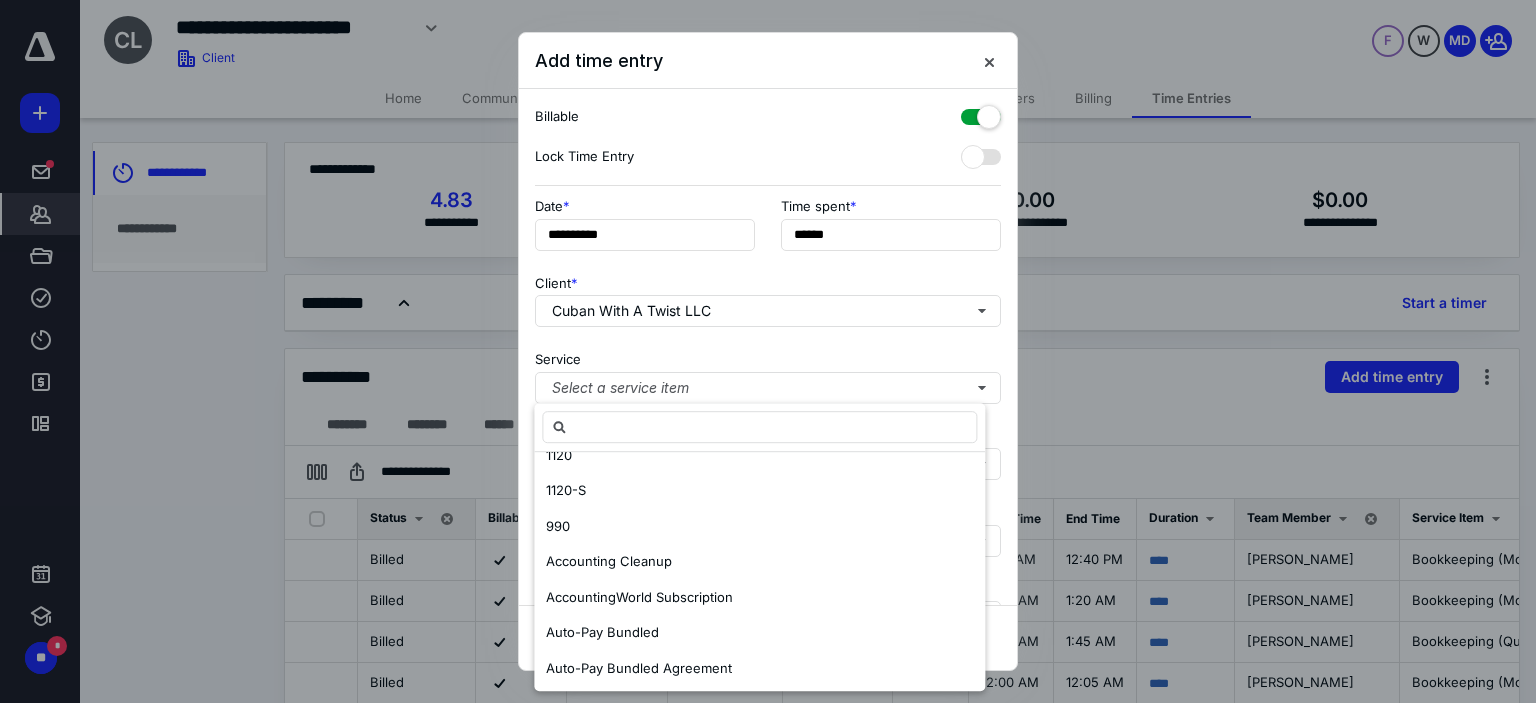 scroll, scrollTop: 400, scrollLeft: 0, axis: vertical 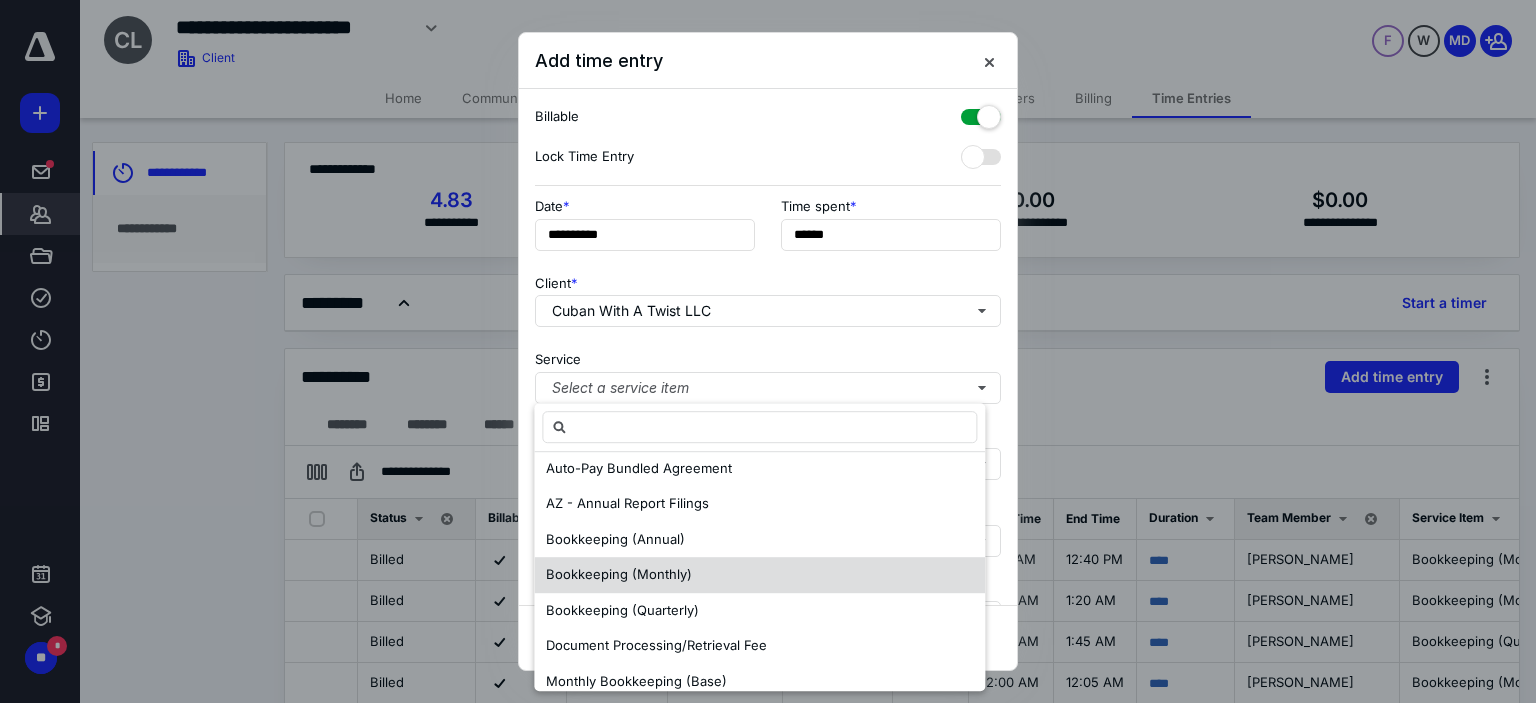 click on "Bookkeeping (Monthly)" at bounding box center [619, 574] 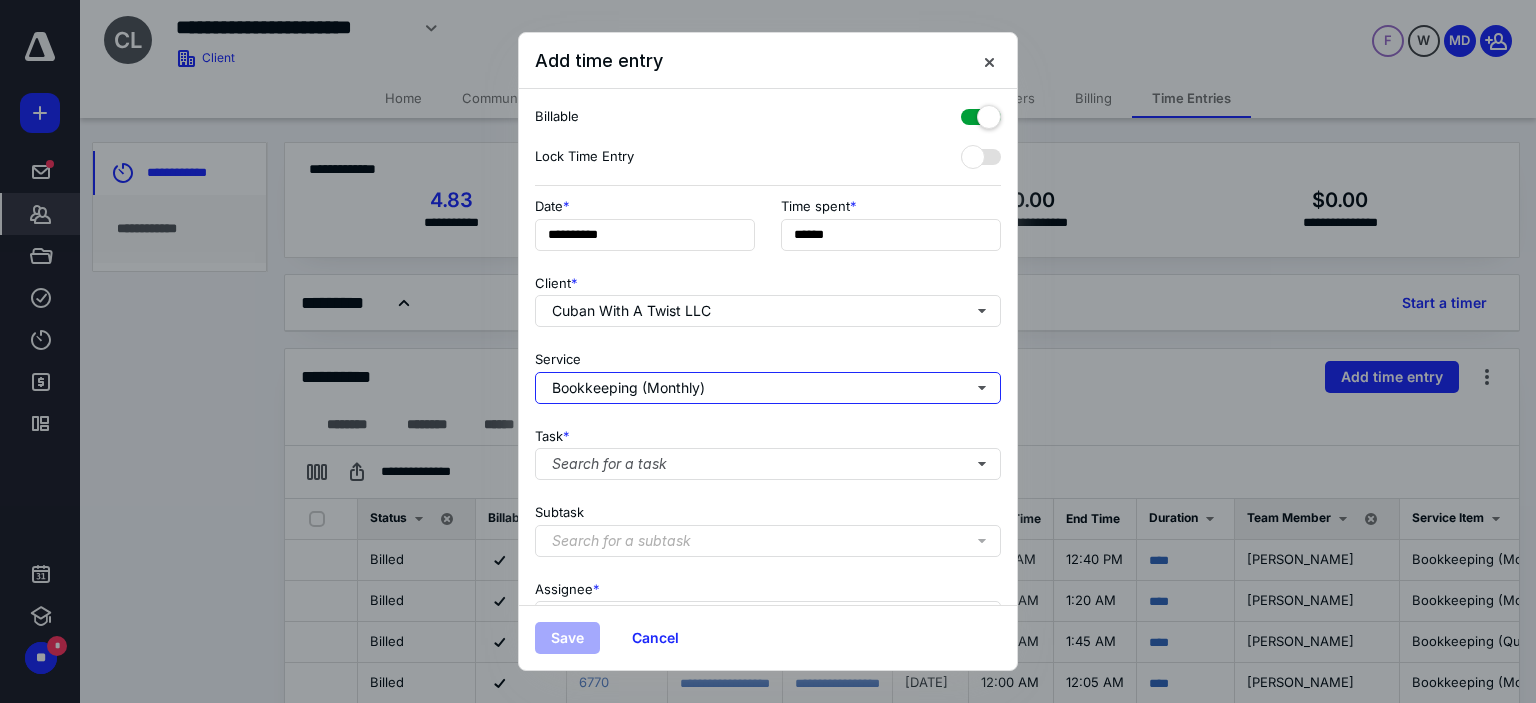 scroll, scrollTop: 0, scrollLeft: 0, axis: both 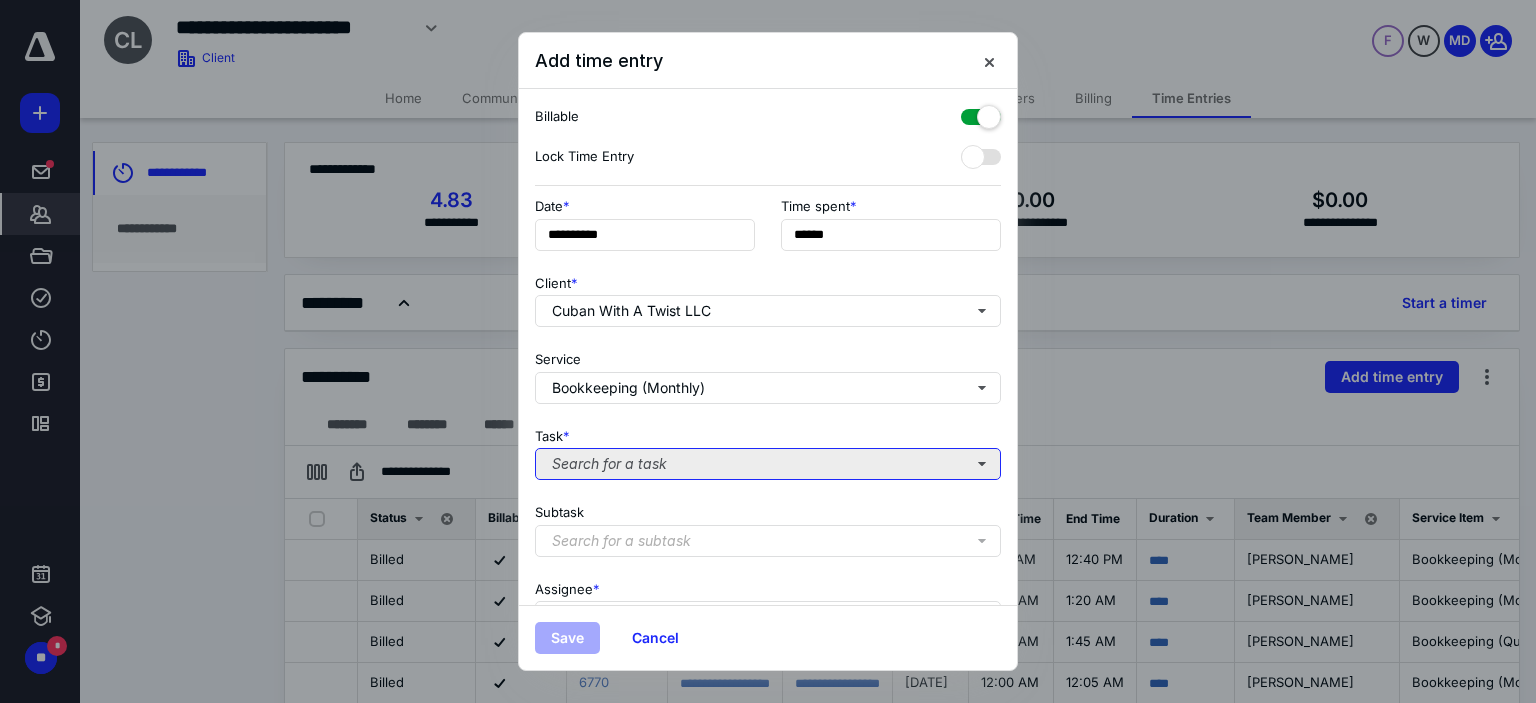 click on "Search for a task" at bounding box center (768, 464) 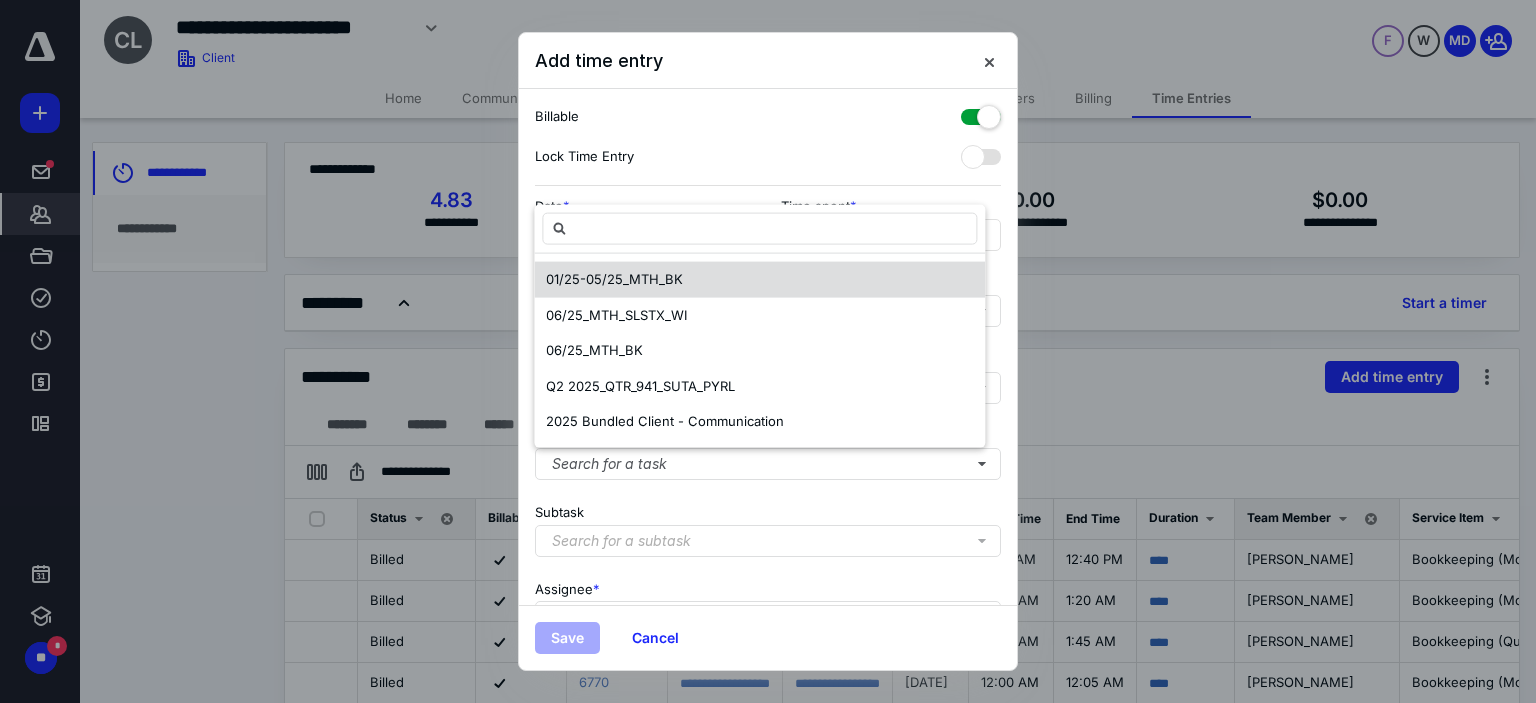 click on "01/25-05/25_MTH_BK" at bounding box center (614, 279) 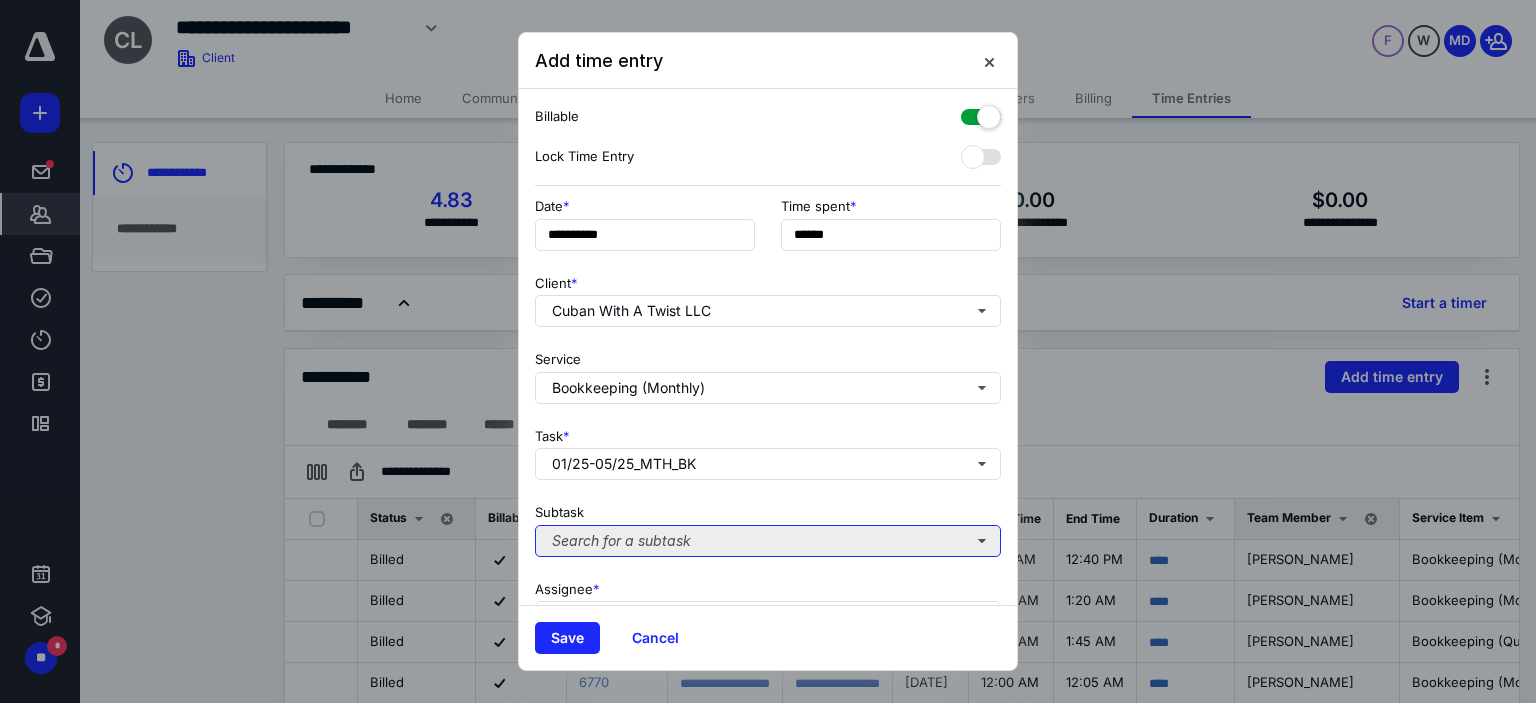 click on "Search for a subtask" at bounding box center [768, 541] 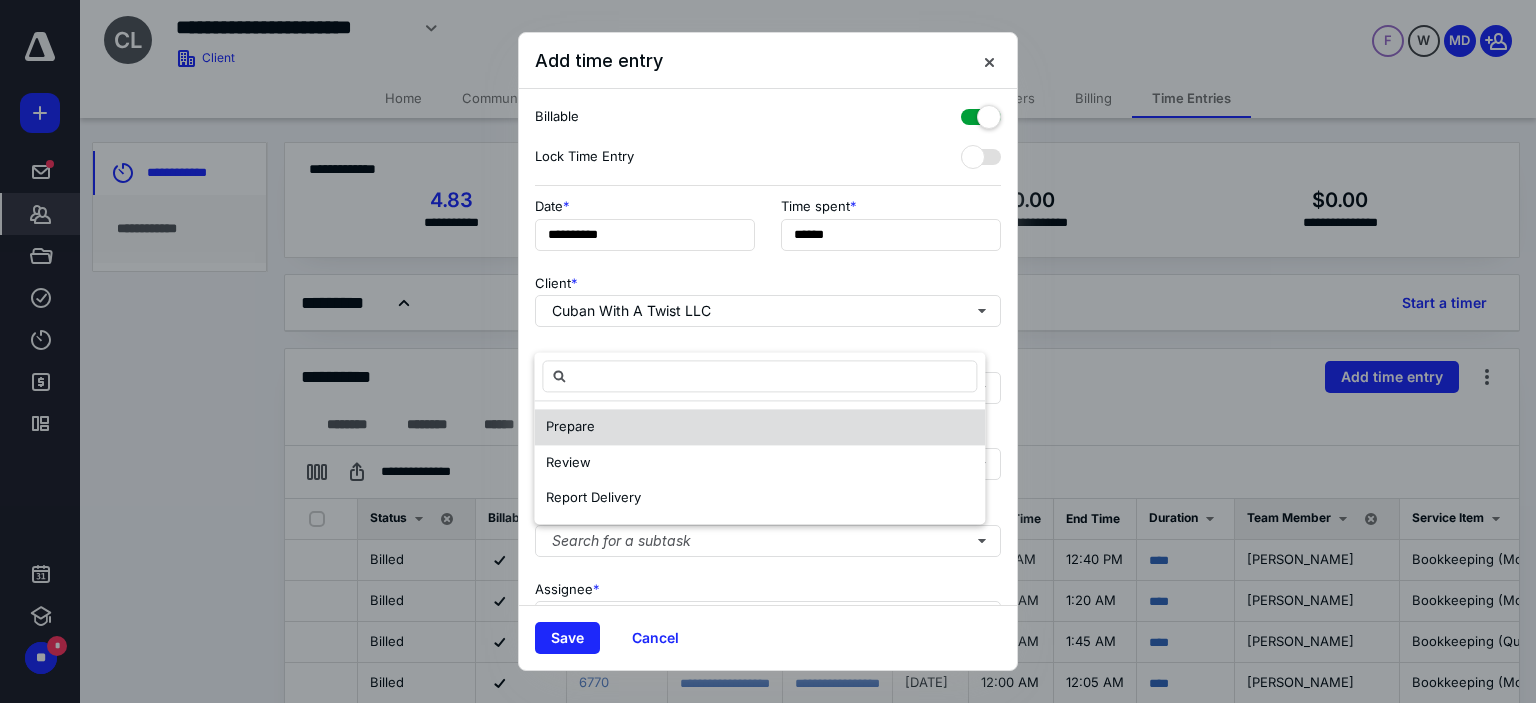 click on "Prepare" at bounding box center [759, 428] 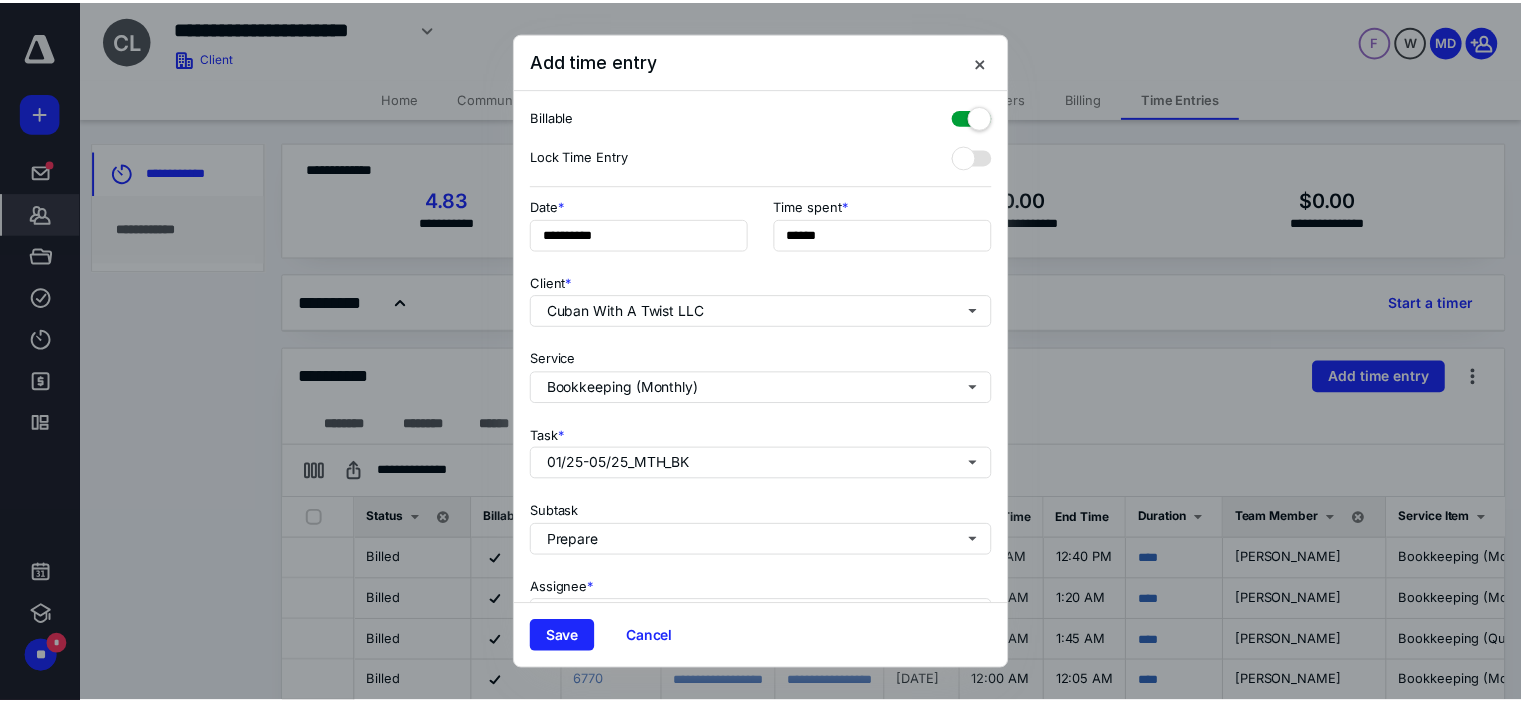 scroll, scrollTop: 197, scrollLeft: 0, axis: vertical 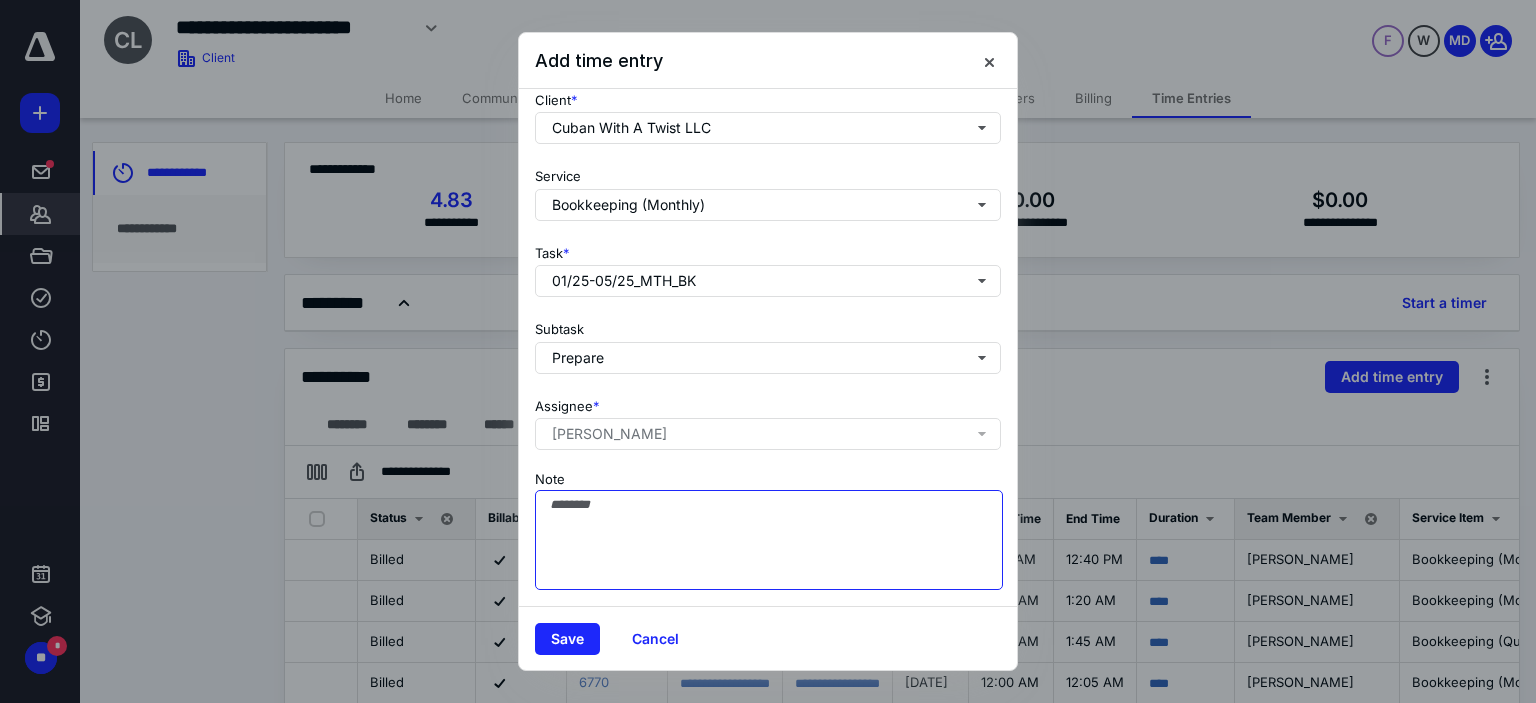 click on "Note" at bounding box center (769, 540) 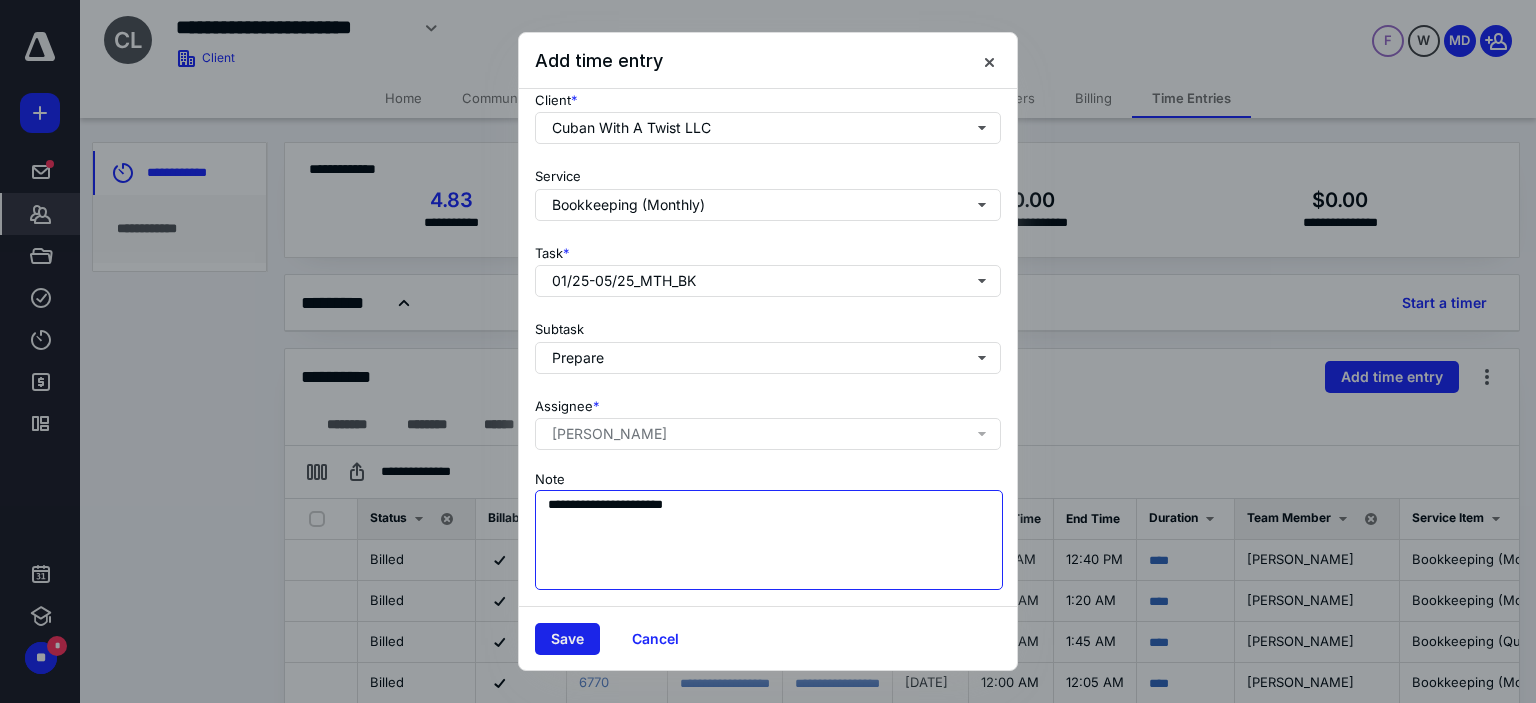 type on "**********" 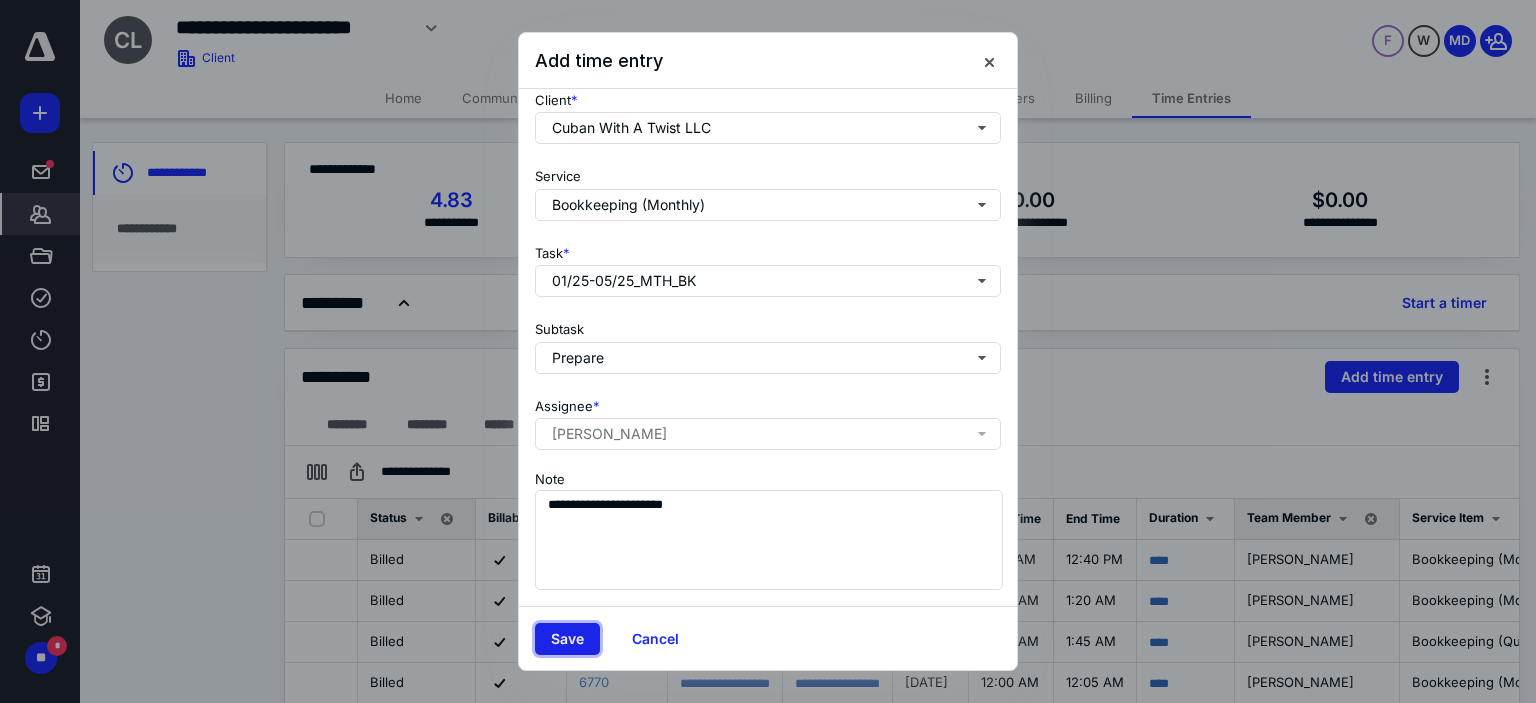 click on "Save" at bounding box center (567, 639) 